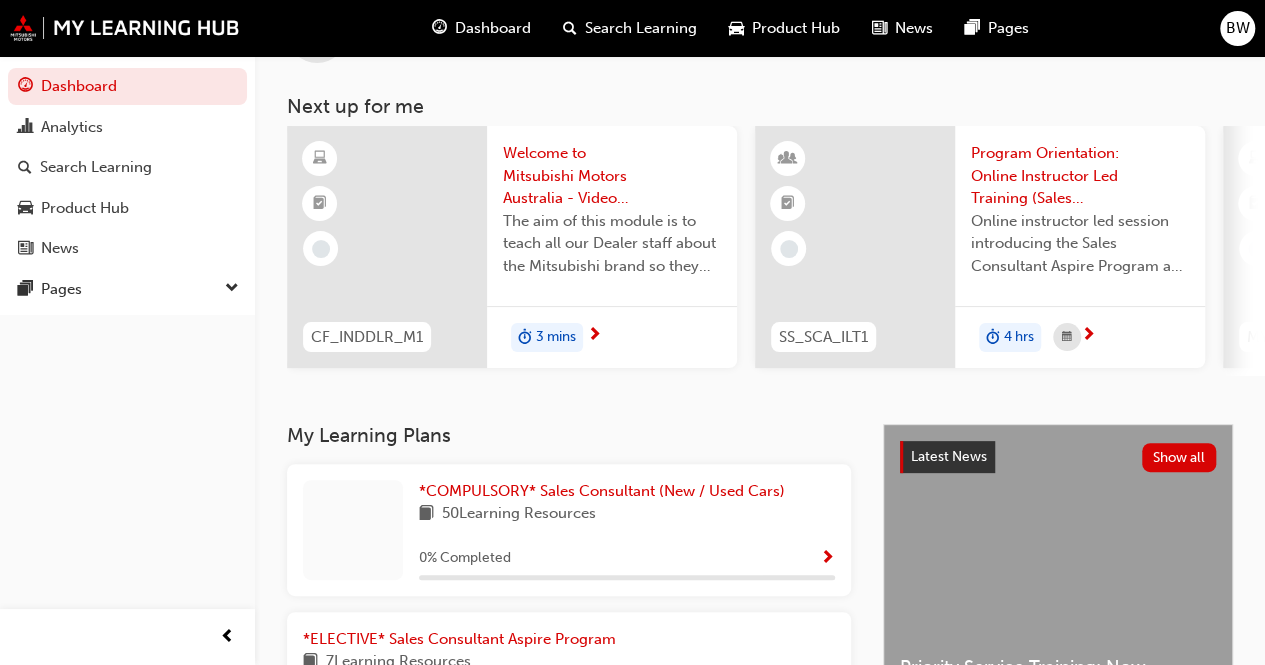 scroll, scrollTop: 200, scrollLeft: 0, axis: vertical 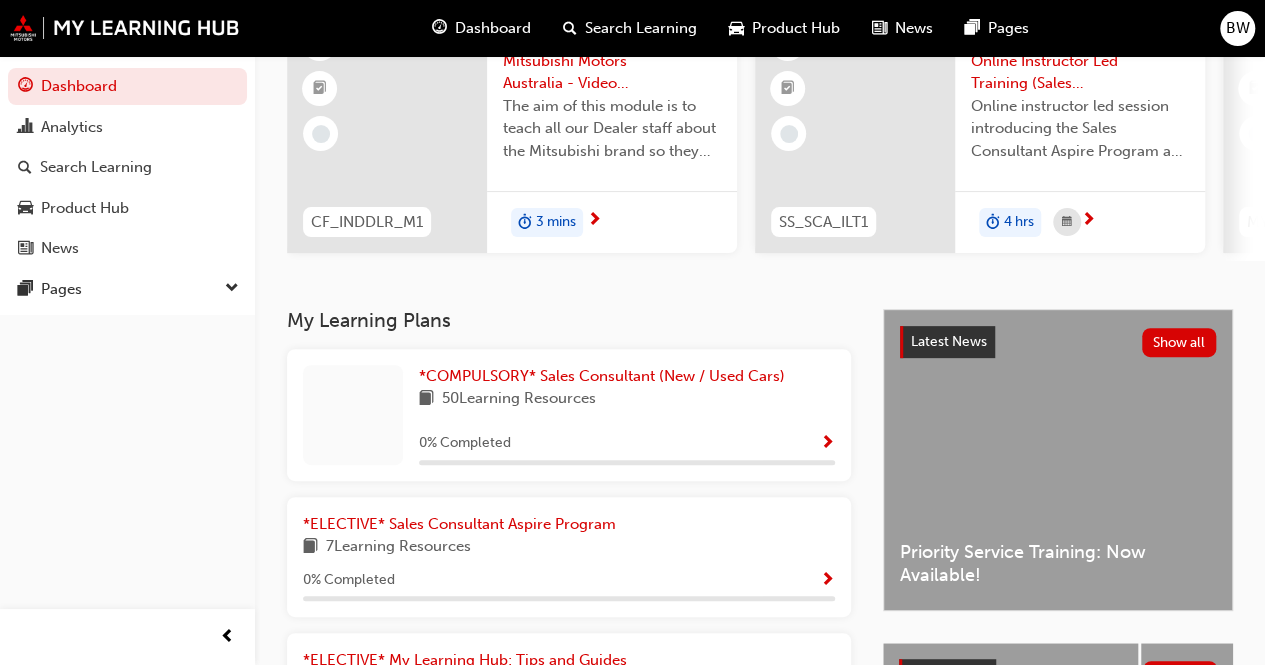 click at bounding box center [827, 444] 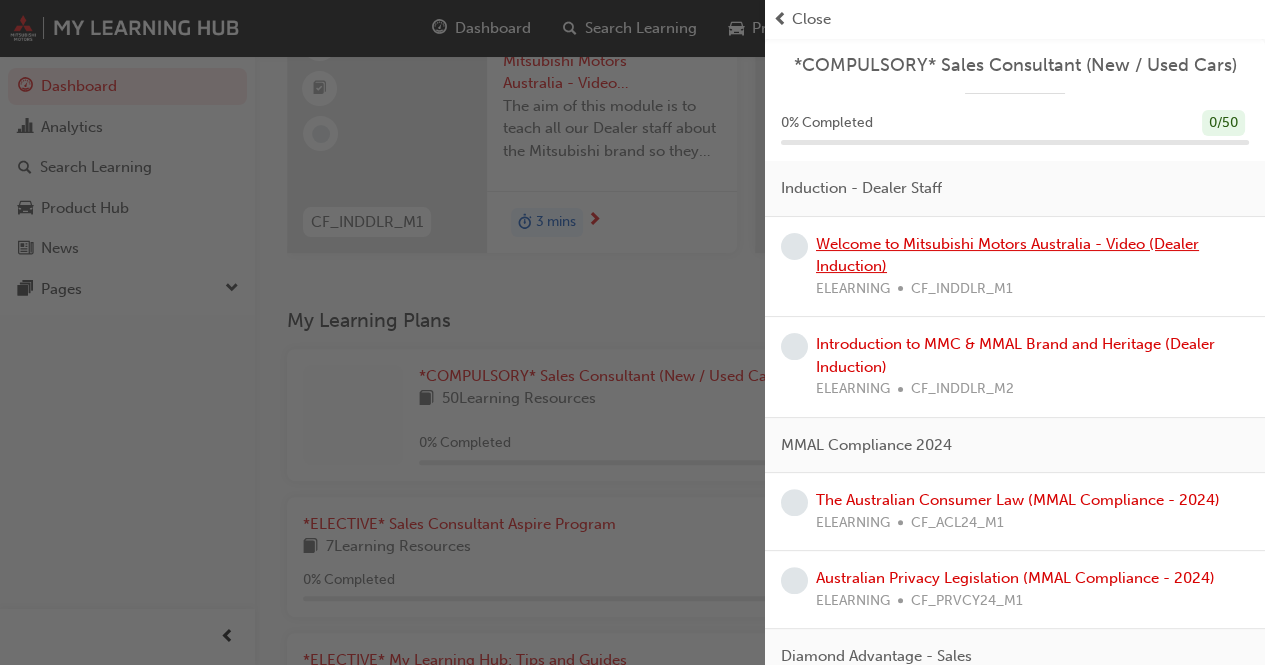 click on "Welcome to Mitsubishi Motors Australia - Video (Dealer Induction)" at bounding box center [1007, 255] 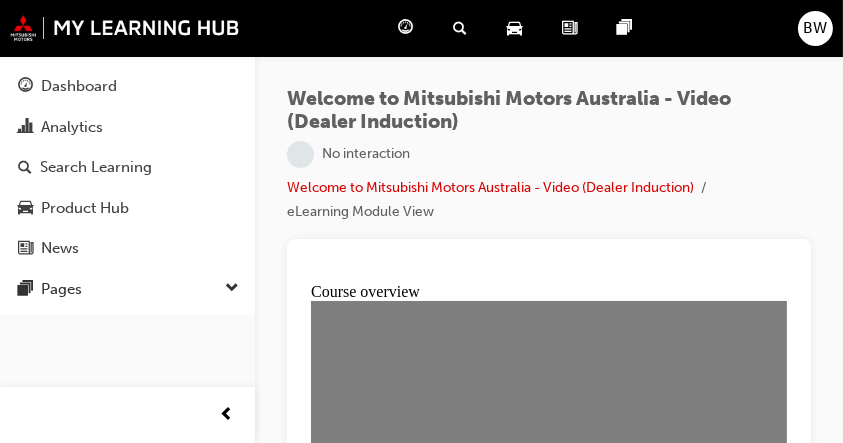 scroll, scrollTop: 0, scrollLeft: 0, axis: both 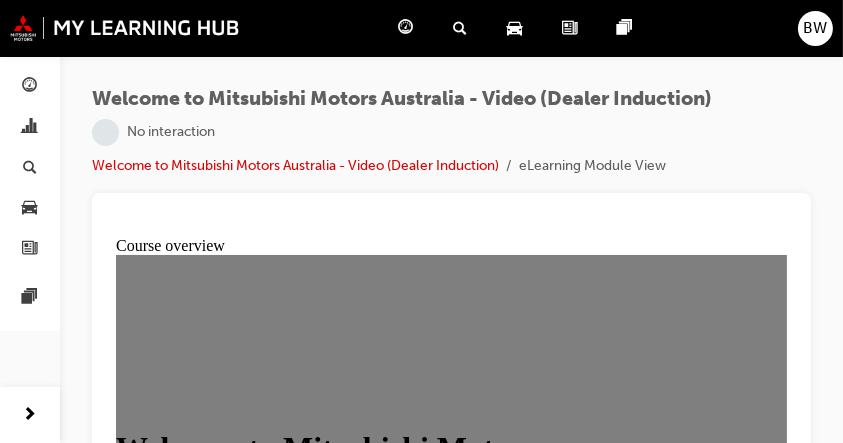 drag, startPoint x: 1131, startPoint y: 7, endPoint x: 348, endPoint y: 204, distance: 807.402 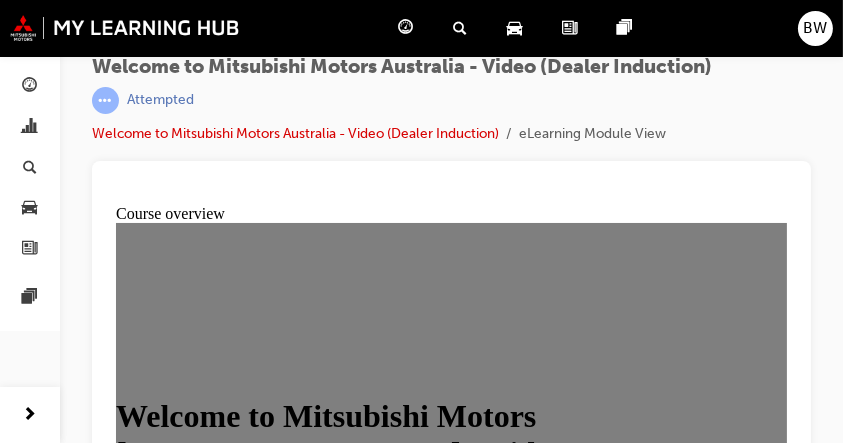 scroll, scrollTop: 59, scrollLeft: 0, axis: vertical 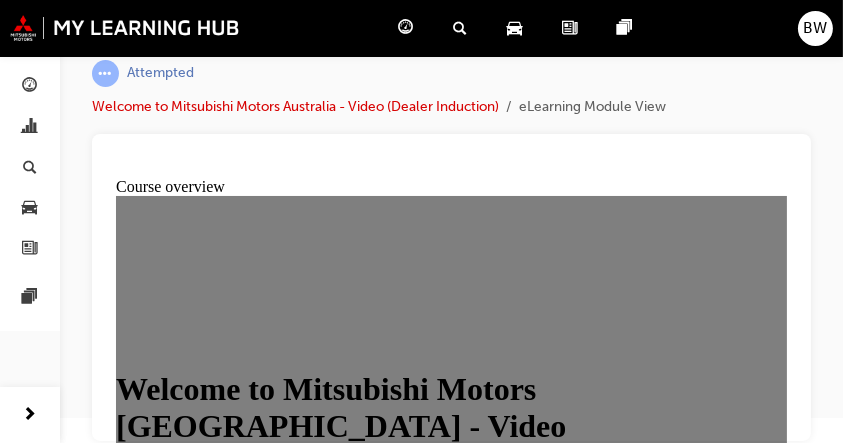 click on "GET STARTED" at bounding box center [167, 474] 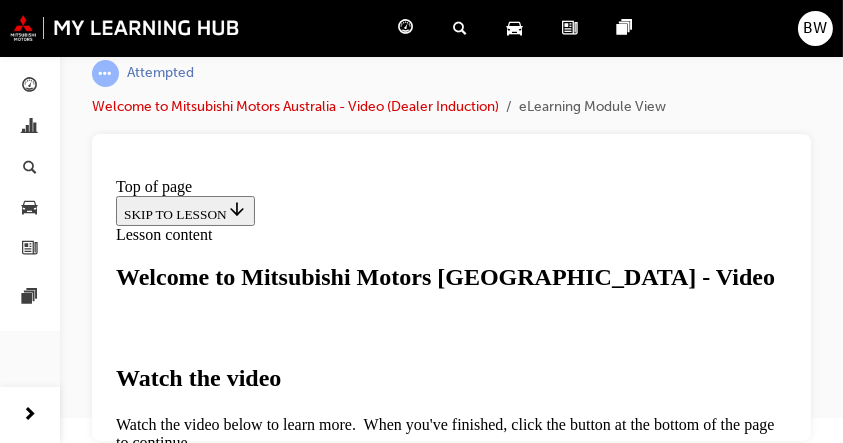 scroll, scrollTop: 400, scrollLeft: 0, axis: vertical 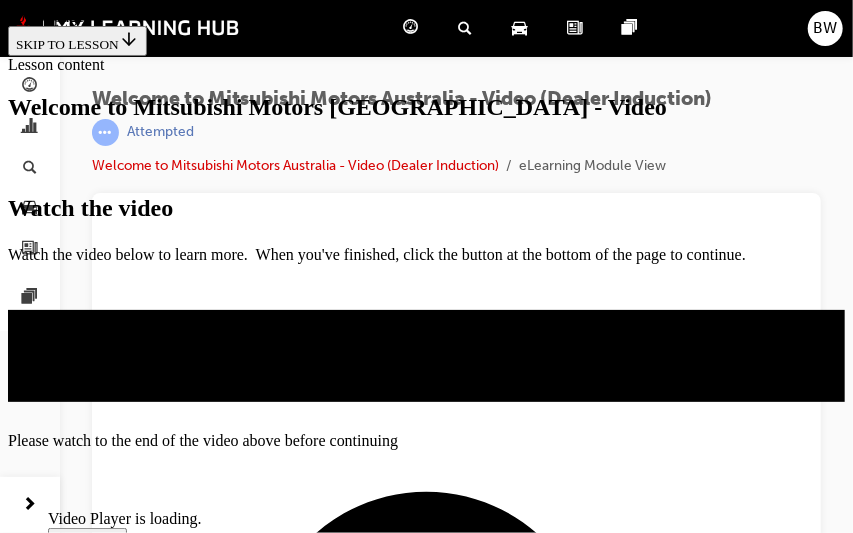 click on "captions off" at bounding box center [126, 884] 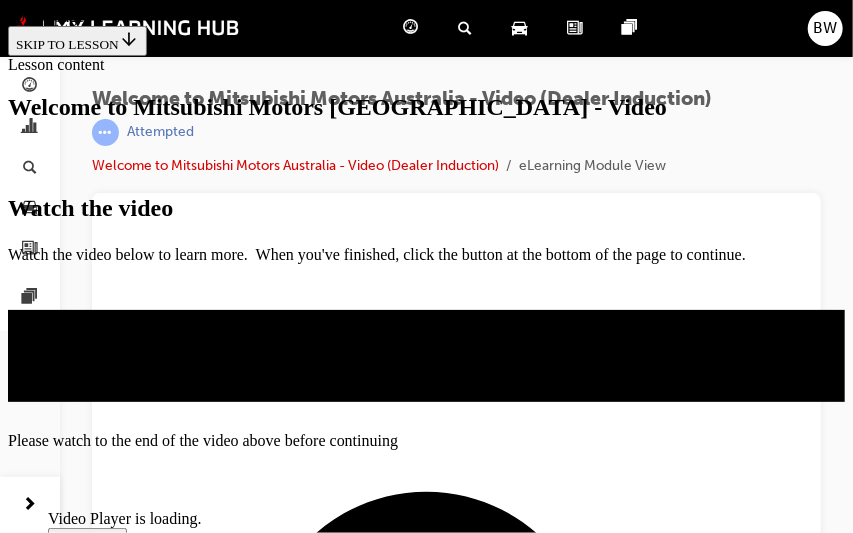 click on "English" at bounding box center [112, 902] 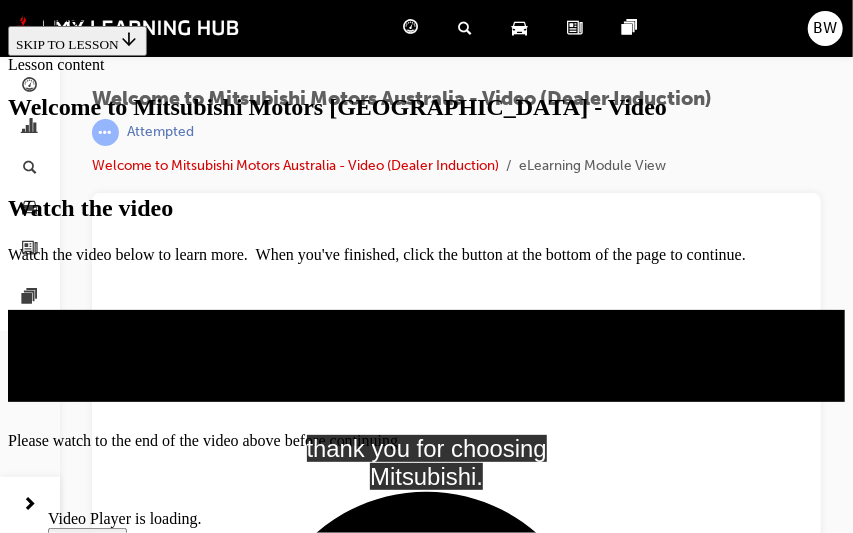 click at bounding box center (198, 431) 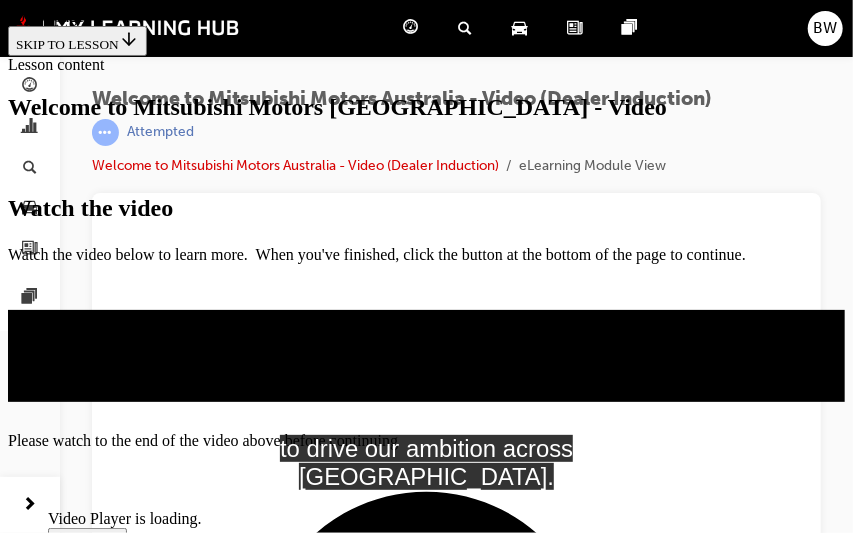 drag, startPoint x: 730, startPoint y: 495, endPoint x: 623, endPoint y: 209, distance: 305.36044 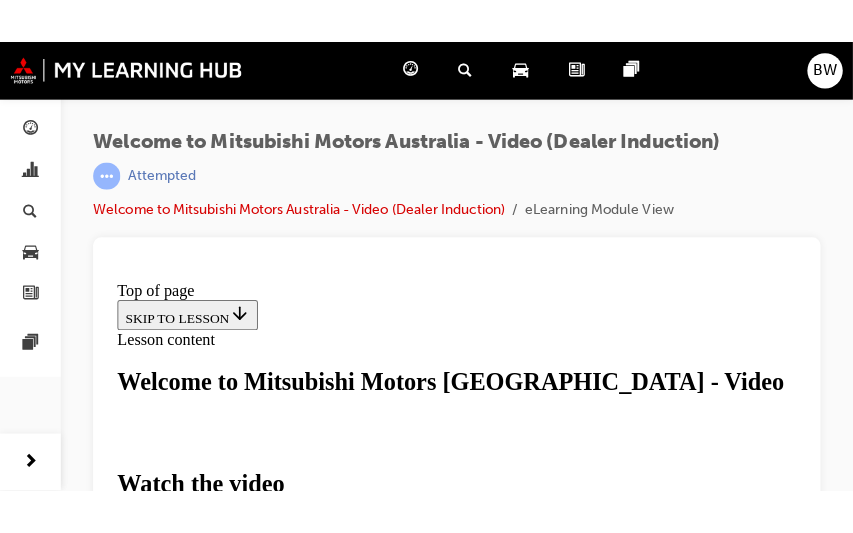 scroll, scrollTop: 600, scrollLeft: 0, axis: vertical 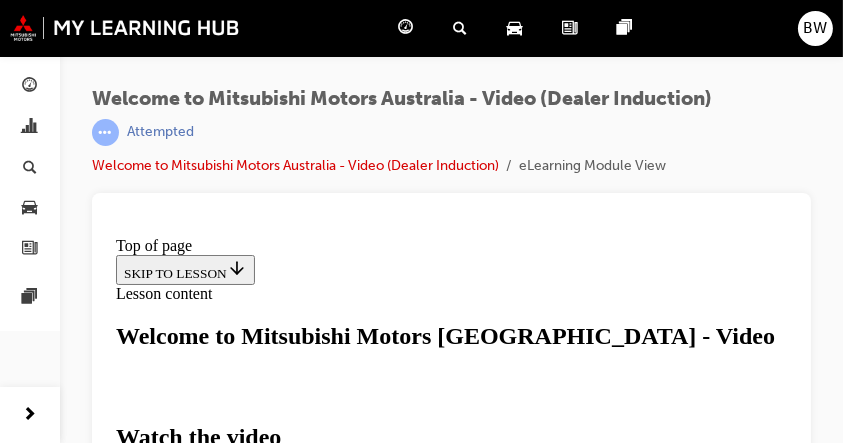 click at bounding box center [163, 1202] 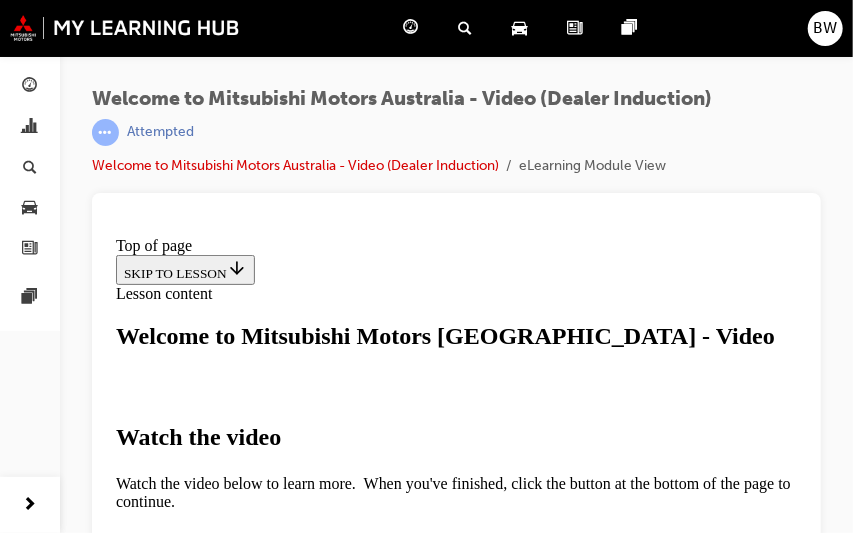 scroll, scrollTop: 504, scrollLeft: 0, axis: vertical 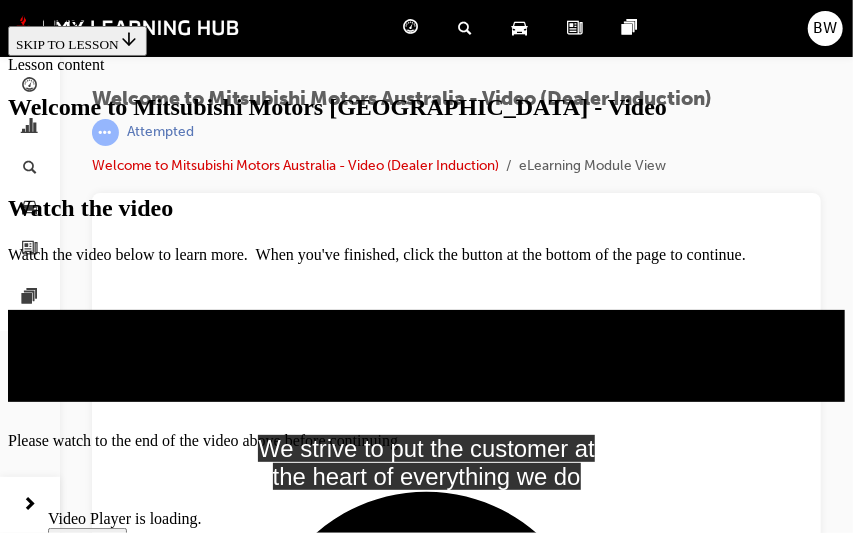 click at bounding box center (198, 431) 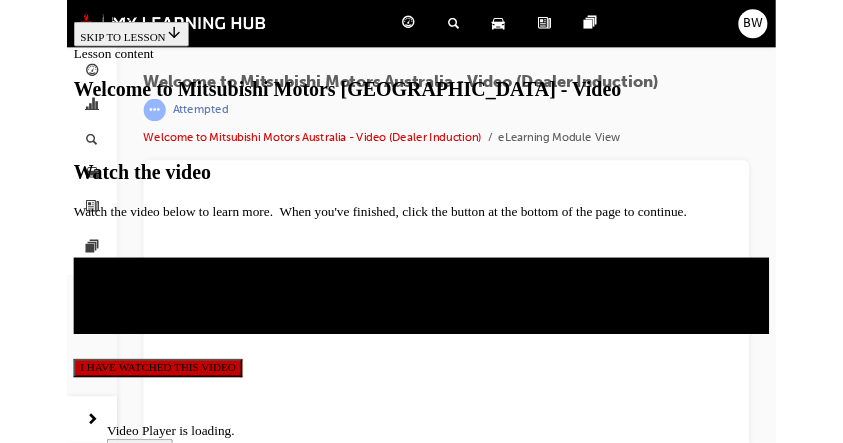 scroll, scrollTop: 500, scrollLeft: 0, axis: vertical 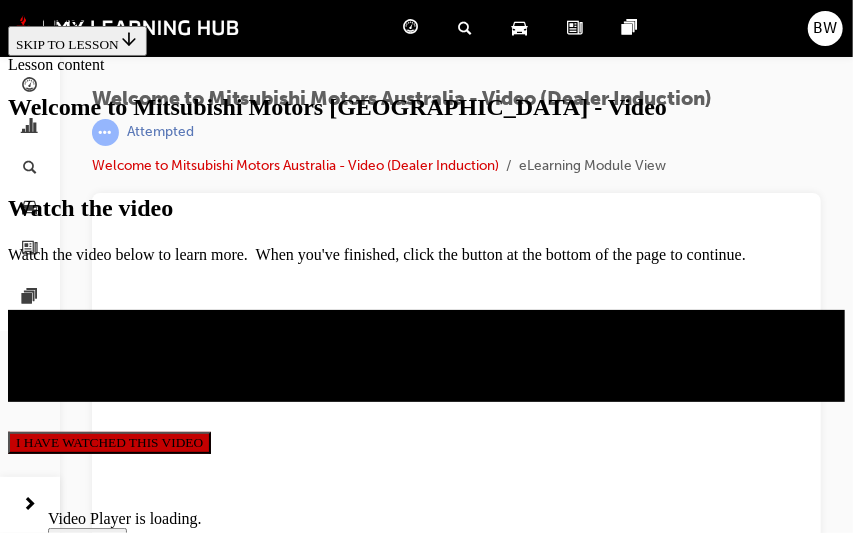 click on "Play Loaded :  100.00% 2:02 0:00 Remaining Time  - 2:08 1x Playback Rate 2x 1.75x 1.5x 1.25x 1x , selected 0.75x 0.5x 0.25x Captions captions off English , selected Picture-in-Picture Exit Fullscreen Mute 71%" at bounding box center (688, 777) 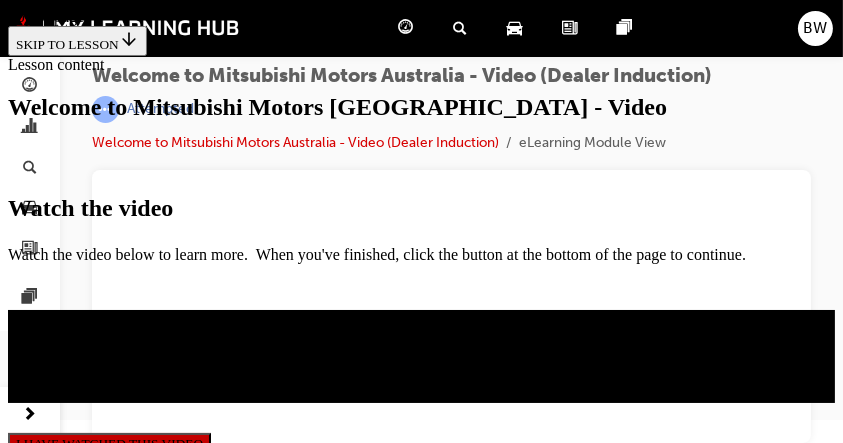 scroll, scrollTop: 59, scrollLeft: 0, axis: vertical 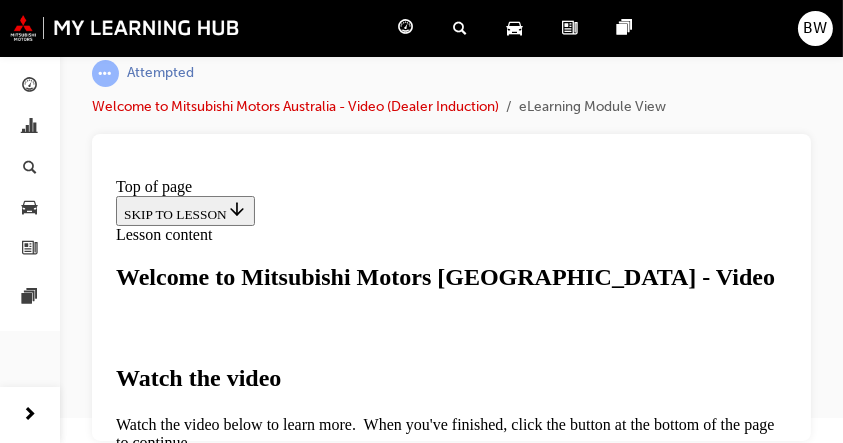 click on "I HAVE WATCHED THIS VIDEO" at bounding box center (216, 631) 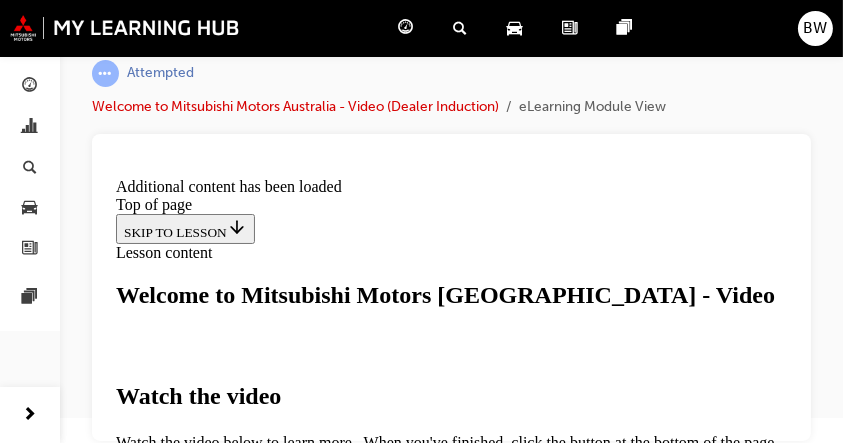 scroll, scrollTop: 818, scrollLeft: 0, axis: vertical 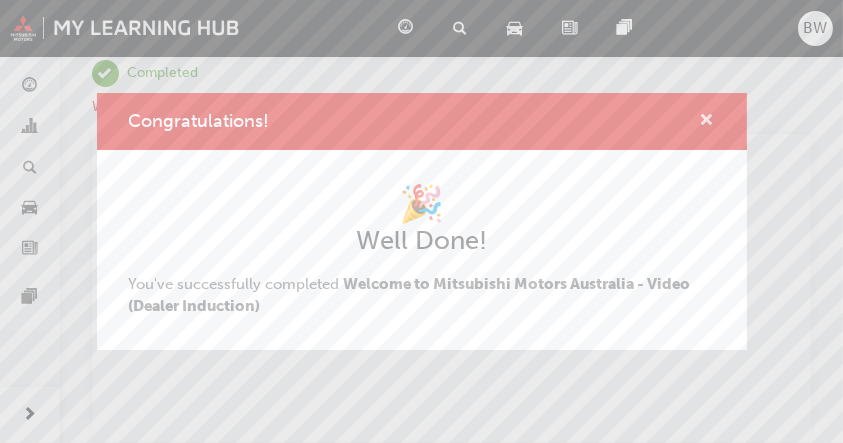 click at bounding box center (707, 122) 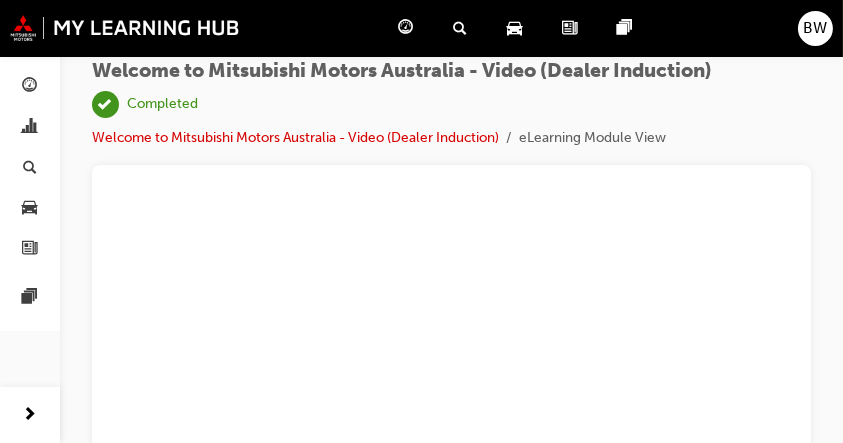 scroll, scrollTop: 0, scrollLeft: 0, axis: both 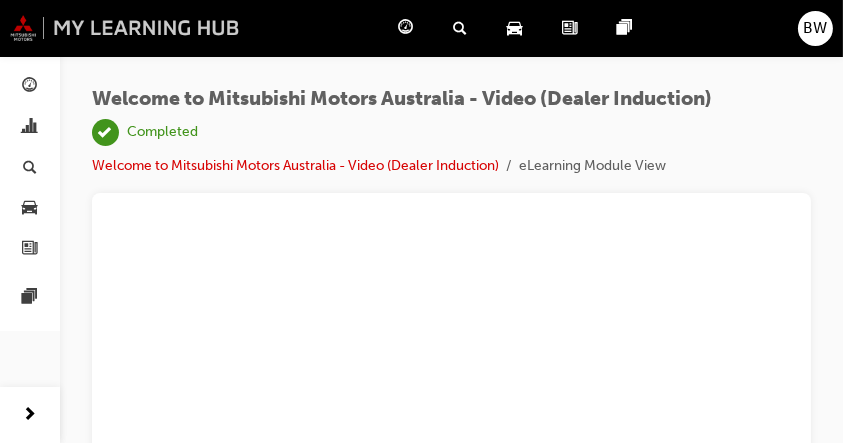 click at bounding box center [125, 28] 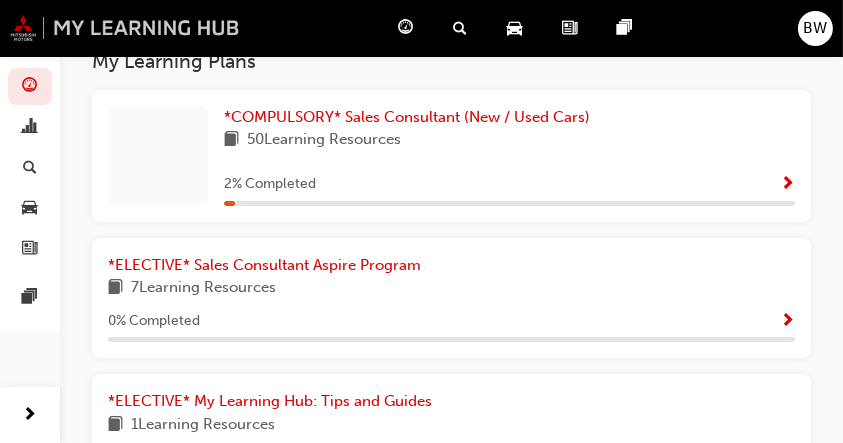 scroll, scrollTop: 466, scrollLeft: 0, axis: vertical 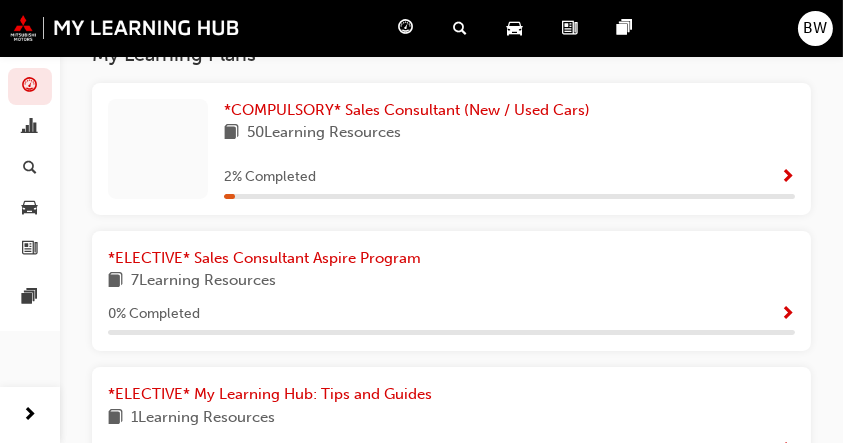 click on "2 % Completed" at bounding box center (509, 177) 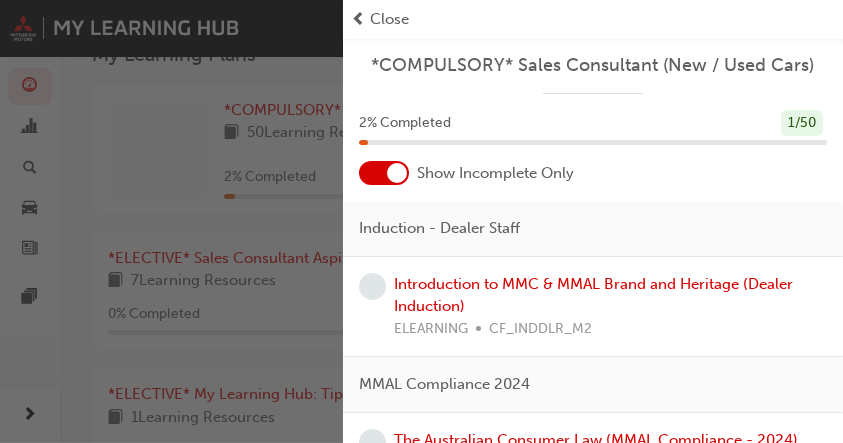 scroll, scrollTop: 66, scrollLeft: 0, axis: vertical 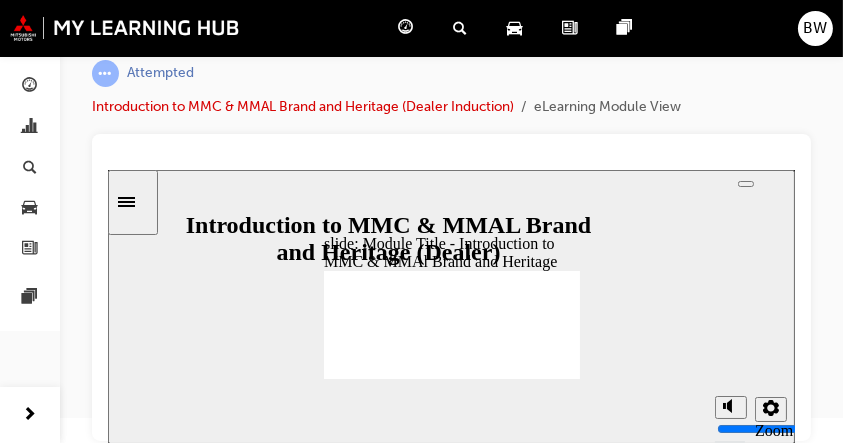click at bounding box center (451, 994) 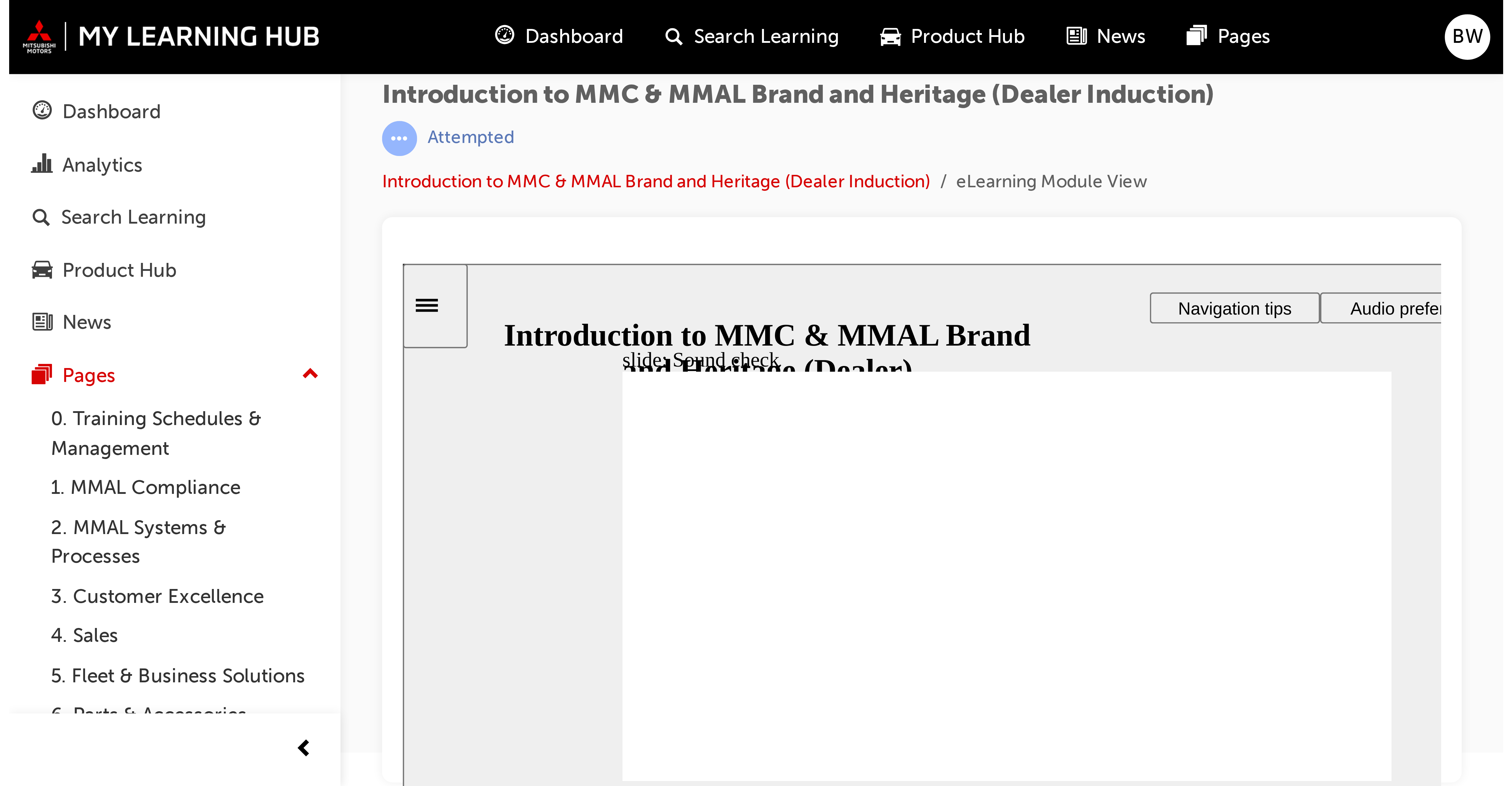 scroll, scrollTop: 0, scrollLeft: 0, axis: both 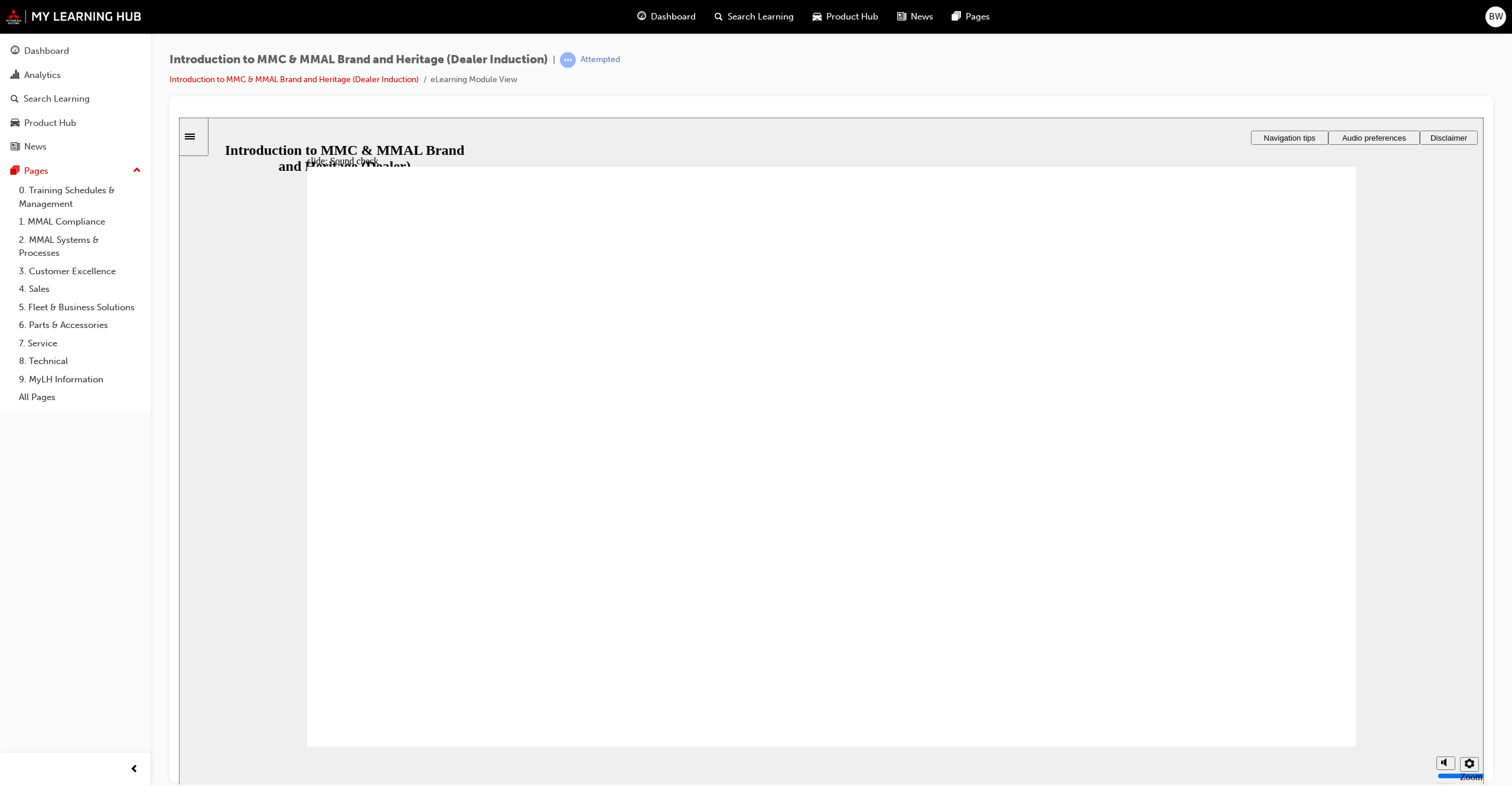 drag, startPoint x: 658, startPoint y: 118, endPoint x: 662, endPoint y: 167, distance: 49.16299 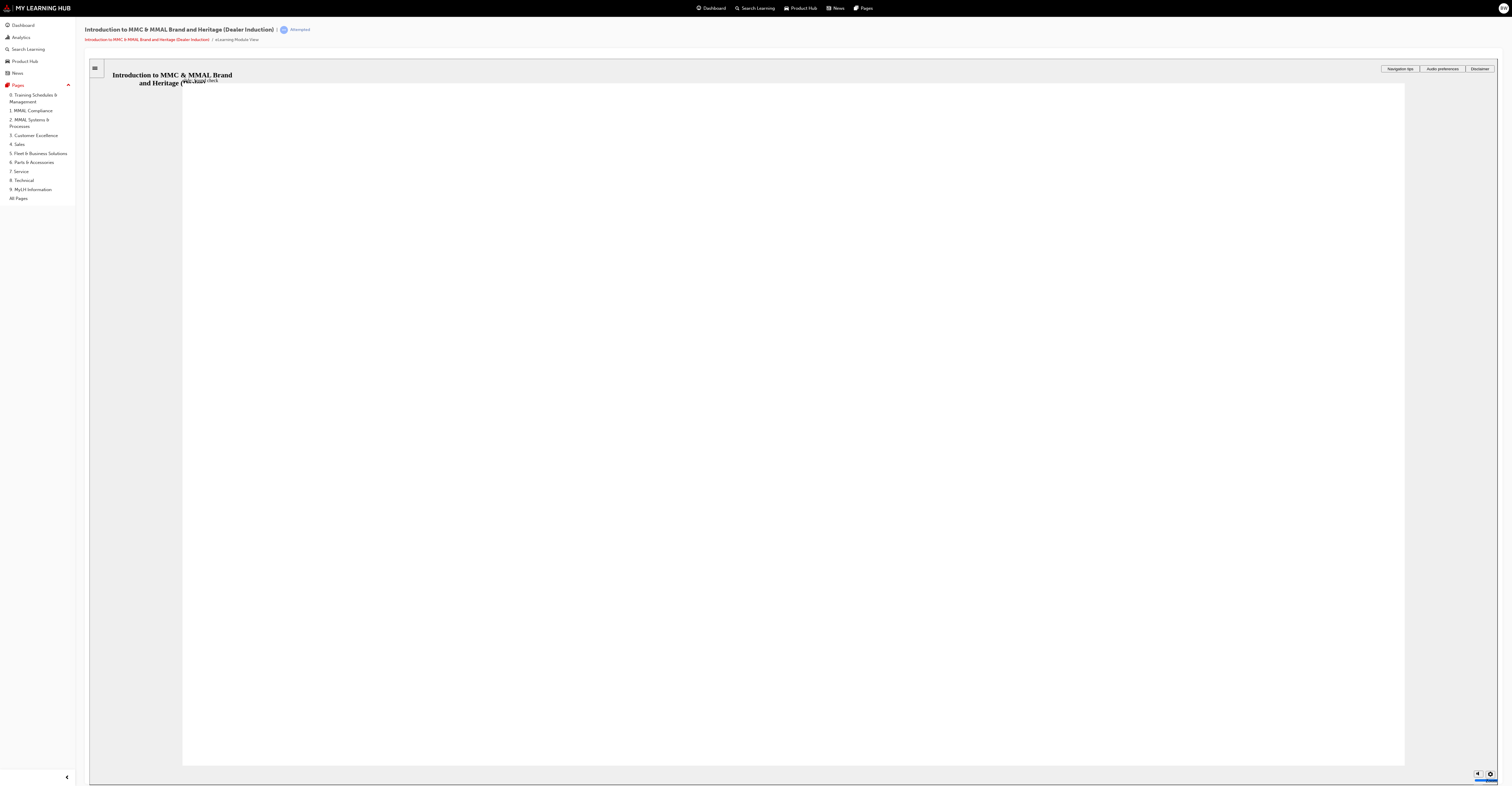 drag, startPoint x: 786, startPoint y: 62, endPoint x: 758, endPoint y: 136, distance: 79.12016 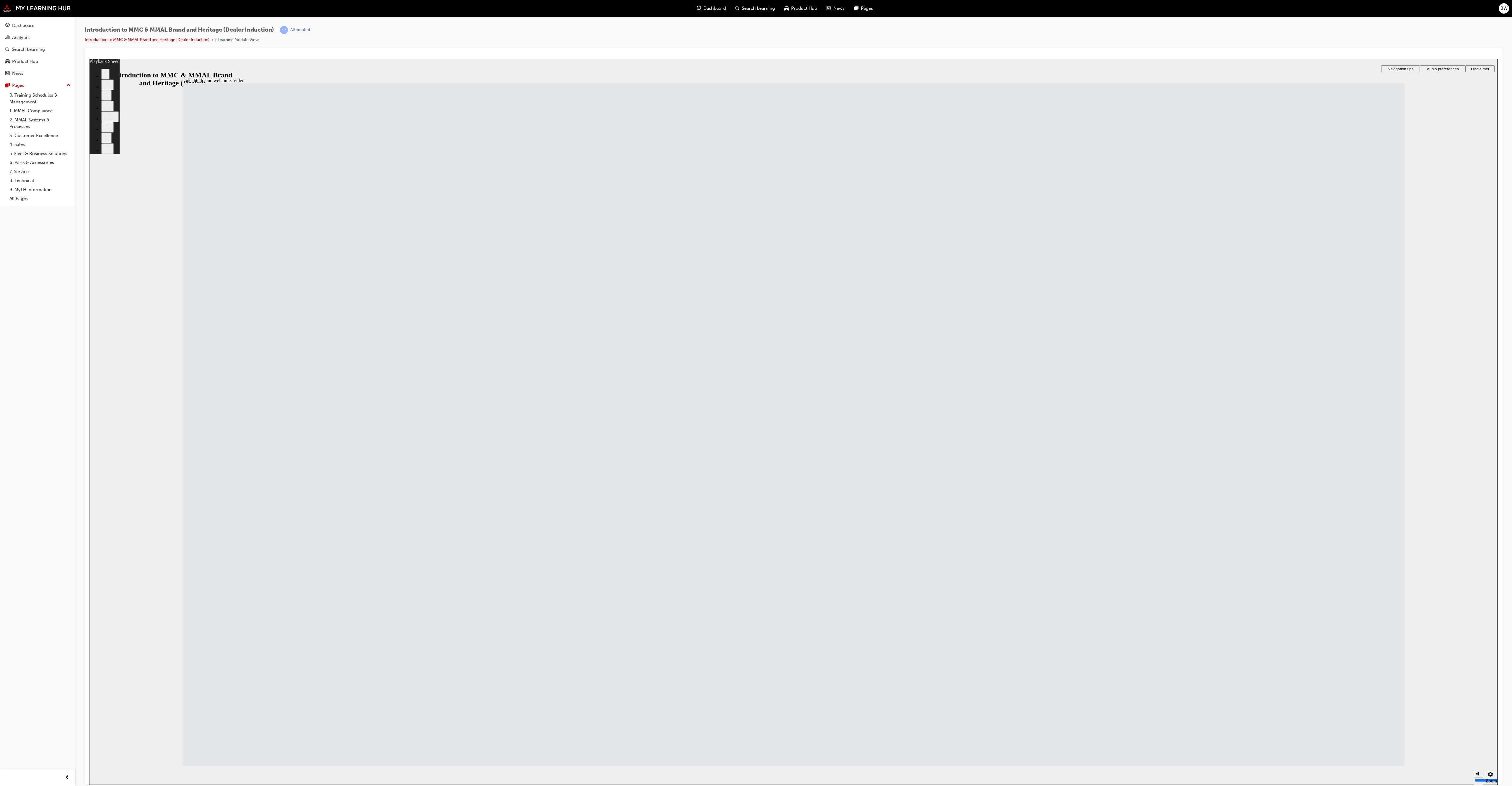 click at bounding box center [993, 2580] 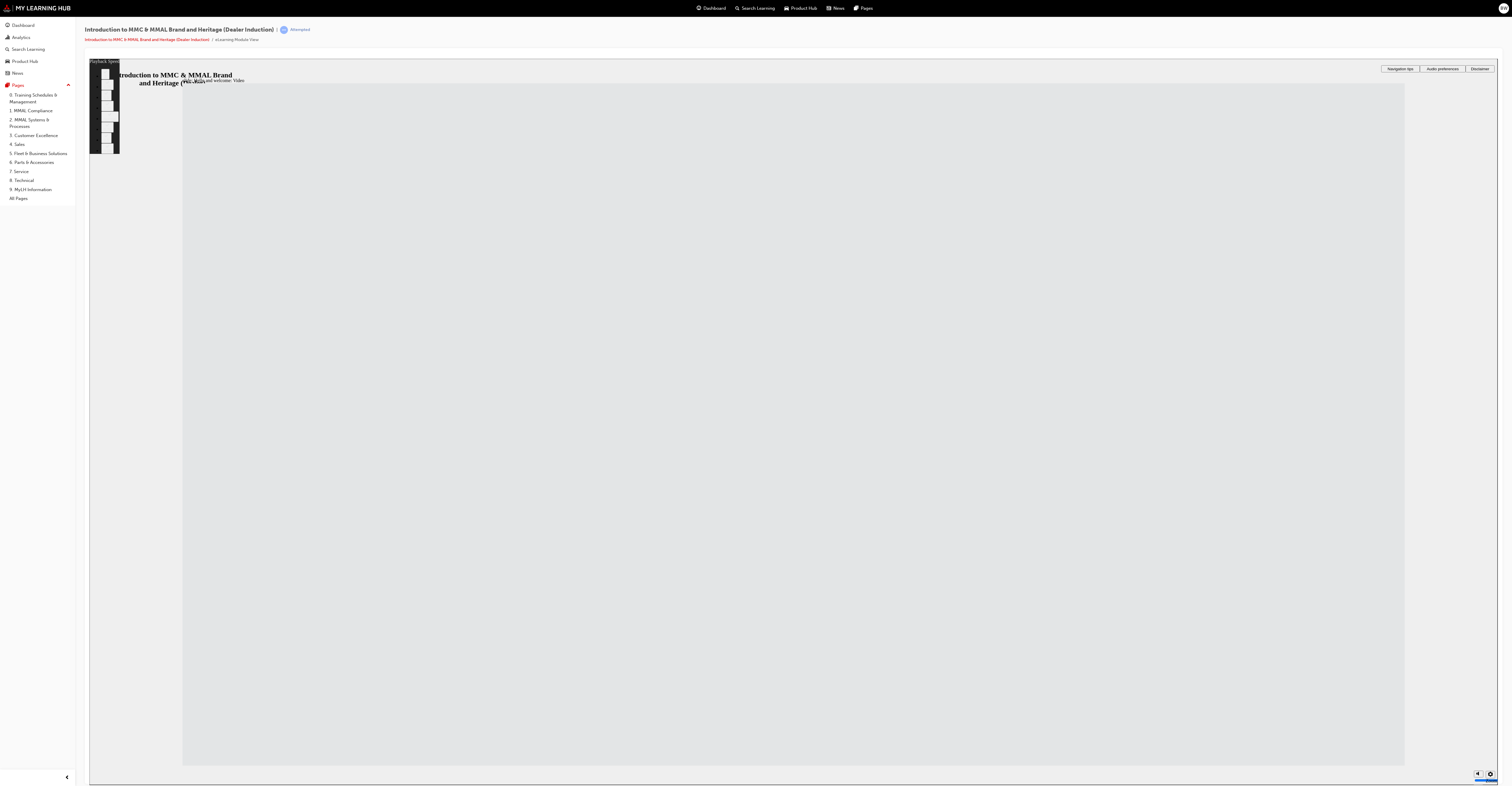 type on "33" 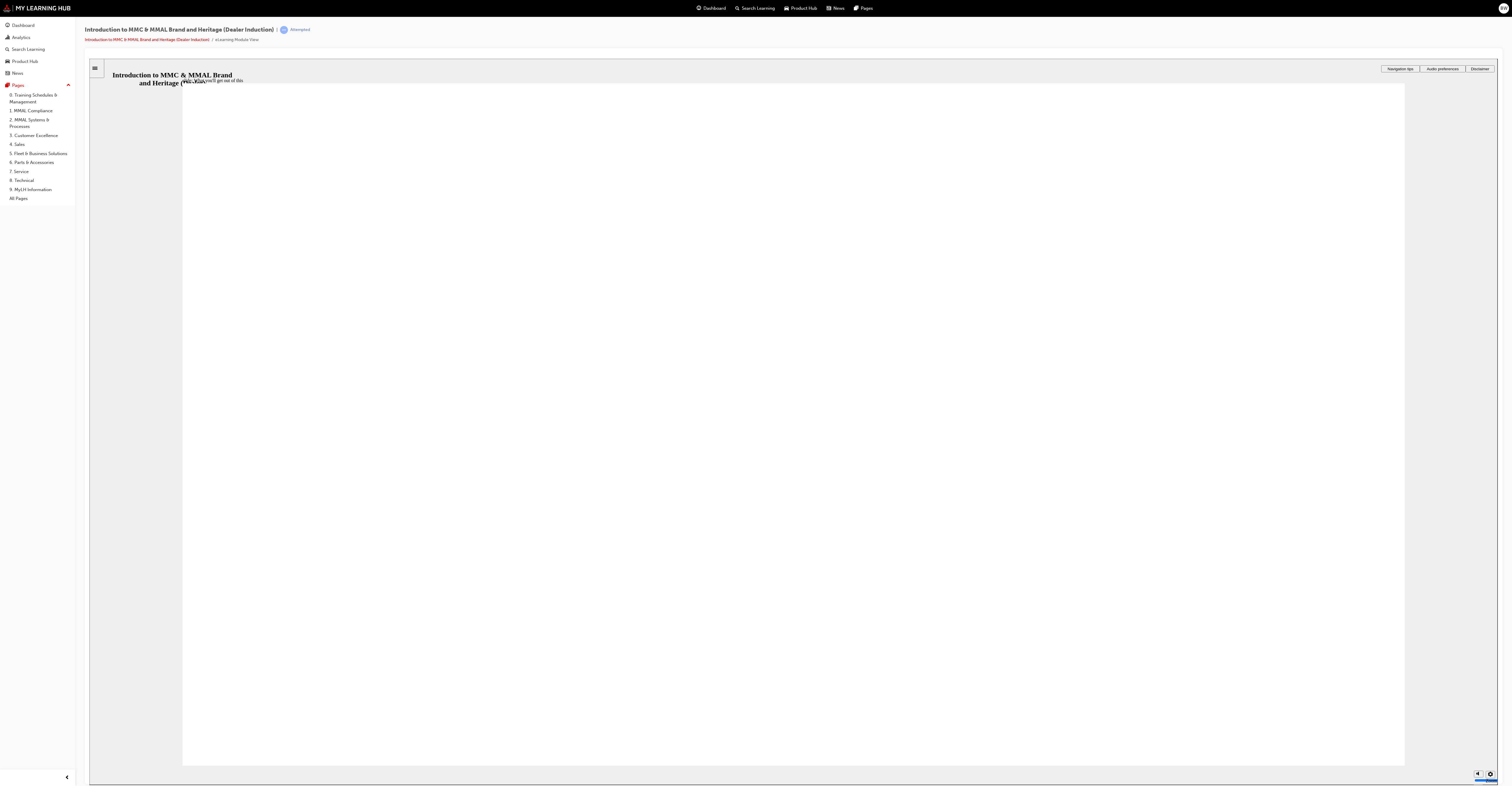 click 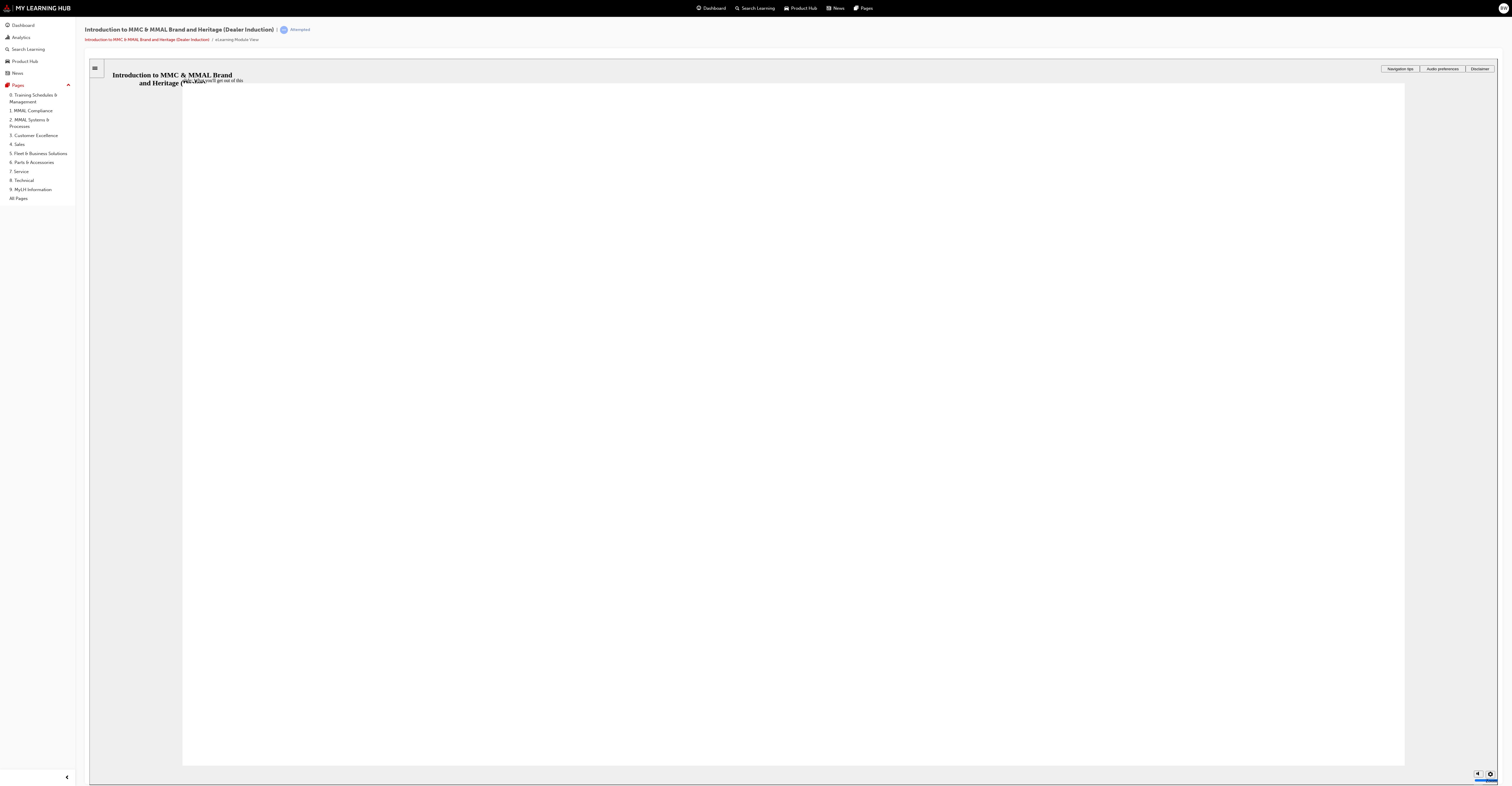 click 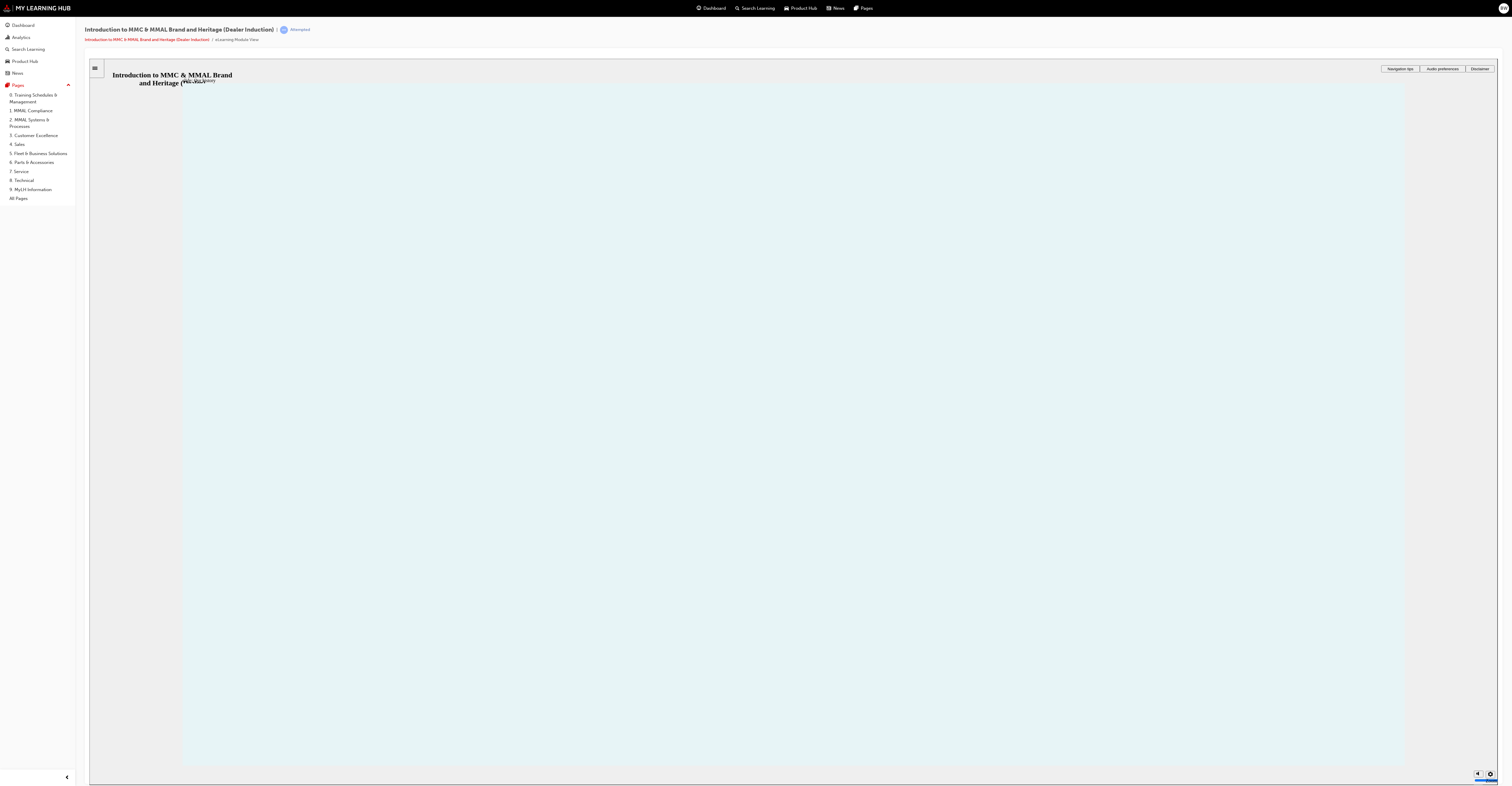 click 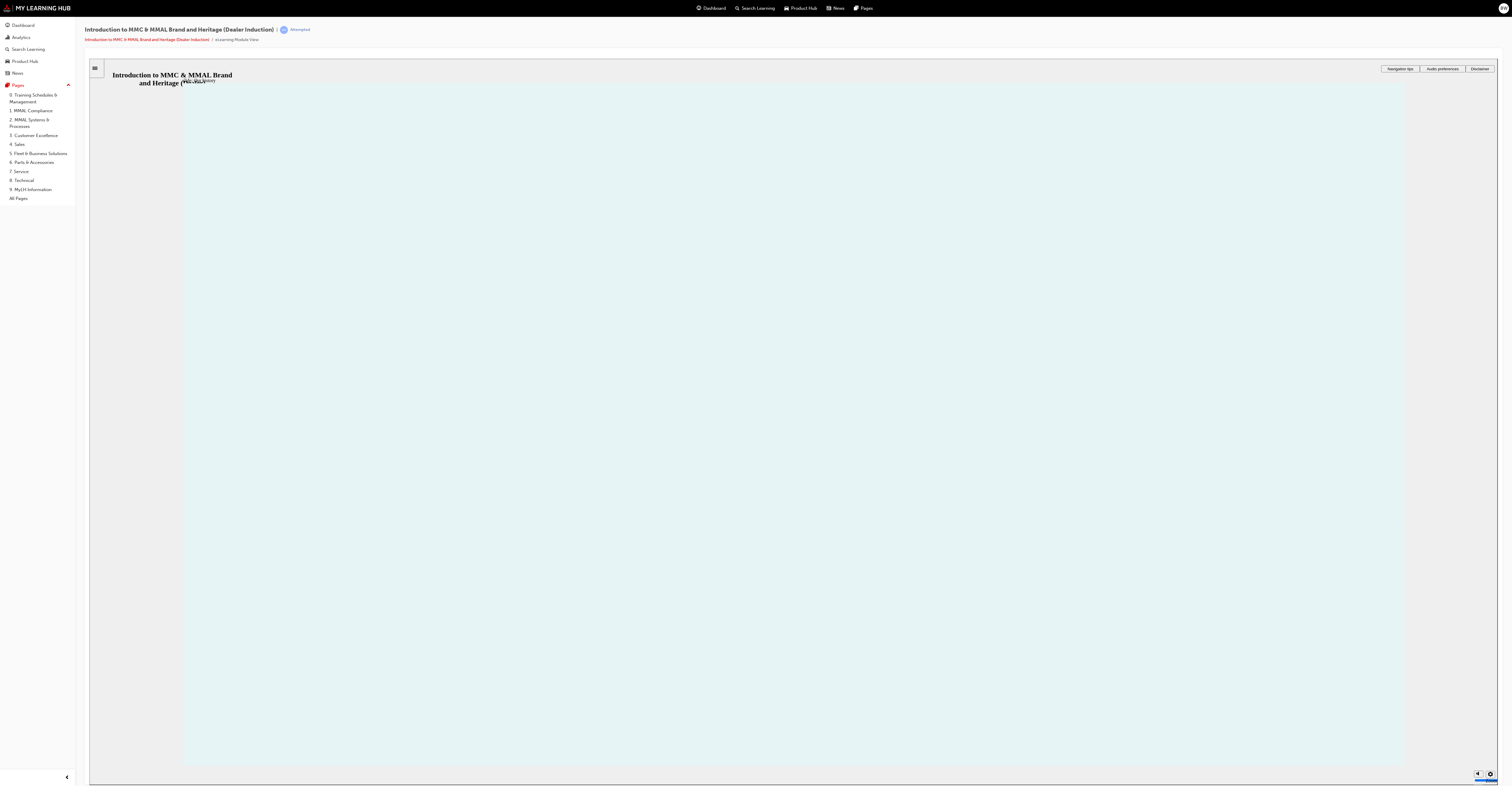 click 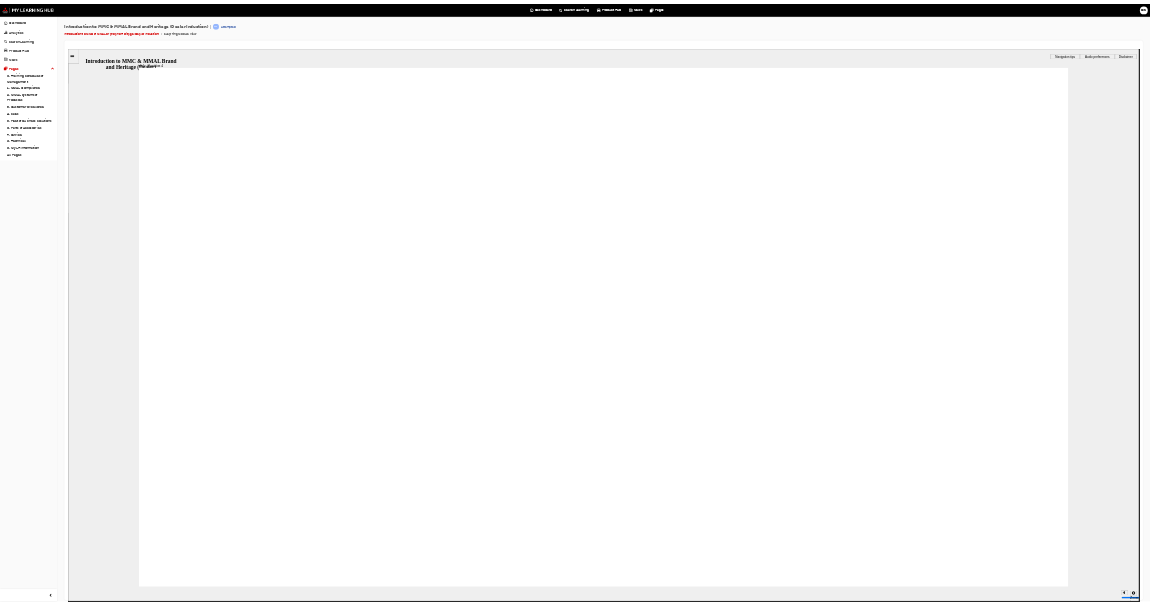 scroll, scrollTop: 0, scrollLeft: 0, axis: both 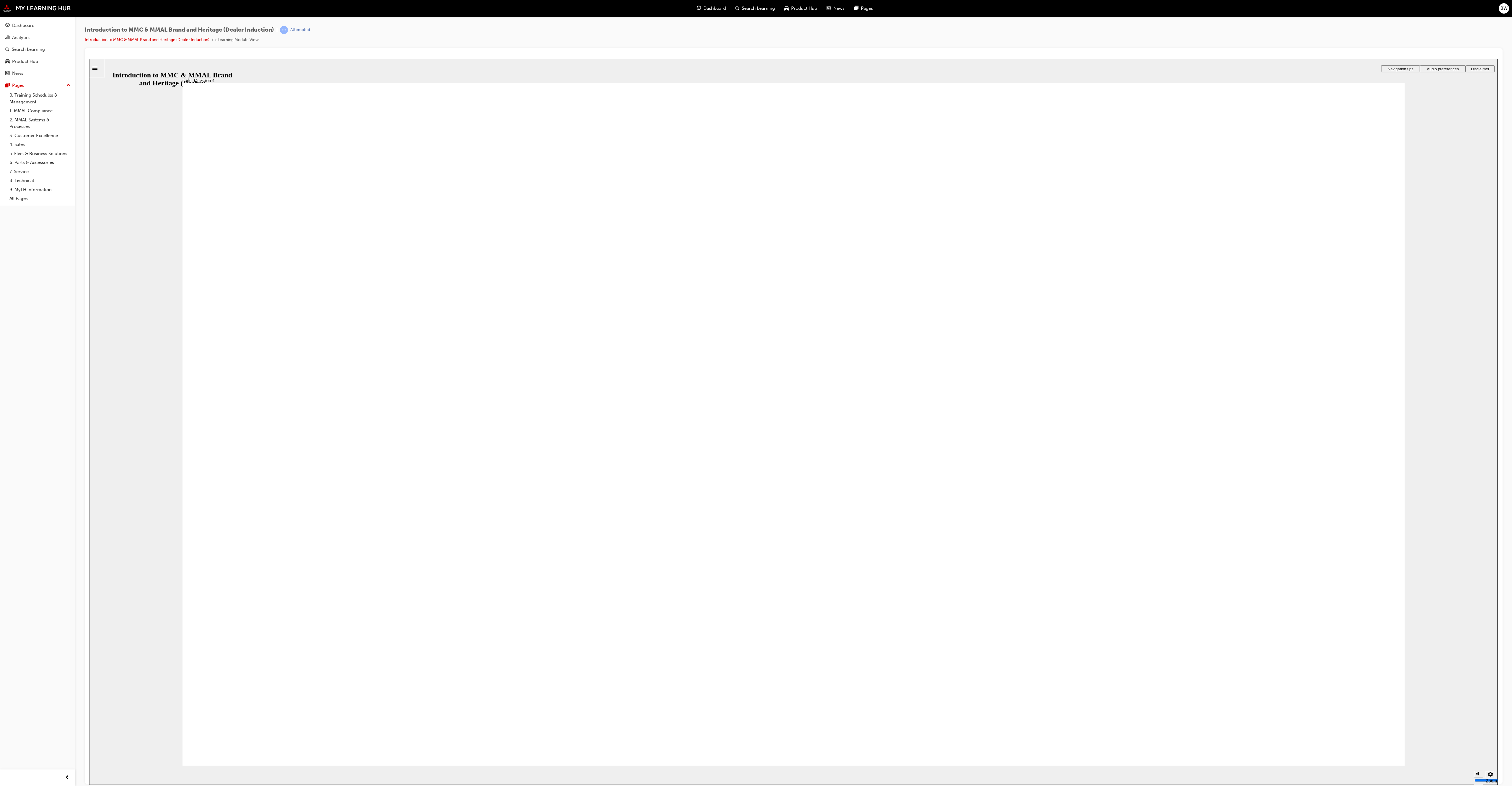 radio on "true" 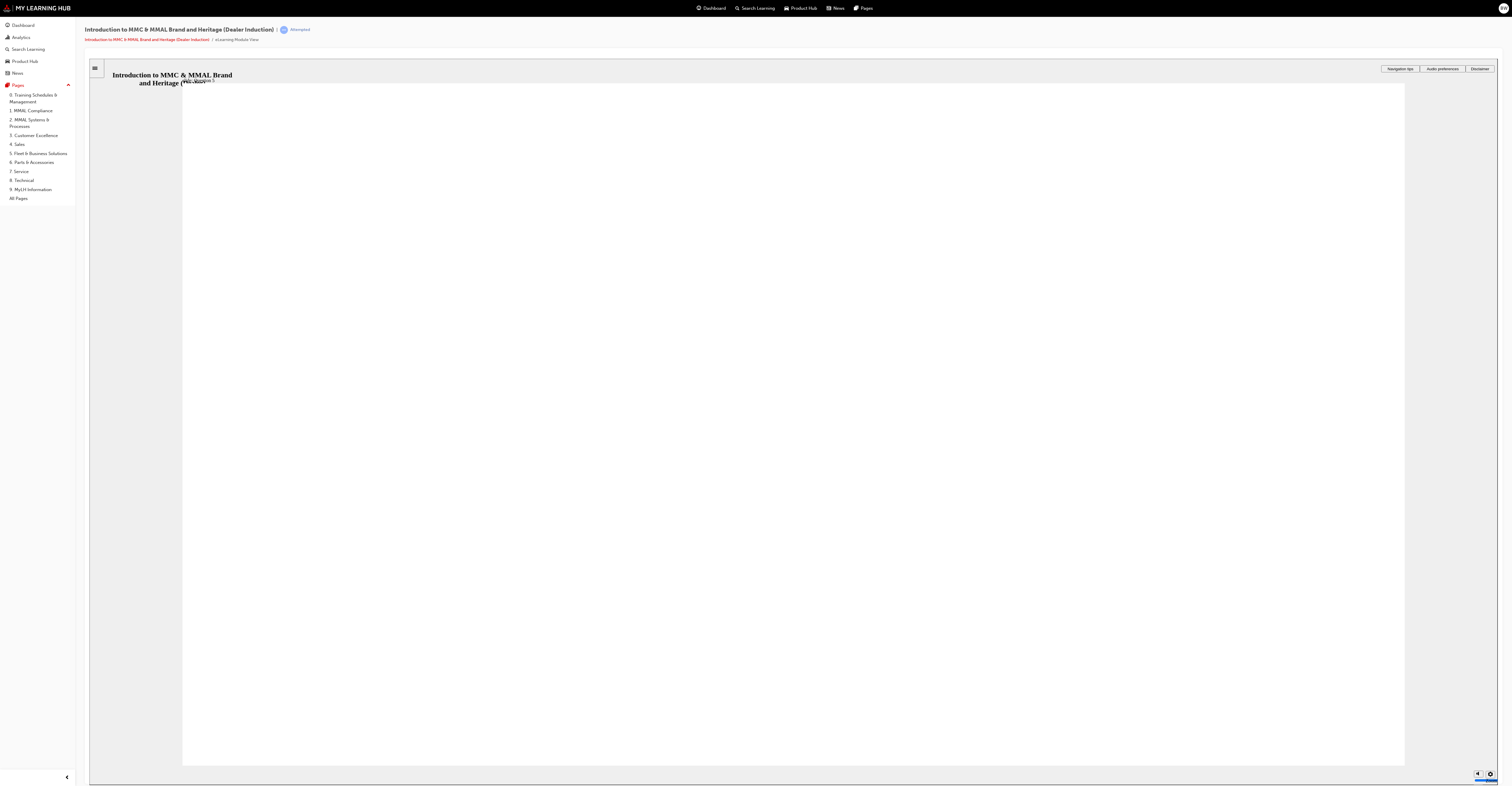 drag, startPoint x: 211, startPoint y: 271, endPoint x: 396, endPoint y: 262, distance: 185.21879 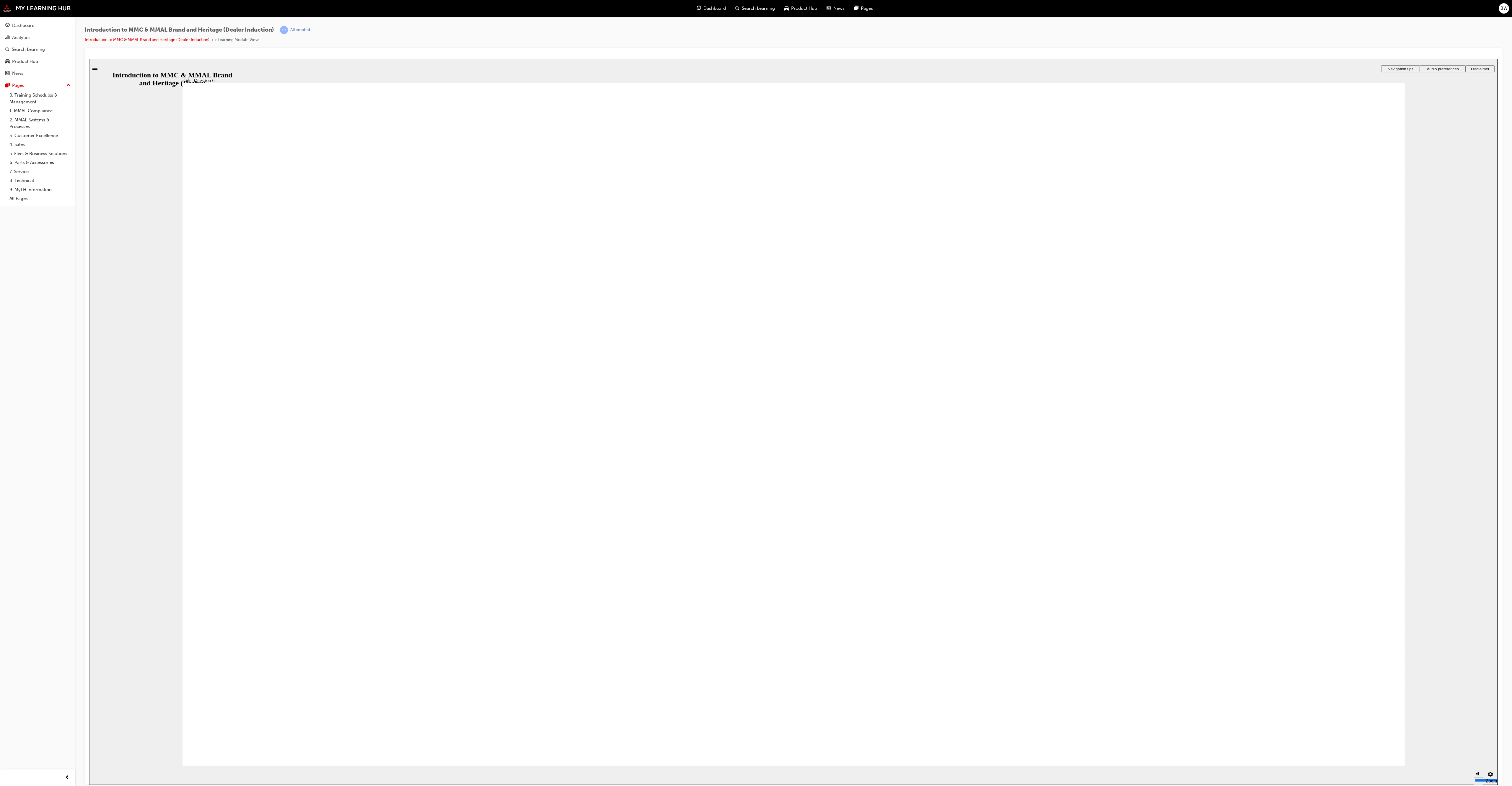 radio on "true" 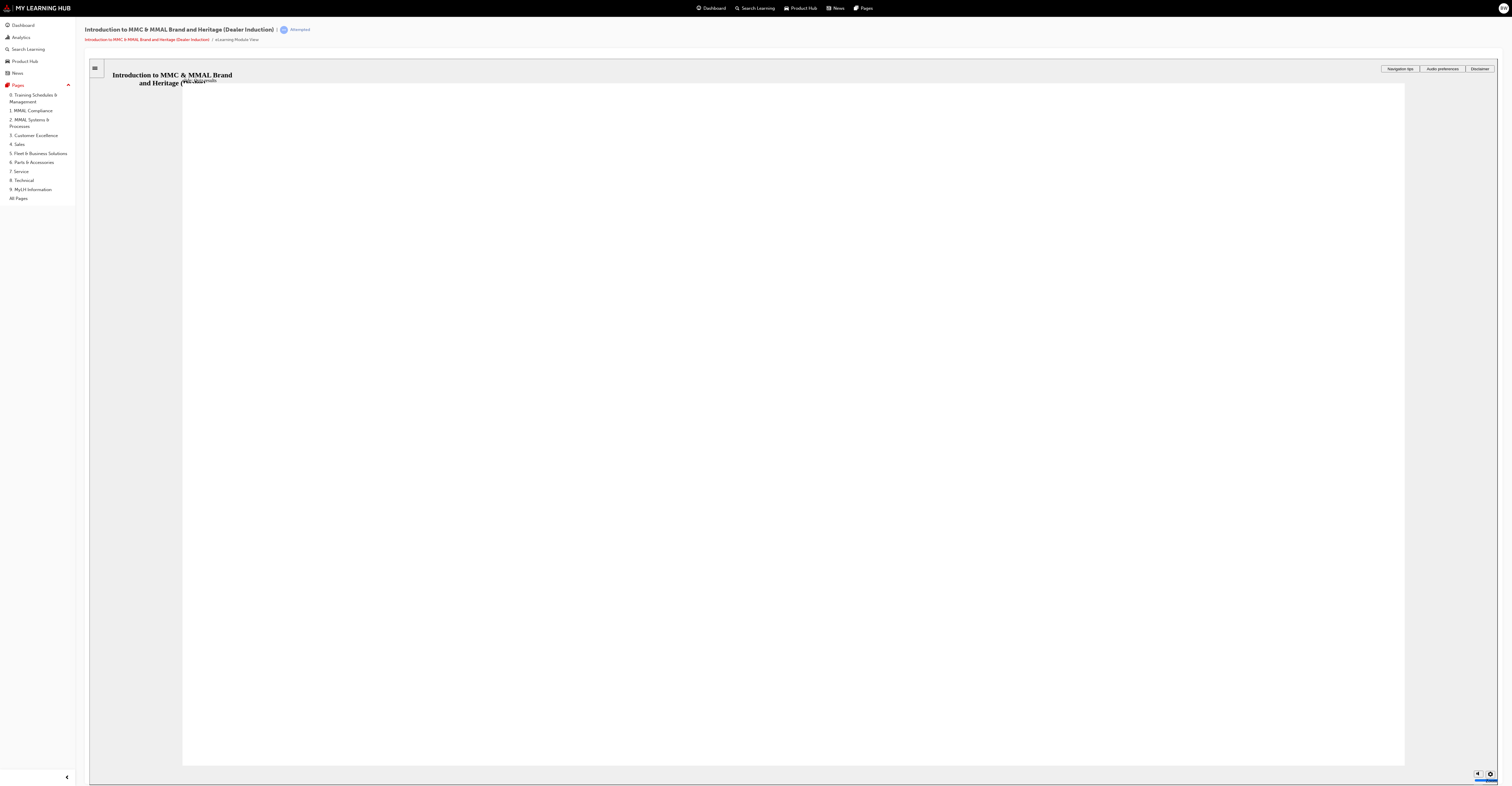 click 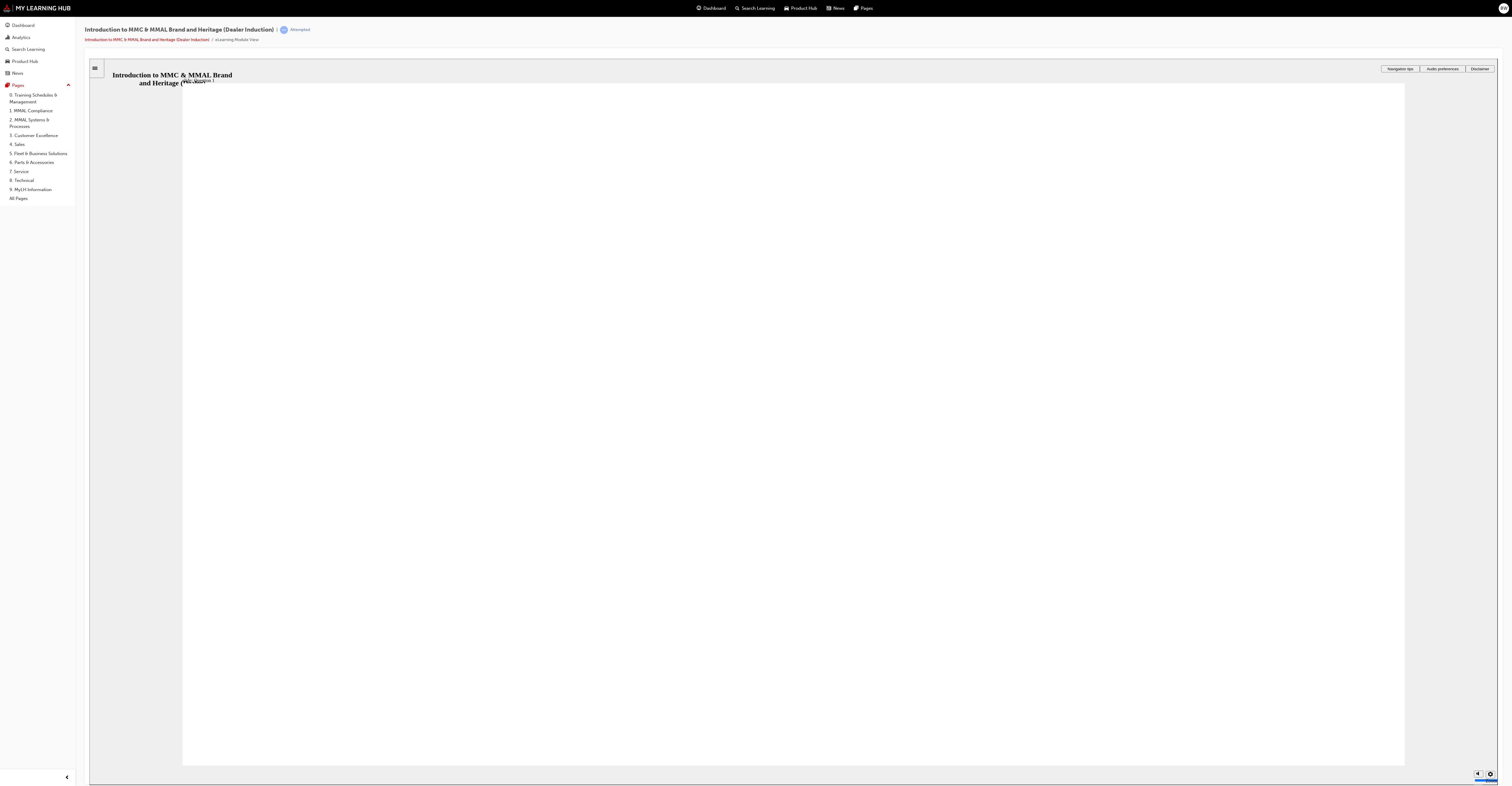 radio on "true" 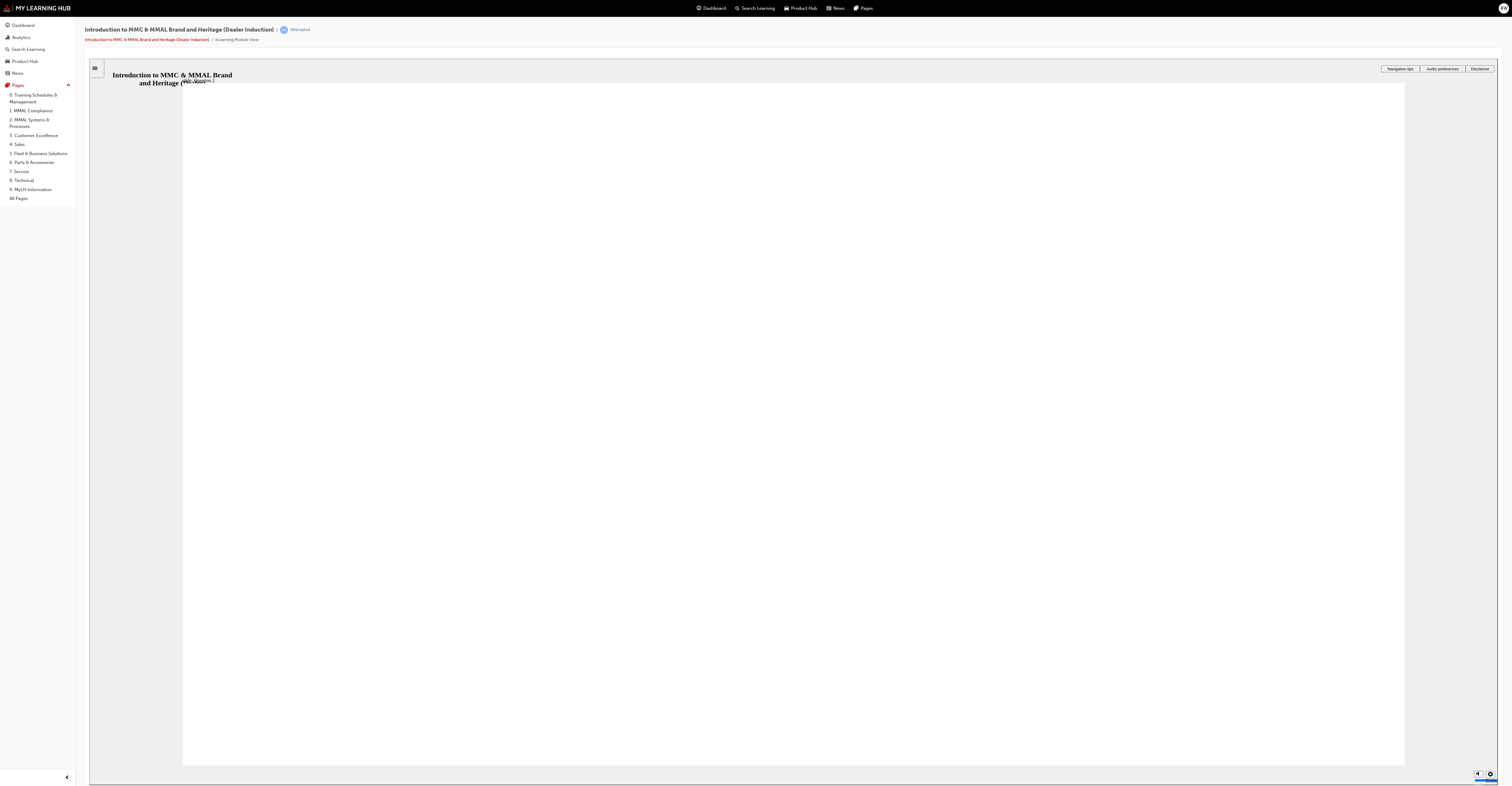 radio on "false" 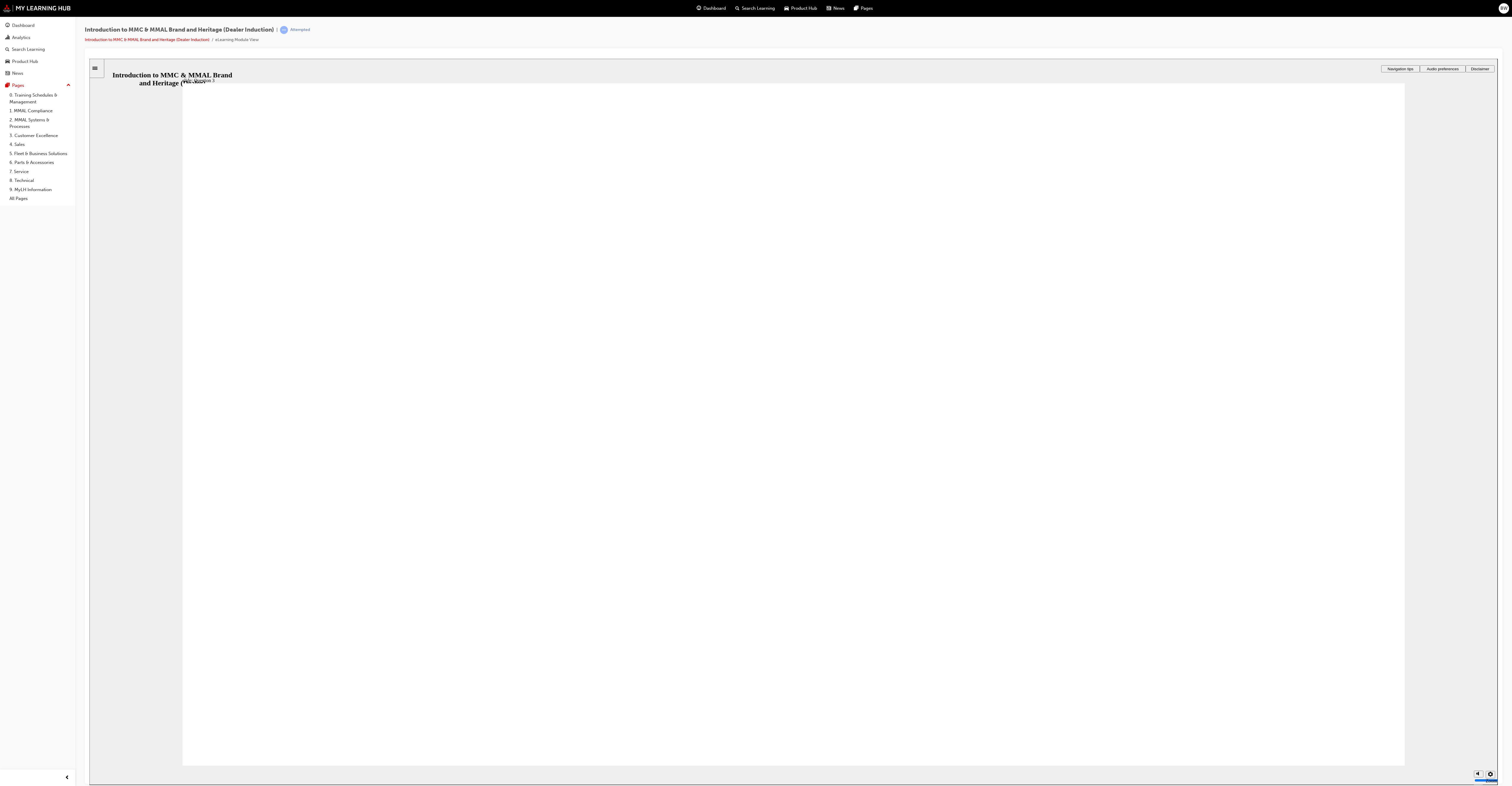radio on "true" 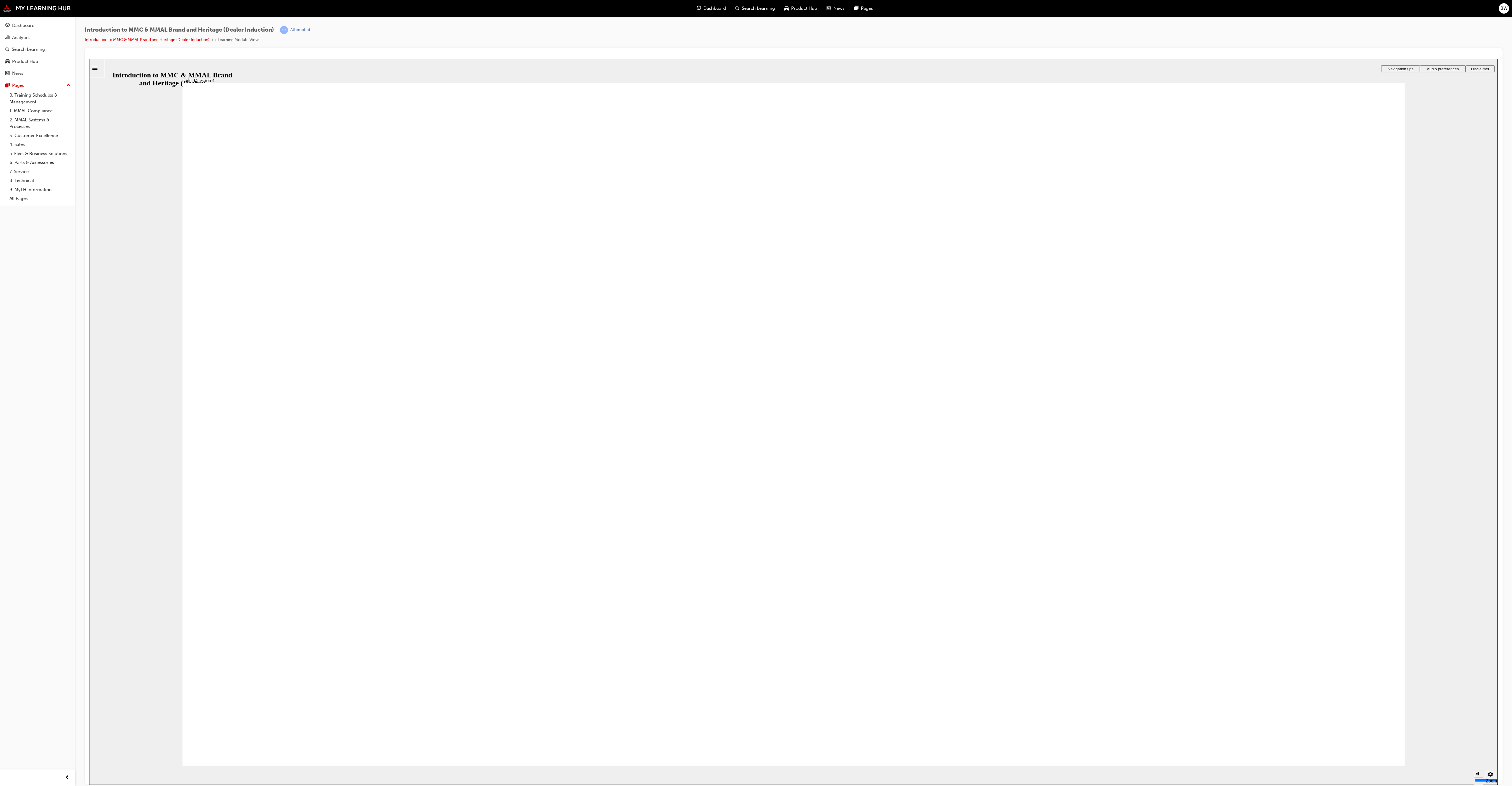radio on "true" 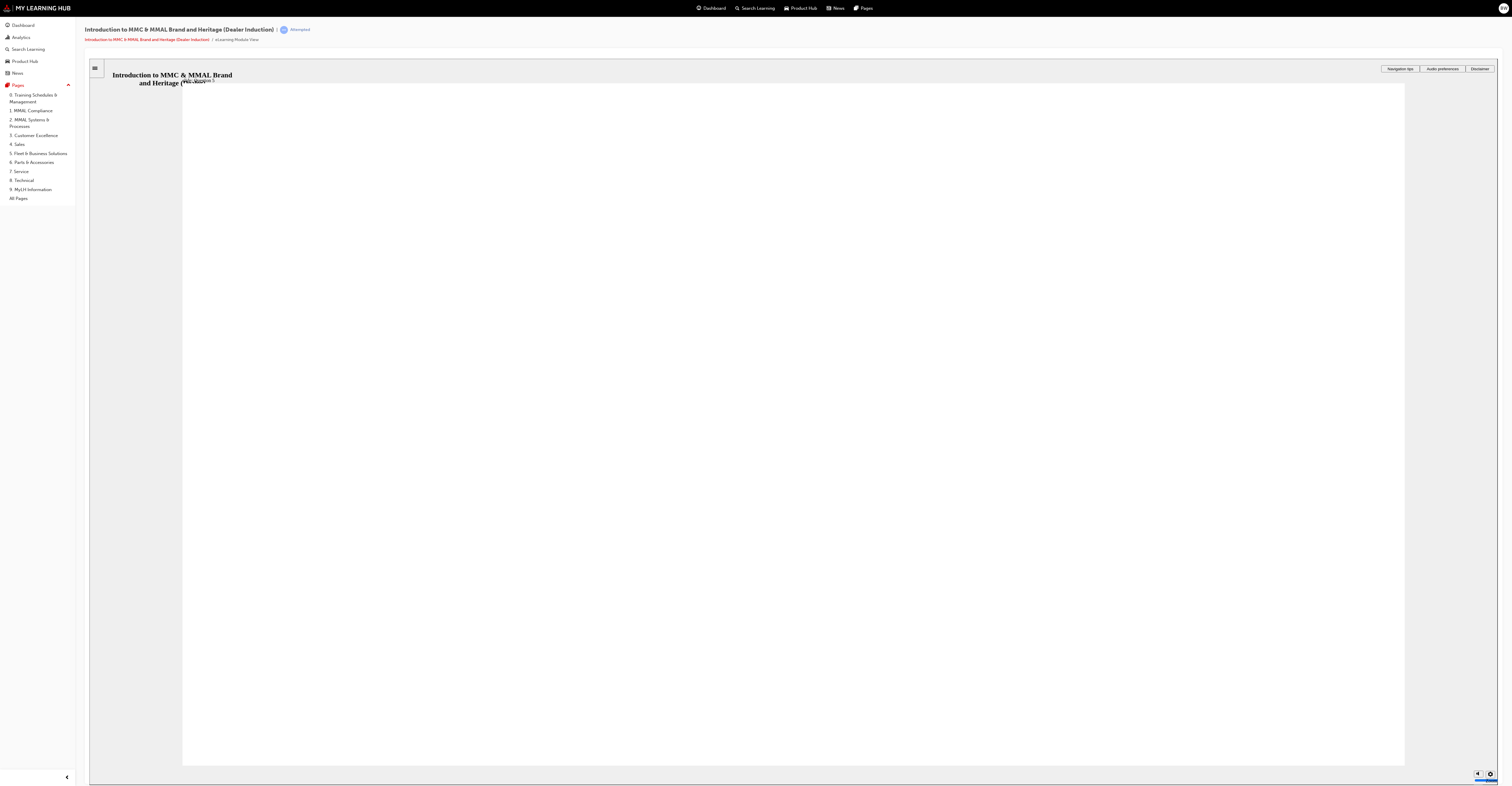 checkbox on "true" 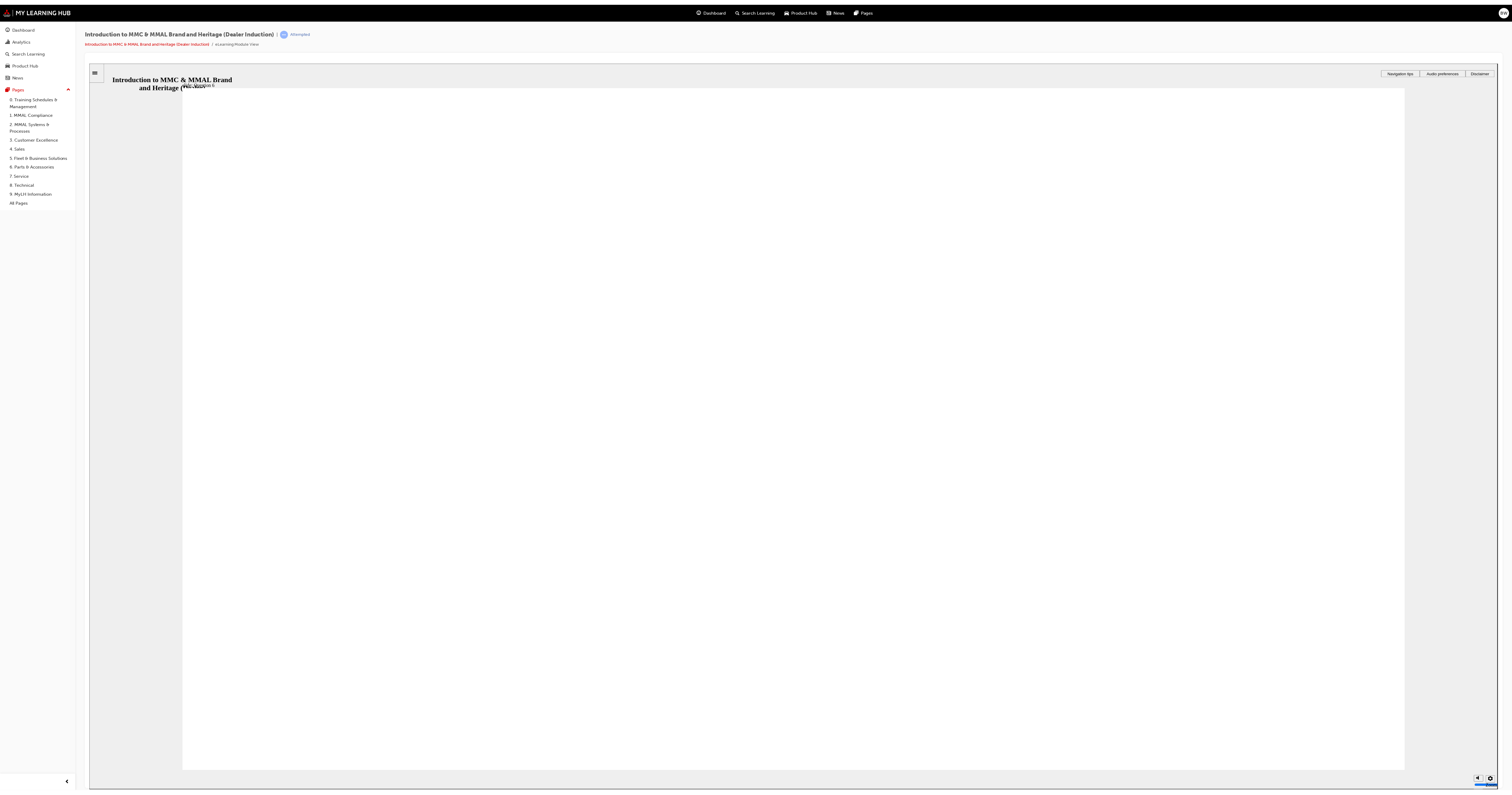 radio on "true" 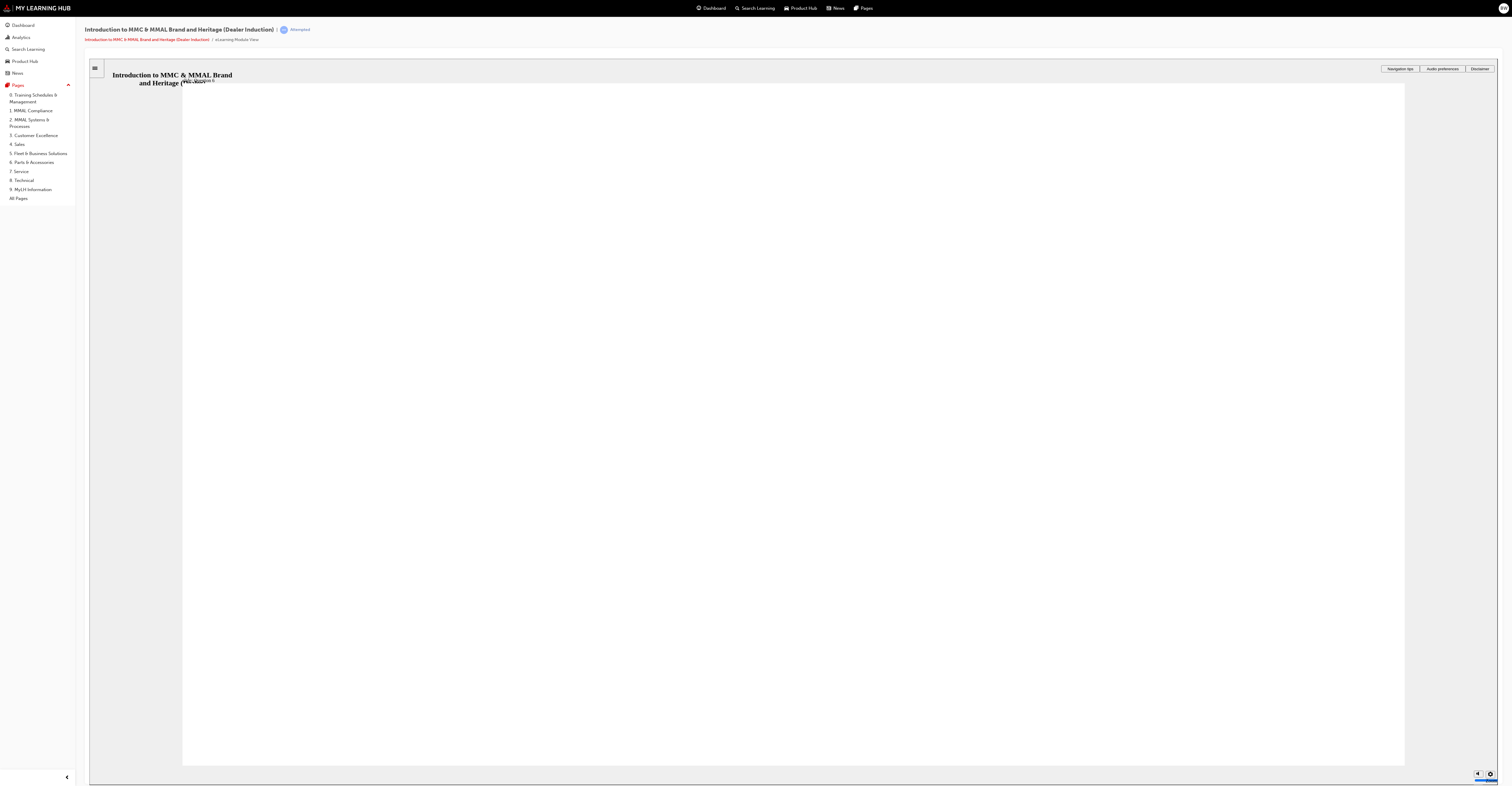 click 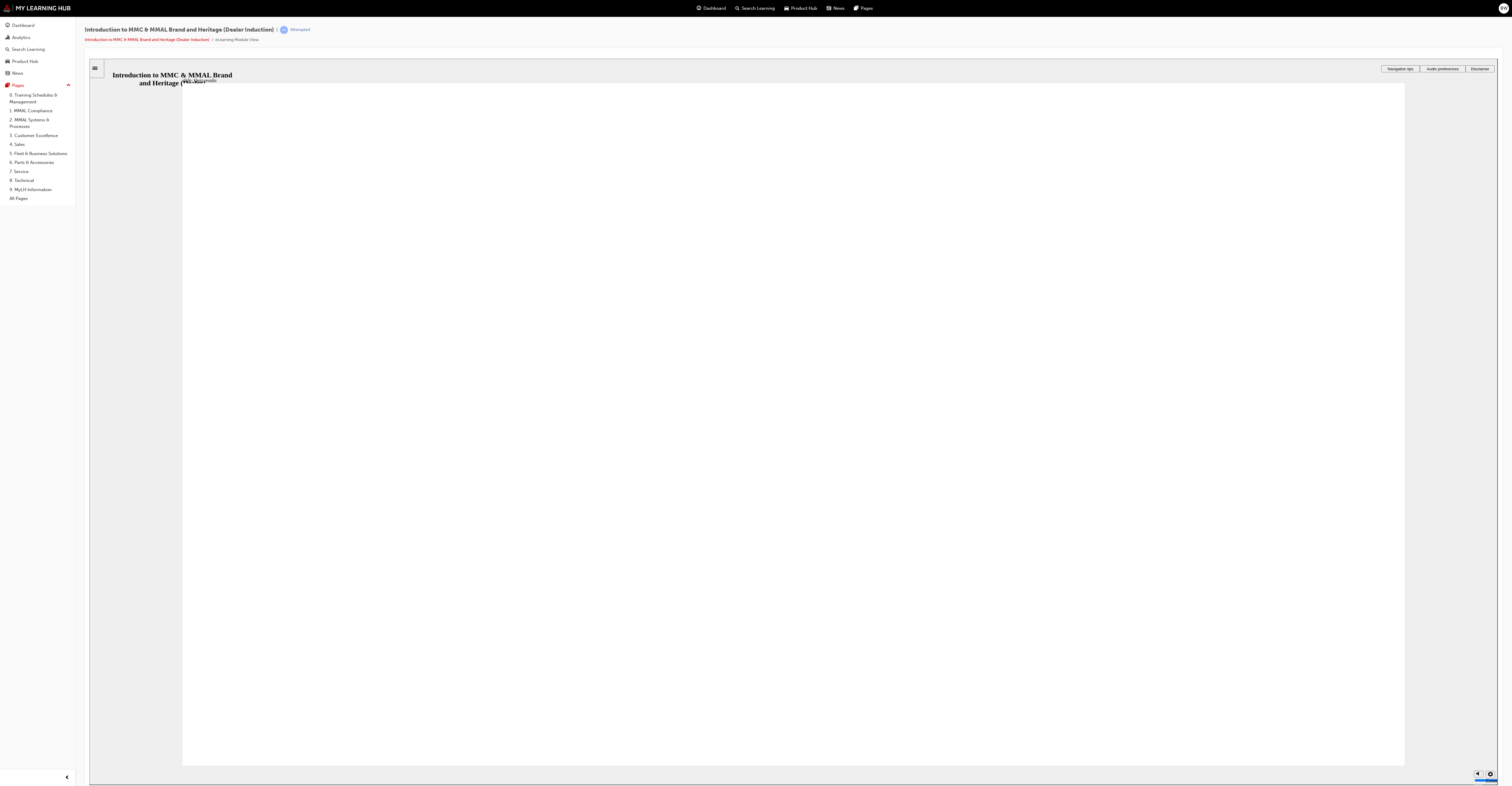 drag, startPoint x: 416, startPoint y: 576, endPoint x: 379, endPoint y: 589, distance: 39.21734 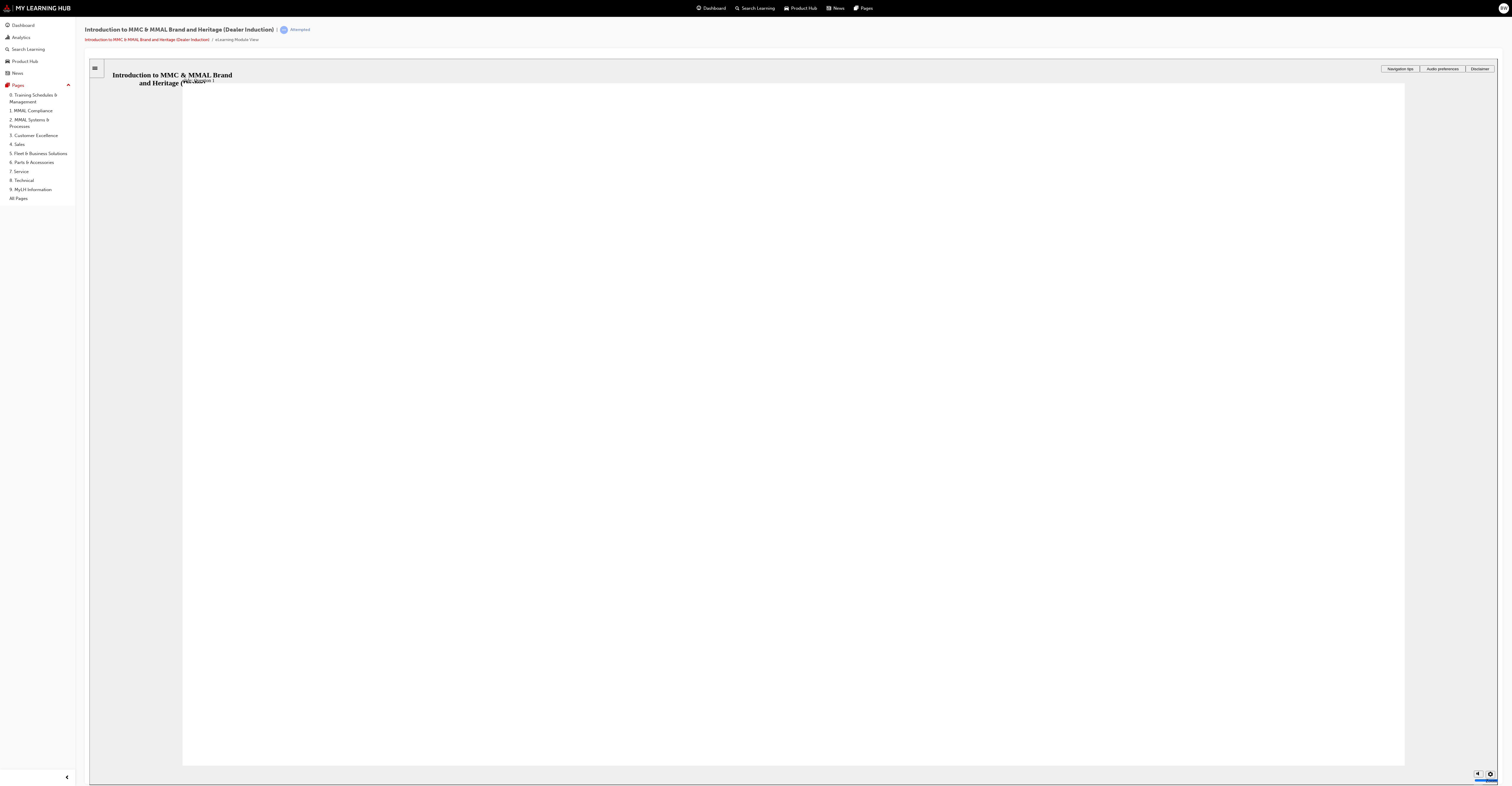 radio on "true" 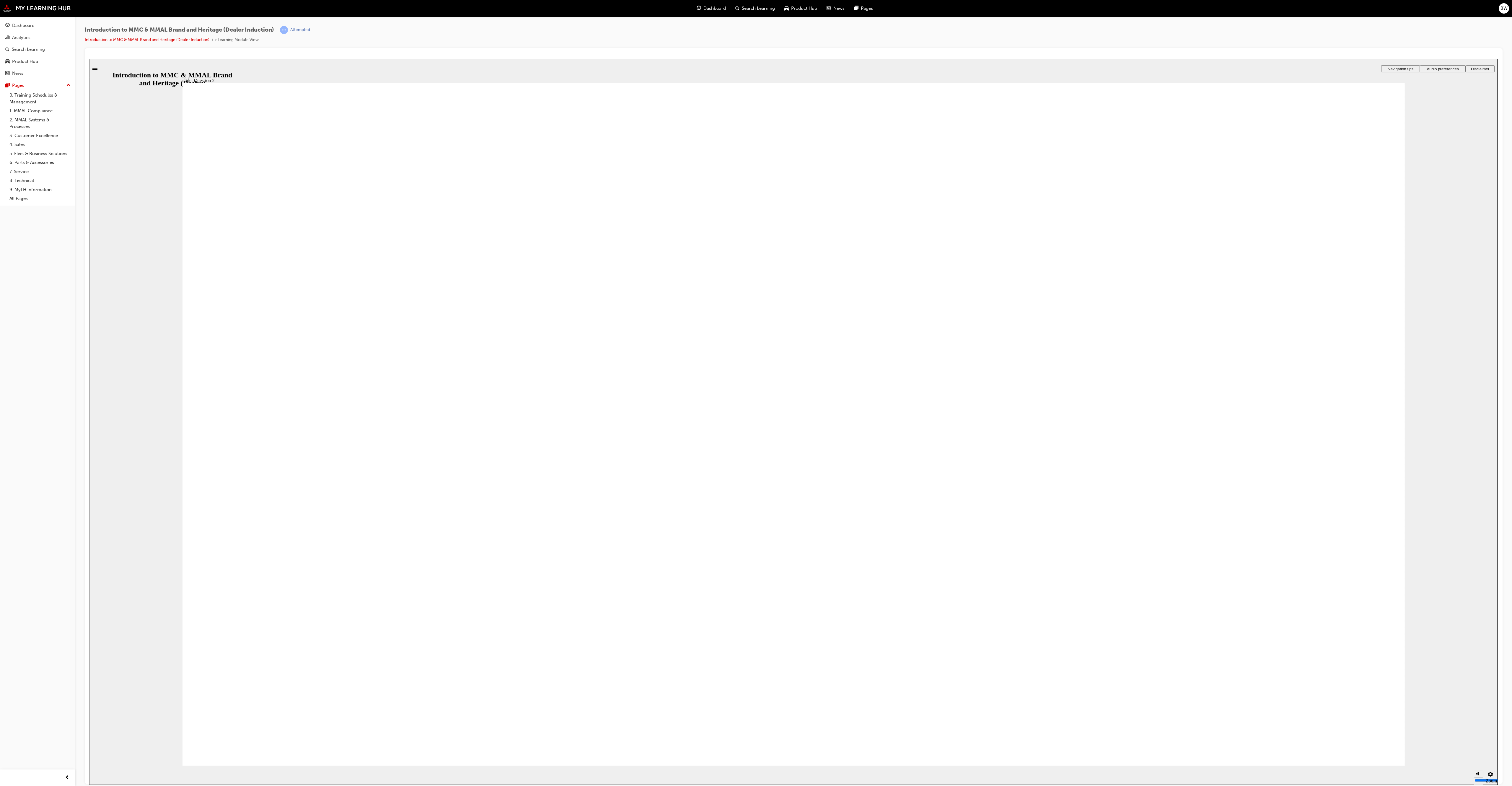 radio on "true" 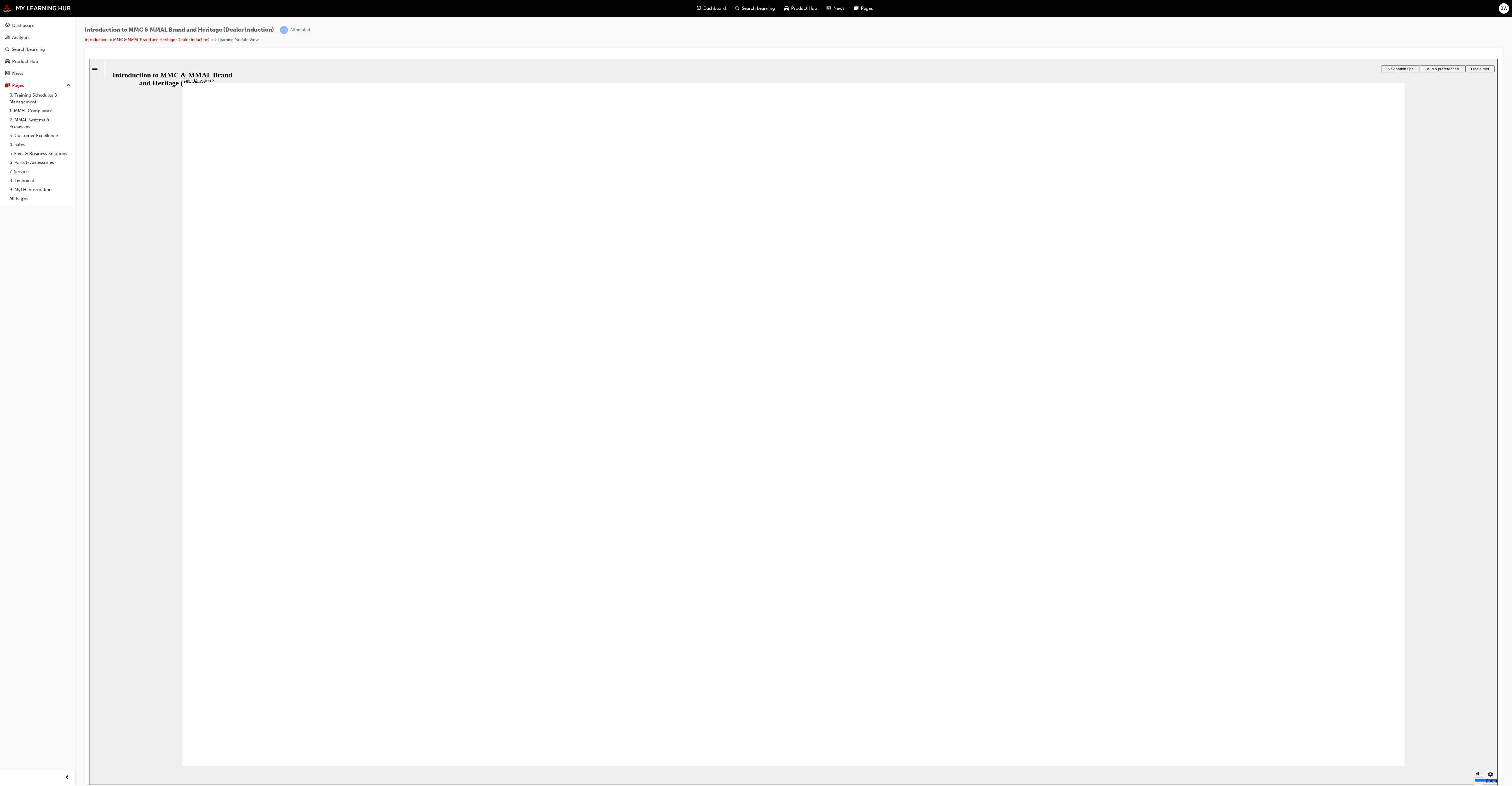 click 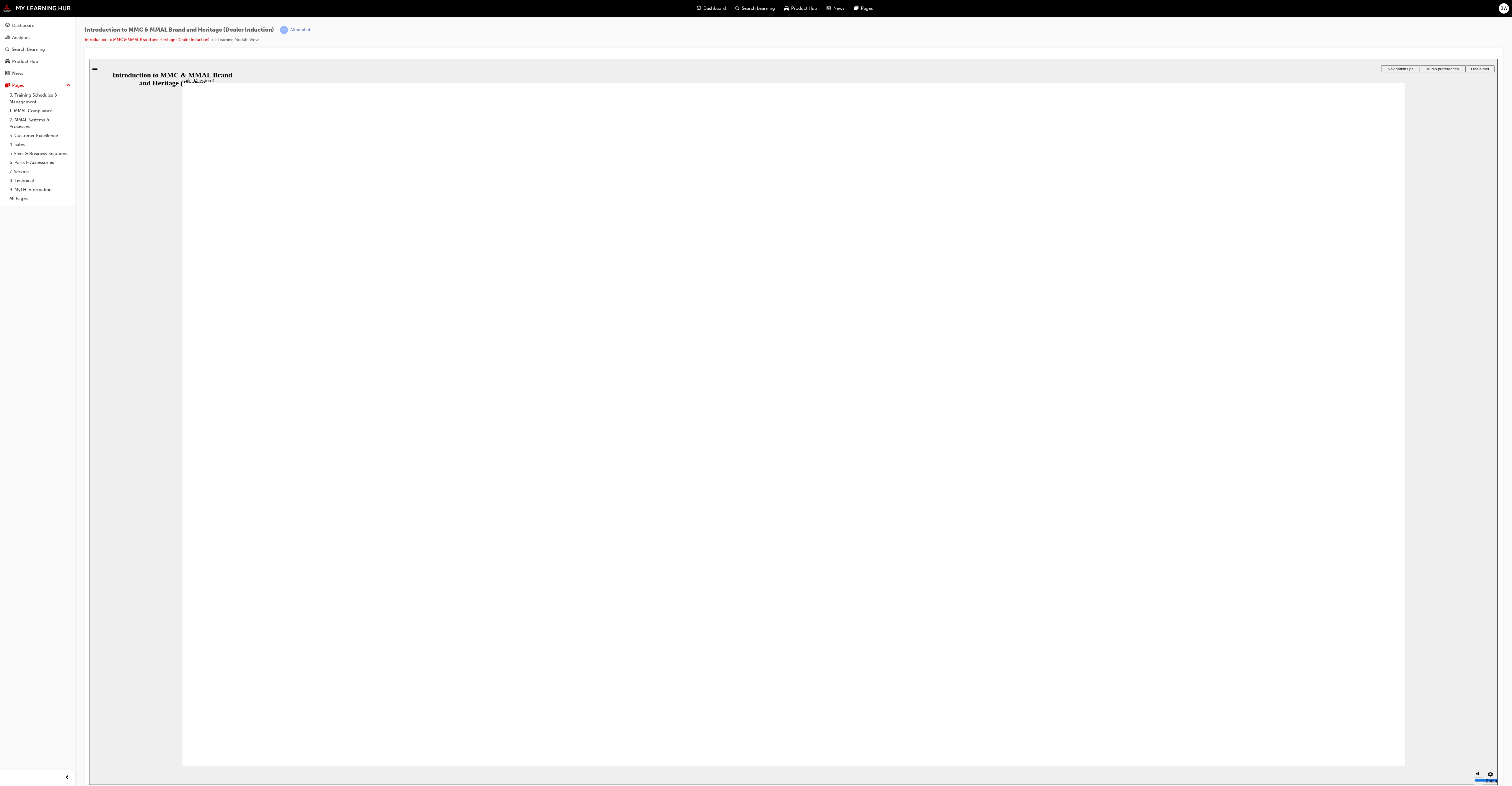 radio on "true" 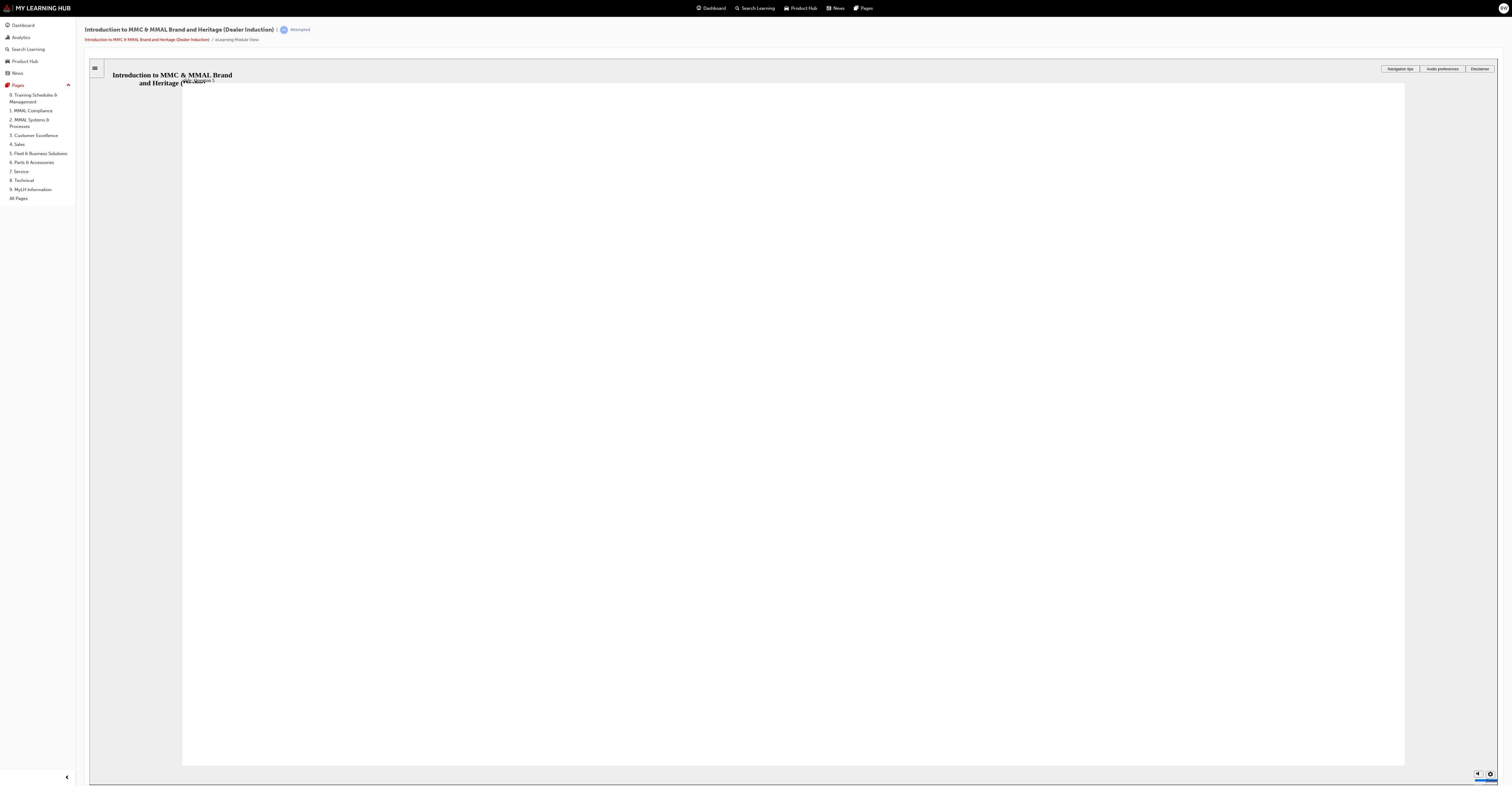 checkbox on "true" 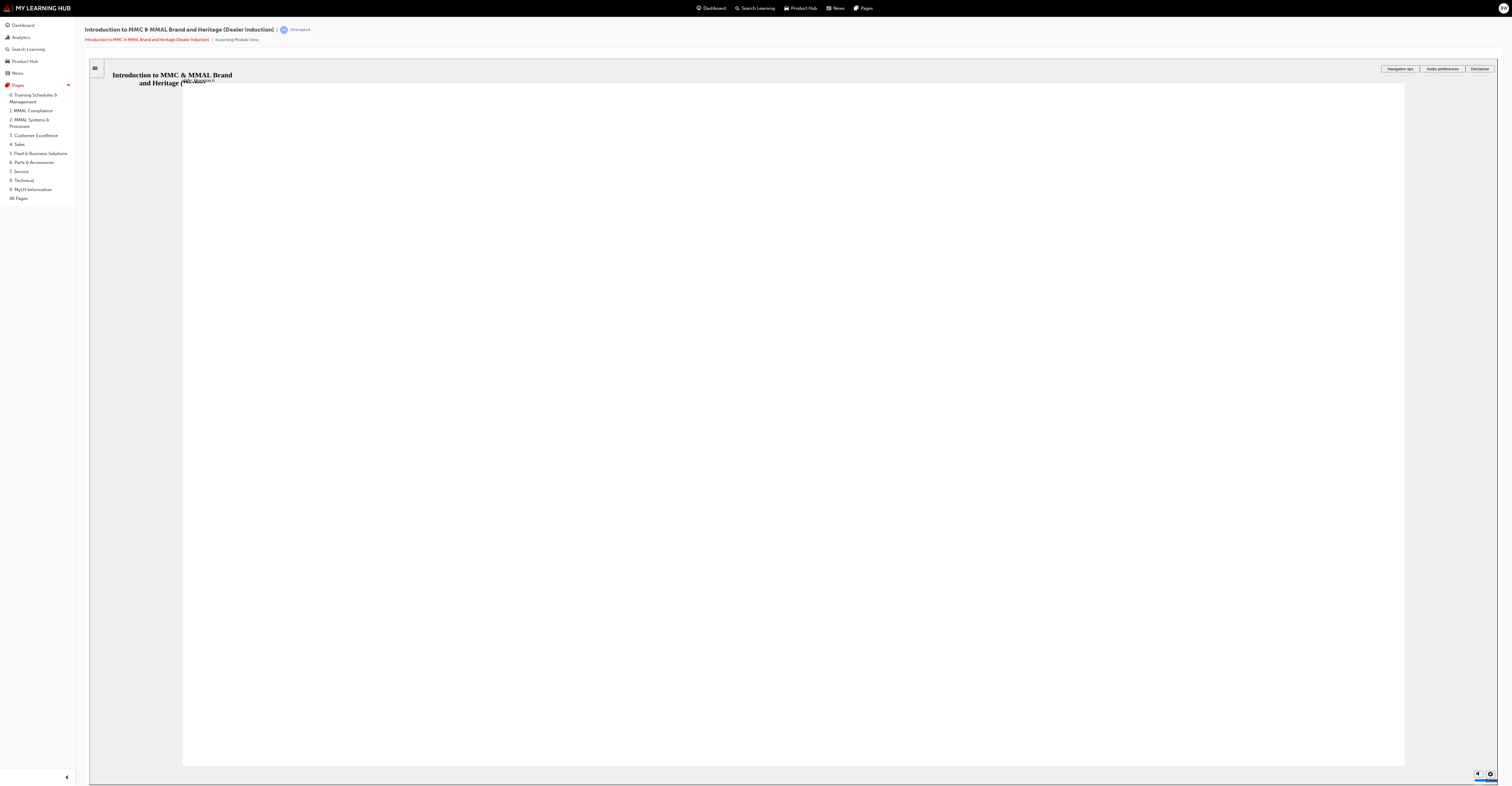 radio on "true" 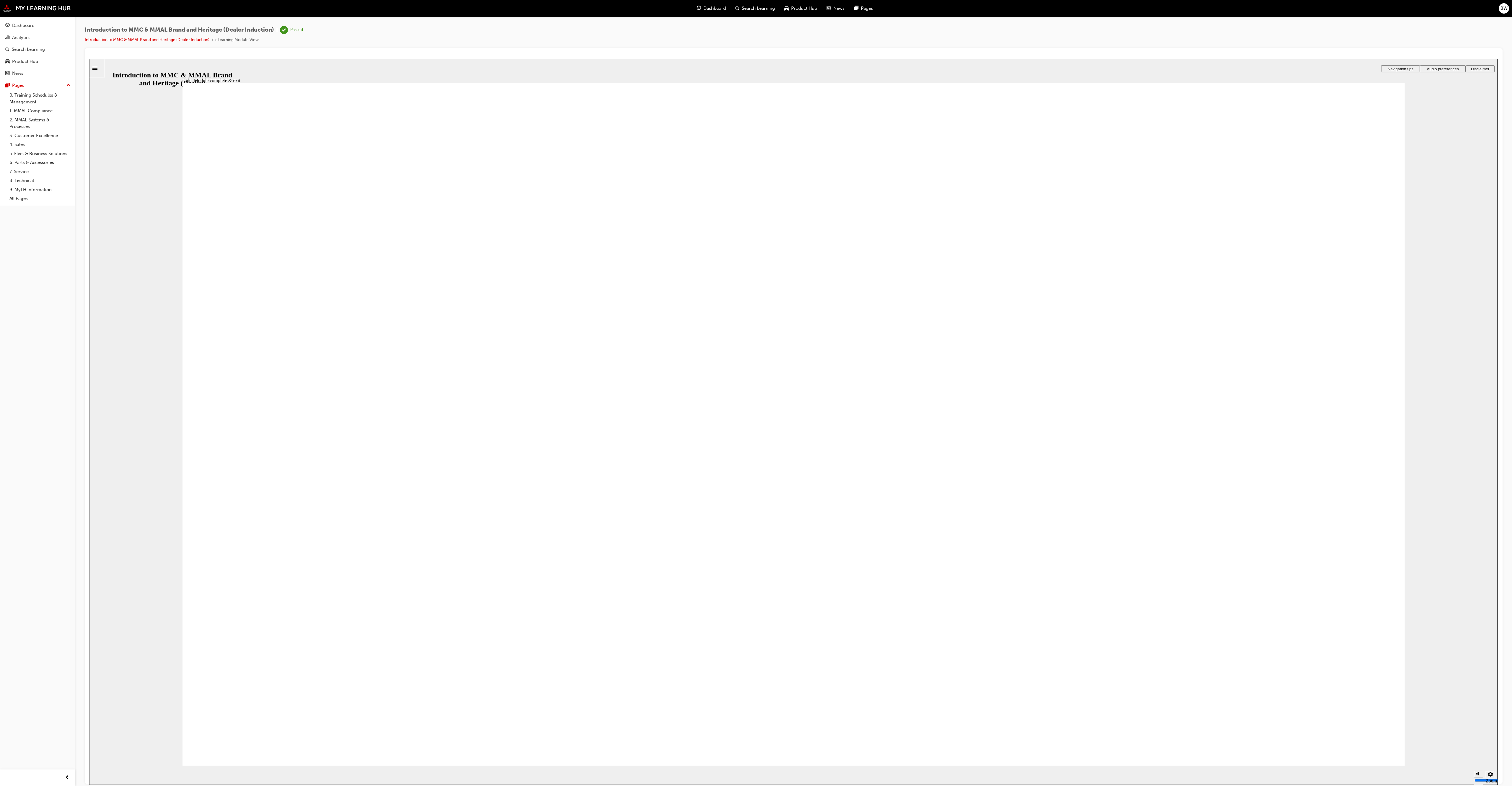 click 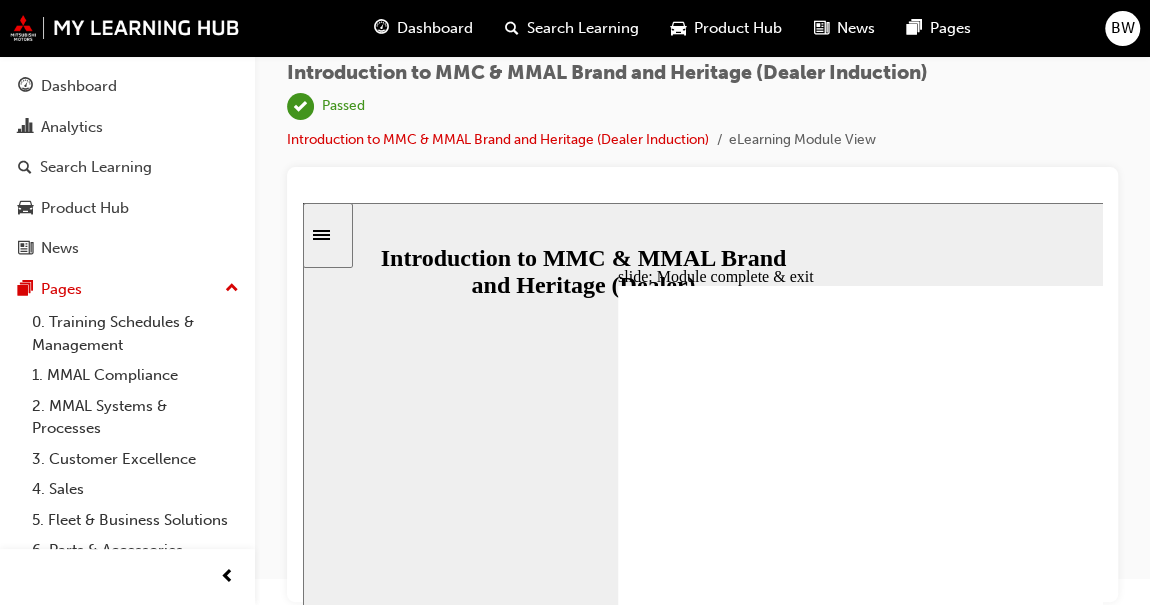 scroll, scrollTop: 0, scrollLeft: 0, axis: both 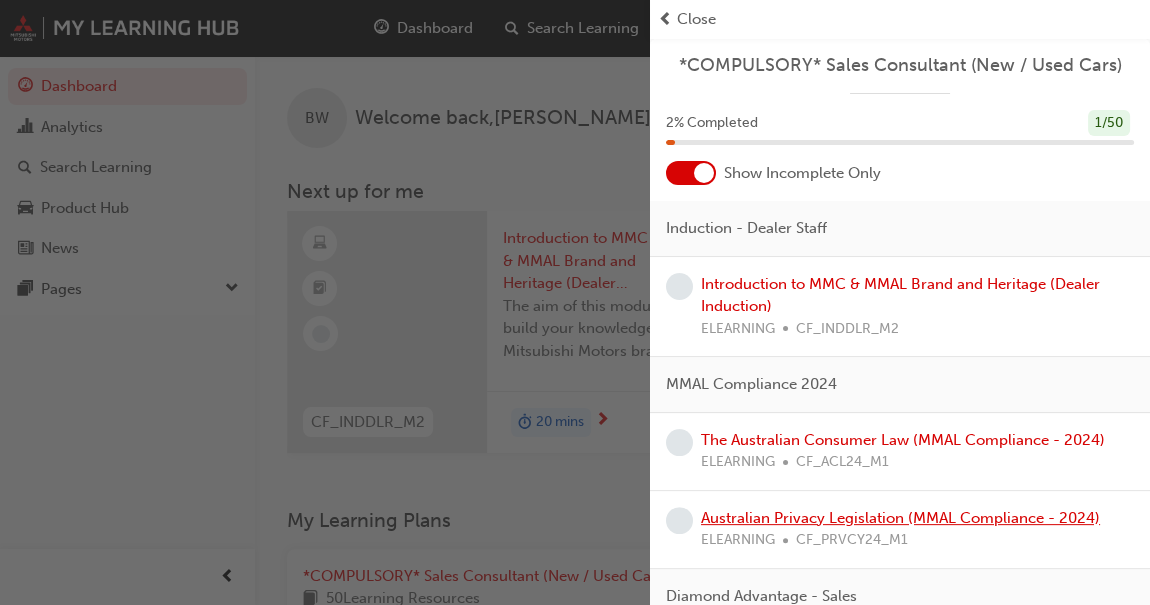 click on "Show Incomplete Only" at bounding box center [802, 173] 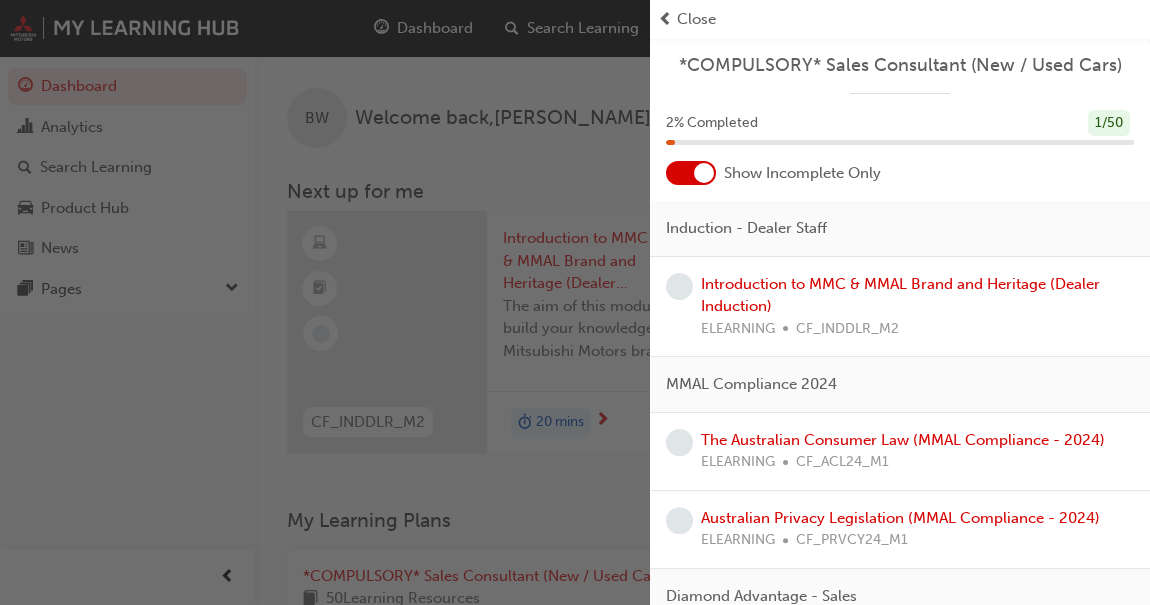 click at bounding box center [704, 173] 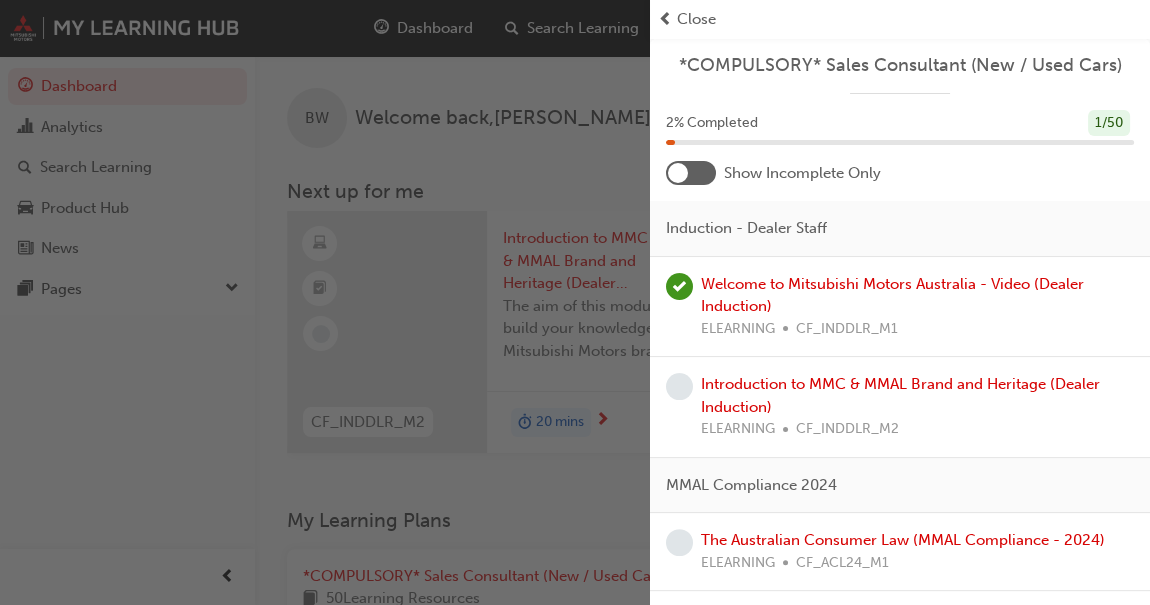 click at bounding box center (691, 173) 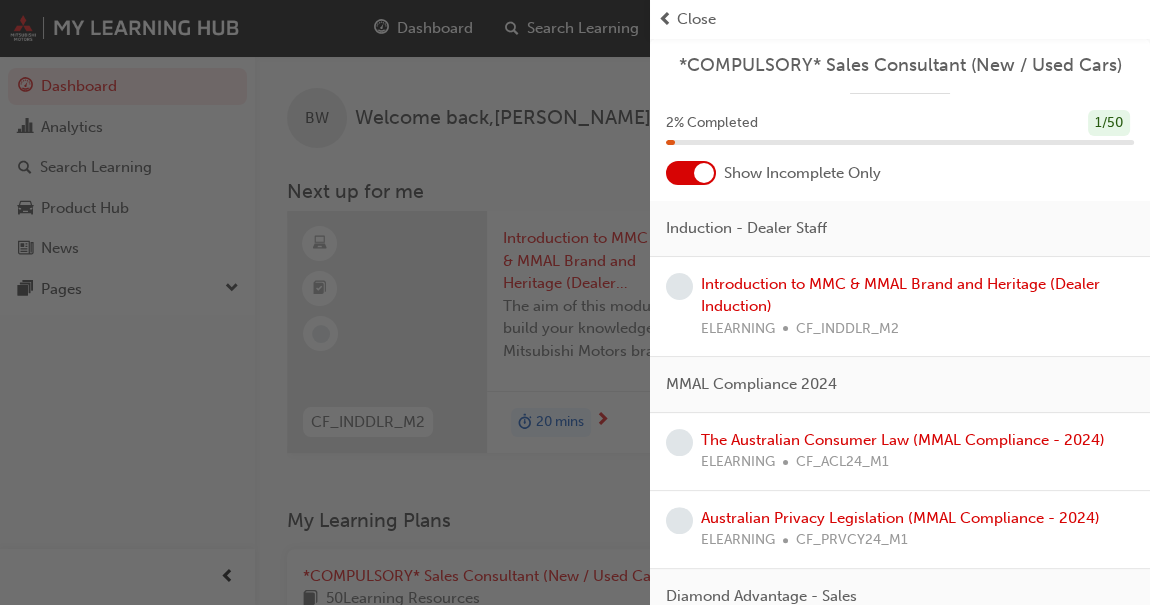 click at bounding box center [691, 173] 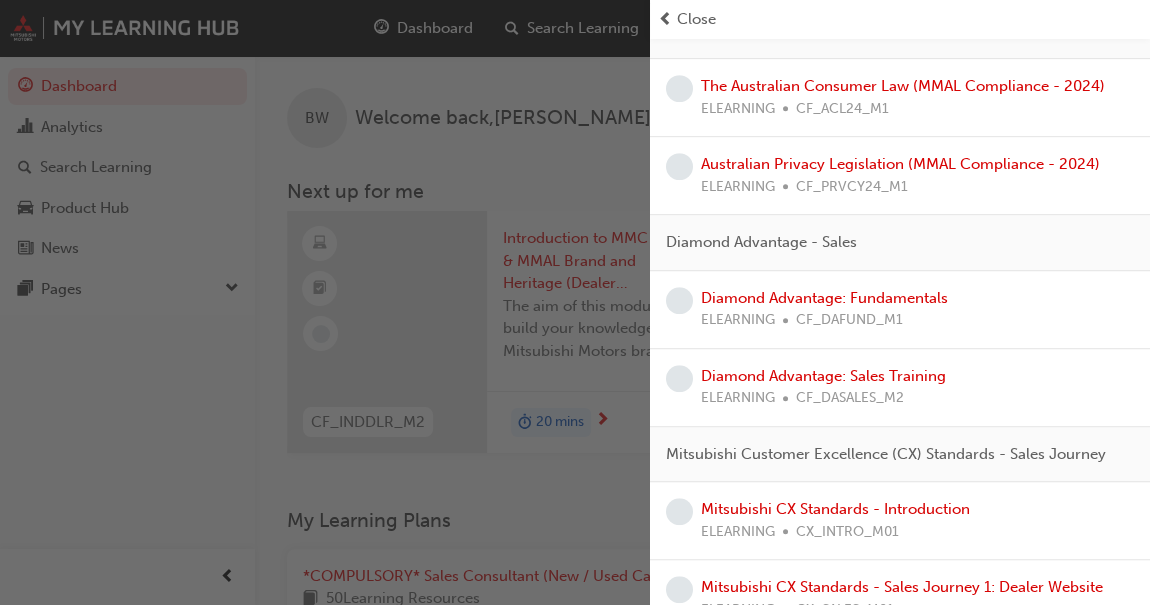 scroll, scrollTop: 0, scrollLeft: 0, axis: both 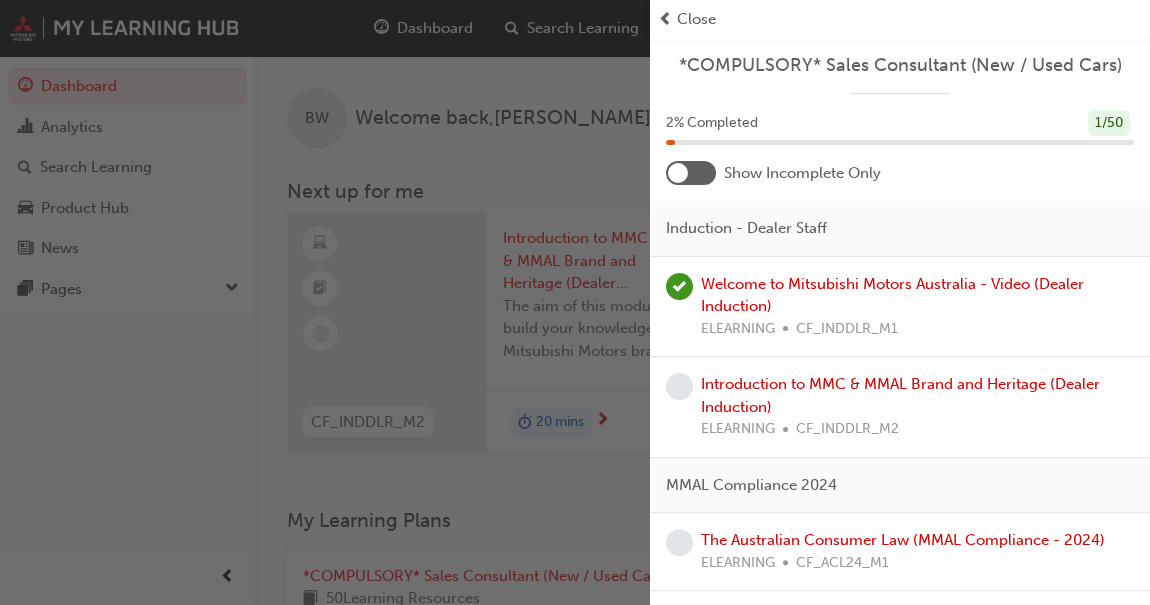 click at bounding box center [691, 173] 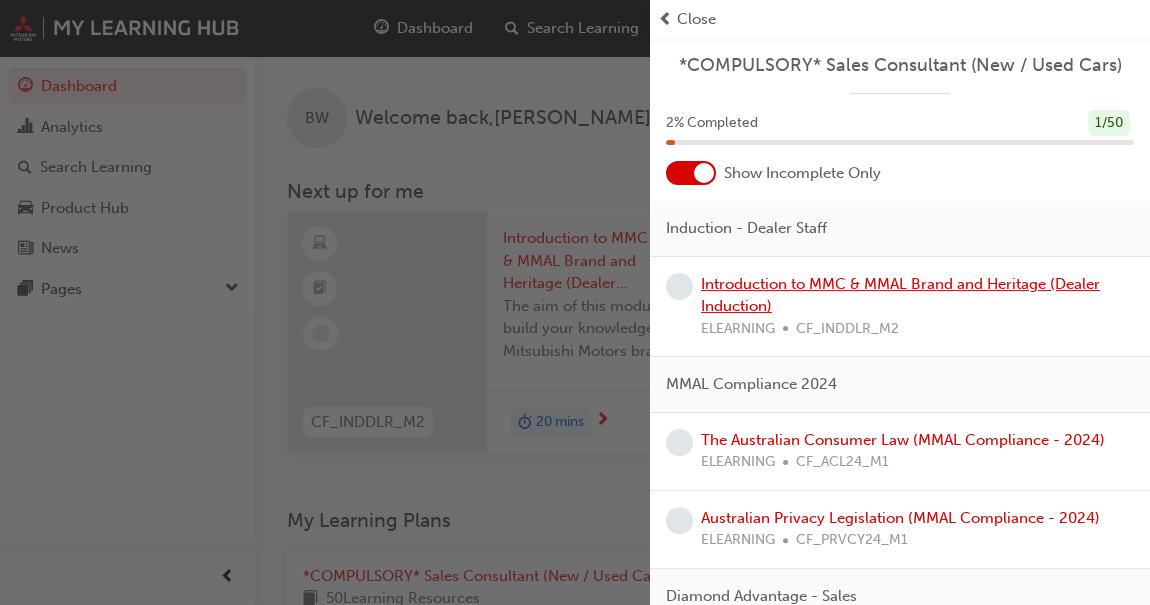 click on "Introduction to MMC & MMAL Brand and Heritage (Dealer Induction)" at bounding box center [900, 295] 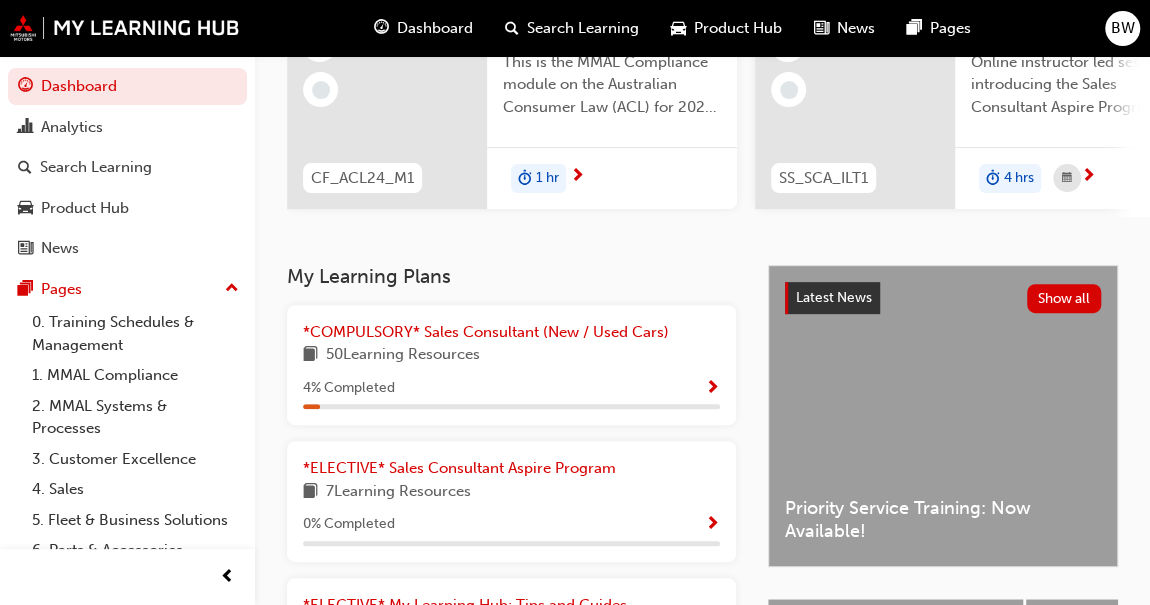 scroll, scrollTop: 272, scrollLeft: 0, axis: vertical 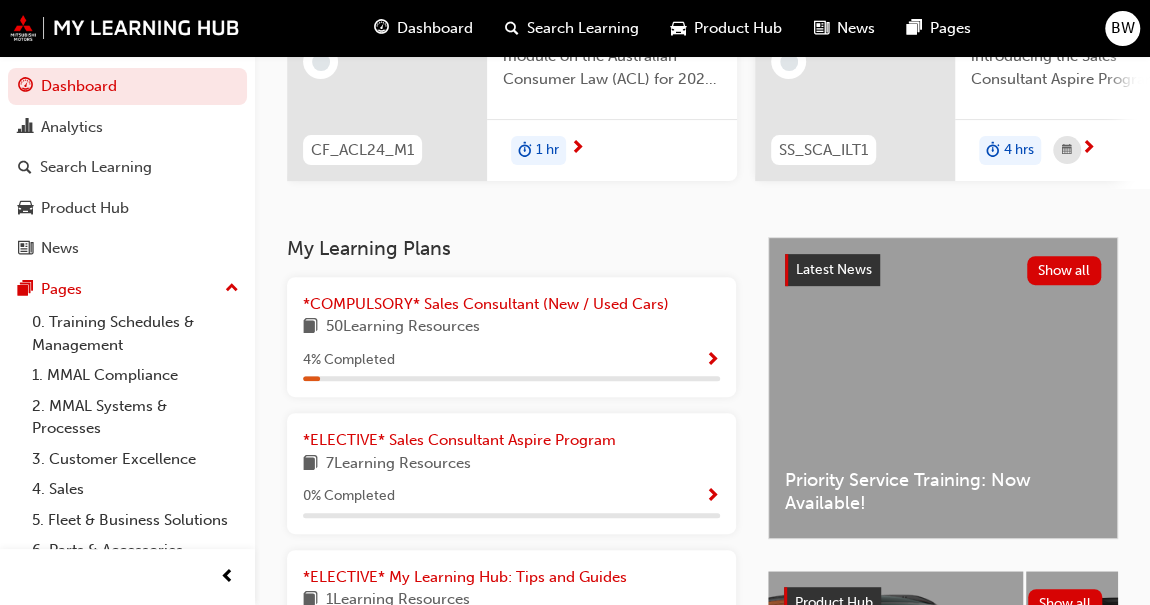 click at bounding box center [712, 361] 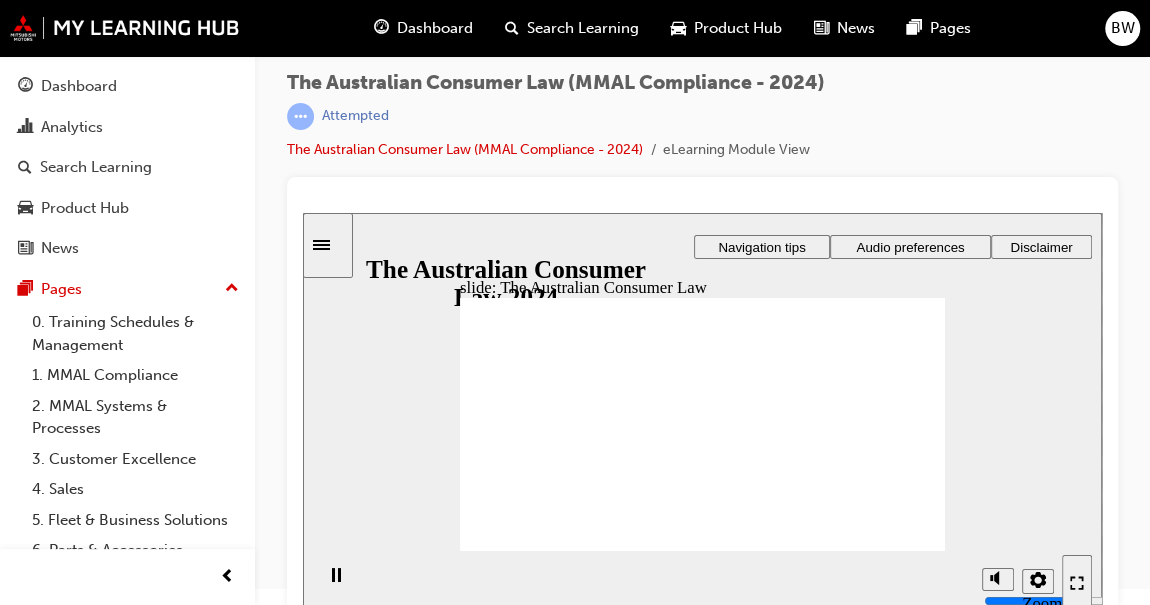 scroll, scrollTop: 26, scrollLeft: 0, axis: vertical 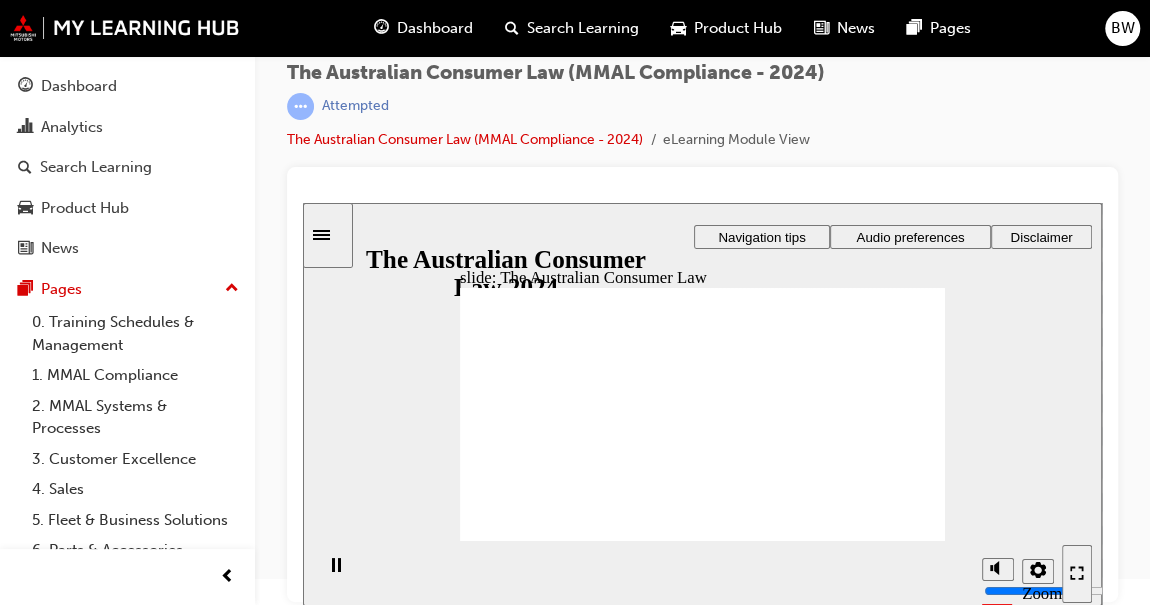 click on "Start Start Start" at bounding box center (869, 2539) 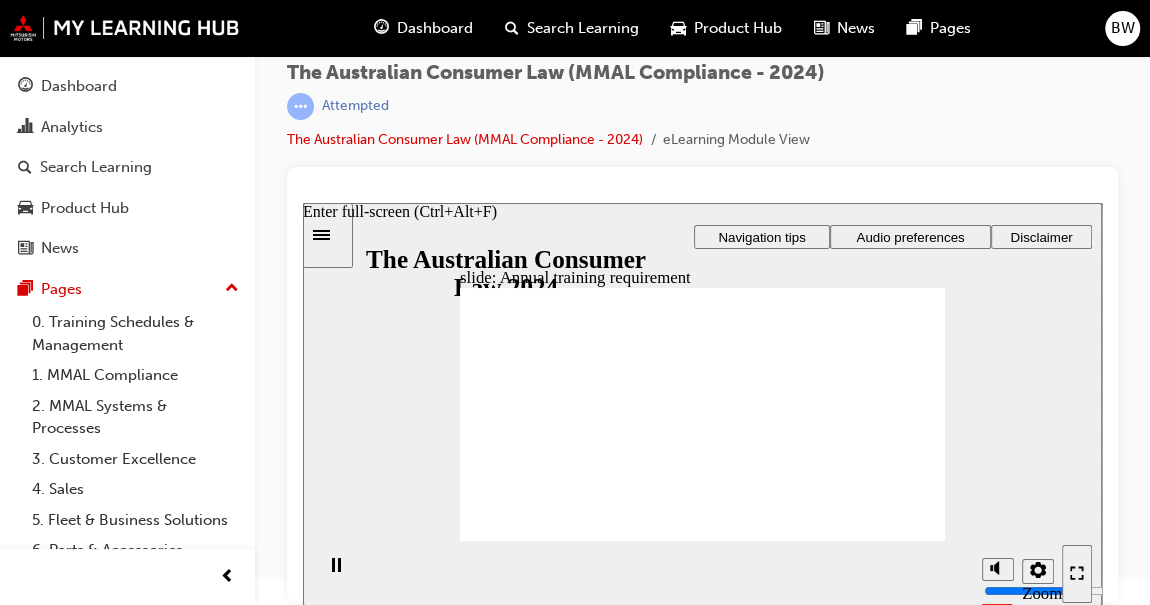 click at bounding box center [1077, 574] 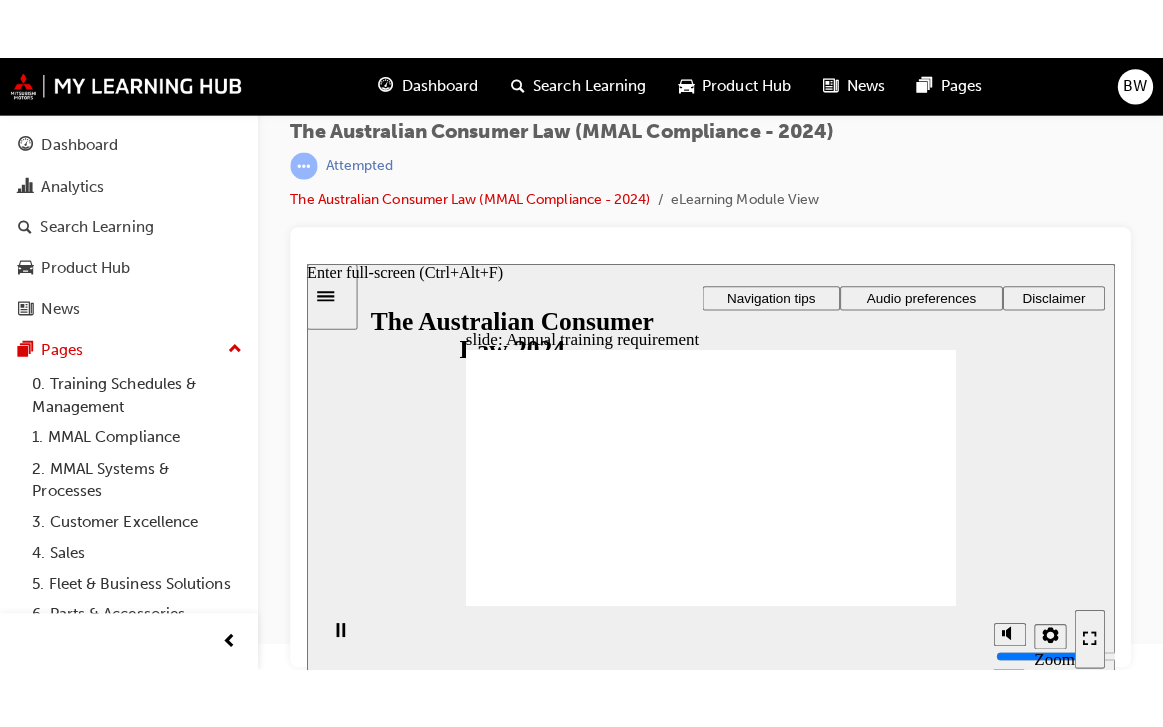 scroll, scrollTop: 0, scrollLeft: 0, axis: both 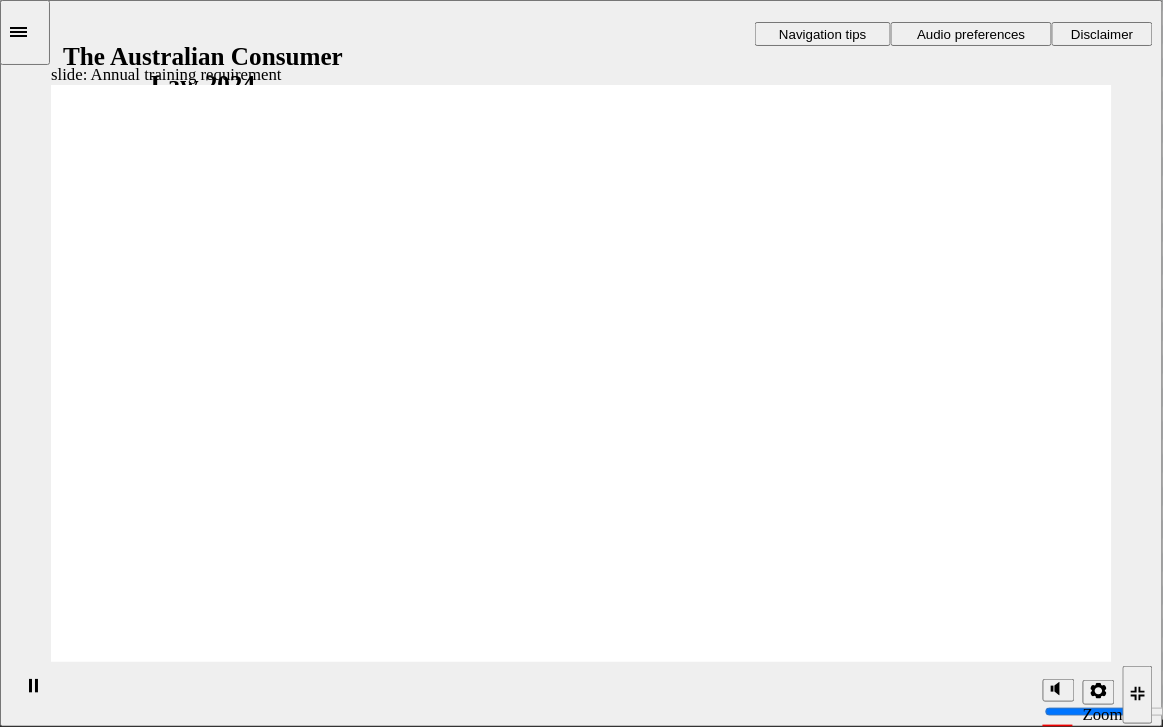 click 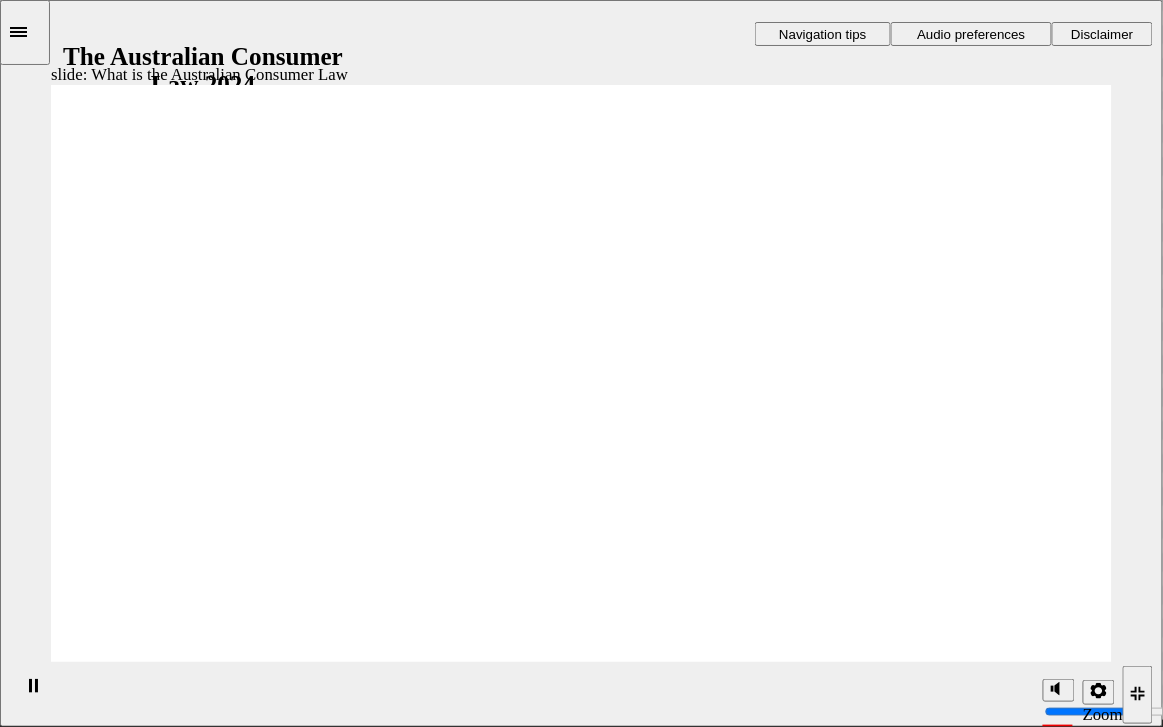 click 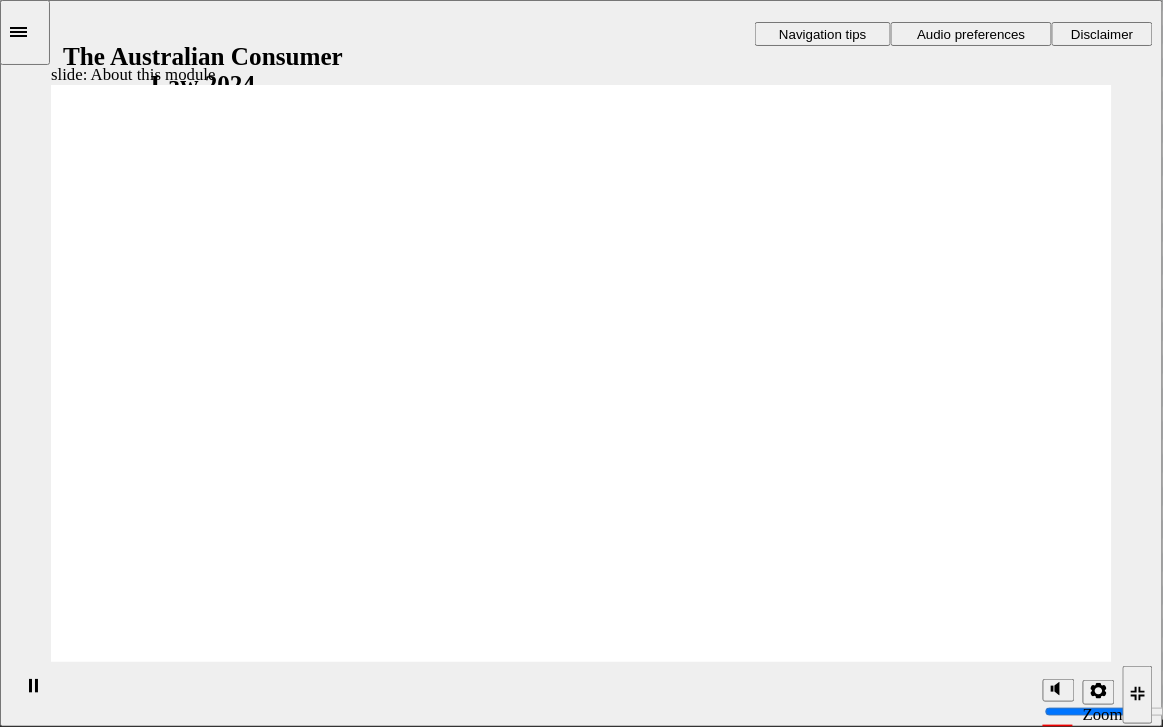 click 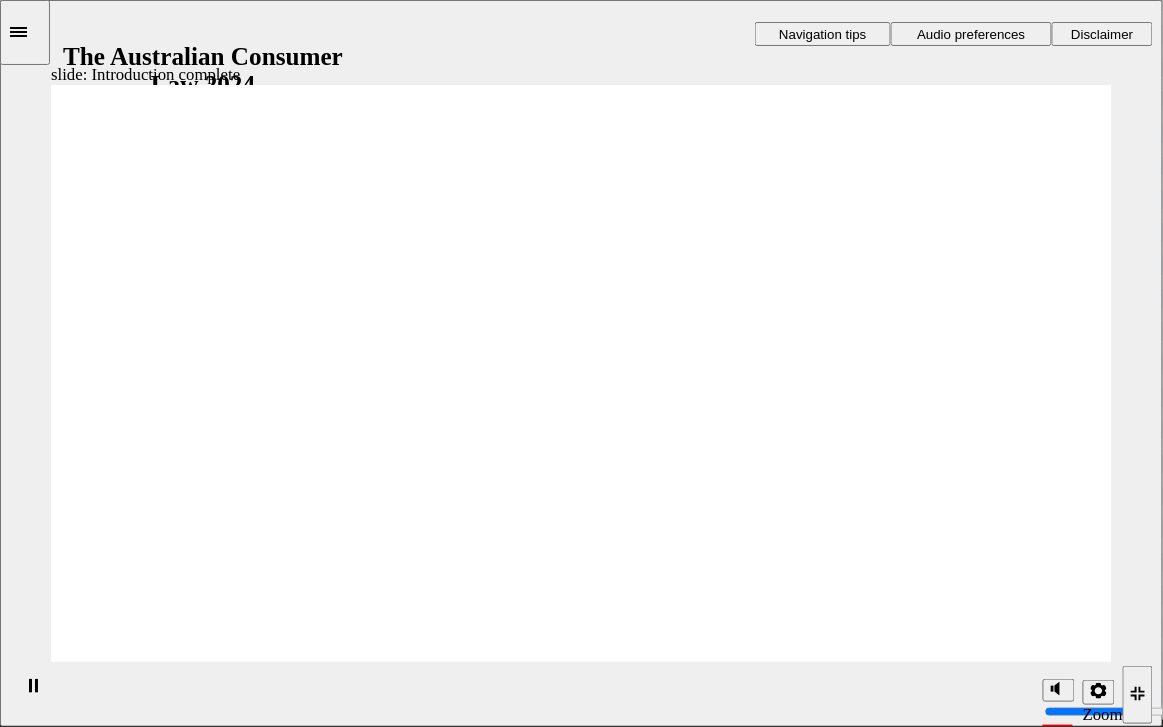 click 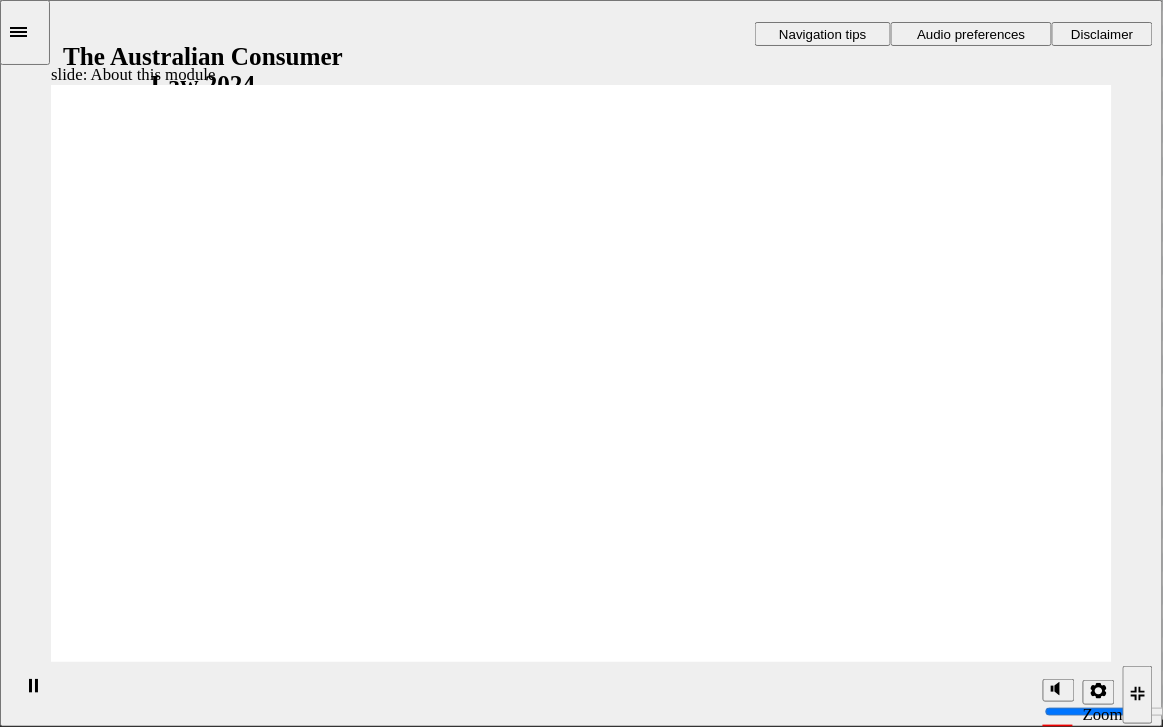 click 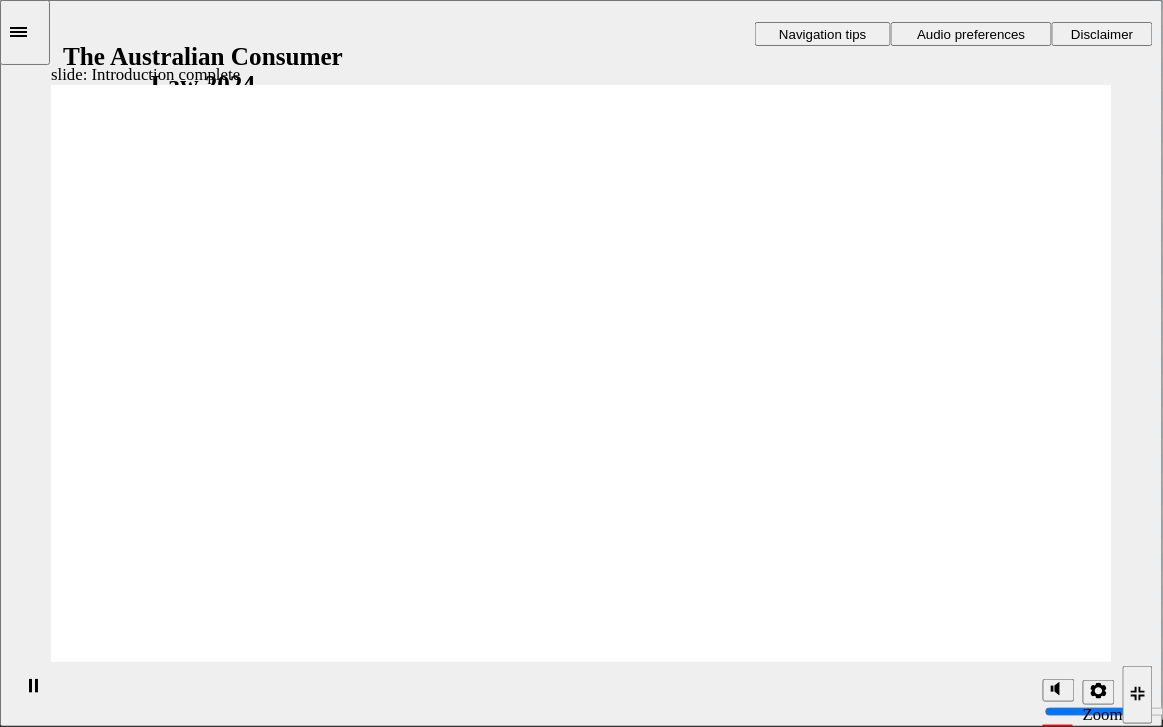 click on "Playback Speed
2
1.75
1.5
1.25" at bounding box center (1073, 694) 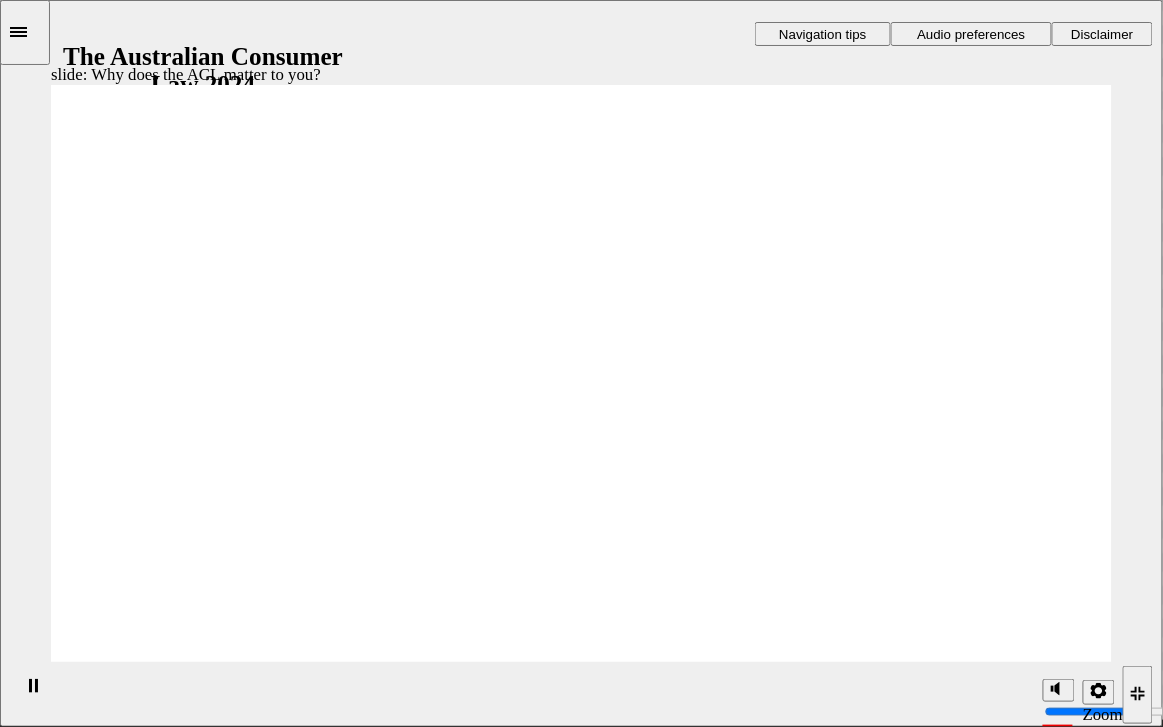 click 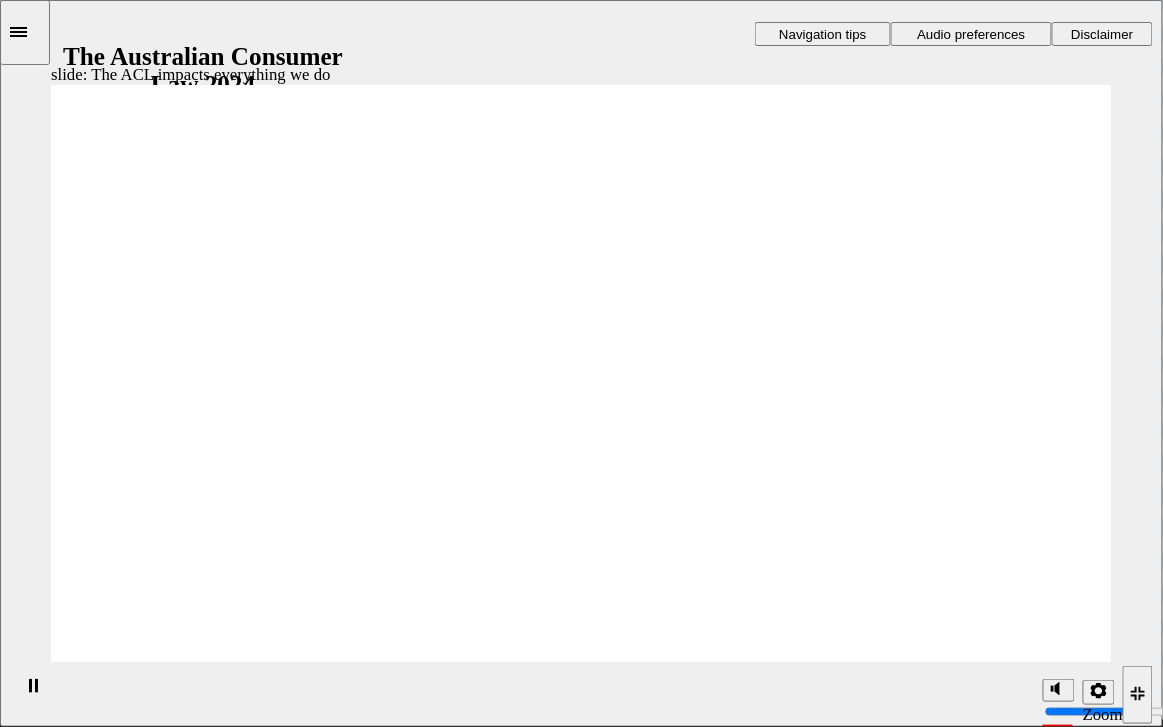 click on "Rectangle 1 Rectangle 3 The ACL impacts  everything we do Look at the following stages of a Customer journey and consider your own role. How might the ACL apply to you? Marketing The ACL governs what you can say in ads and how you run promotions.  marketing website icon 1 Freeform 4 Freeform 3 Freeform 1 Freeform 2 Sales The ACL governs what you can and can’t say to Customers when selling vehicles, parts and/or accessories. The ACL also guarantees that vehicles you sell meet certain standards.  sales icon 1 Freeform 1 Freeform 2 Contracts The ACL governs the terms you can put in your contracts. contract icon 1 Service The ACL sets out the rights and obligations of Customers, Dealers and manufacturers, in the event that something goes wrong with a vehicle. vehicle icon 1 Parts, Service & Repairs The ACL provides guarantees of service quality and governs what you can and can’t say to Customers.  tools icon 1 Freeform 2 Freeform 3 Freeform 1 Click  Next  to continue. Round Same Side Corner 1 Next Rectangle 1" at bounding box center [581, 1053] 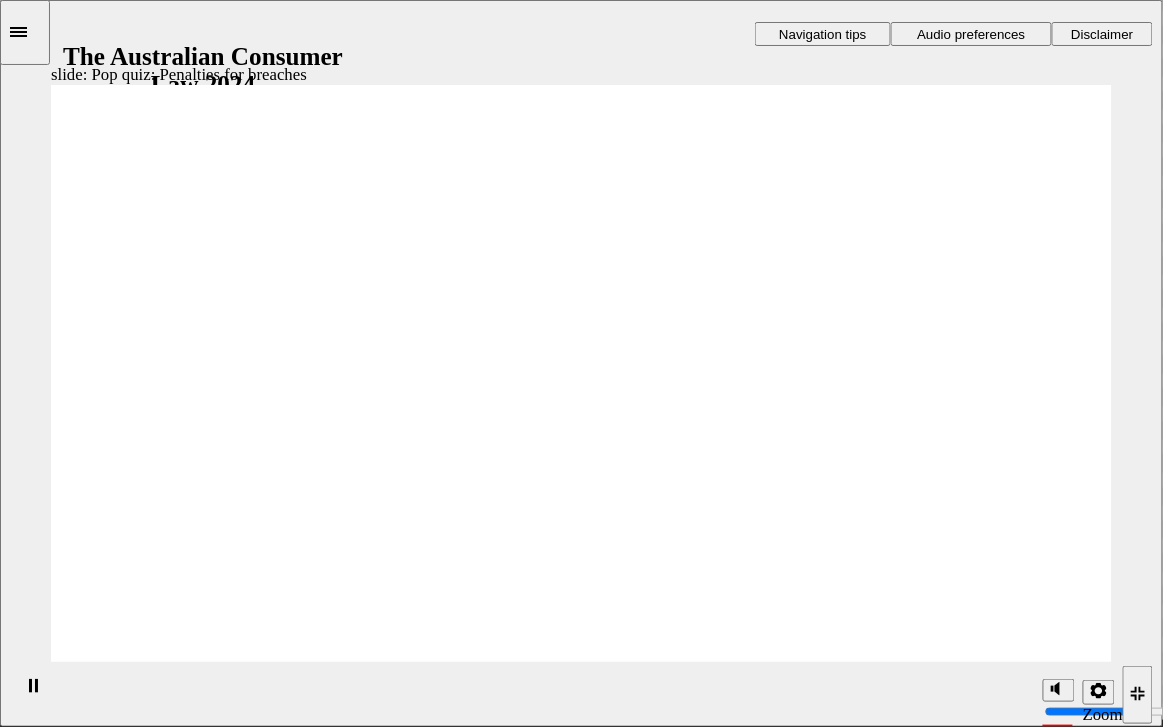 radio on "true" 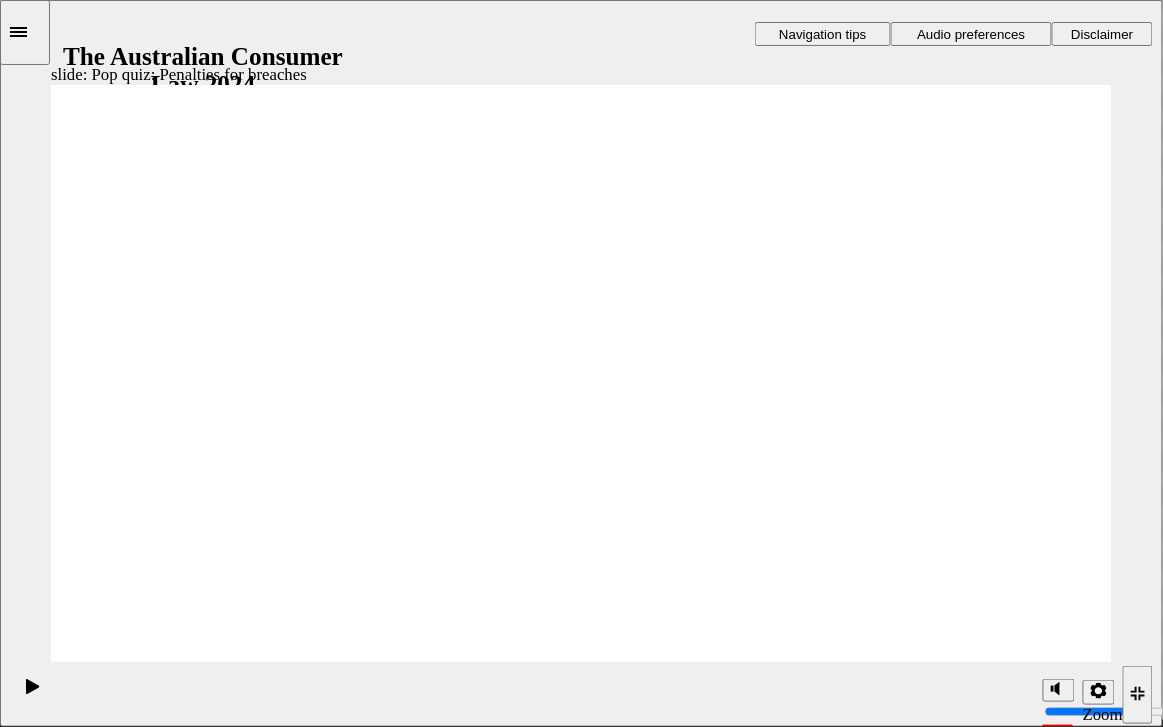 click 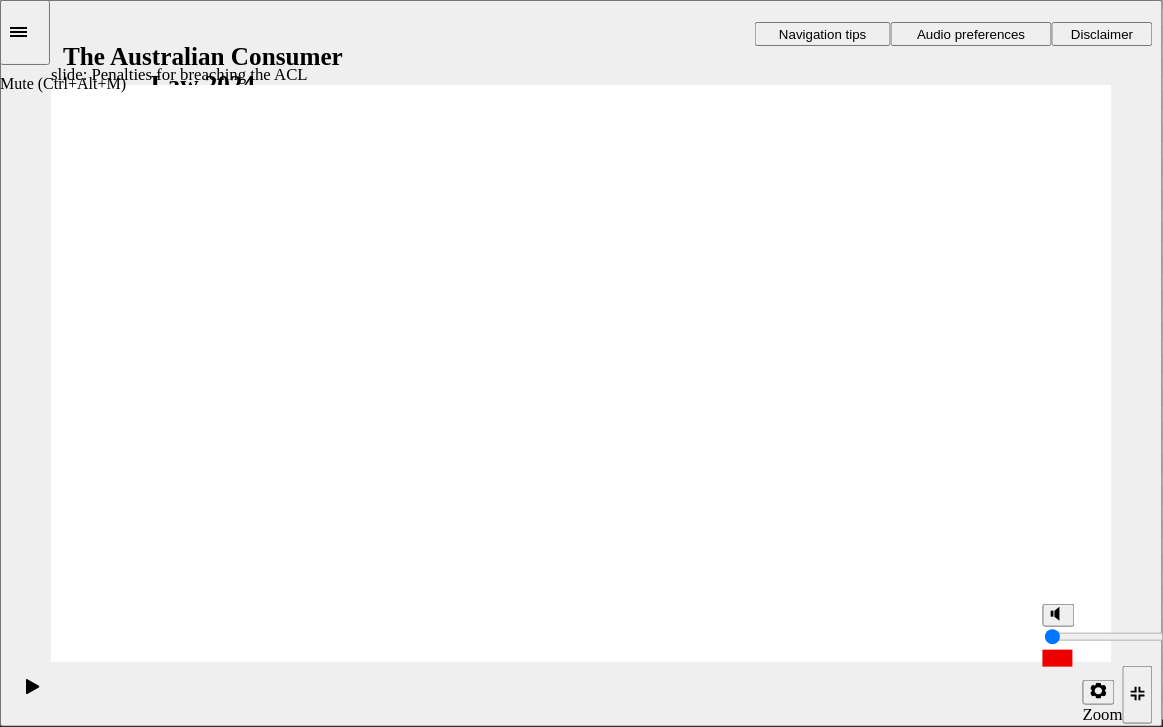 drag, startPoint x: 1055, startPoint y: 622, endPoint x: 1056, endPoint y: 713, distance: 91.00549 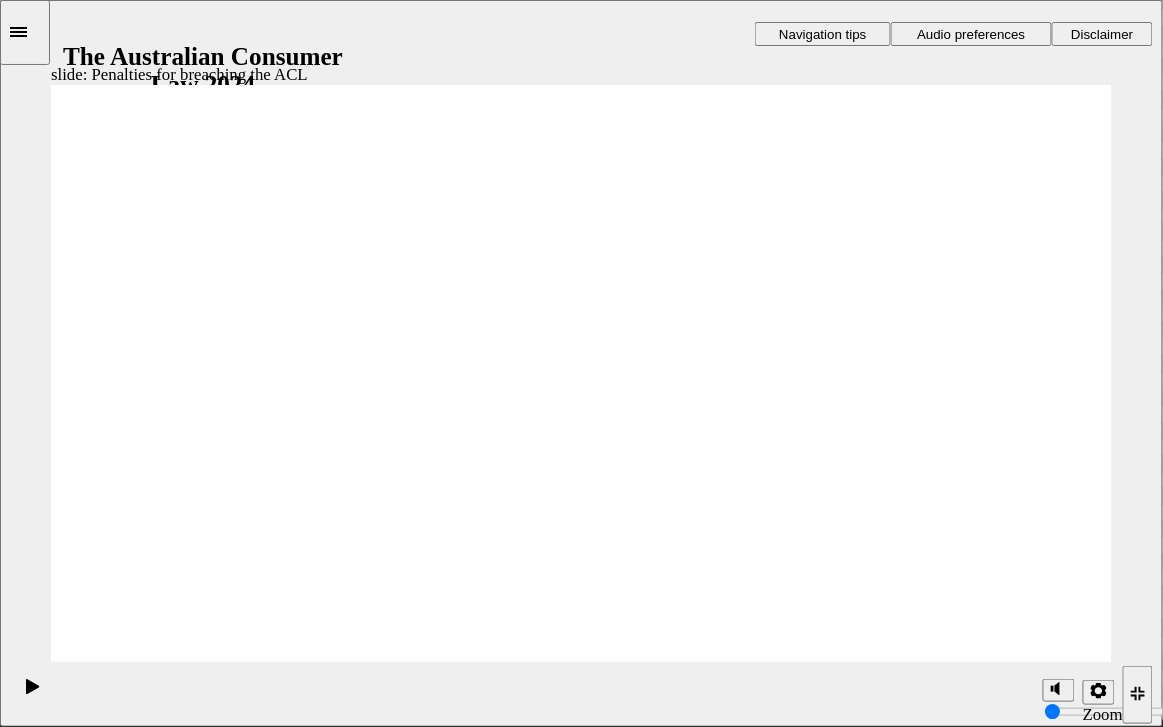 click 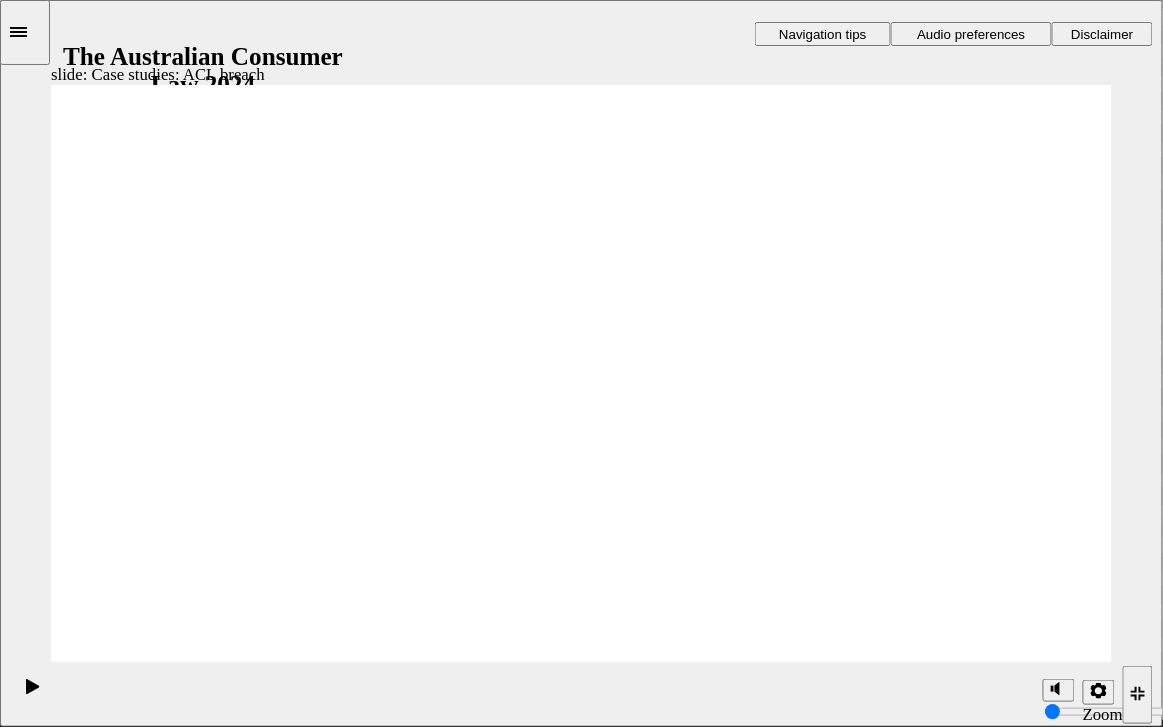 click 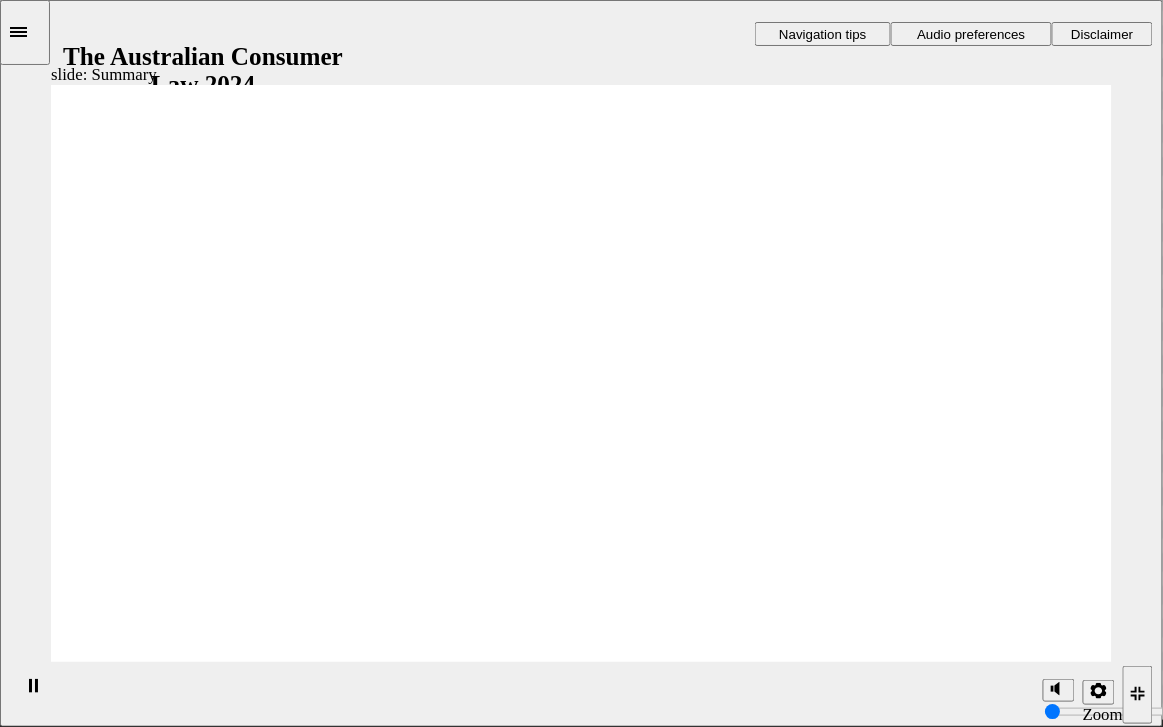 click 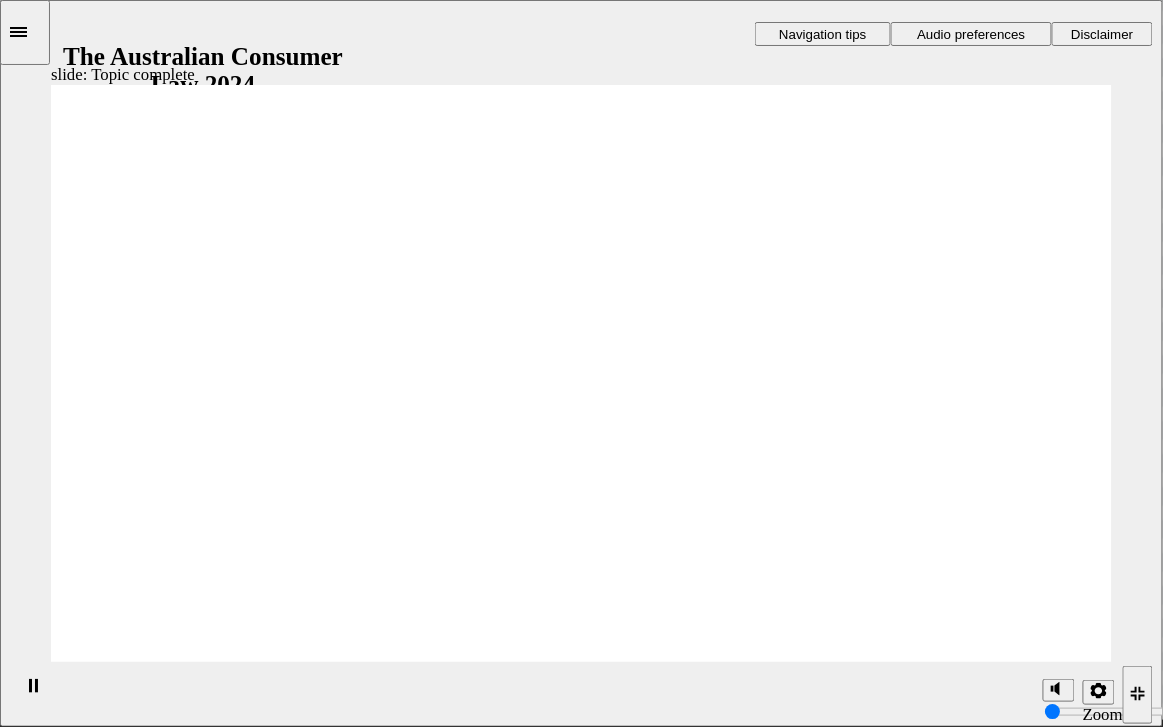 click 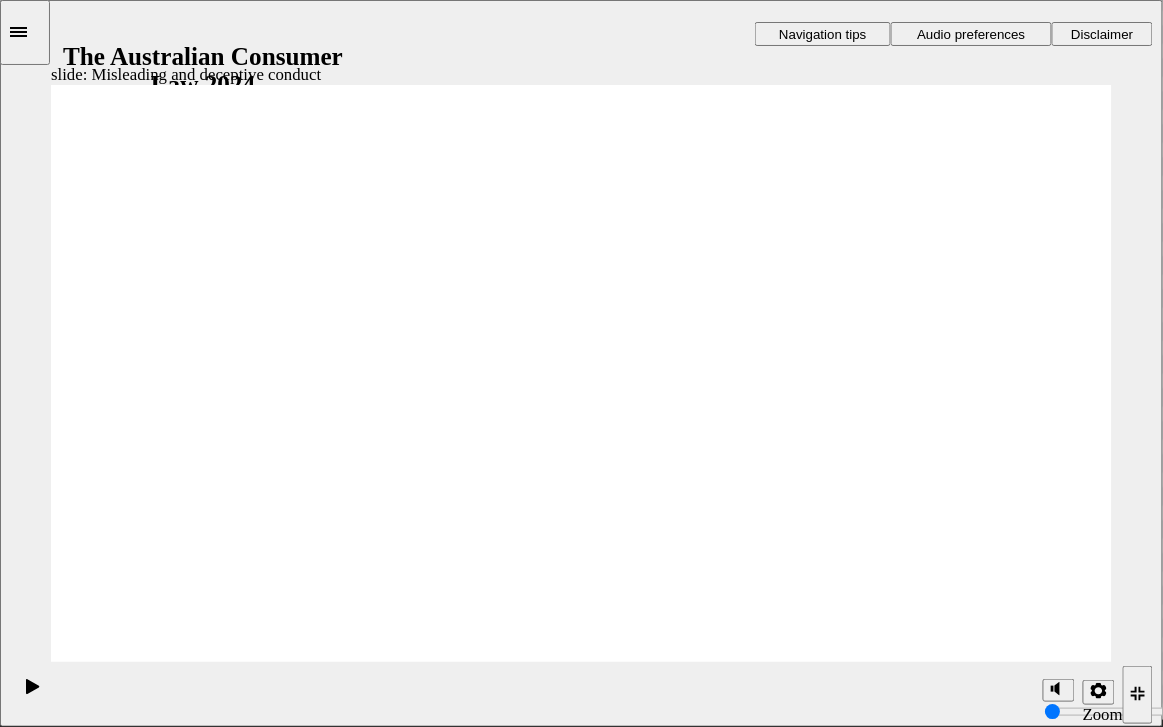 click 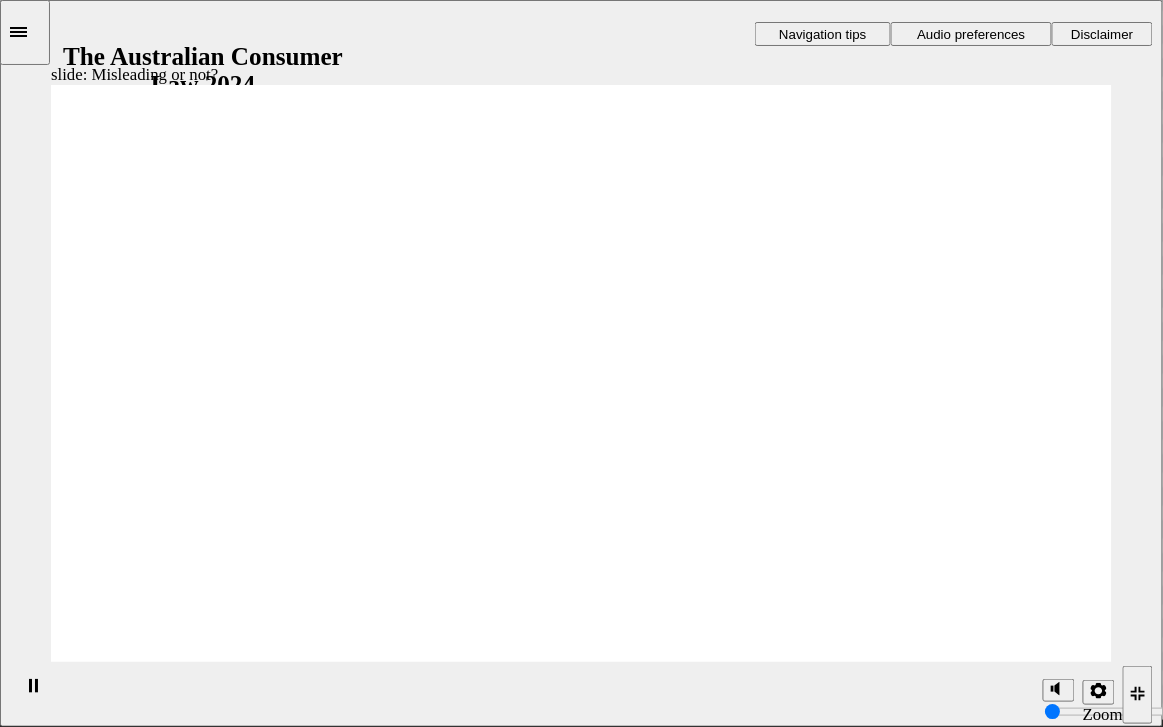 click 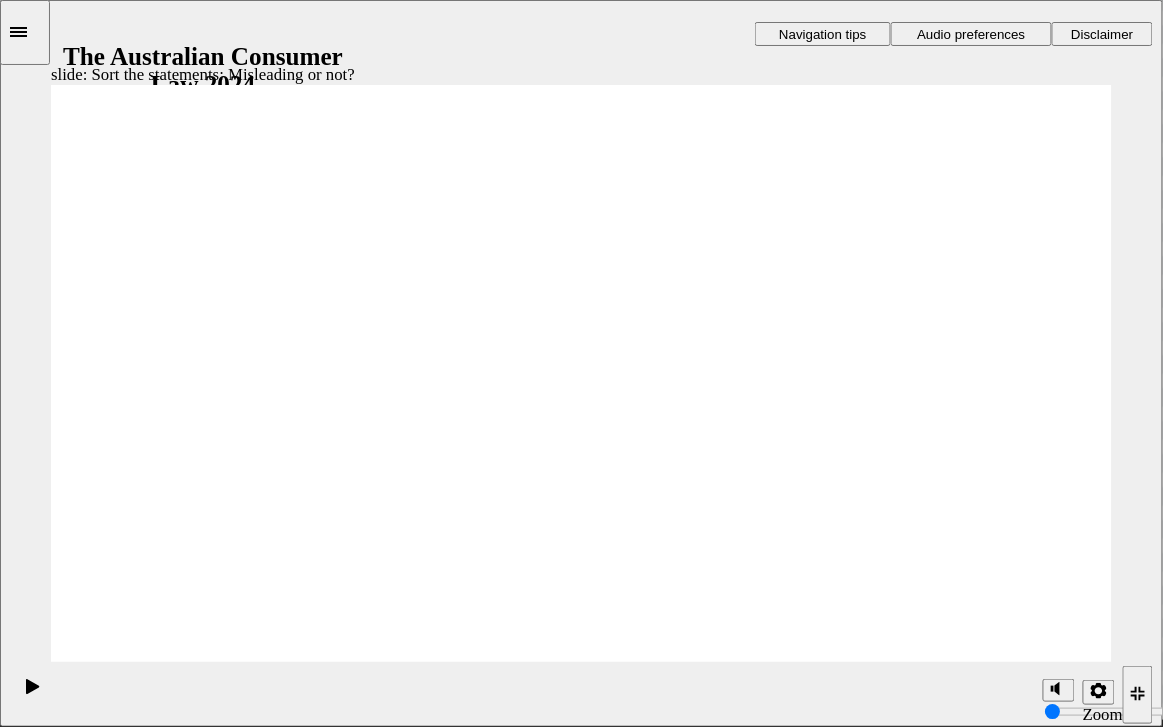drag, startPoint x: 648, startPoint y: 310, endPoint x: 850, endPoint y: 485, distance: 267.26205 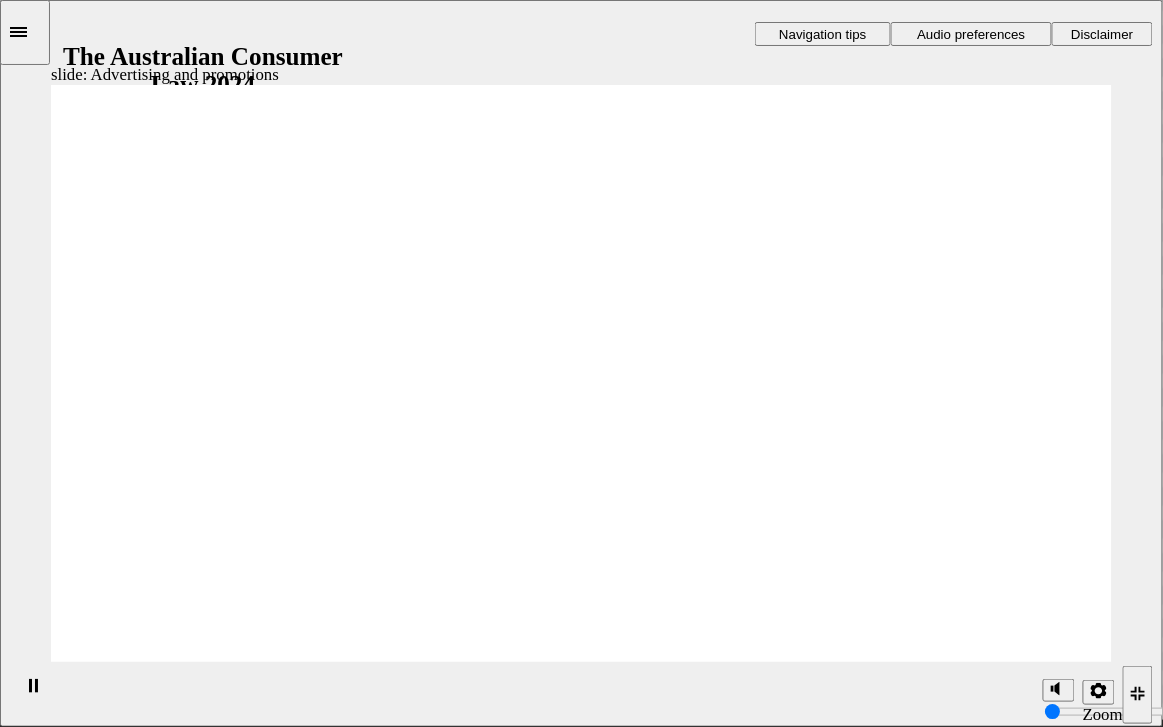 click 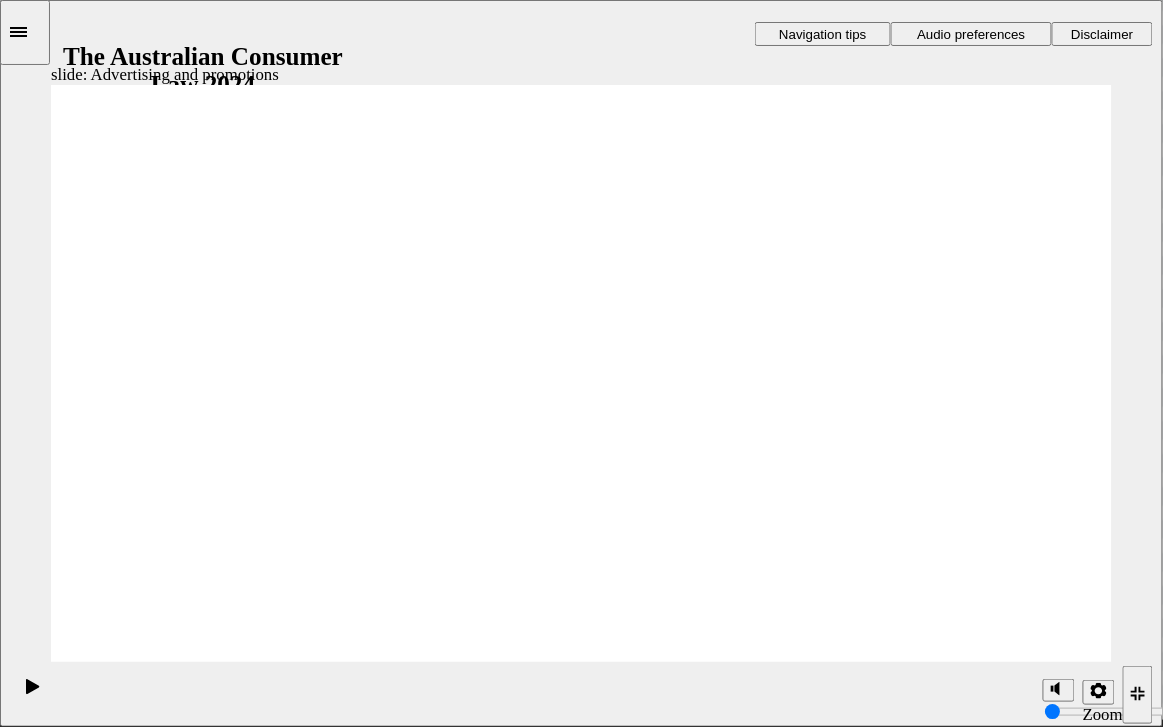 click 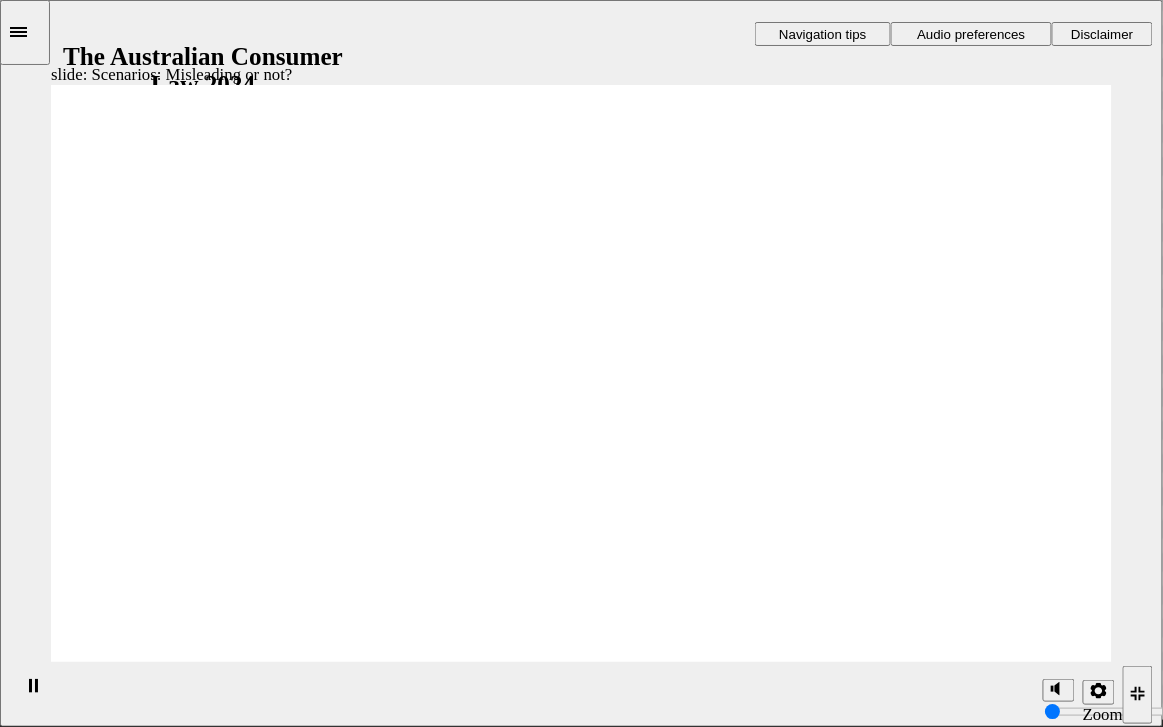 click 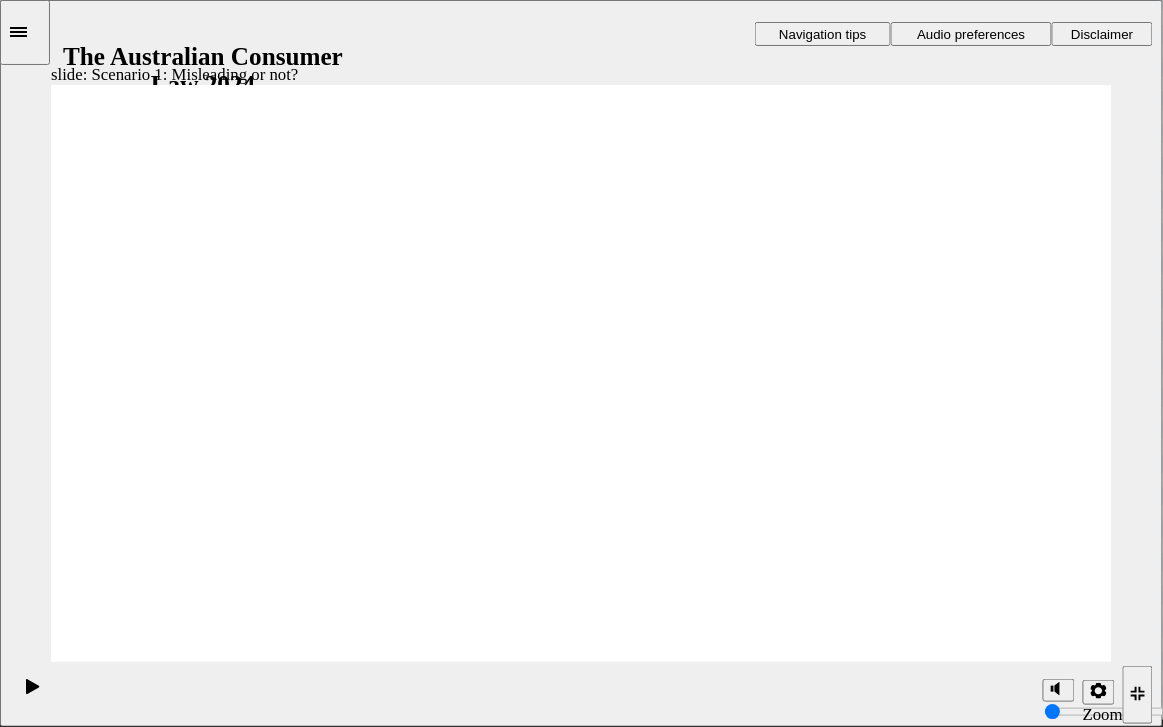 click 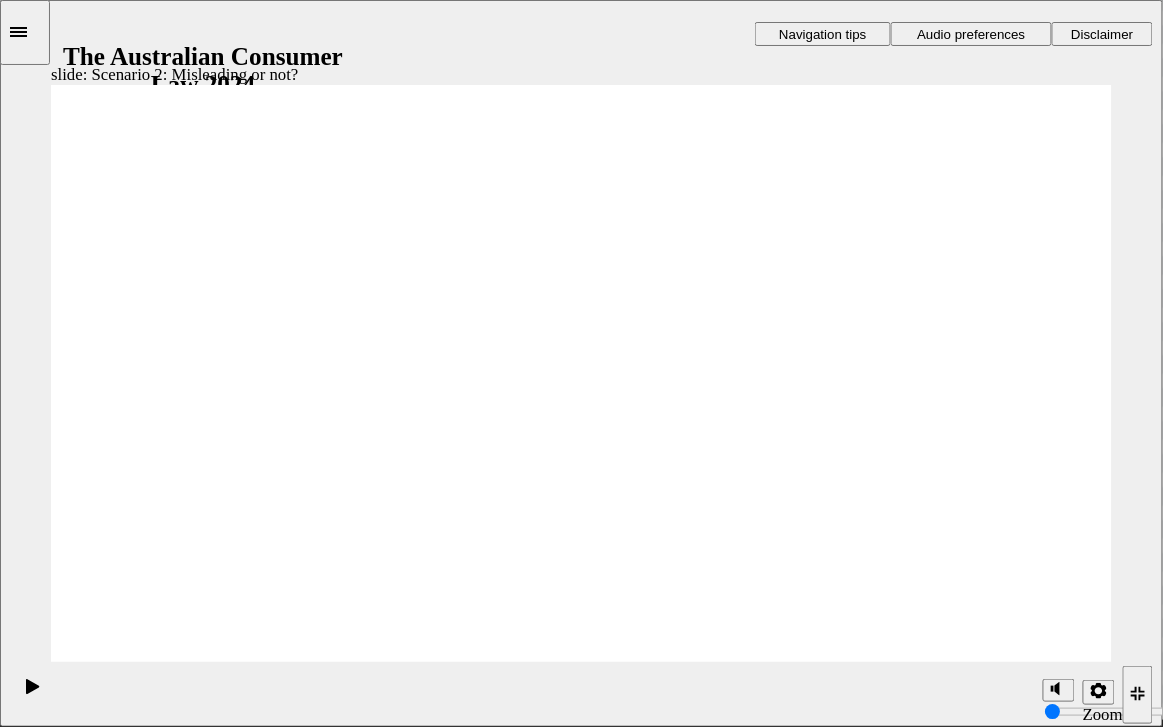 click 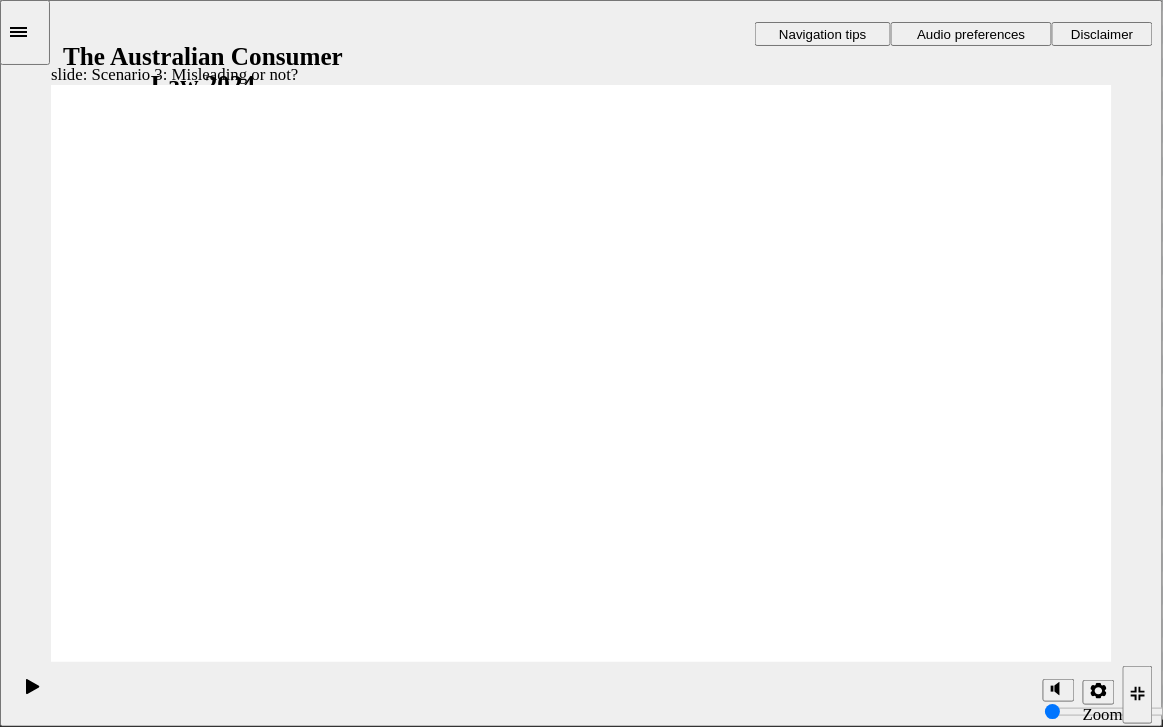 click 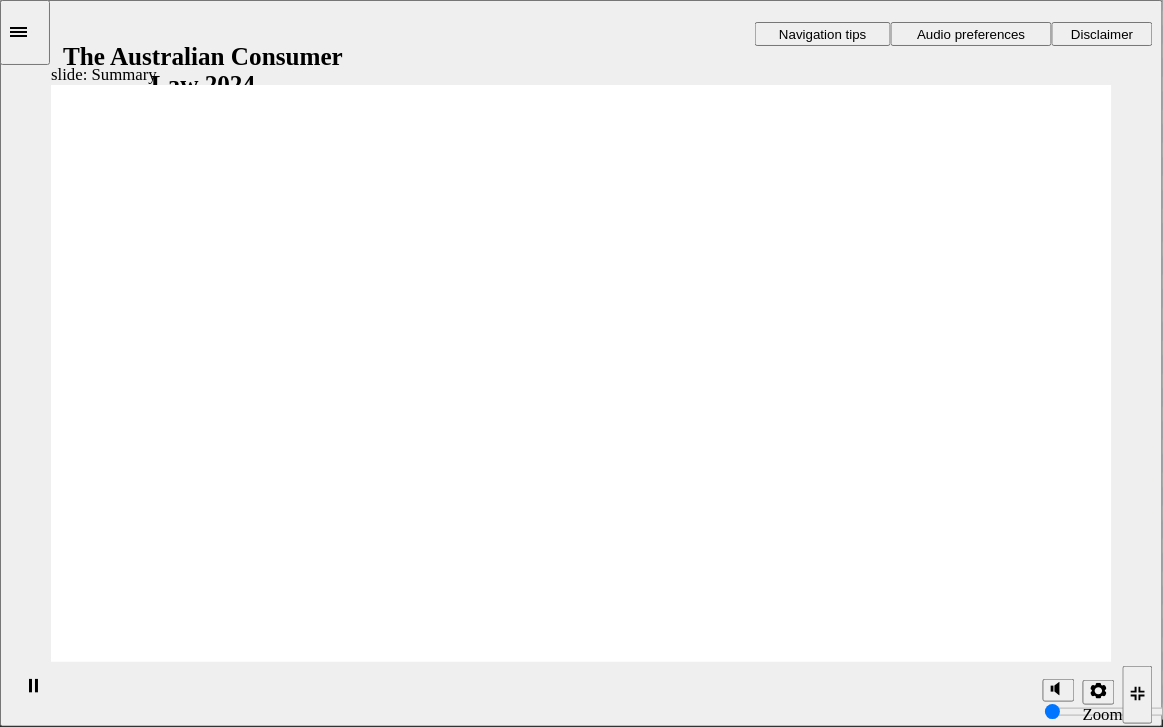 click 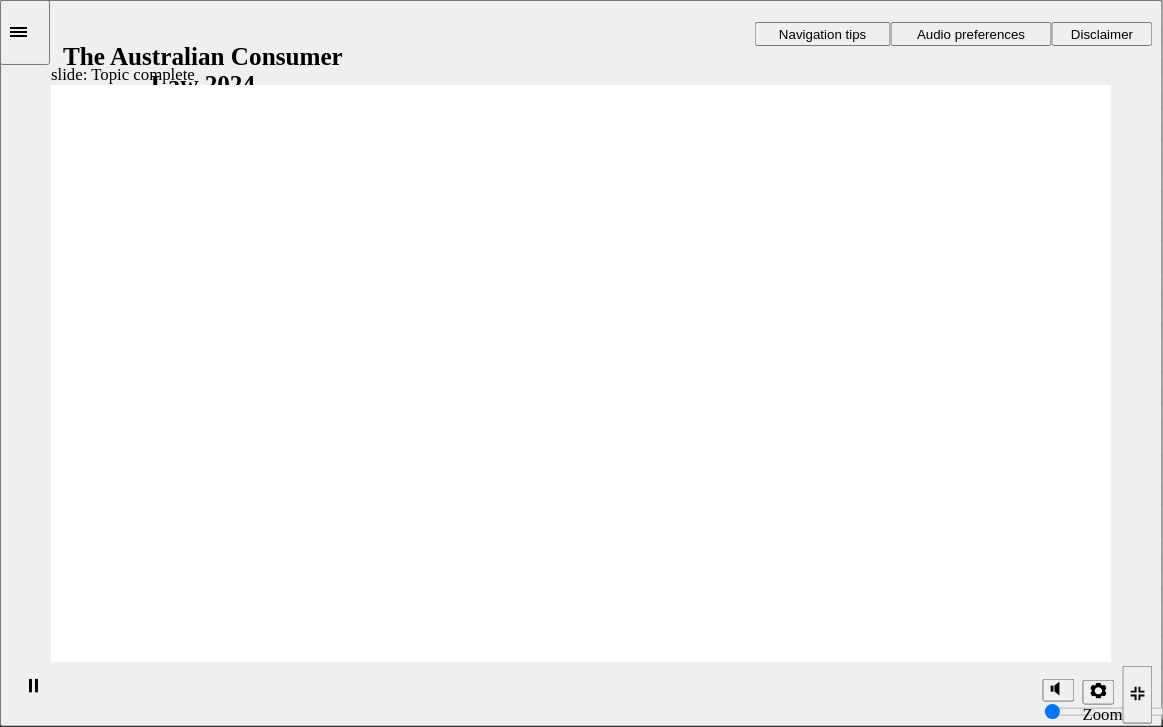 click 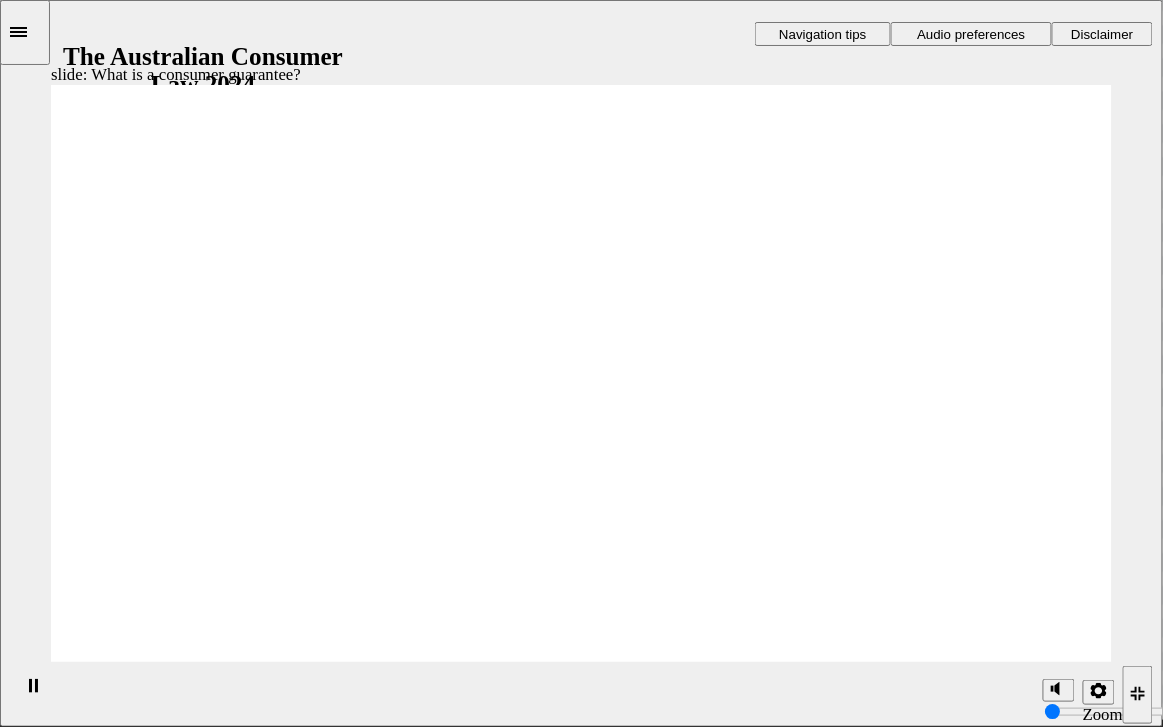 click 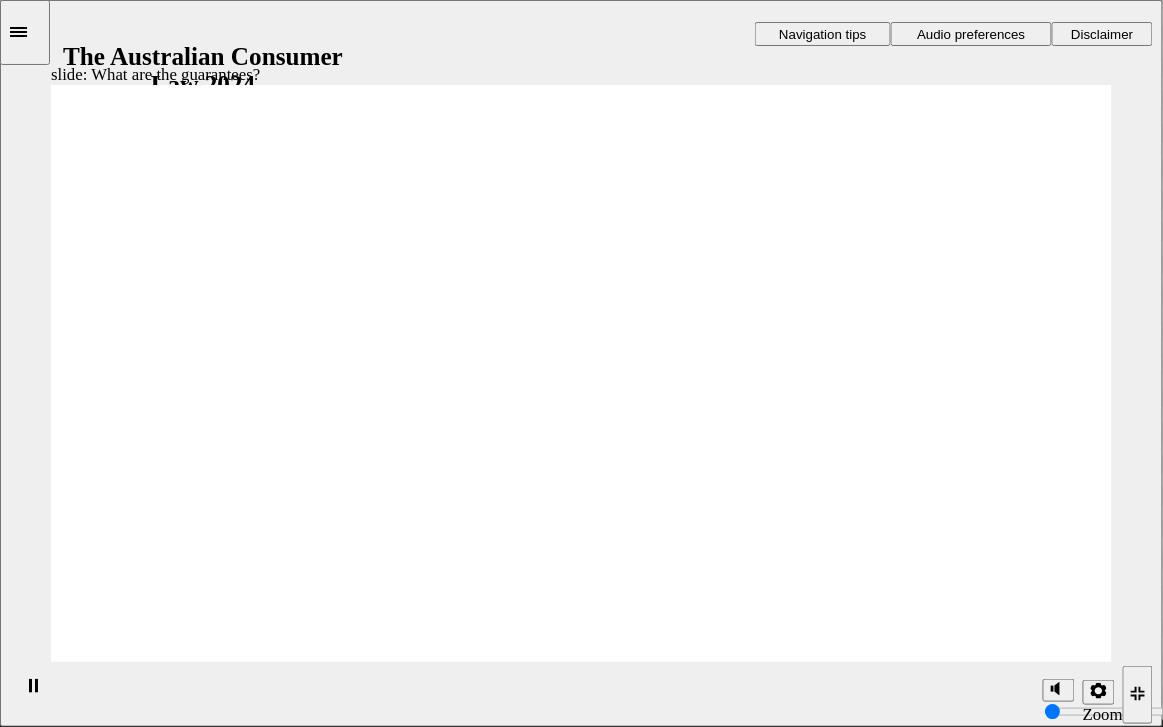 click 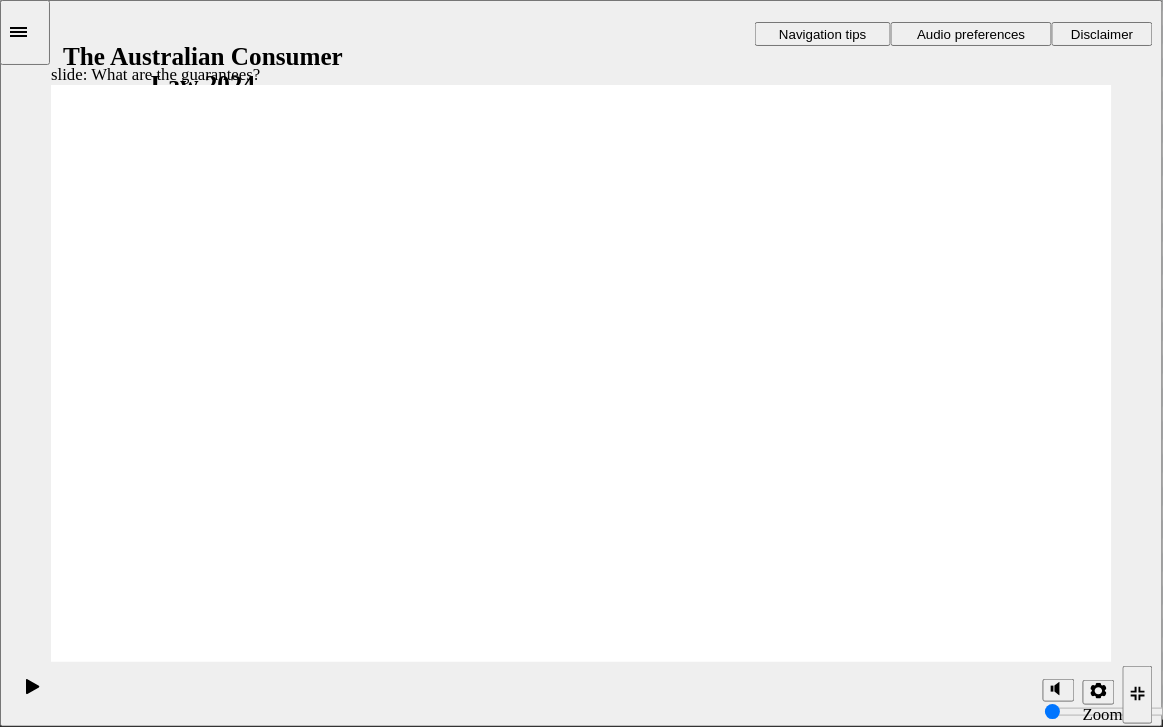 click 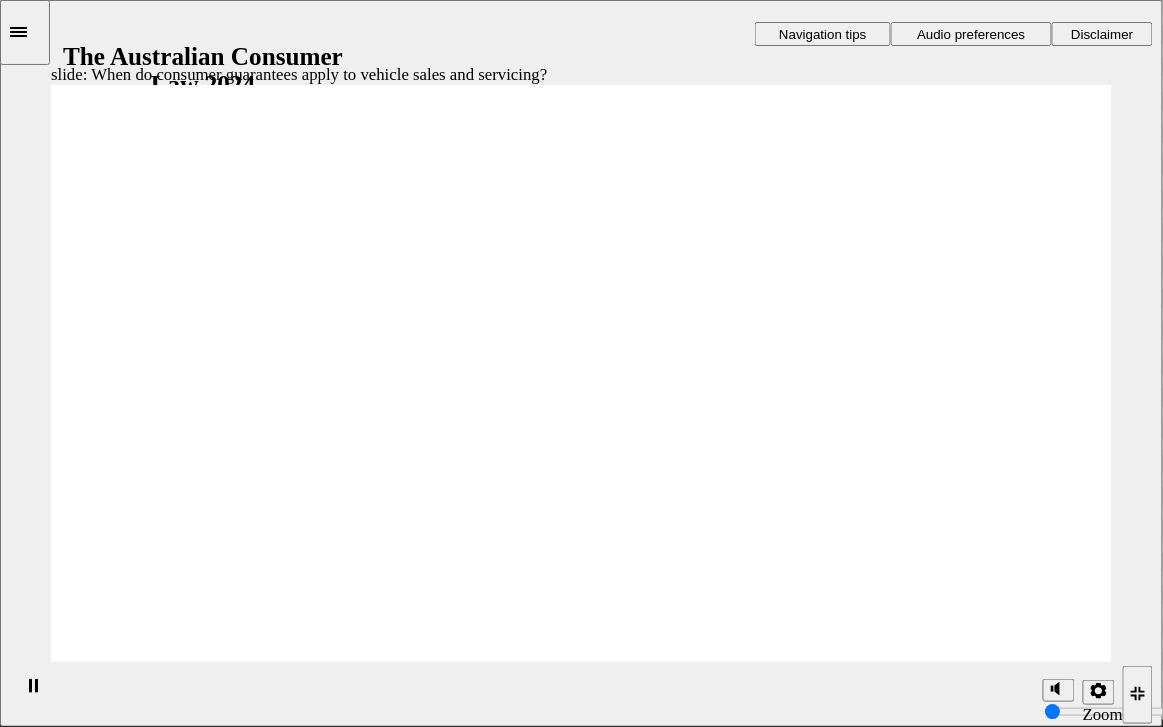 click 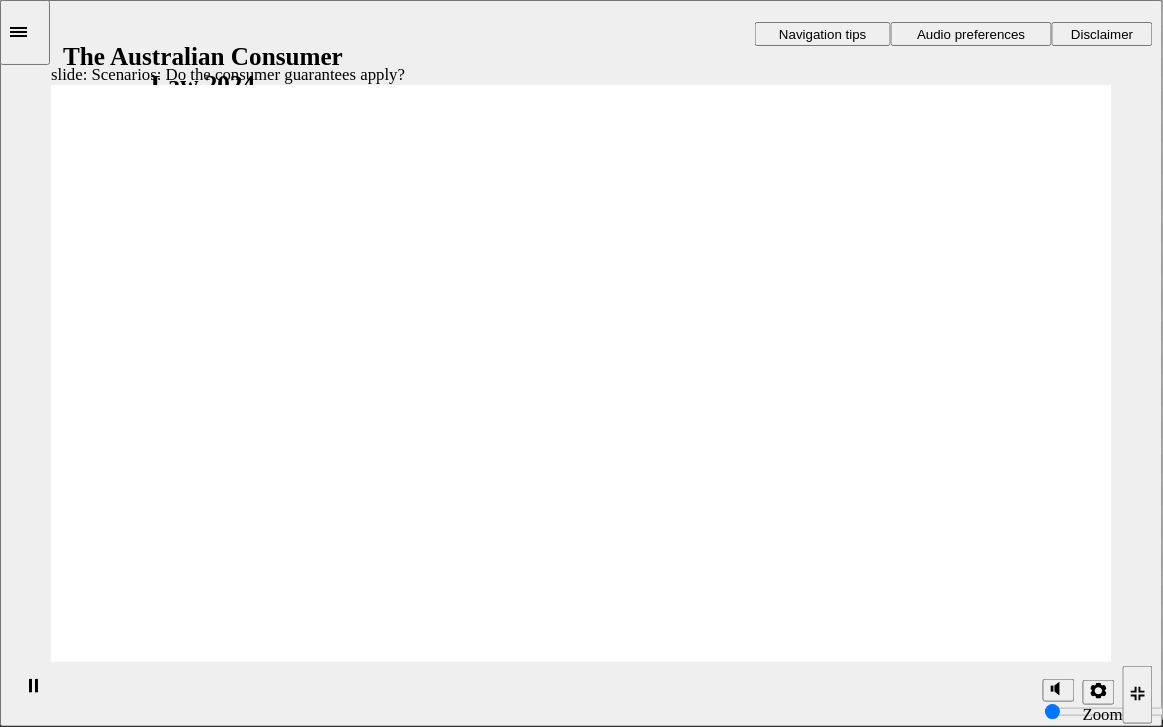 click 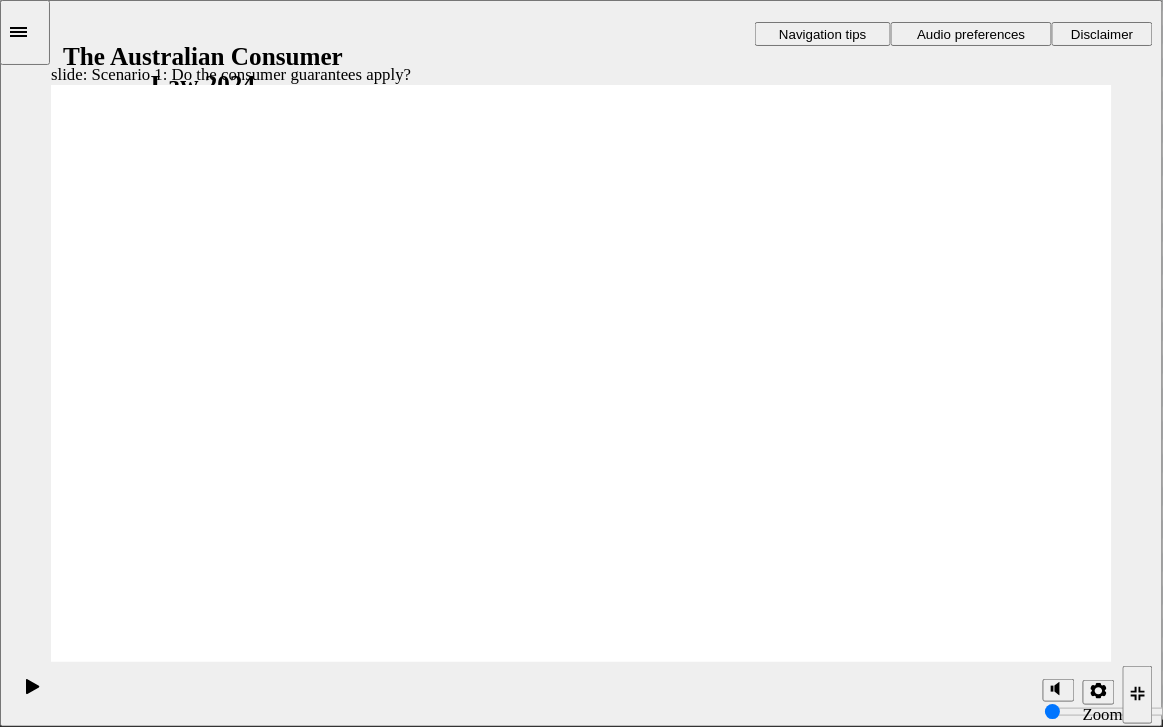click 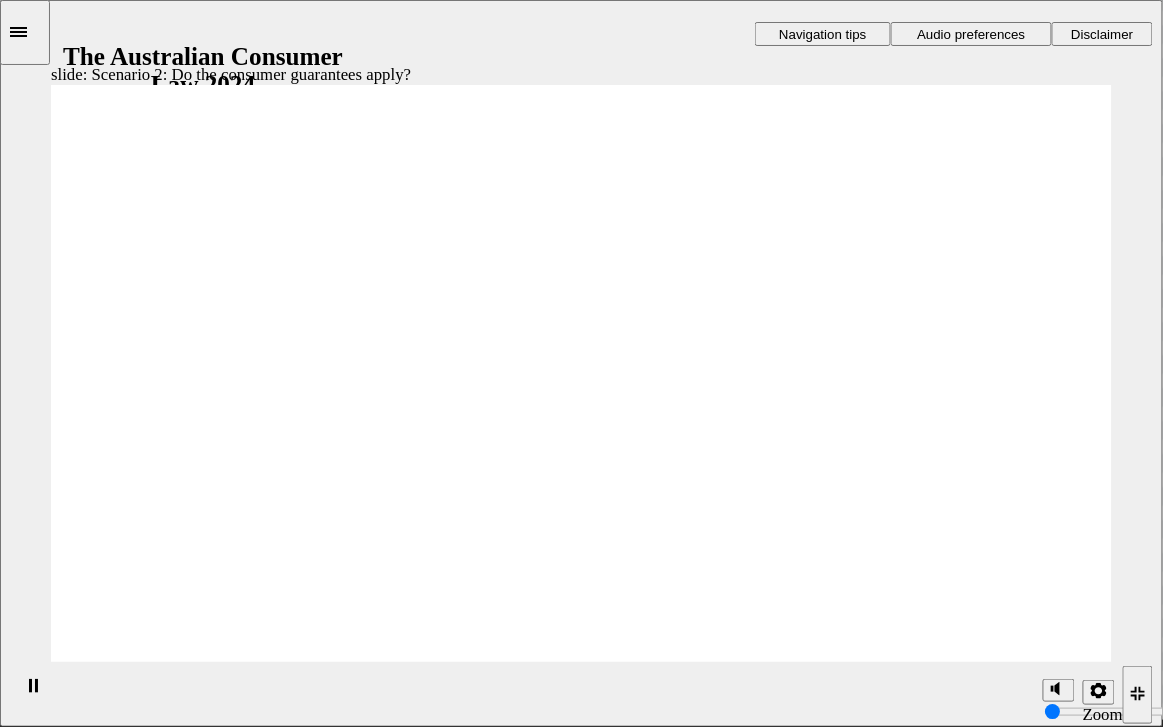 click 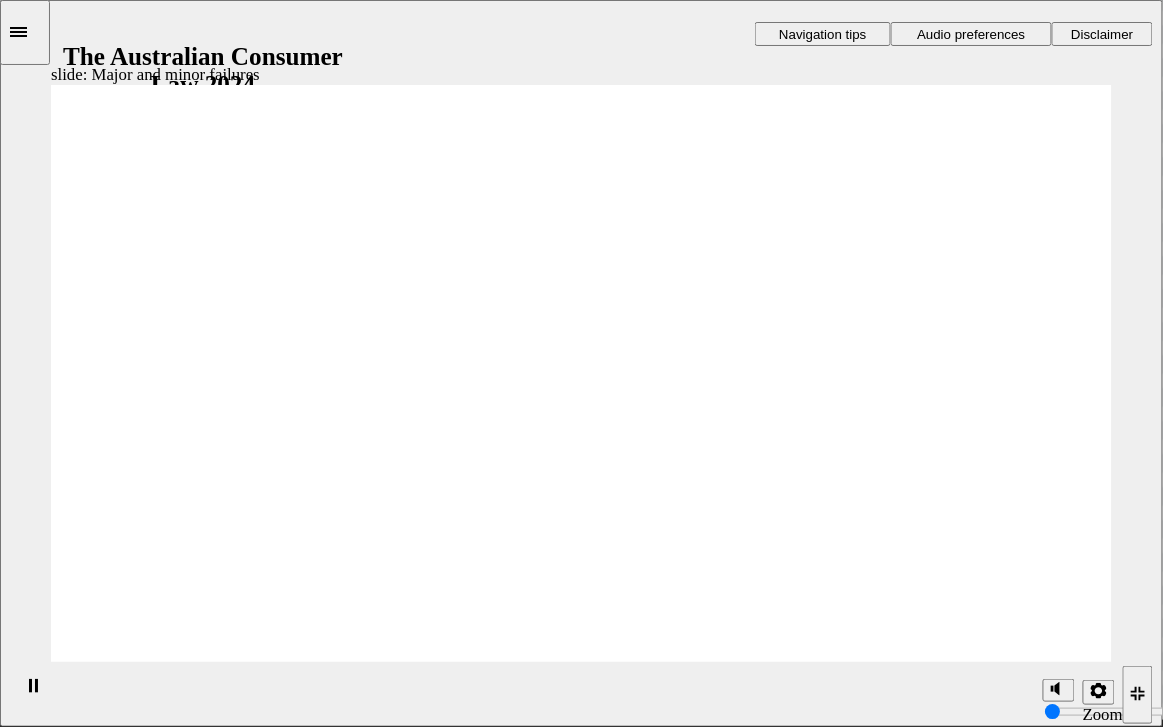 click 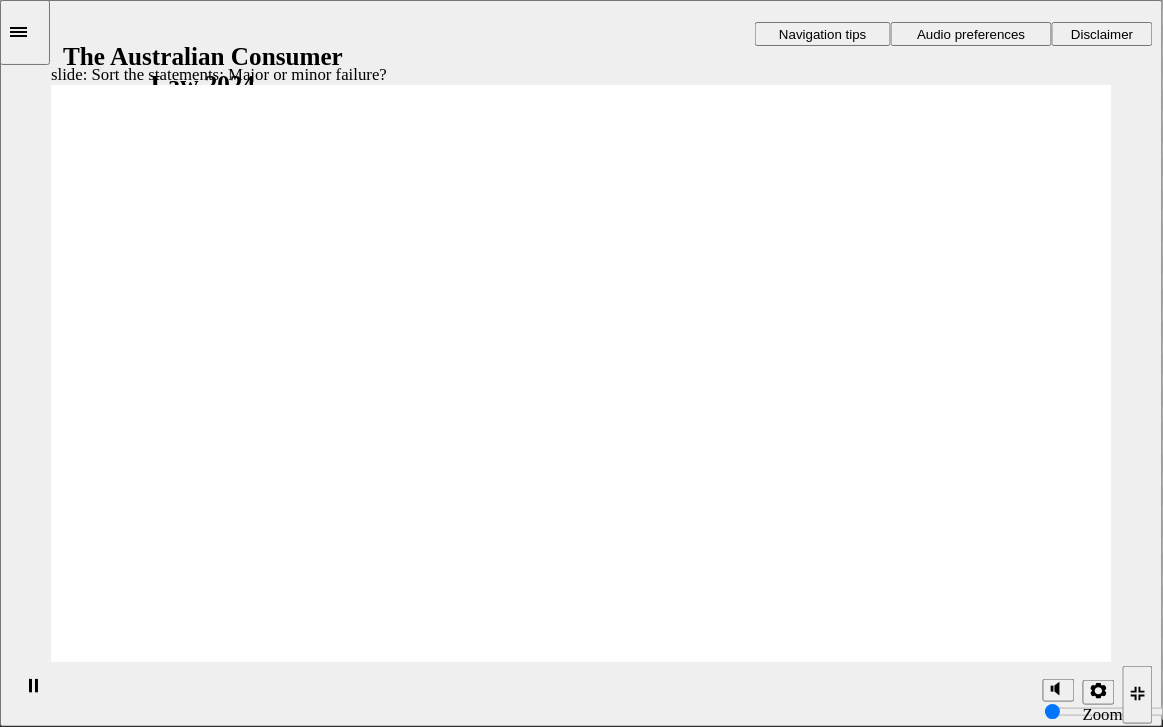 drag, startPoint x: 620, startPoint y: 280, endPoint x: 925, endPoint y: 483, distance: 366.37958 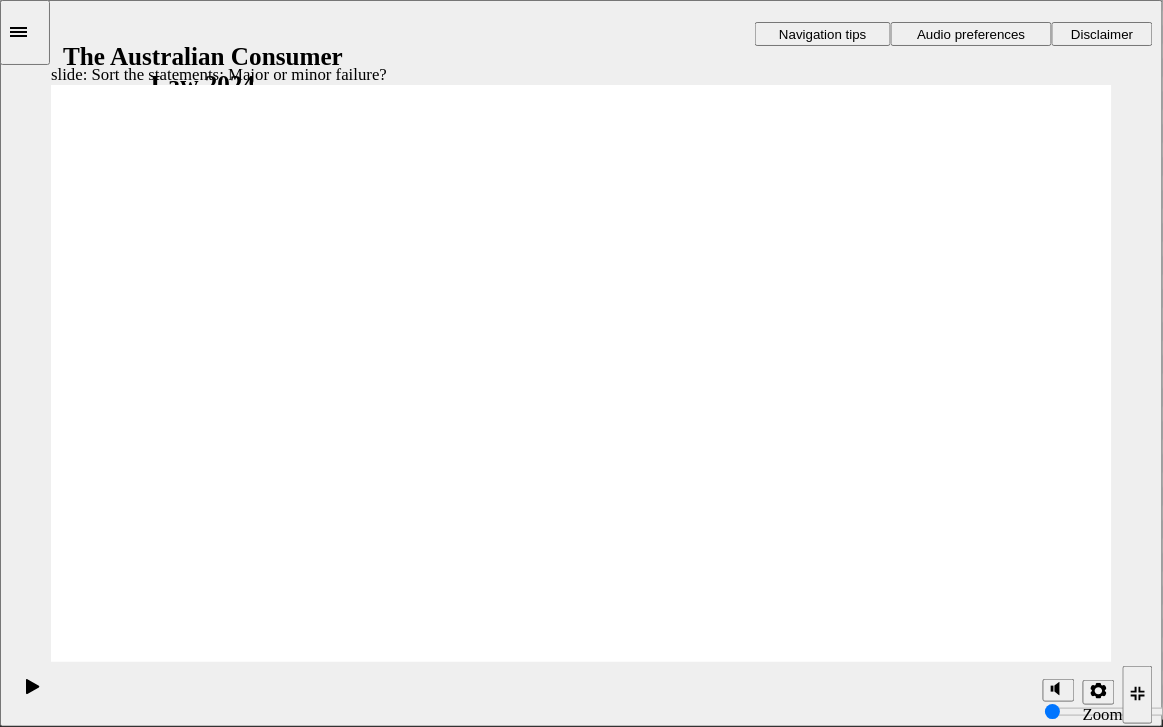 drag, startPoint x: 607, startPoint y: 267, endPoint x: 322, endPoint y: 479, distance: 355.20276 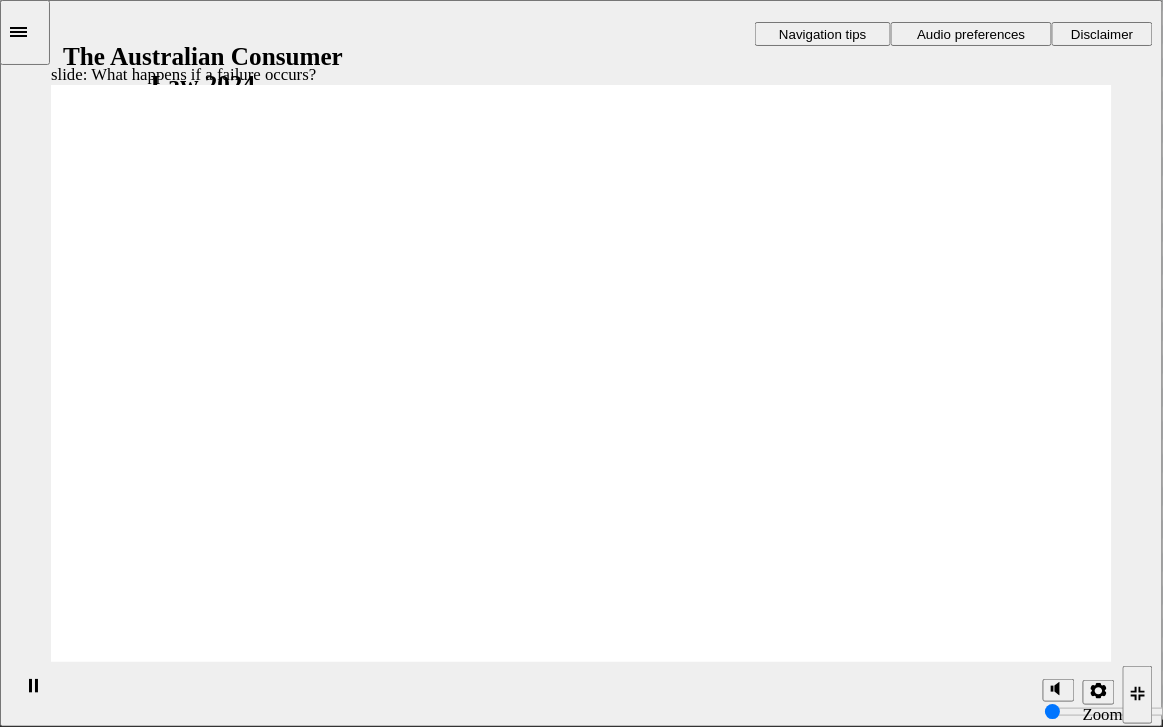 click 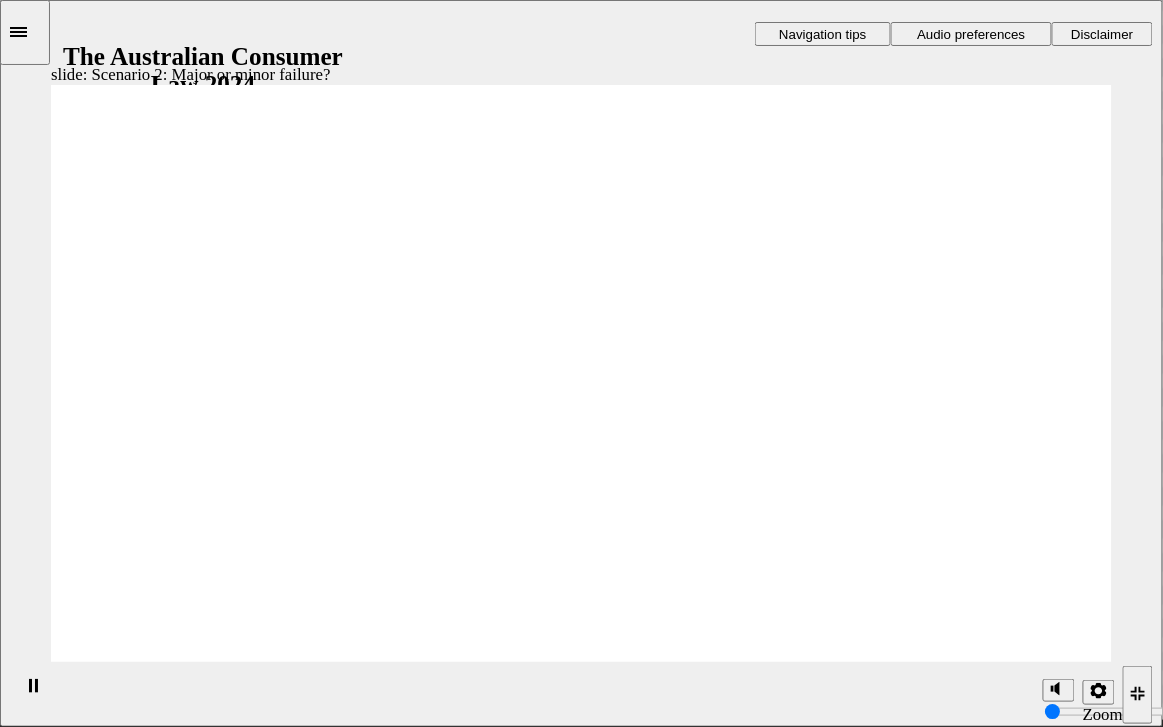 drag, startPoint x: 523, startPoint y: 381, endPoint x: 536, endPoint y: 379, distance: 13.152946 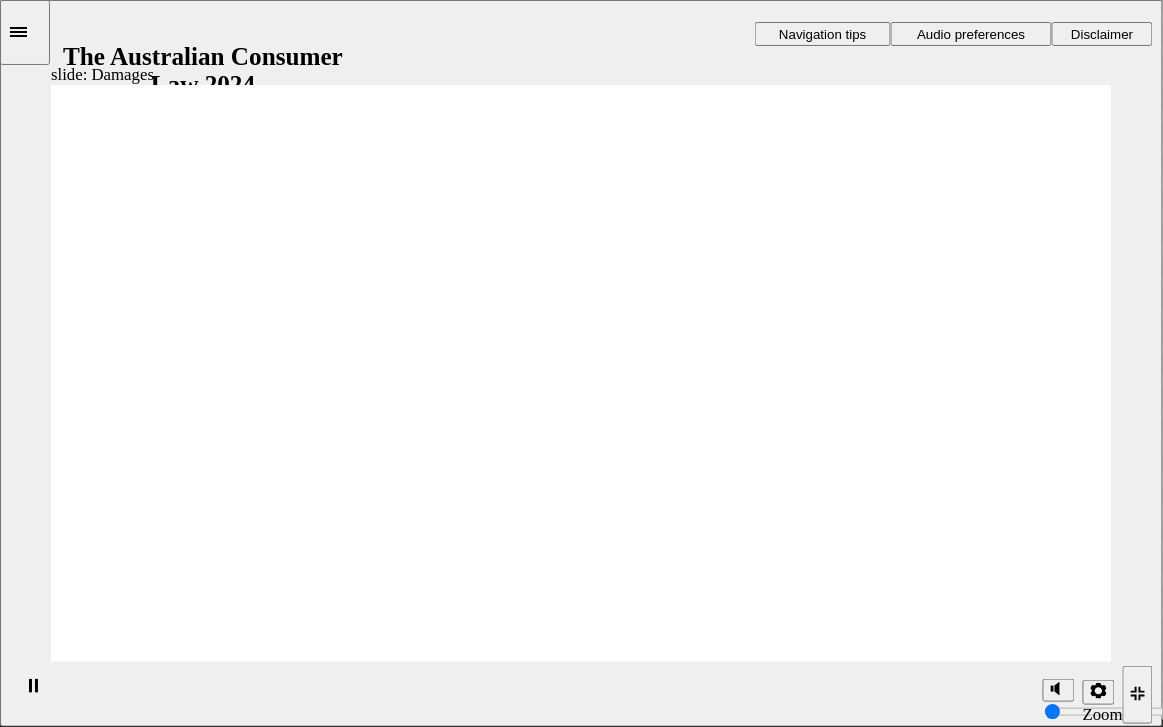 click 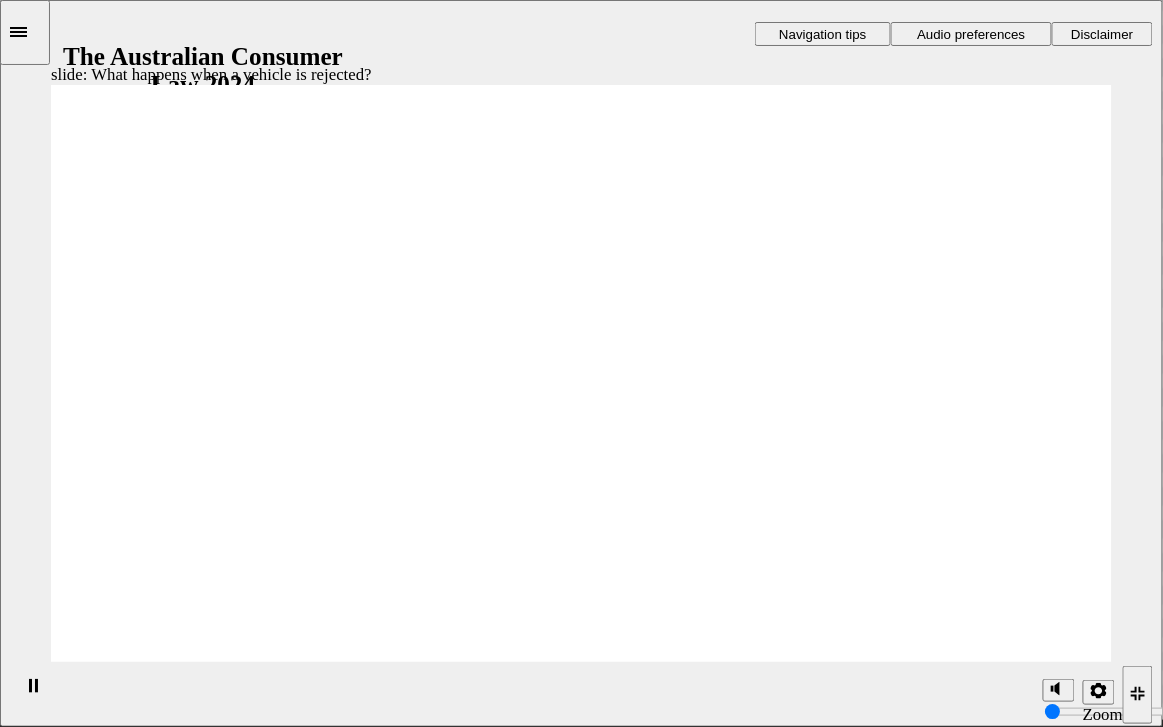 click 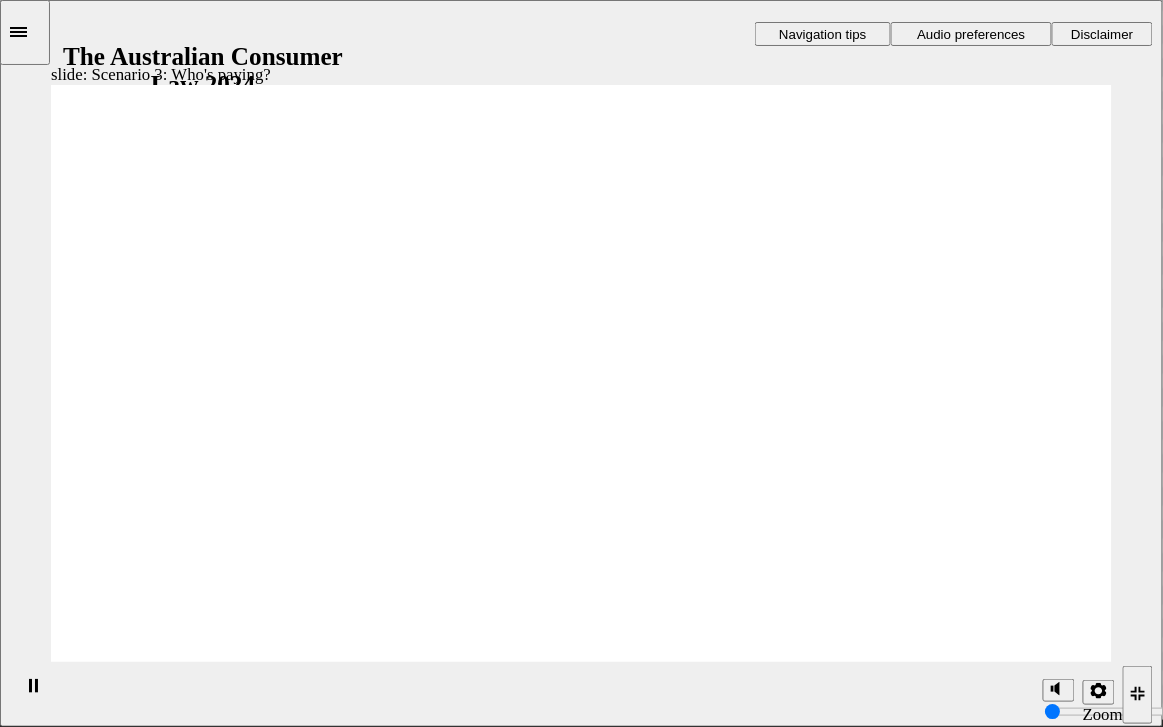 click 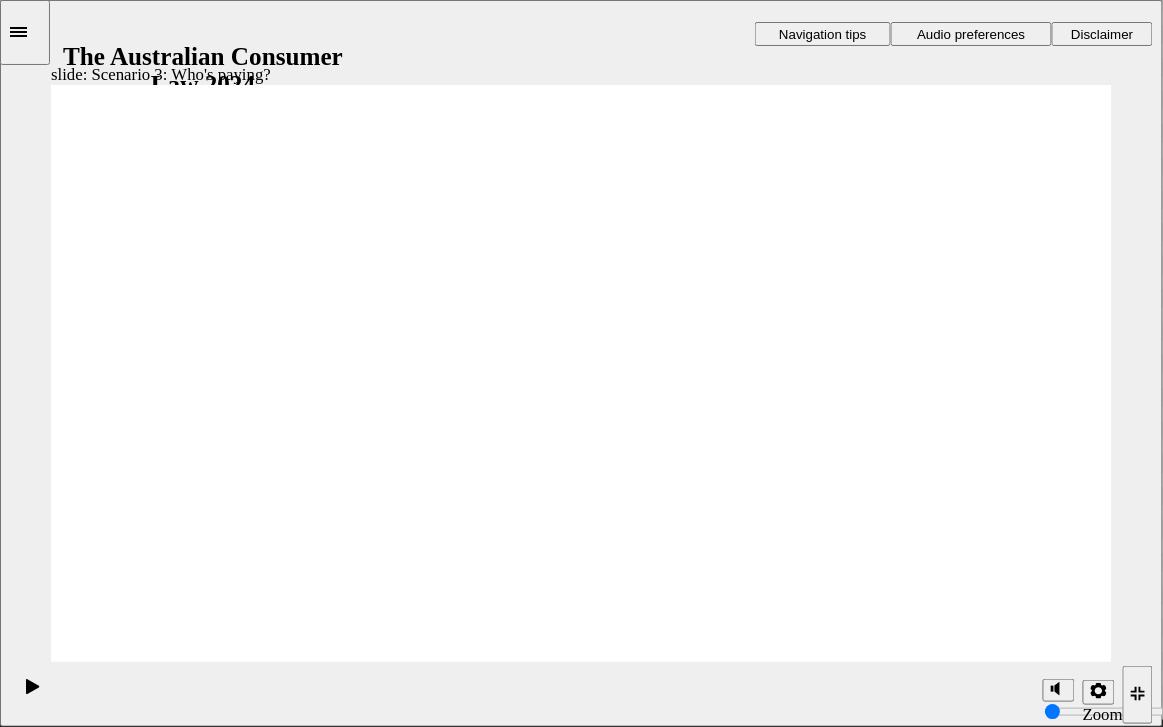 click 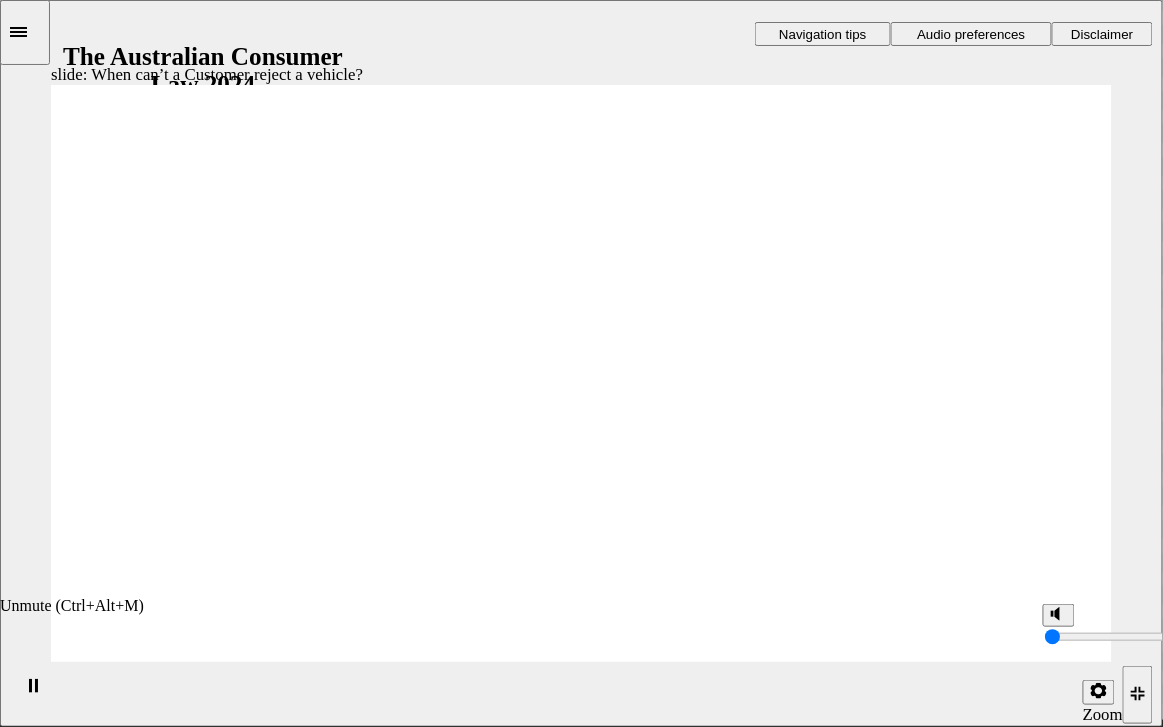 click 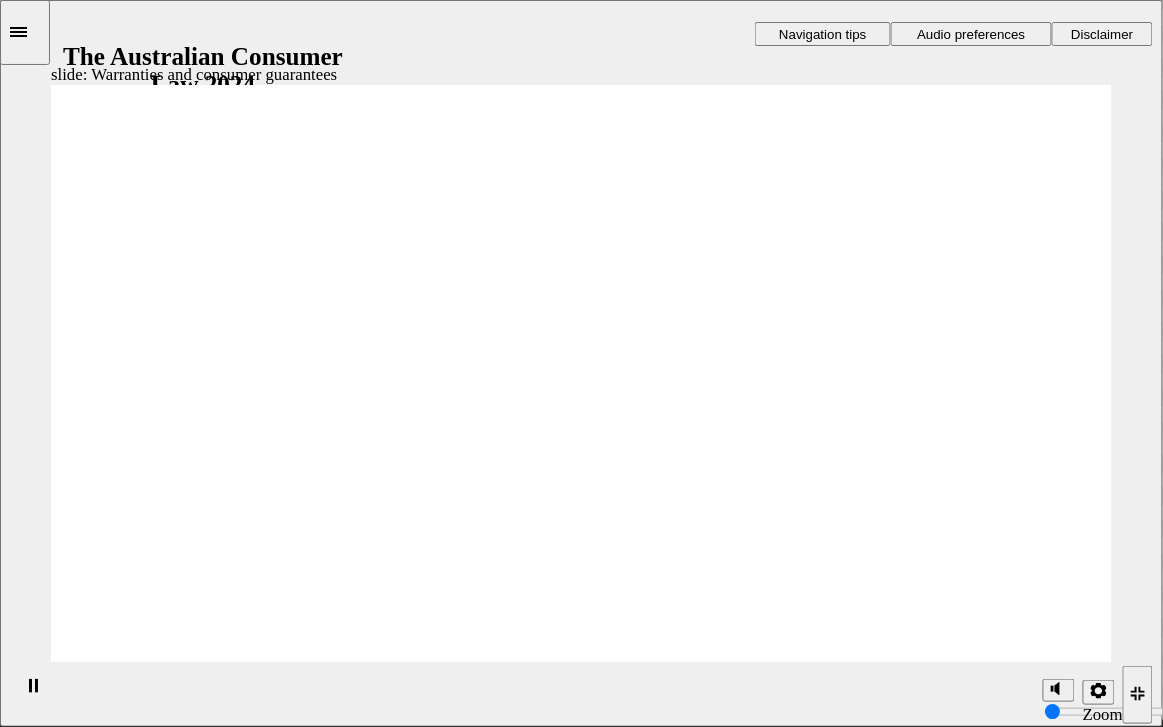 click 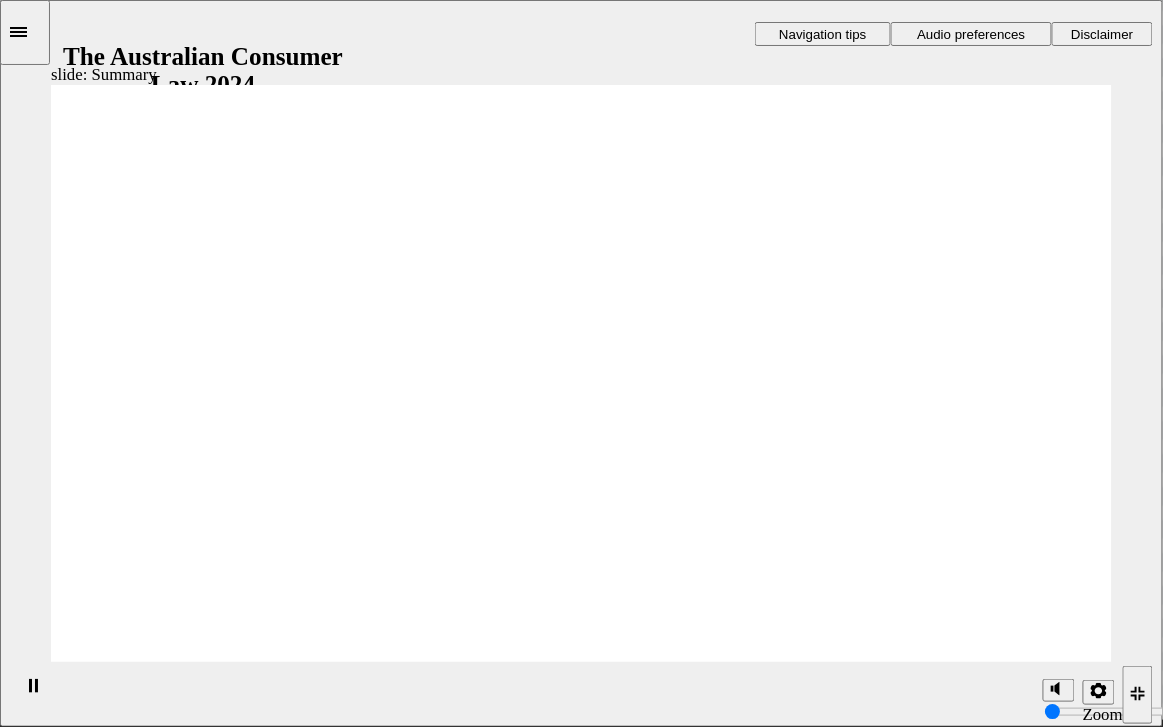 click 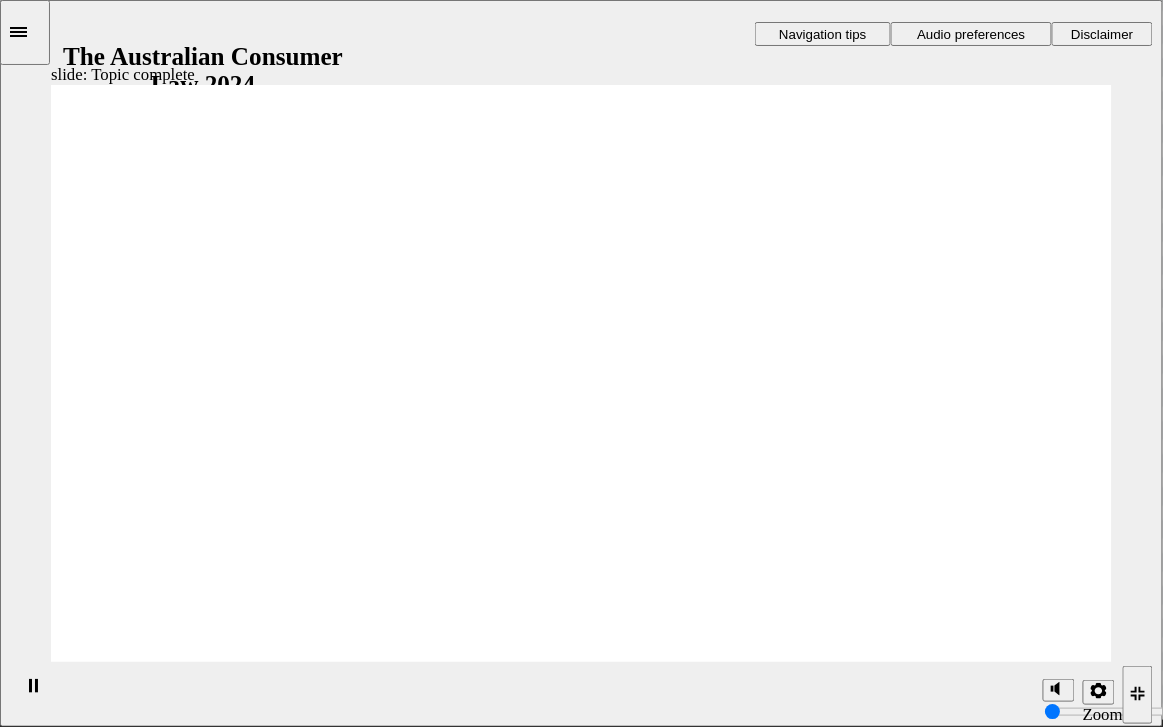 click 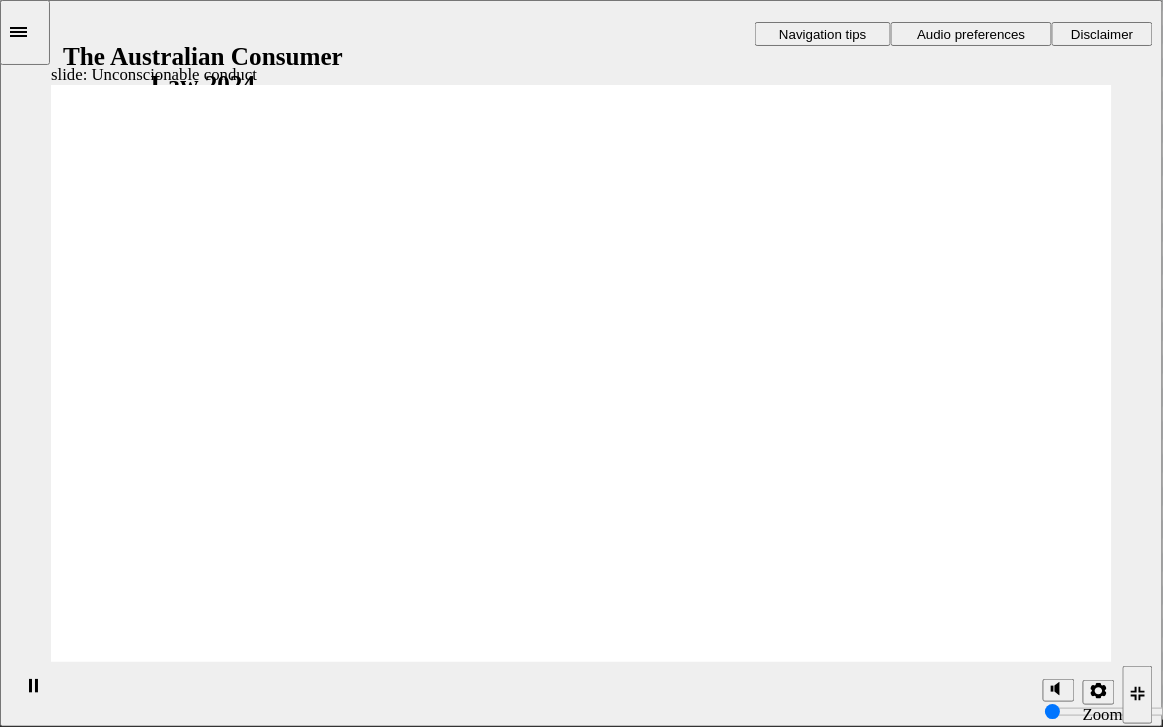 click 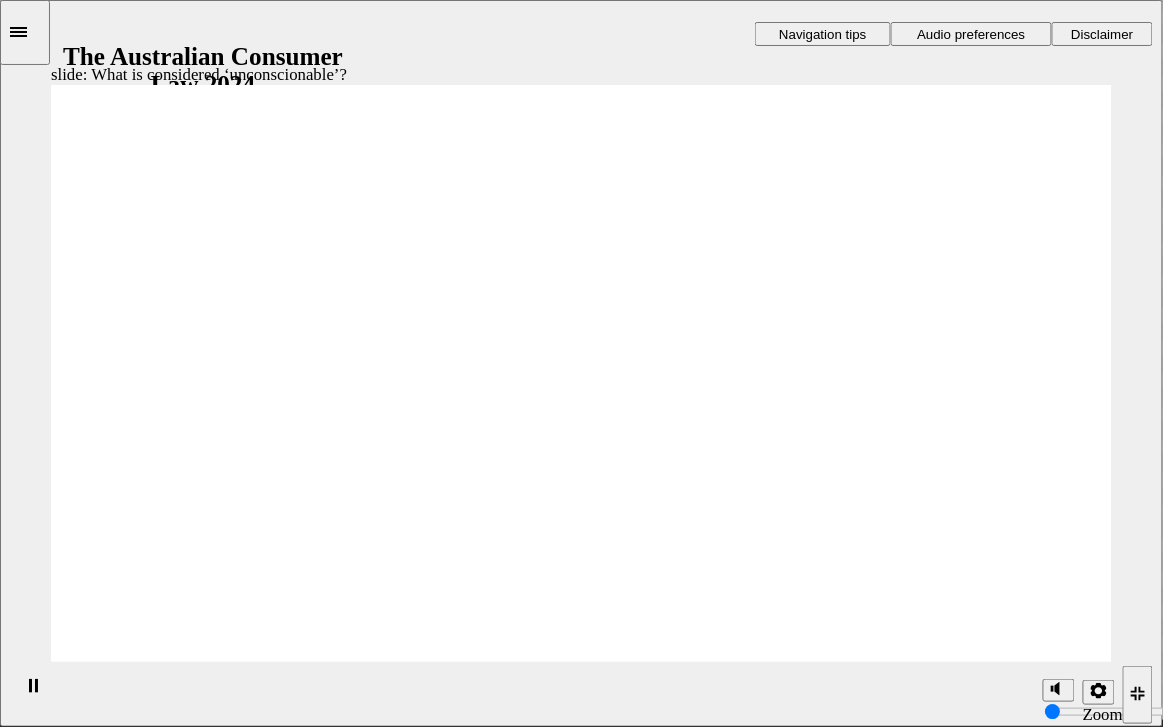 click 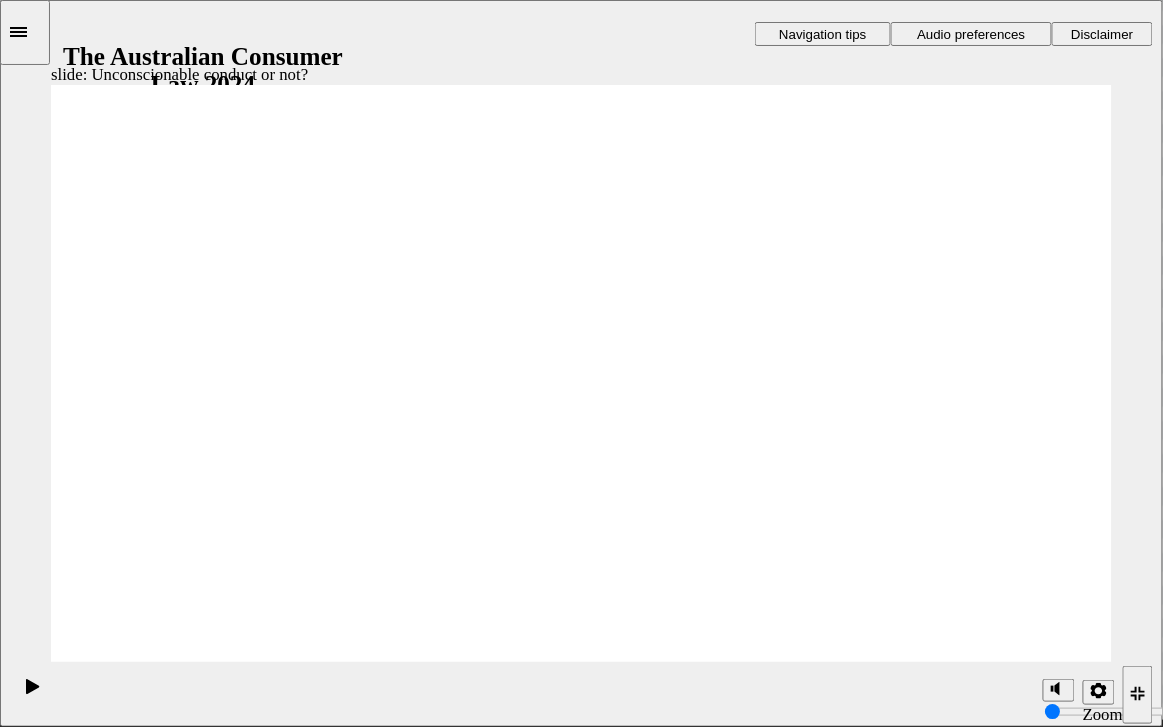 drag, startPoint x: 626, startPoint y: 287, endPoint x: 329, endPoint y: 446, distance: 336.88278 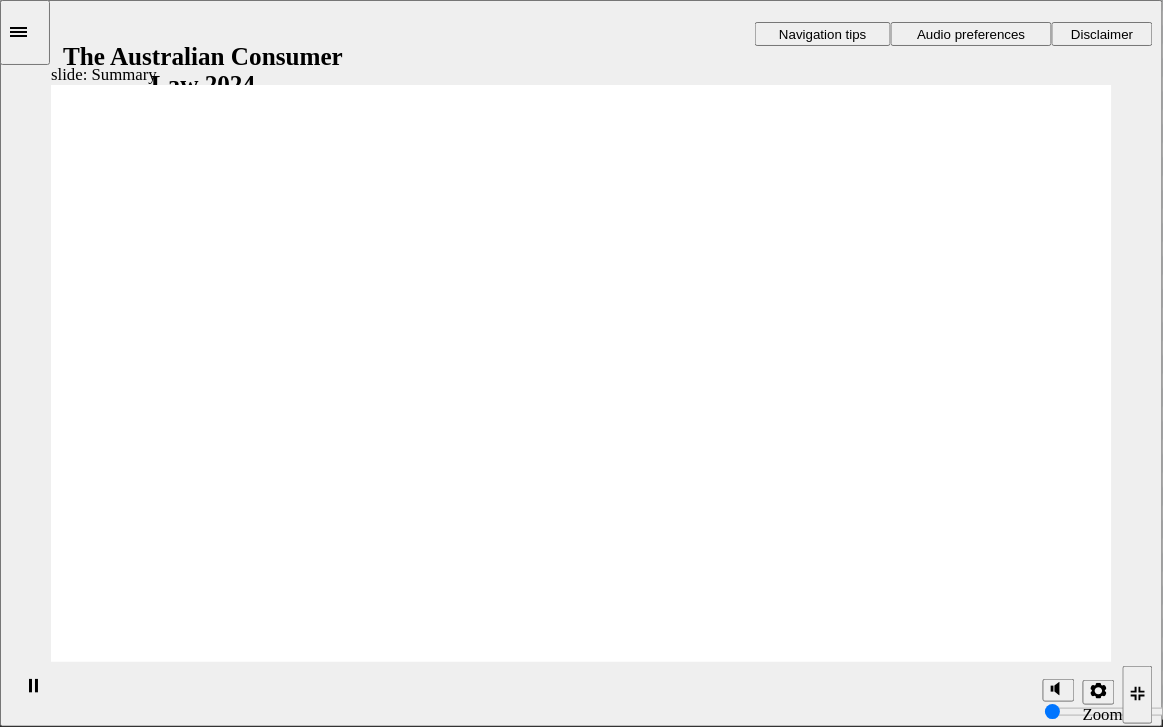 click 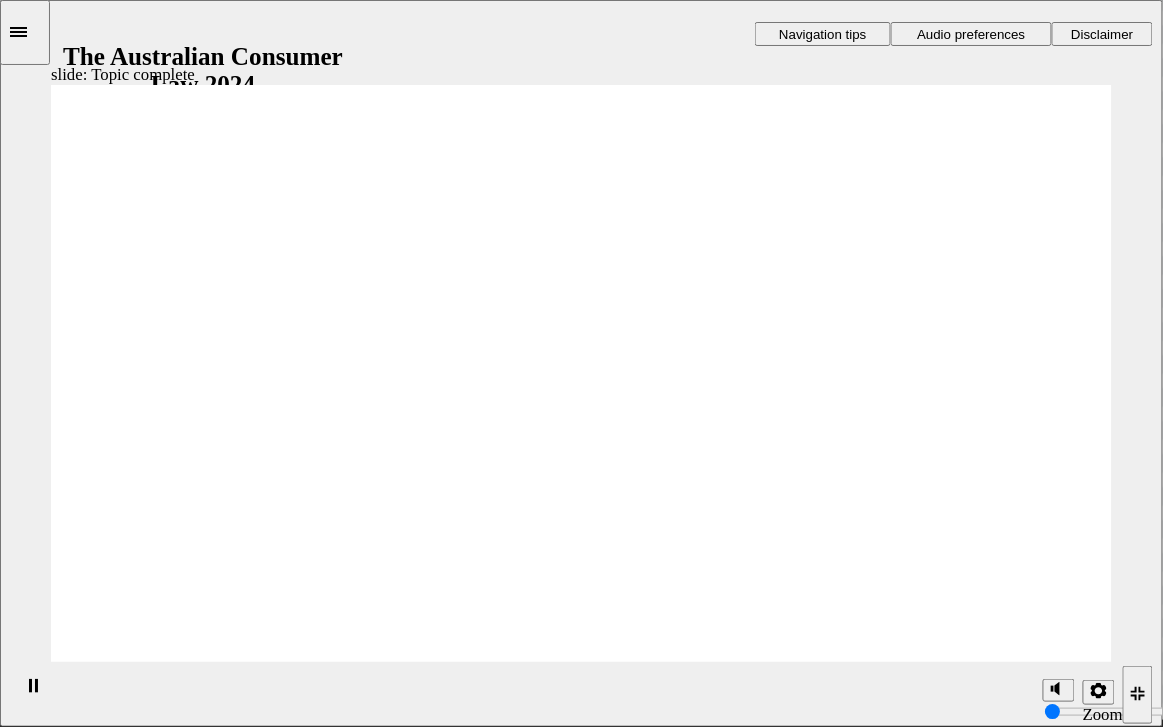 click 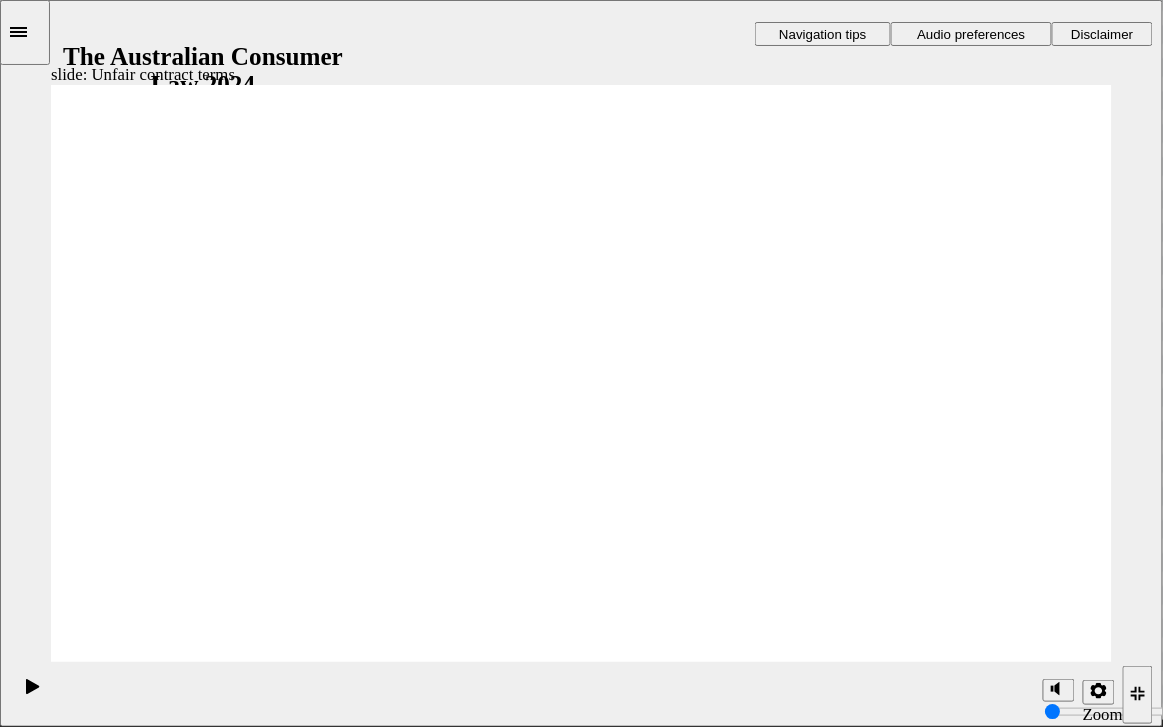 click 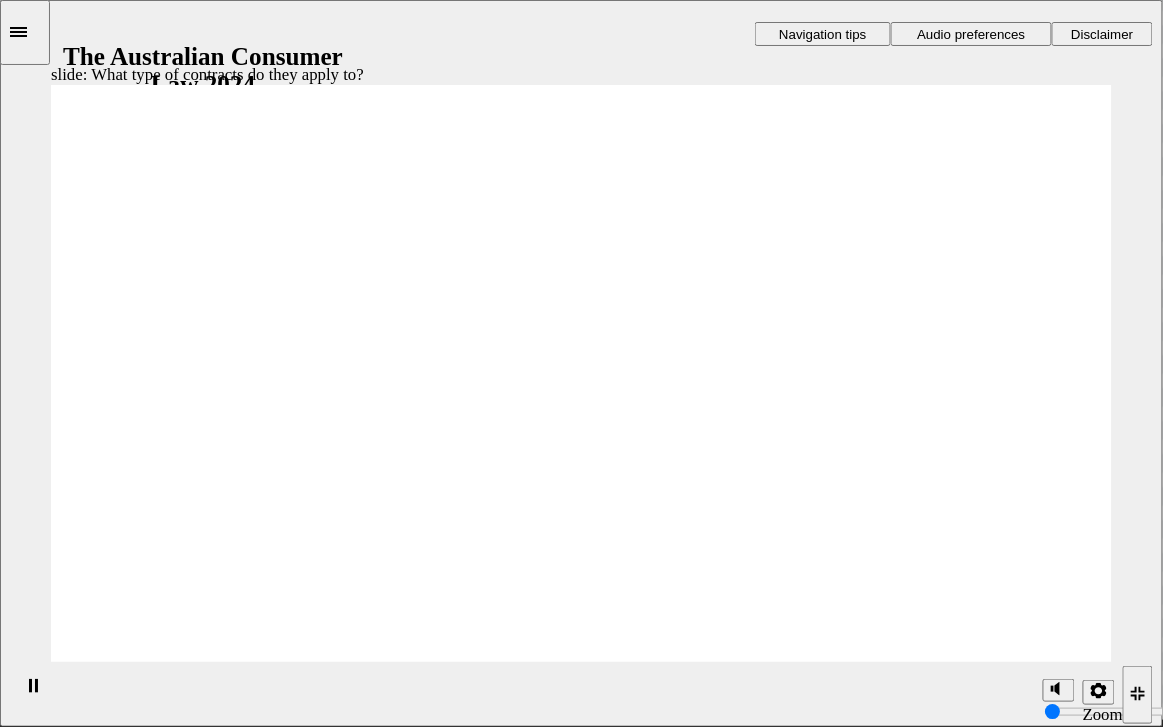 click 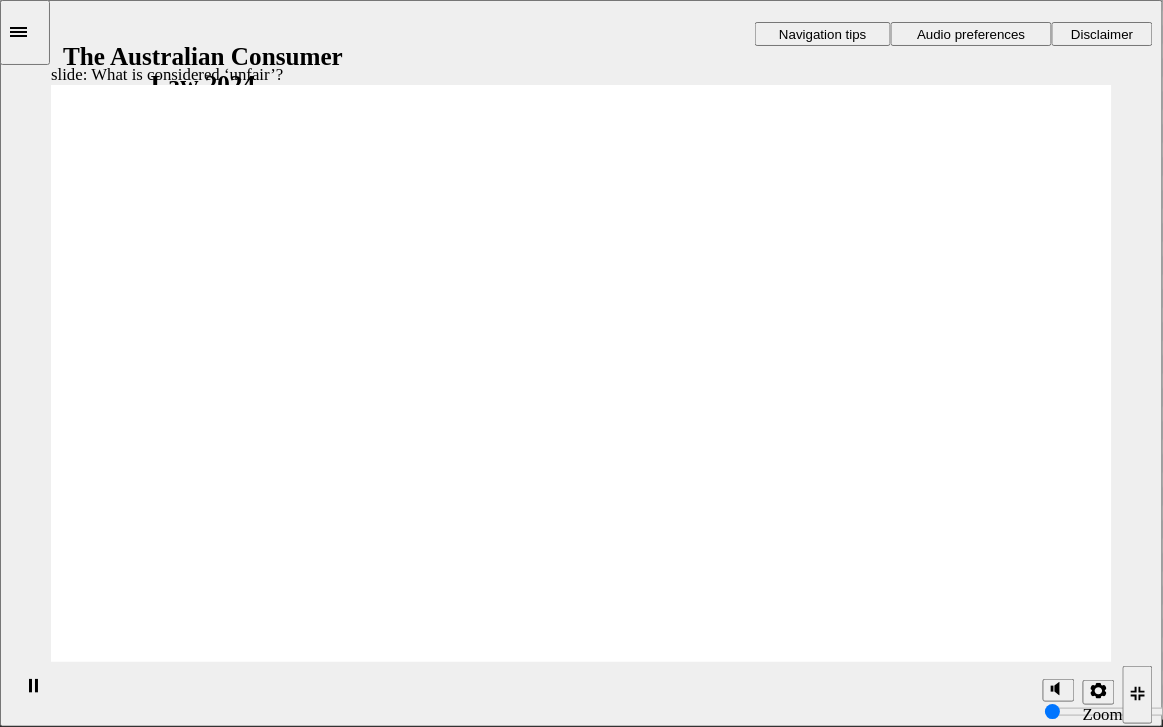 click 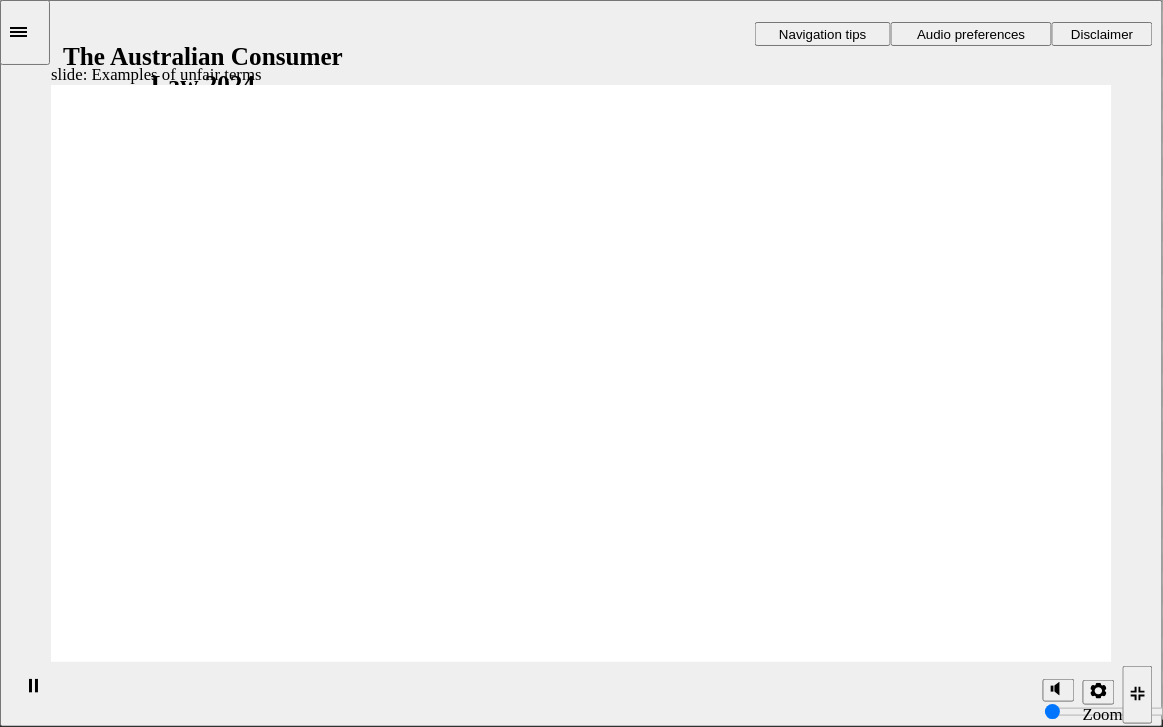 click 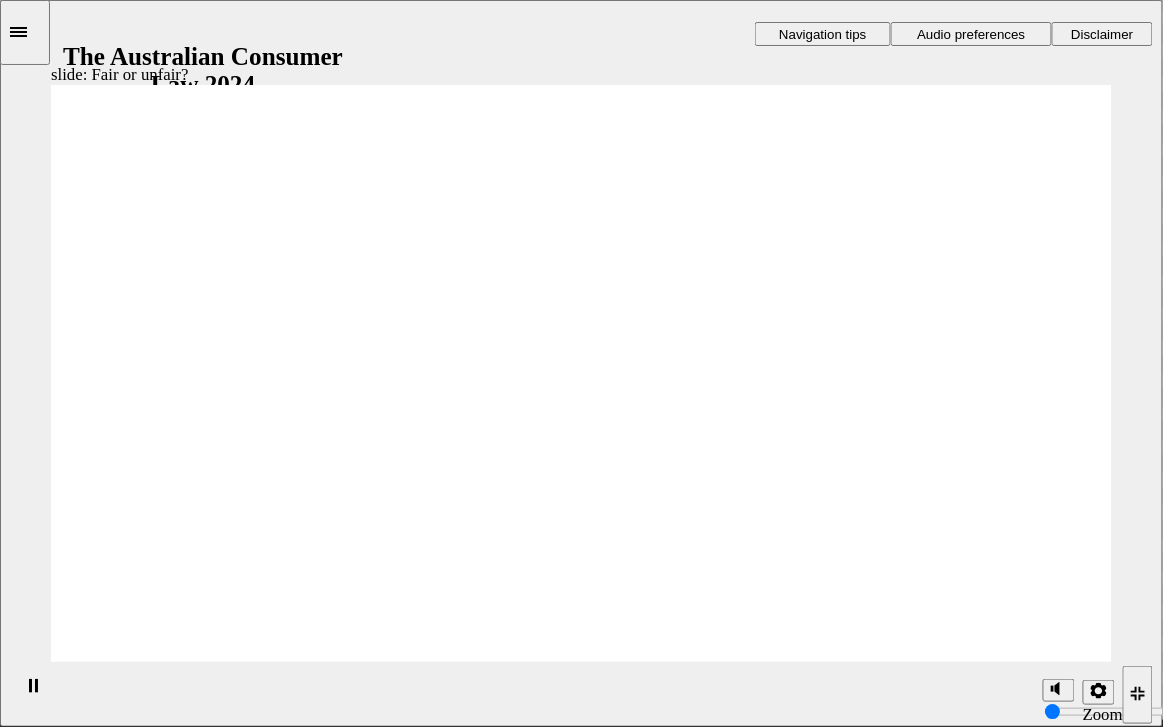 drag, startPoint x: 575, startPoint y: 295, endPoint x: 909, endPoint y: 469, distance: 376.6059 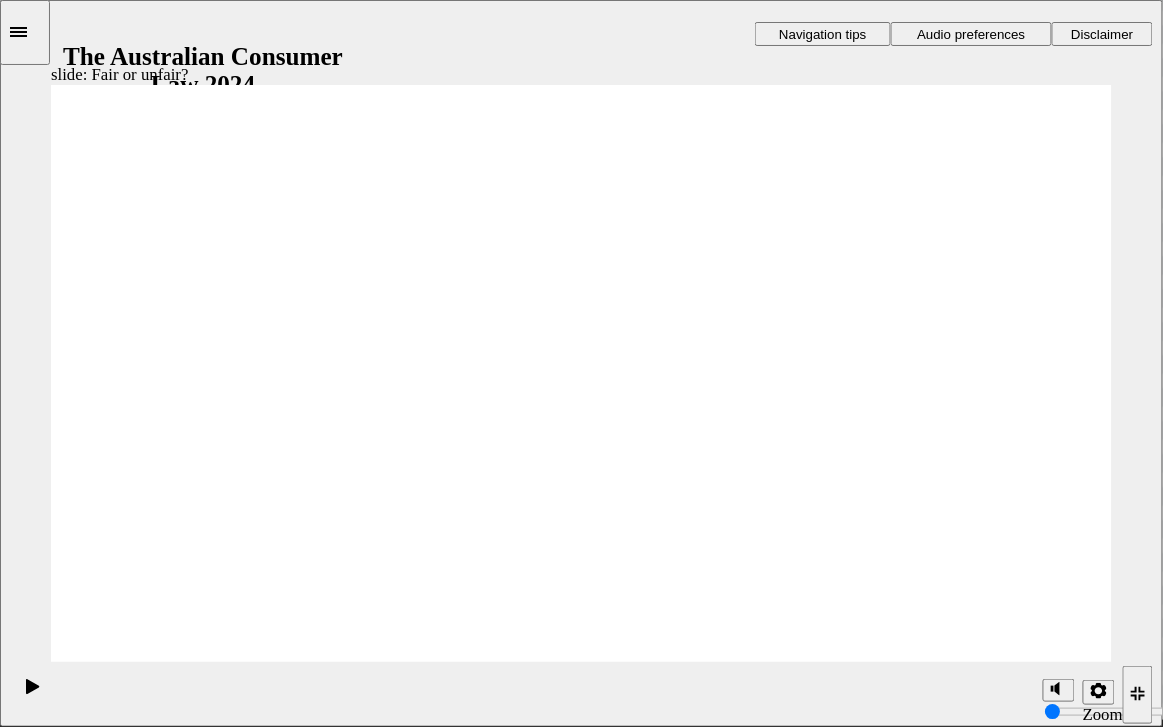 drag, startPoint x: 594, startPoint y: 298, endPoint x: 252, endPoint y: 433, distance: 367.68057 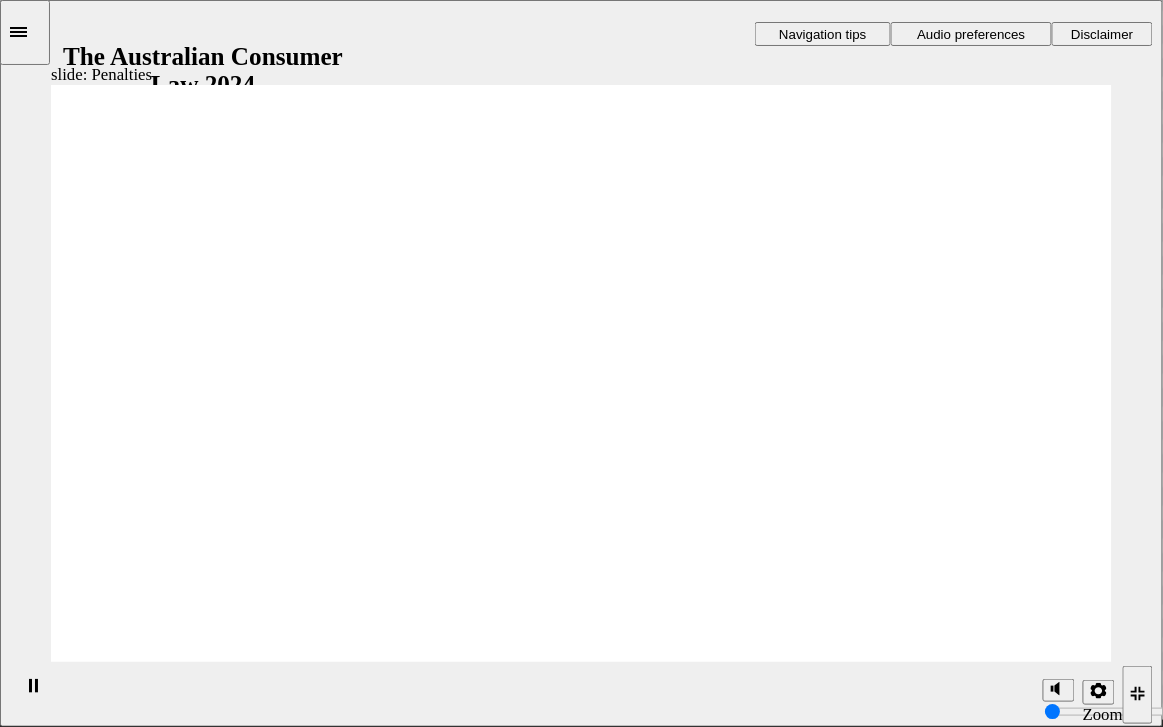click 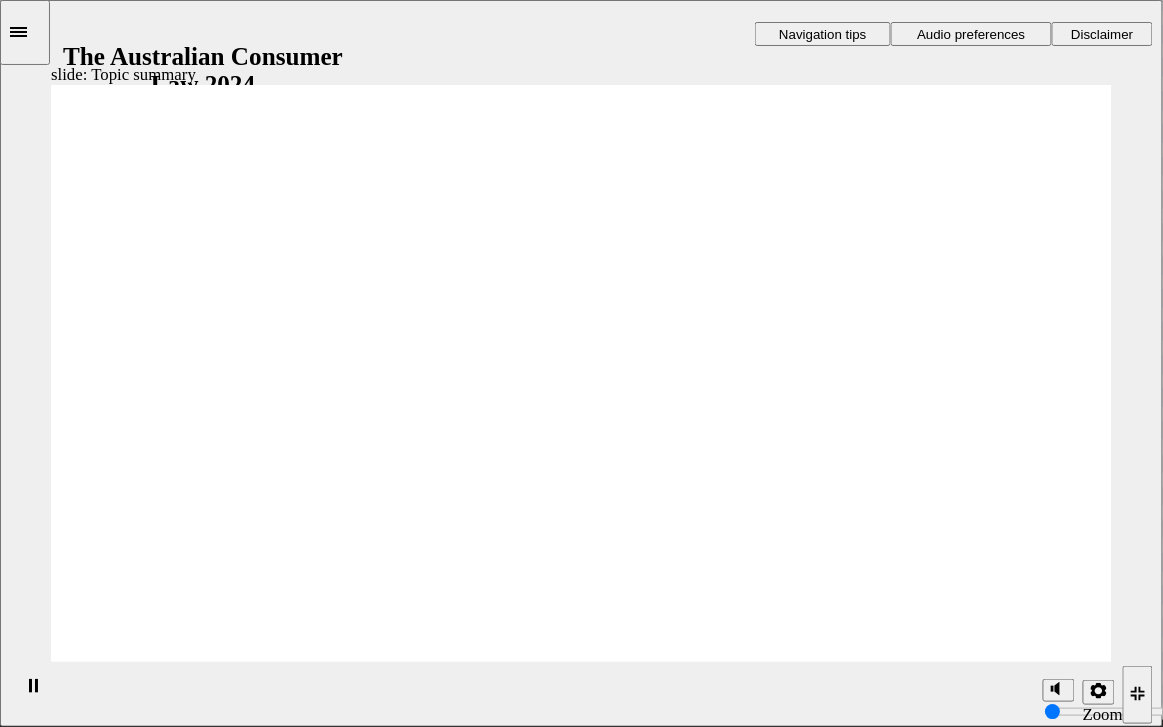 click 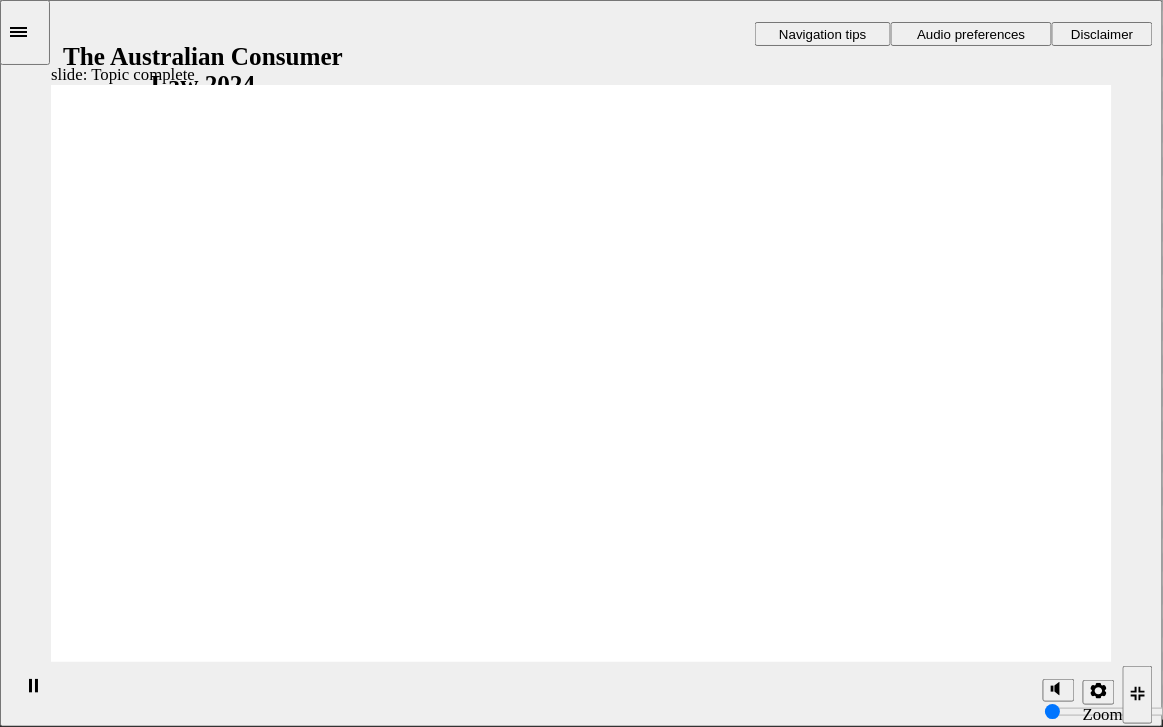 click 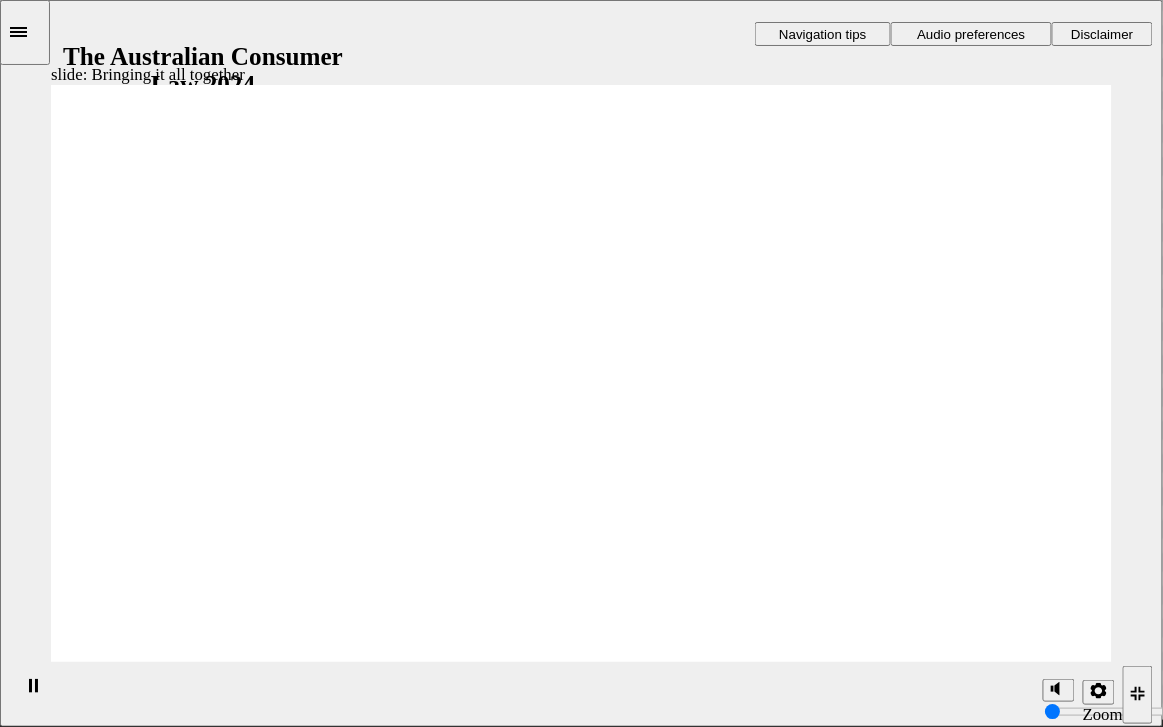click 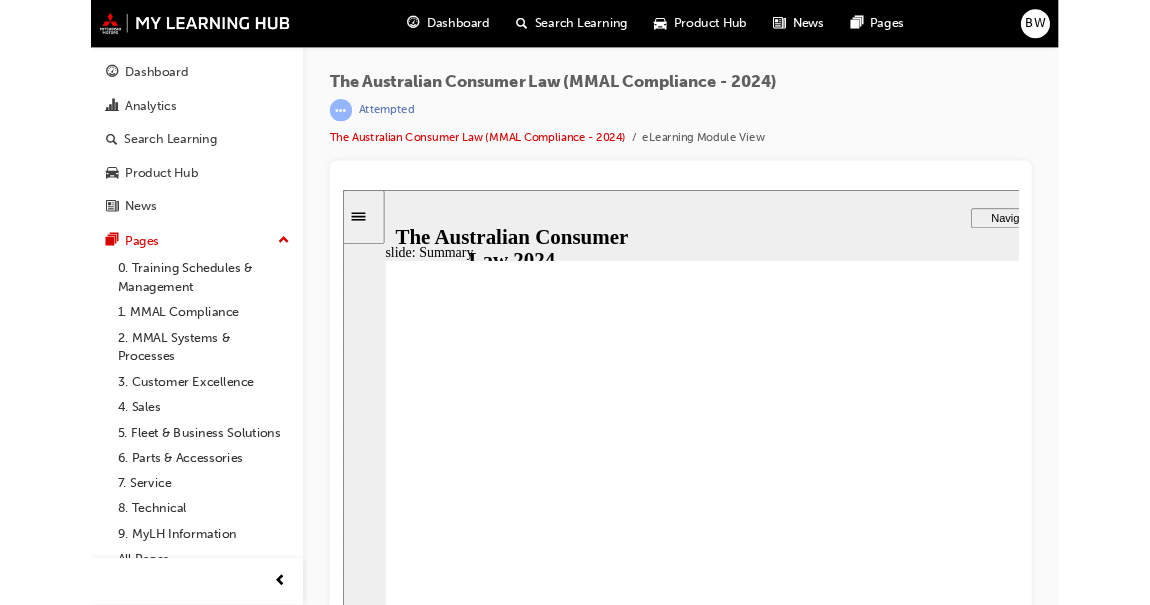 scroll, scrollTop: 0, scrollLeft: 0, axis: both 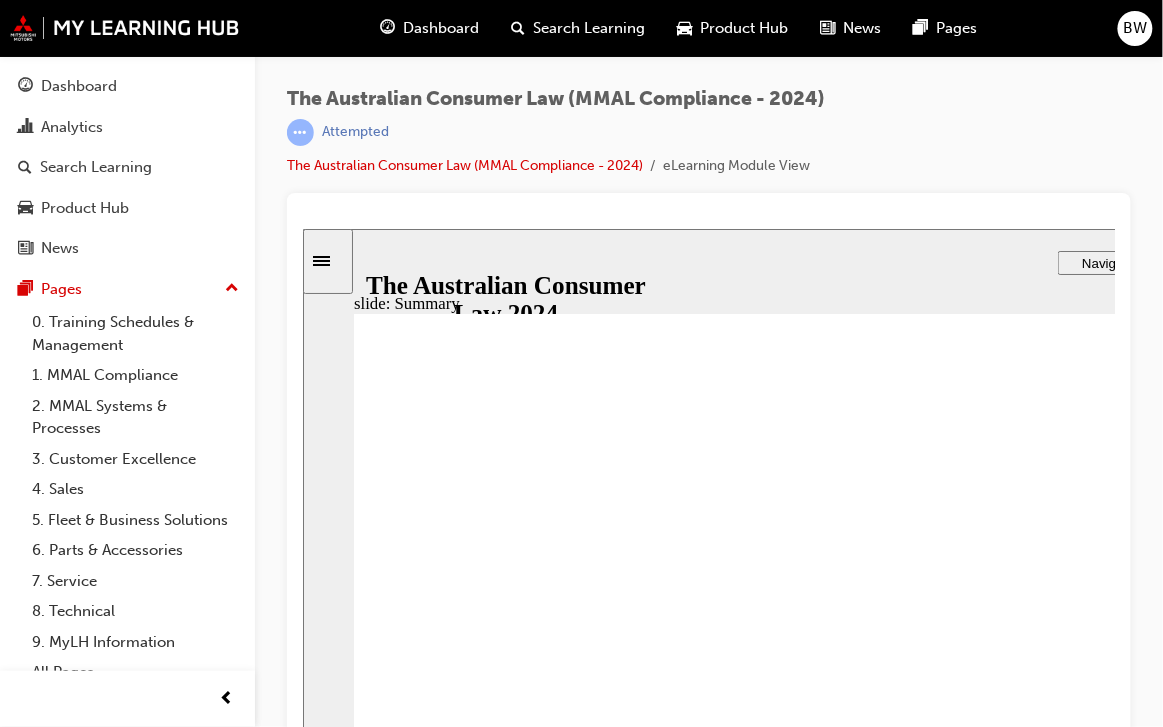 click 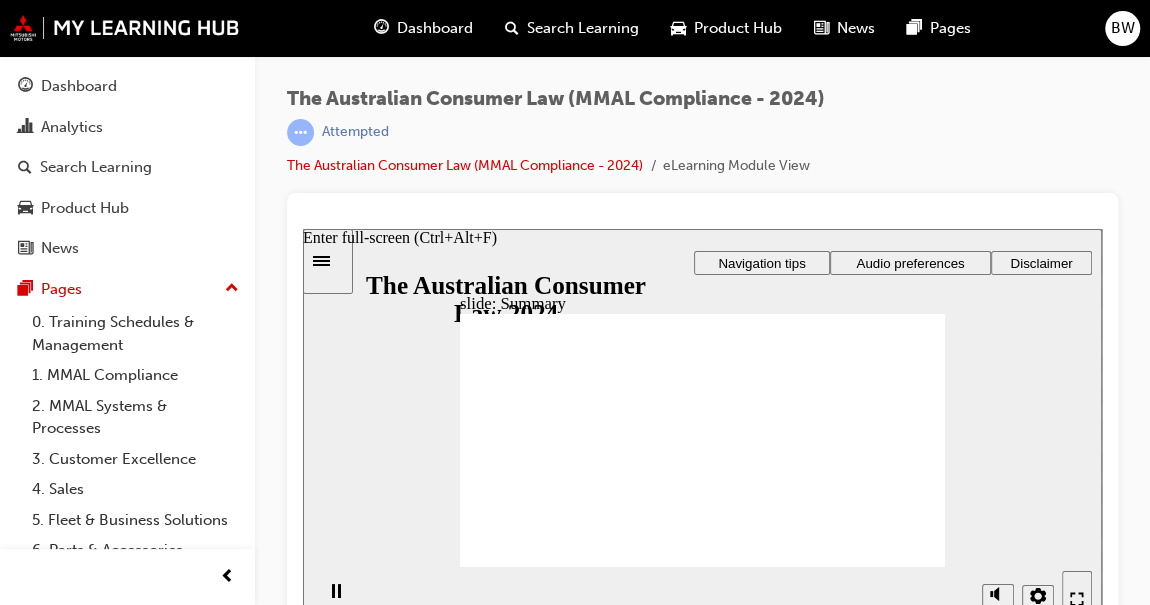 drag, startPoint x: 1074, startPoint y: 588, endPoint x: 1377, endPoint y: 896, distance: 432.0567 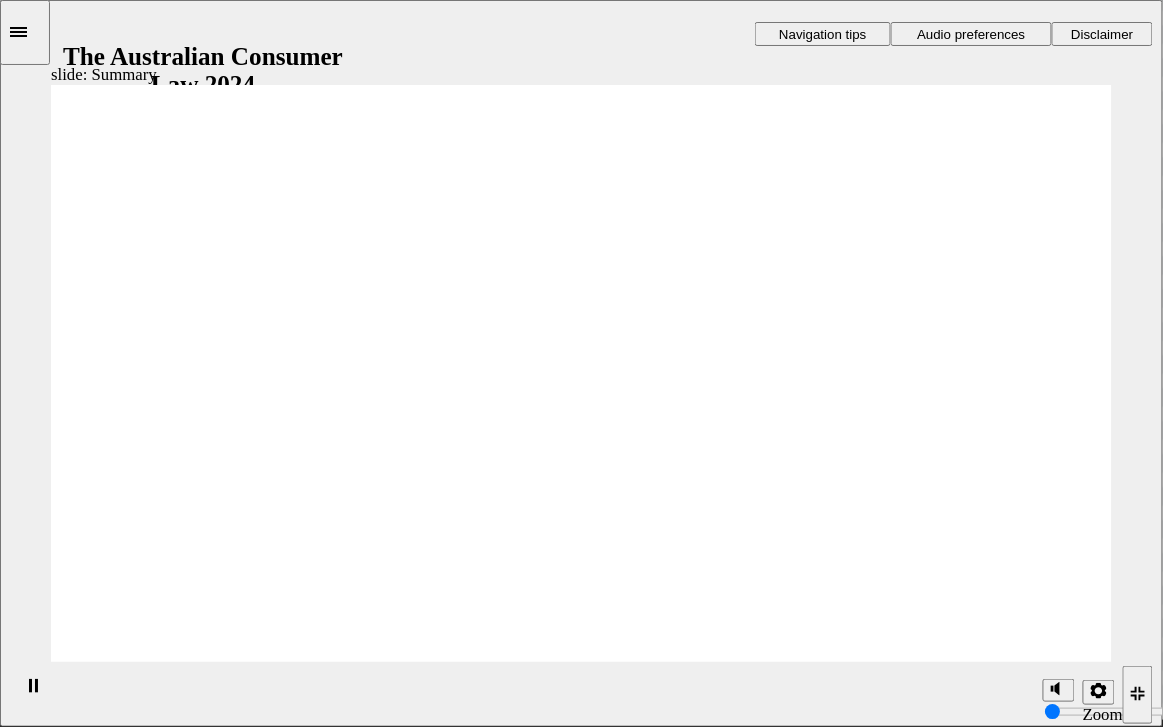 click on "What we’ve  covered  in this module… • In the case of a  major failure , the Customer is  entitled to a refund or  replacement ; it’s their choice. • A  minor failure (fixable) can become a major failure if it is not fixed  within a reasonable time , even if that is due to delays in getting parts. • If a reasonable consumer would not have bought the vehicle  had they  known of the issues it is a  major failure , even if the issues can be fixed.  • Failures must be fixed in a reasonable time . If a failure cannot be fixed or  fixed in a reasonable time, it is considered a  major failure . Here are some key things to remember:   Dealerships and manufacturers must also honour consumer guarantees.  For  example, that a vehicle is of acceptable quality and fit for any purpose disclosed  is considered a failure.  • • • misleading or deceiving Customers :" at bounding box center (581, 3374) 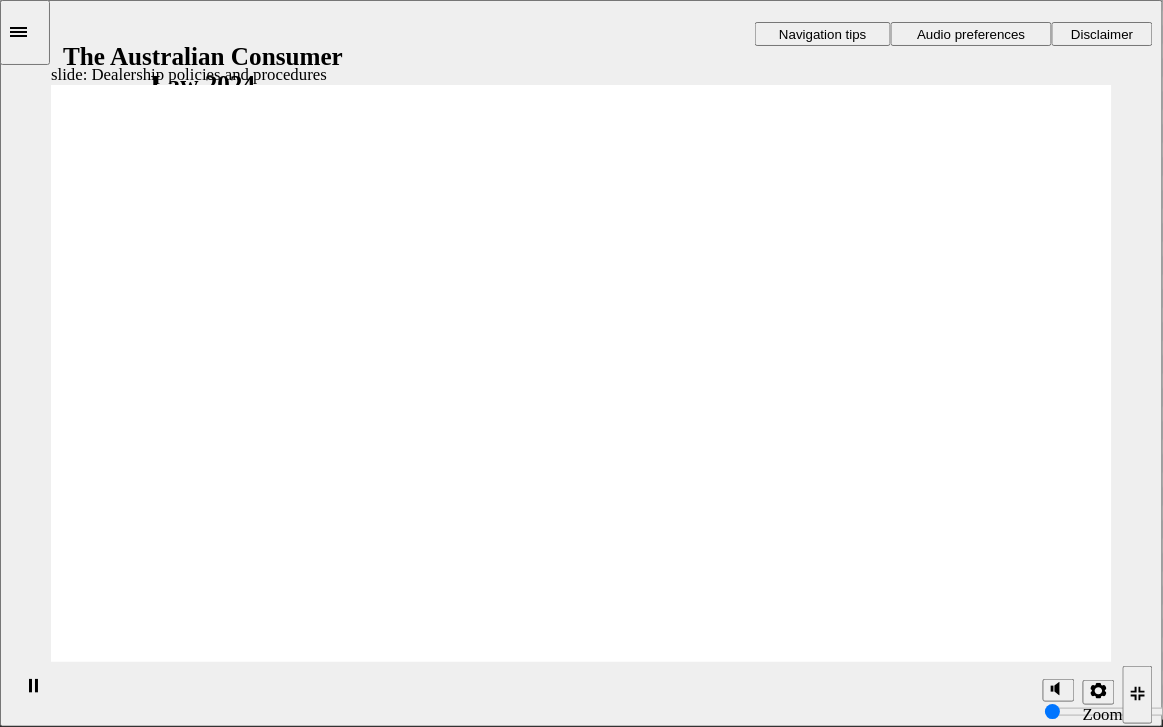 click 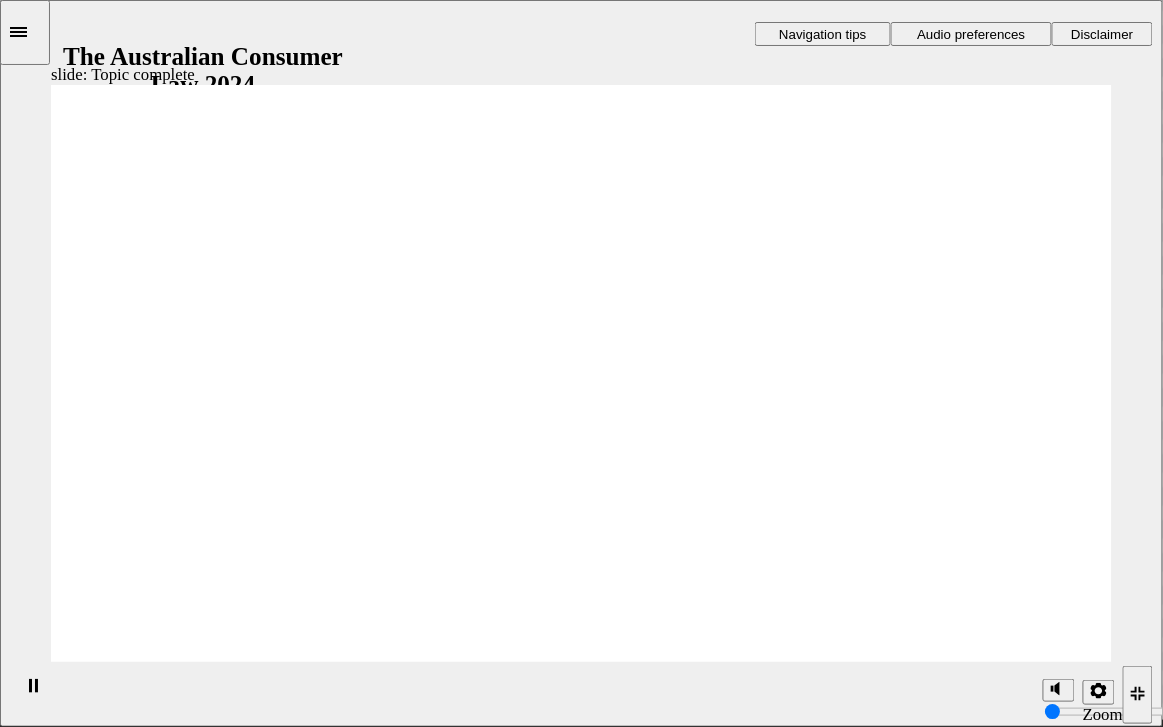 click 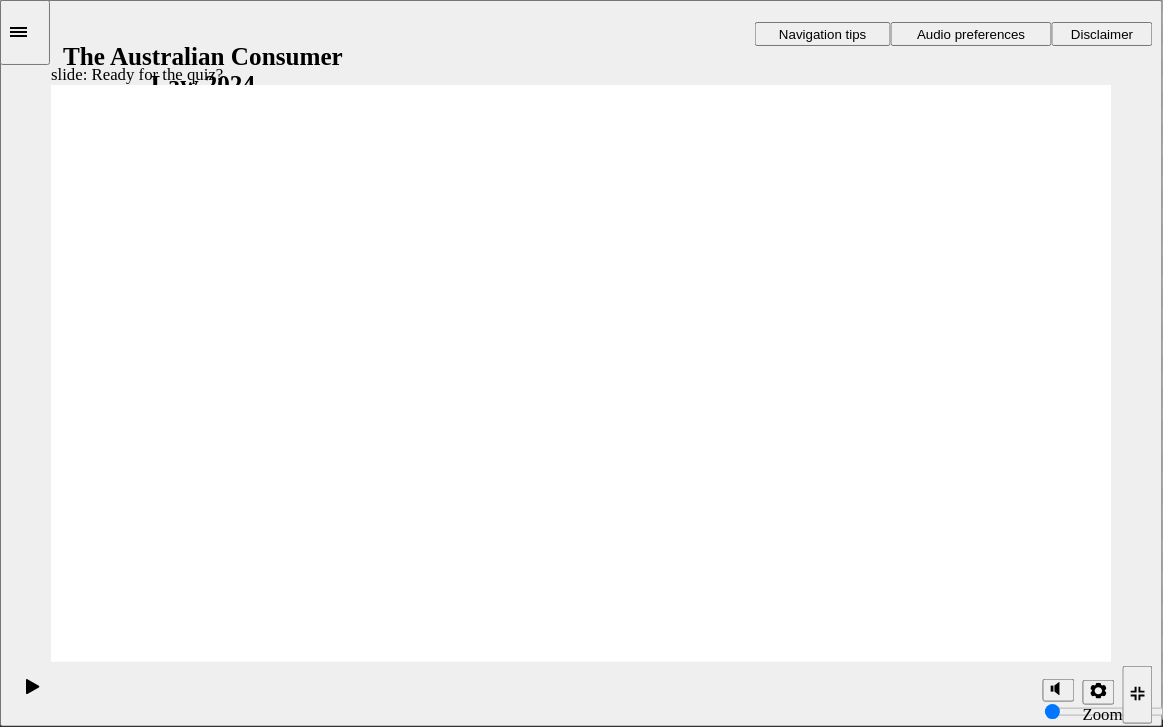 click 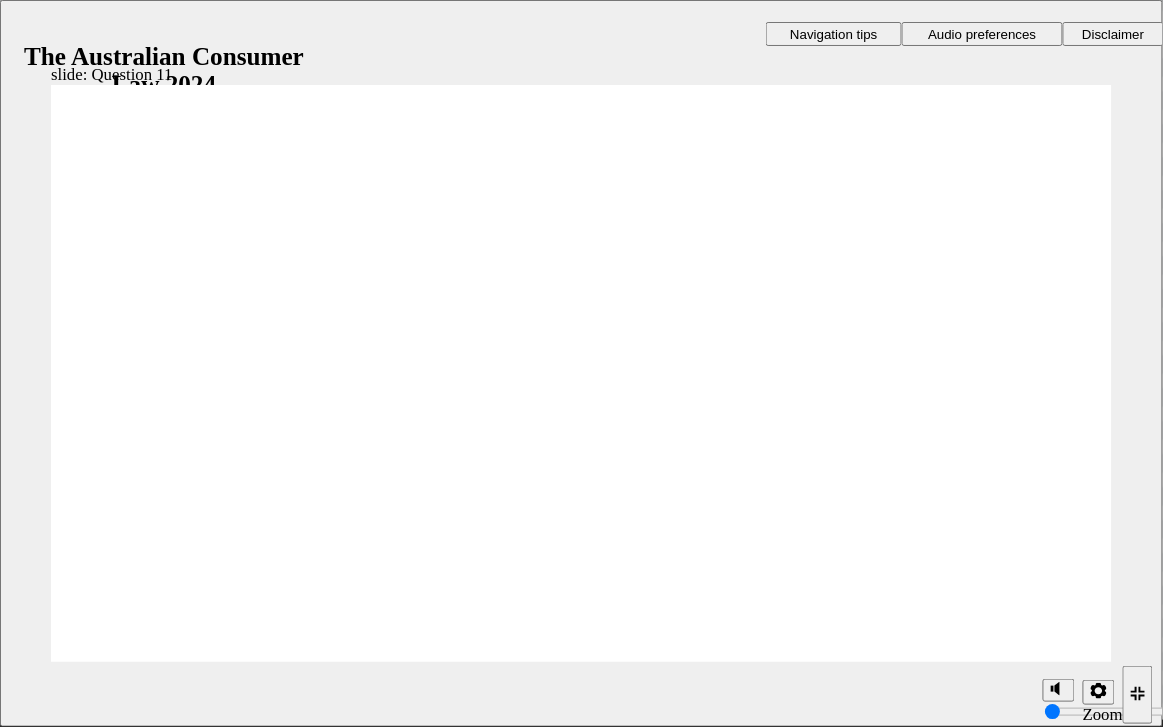 checkbox on "true" 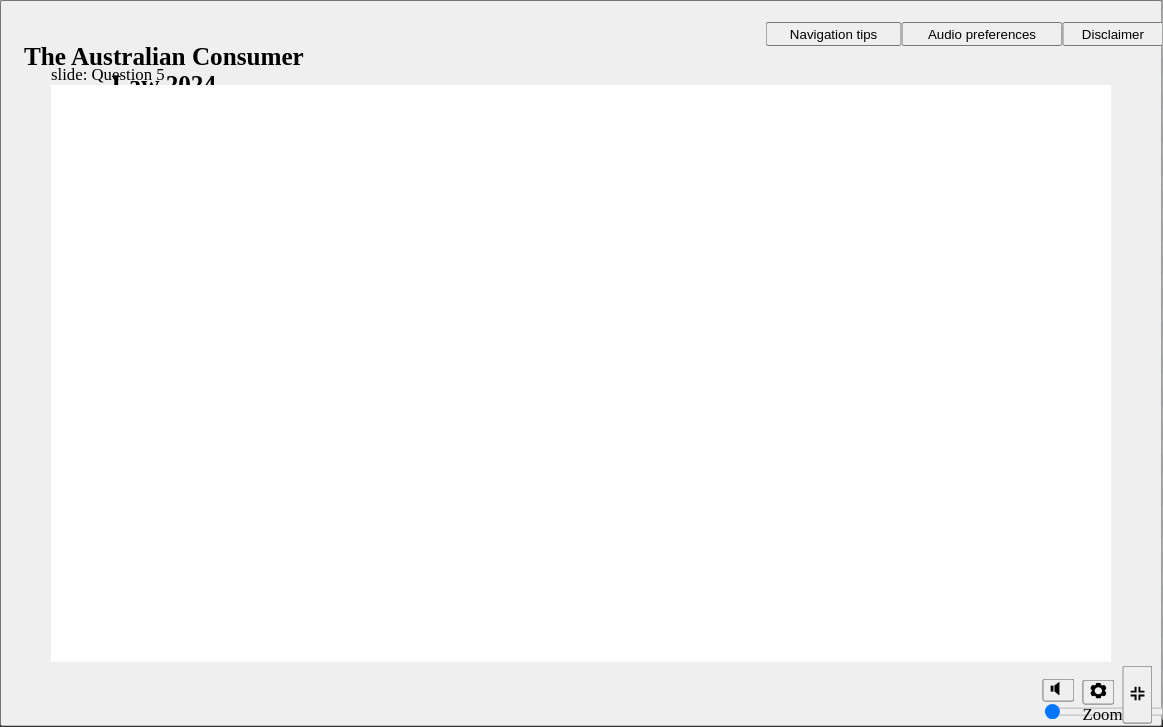 radio on "true" 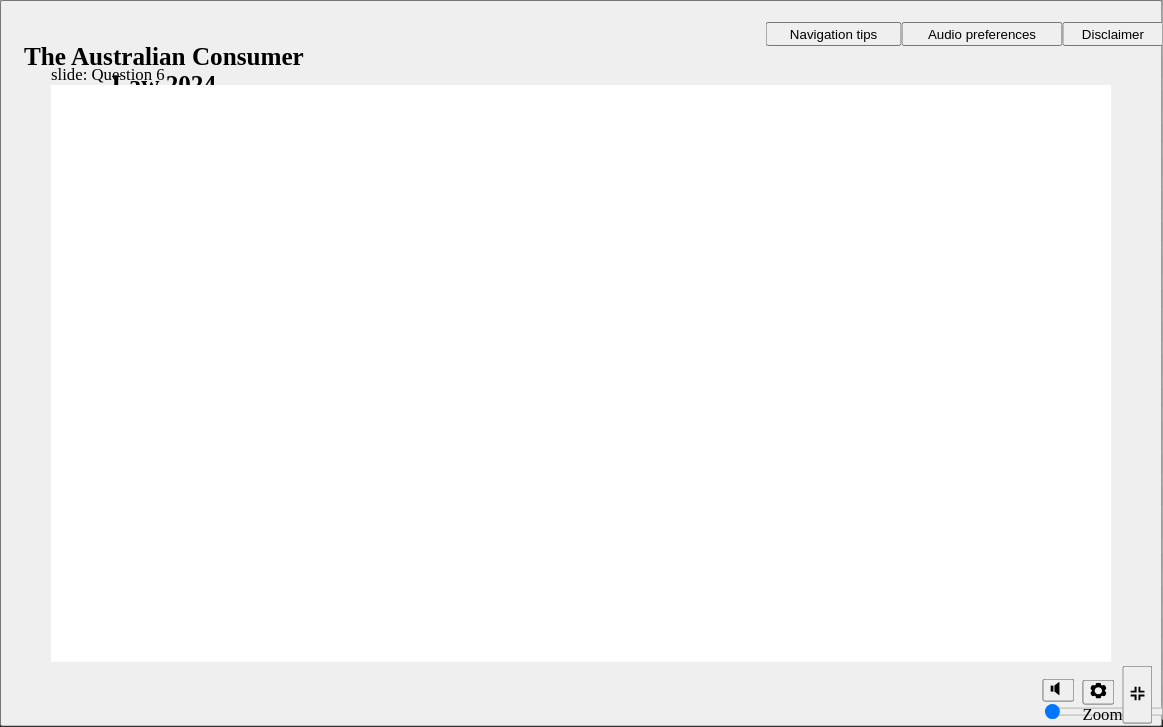 radio on "true" 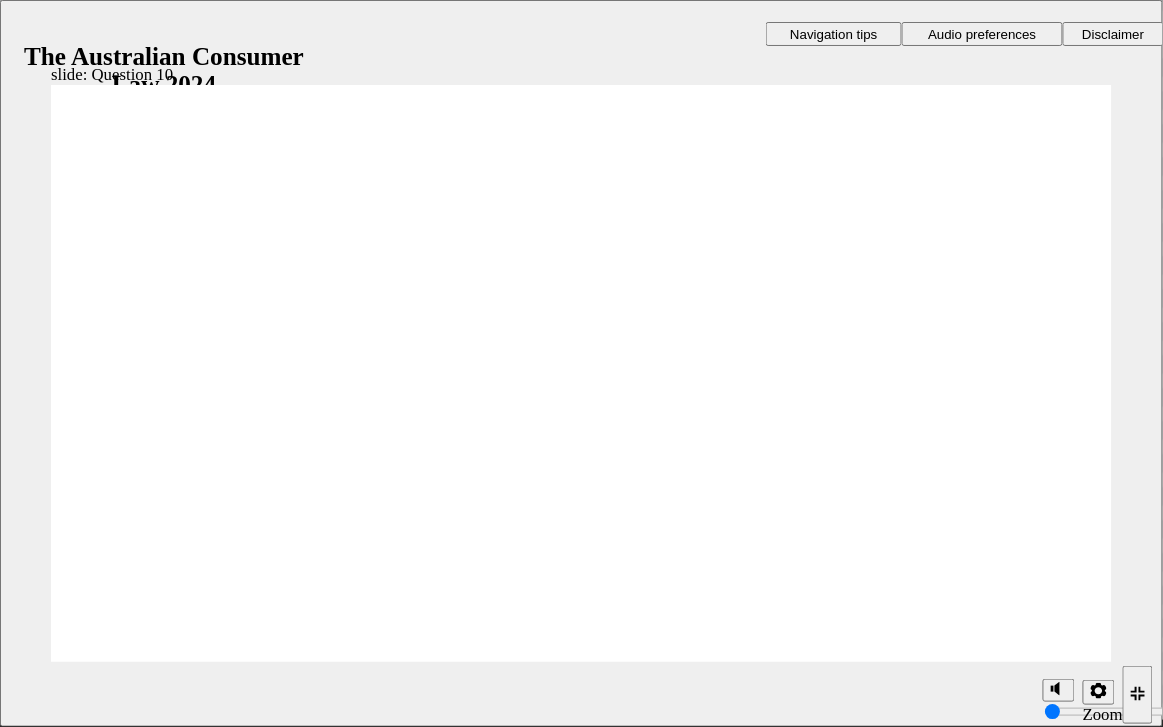 checkbox on "true" 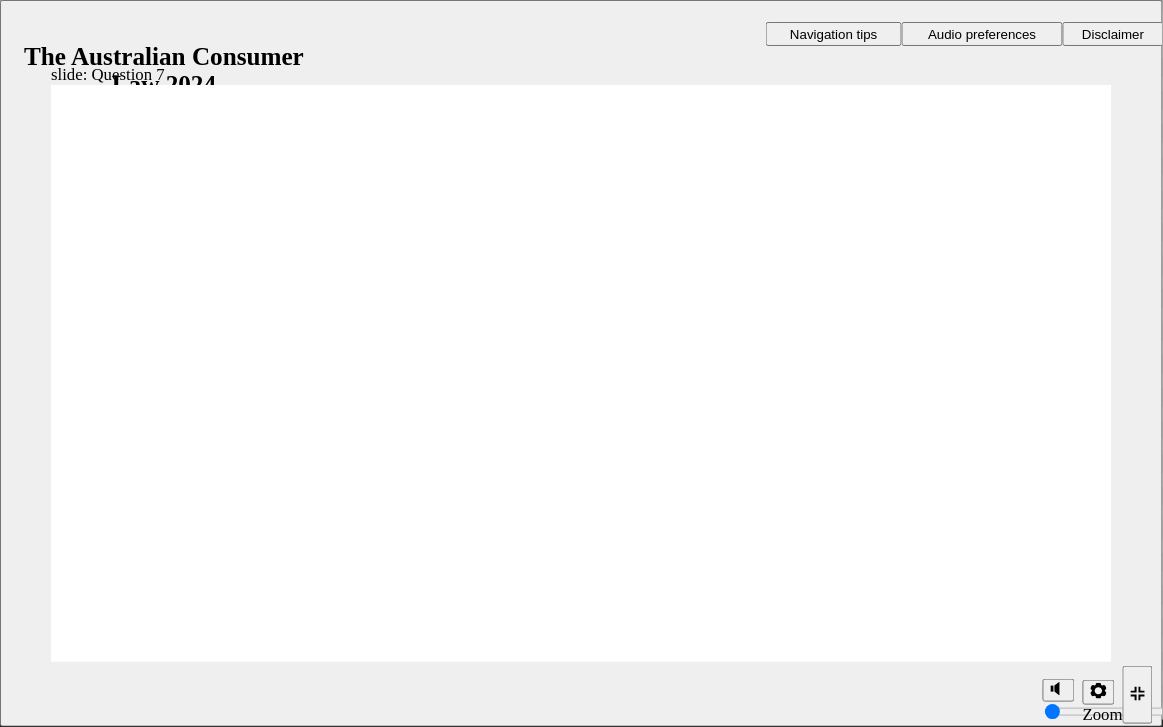 checkbox on "true" 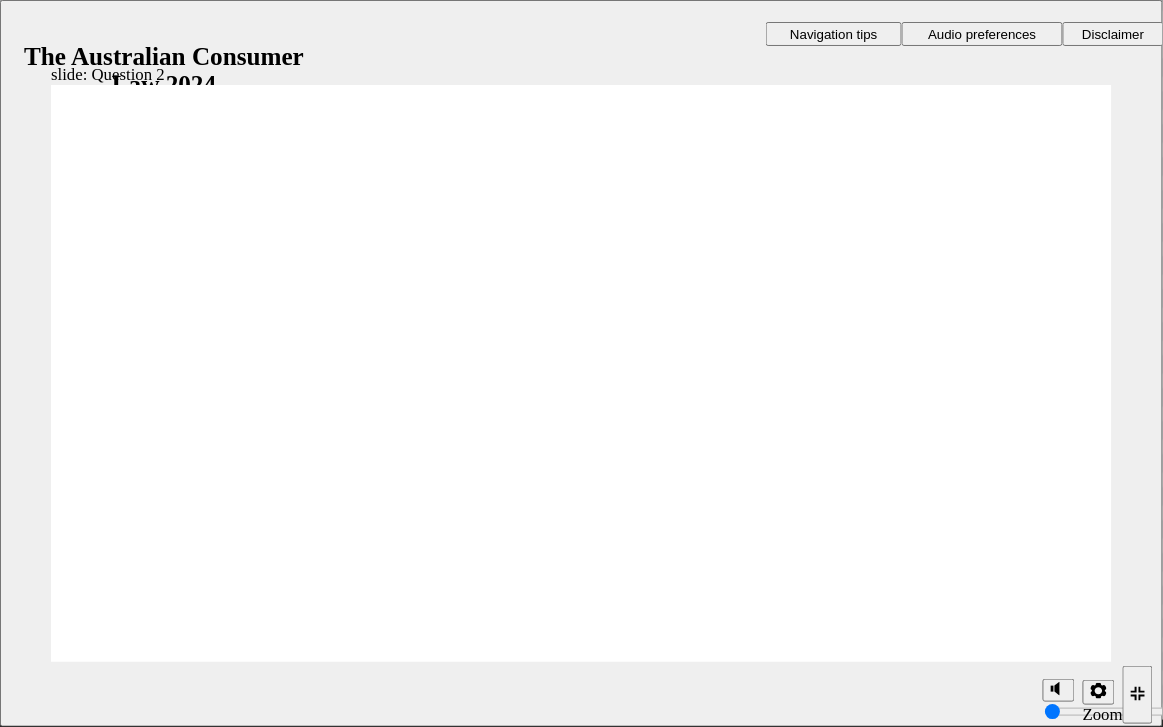 radio on "true" 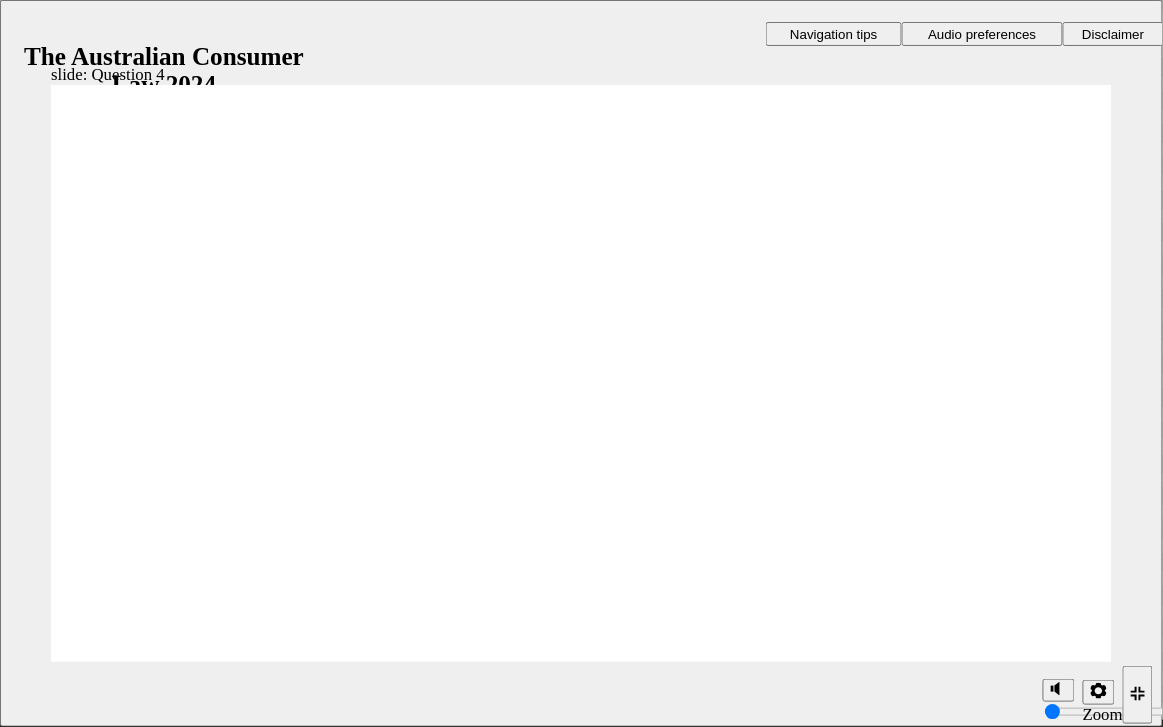 checkbox on "true" 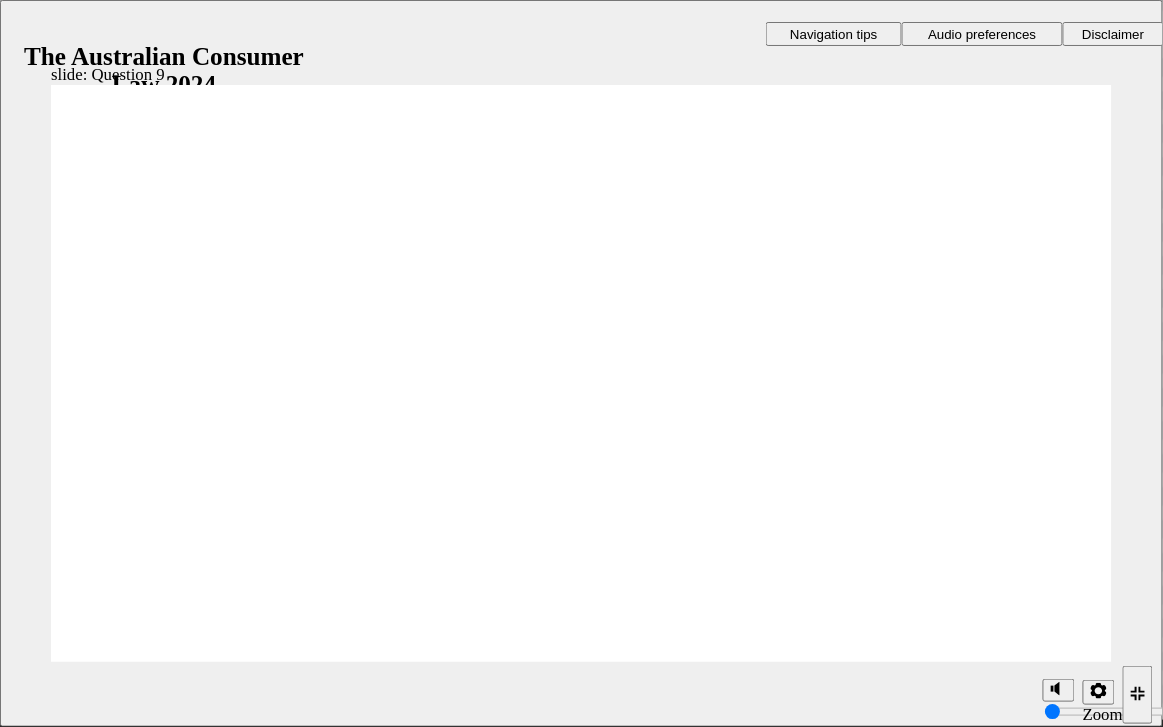 checkbox on "true" 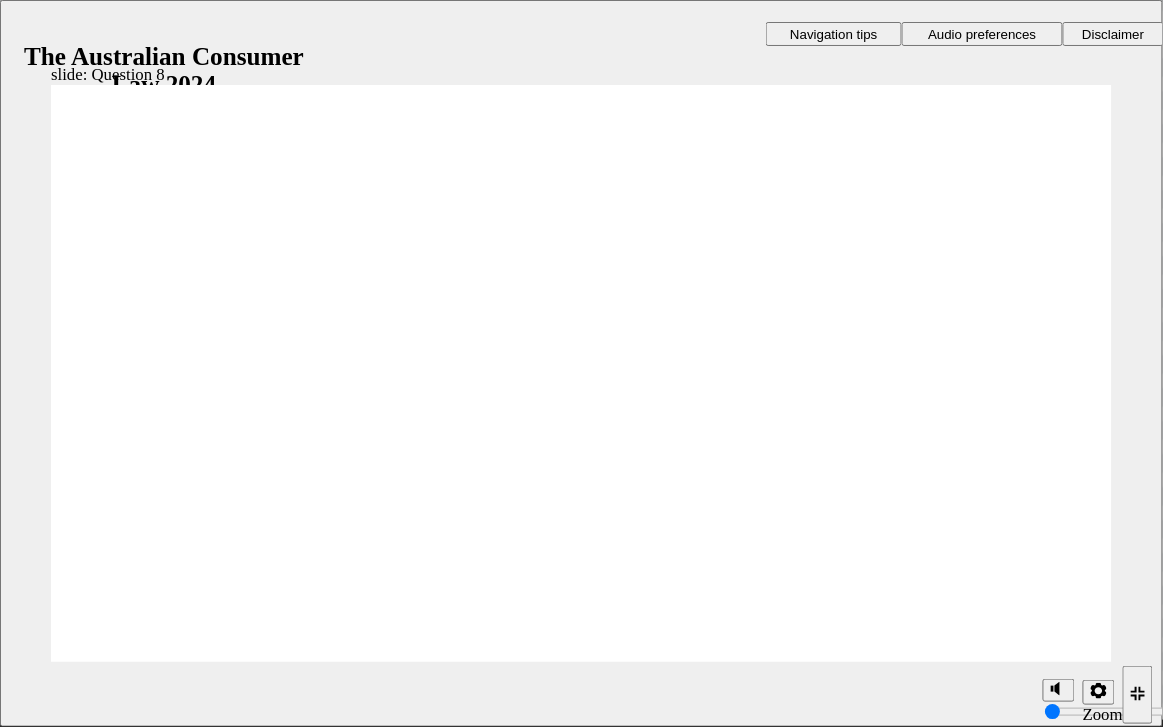 radio on "true" 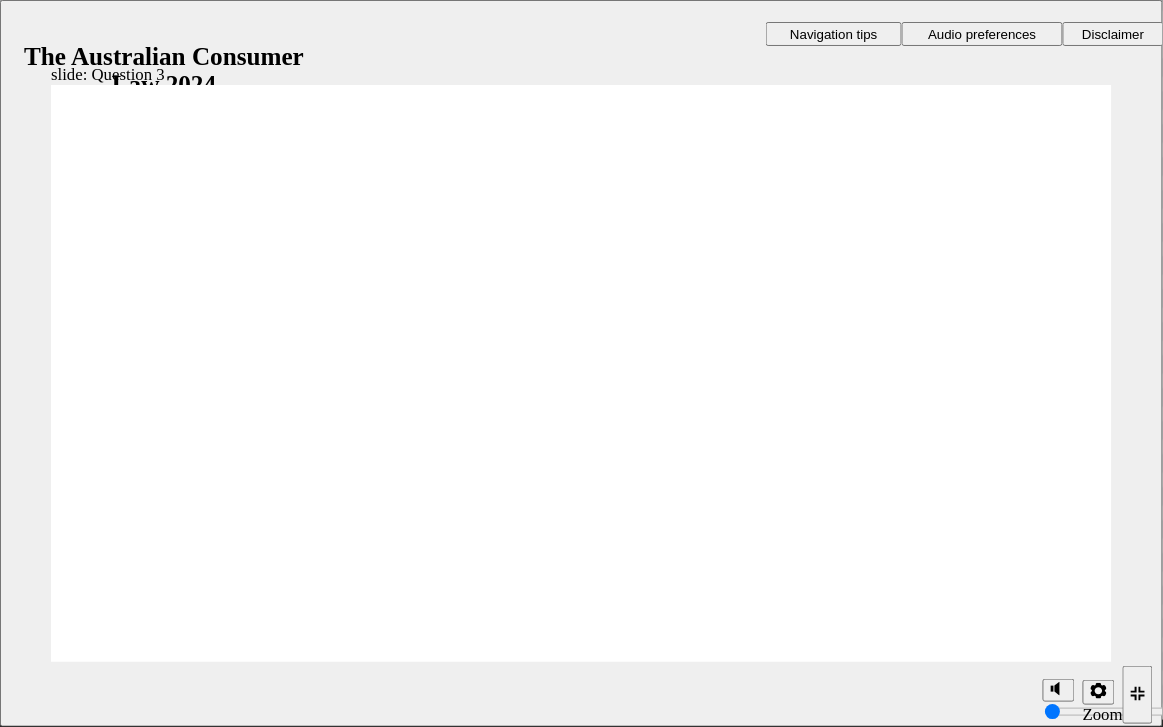 radio on "true" 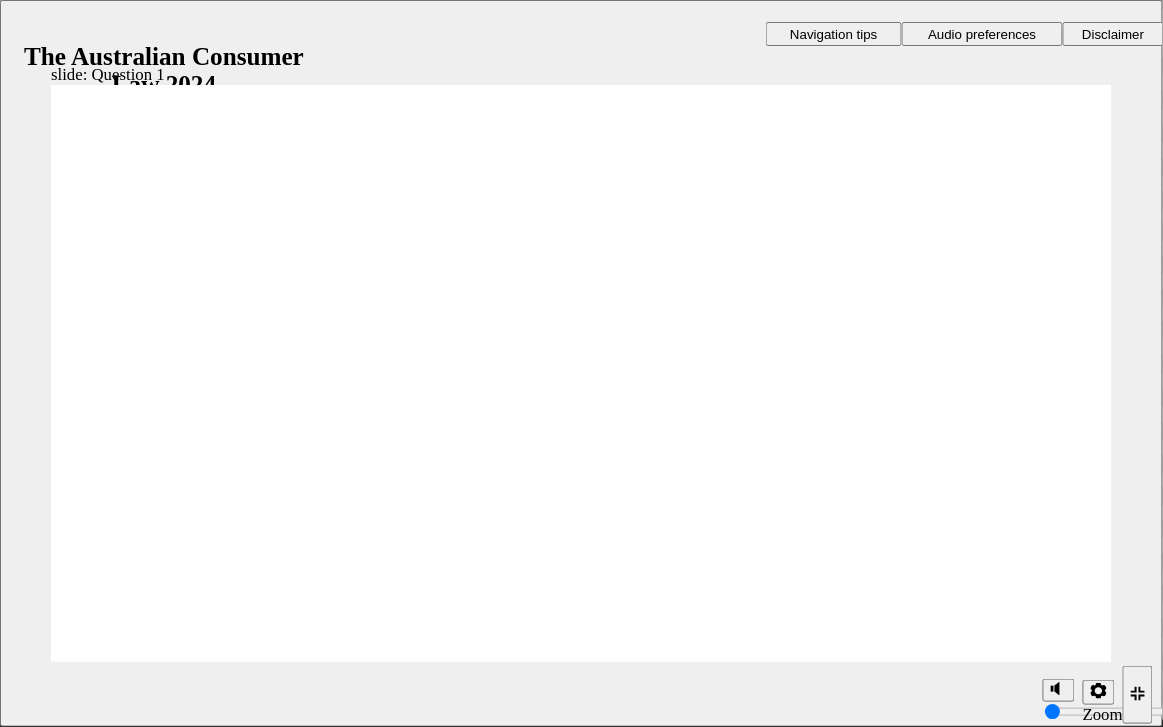 radio on "true" 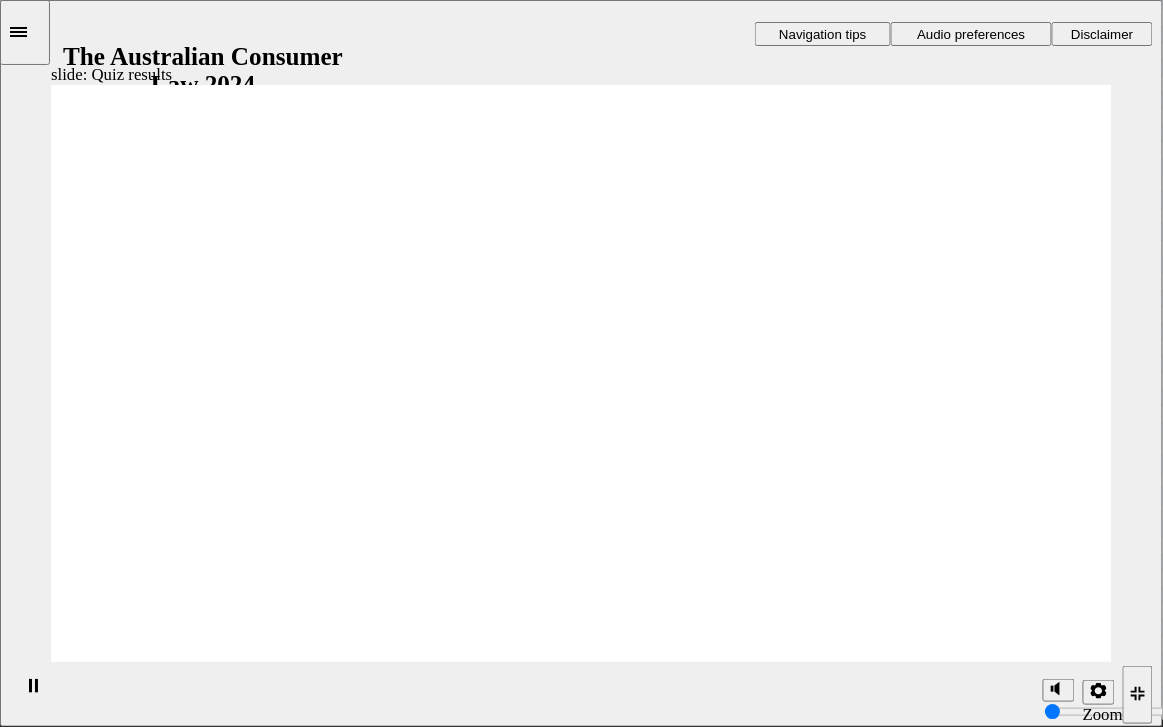 click at bounding box center [581, 1424] 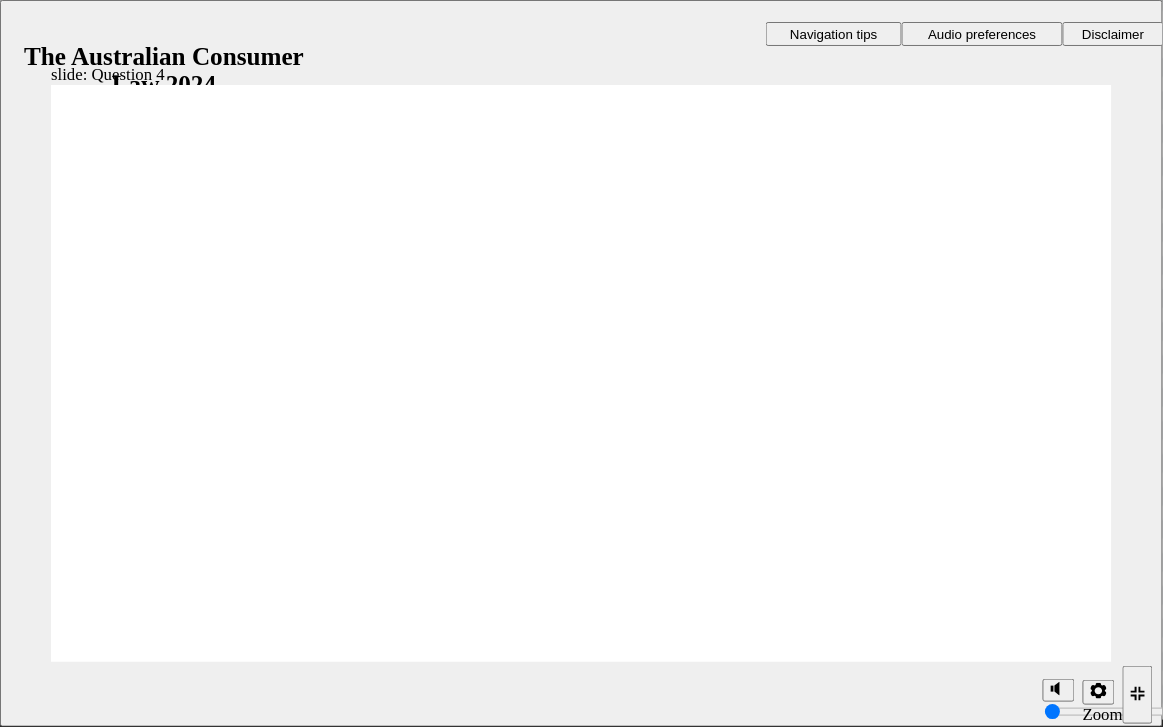 checkbox on "true" 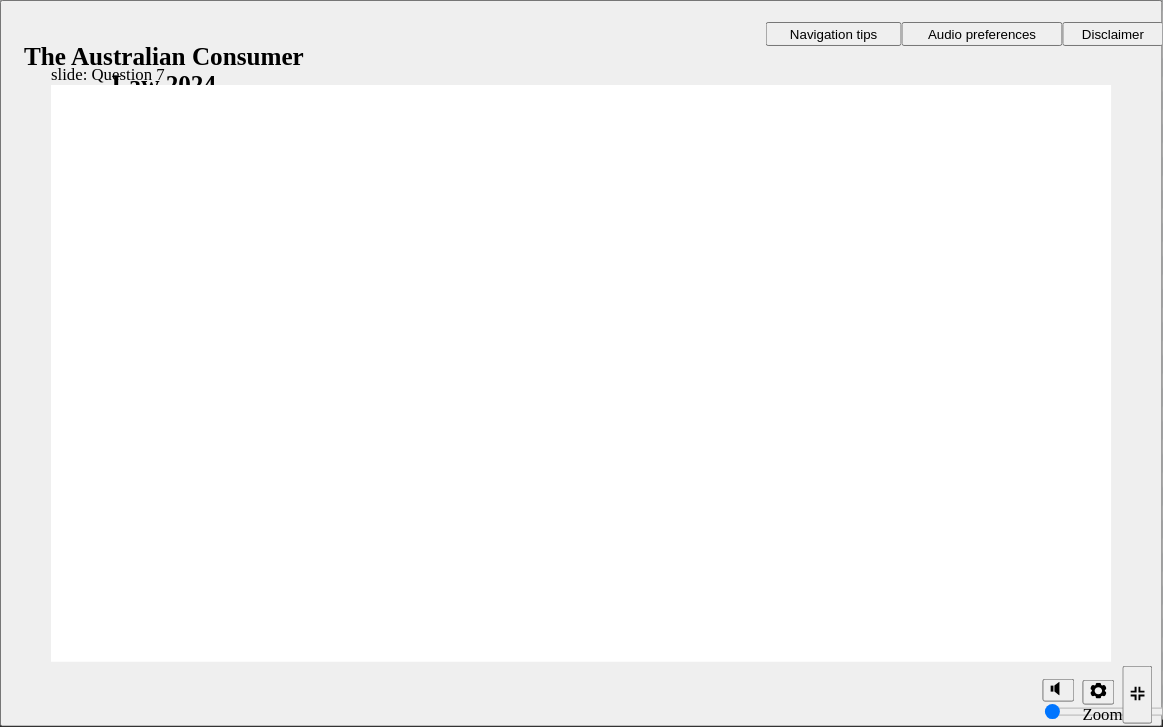 checkbox on "true" 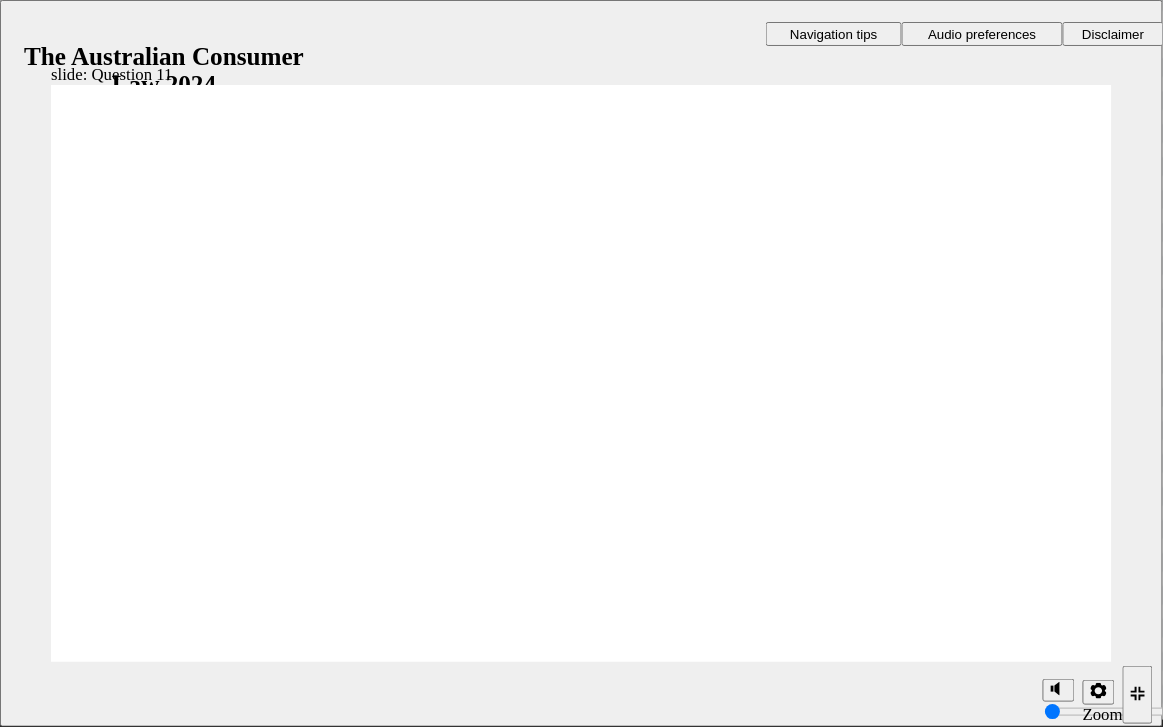 checkbox on "true" 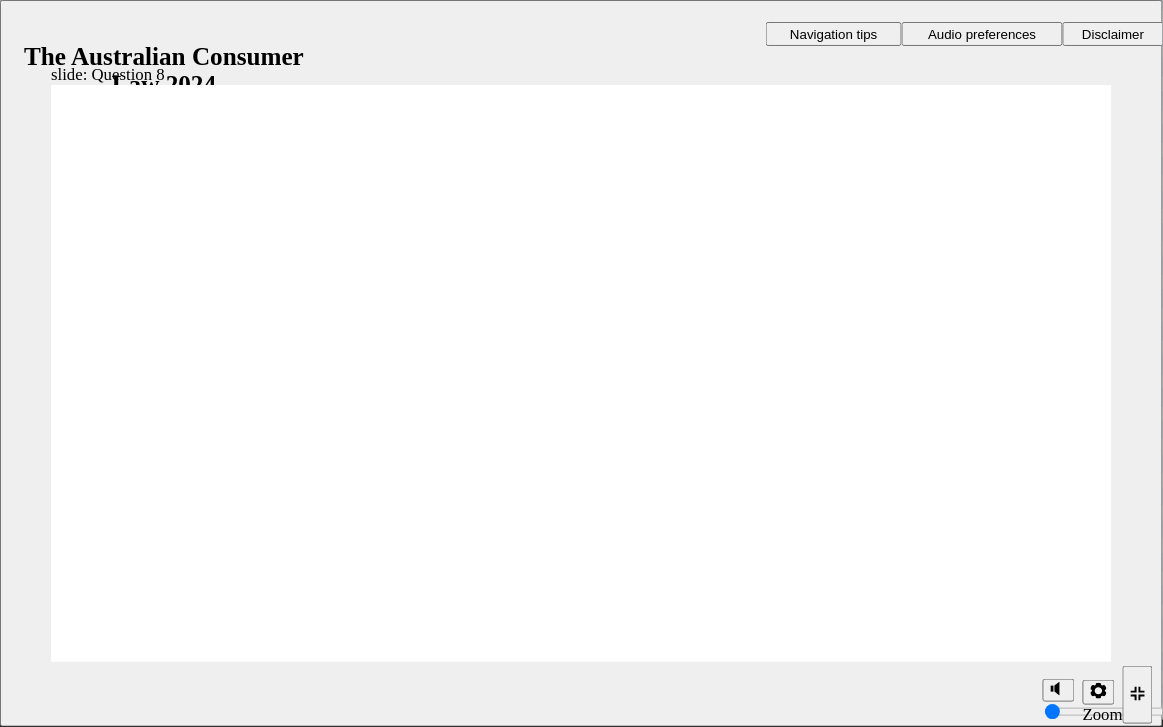 radio on "true" 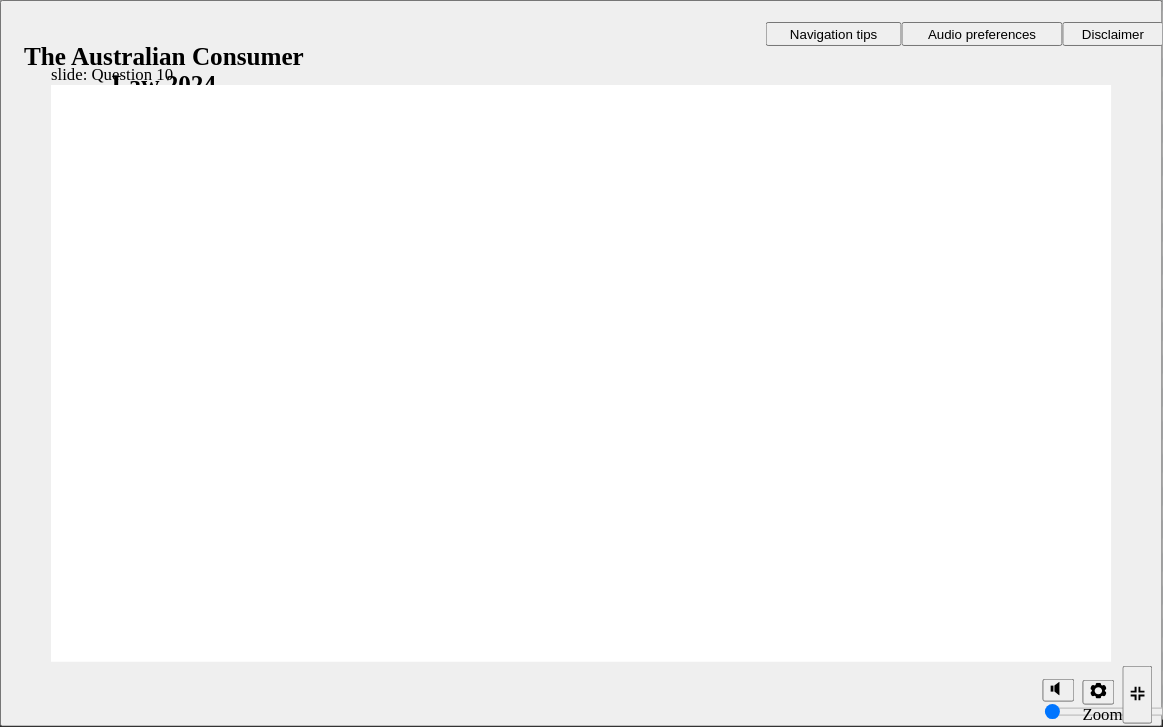 click 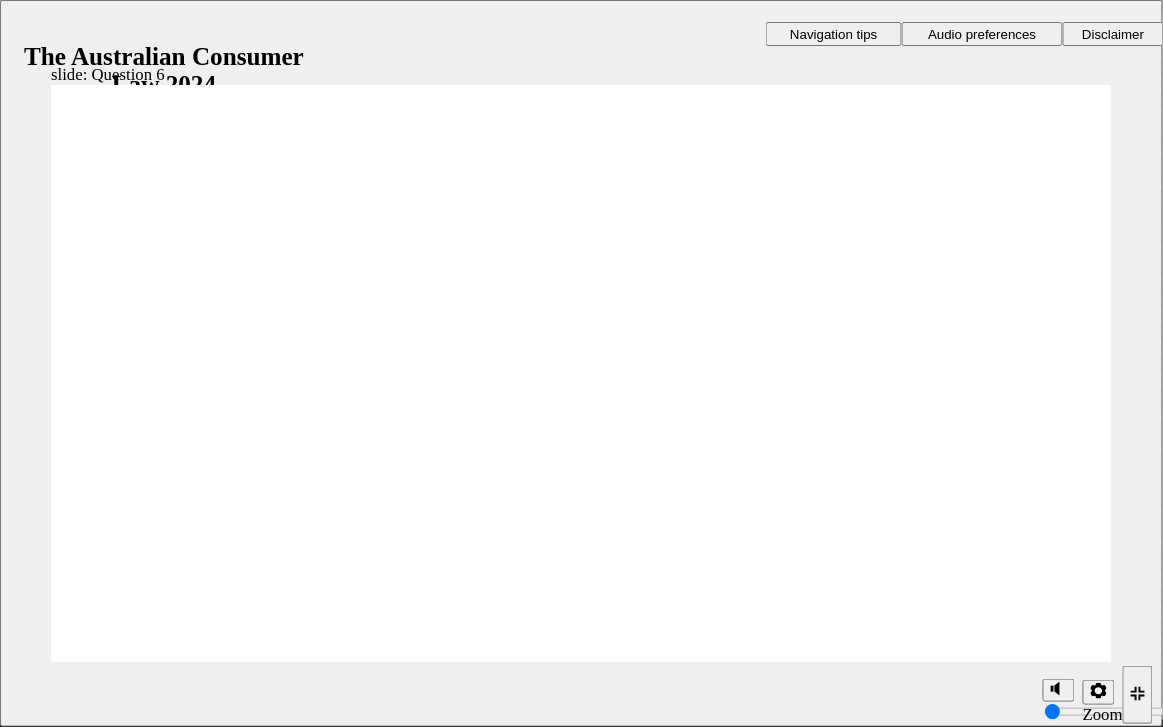 radio on "true" 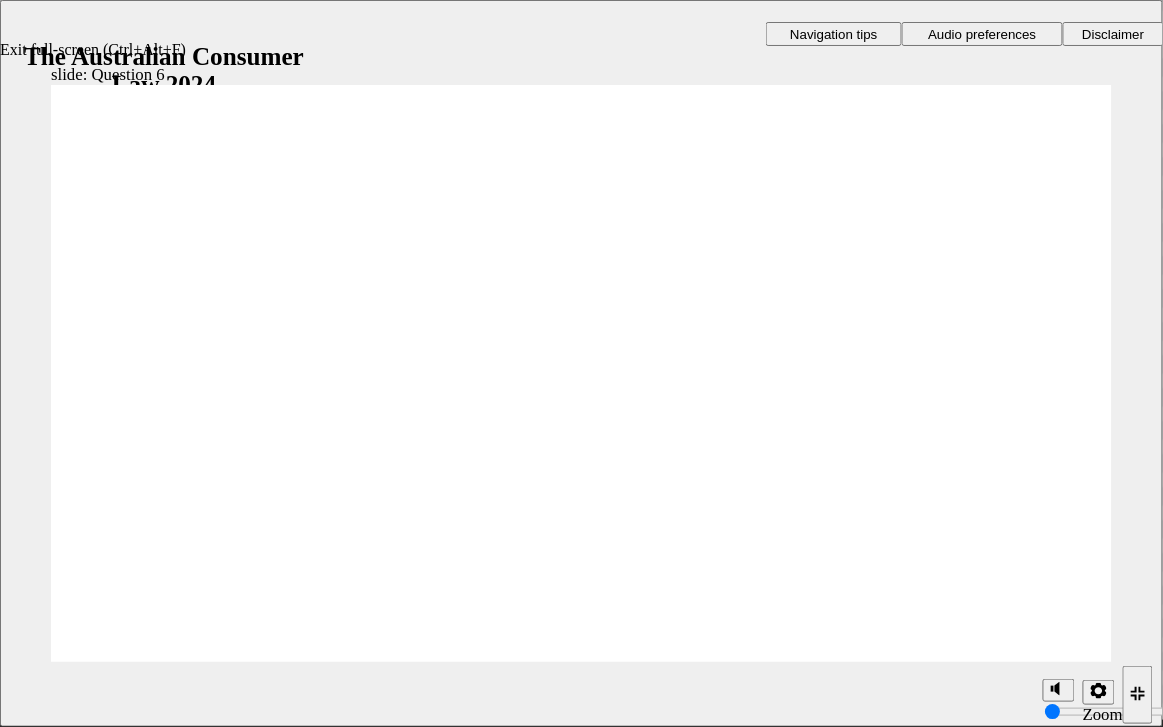 click 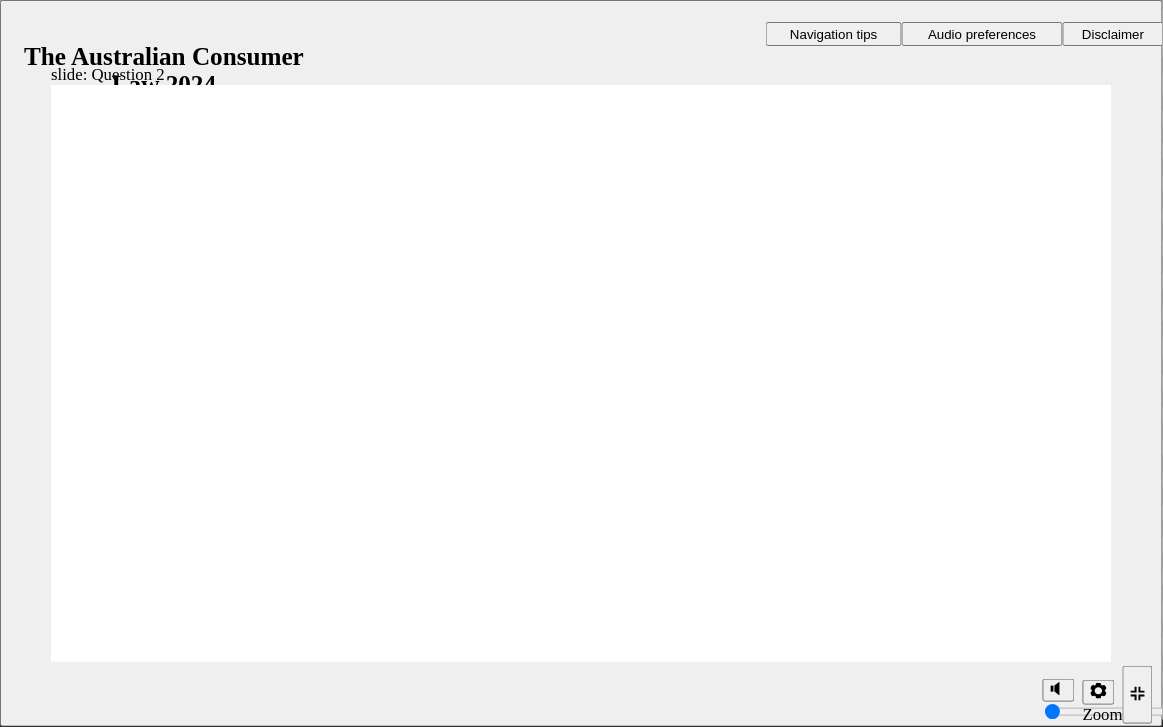 radio on "true" 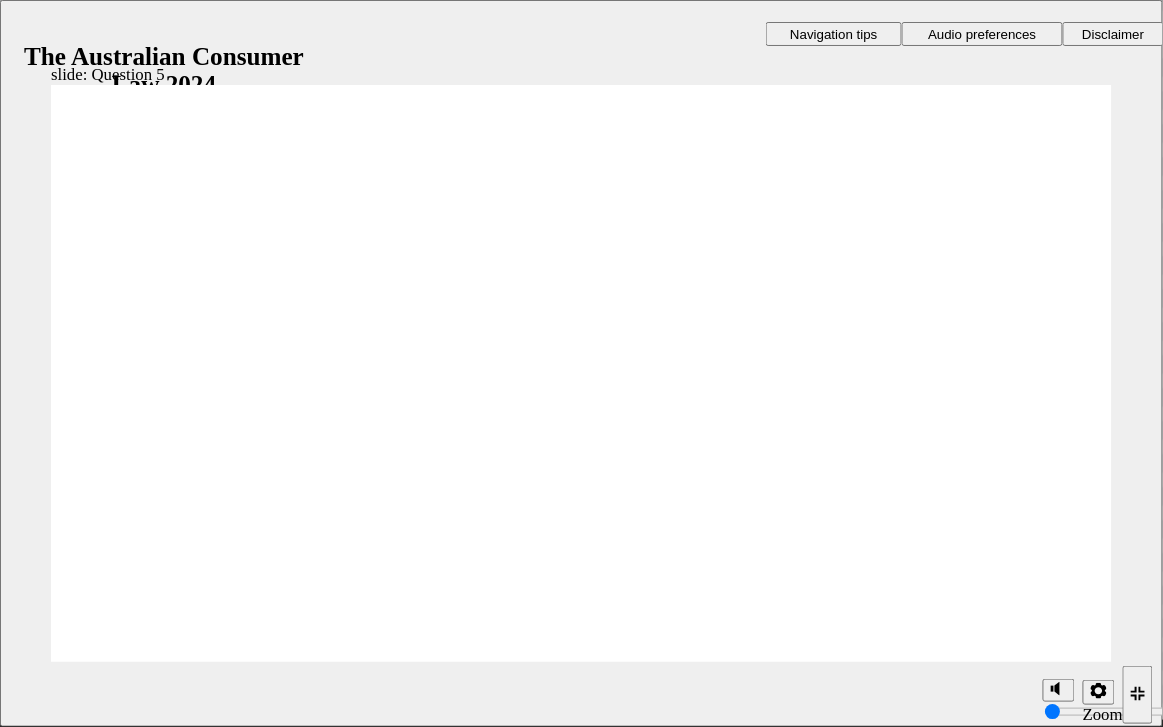 radio on "true" 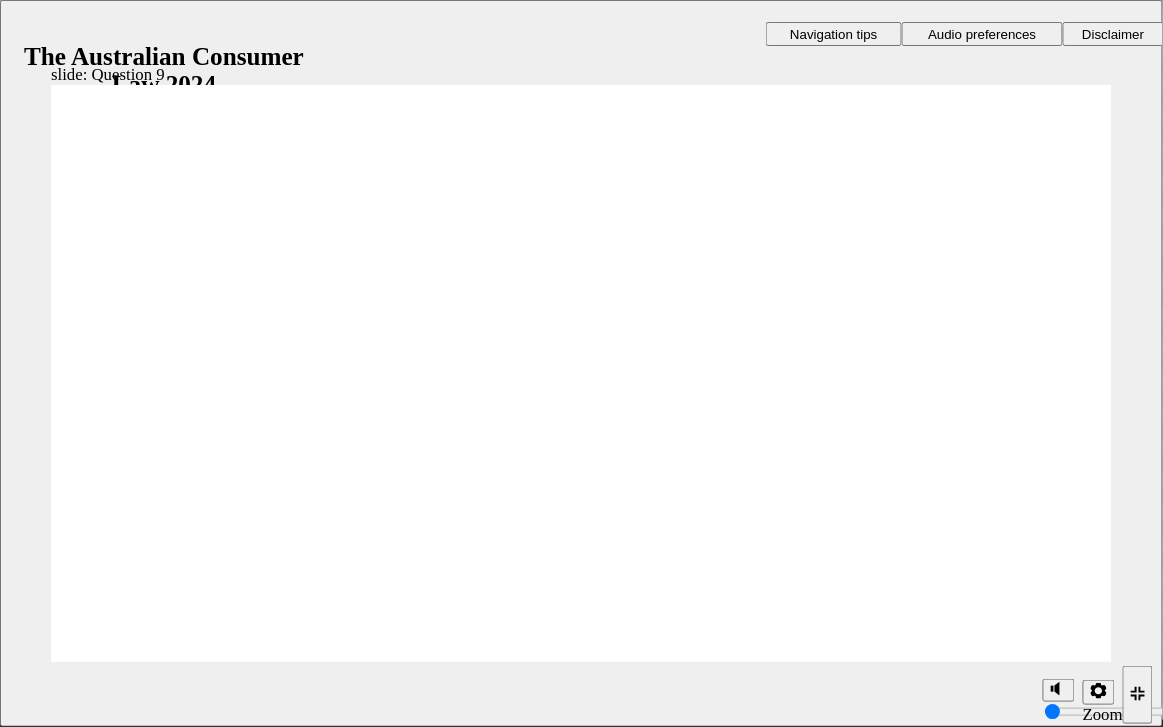 checkbox on "true" 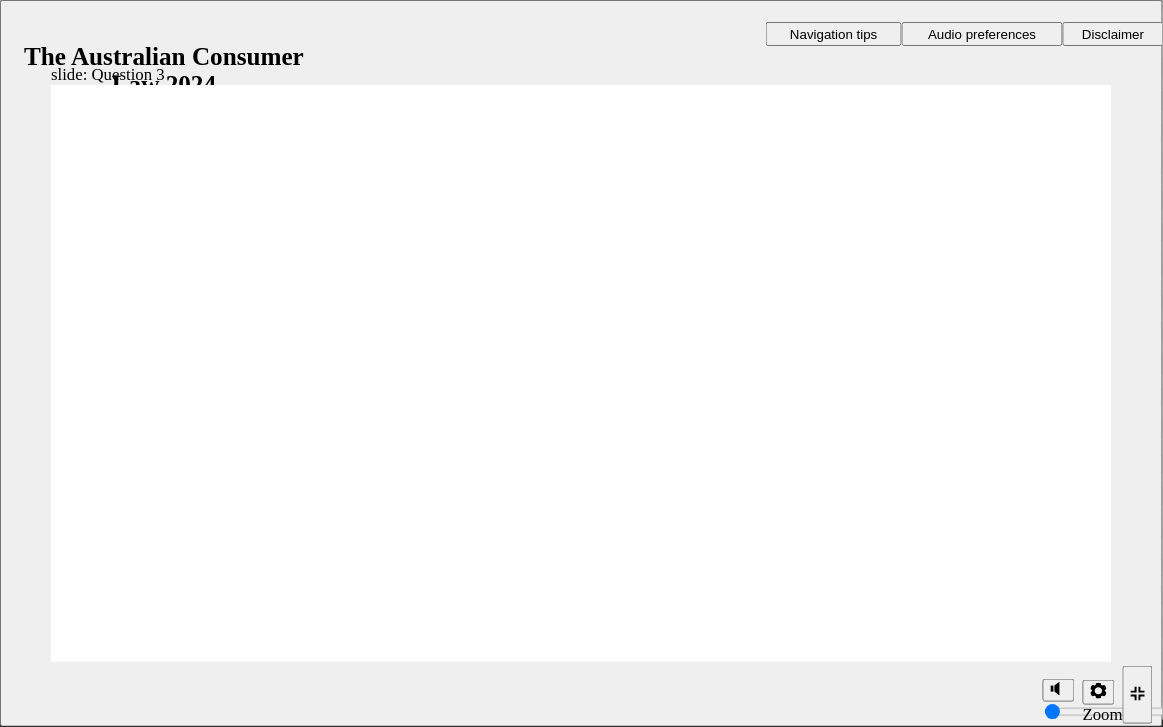 radio on "true" 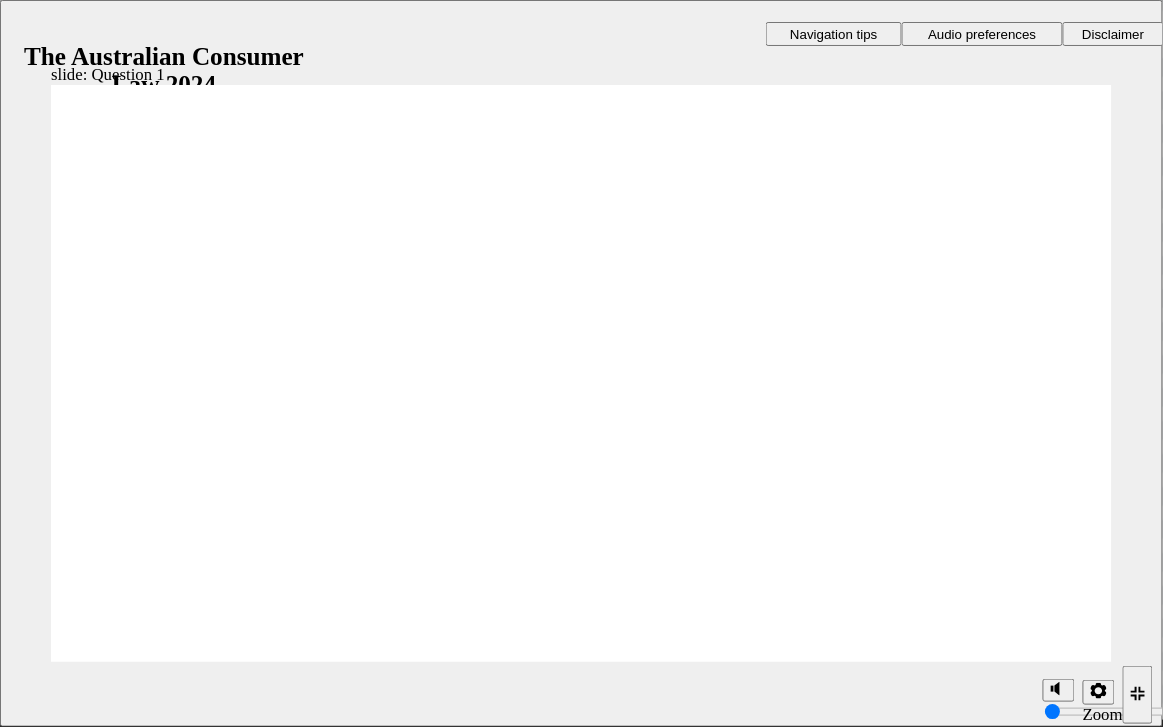 radio on "true" 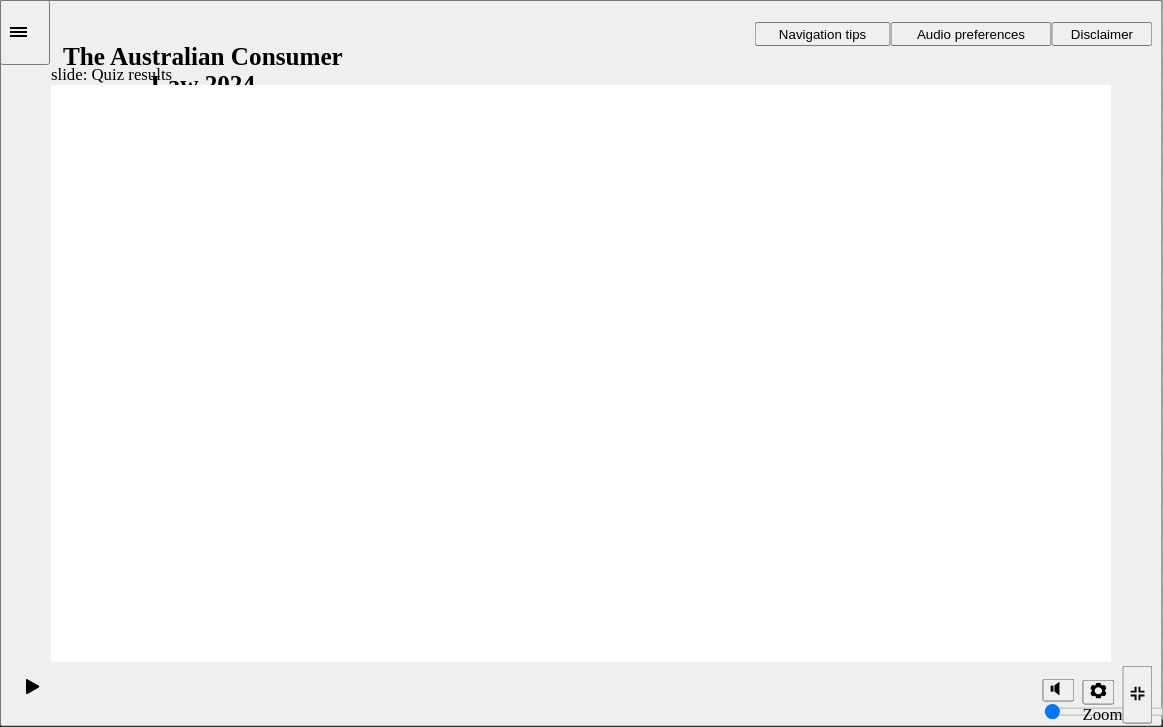 click 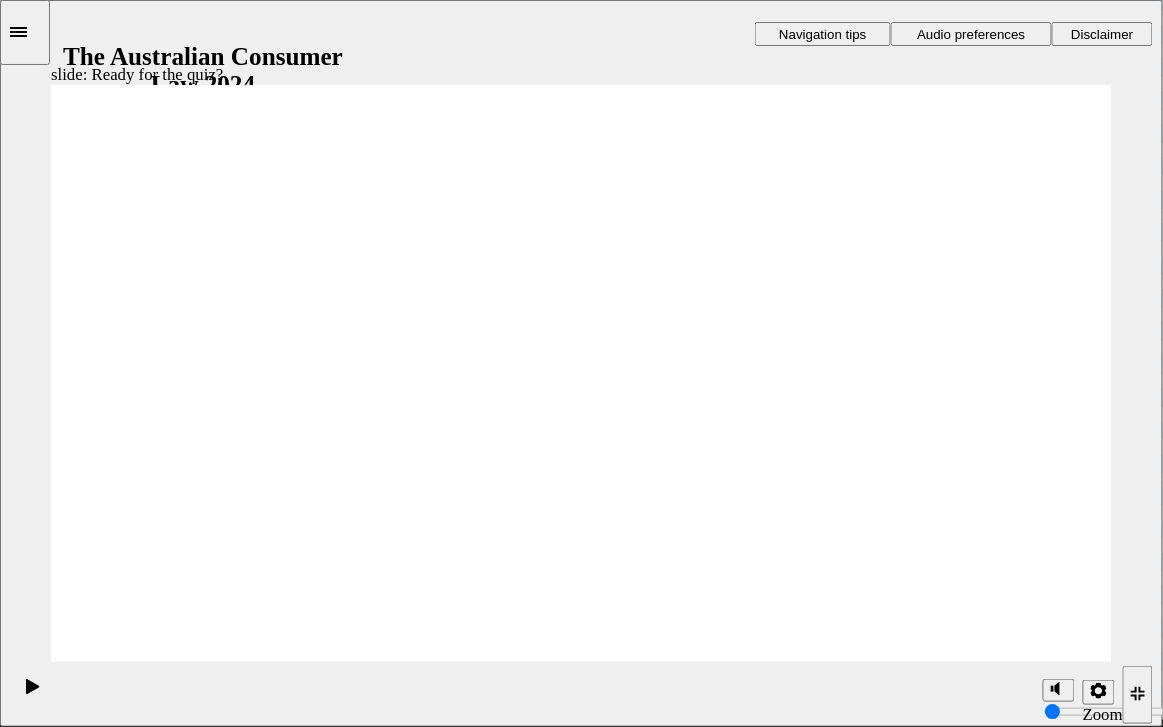 click 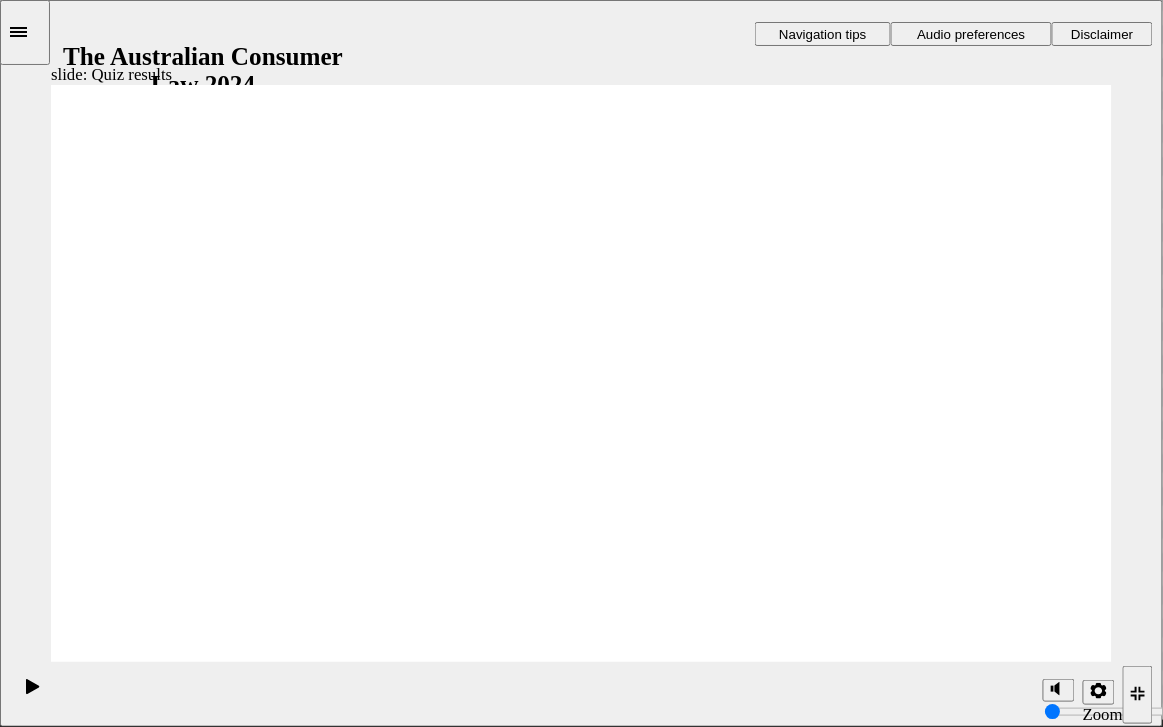 click 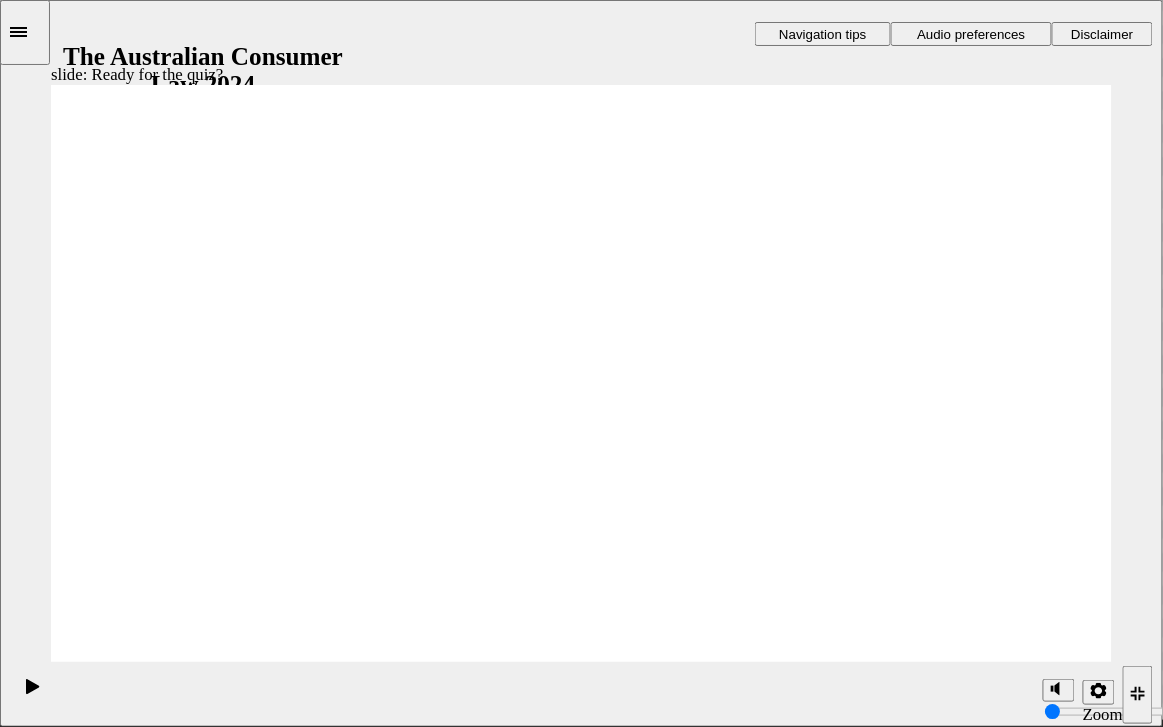 click 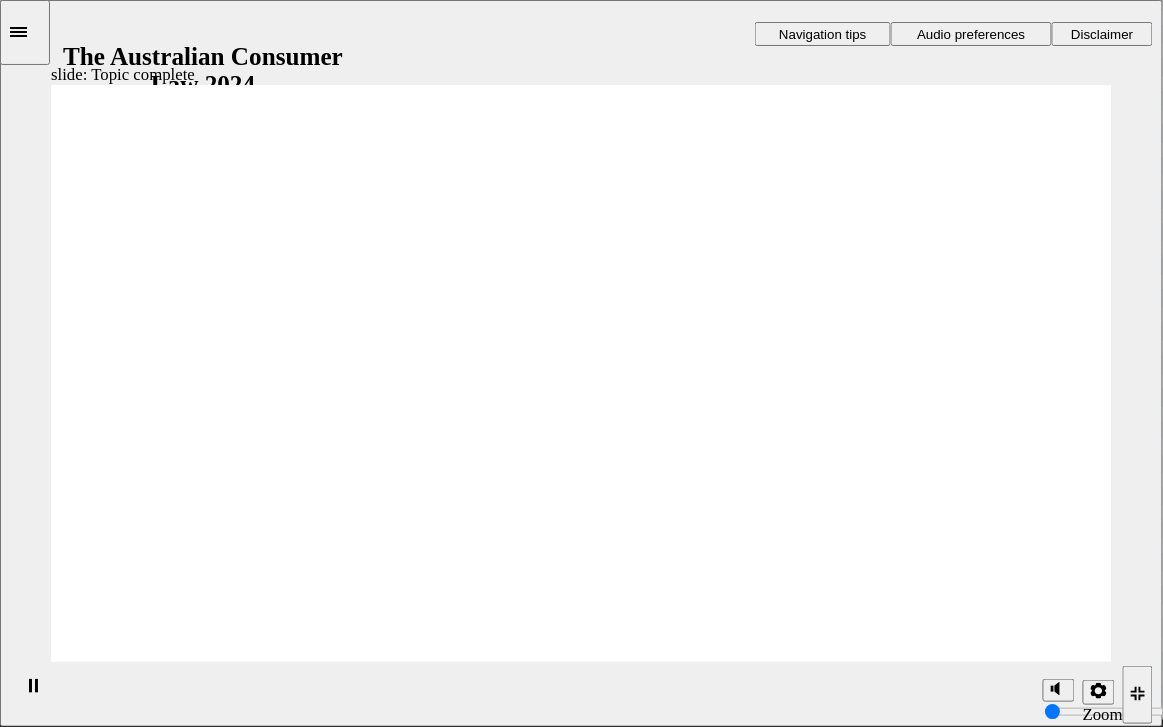 click 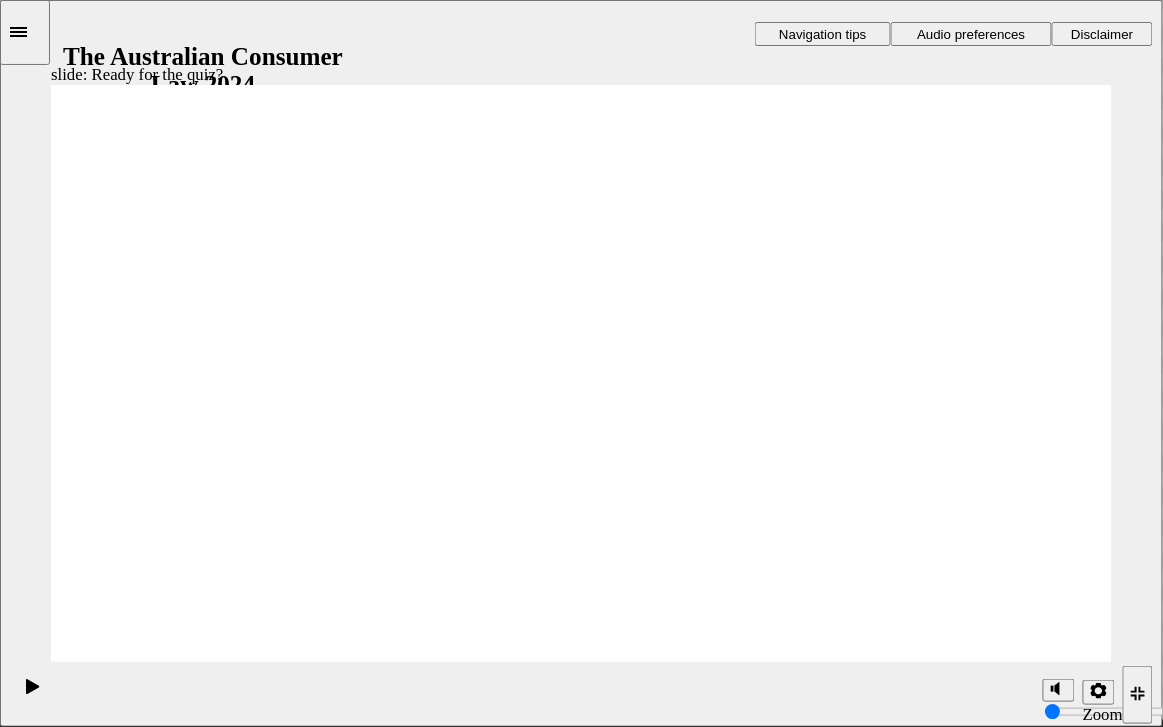 click 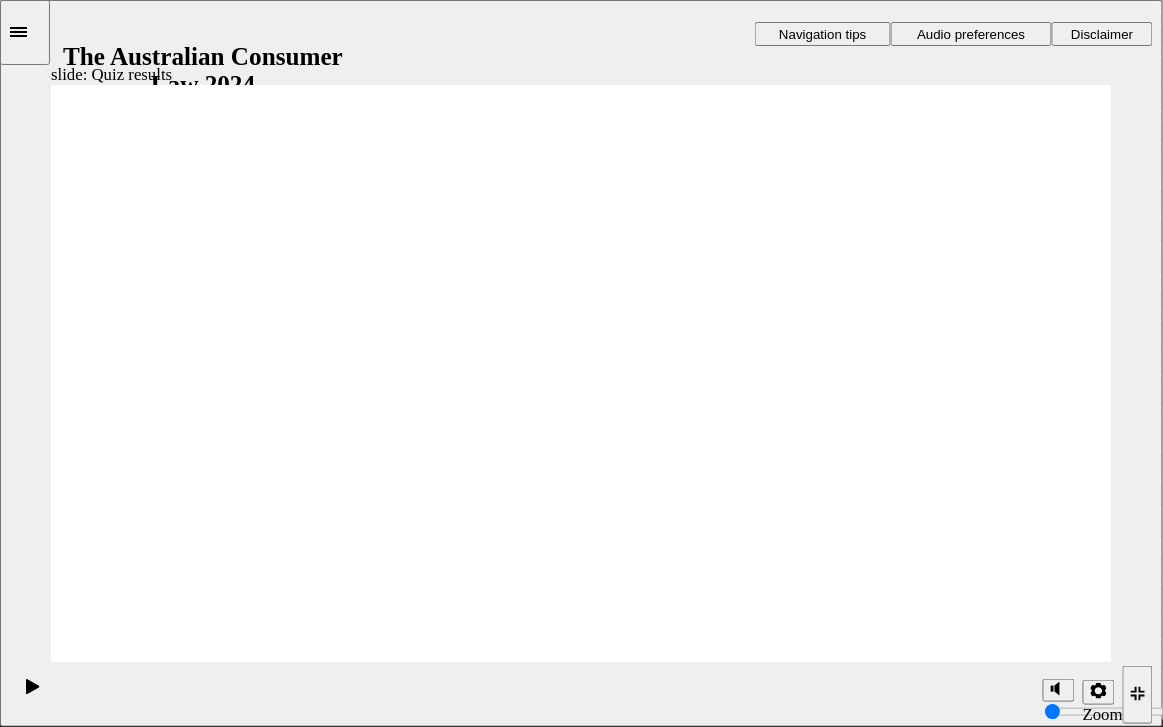 click 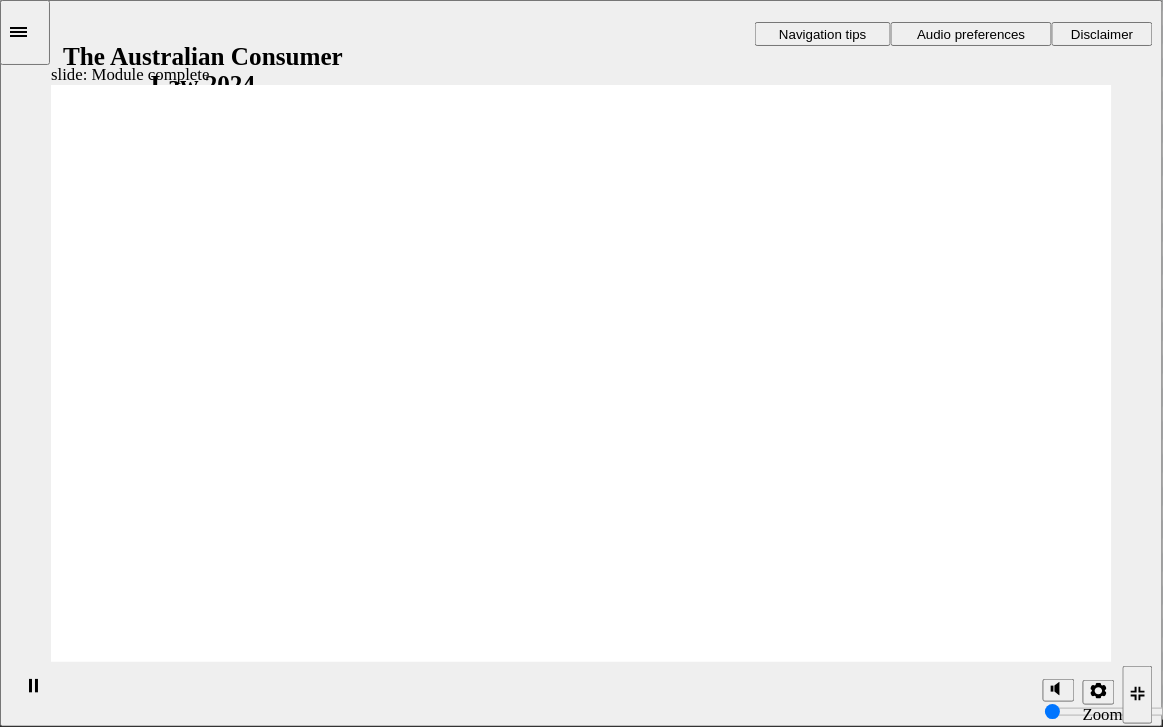 click on "Jump back to start Jump back to start Jump back to start" at bounding box center (491, 3055) 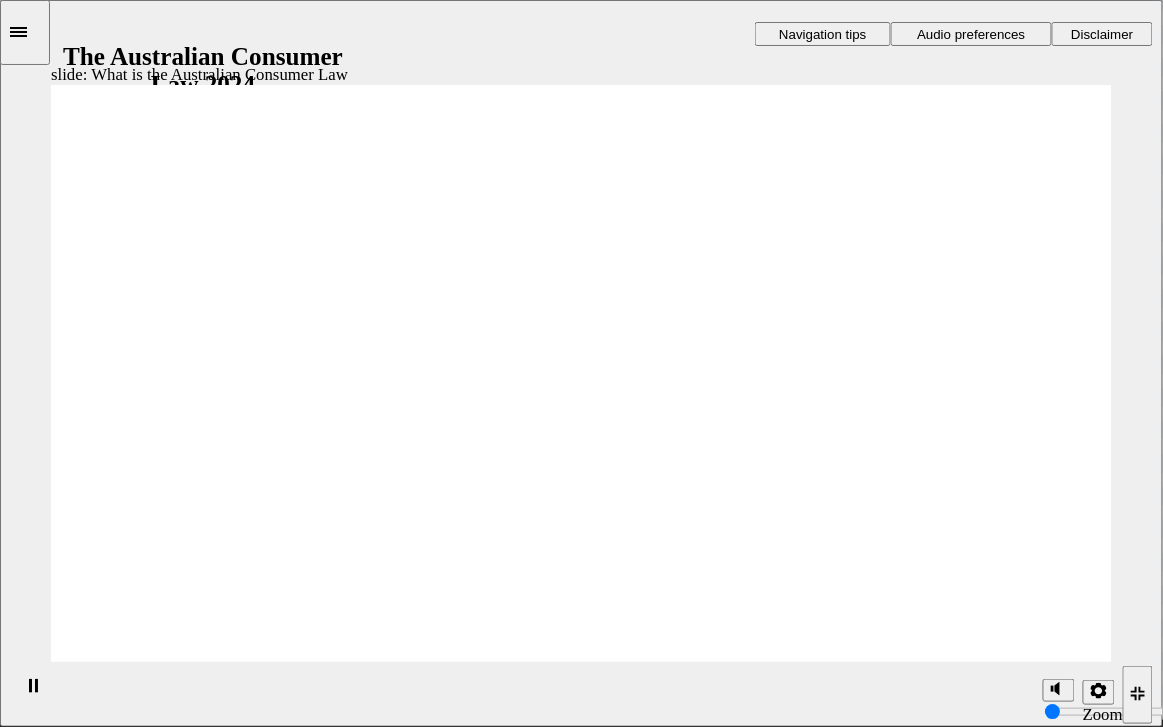 click 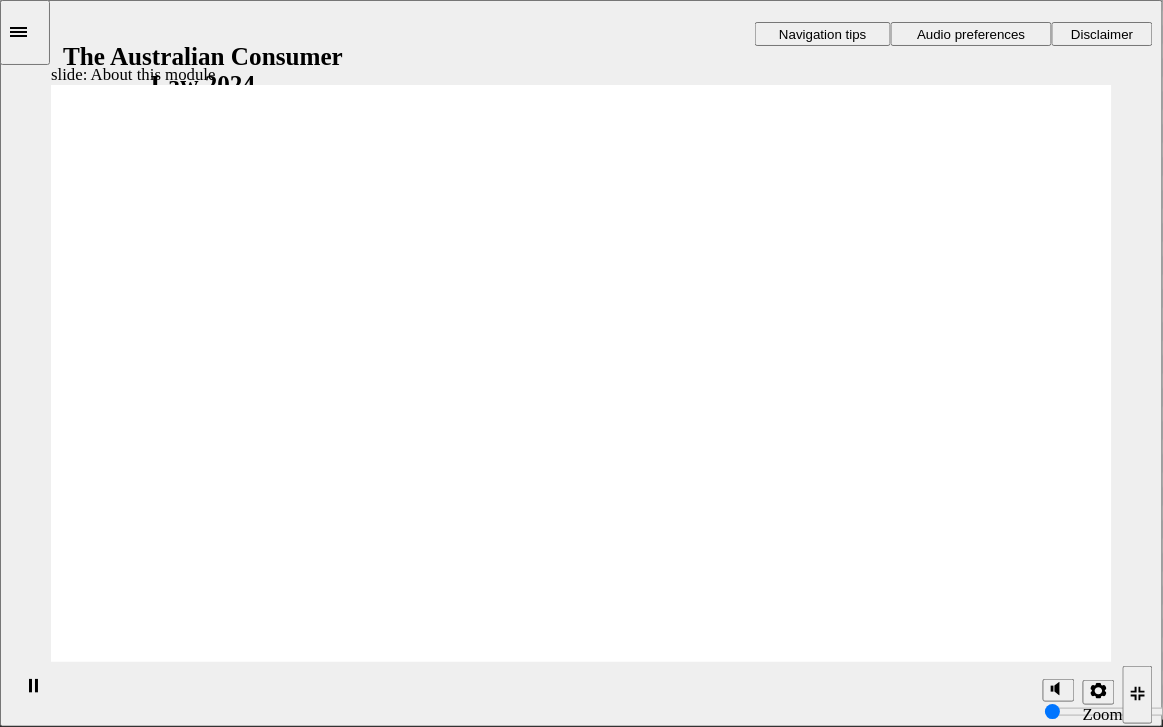 click 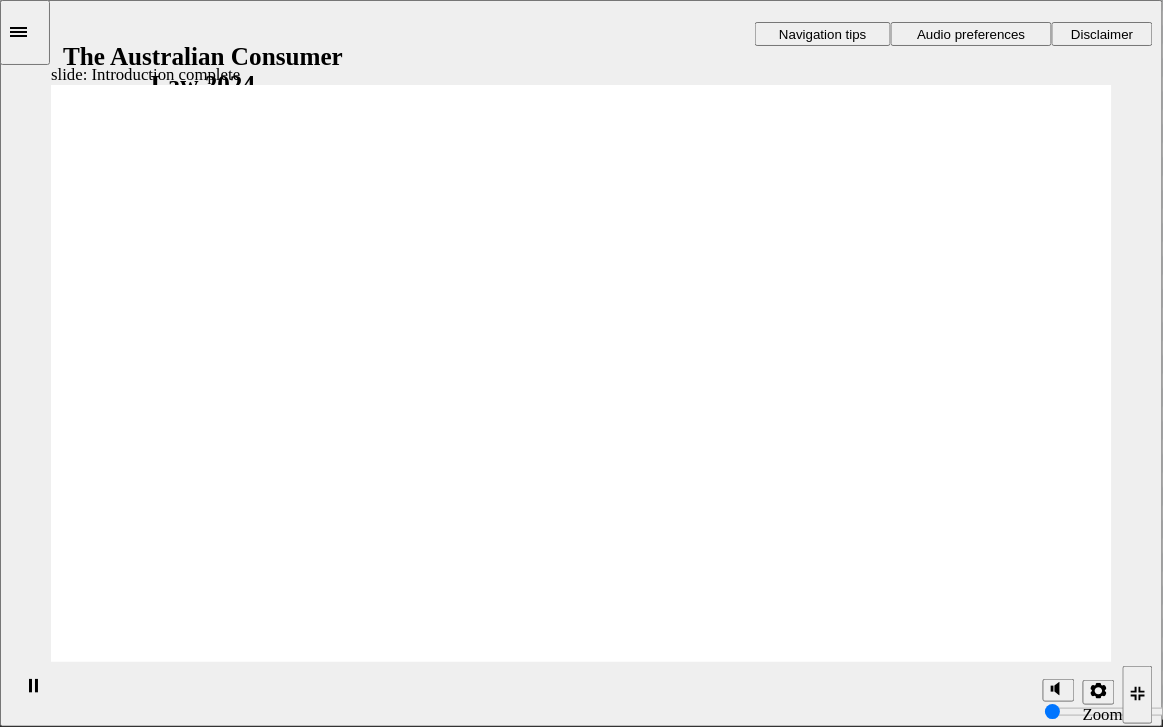 click 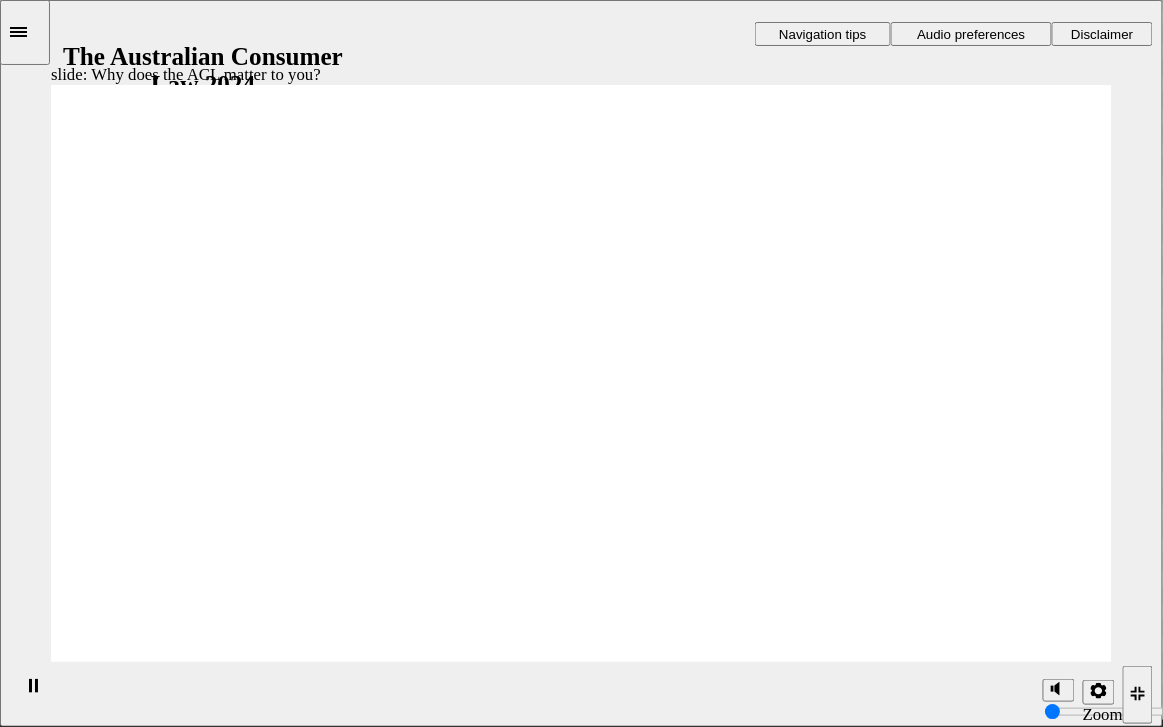 click 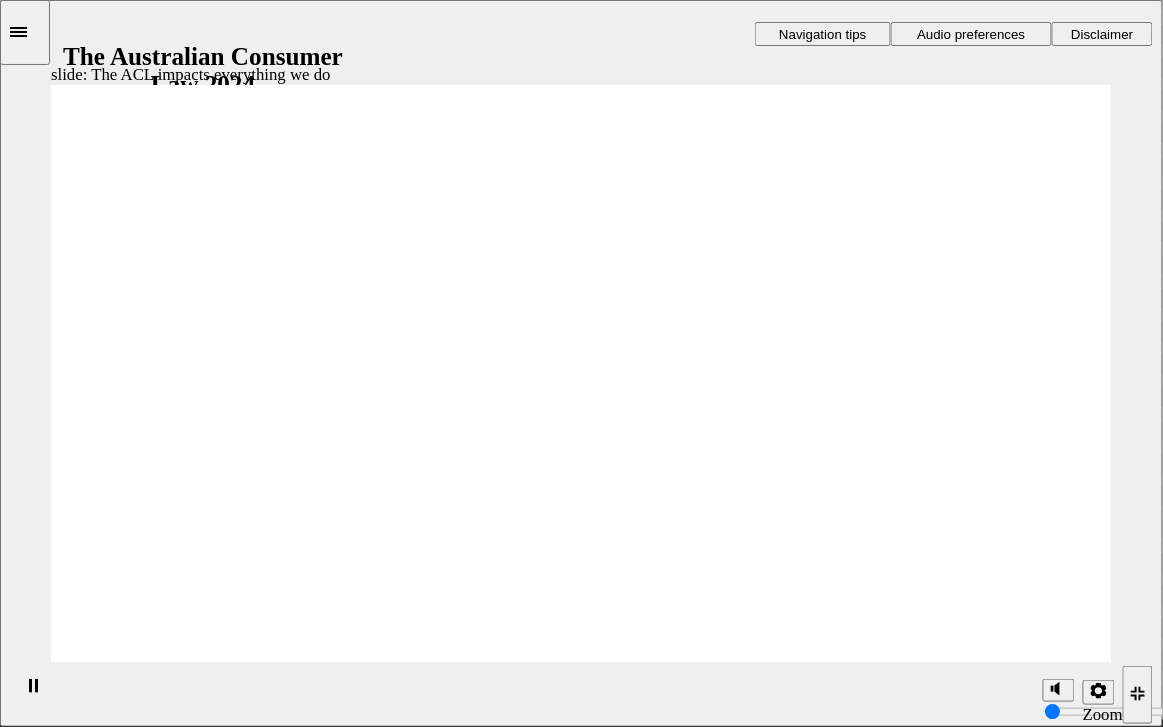 click 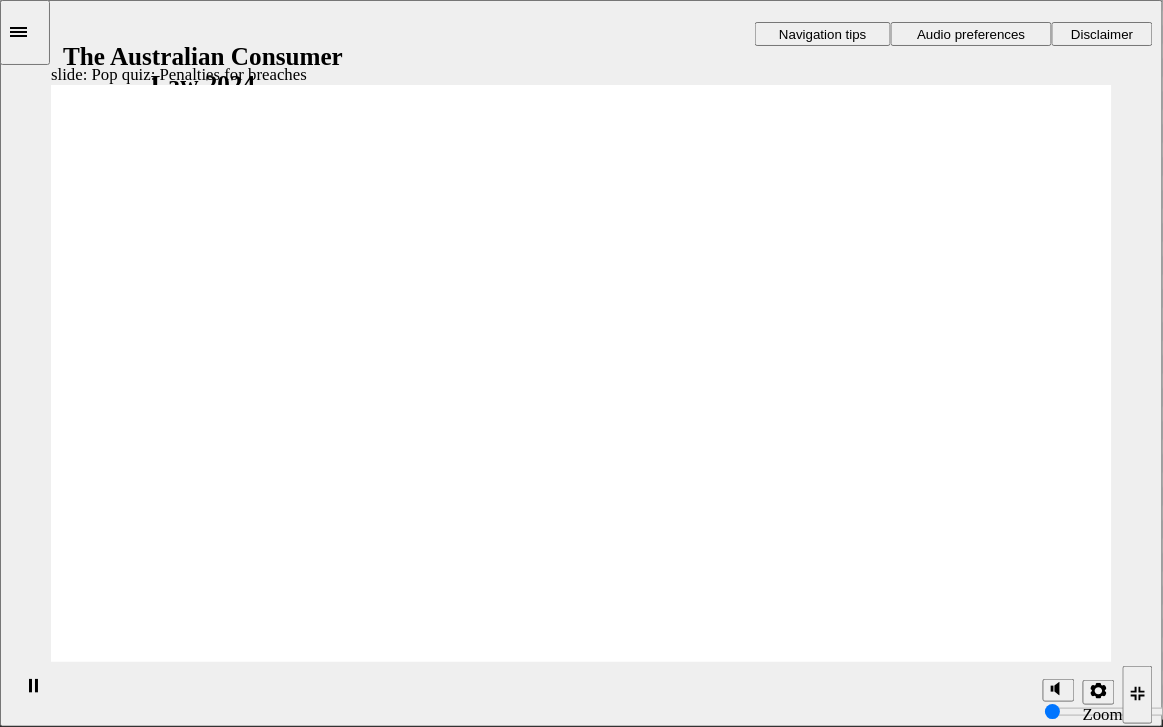 radio on "true" 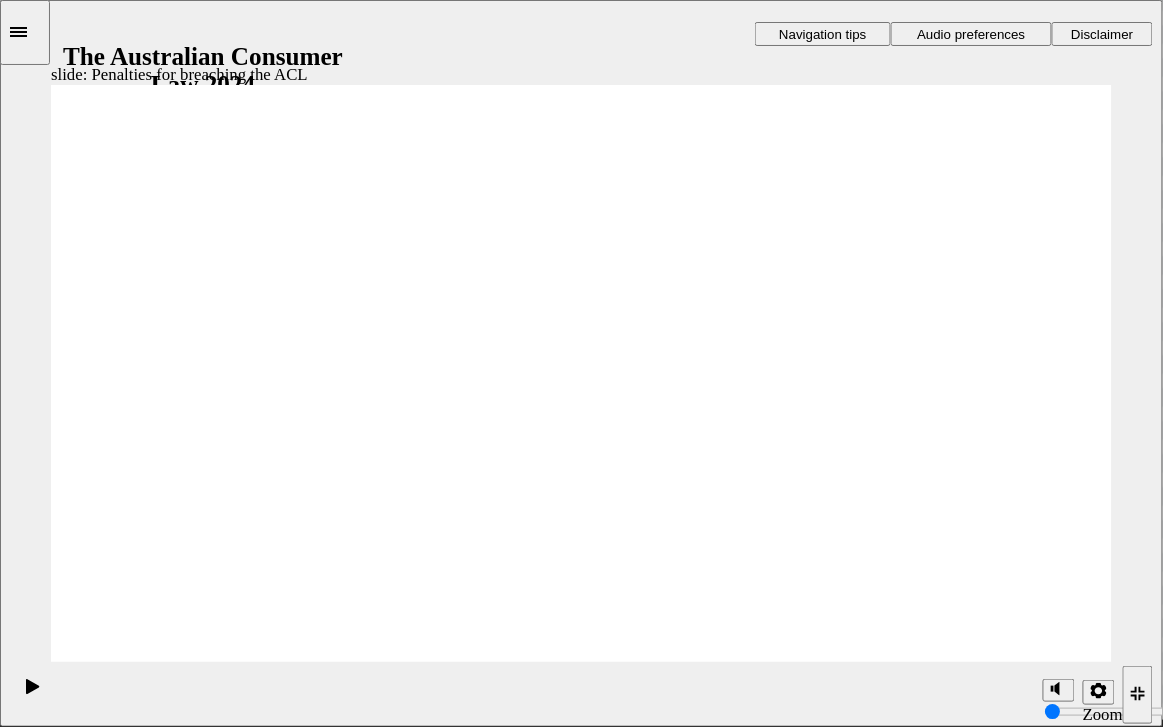 click 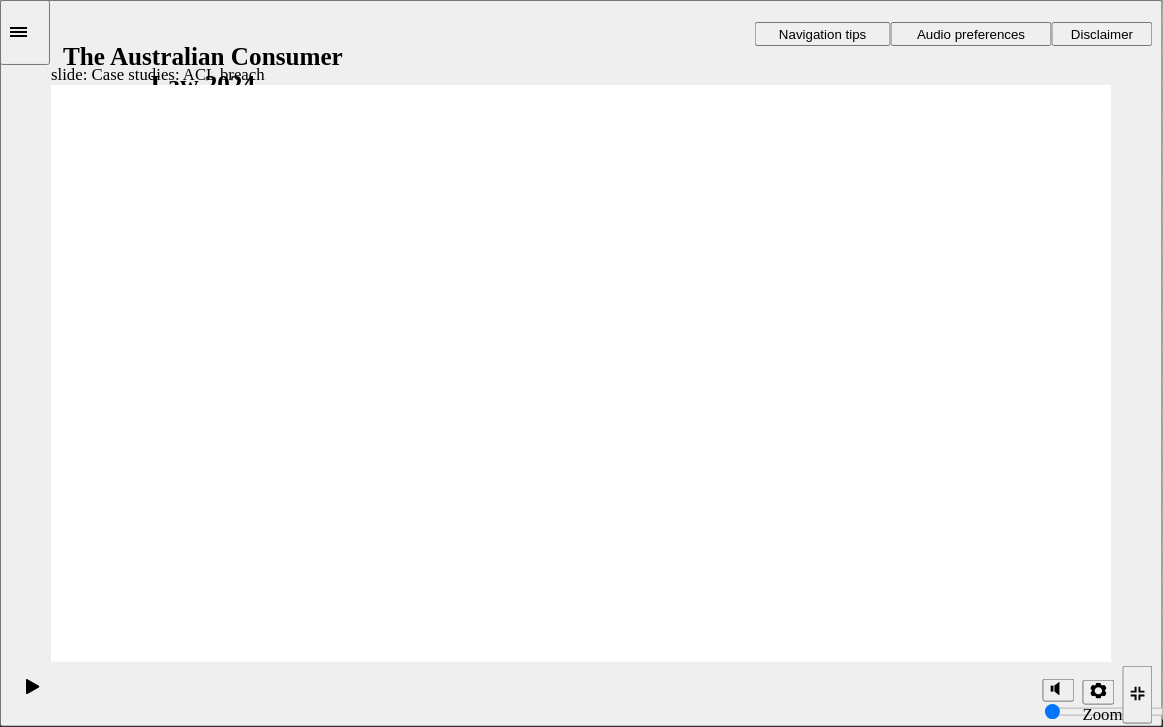 click 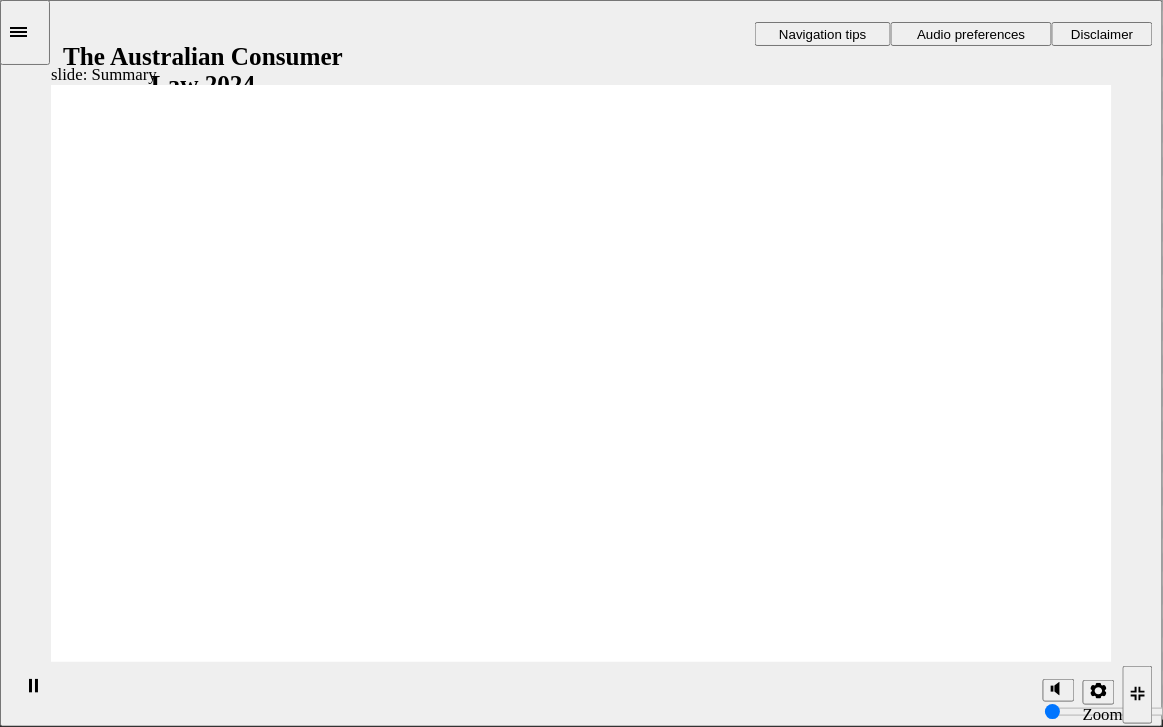 click 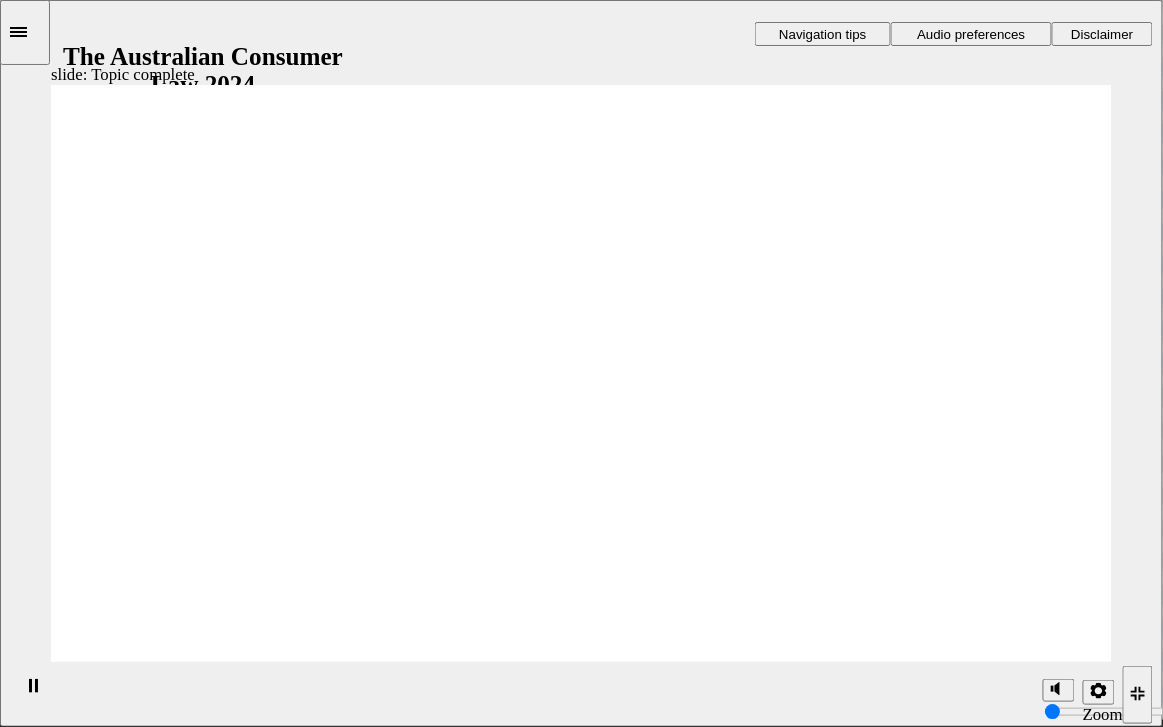 click 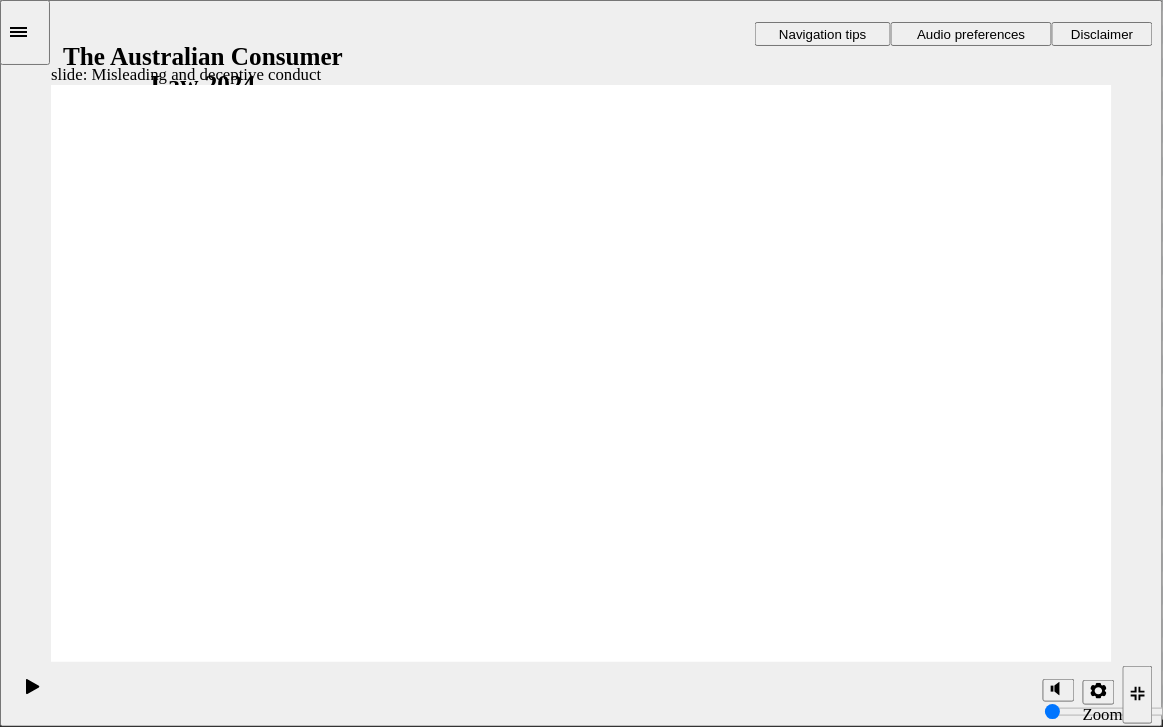 click 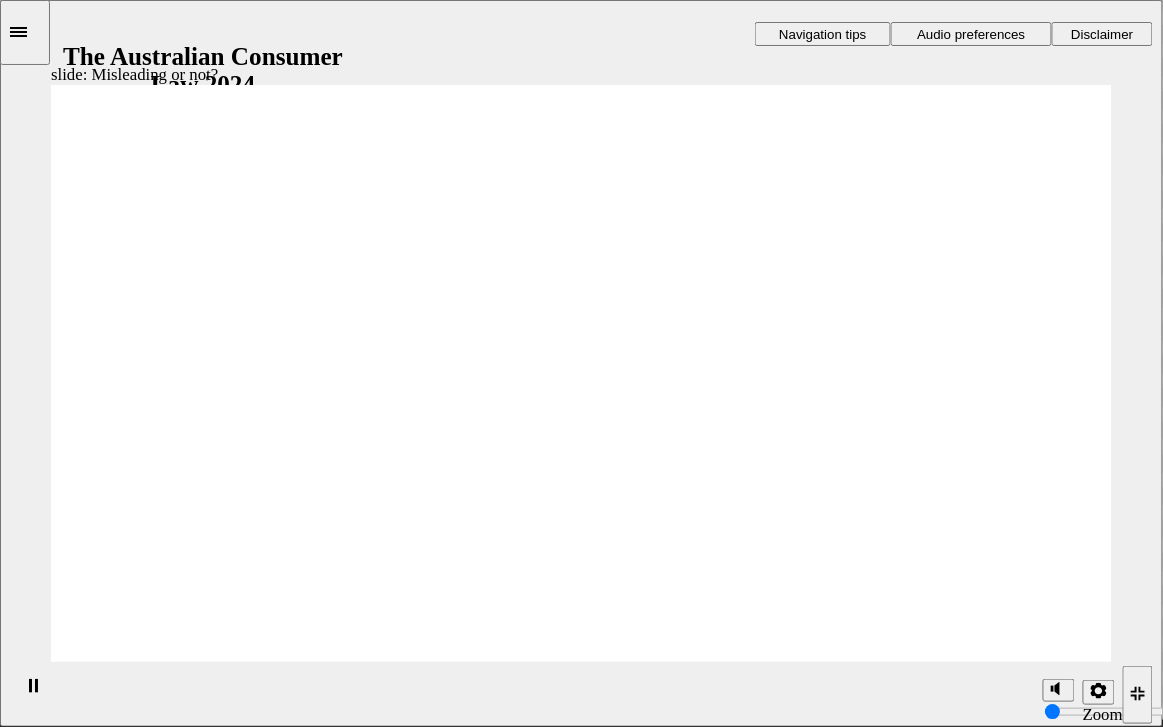 click 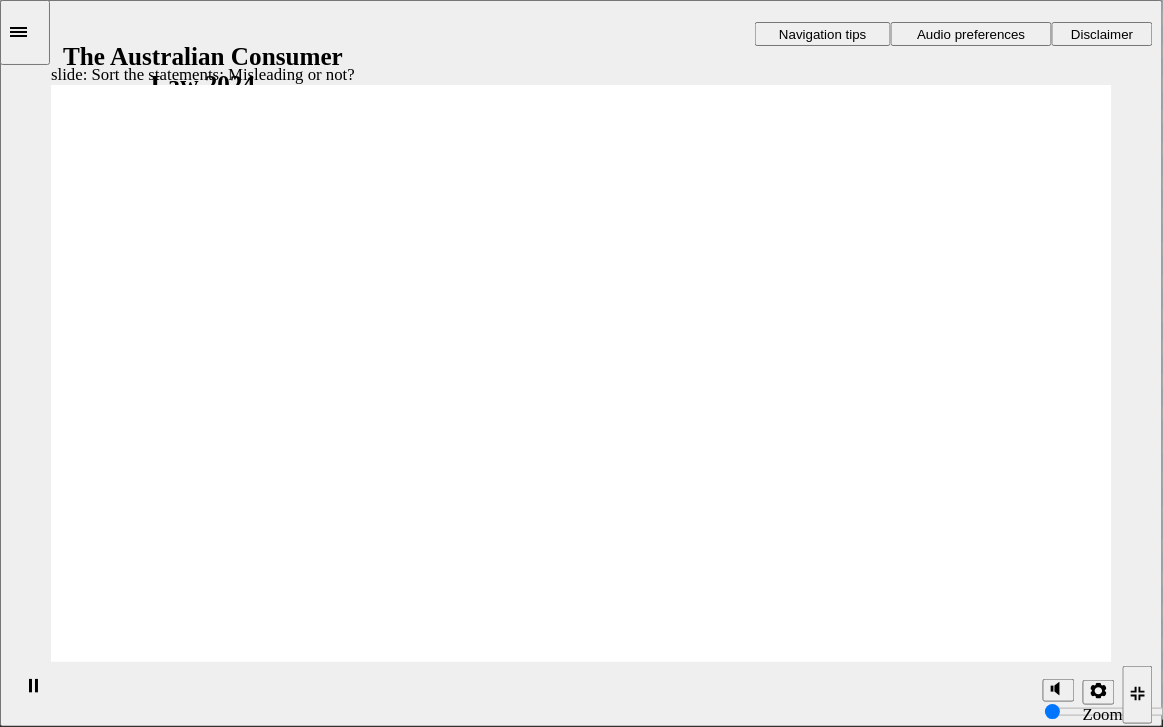 click 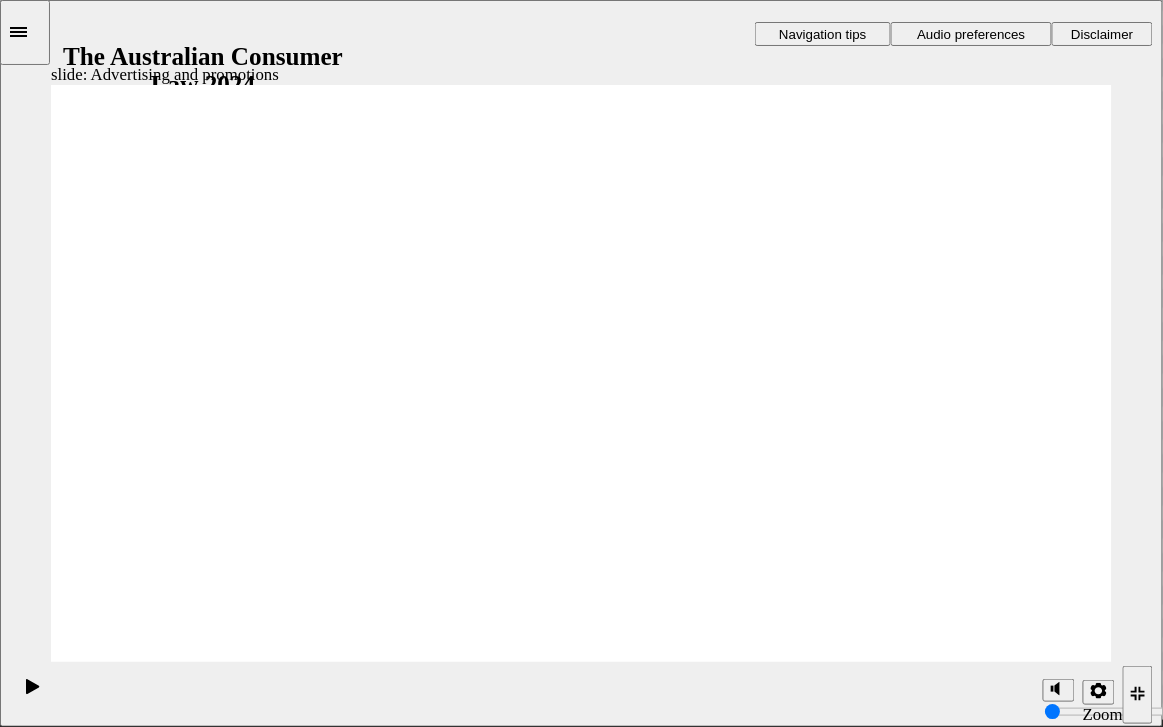 click 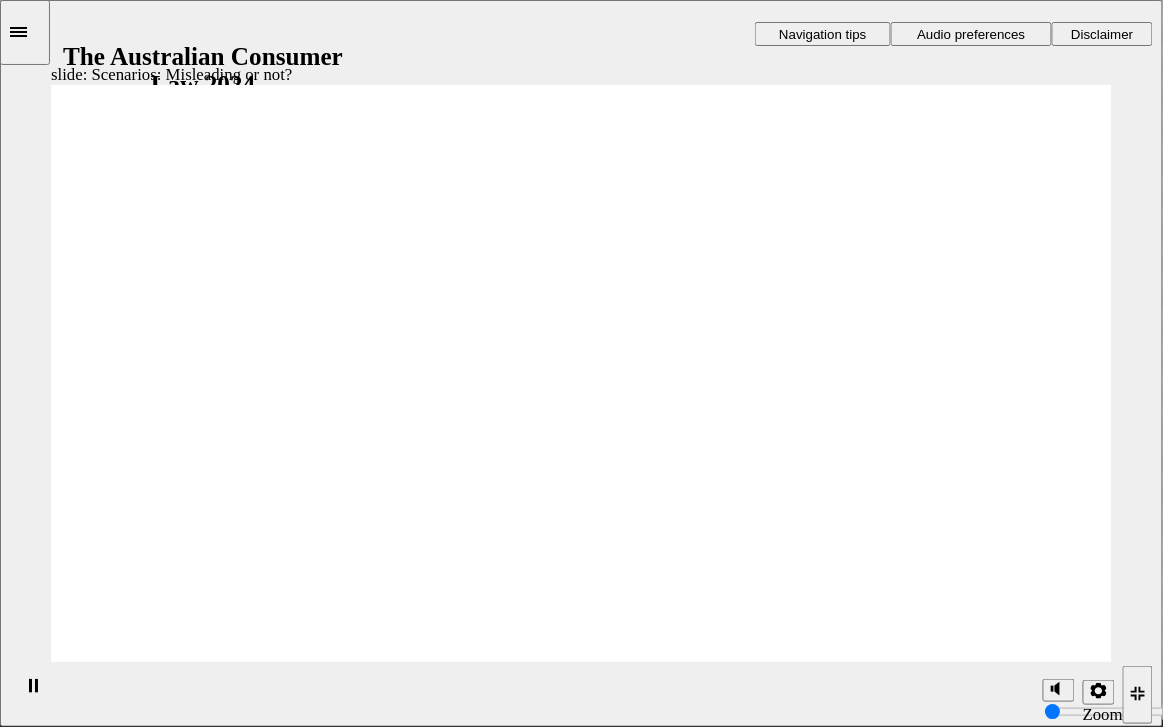 click 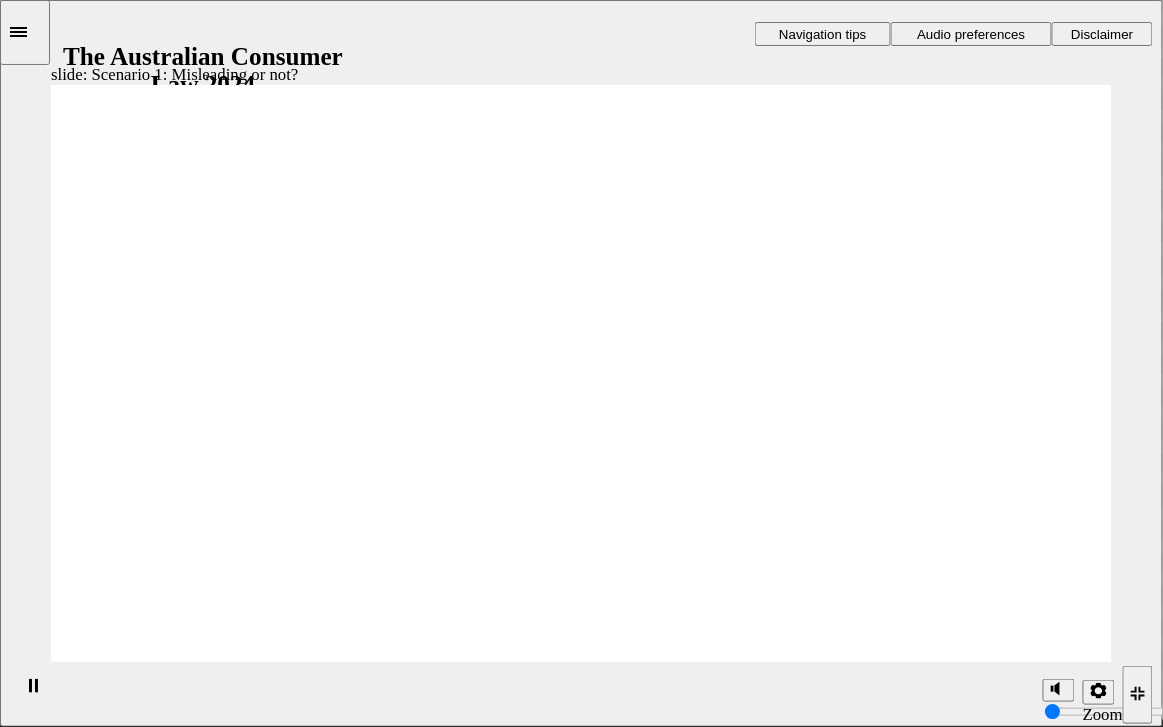 click 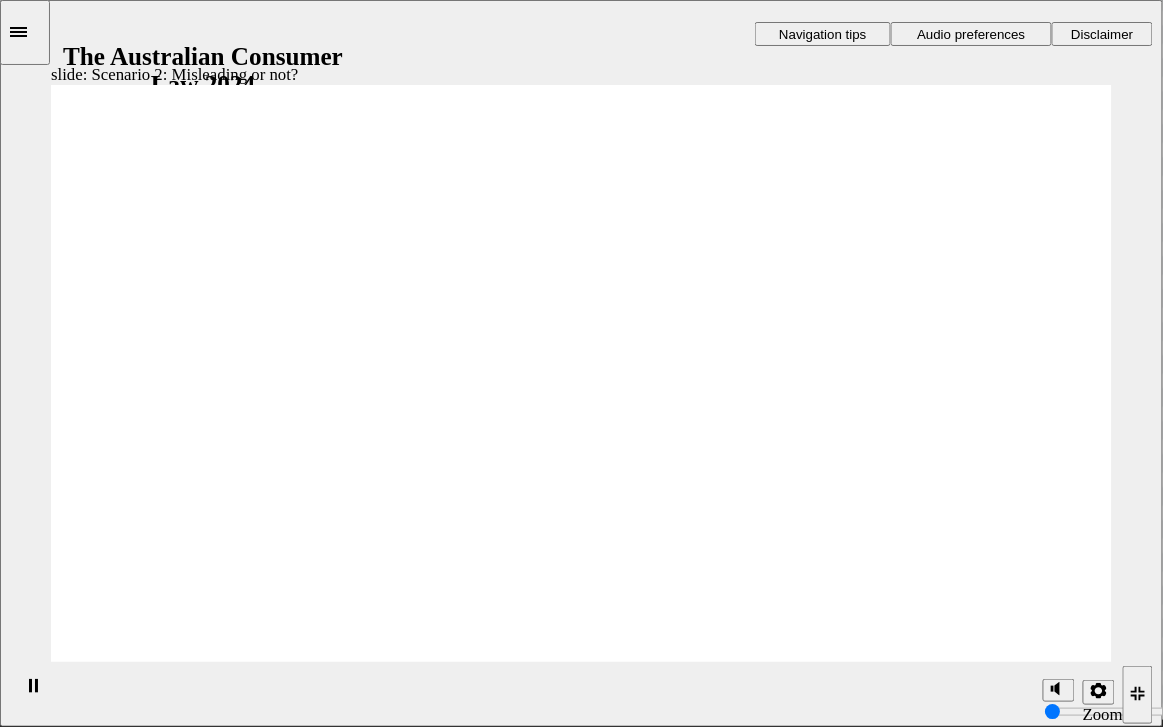 click 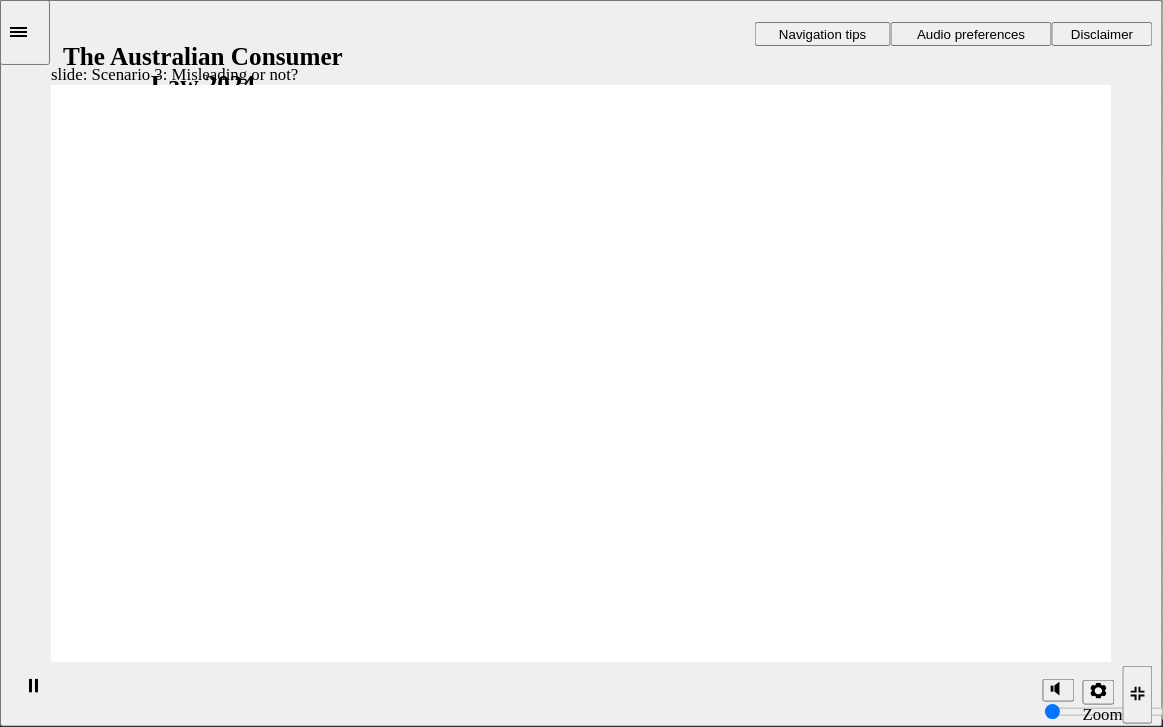 click 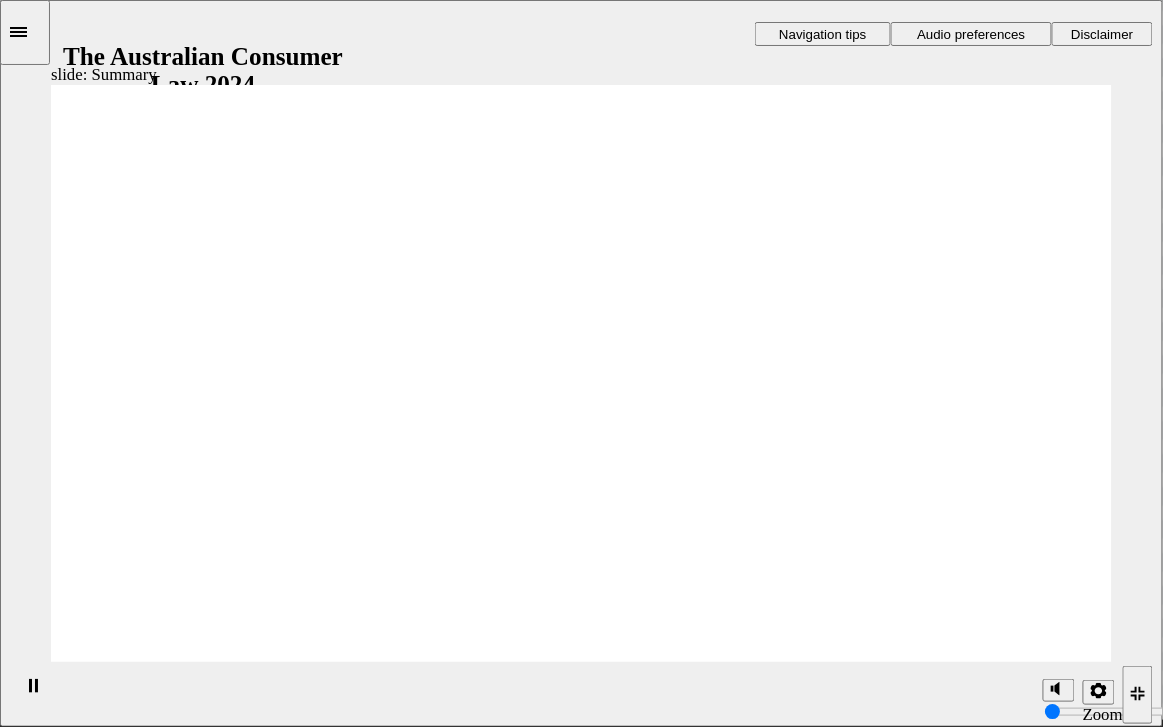 click 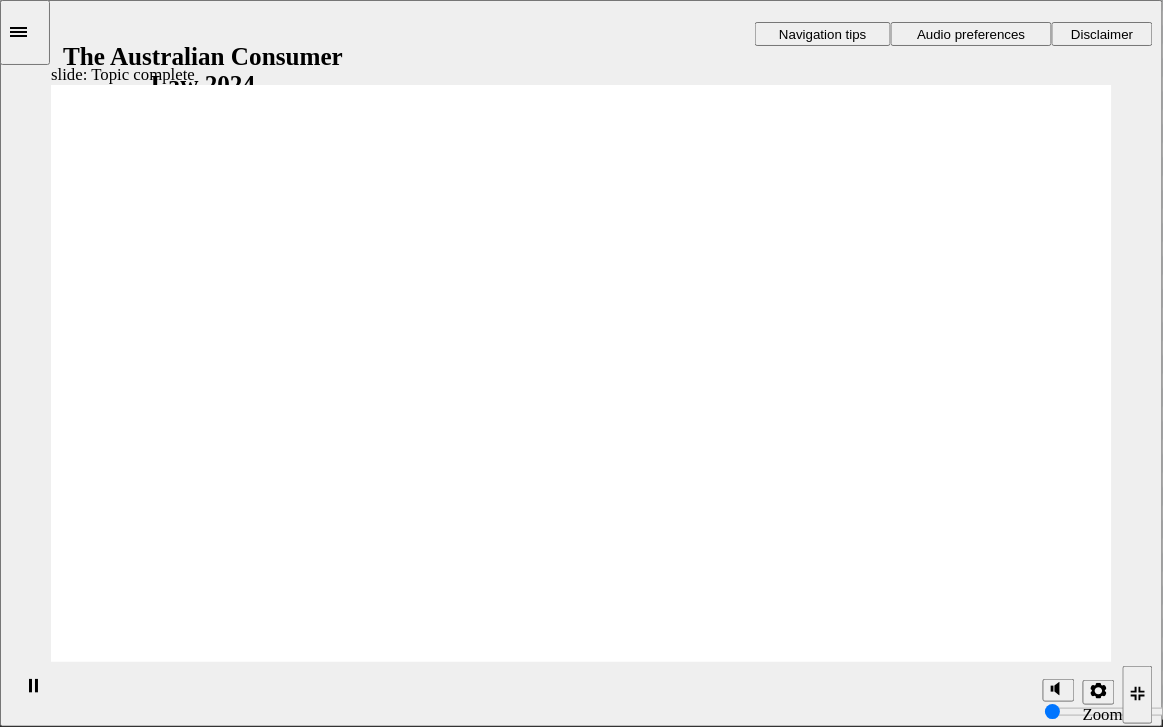 click 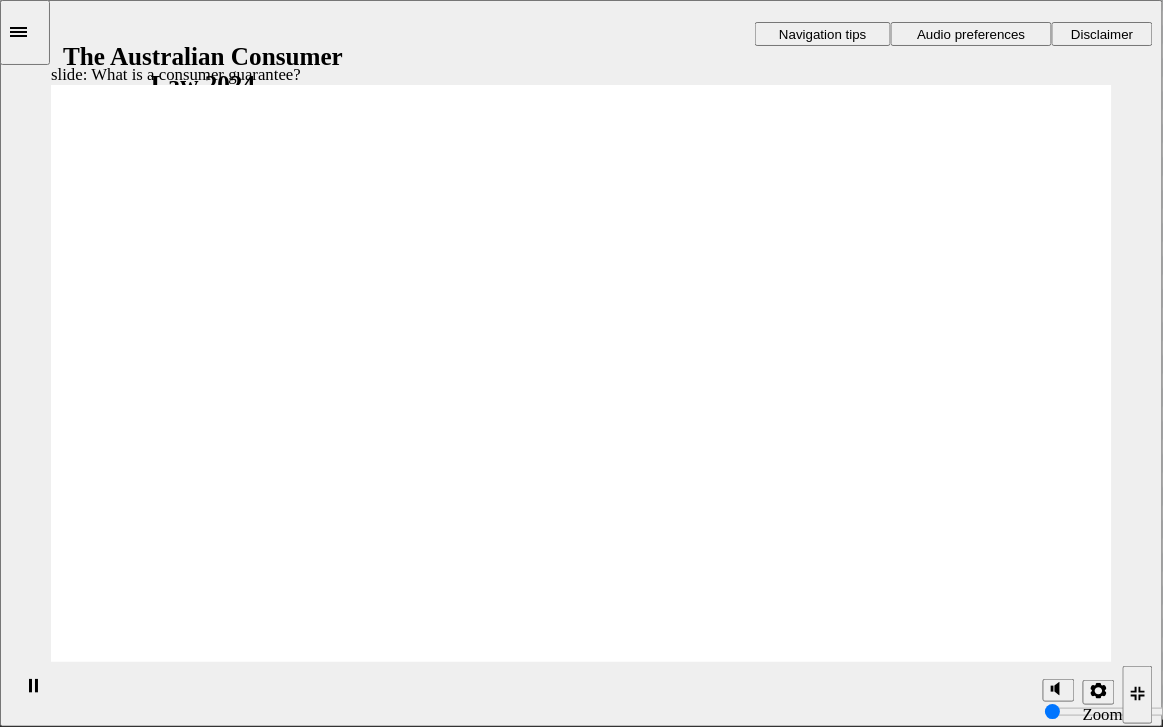 click 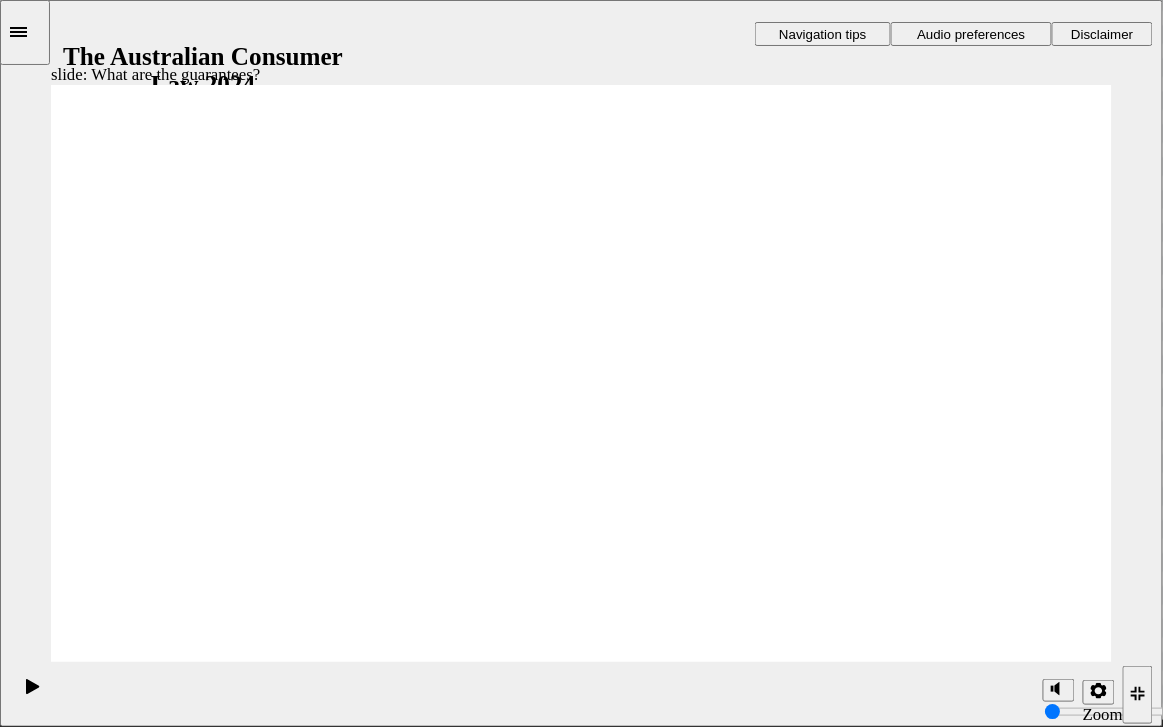 click 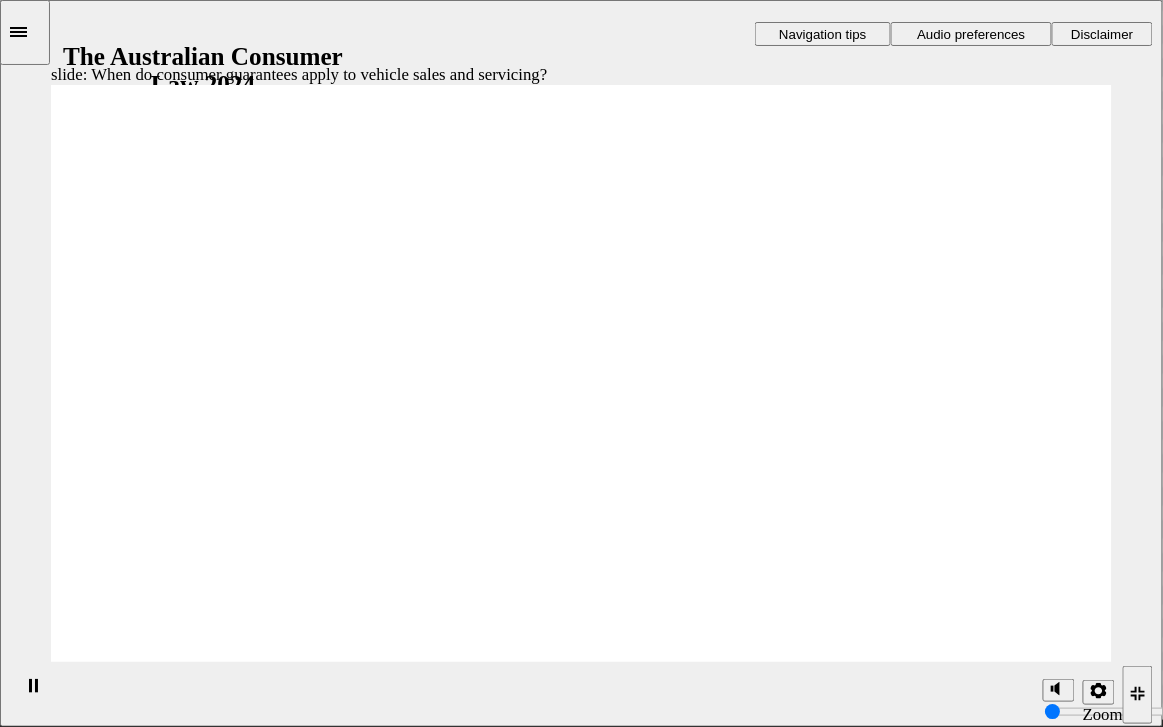 click 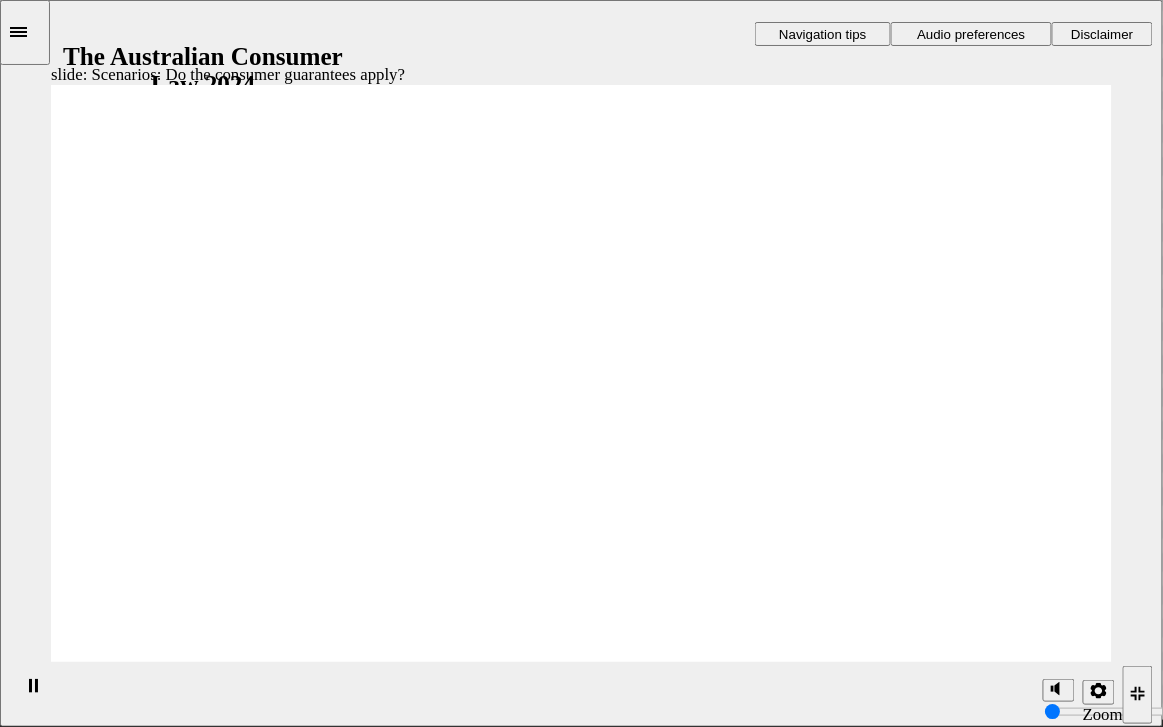 click 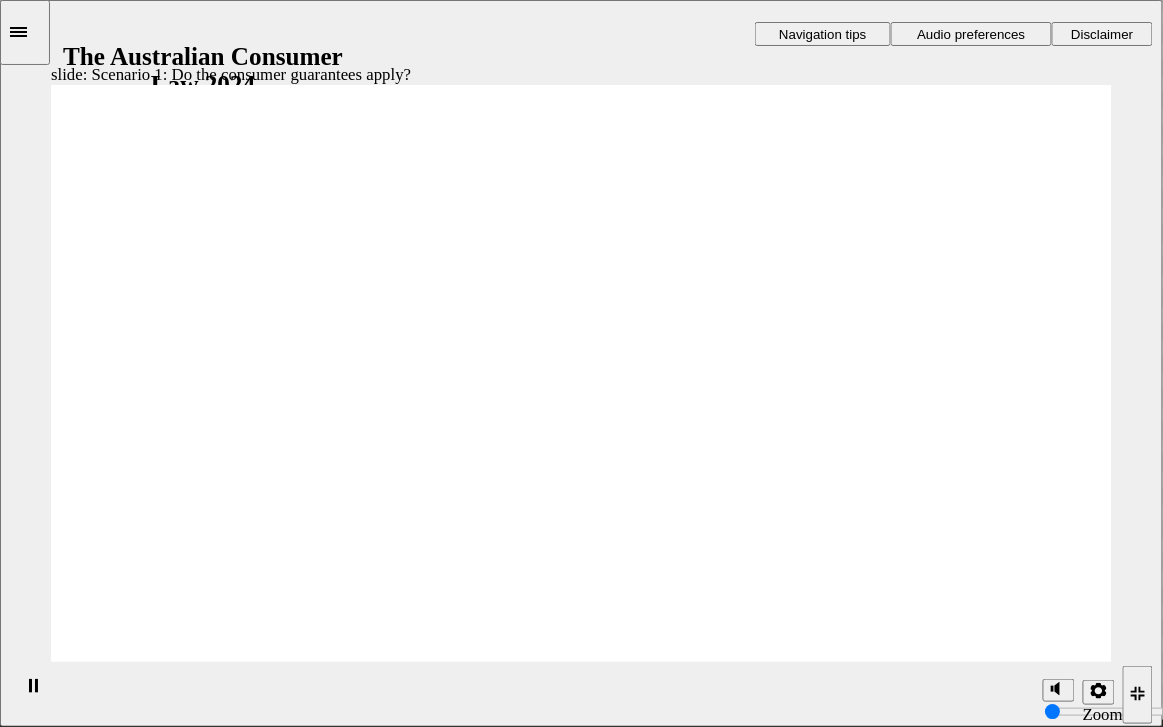 click 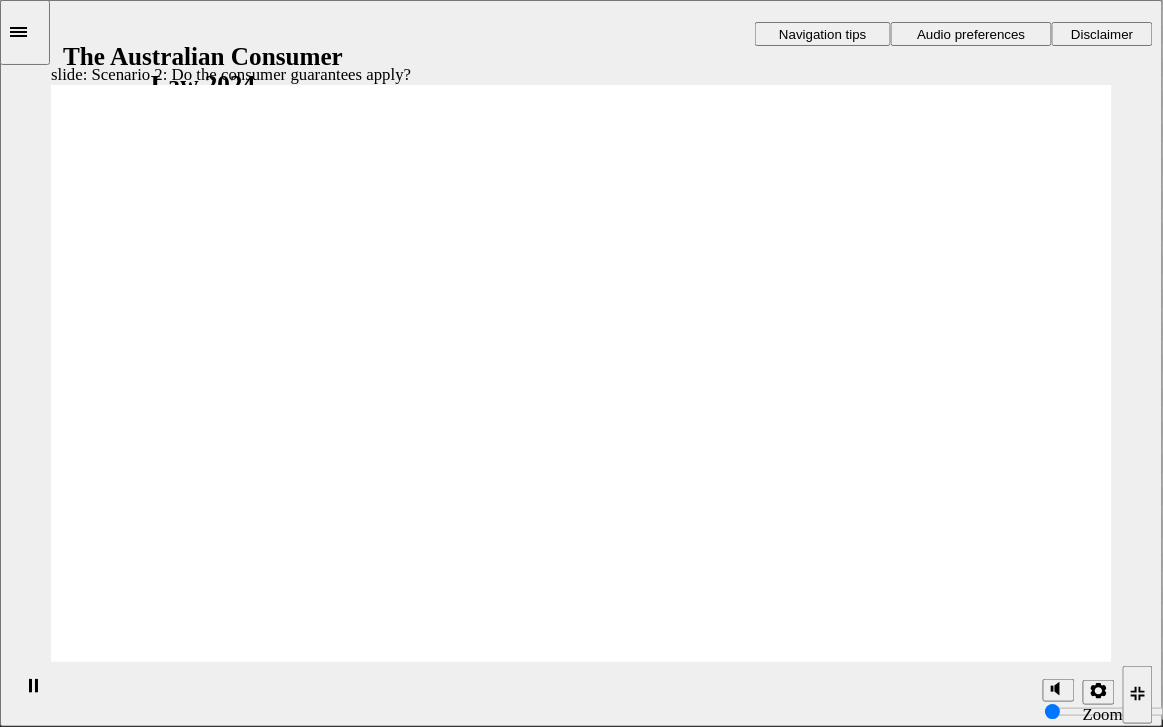 click 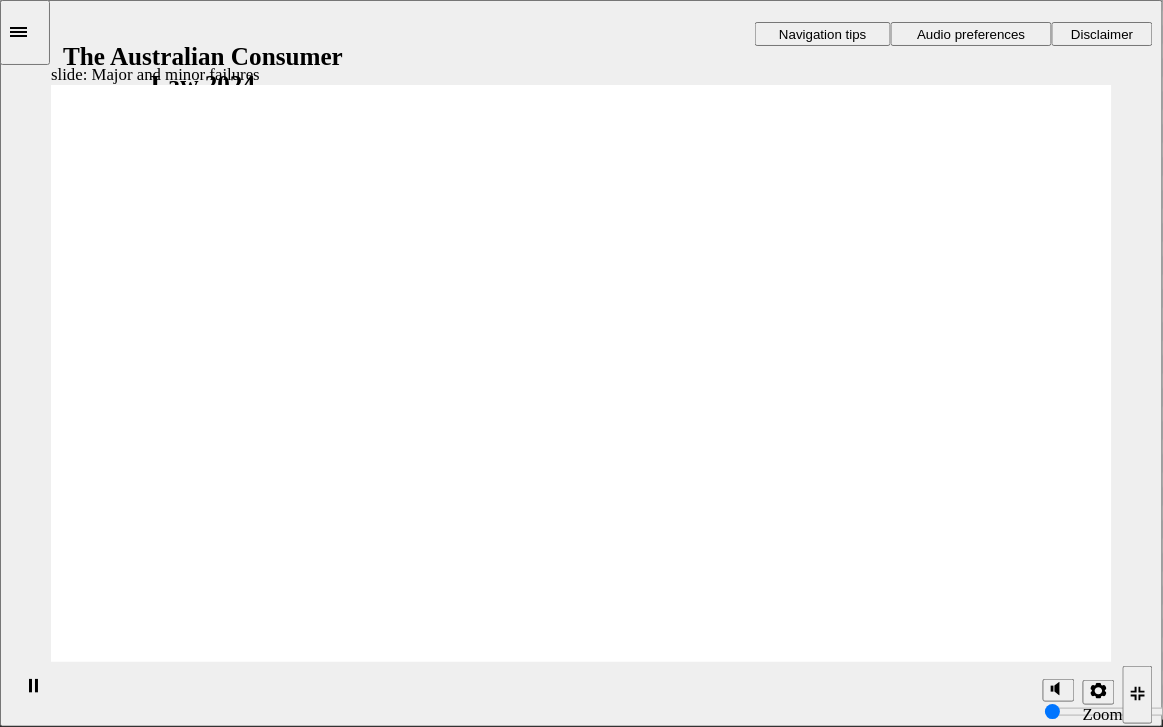click 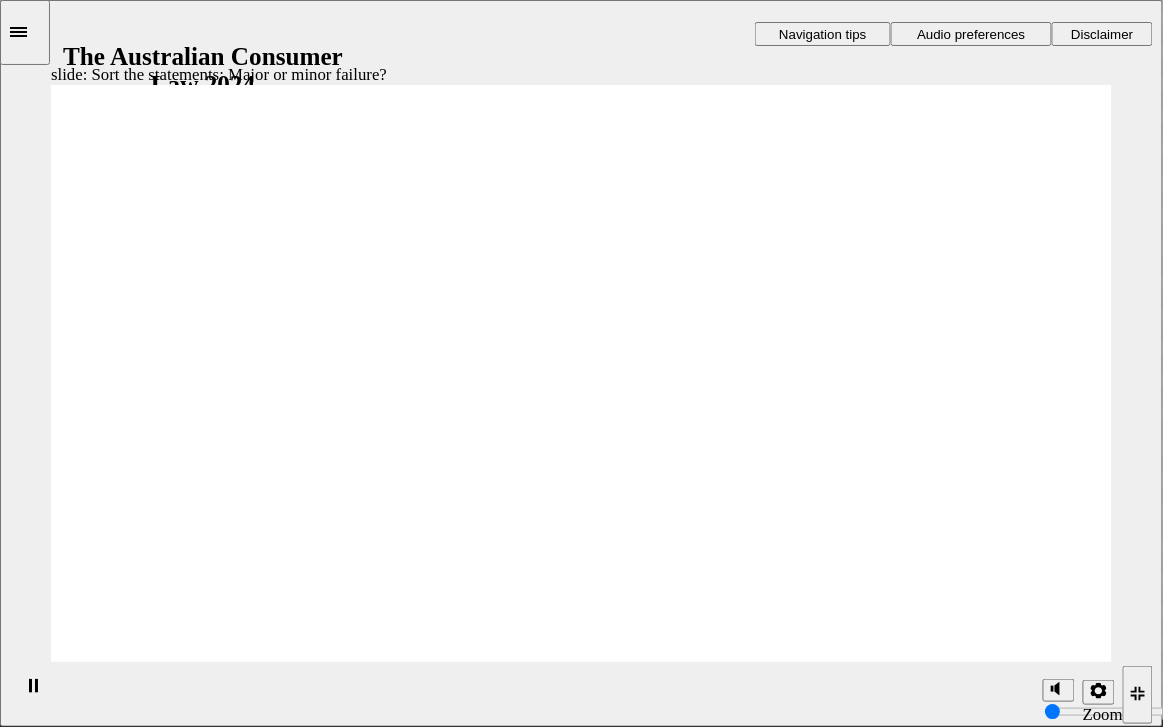 click 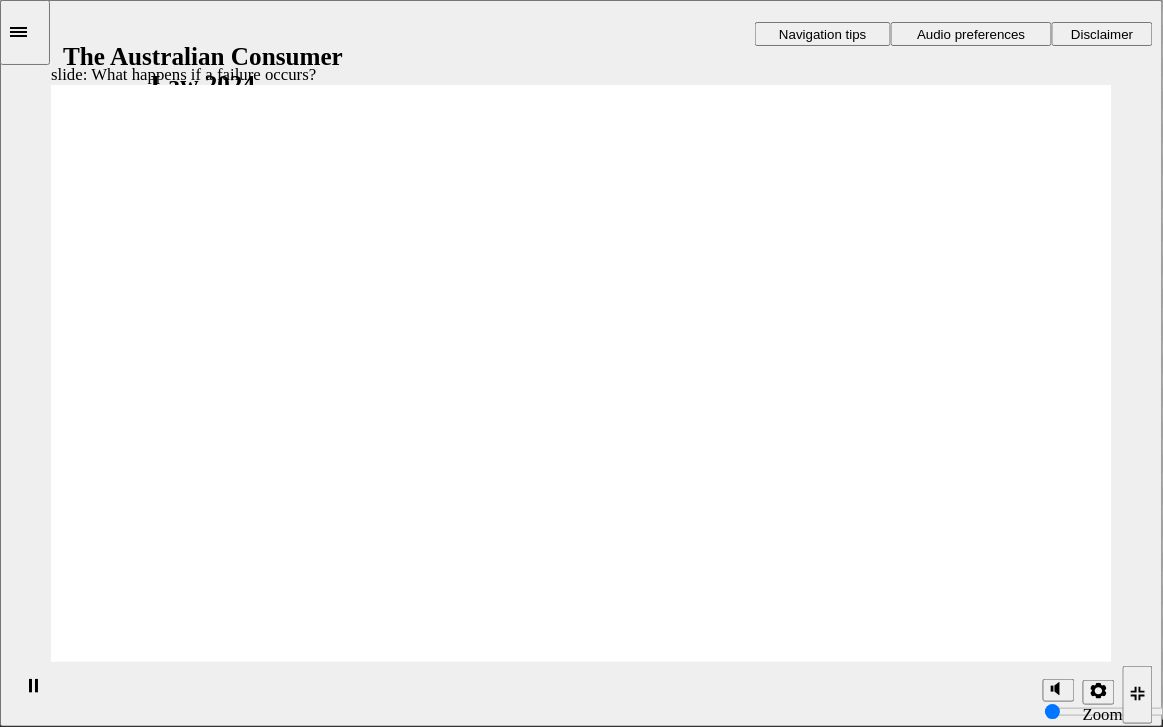 click 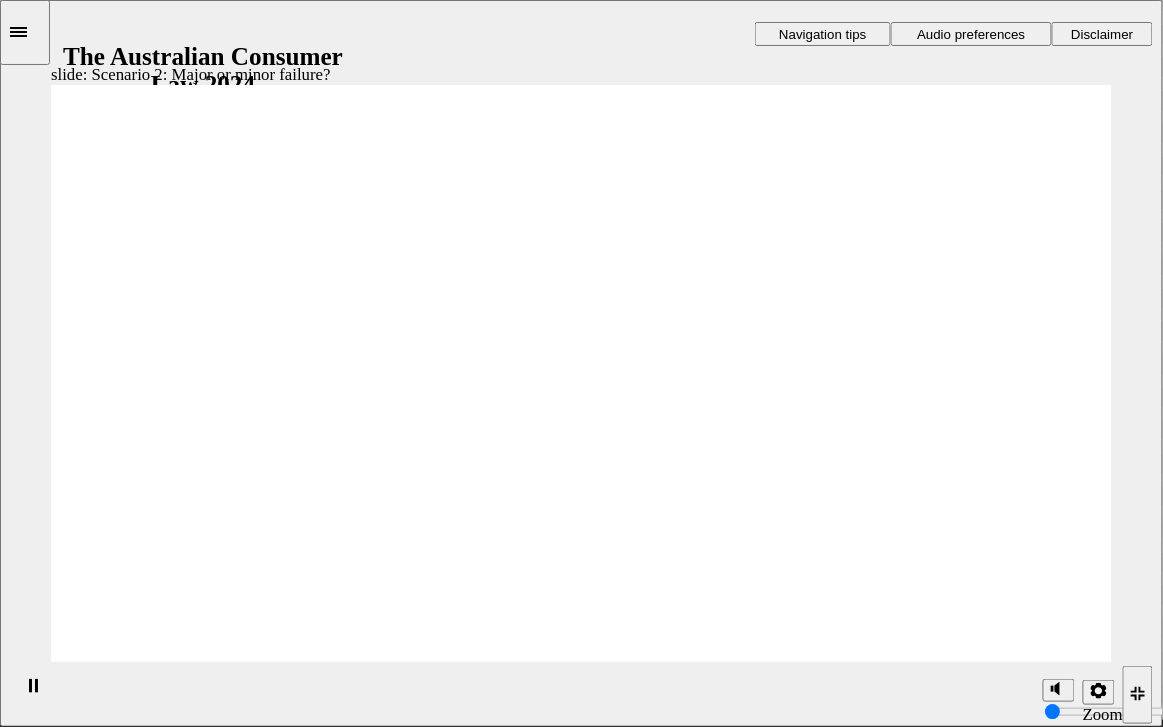 click 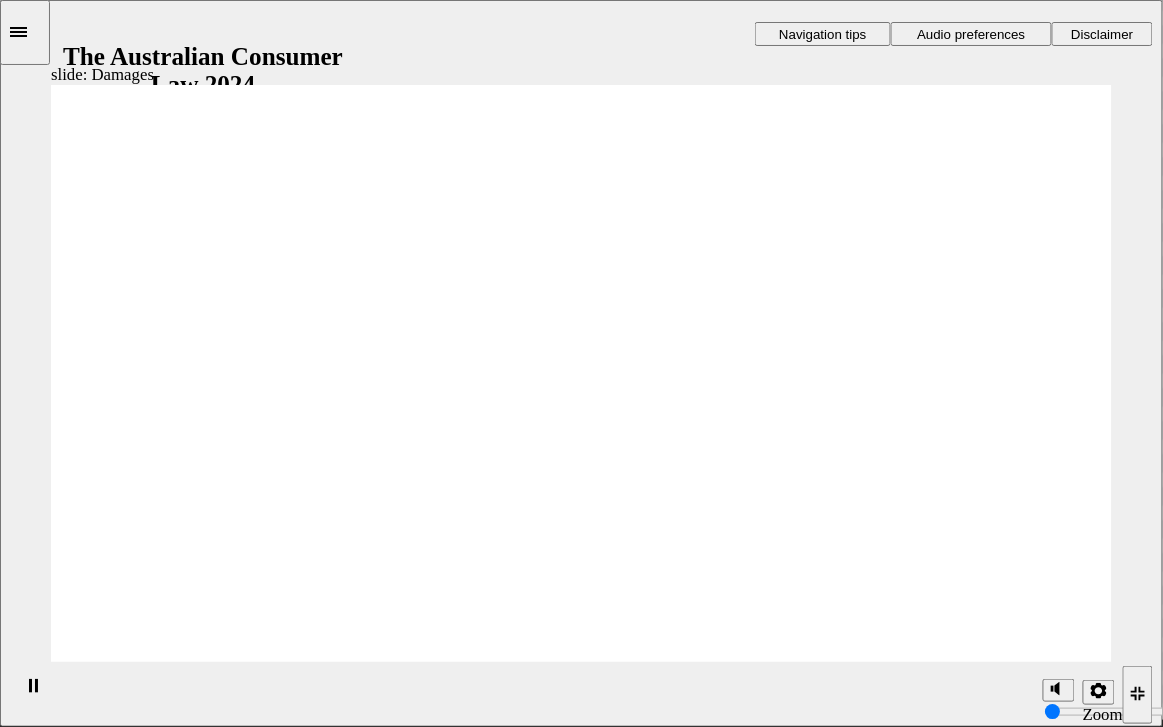 click 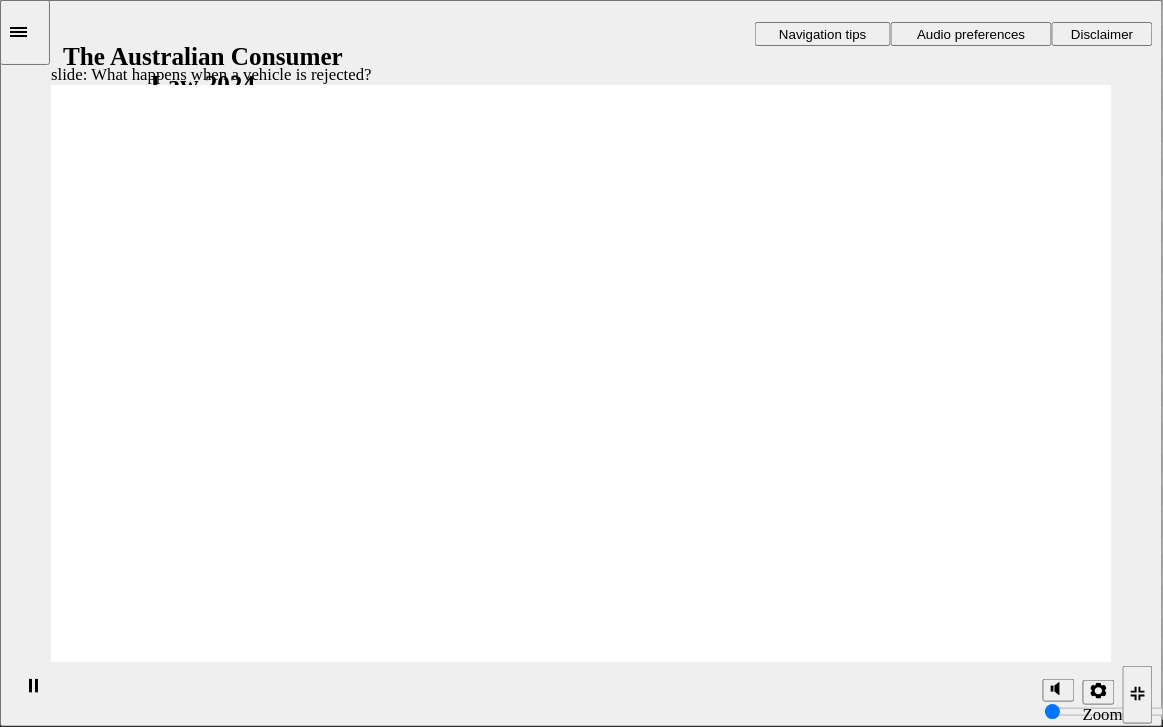 click 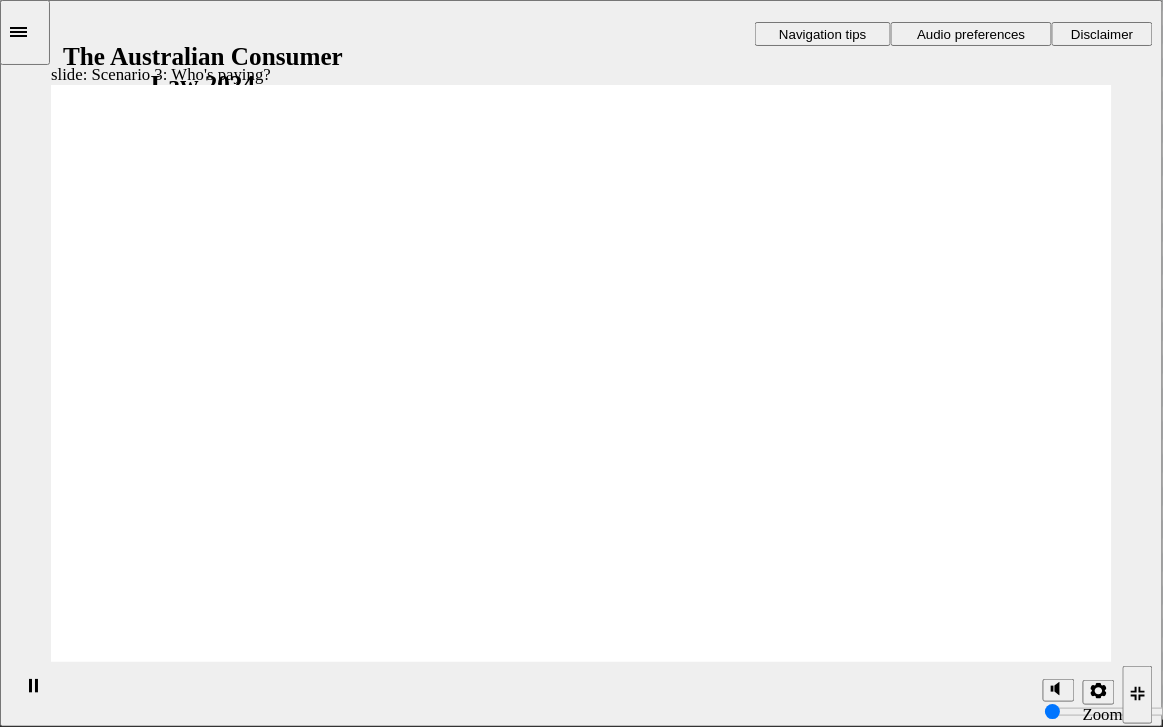 click 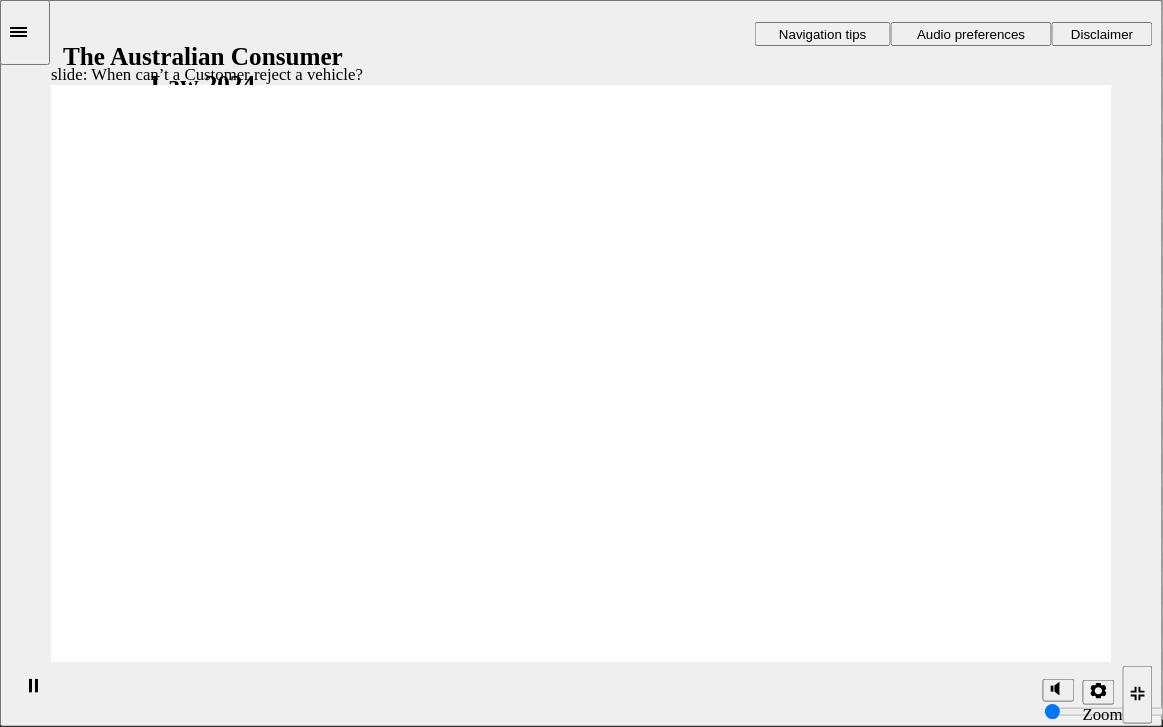 click 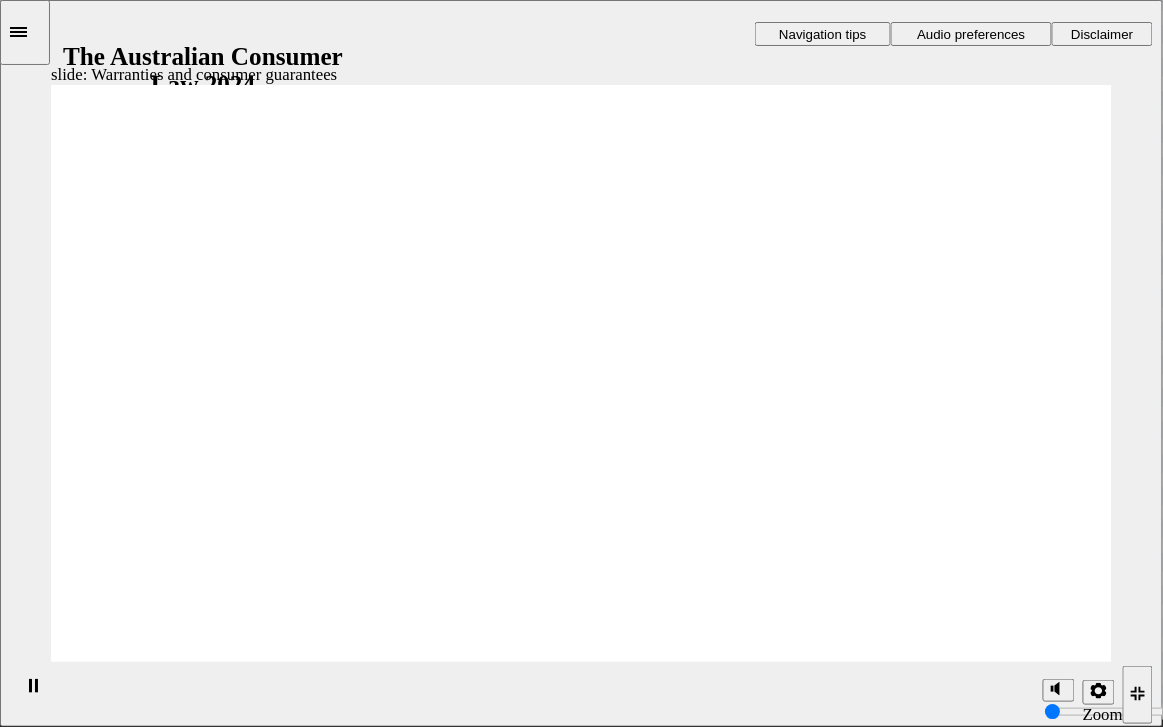 click 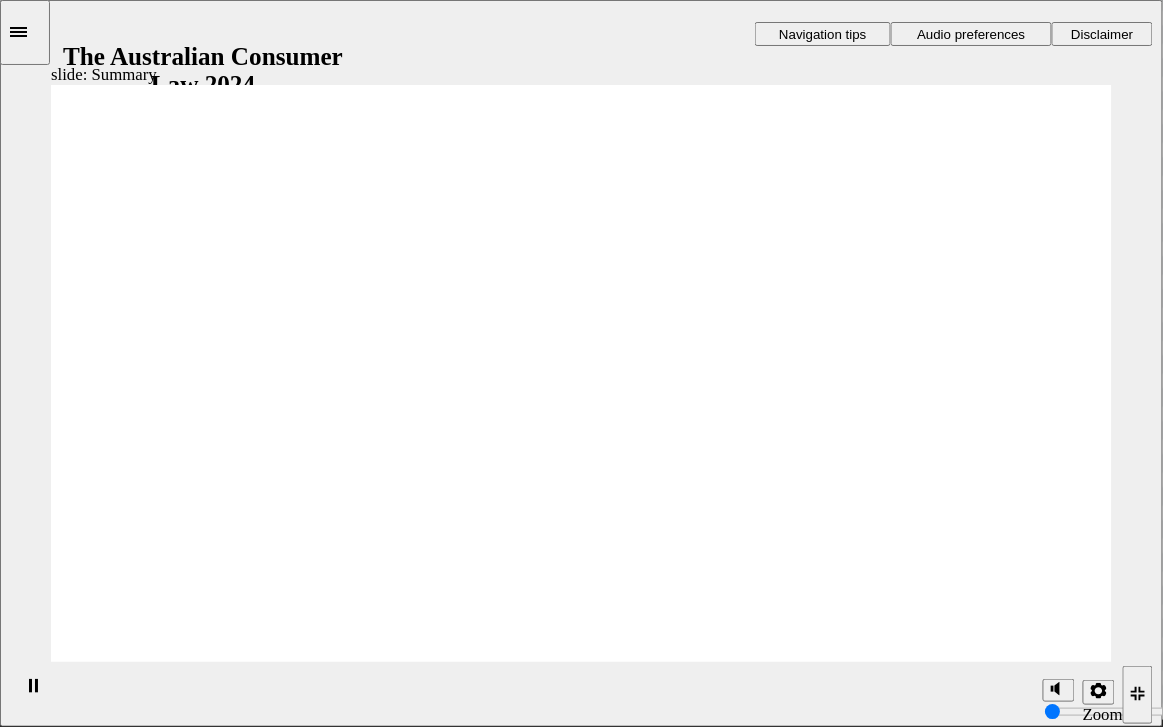 click 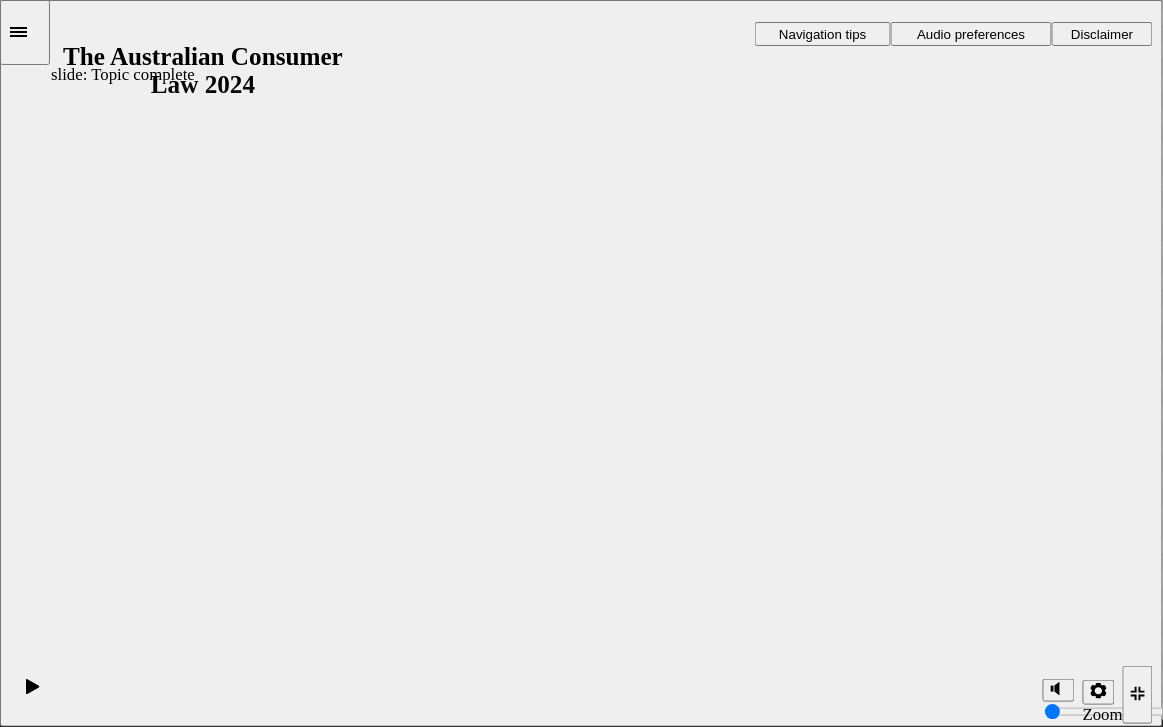click 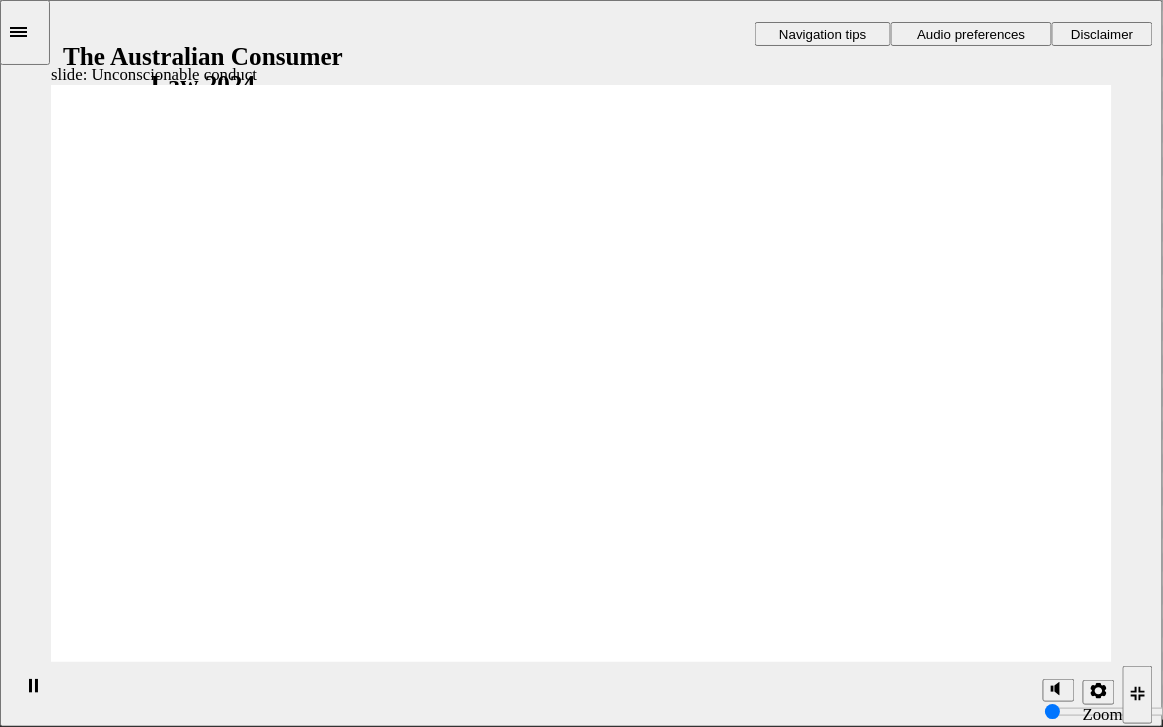 click 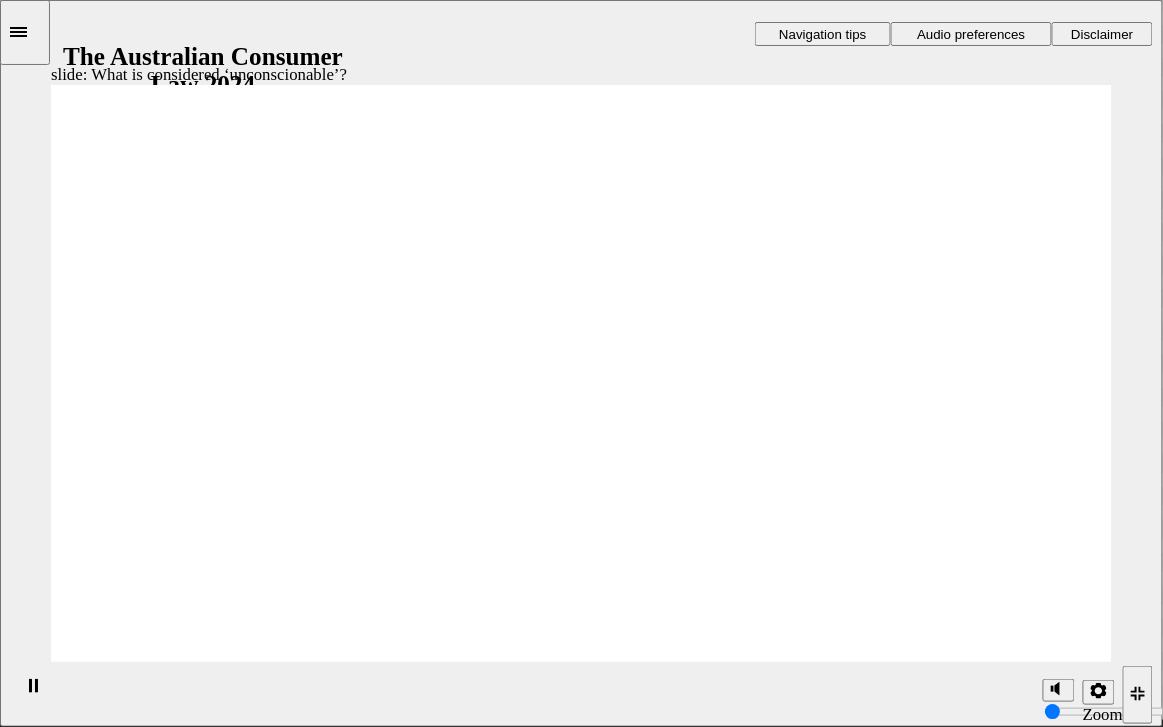 click 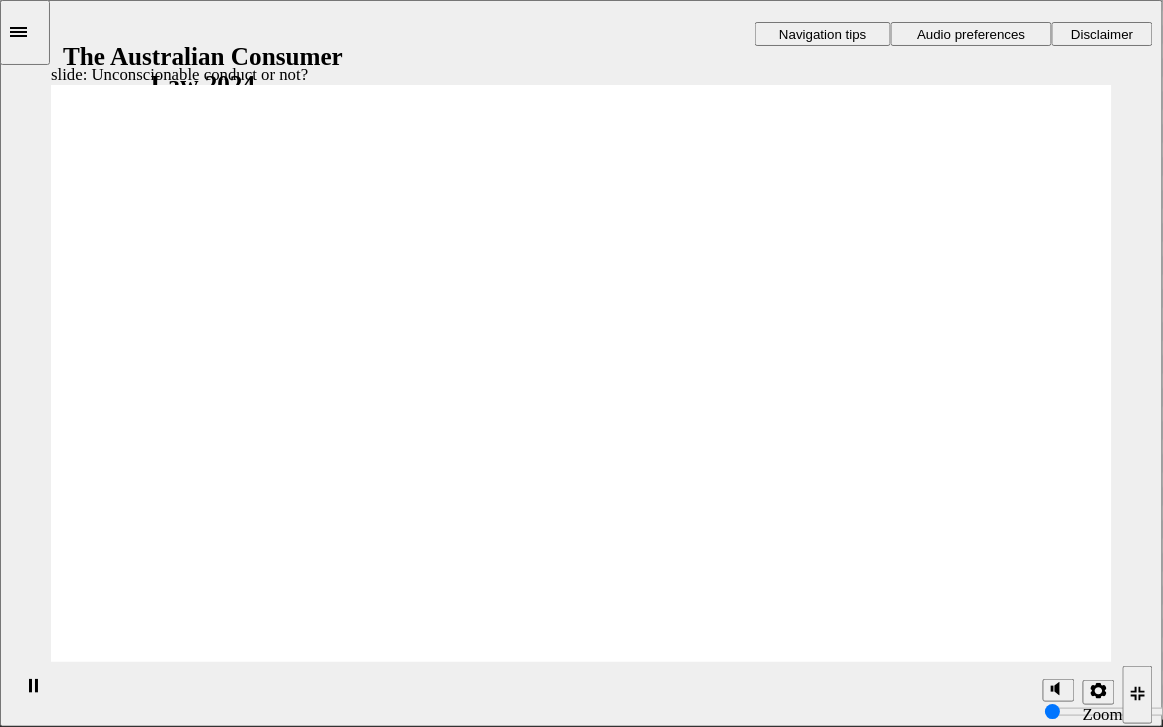 click 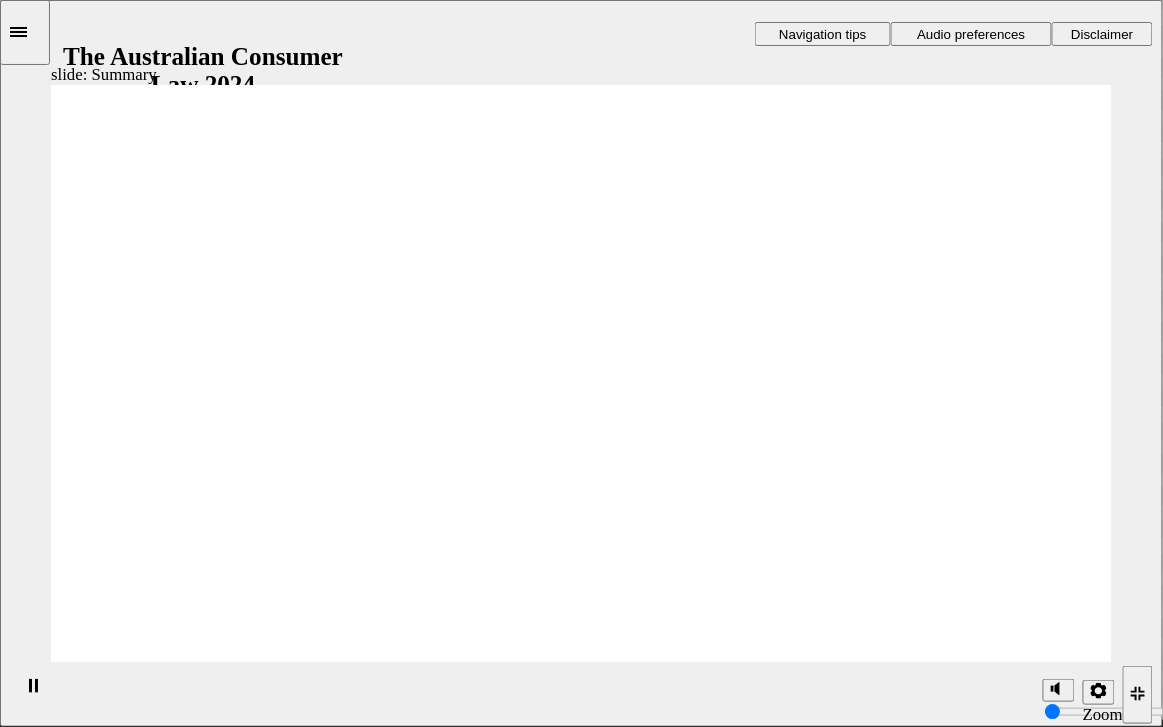 click 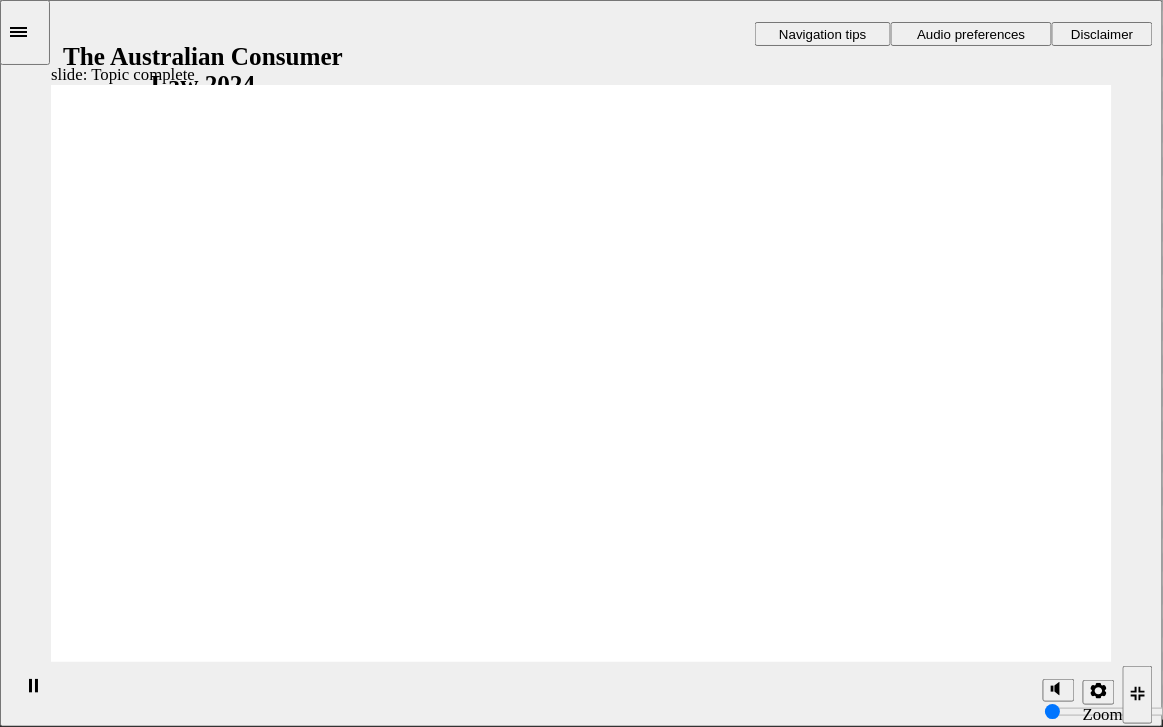 click 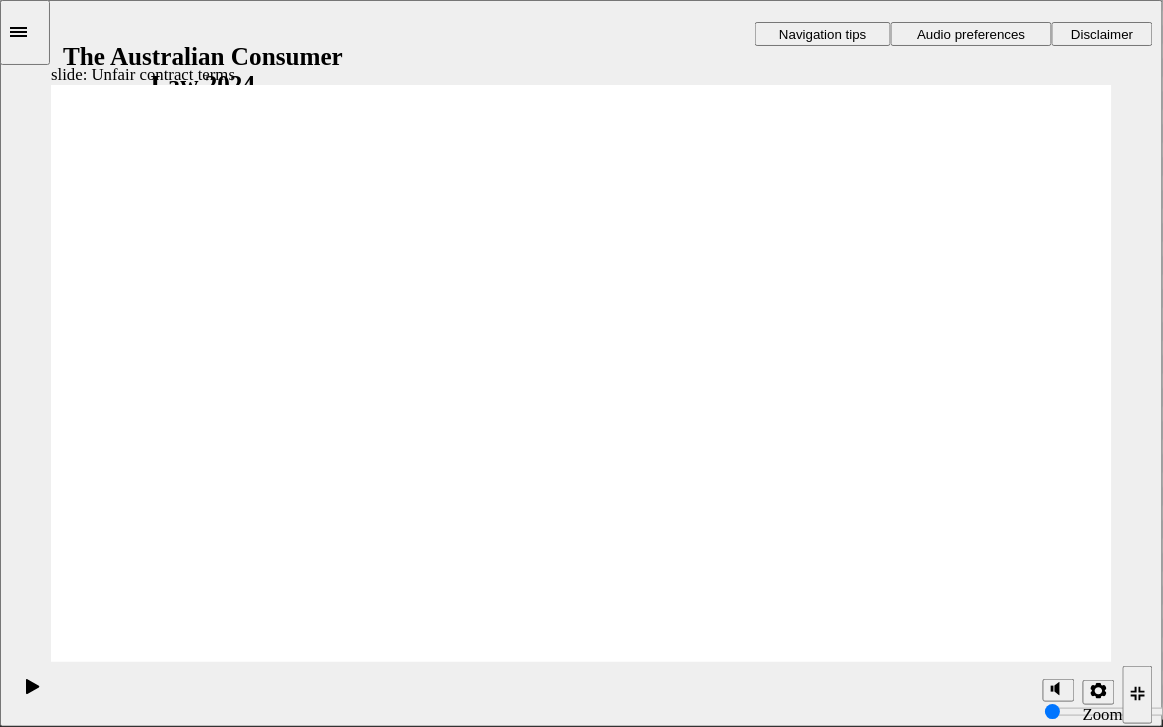 click 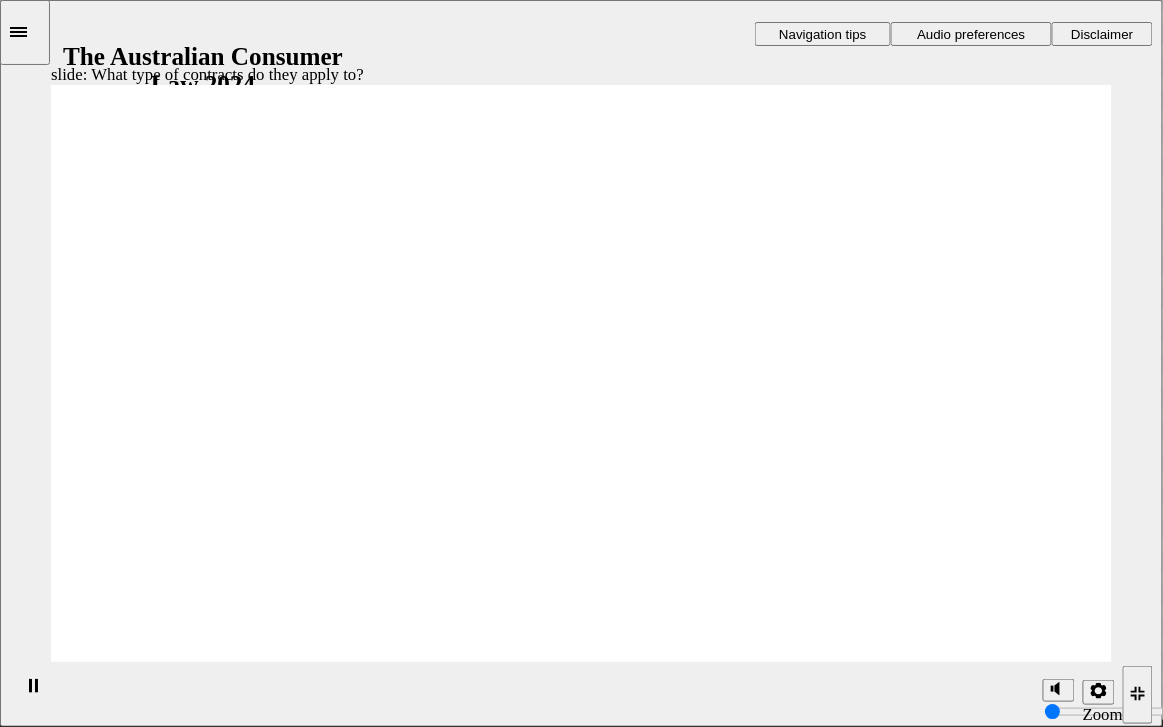 click 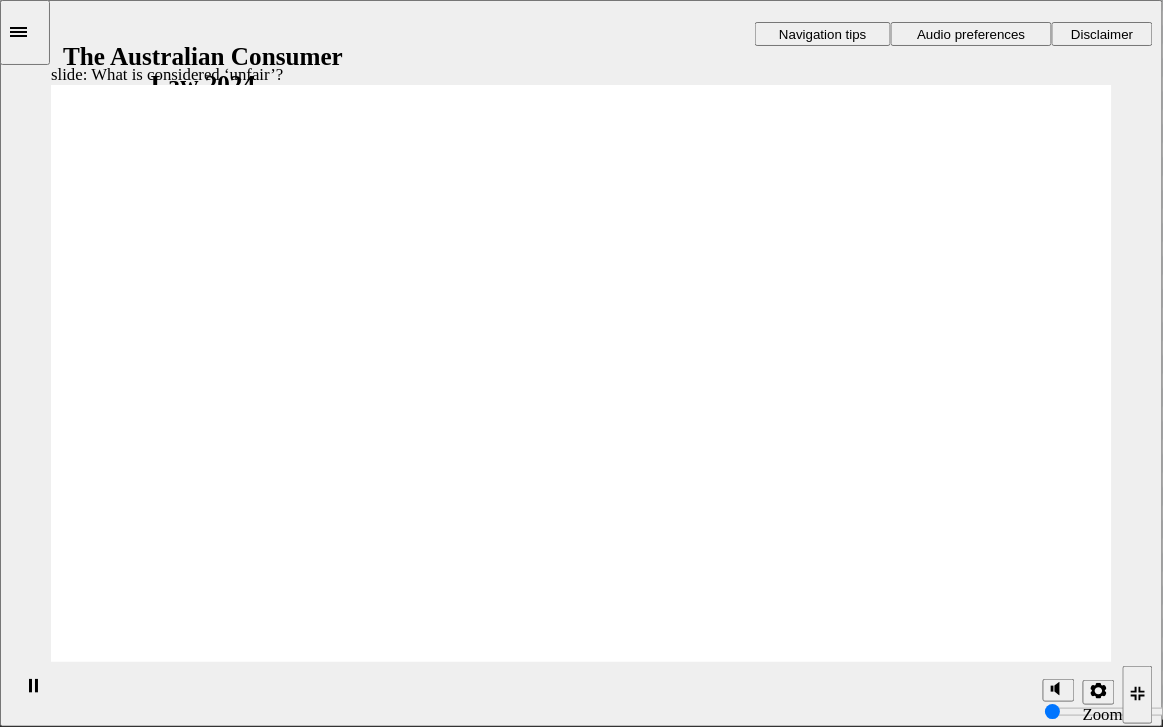 click 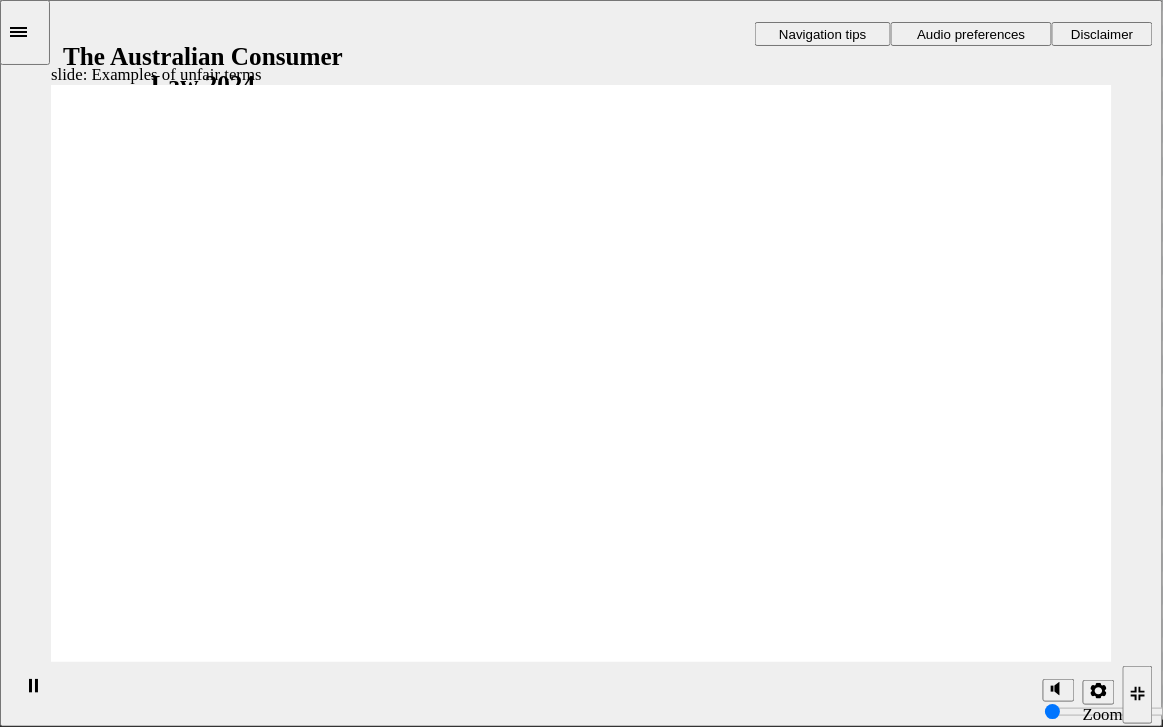 click 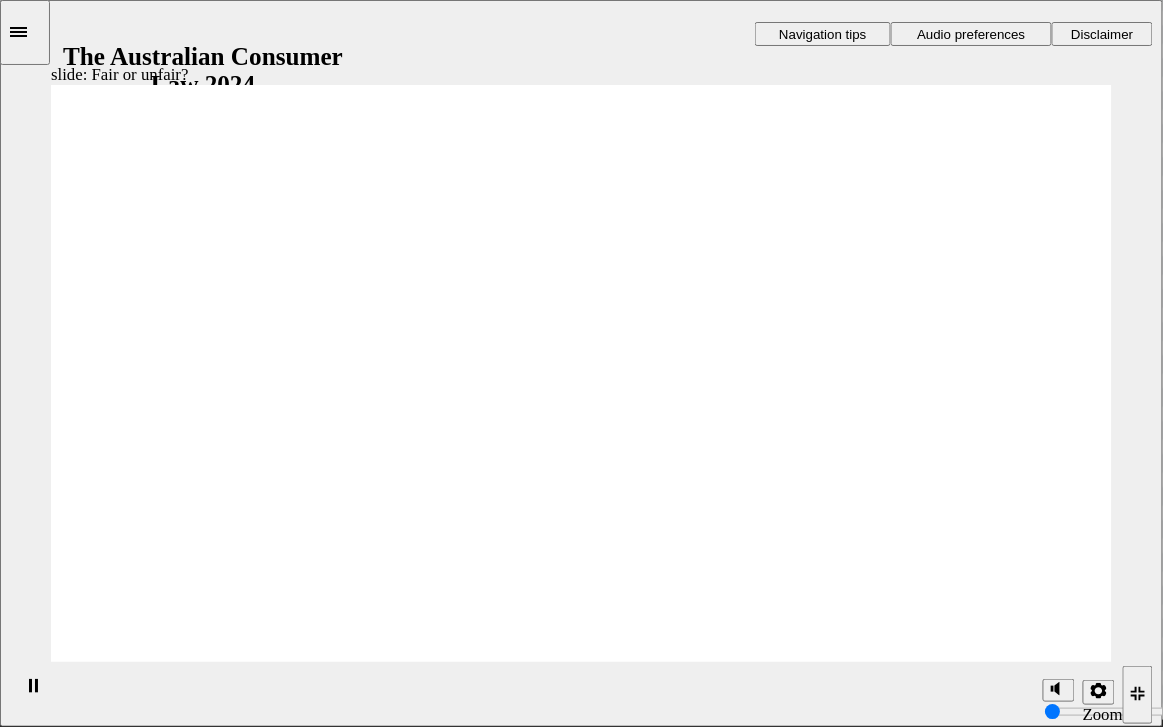 click 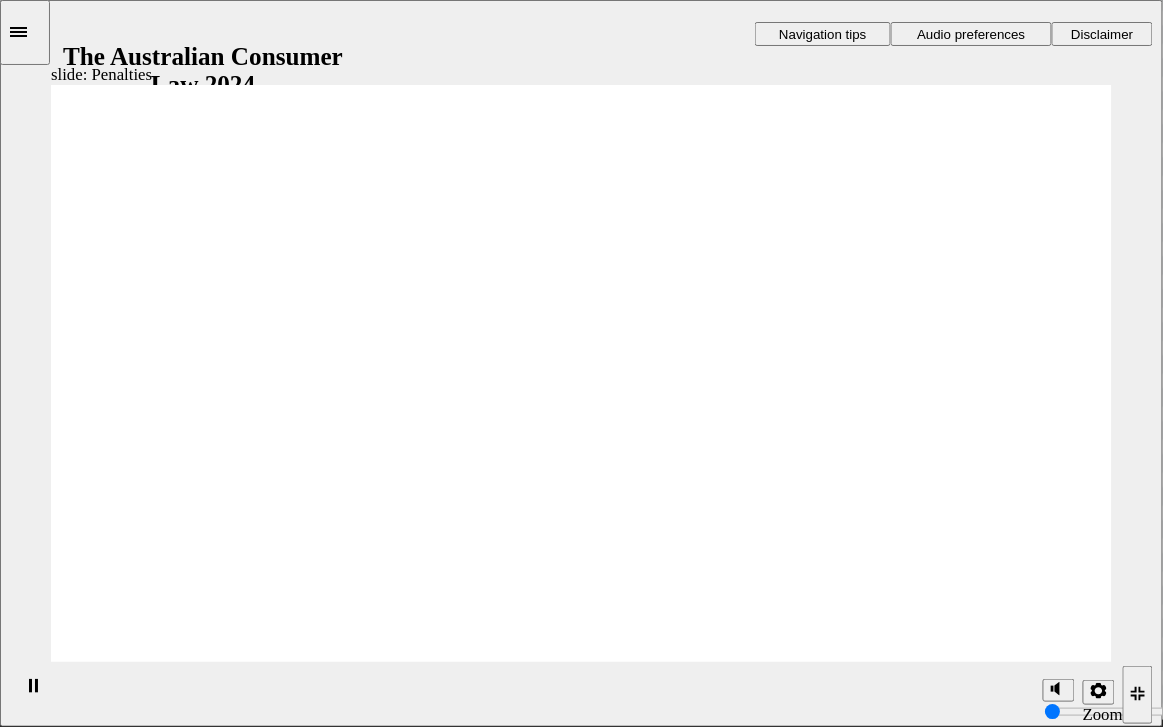 click 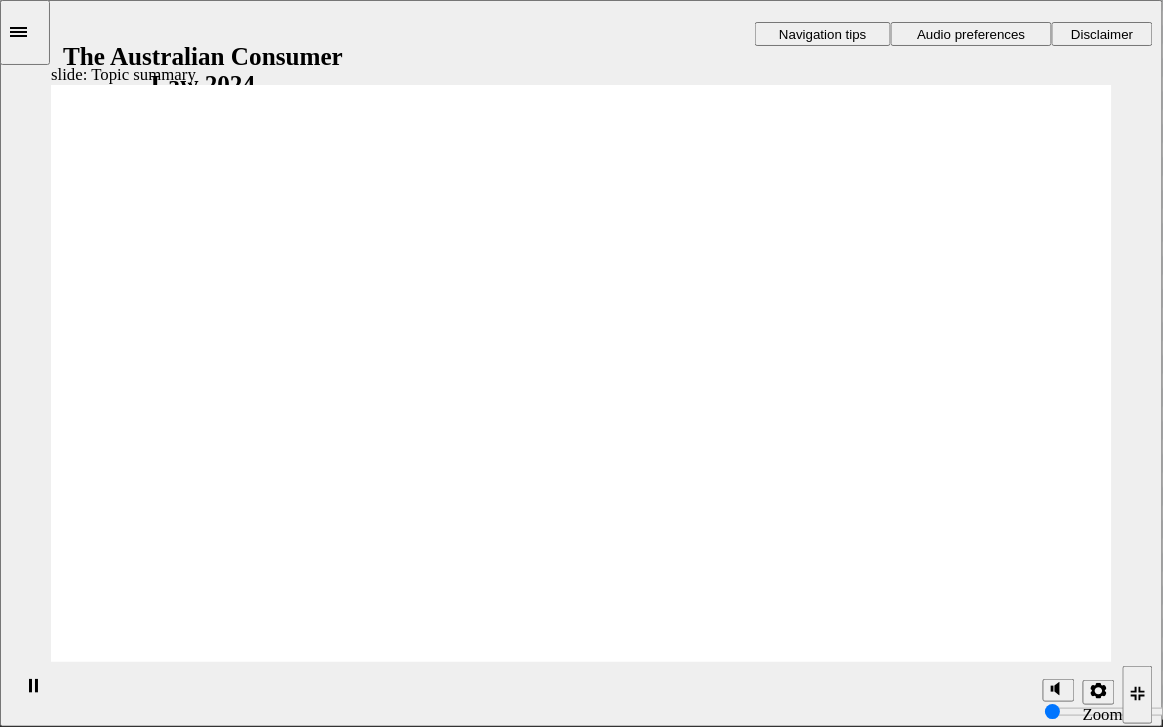 click 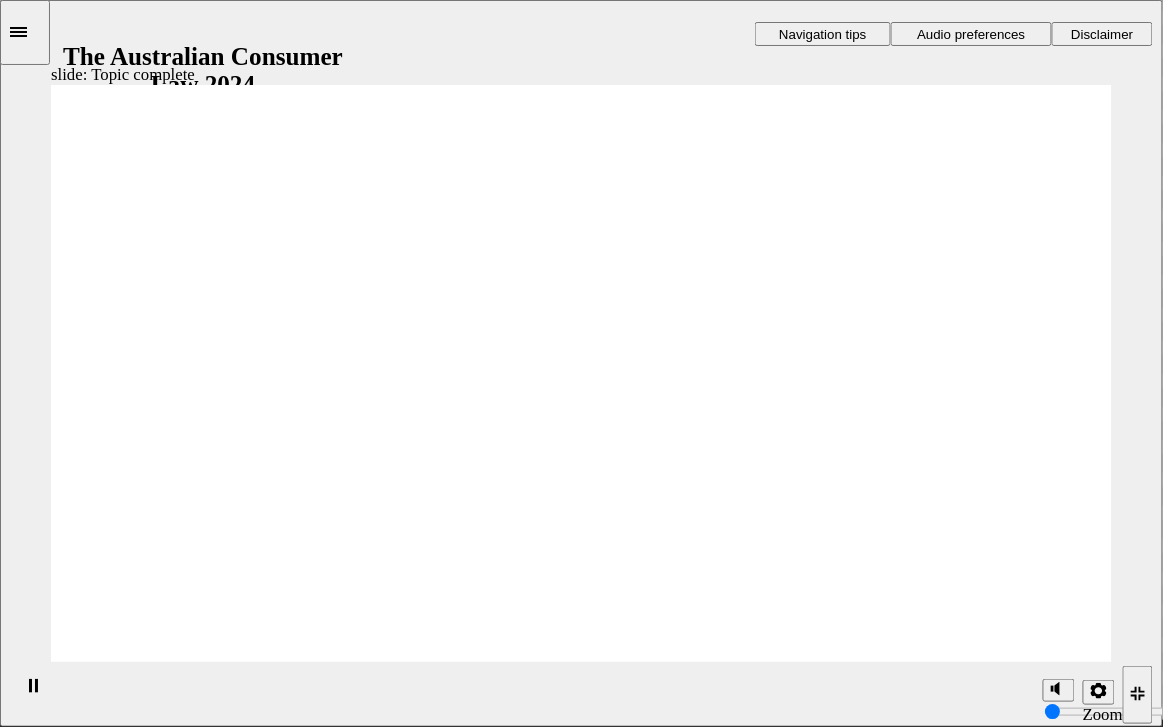 click 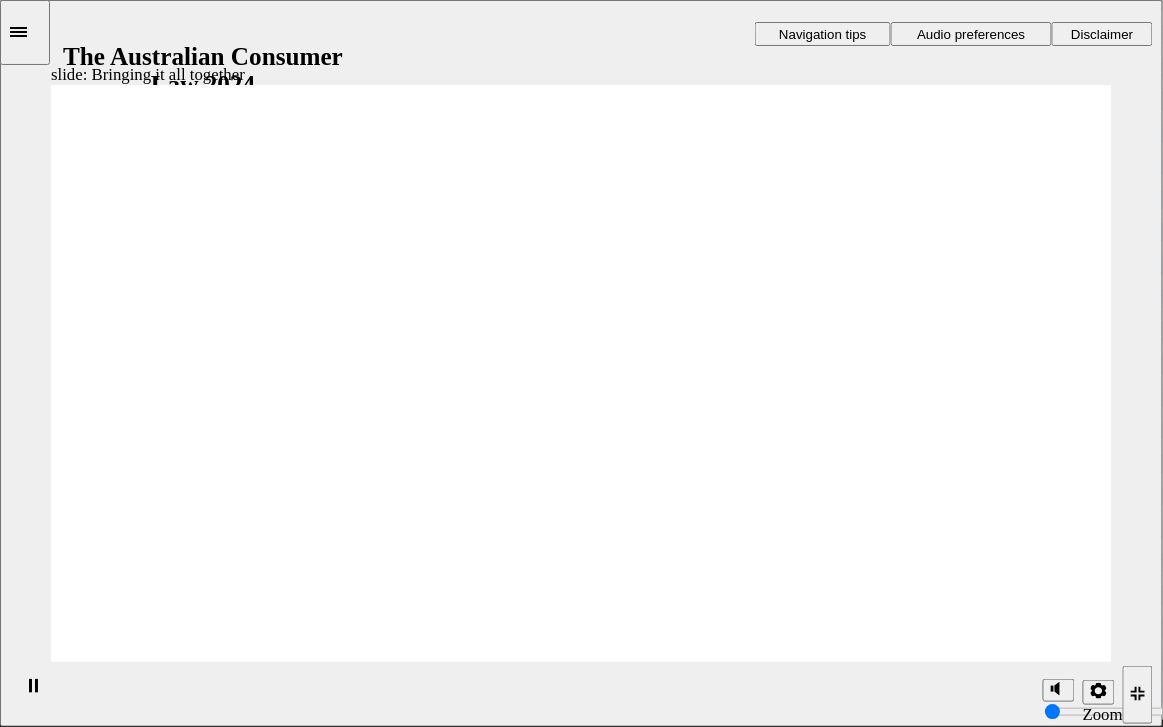 click 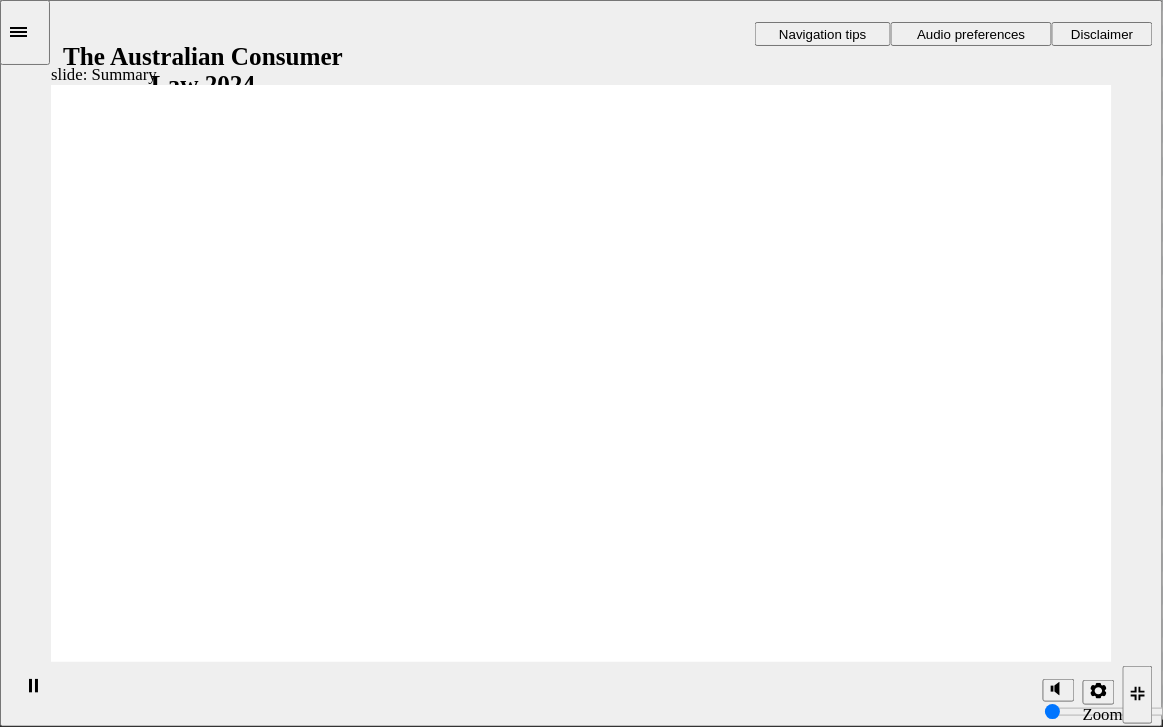 click 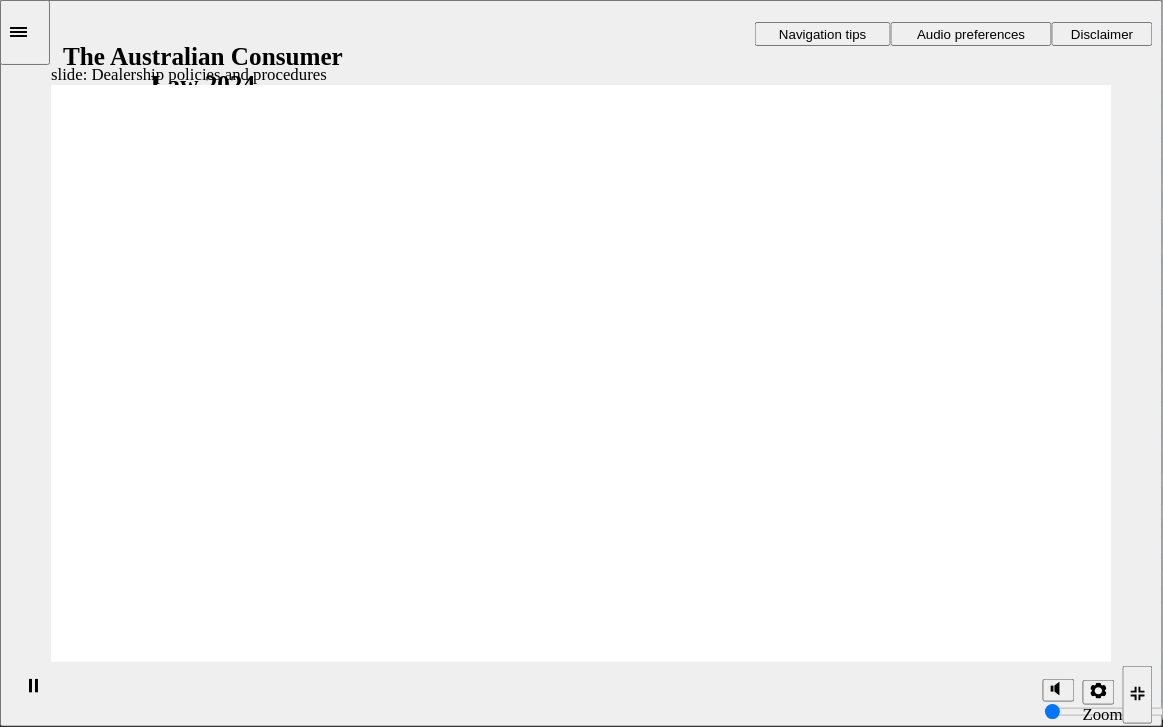 click 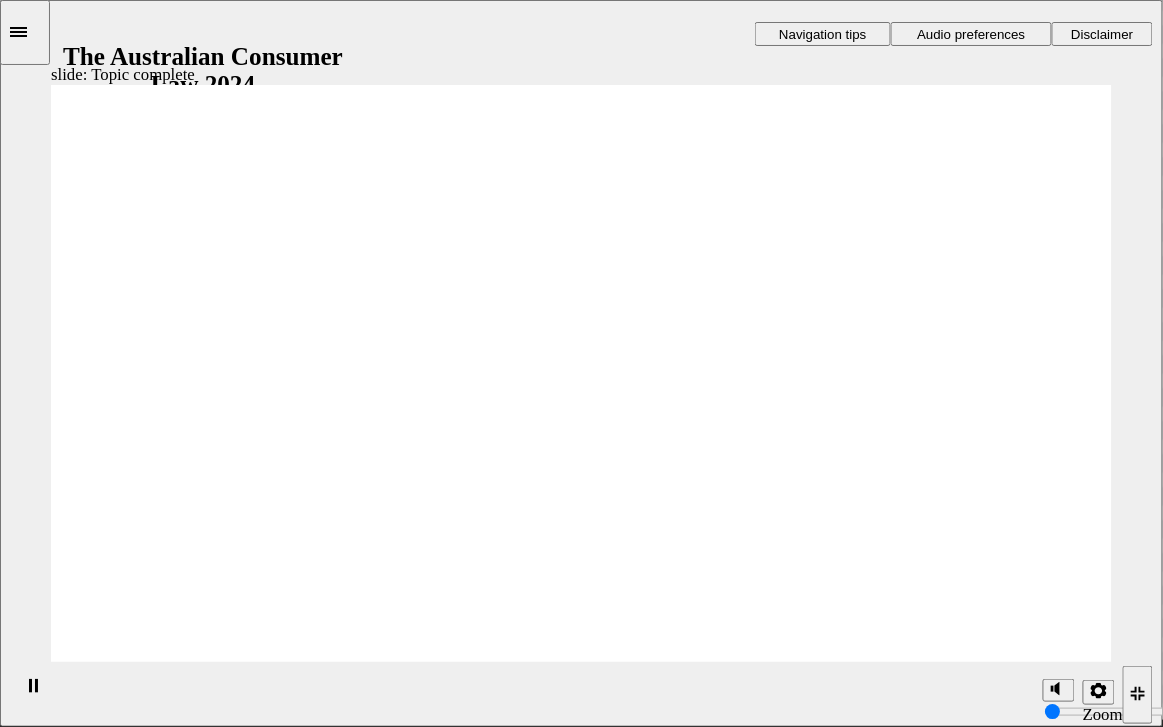 click 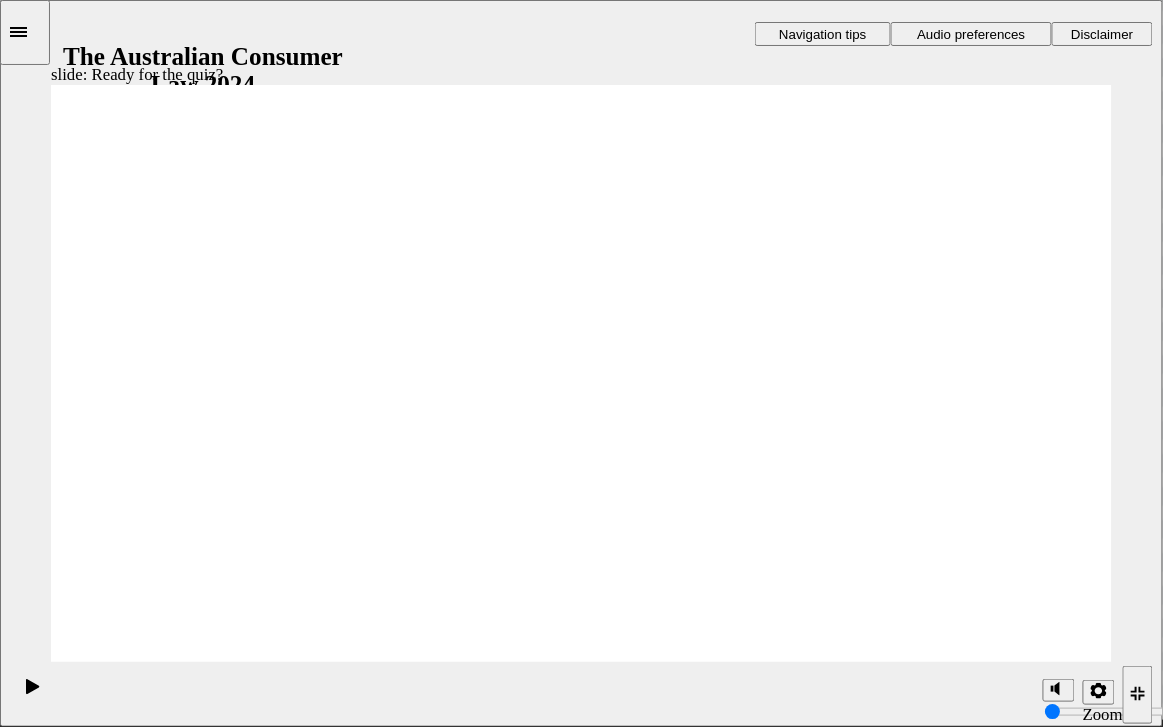 click 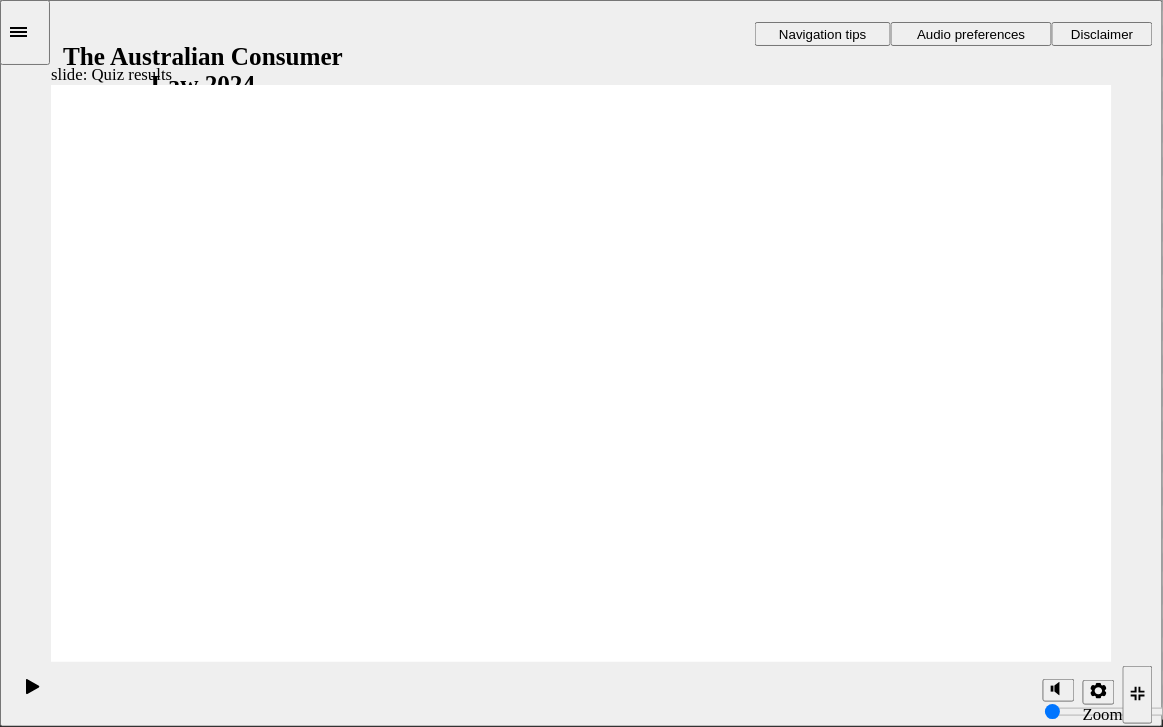 click 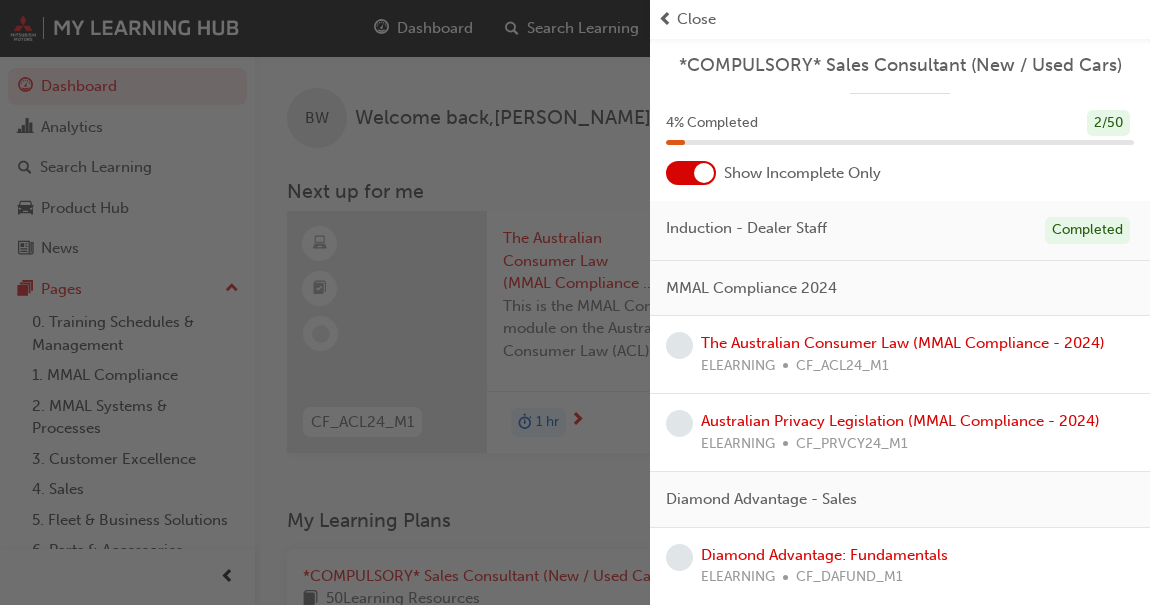 click on "Close" at bounding box center [696, 19] 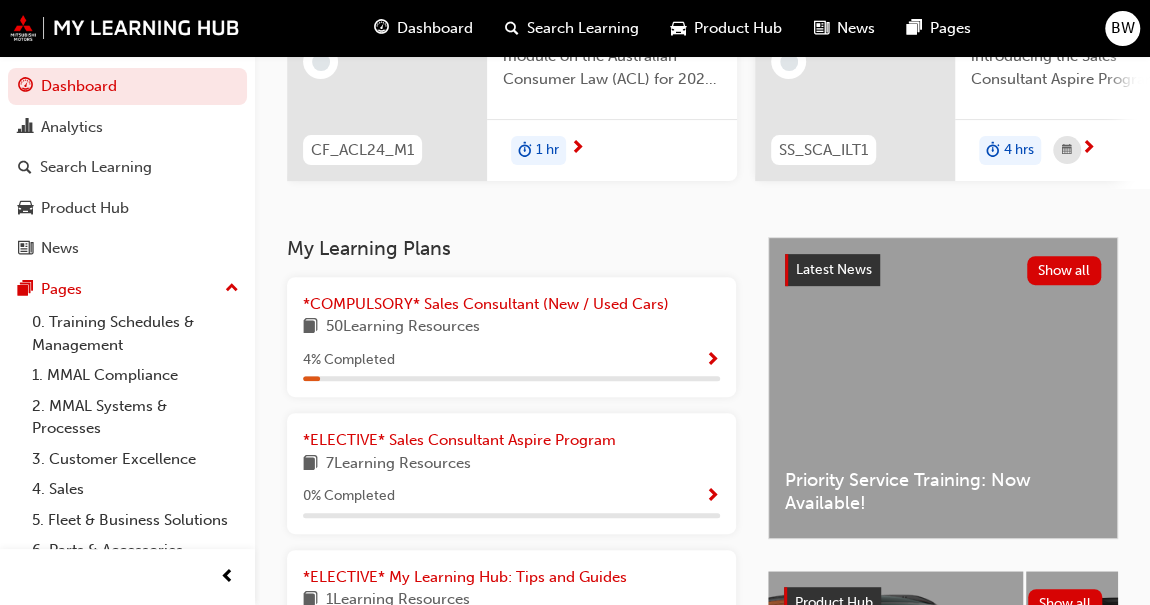 click on "4 % Completed" at bounding box center [511, 360] 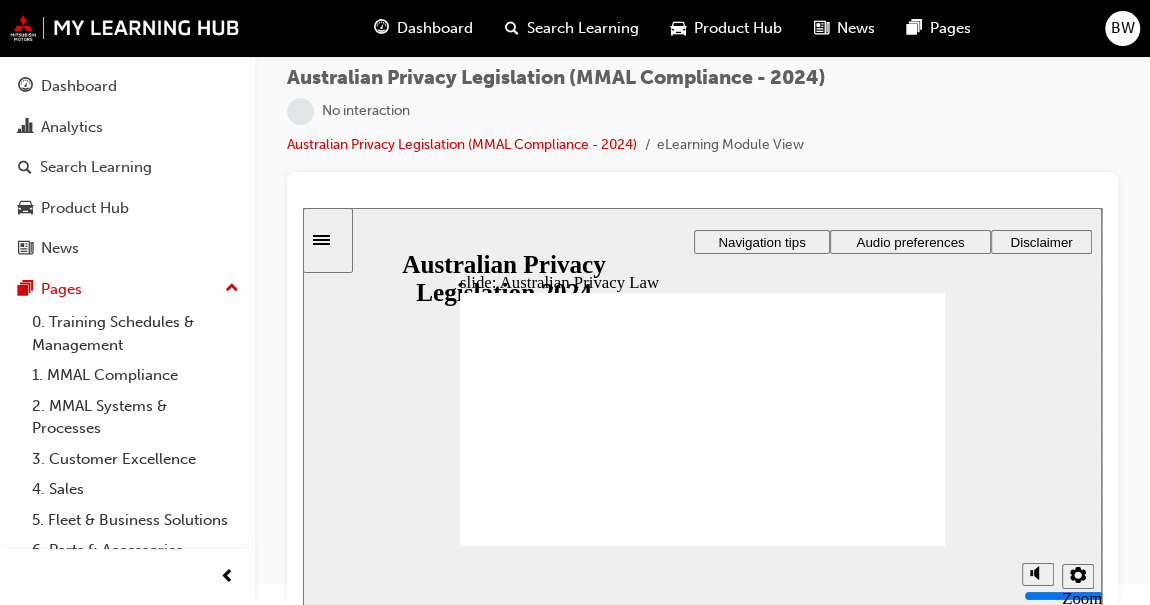 scroll, scrollTop: 26, scrollLeft: 0, axis: vertical 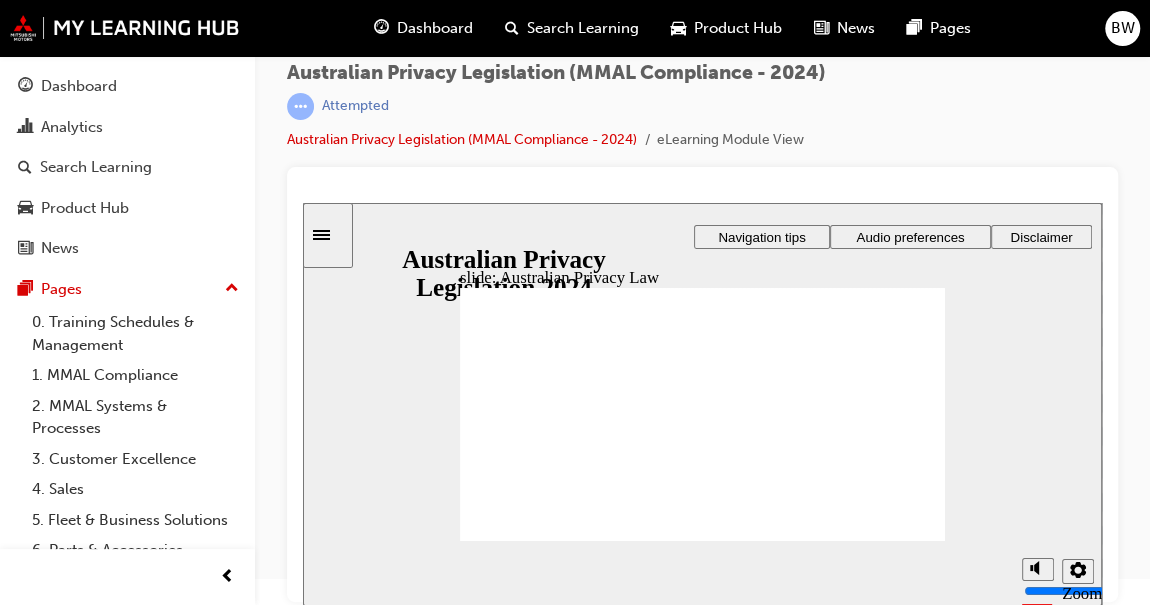 click on "Start Start Start" at bounding box center [854, 2389] 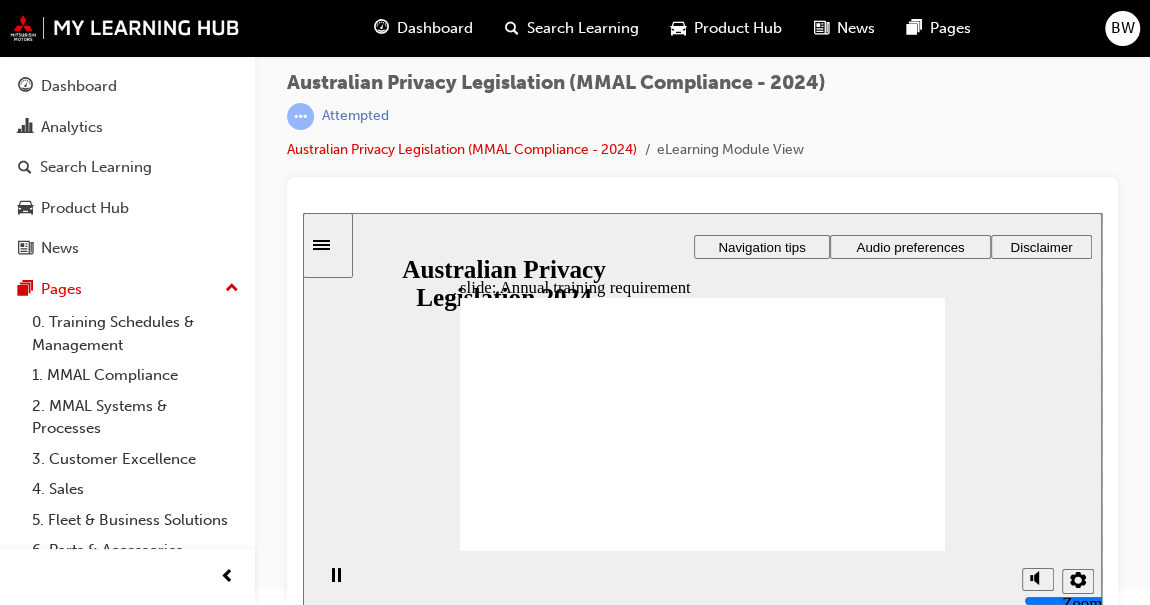 scroll, scrollTop: 26, scrollLeft: 0, axis: vertical 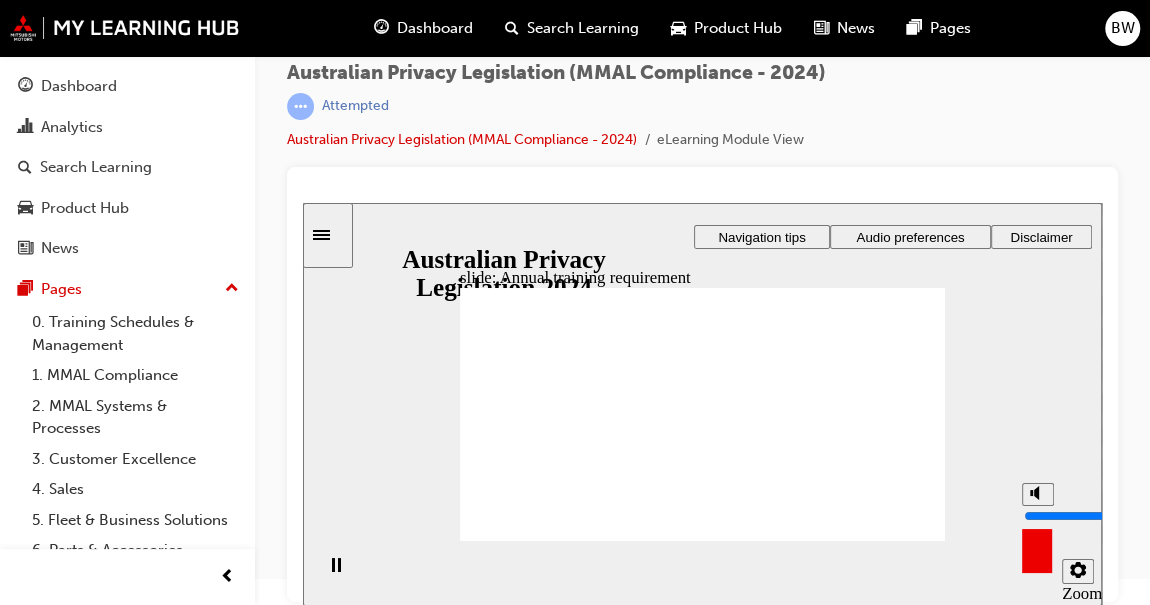 click 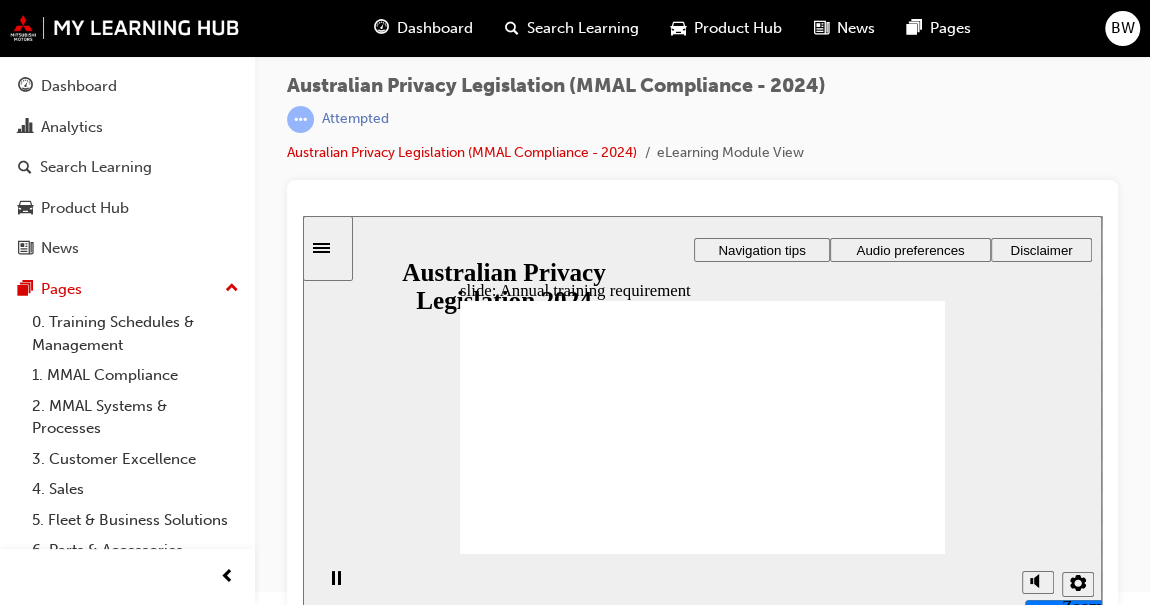 scroll, scrollTop: 26, scrollLeft: 0, axis: vertical 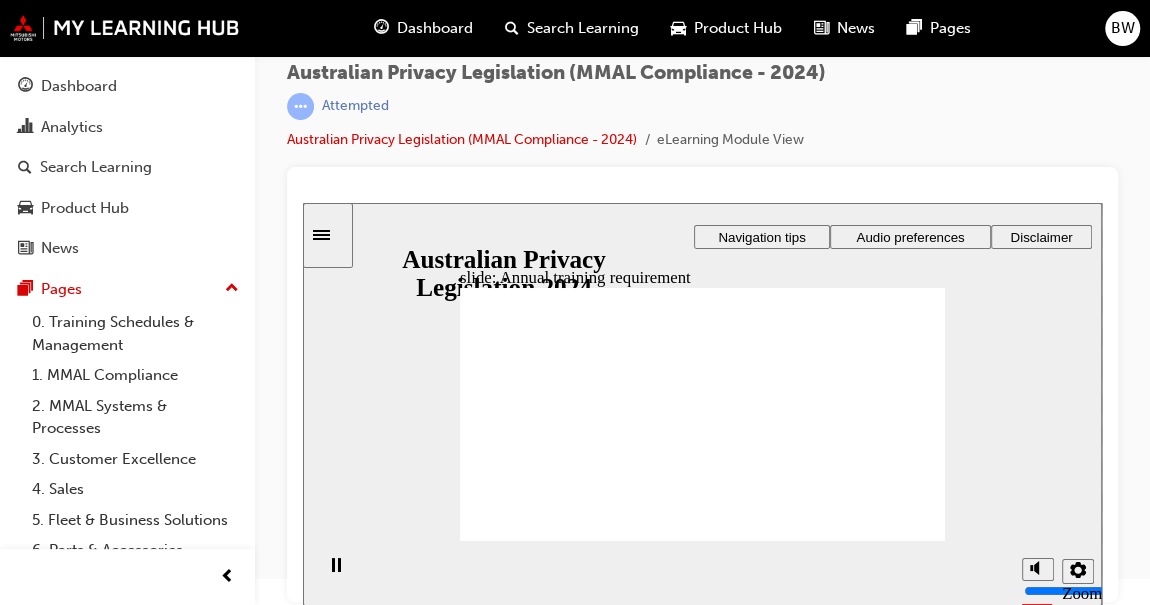 click 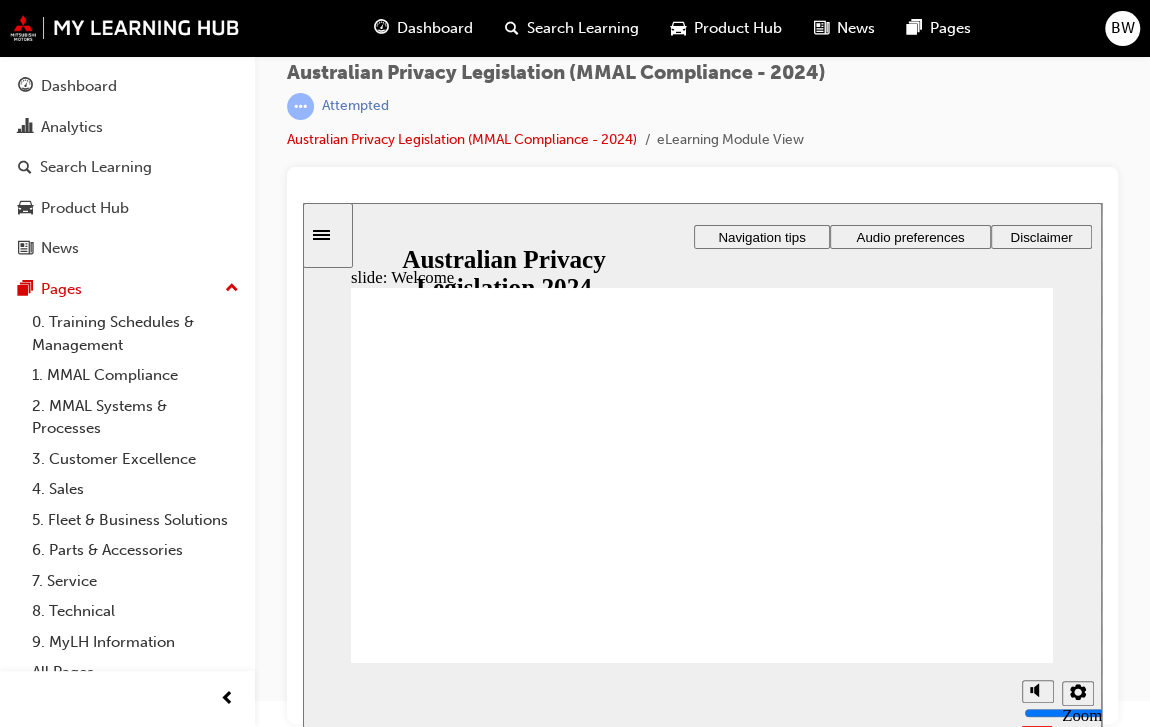 click 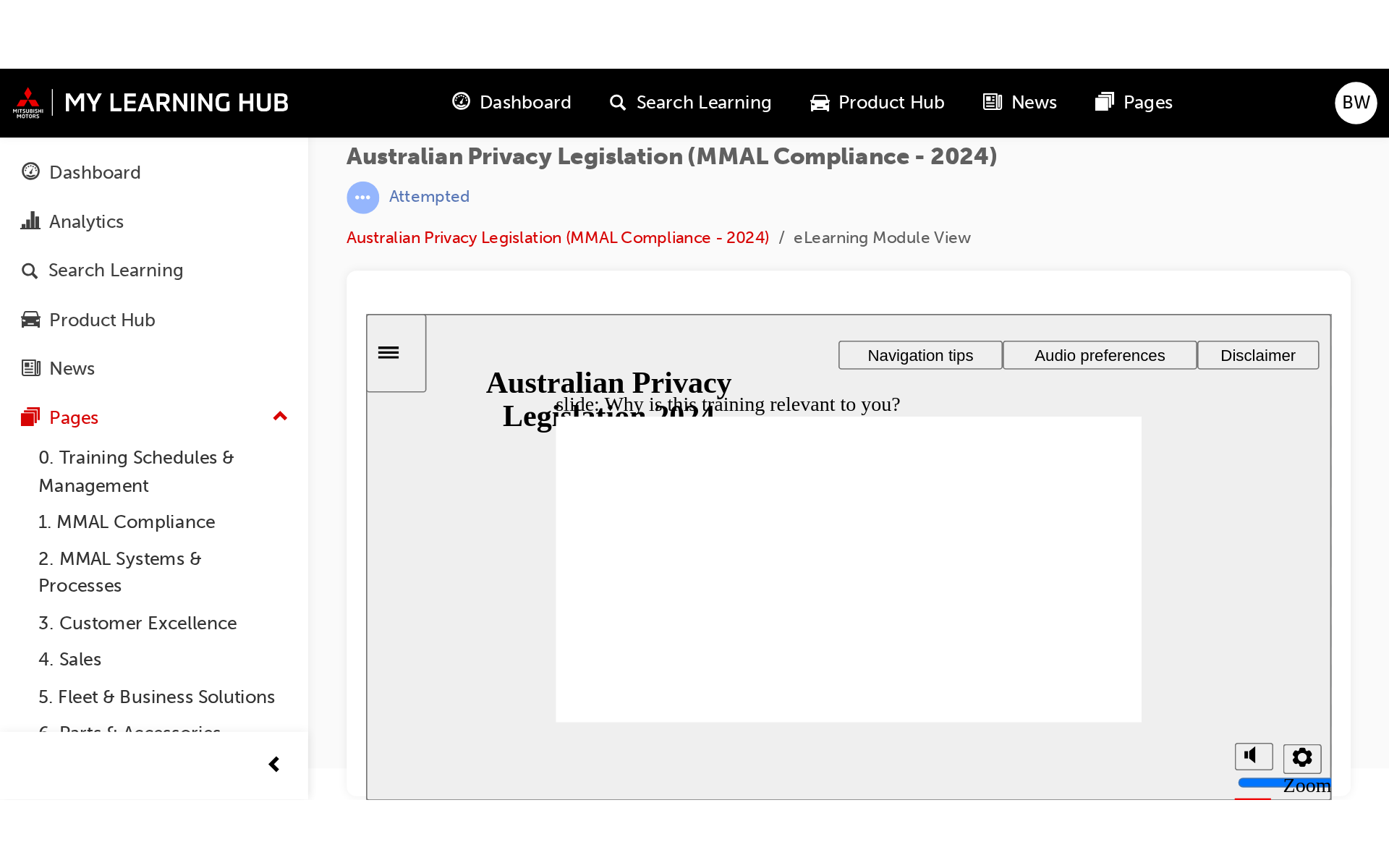 scroll, scrollTop: 0, scrollLeft: 0, axis: both 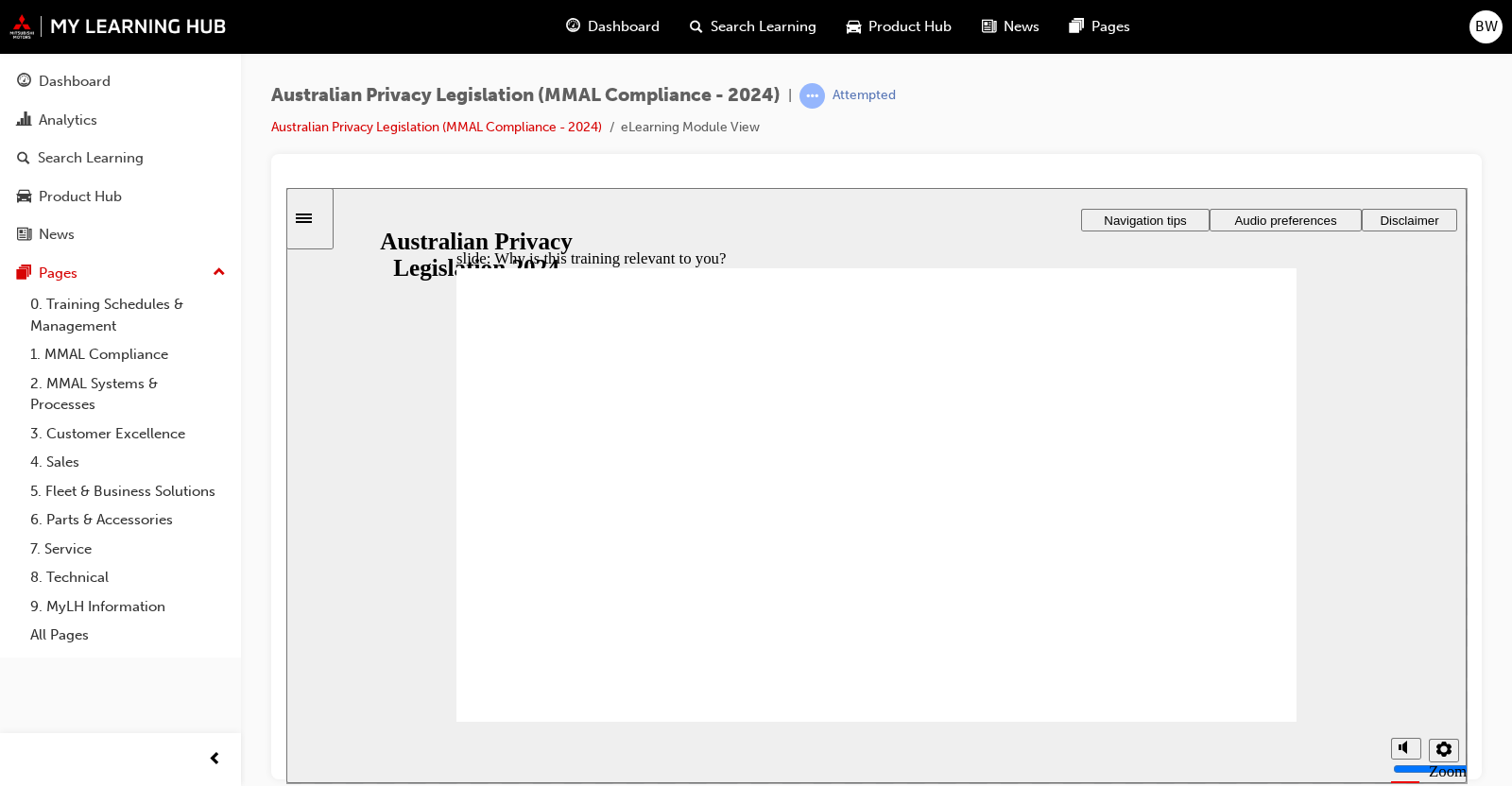 drag, startPoint x: 982, startPoint y: 0, endPoint x: 876, endPoint y: 167, distance: 197.8004 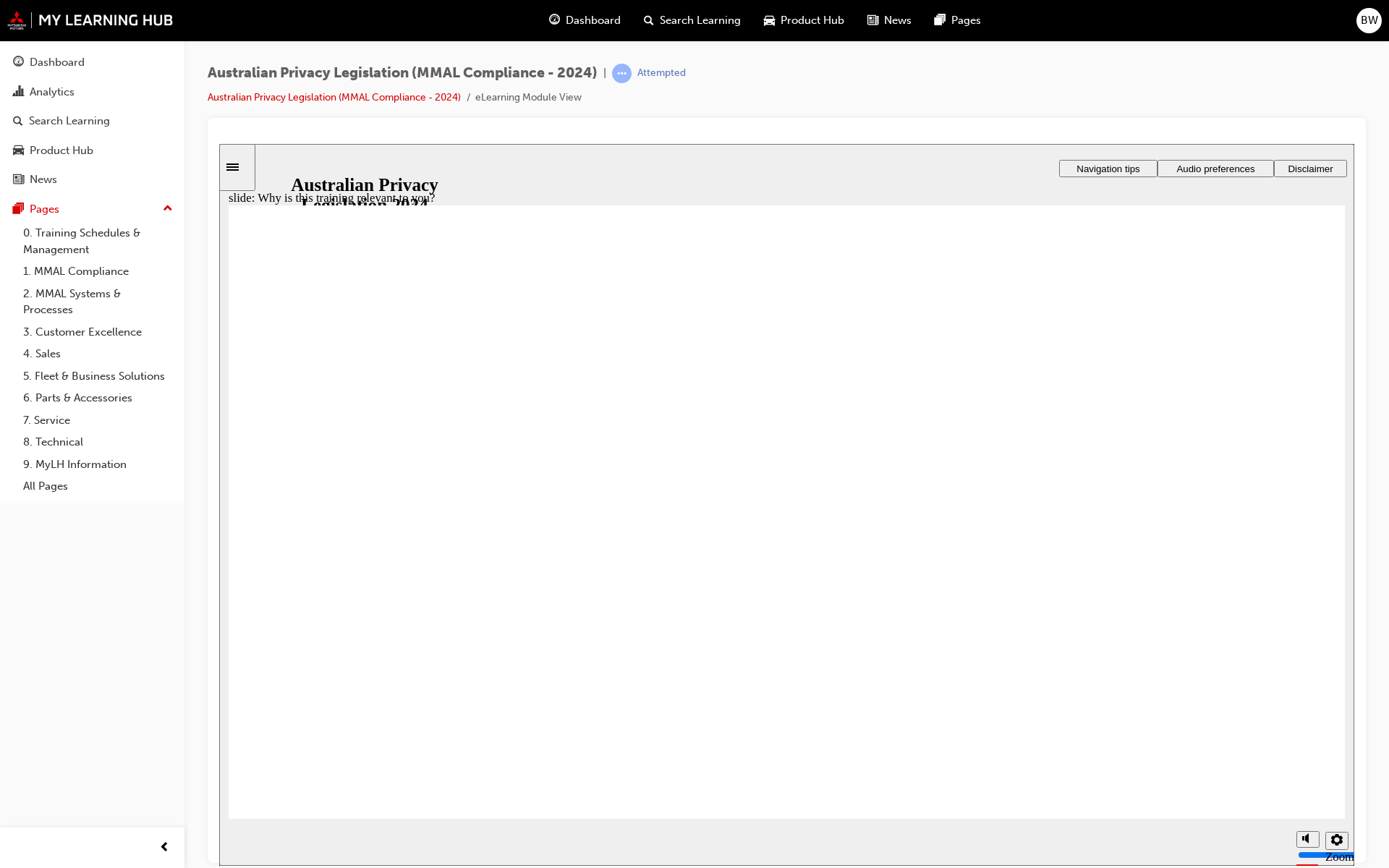 checkbox on "true" 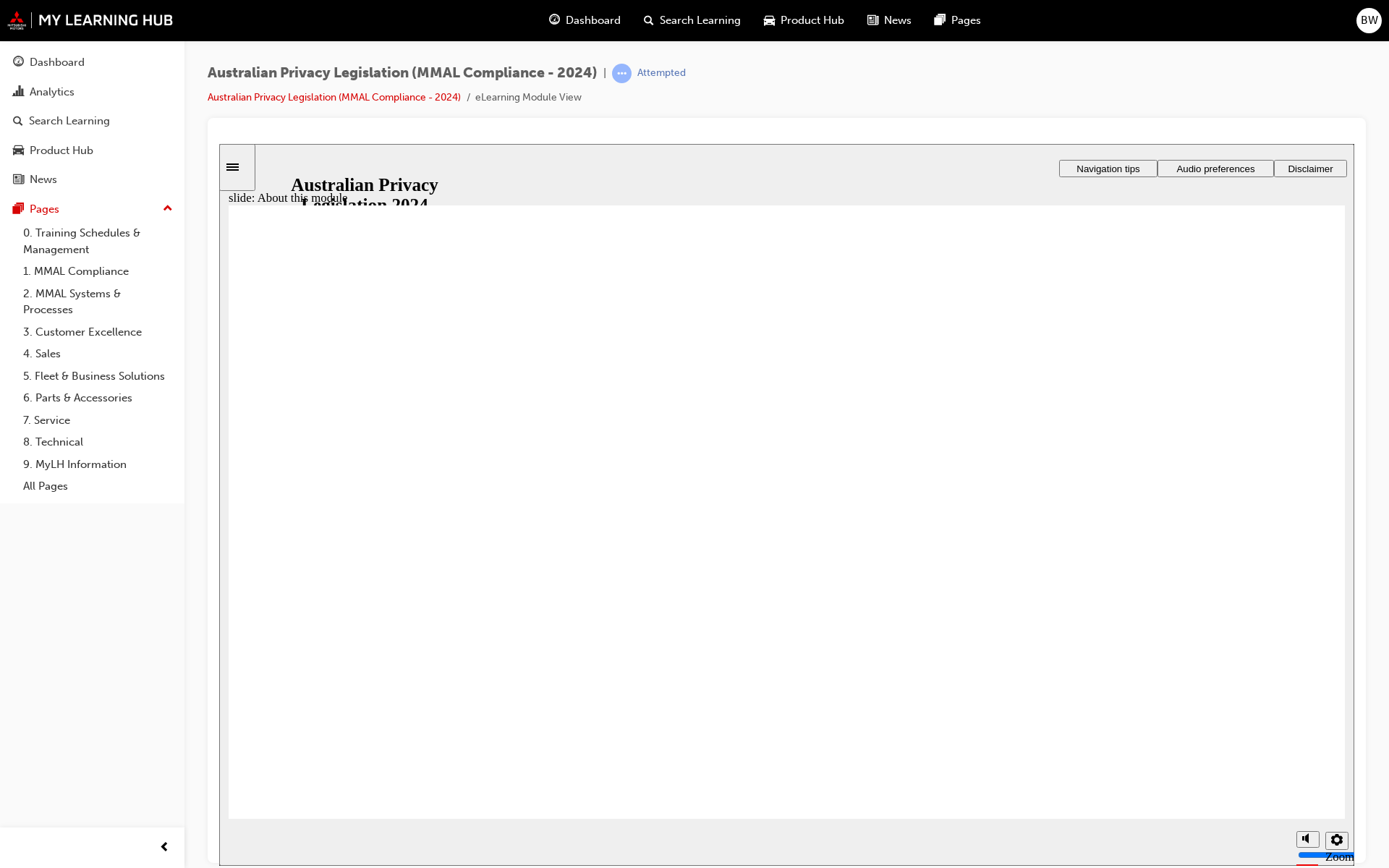 click 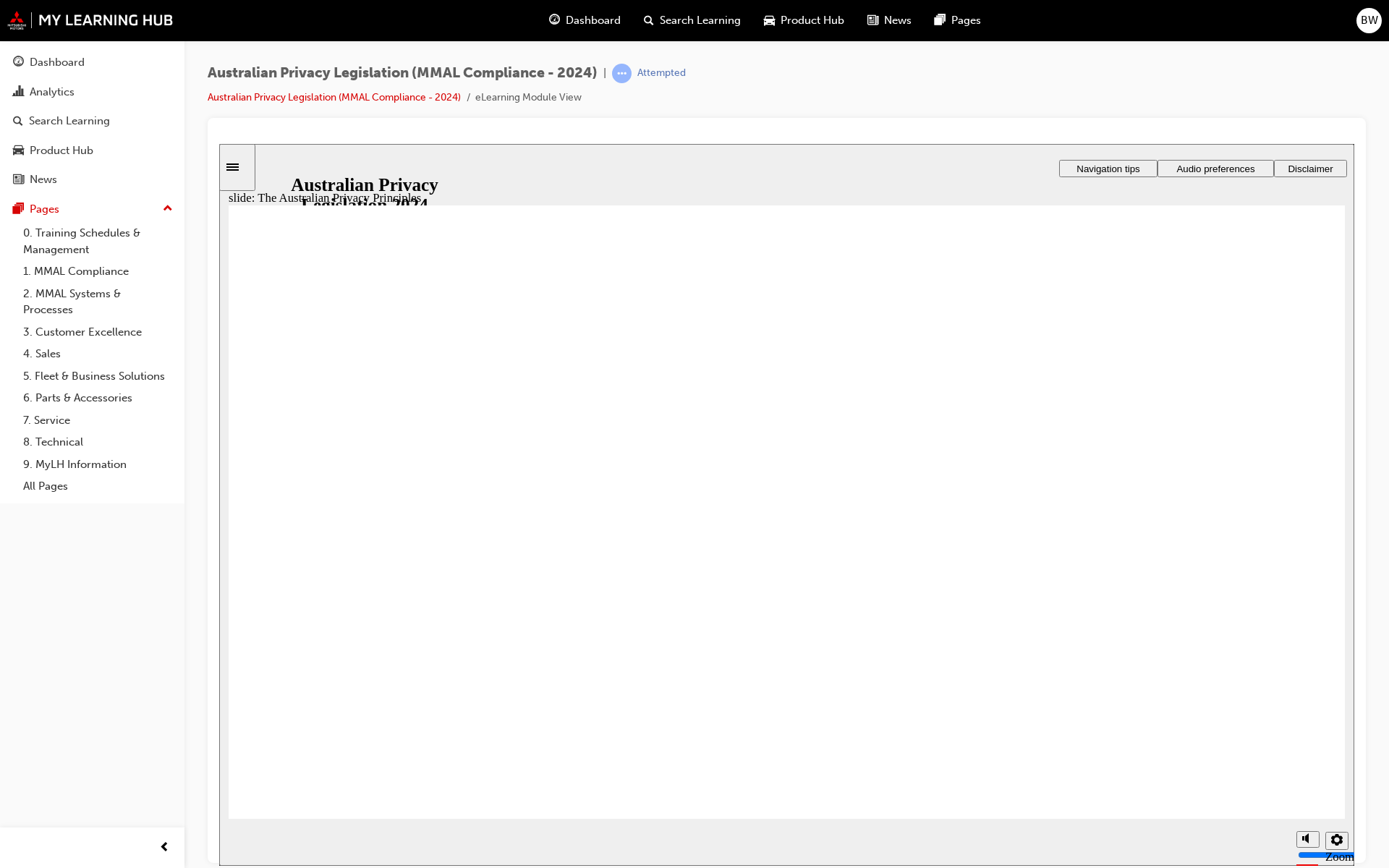 click 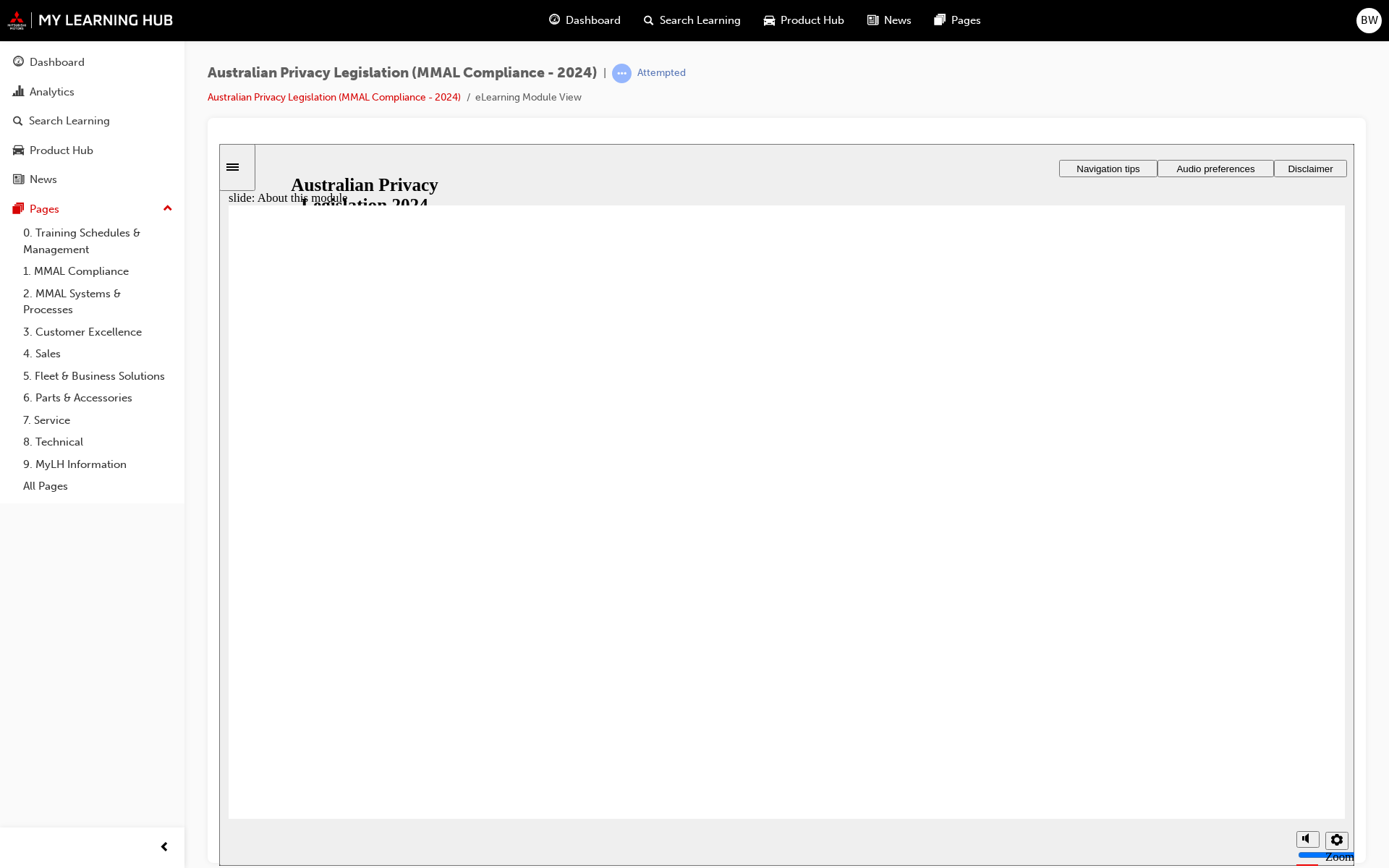 click 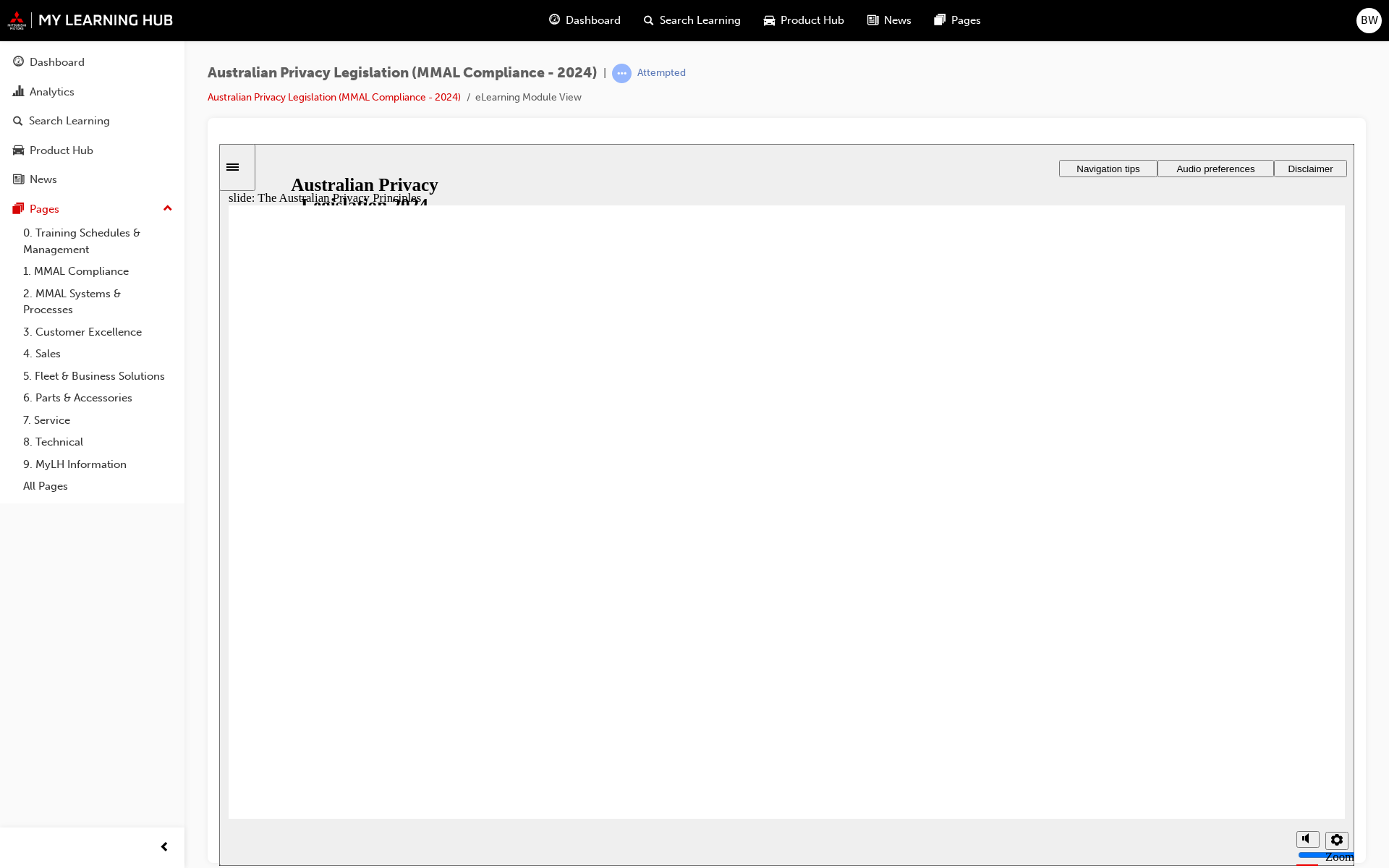 click 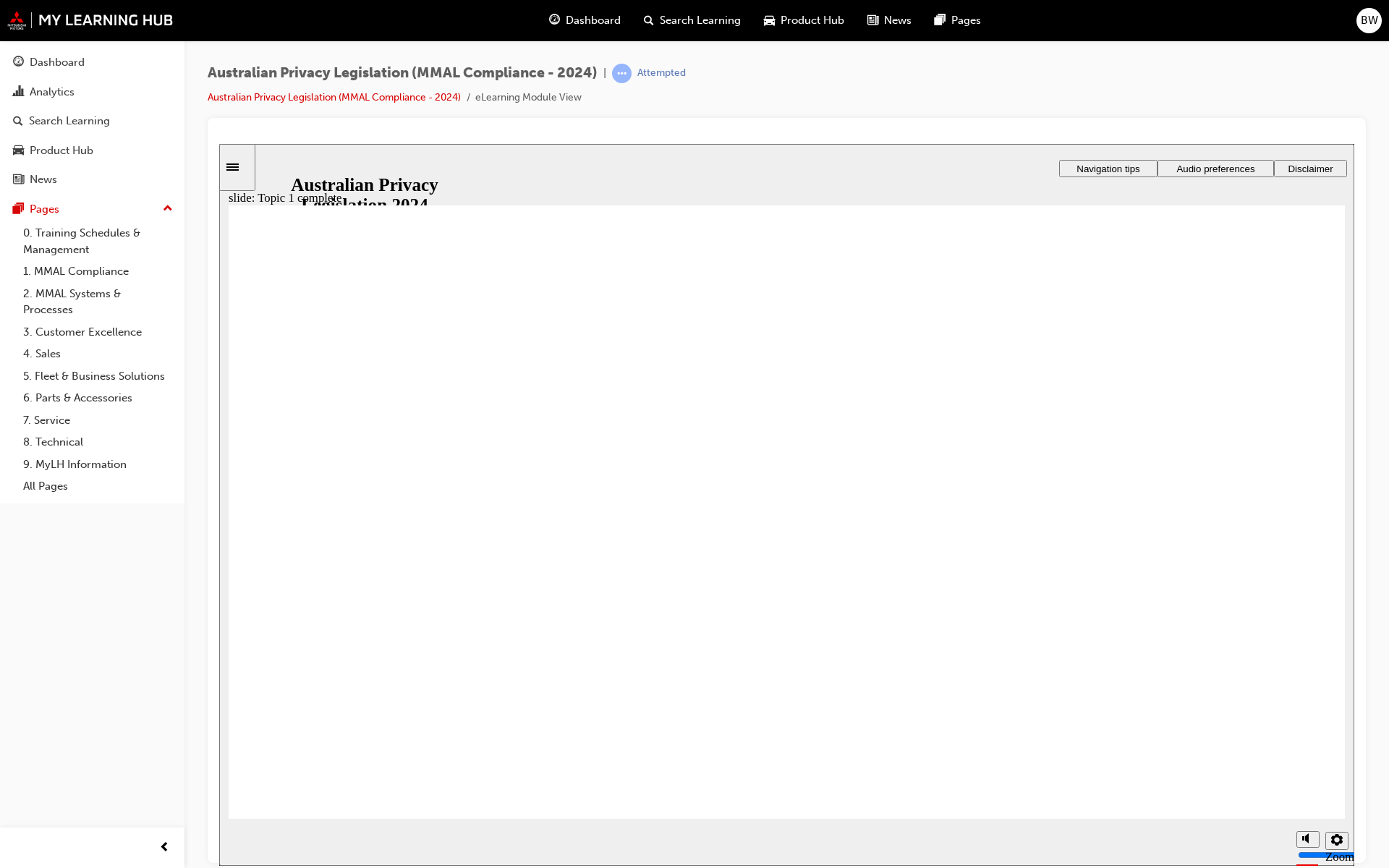 click 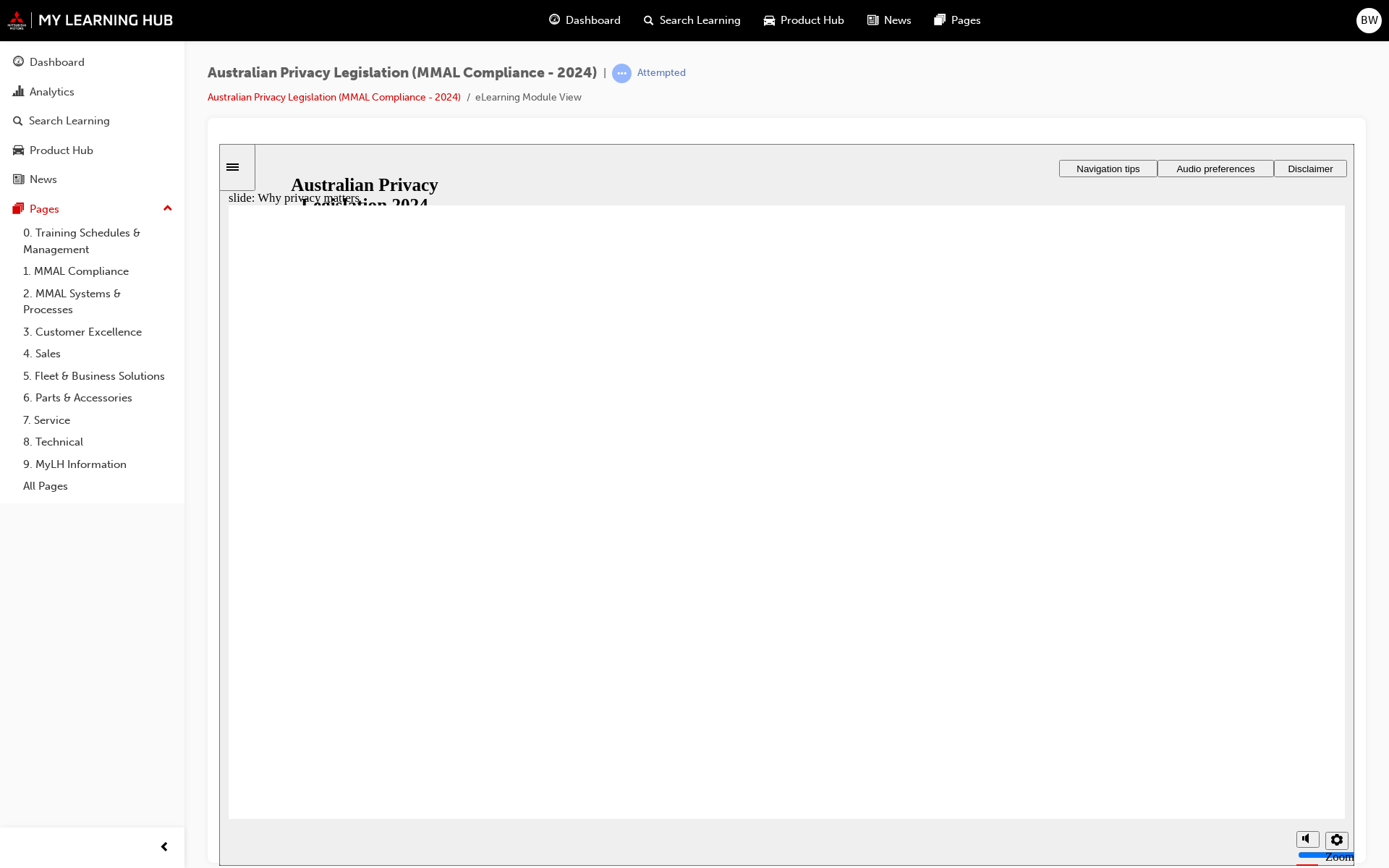 click 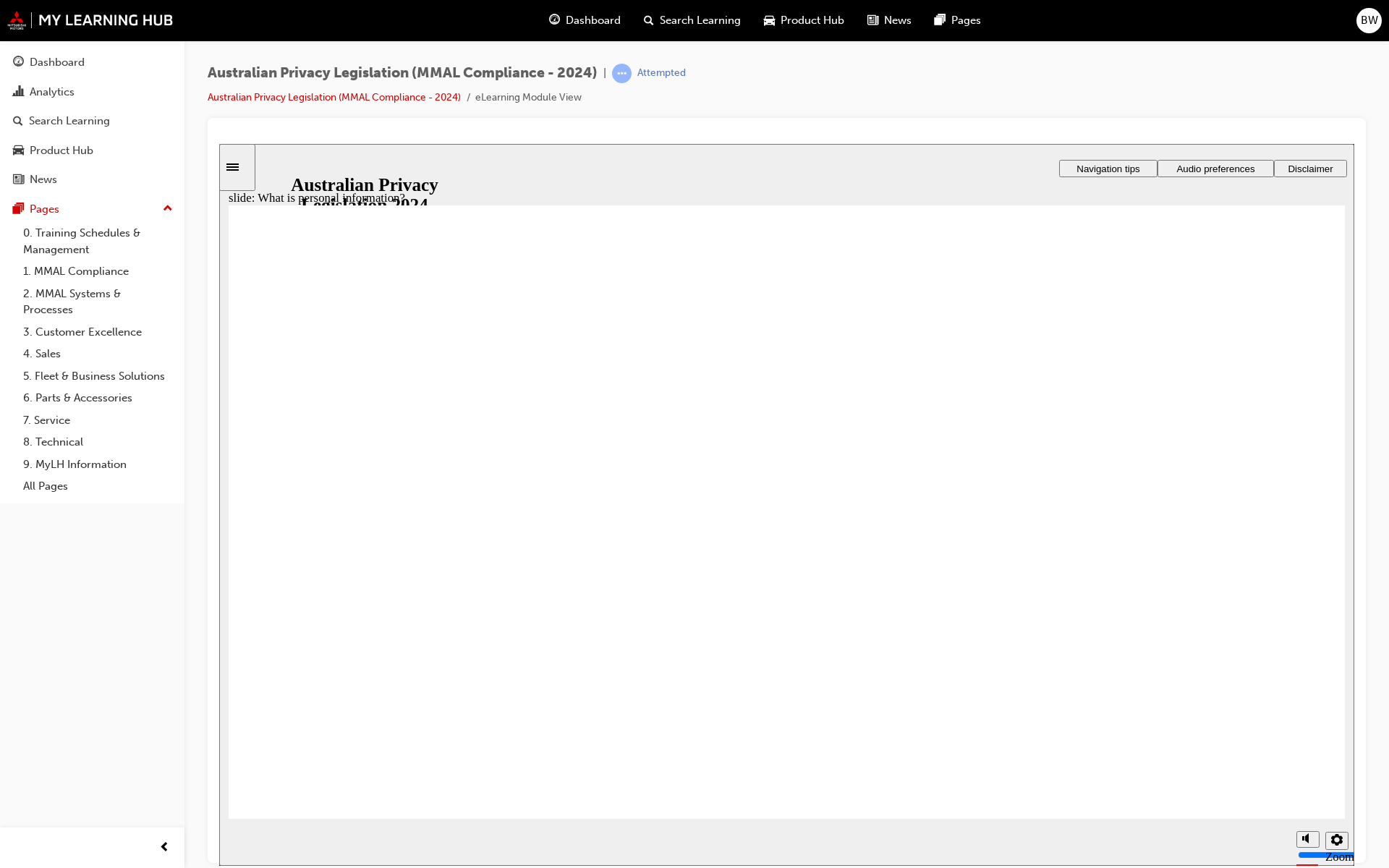 click 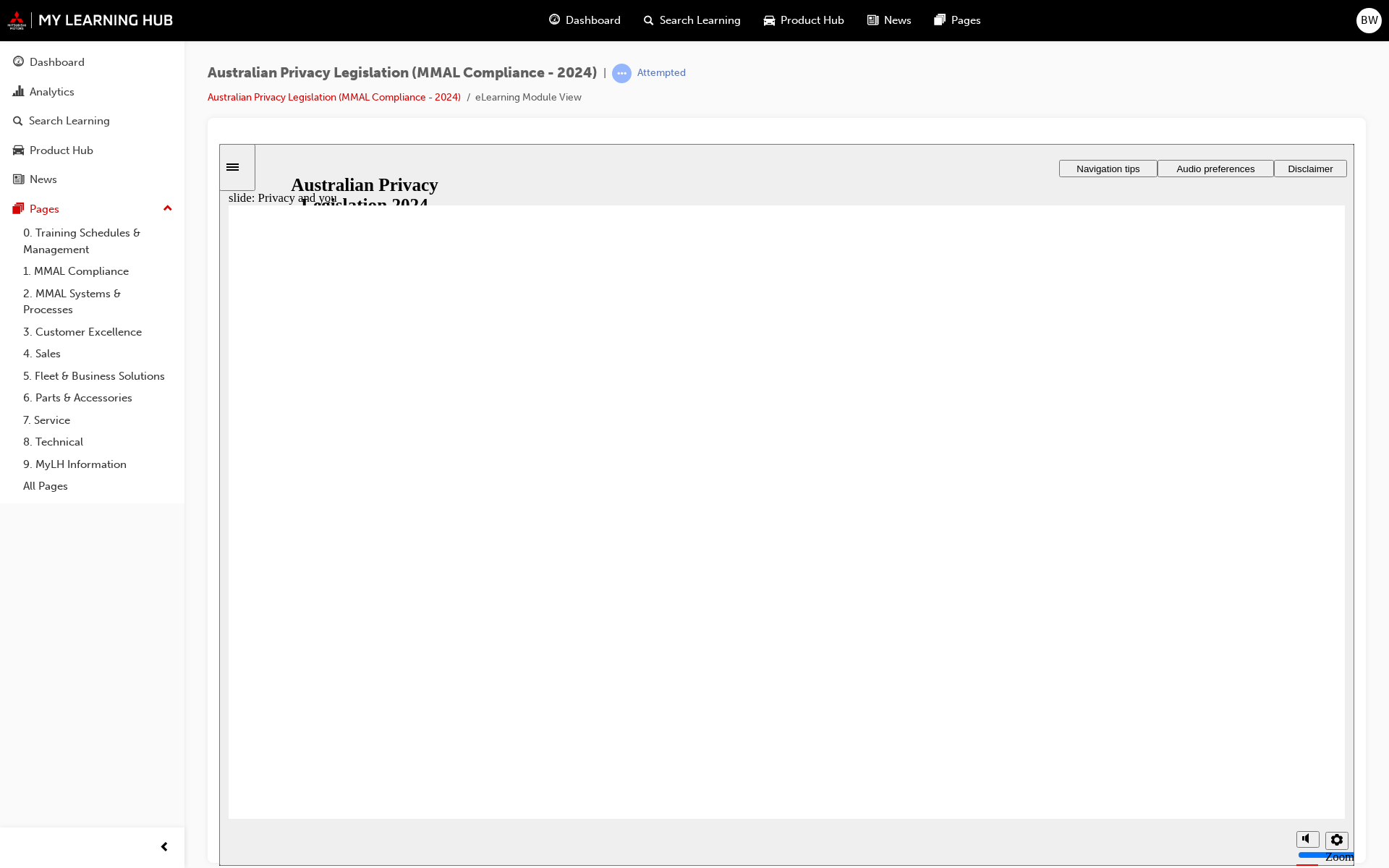 click 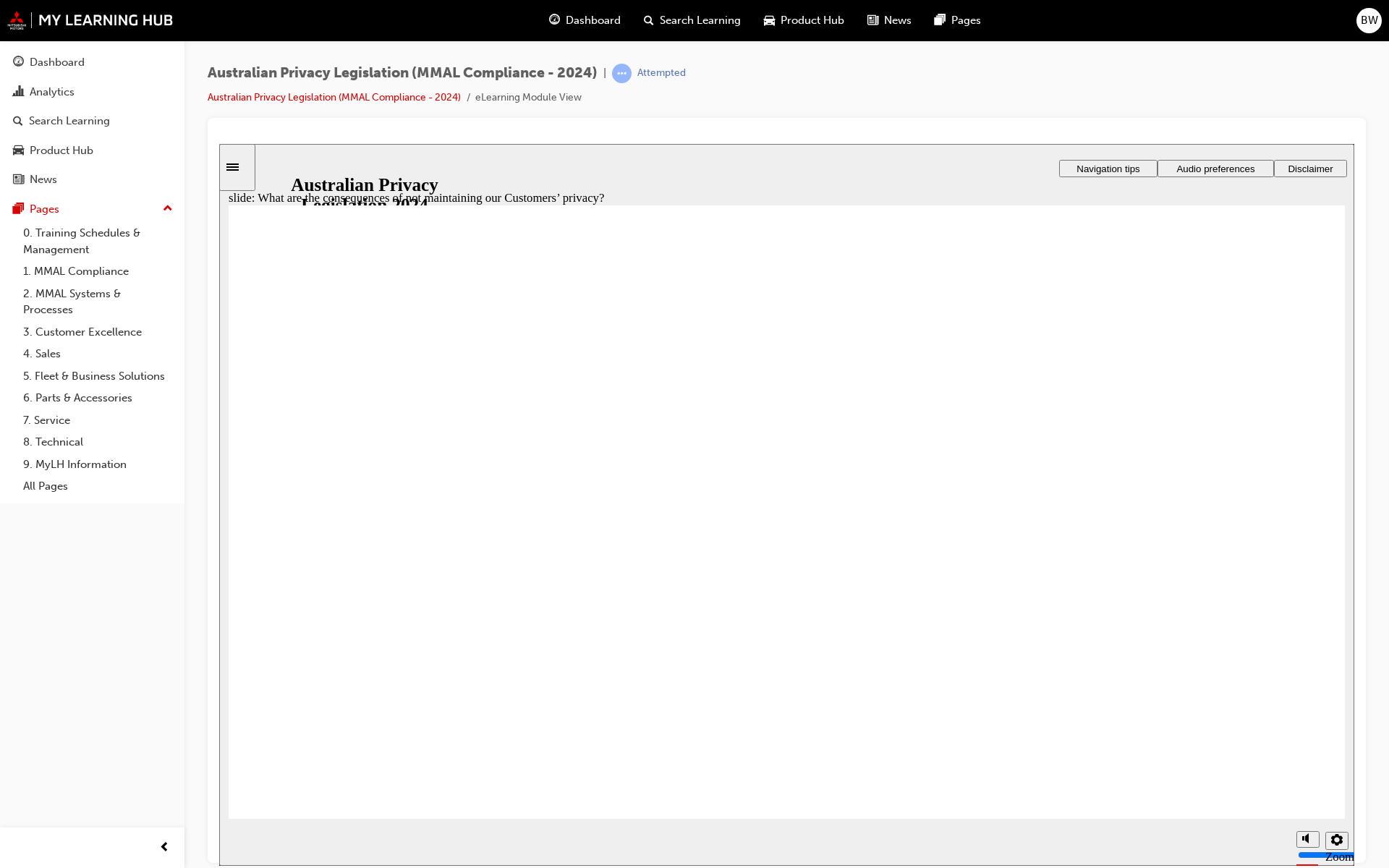 click 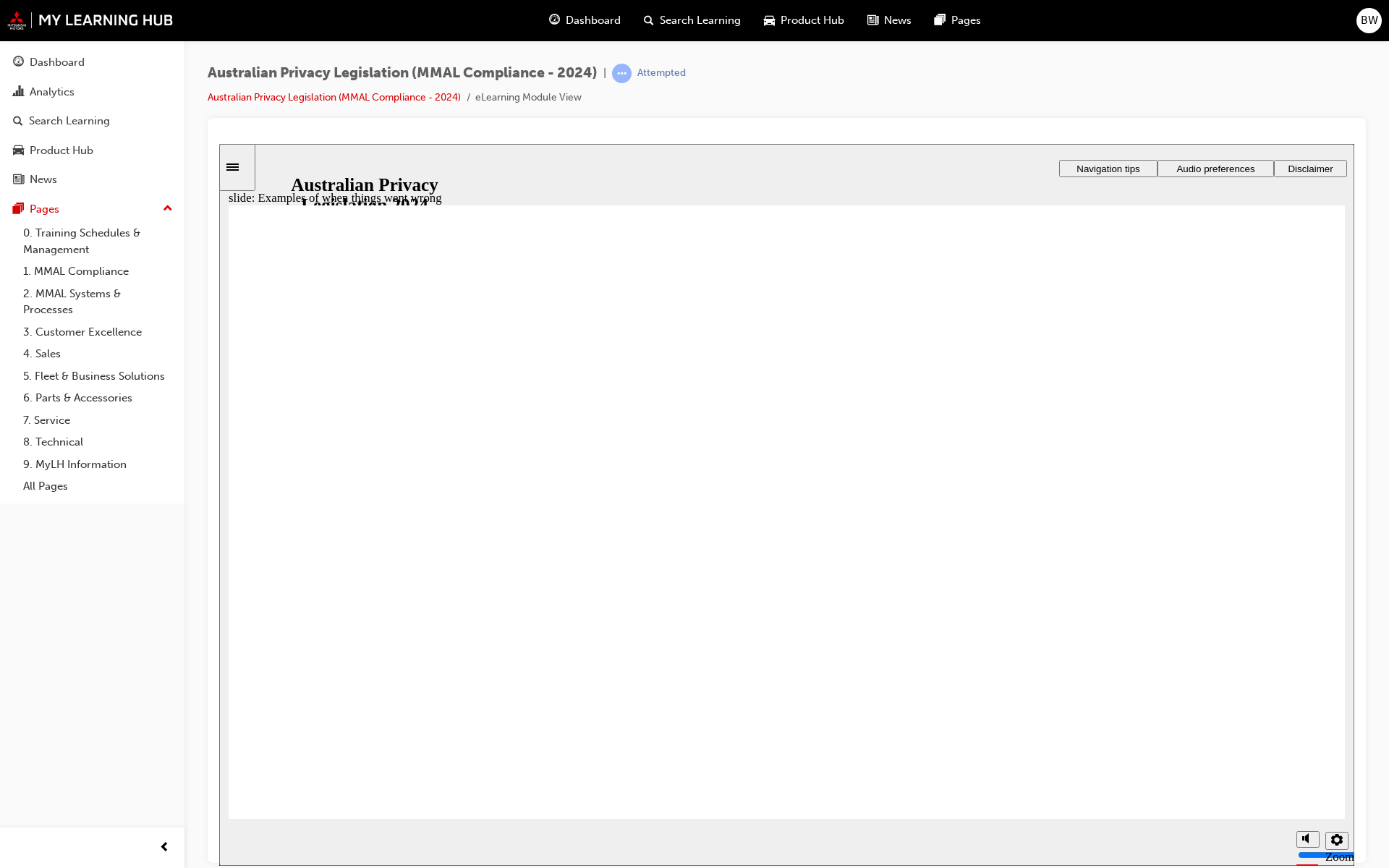 click 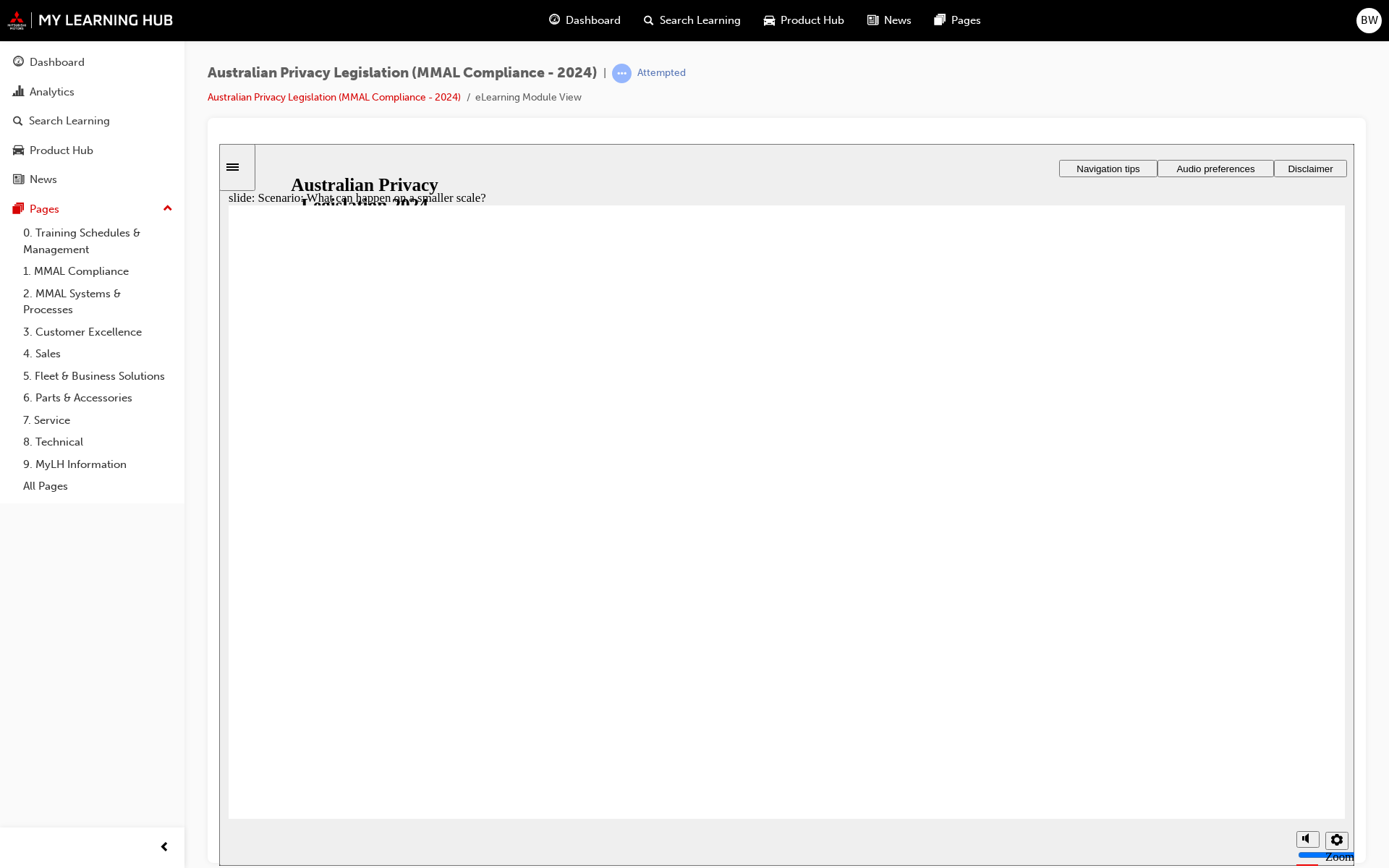radio on "true" 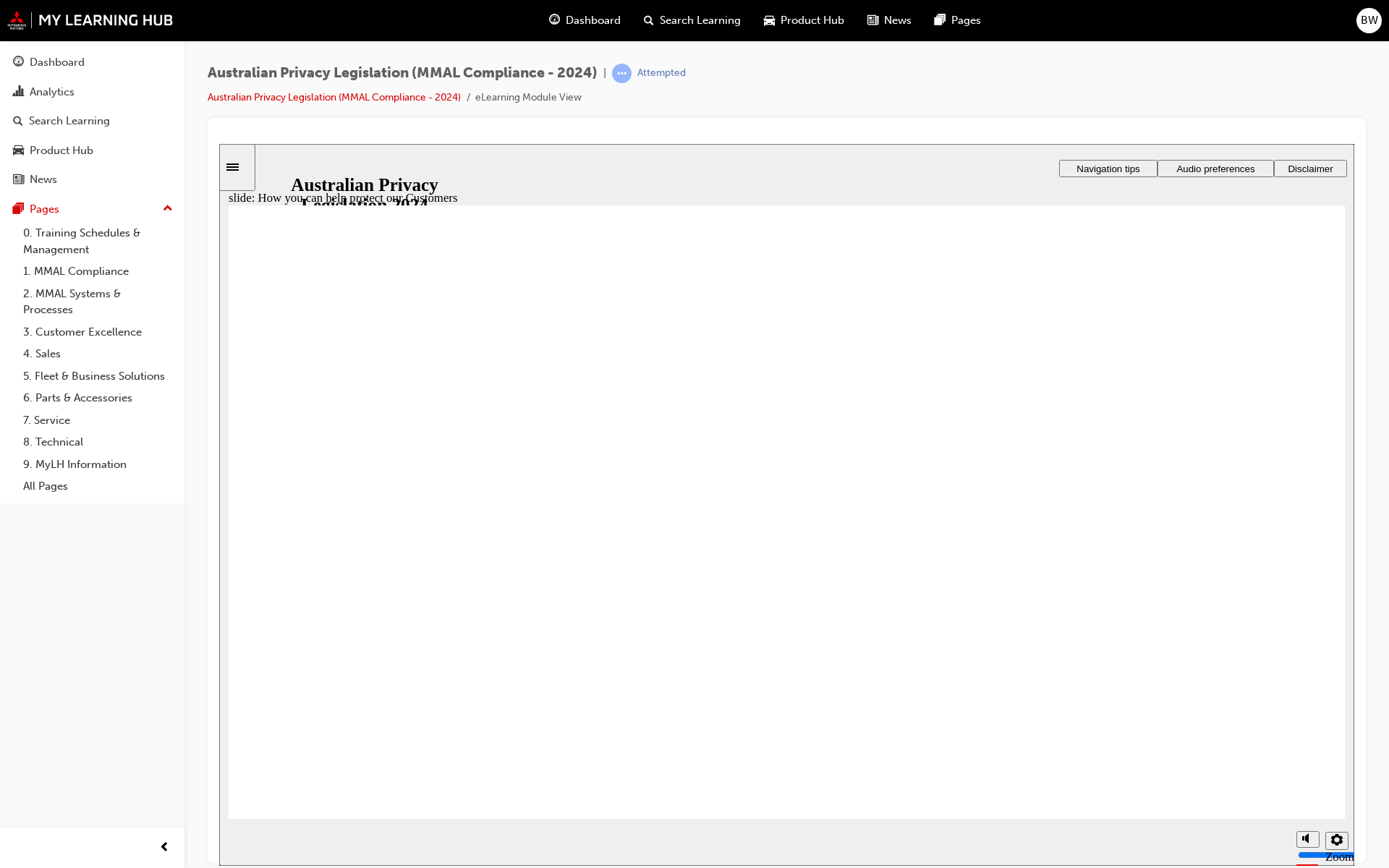 click 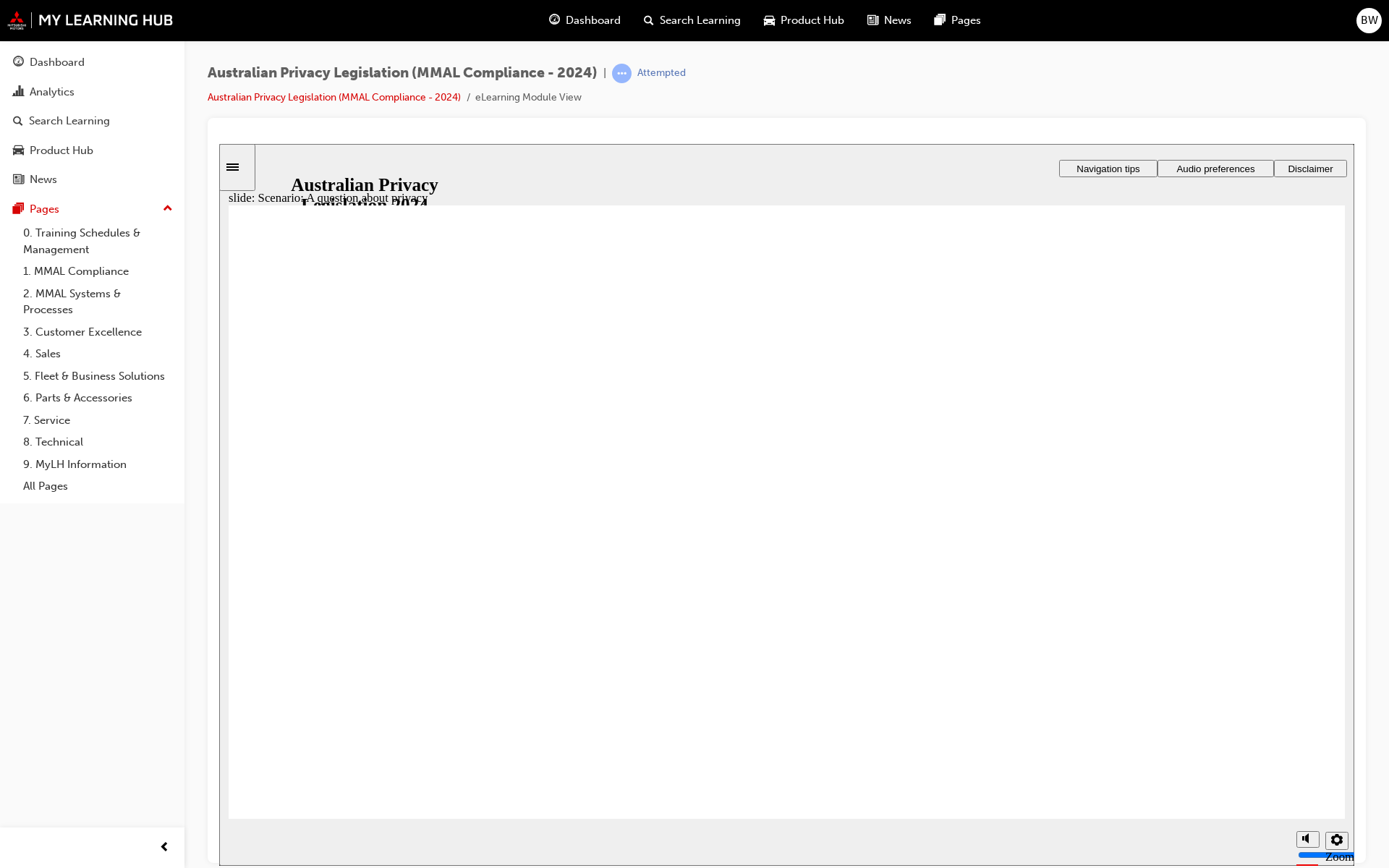 radio on "true" 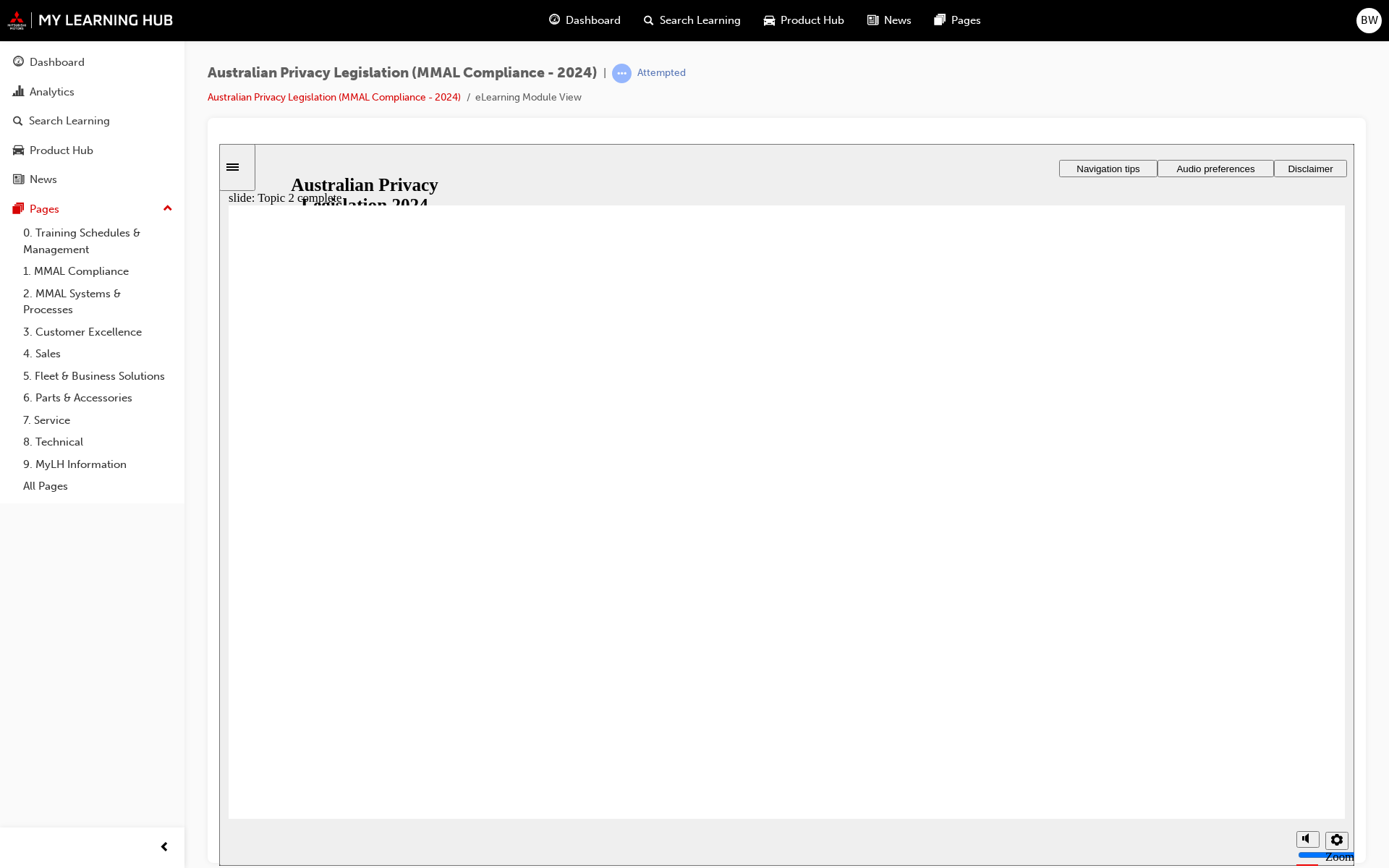 click 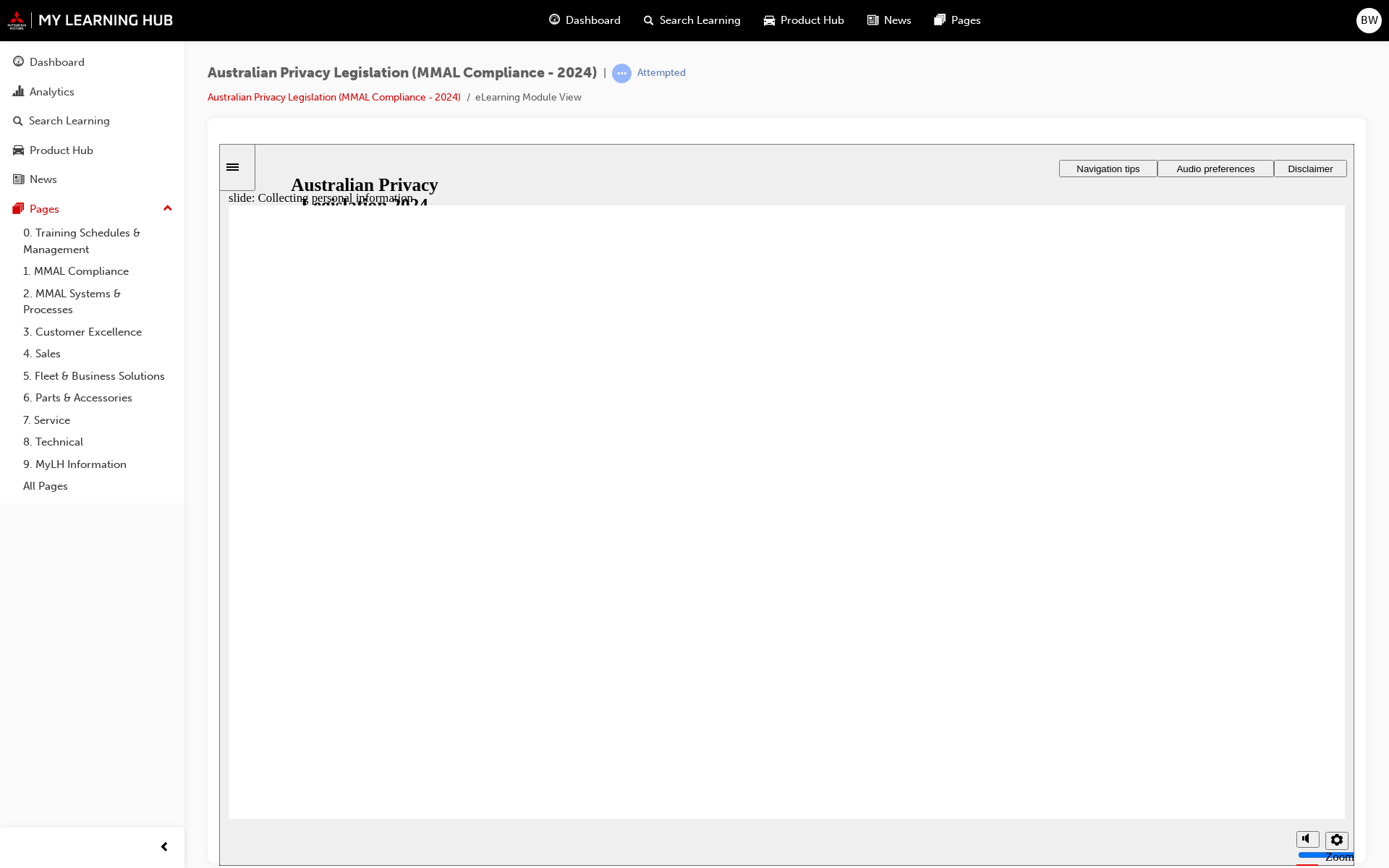click 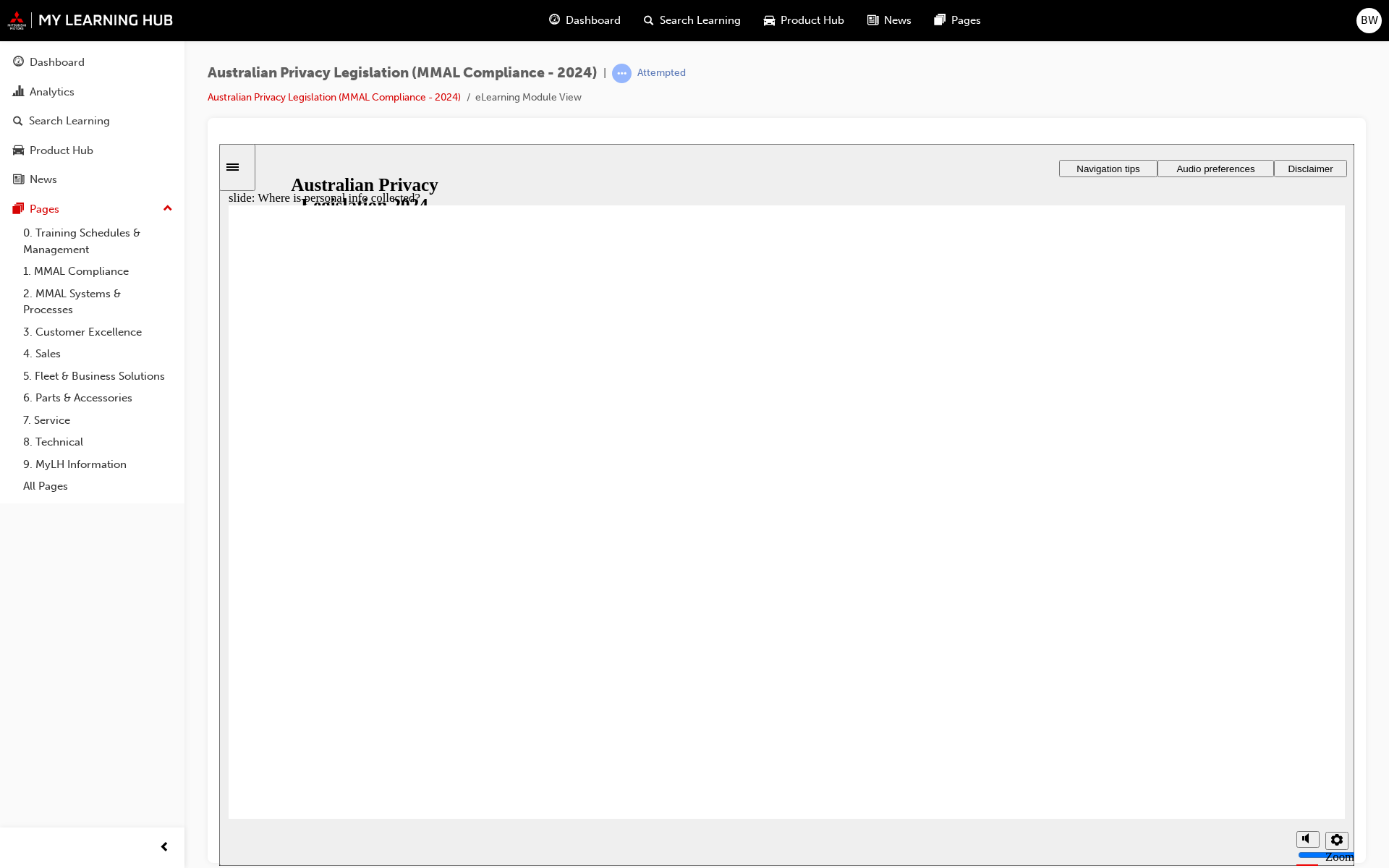 click 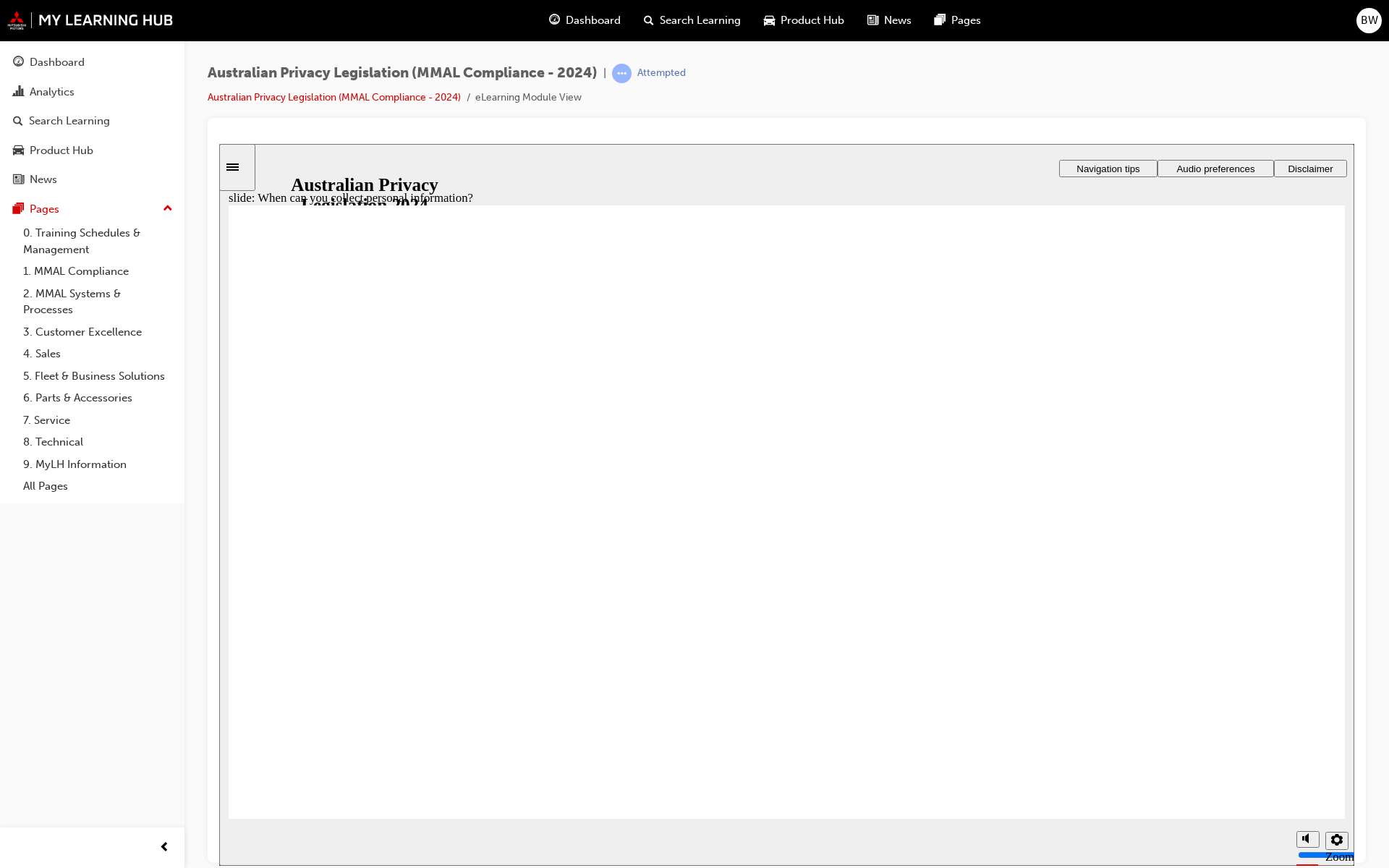 click 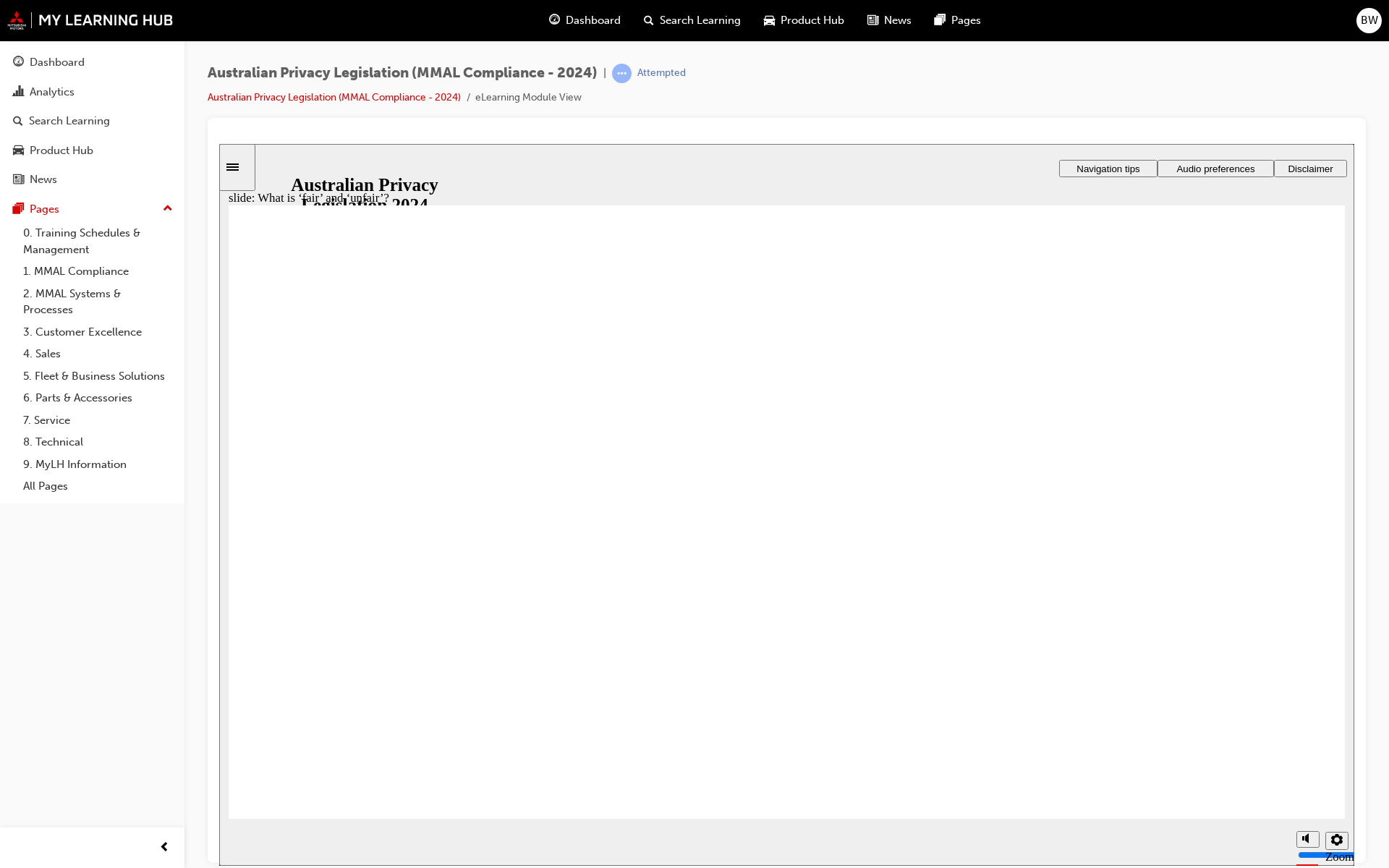 drag, startPoint x: 868, startPoint y: 503, endPoint x: 1153, endPoint y: 633, distance: 313.2491 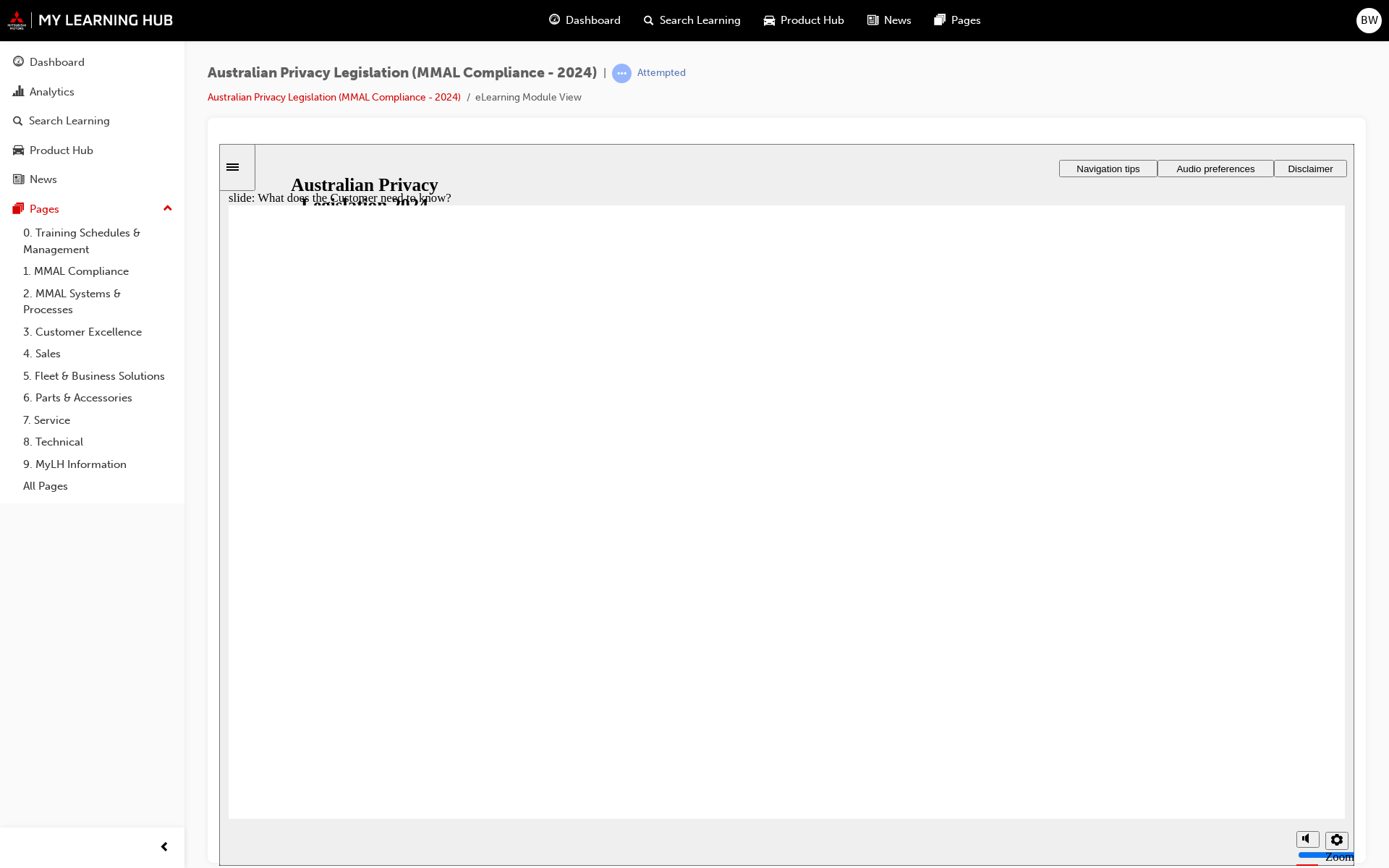 click 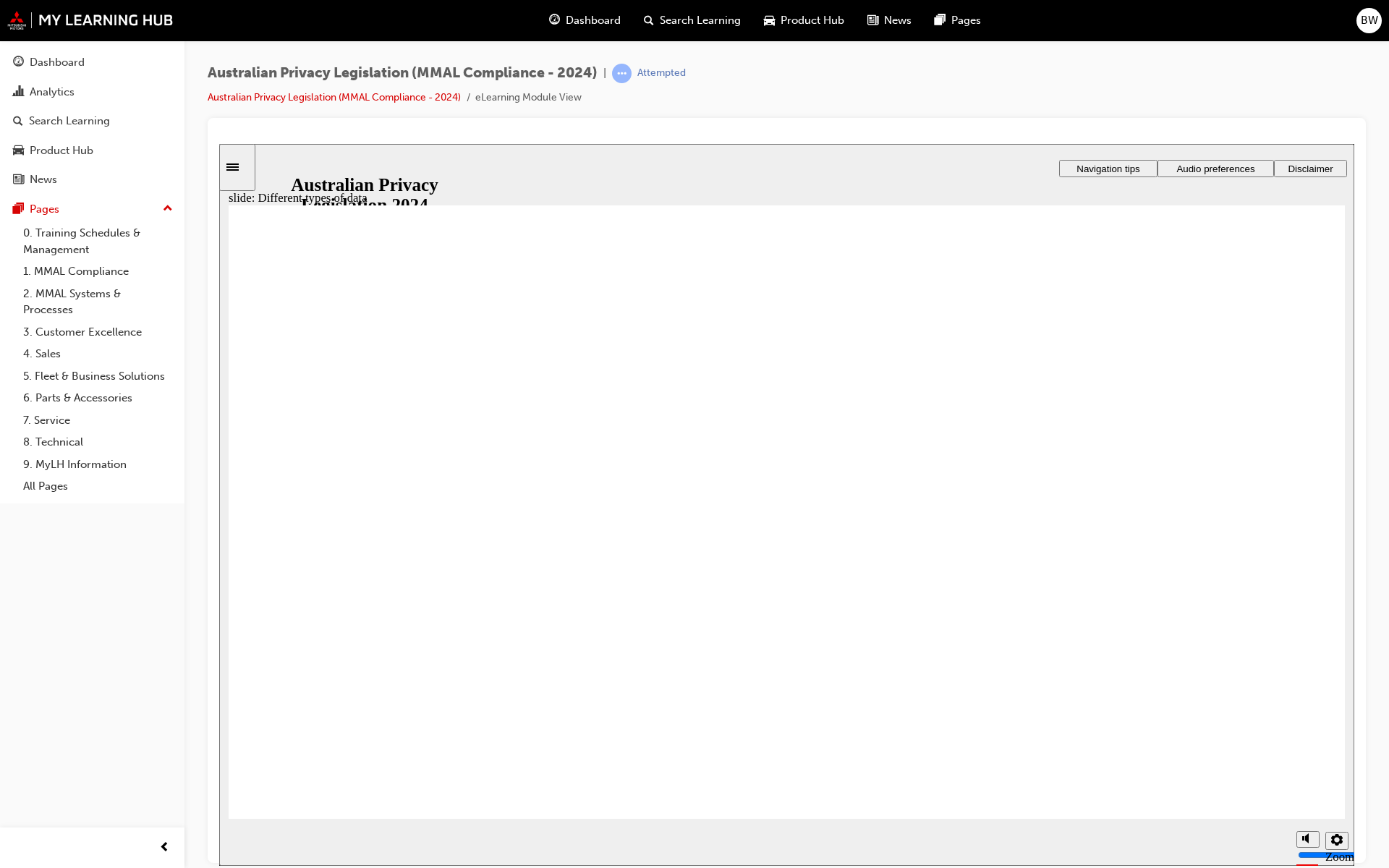 click 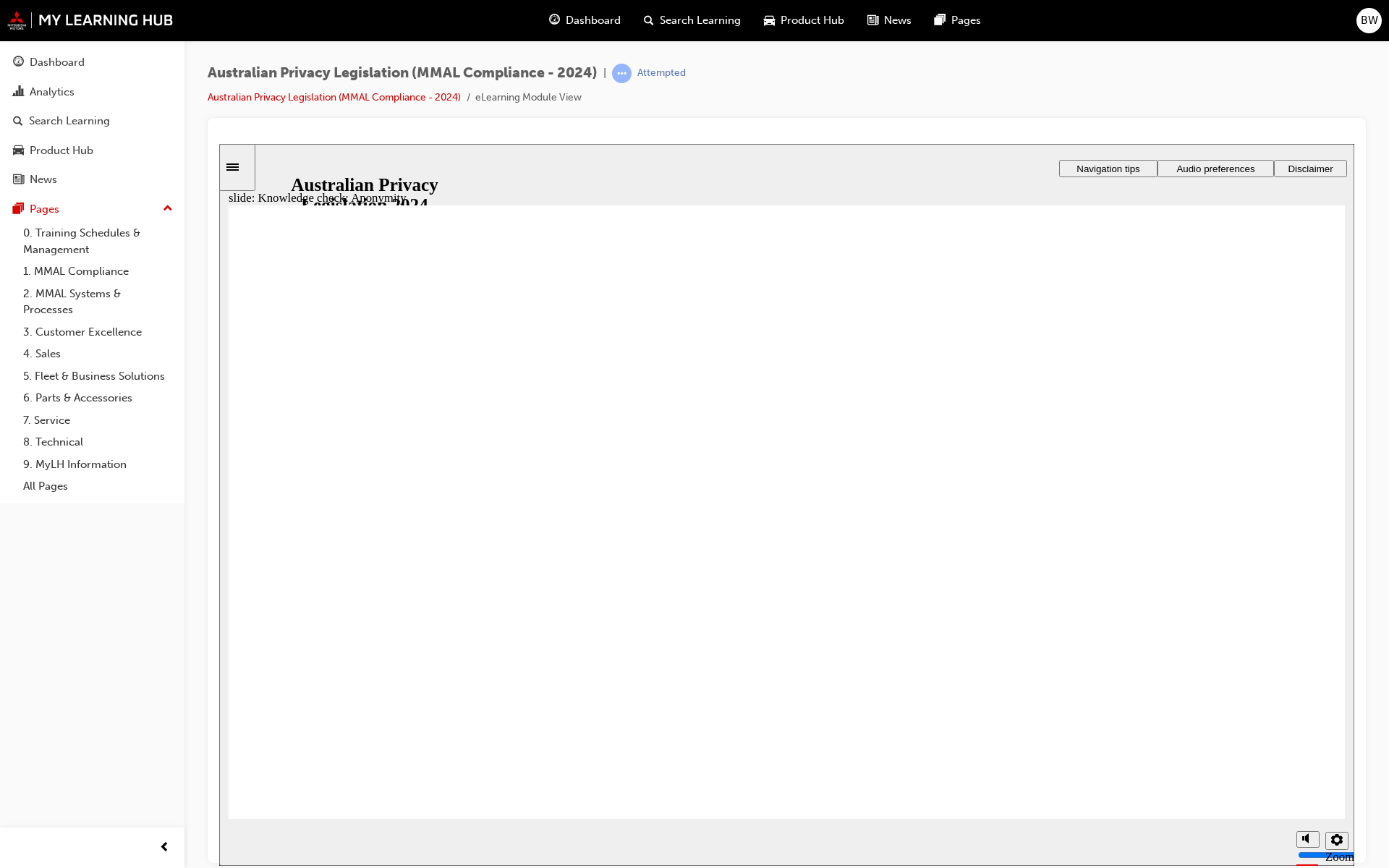 checkbox on "true" 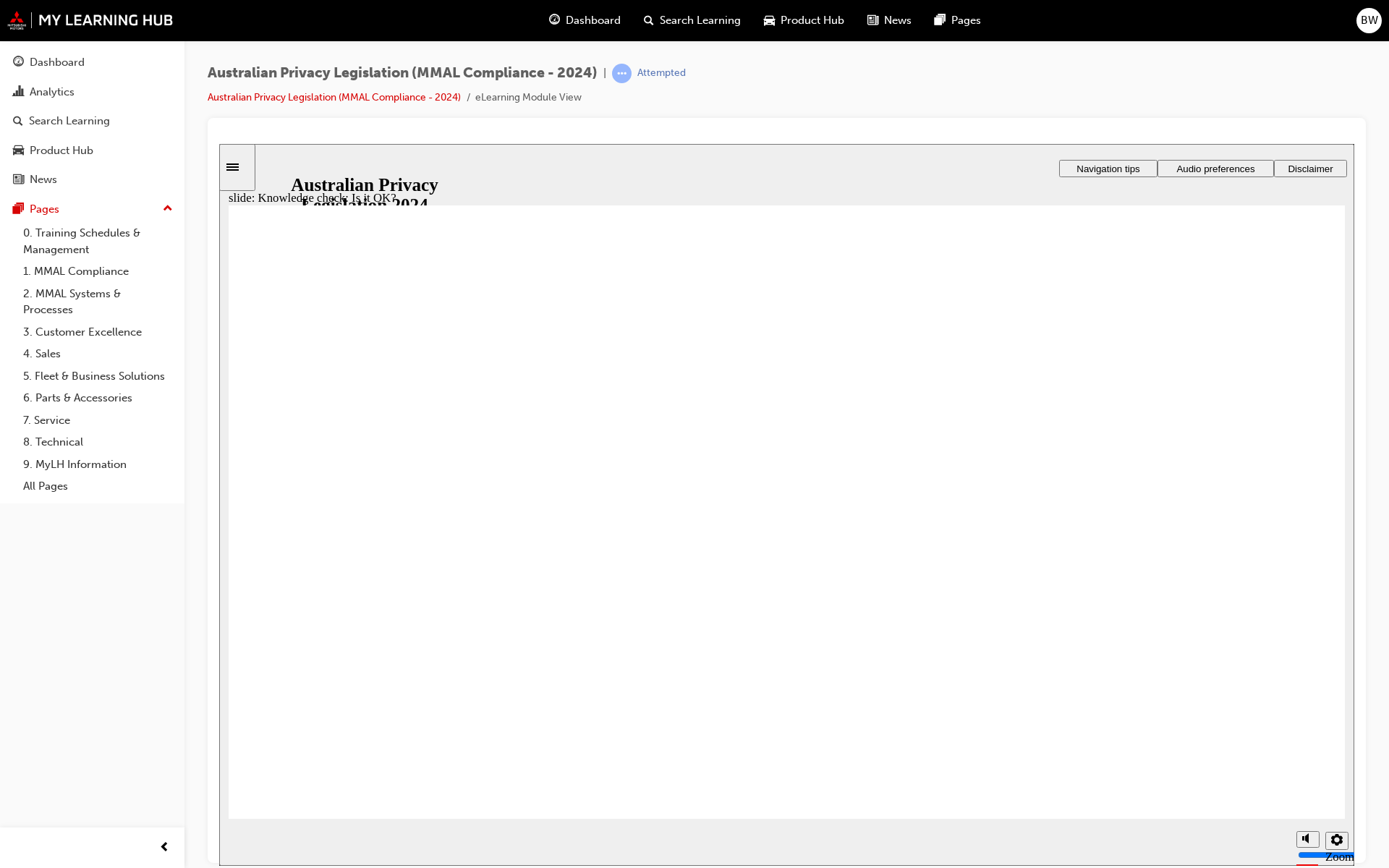 click 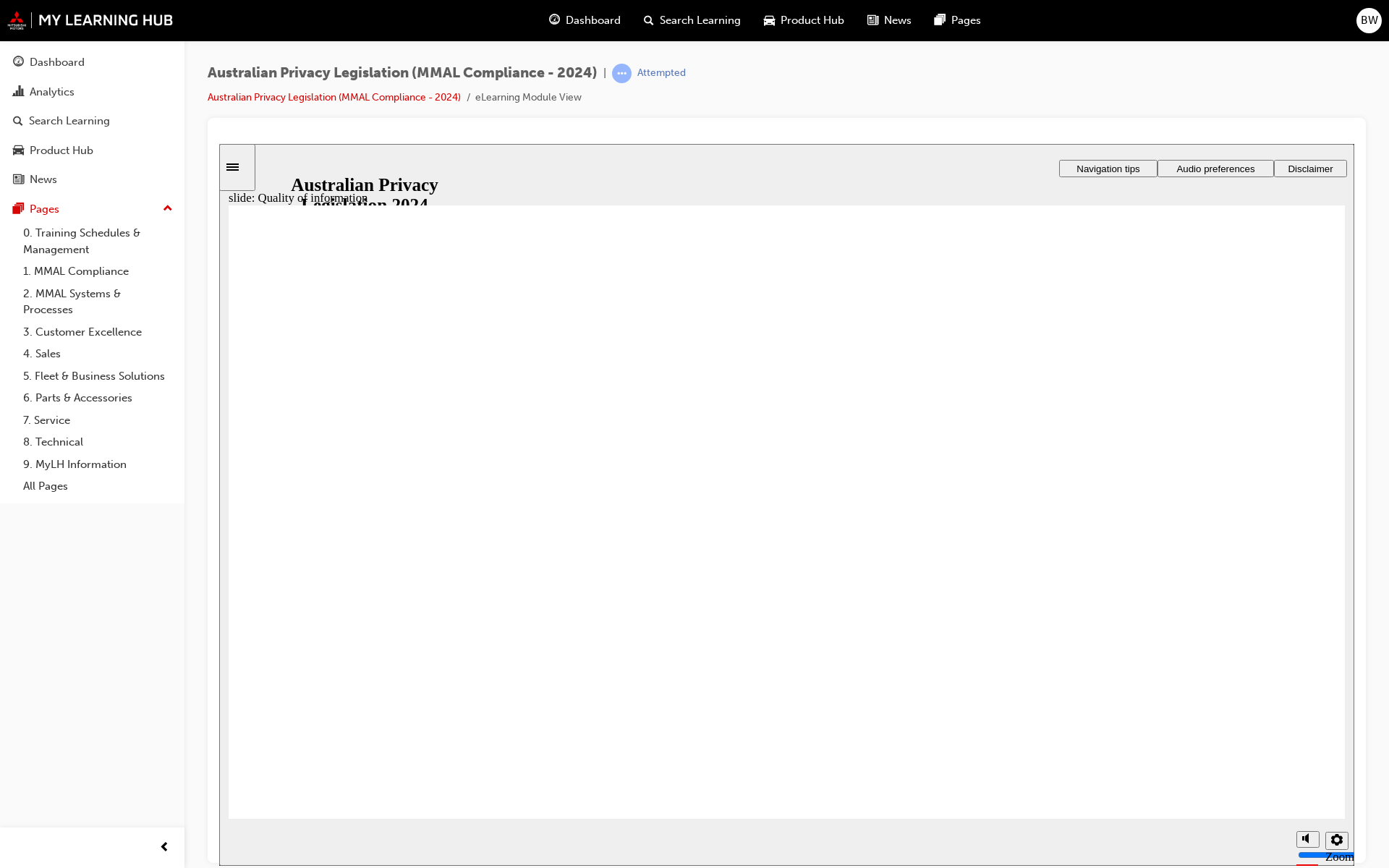 click 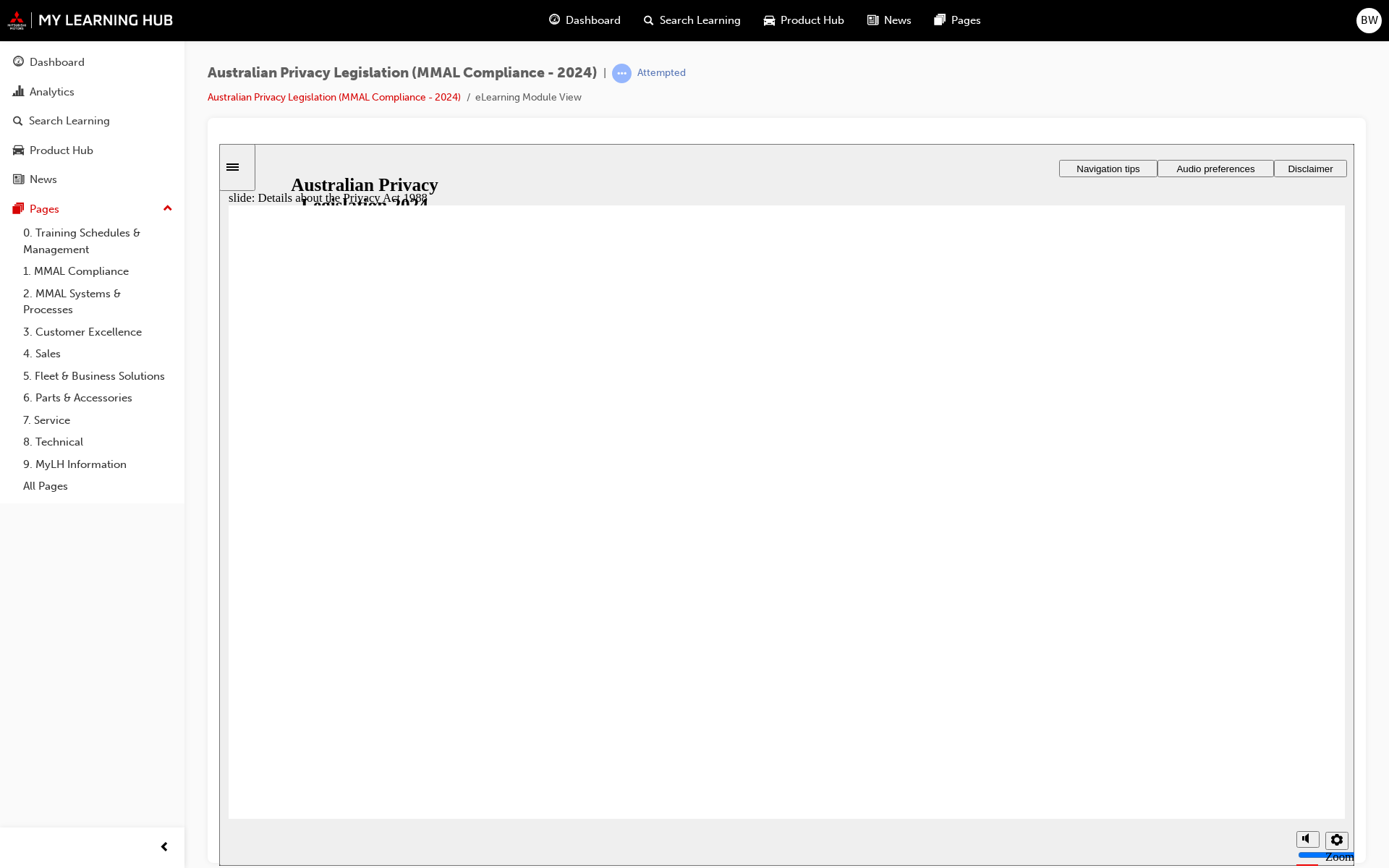 click 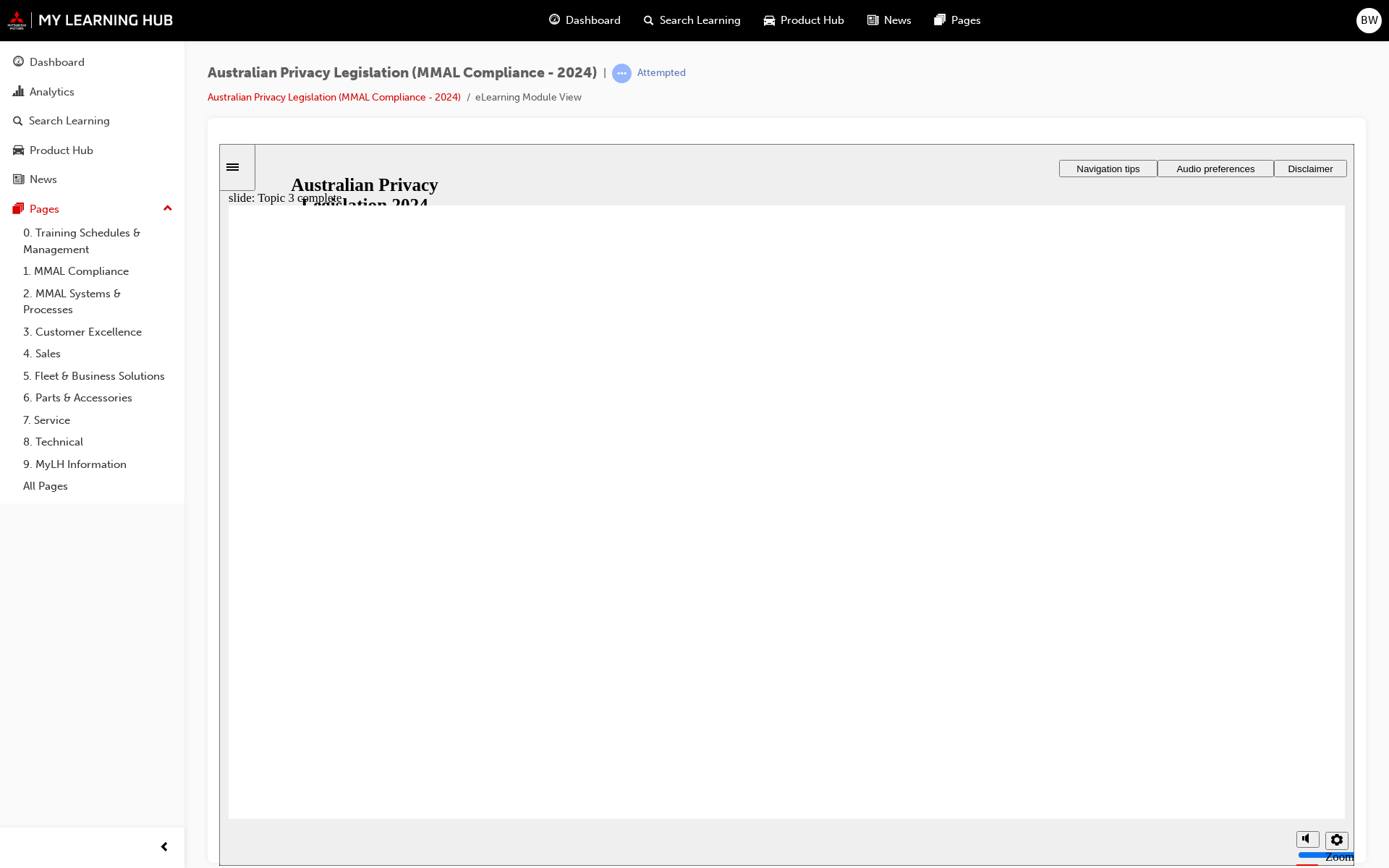 click 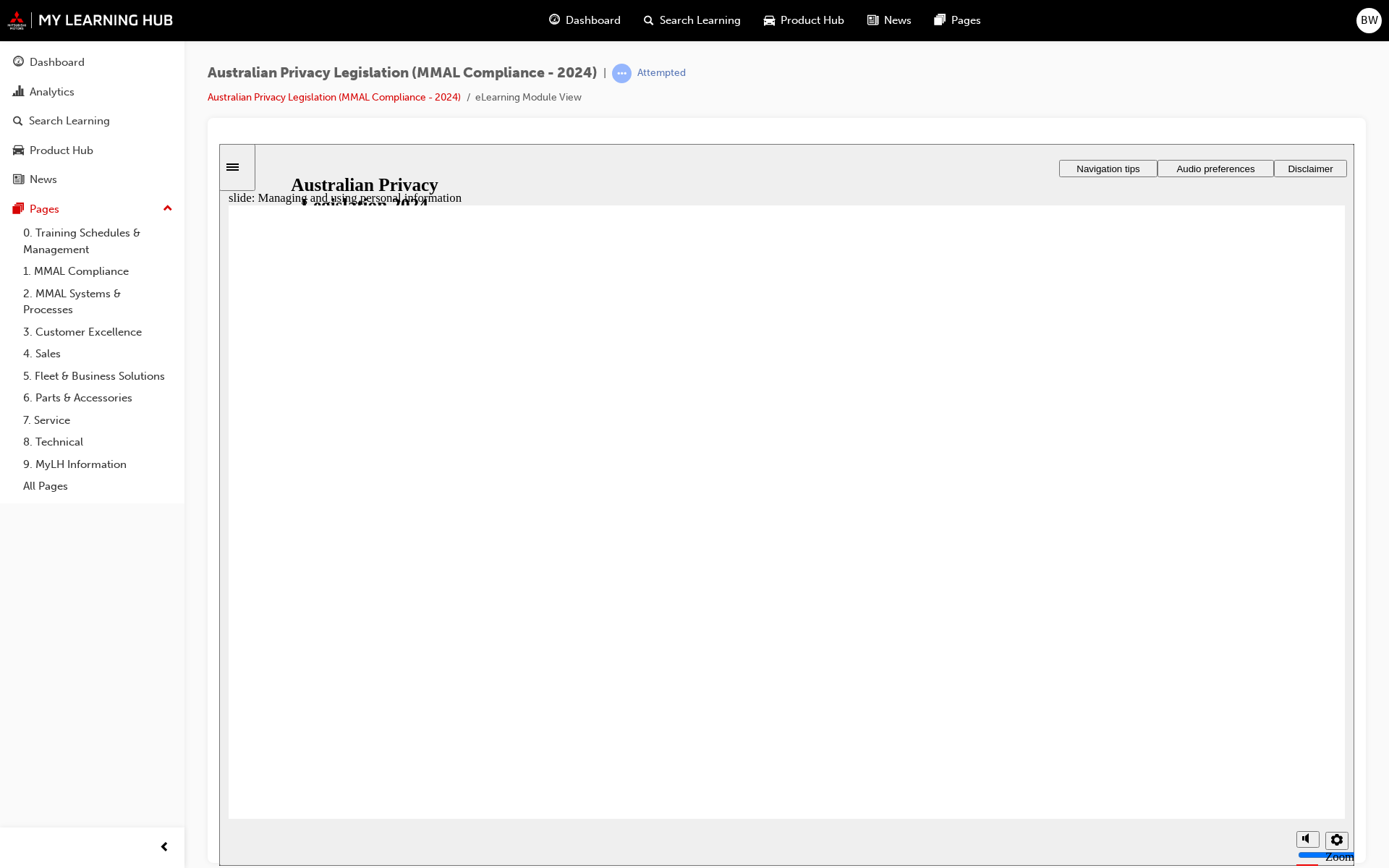 click 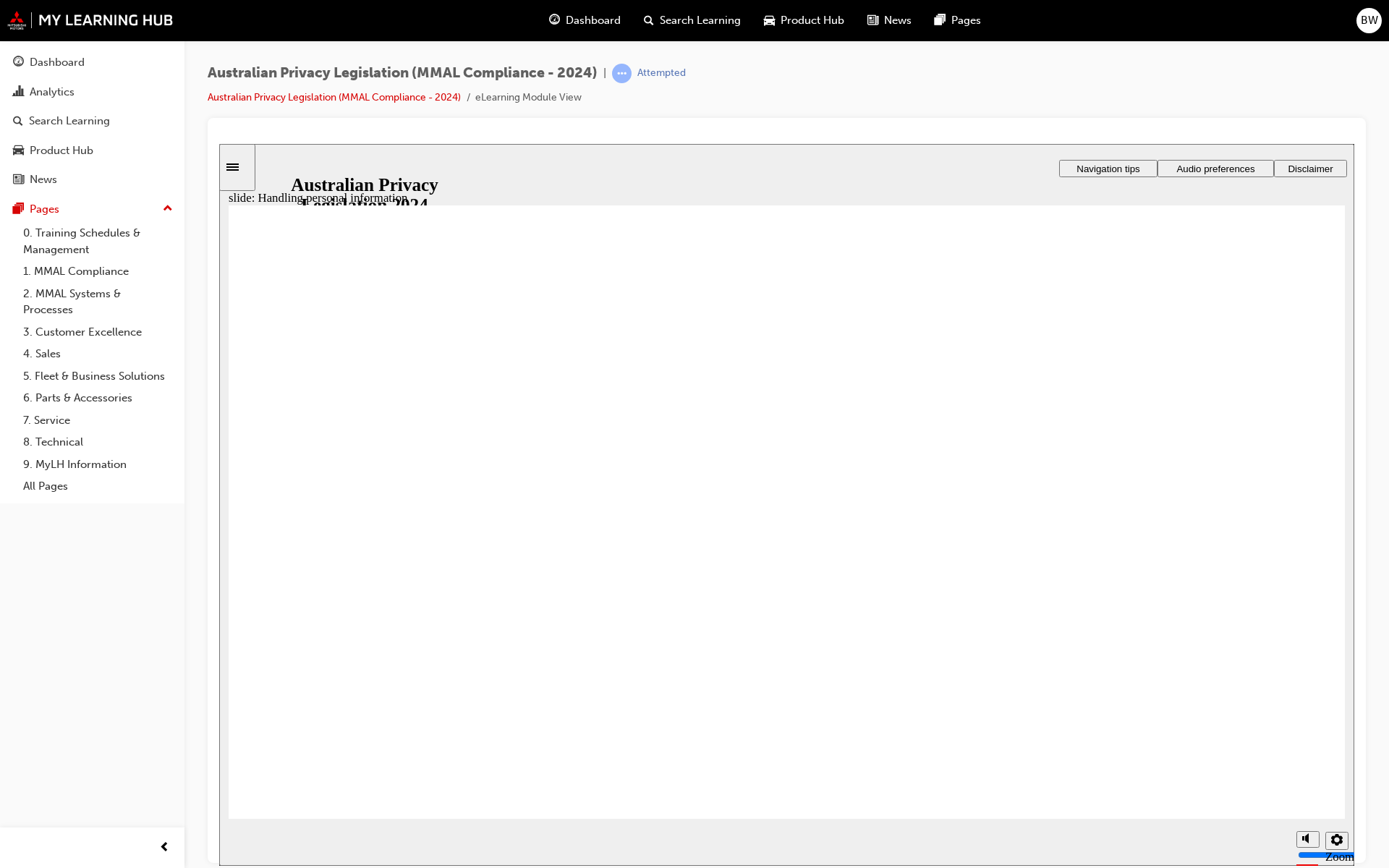 checkbox on "true" 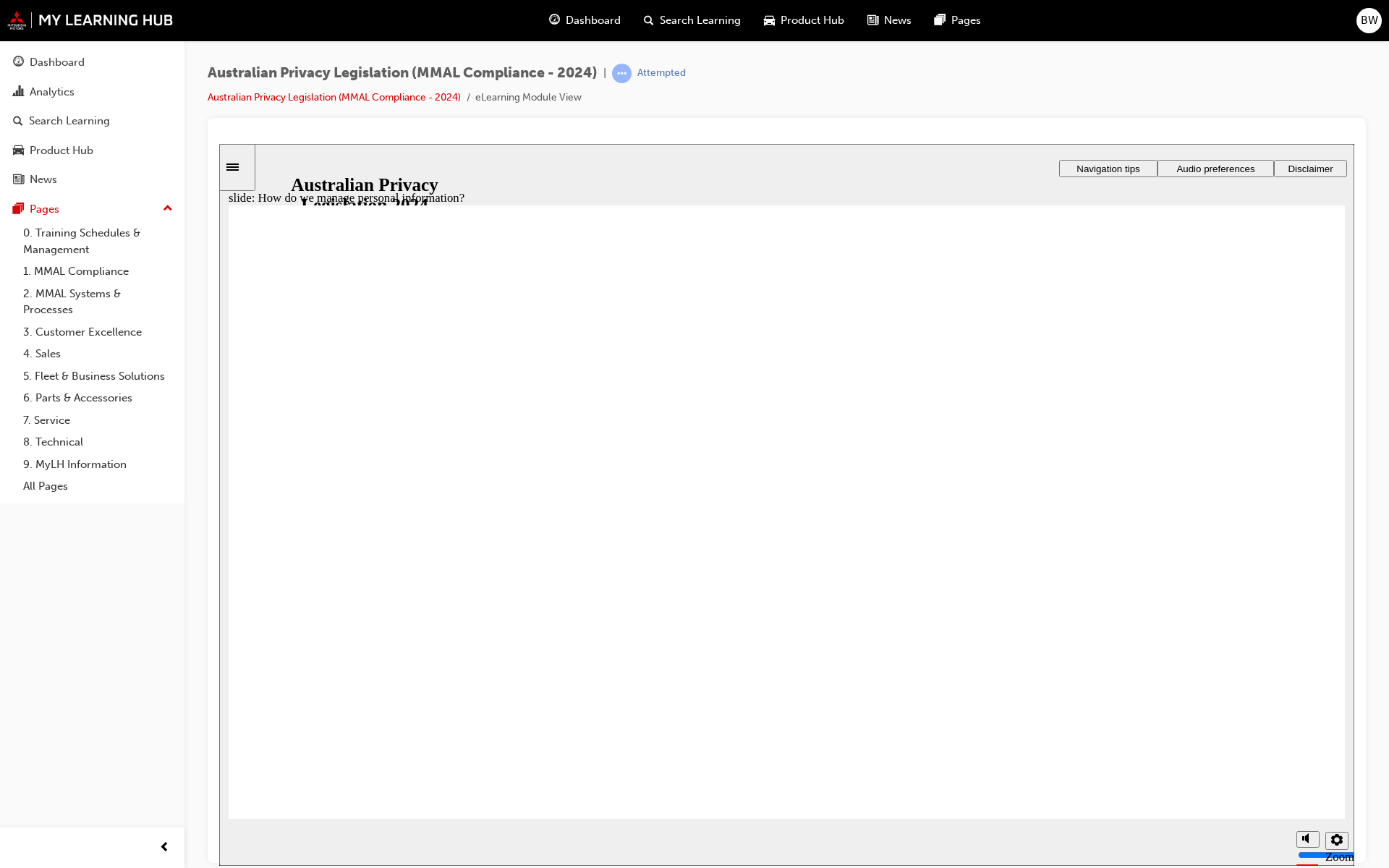 click 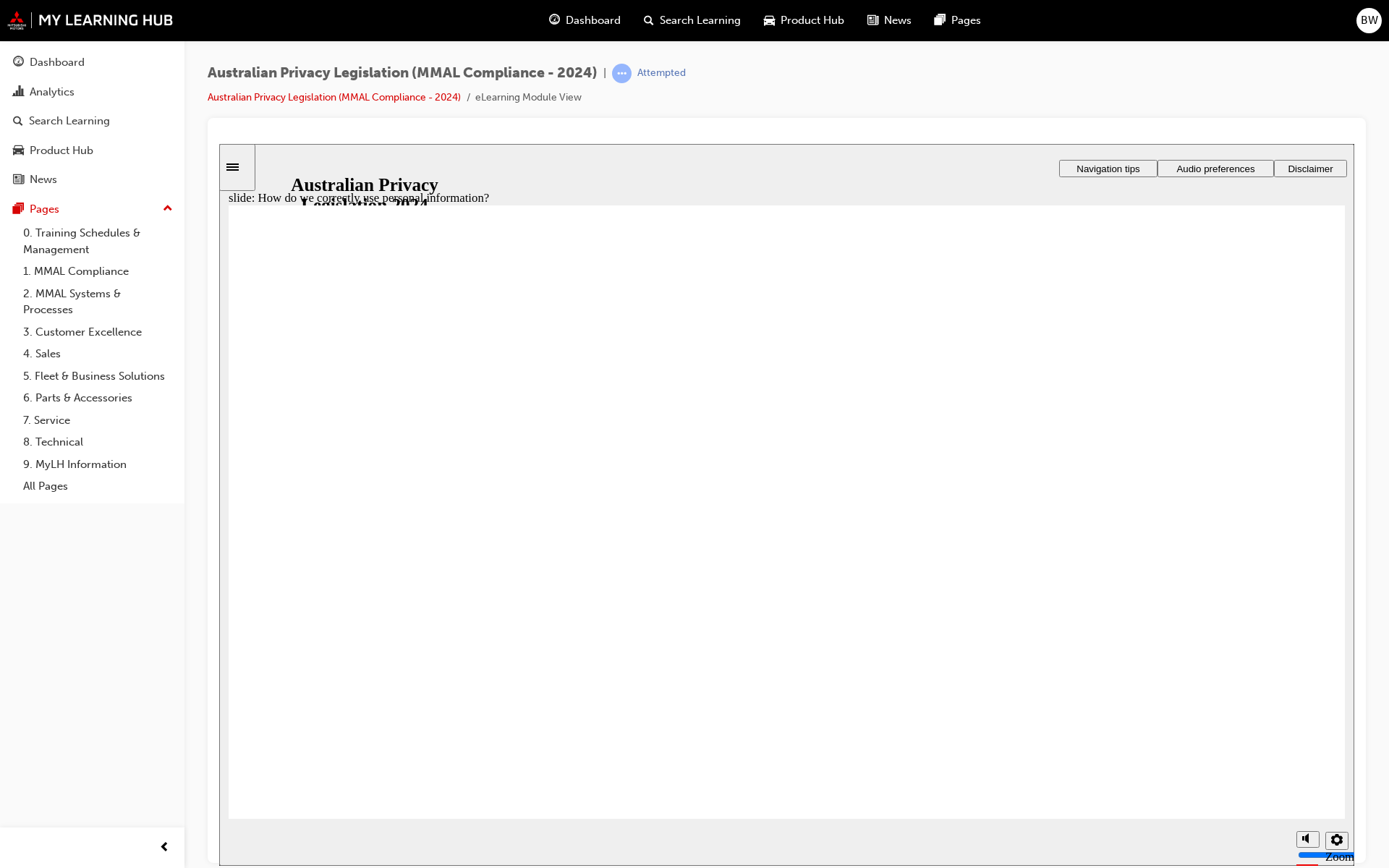 click 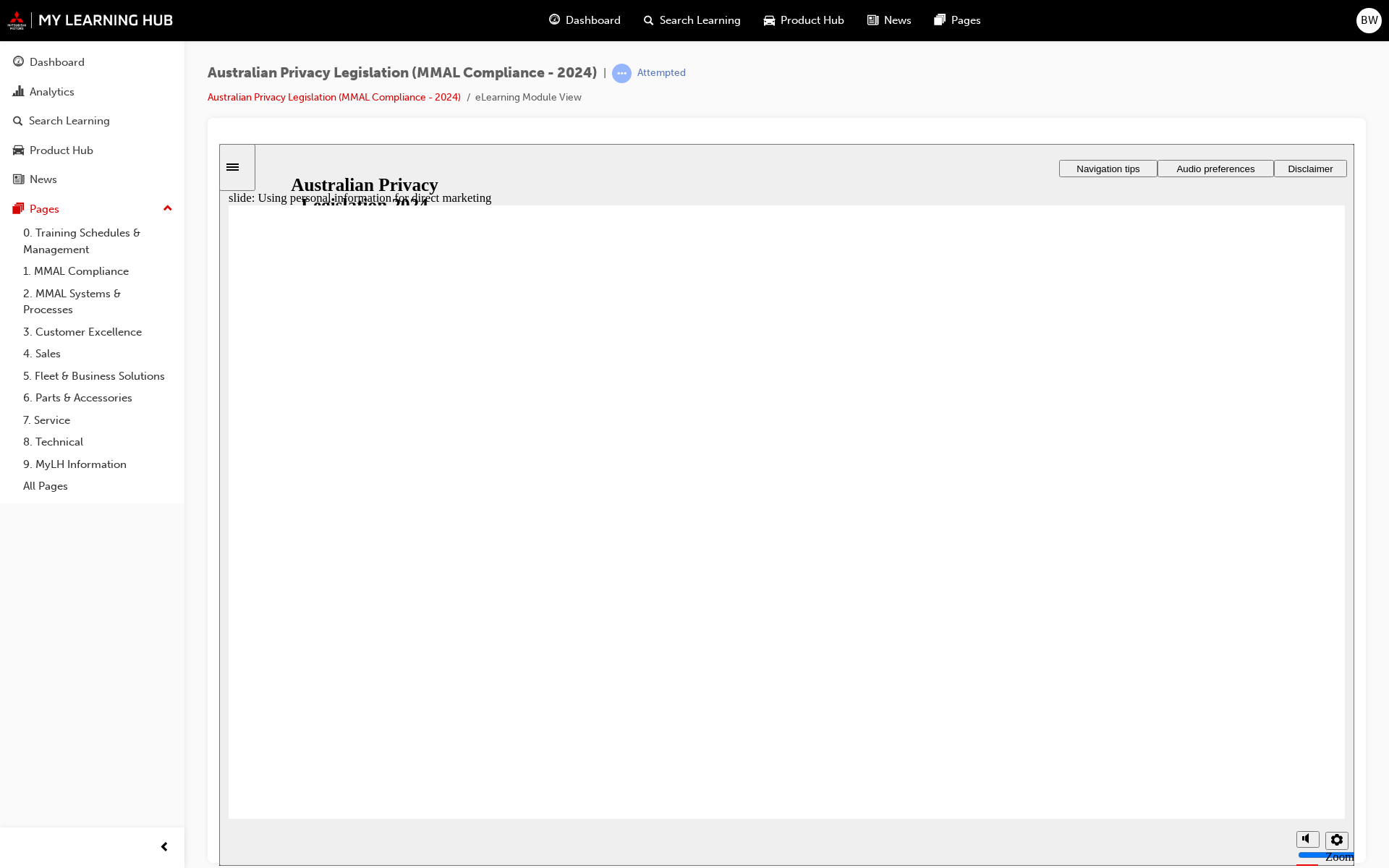 click 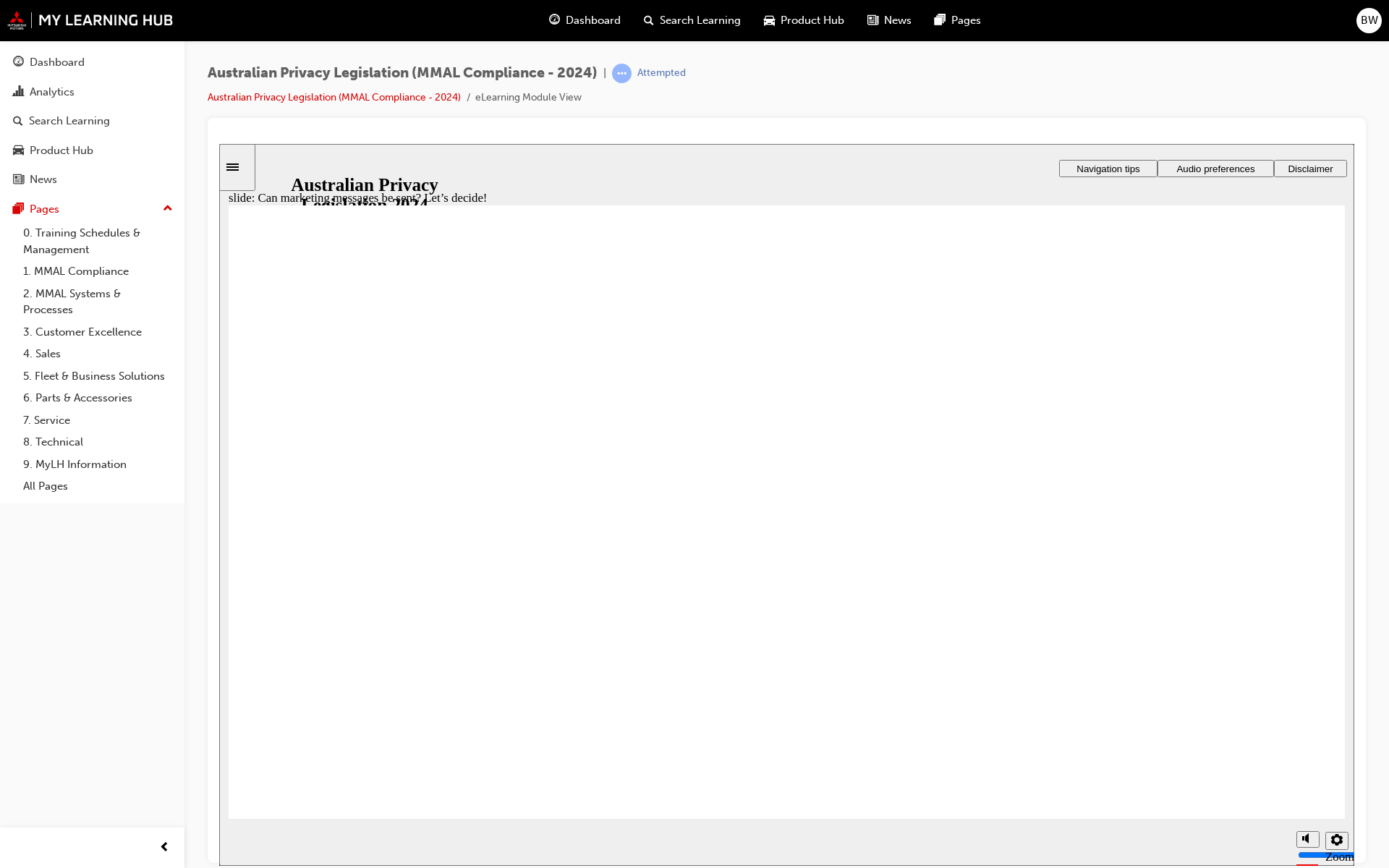 click 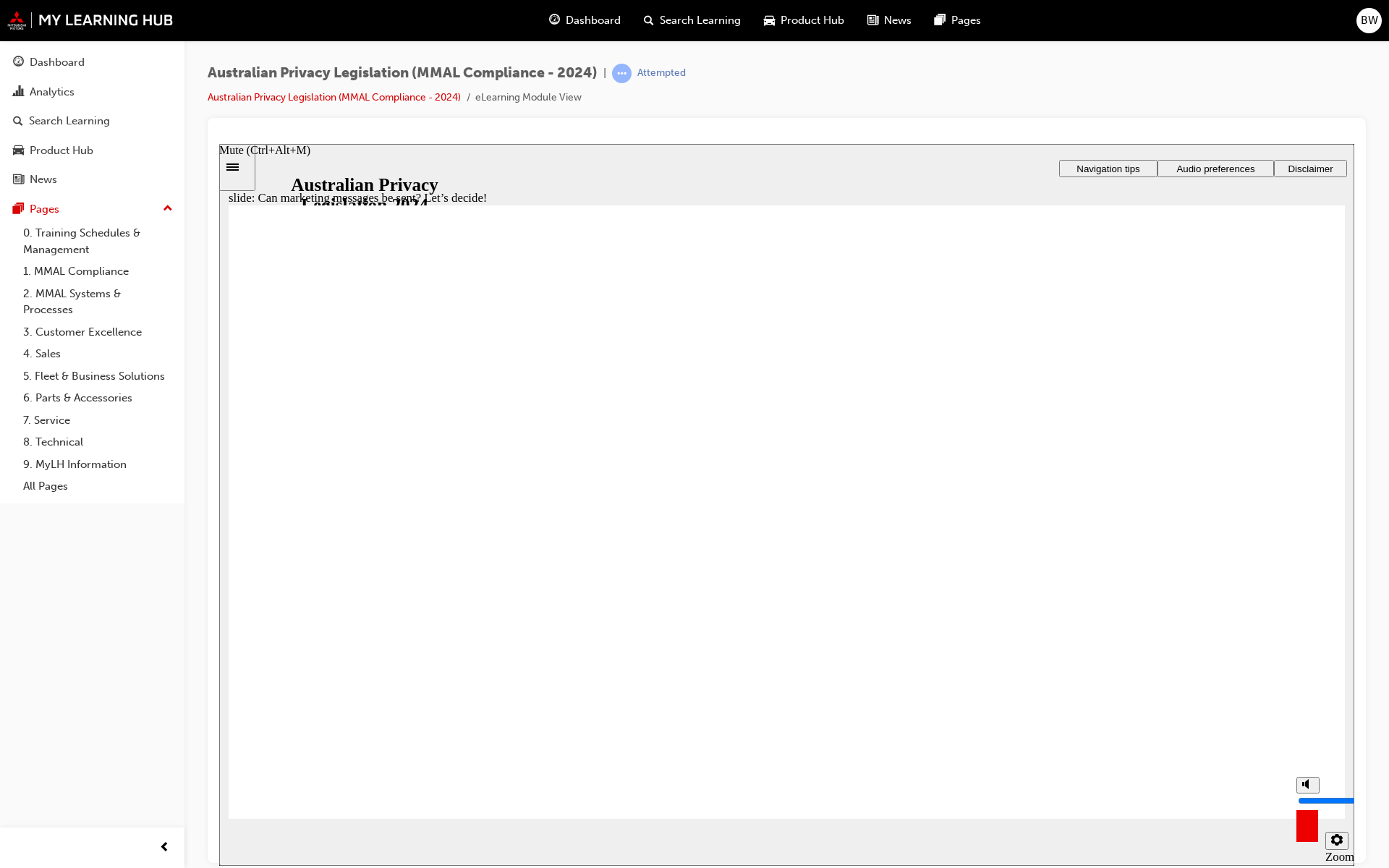 click 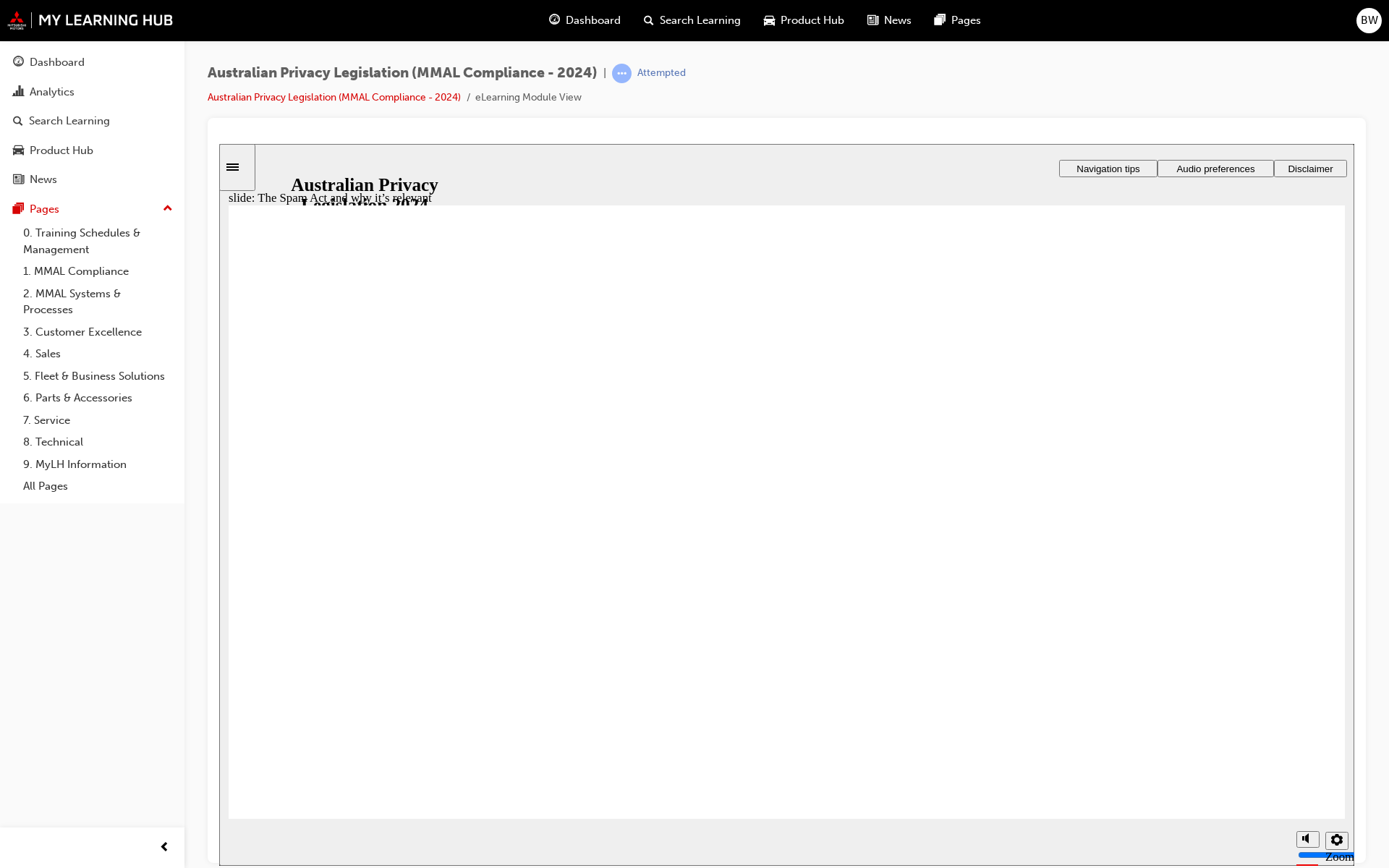 click 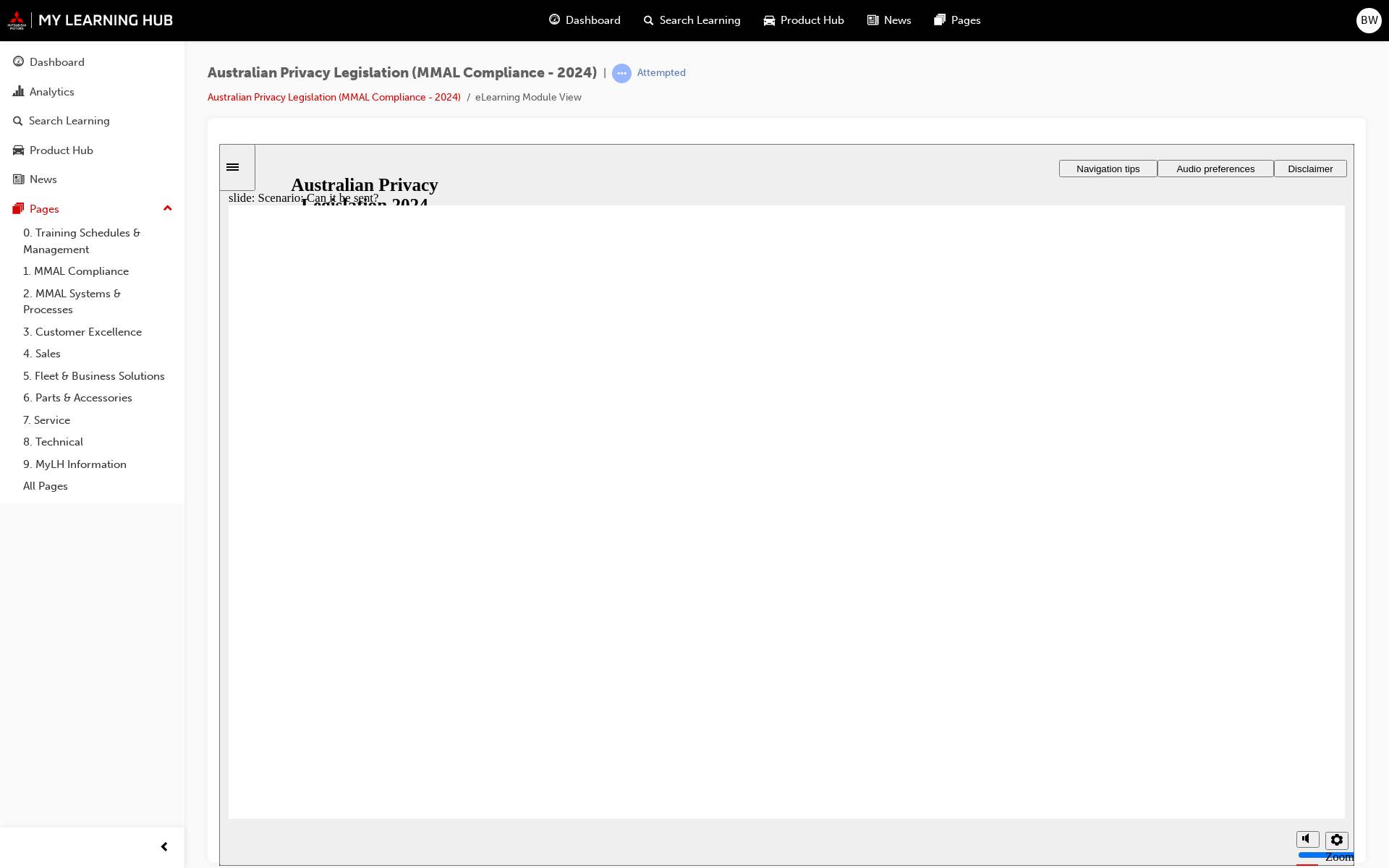 radio on "true" 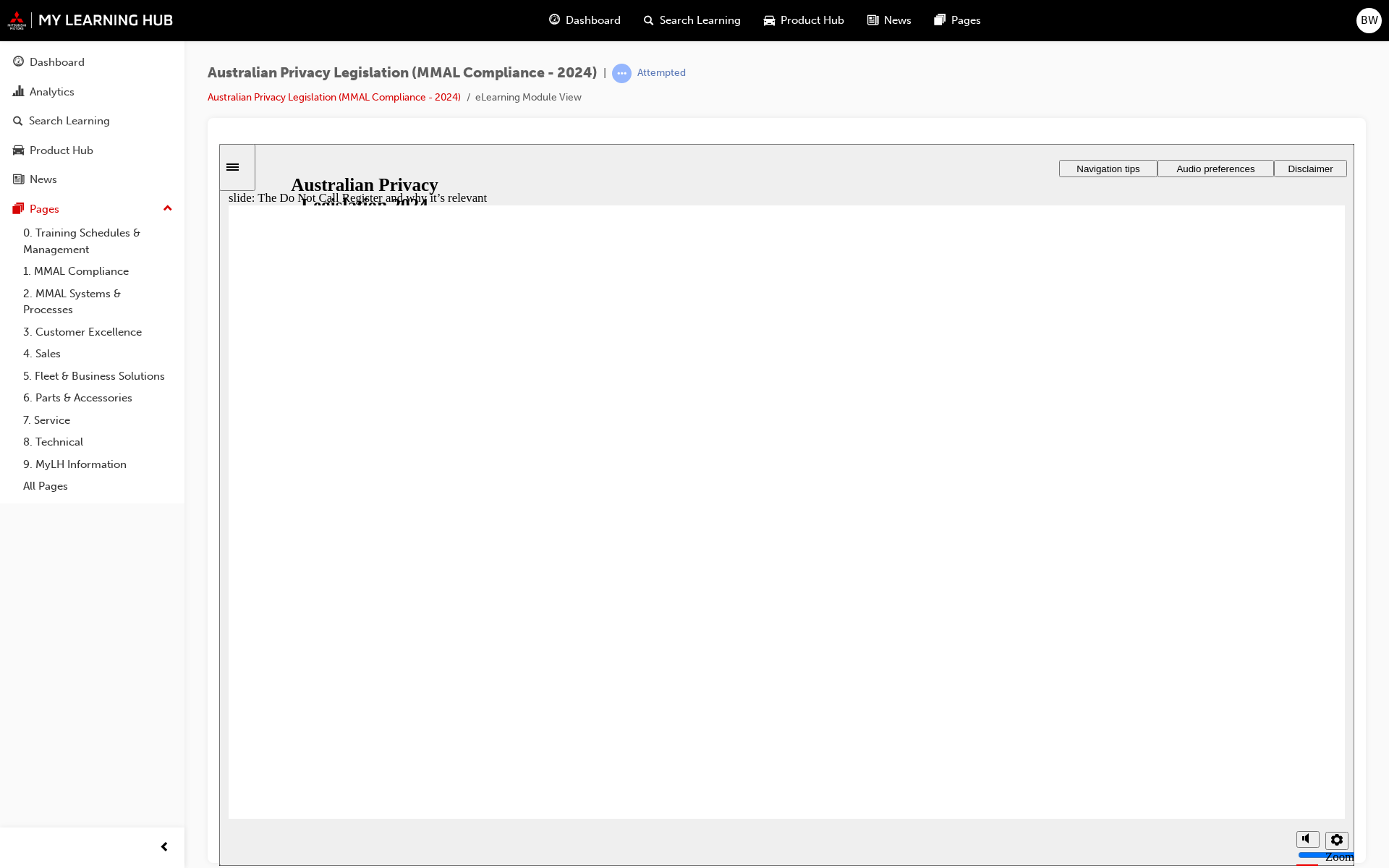 click 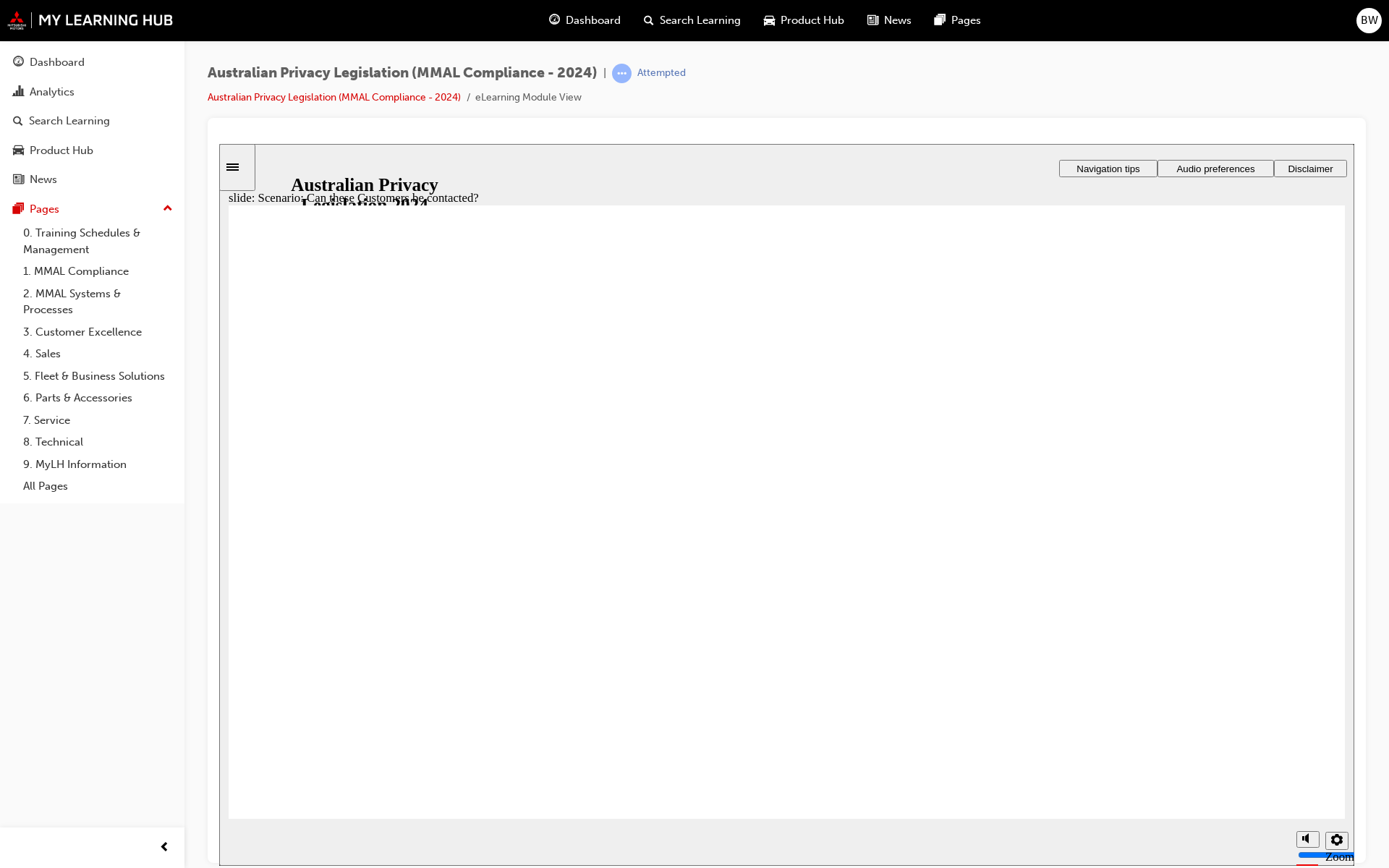 radio on "true" 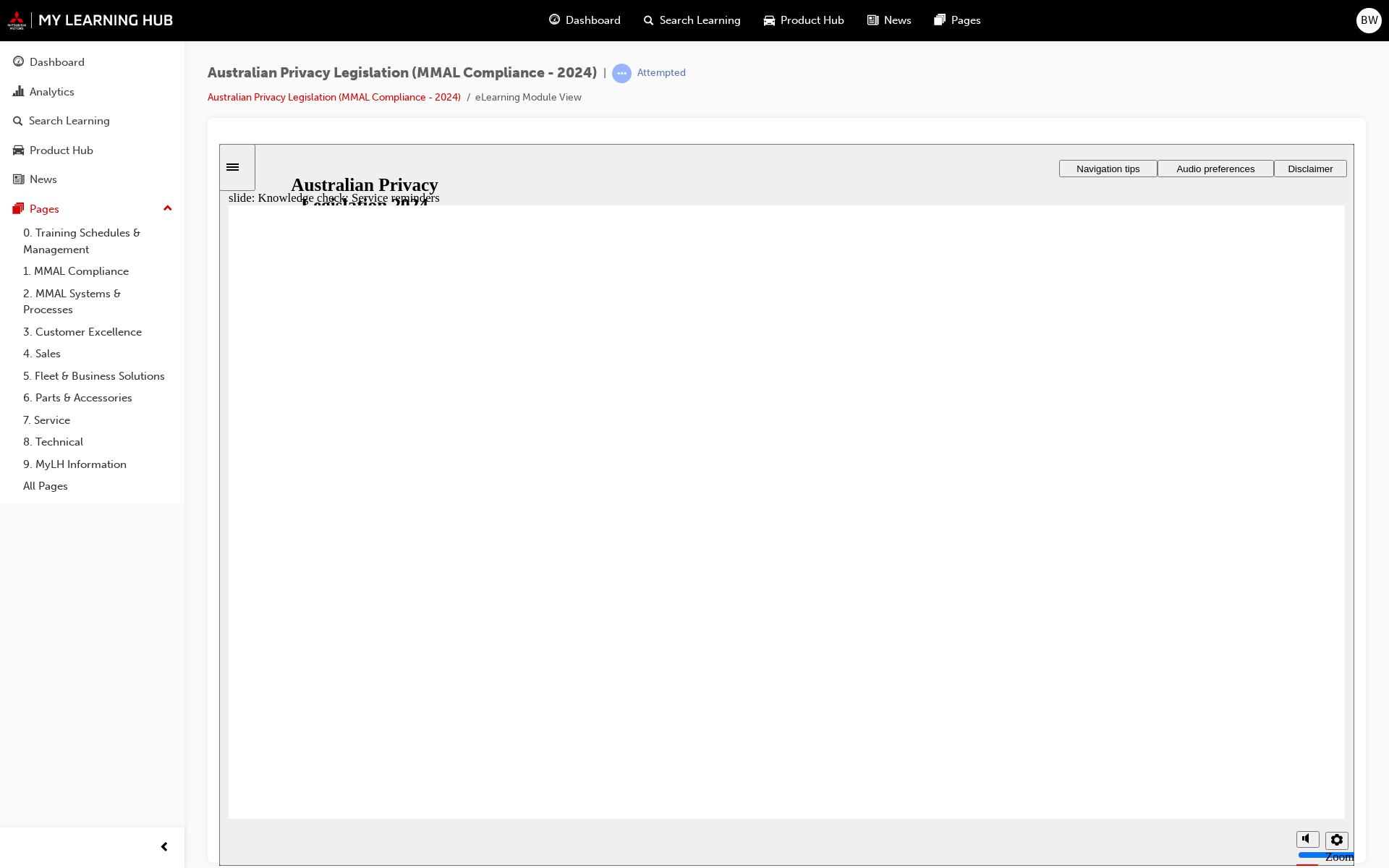 click 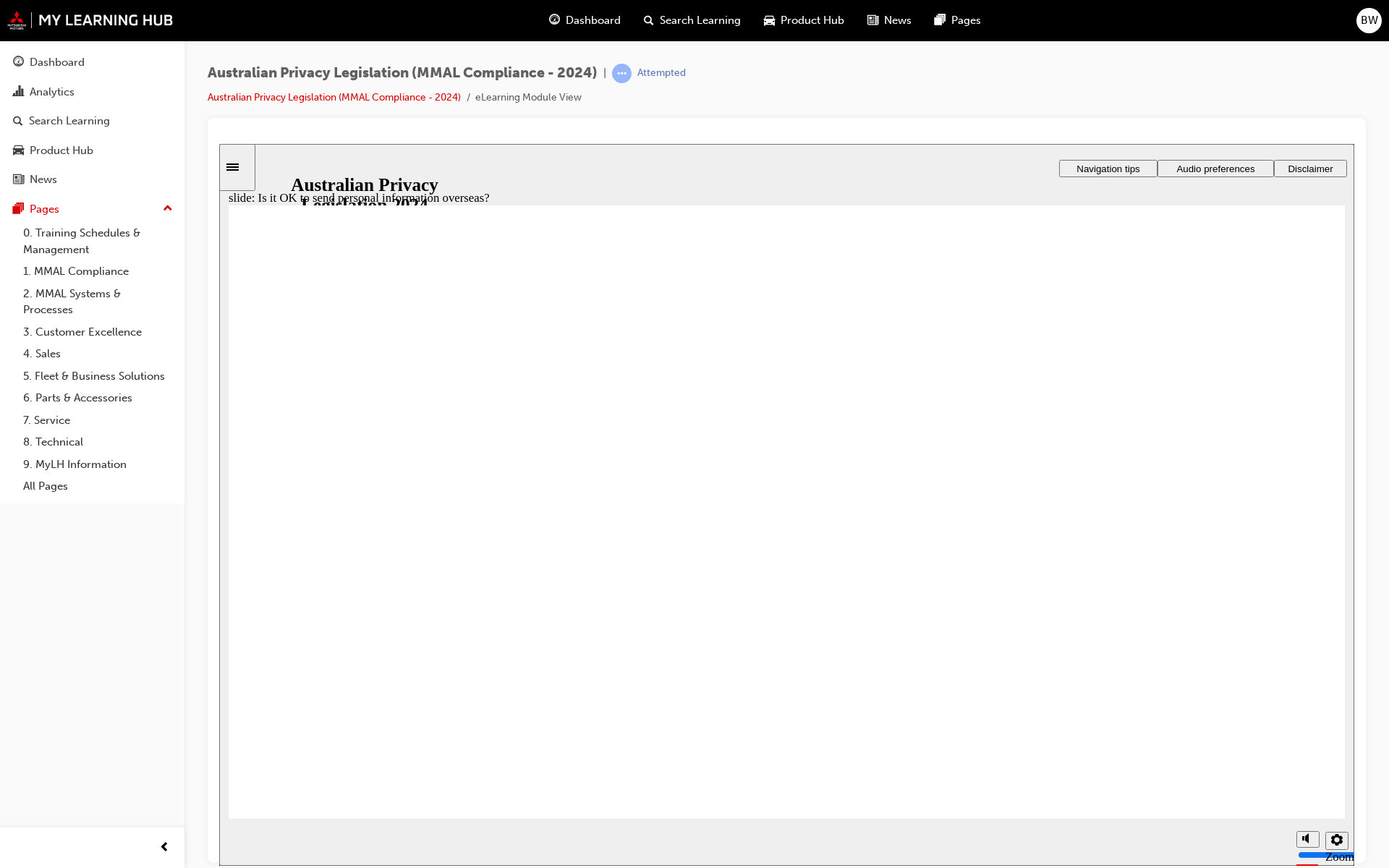 click 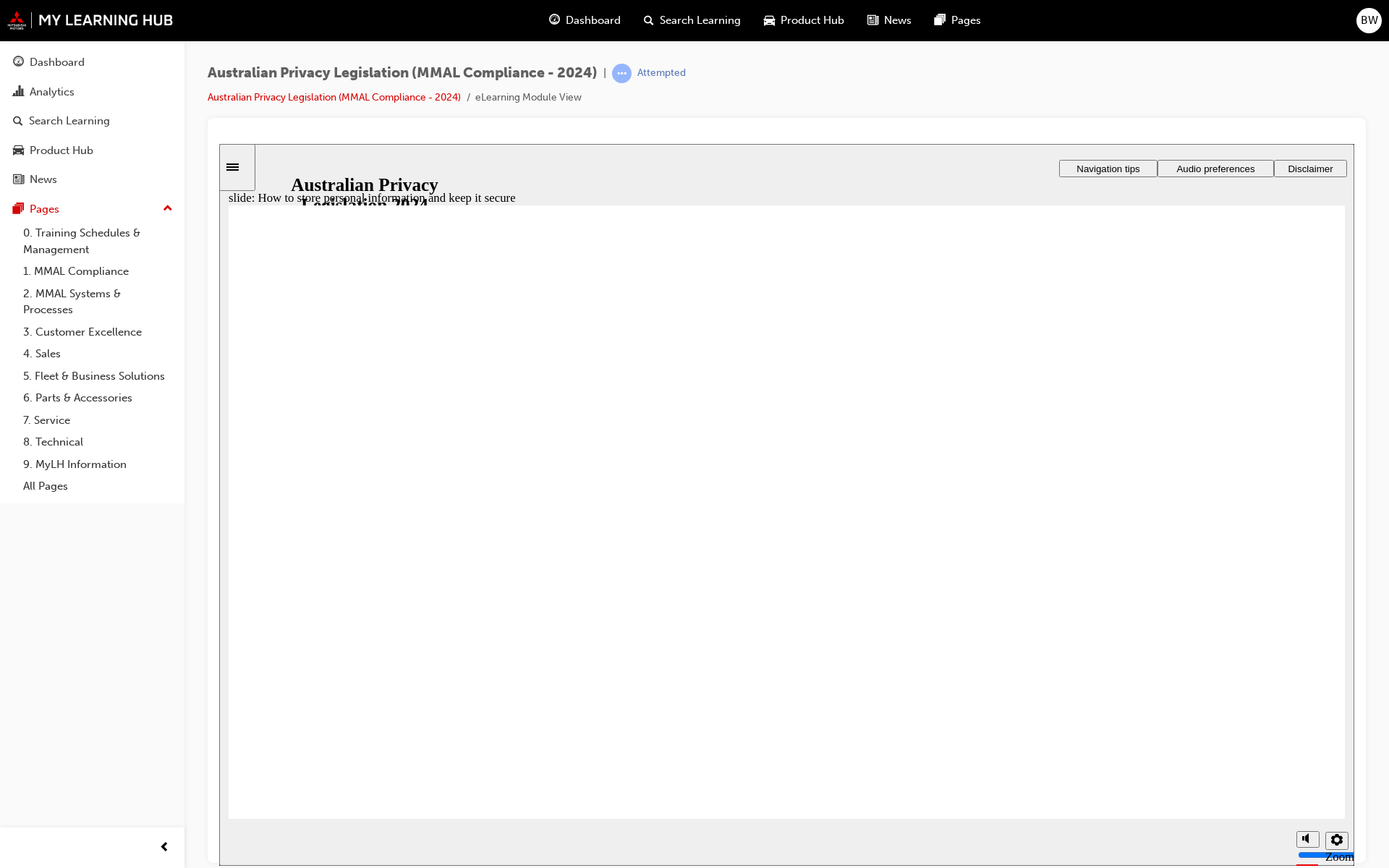 click 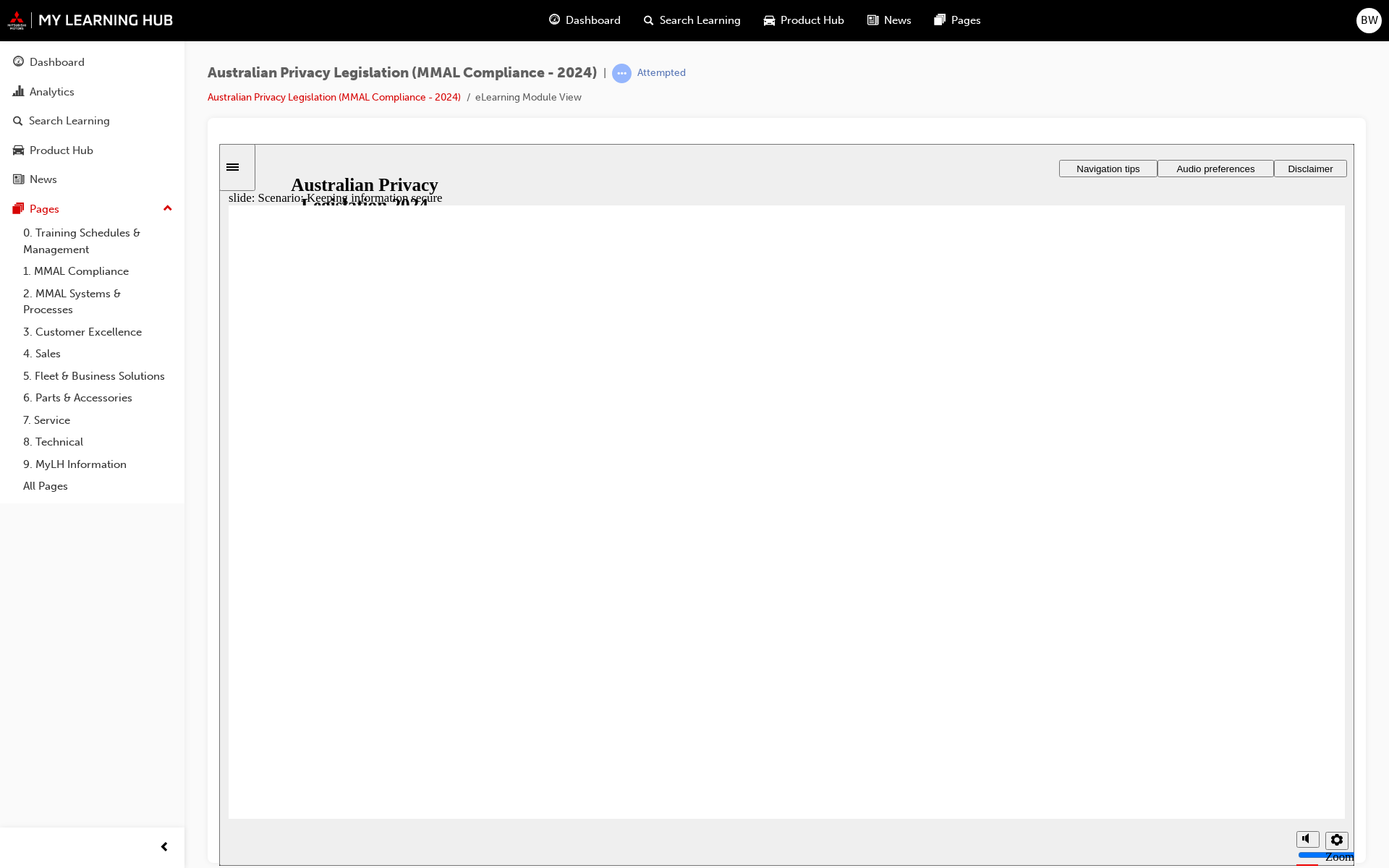 radio on "true" 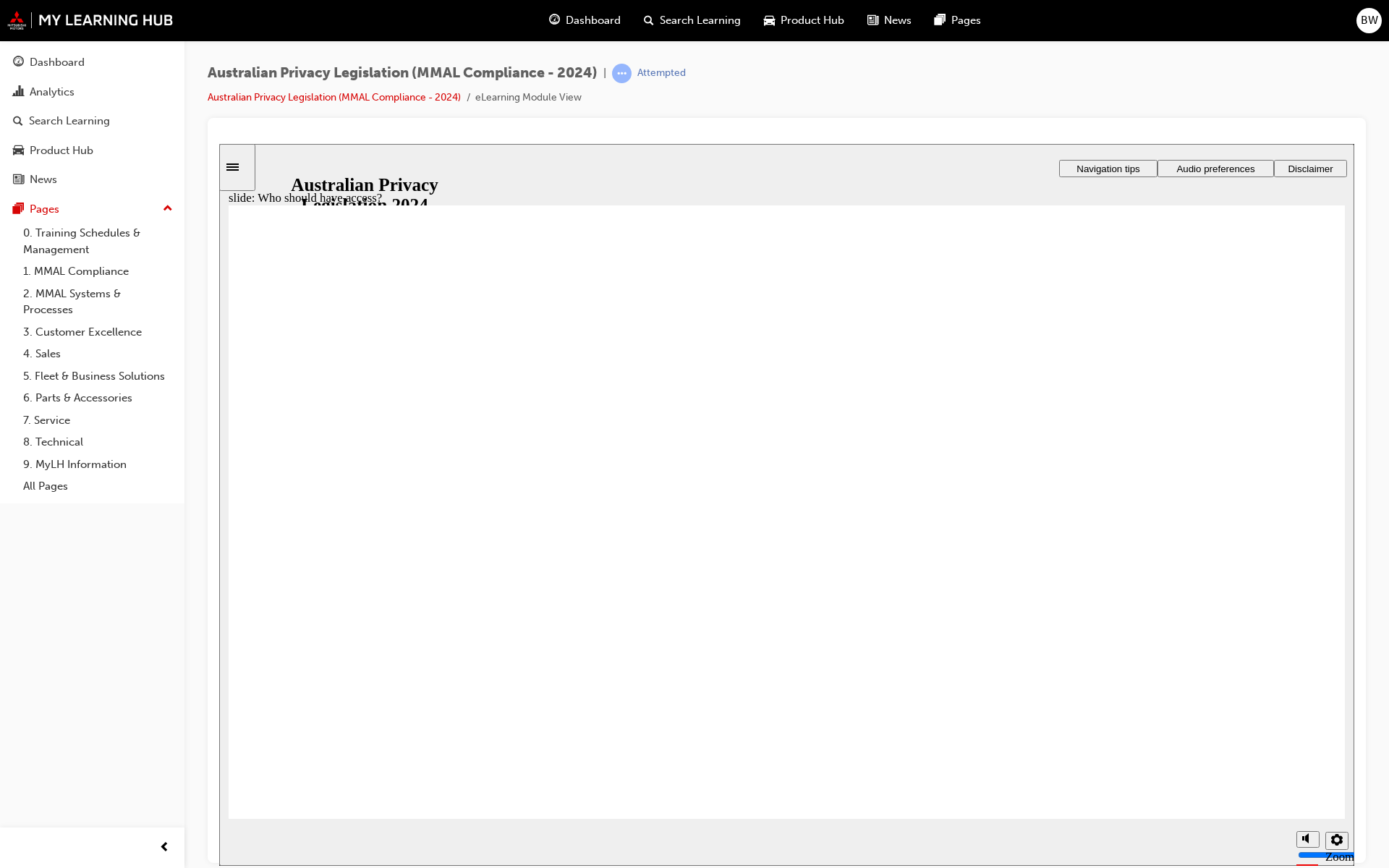 click 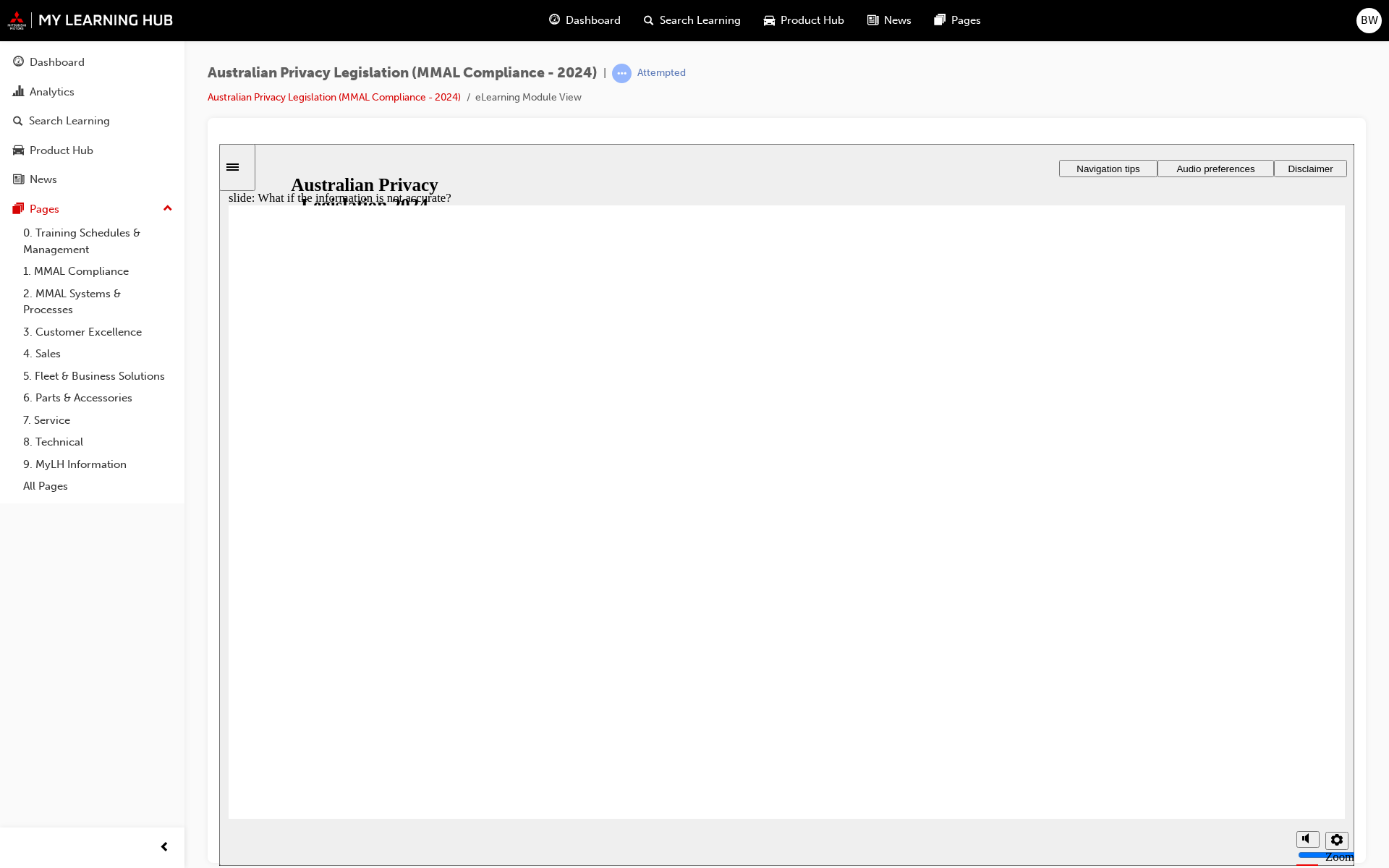 click 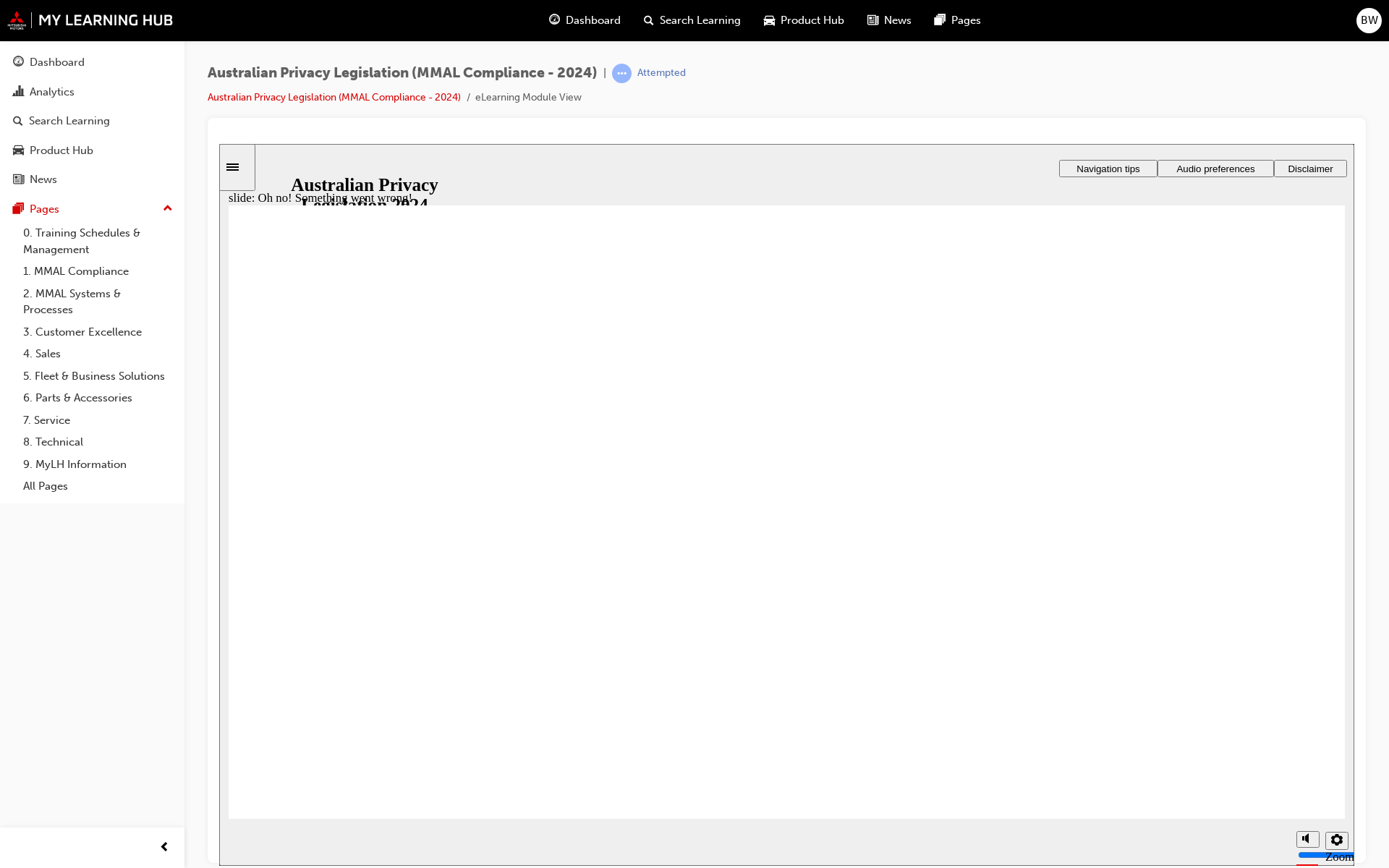 drag, startPoint x: 443, startPoint y: 406, endPoint x: 461, endPoint y: 435, distance: 34.132096 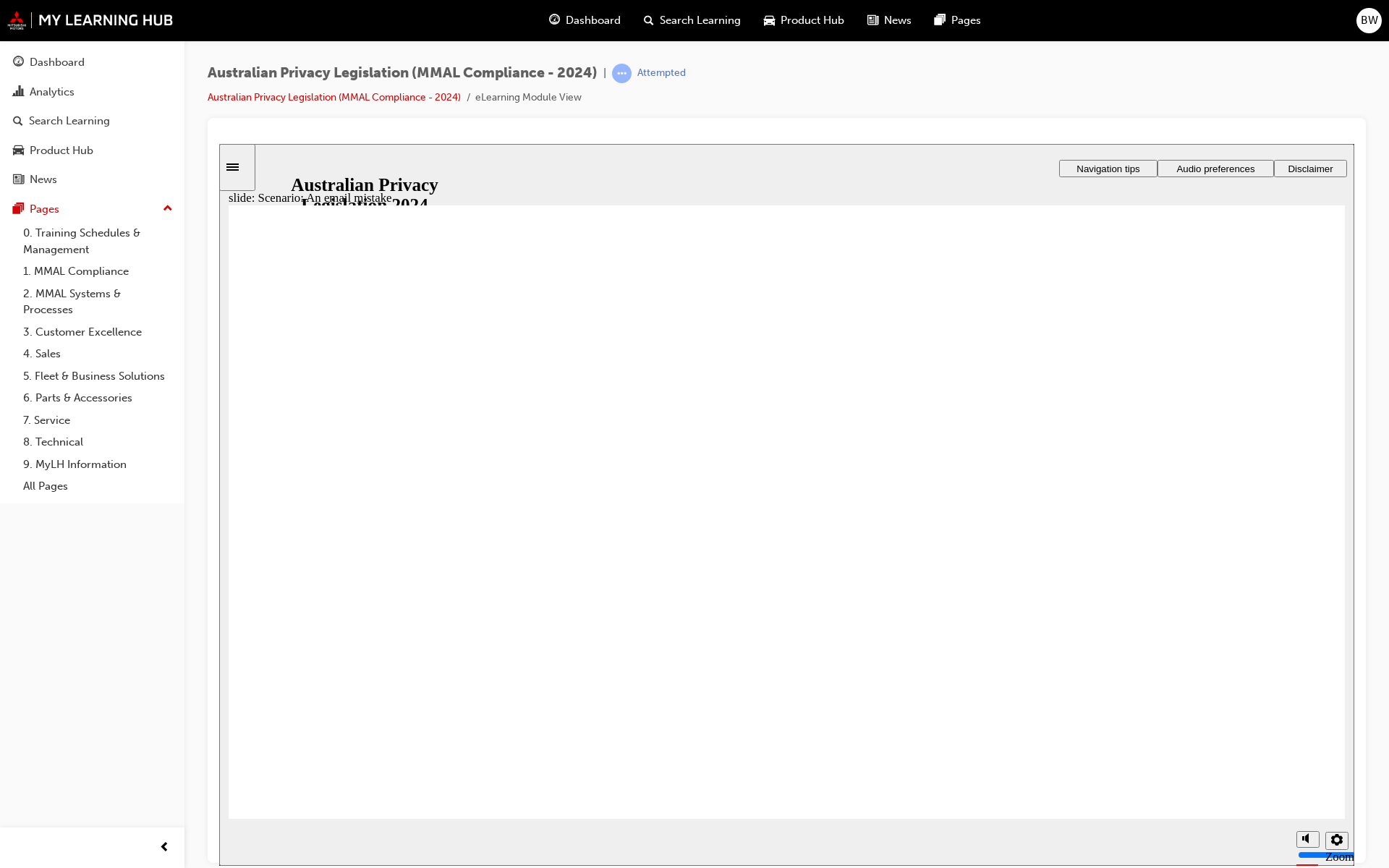 radio on "true" 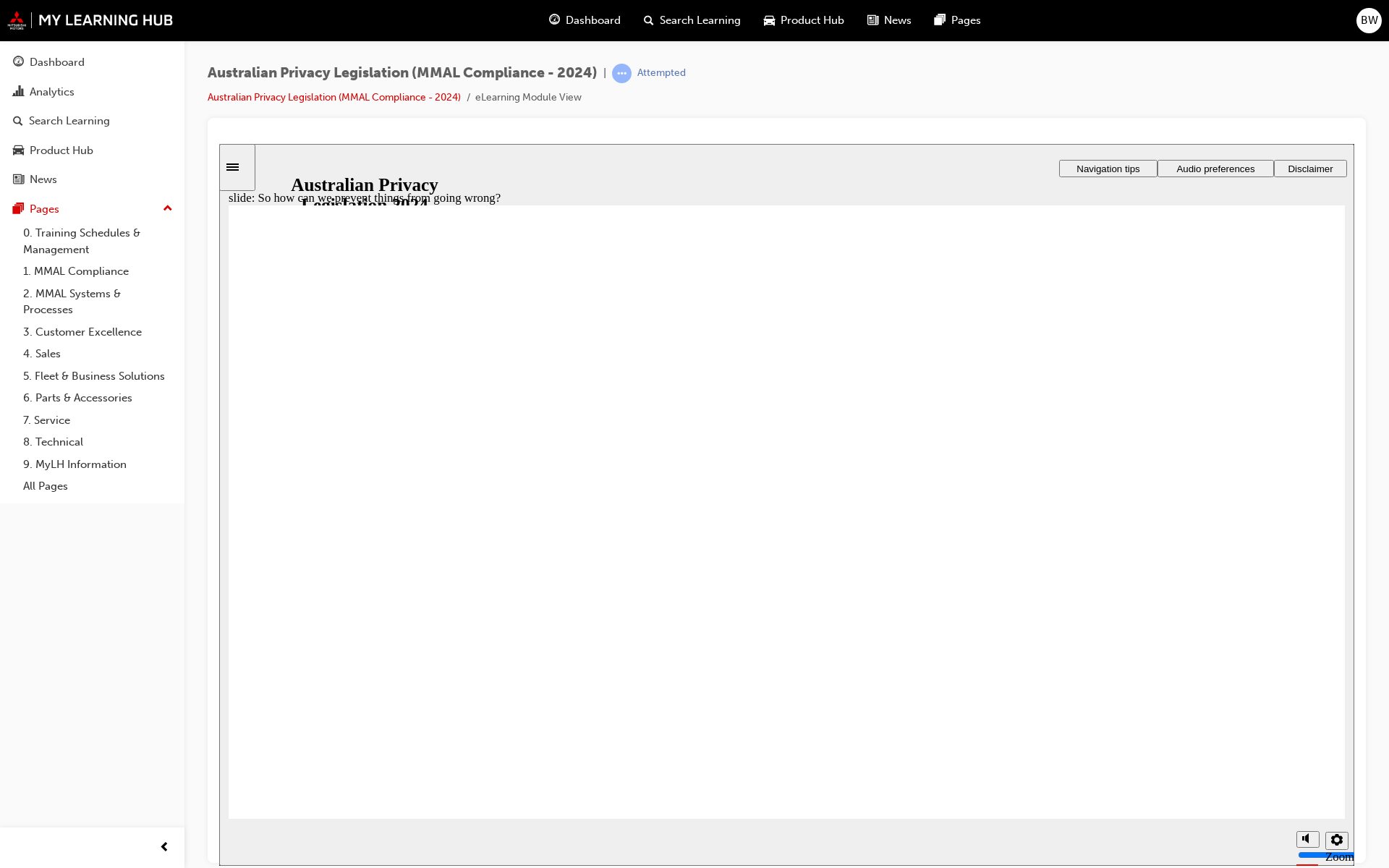 click 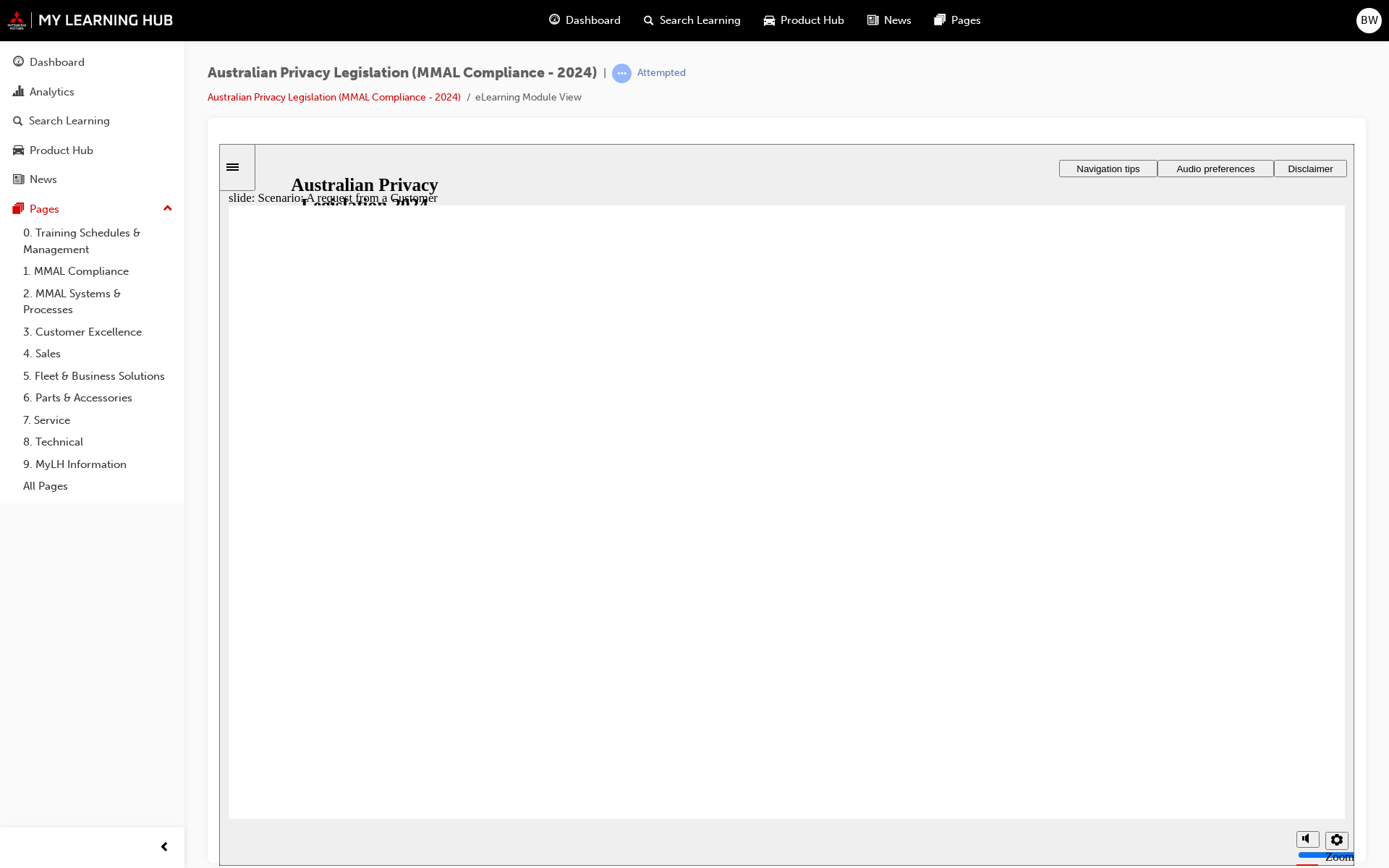 radio on "true" 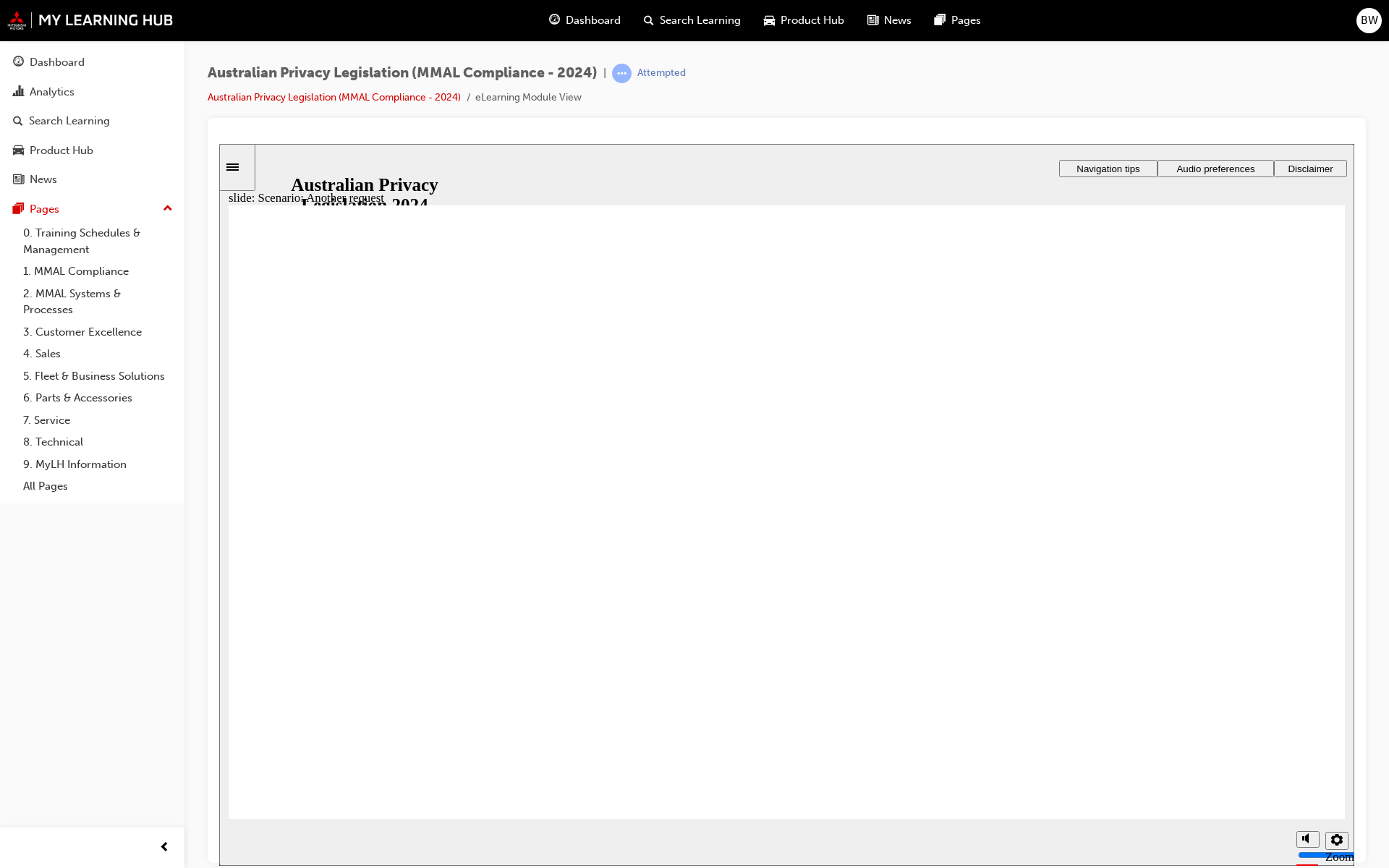 radio on "true" 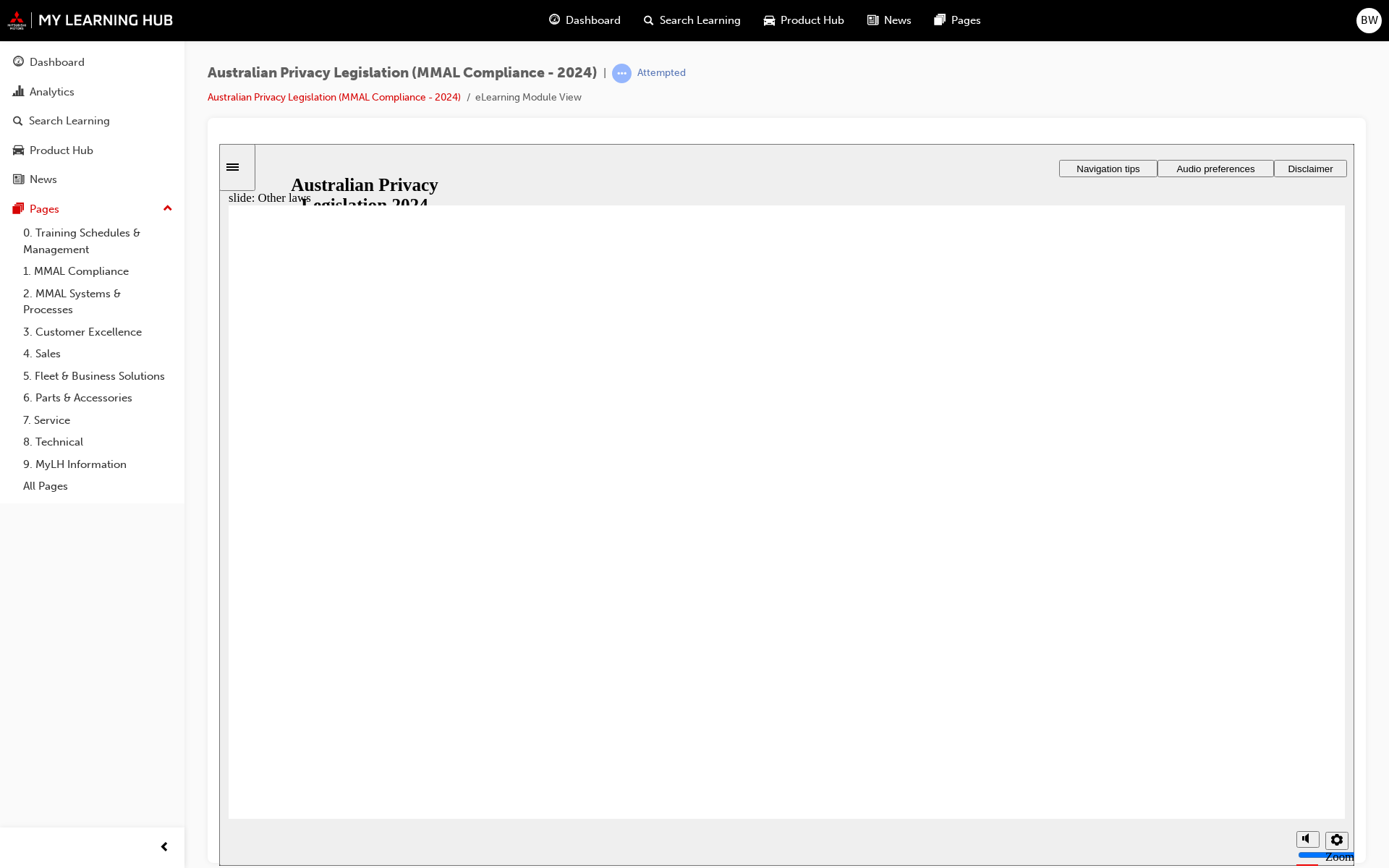 click 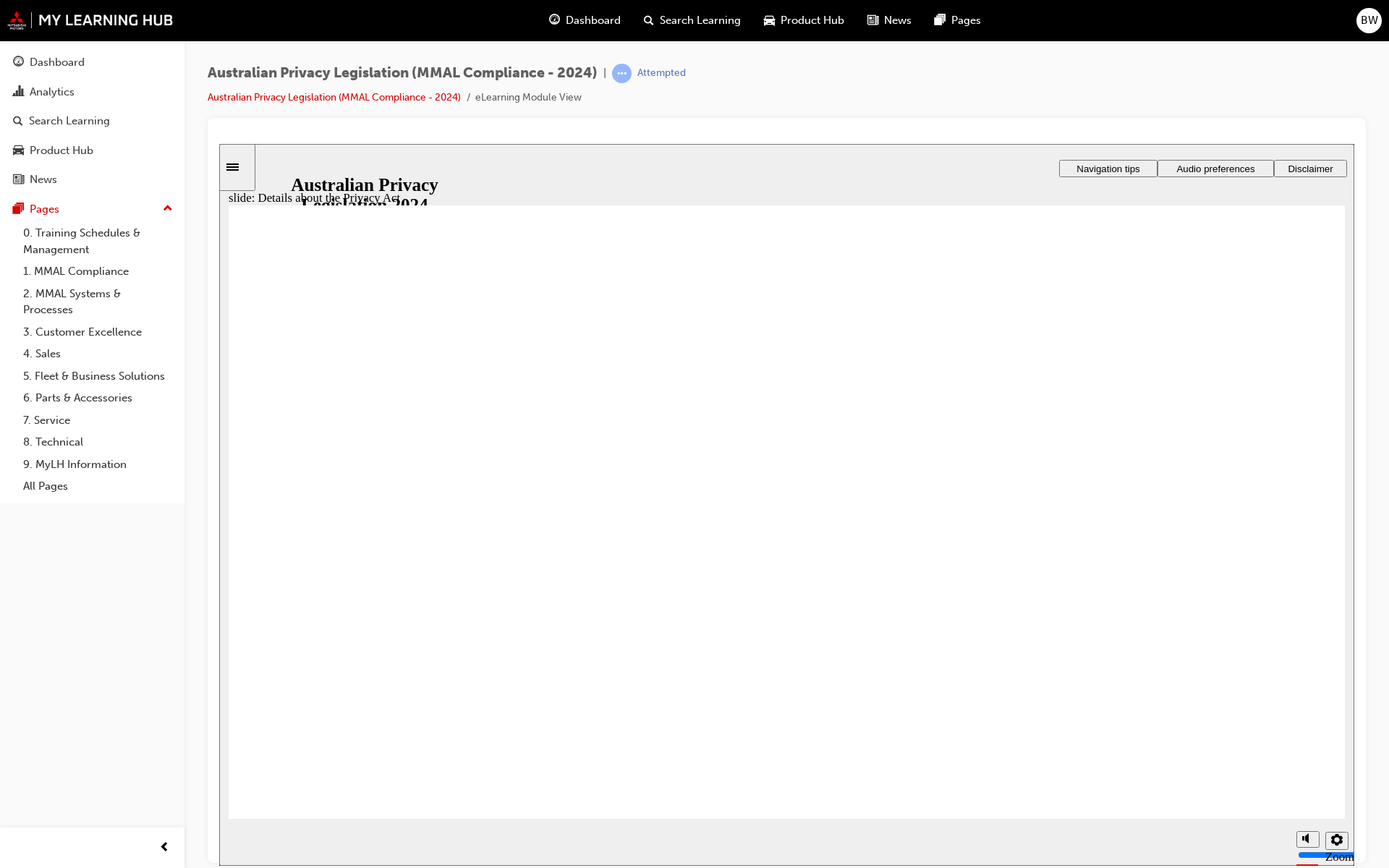 click 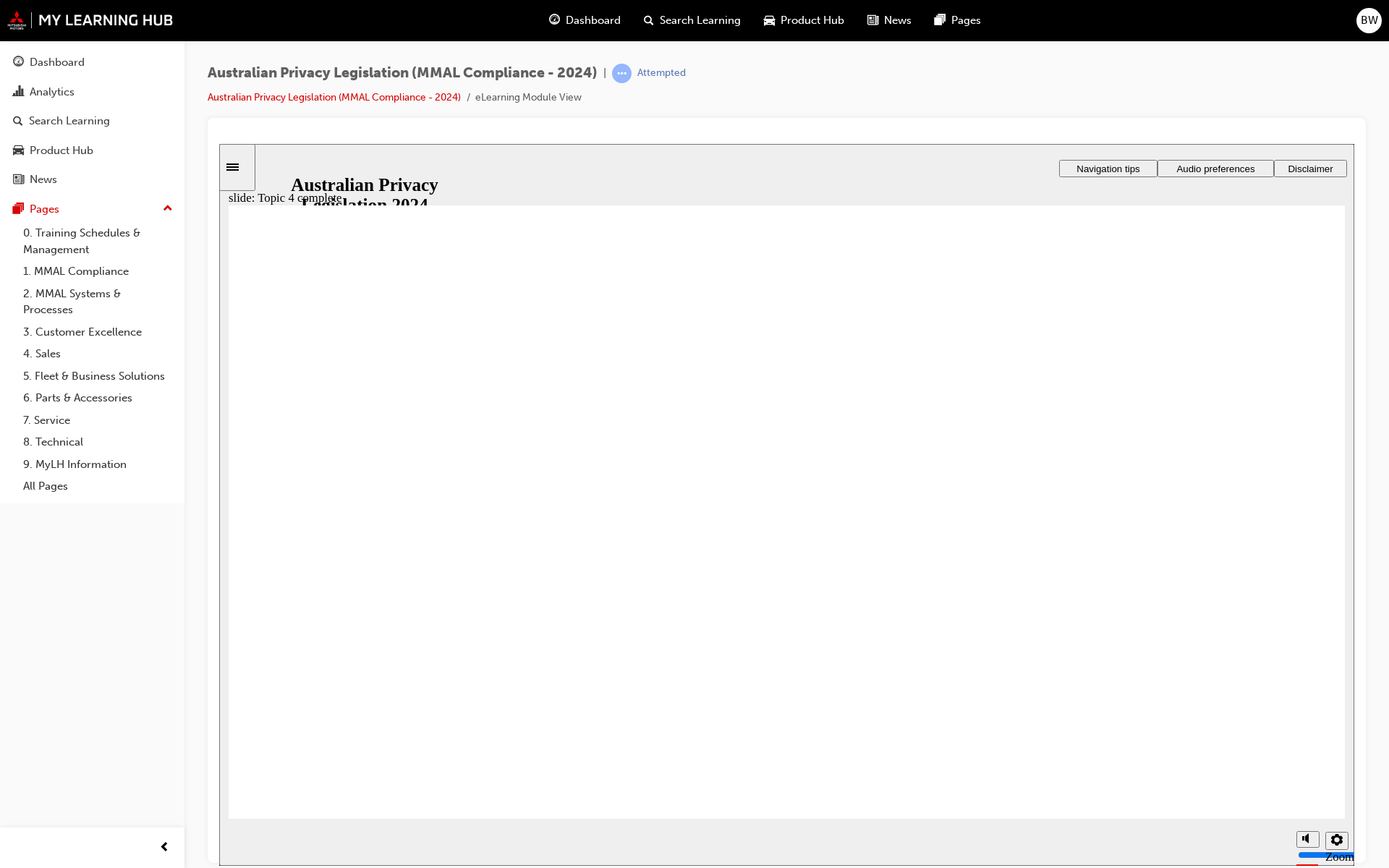 click 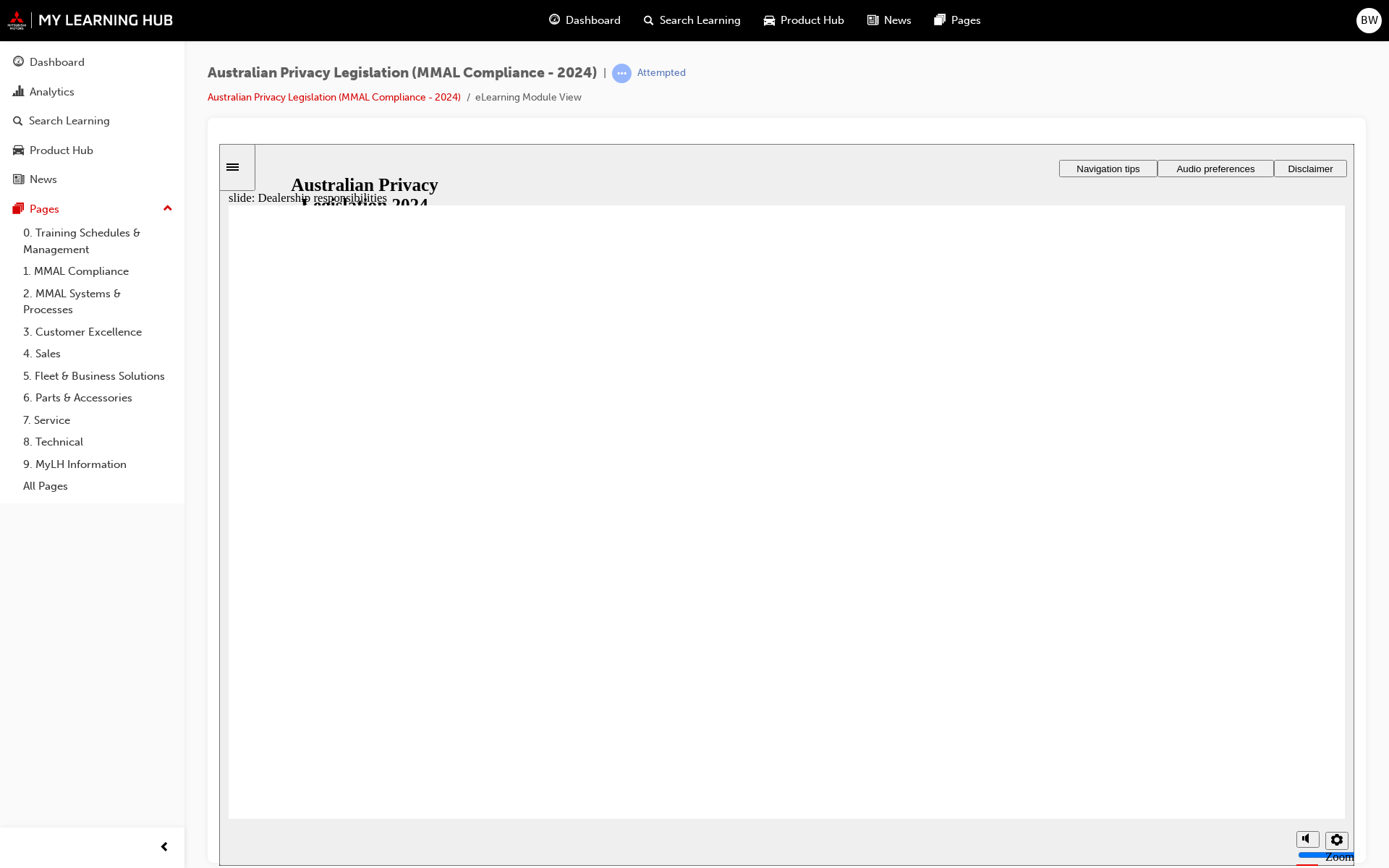 click 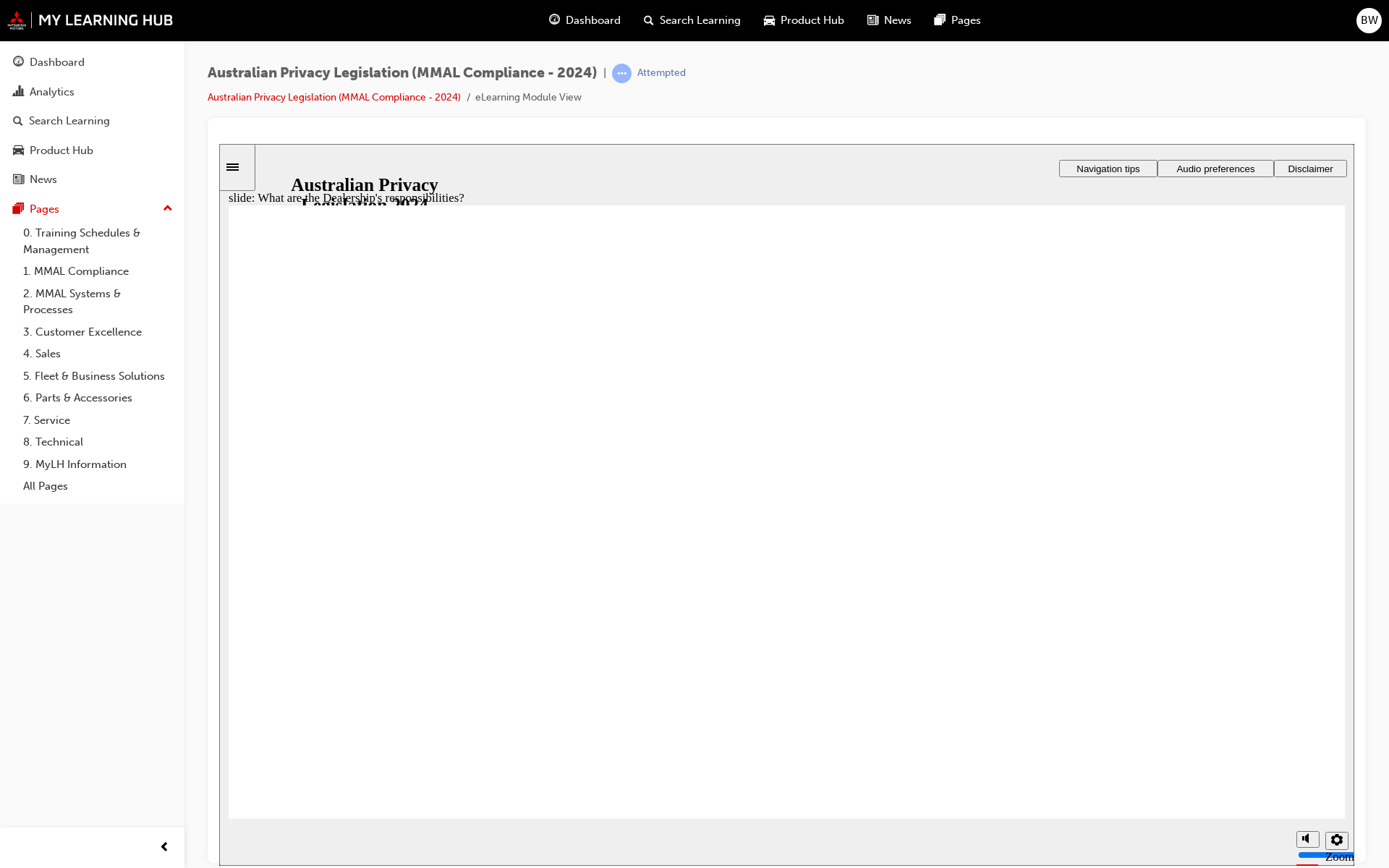 click 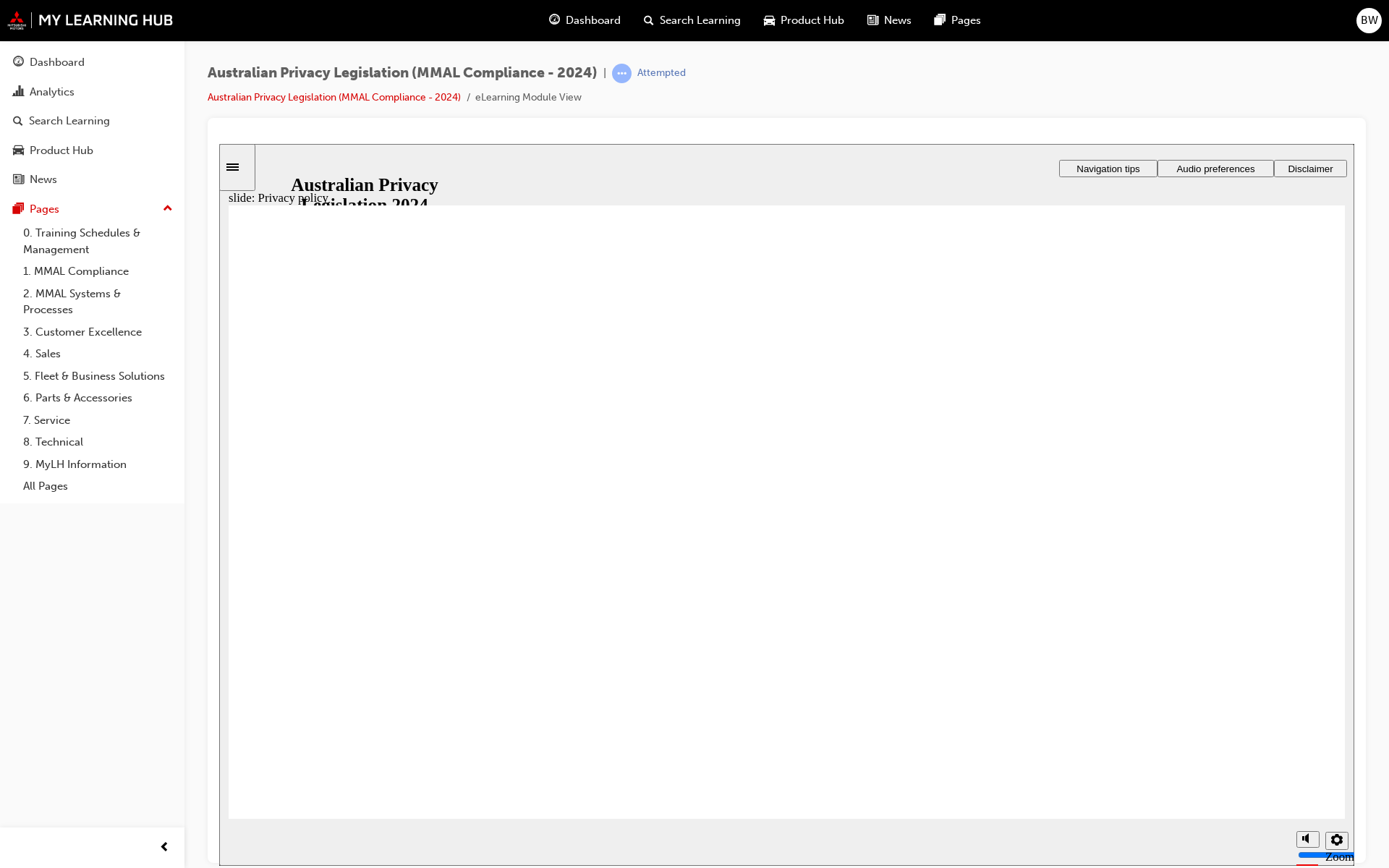 click 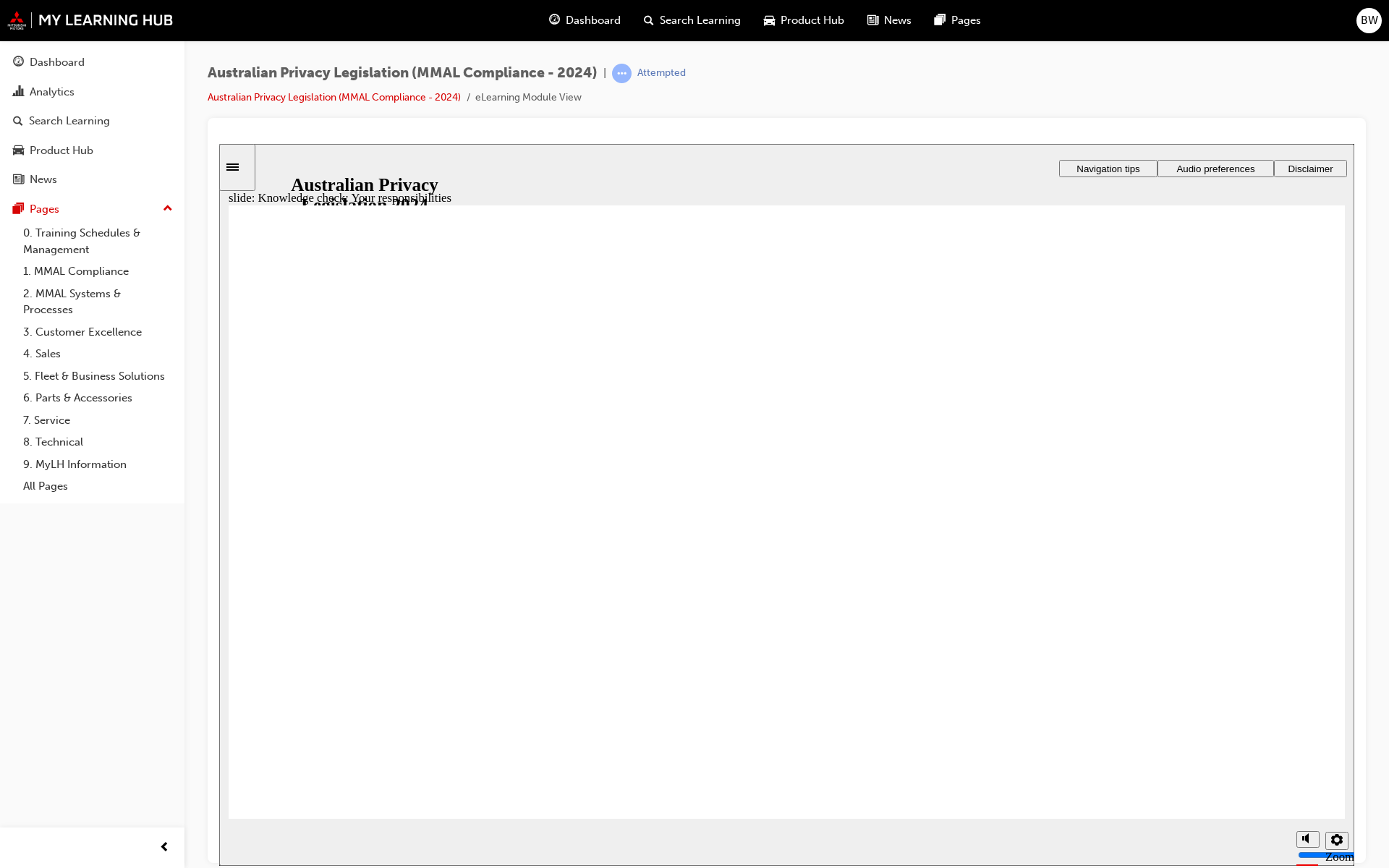 checkbox on "true" 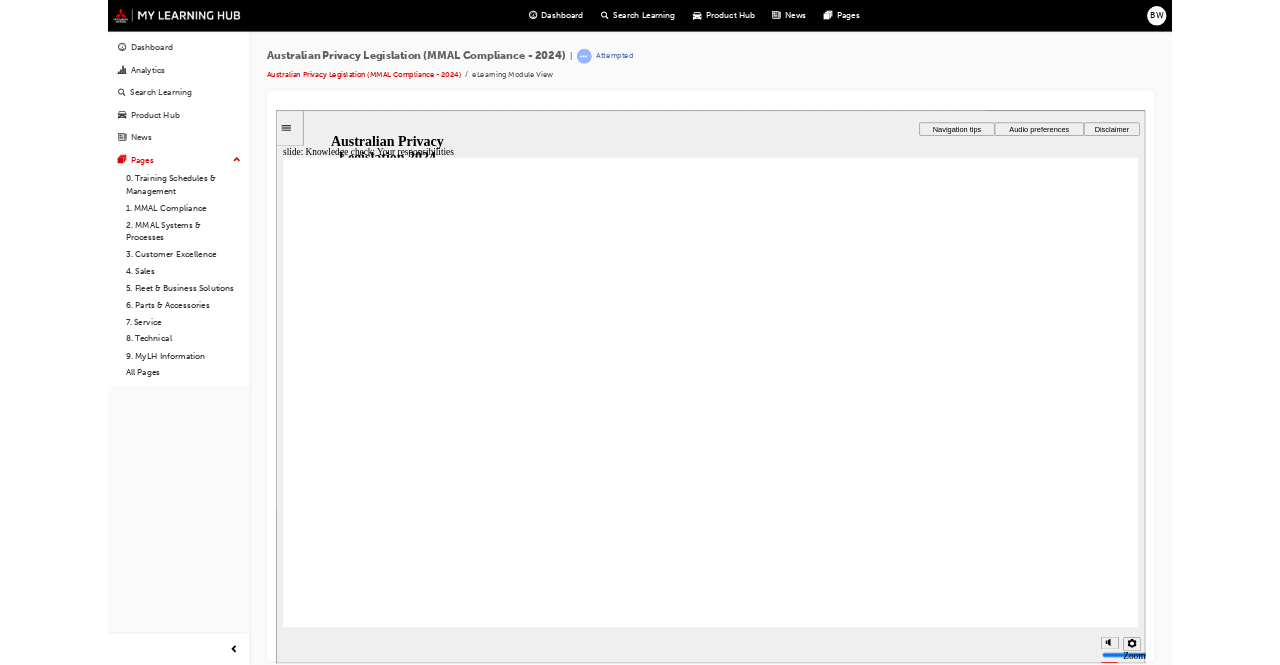scroll, scrollTop: 0, scrollLeft: 0, axis: both 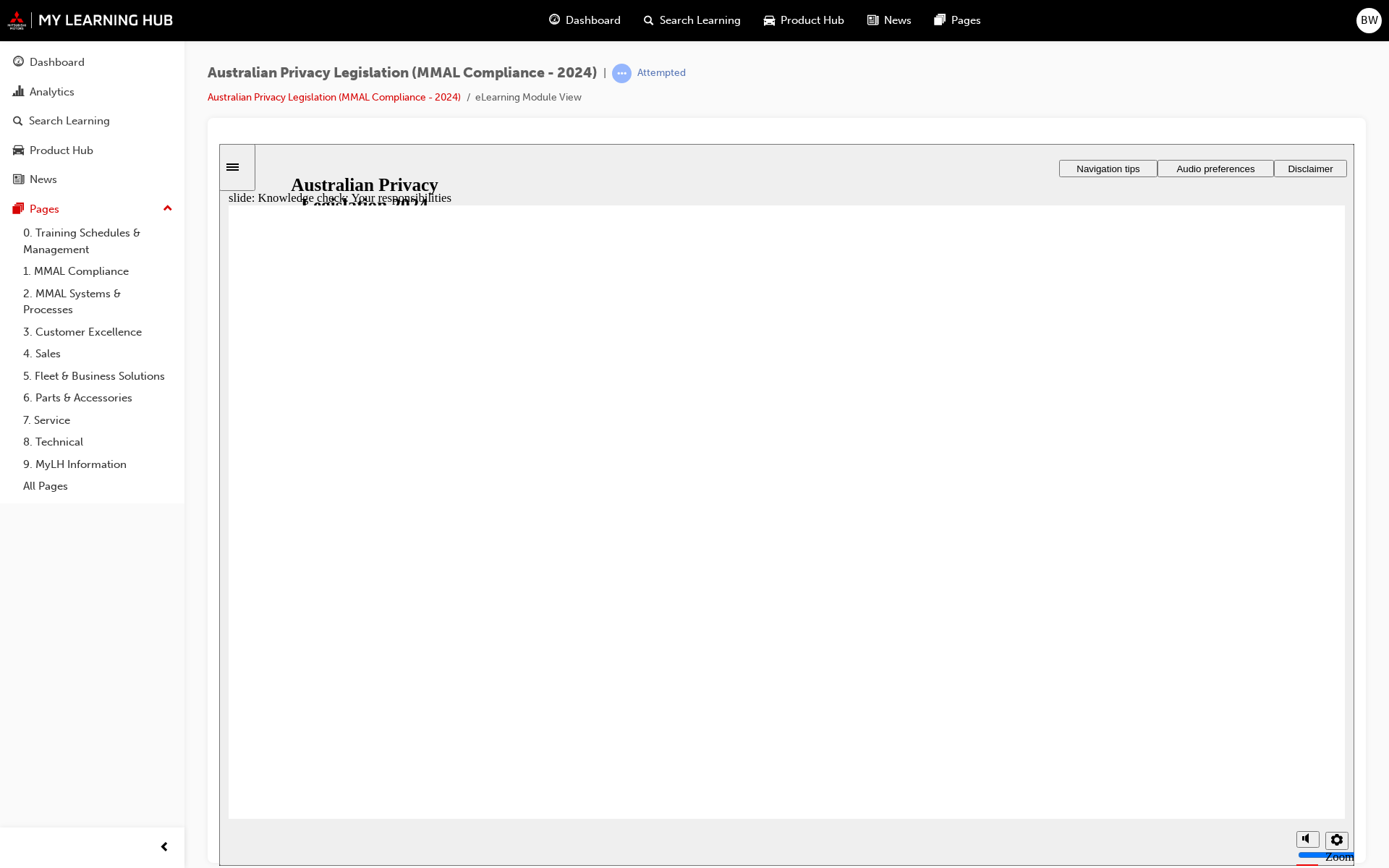 checkbox on "true" 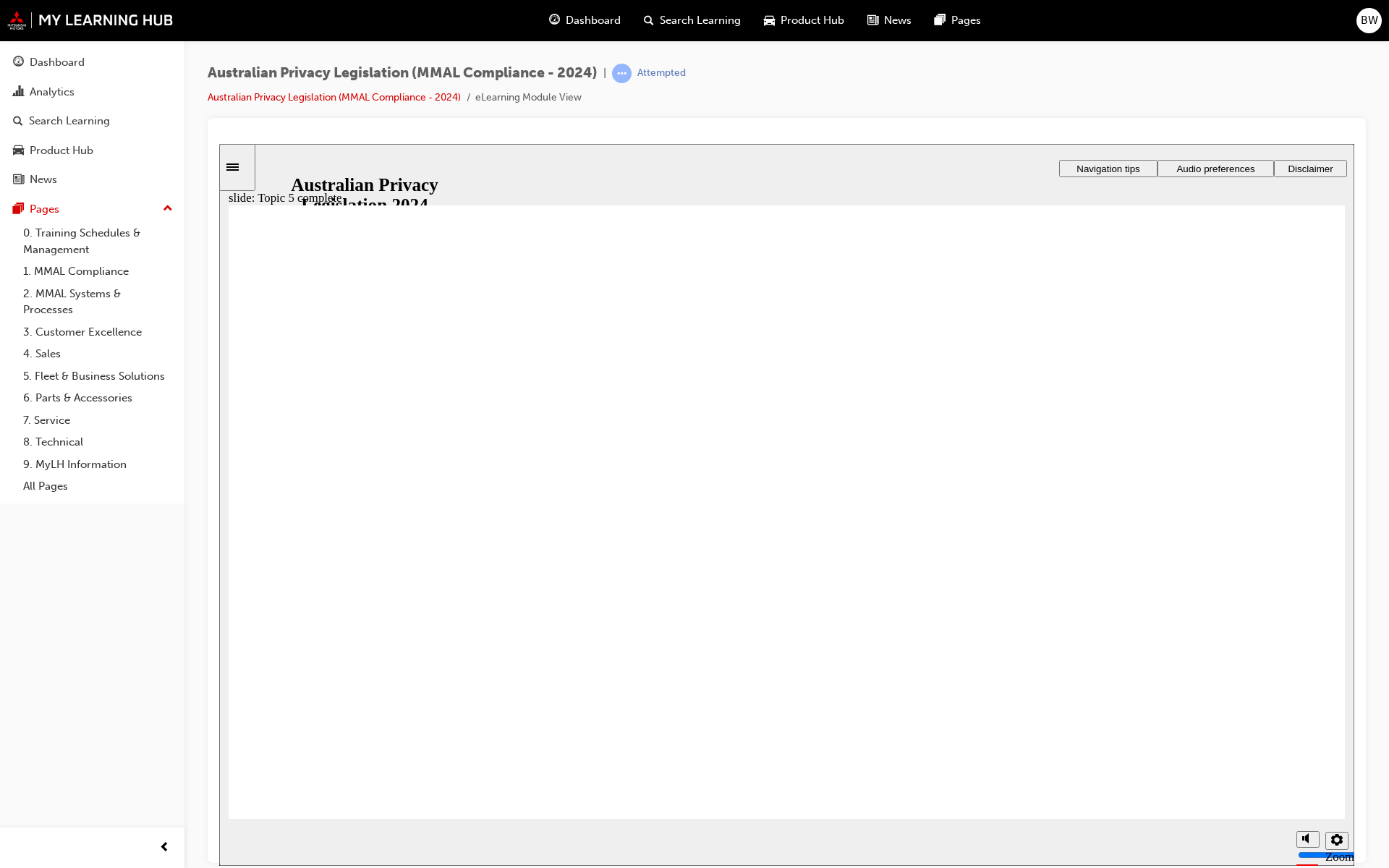 click 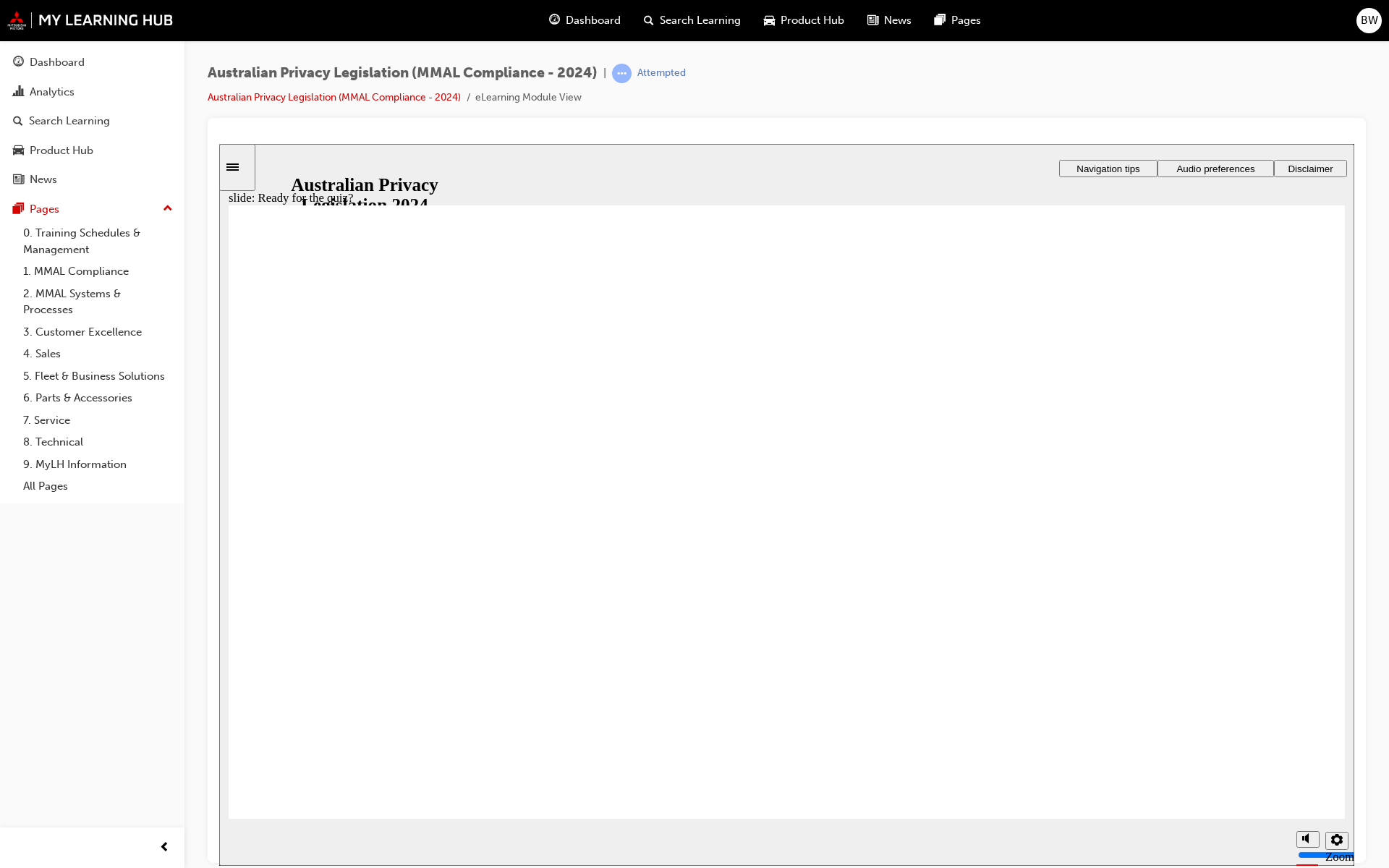 click 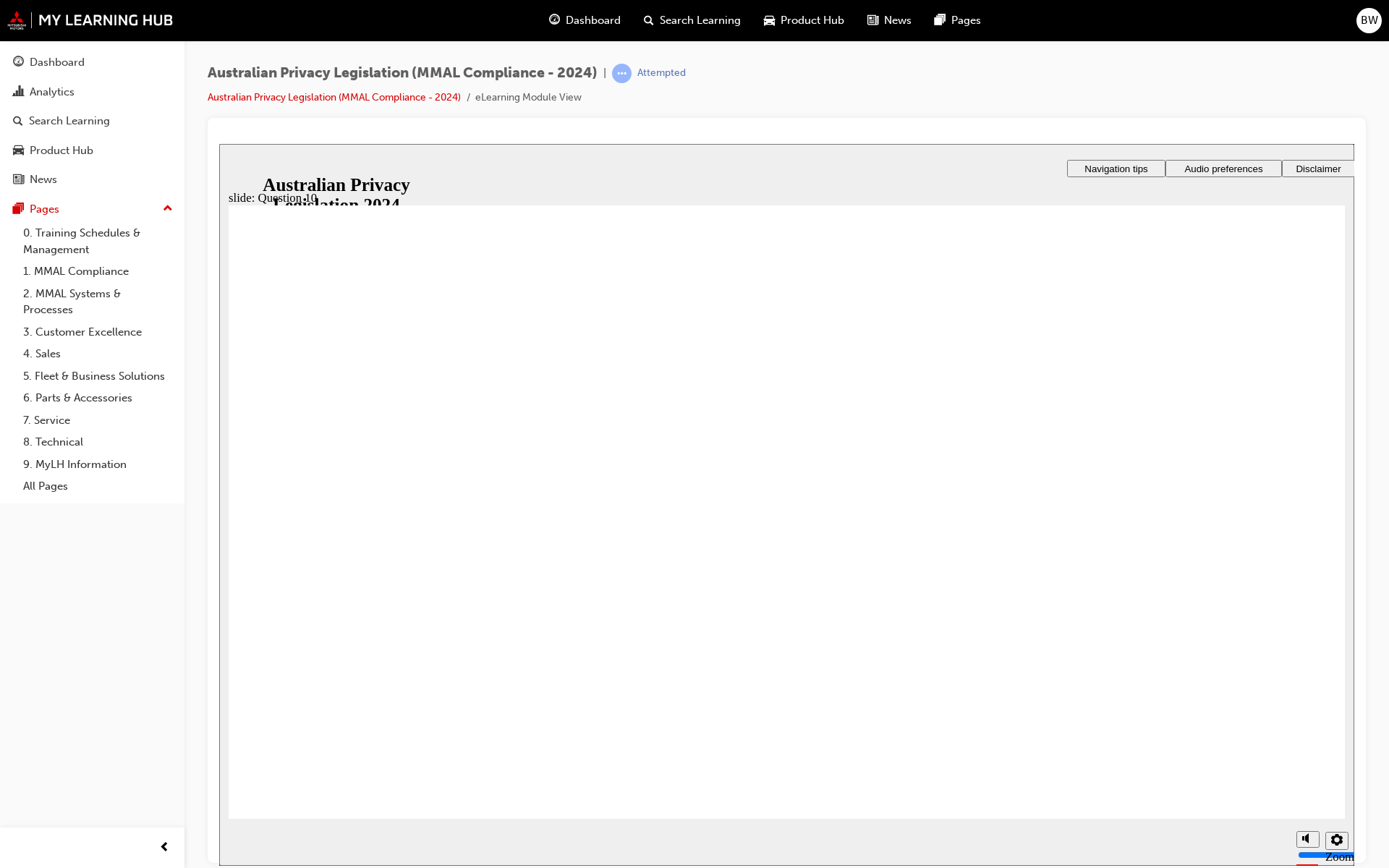 radio on "true" 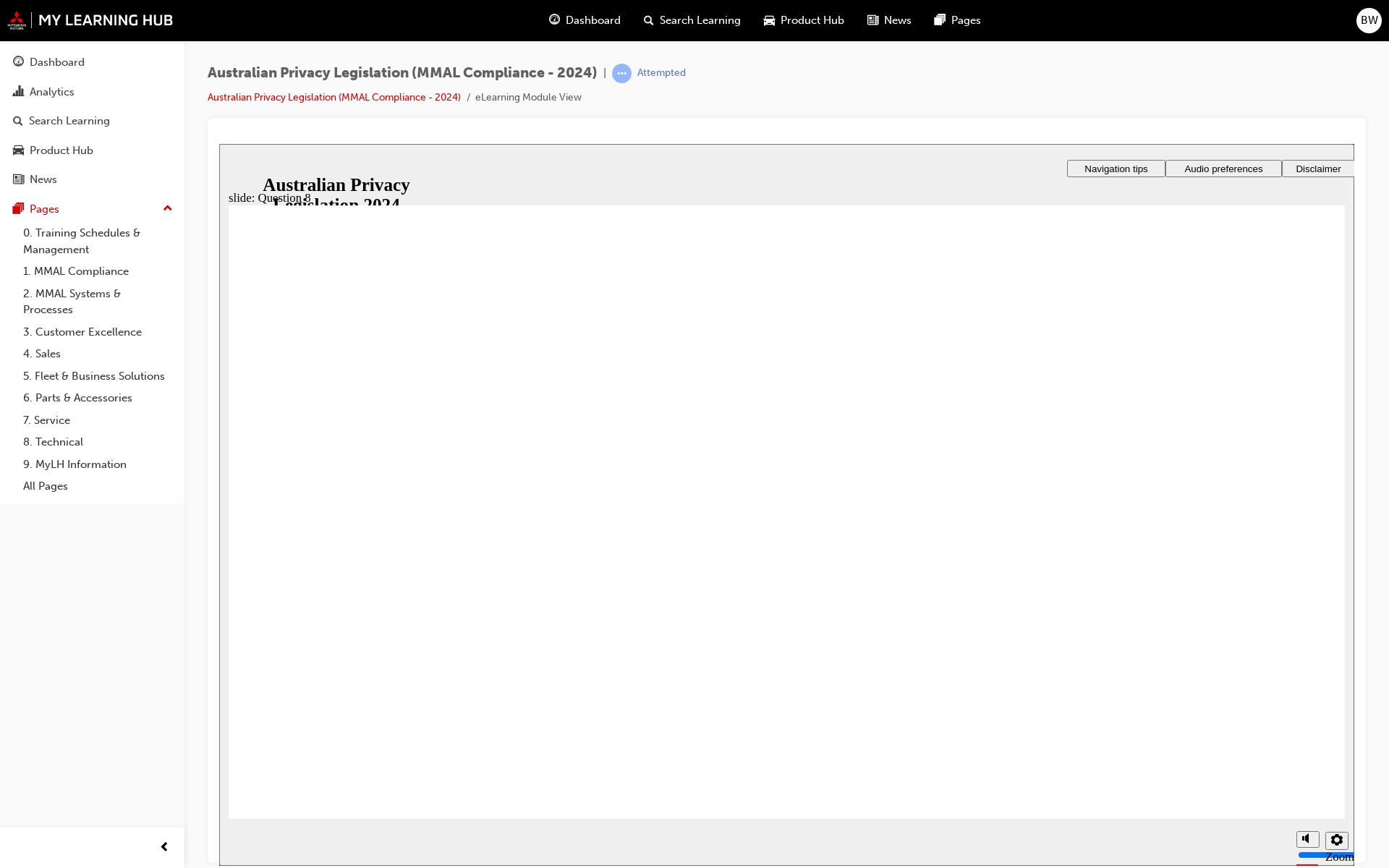 radio on "true" 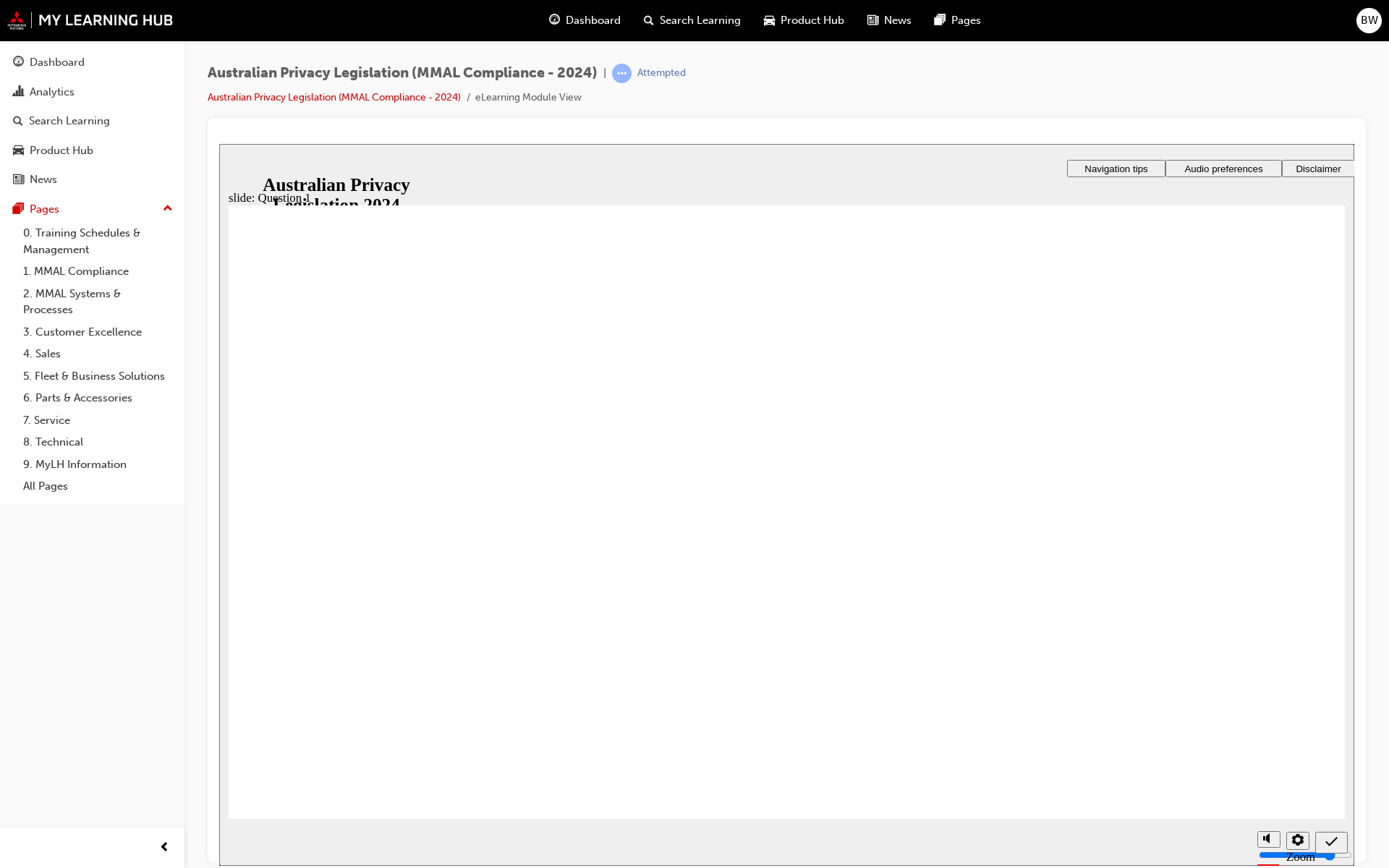 radio on "true" 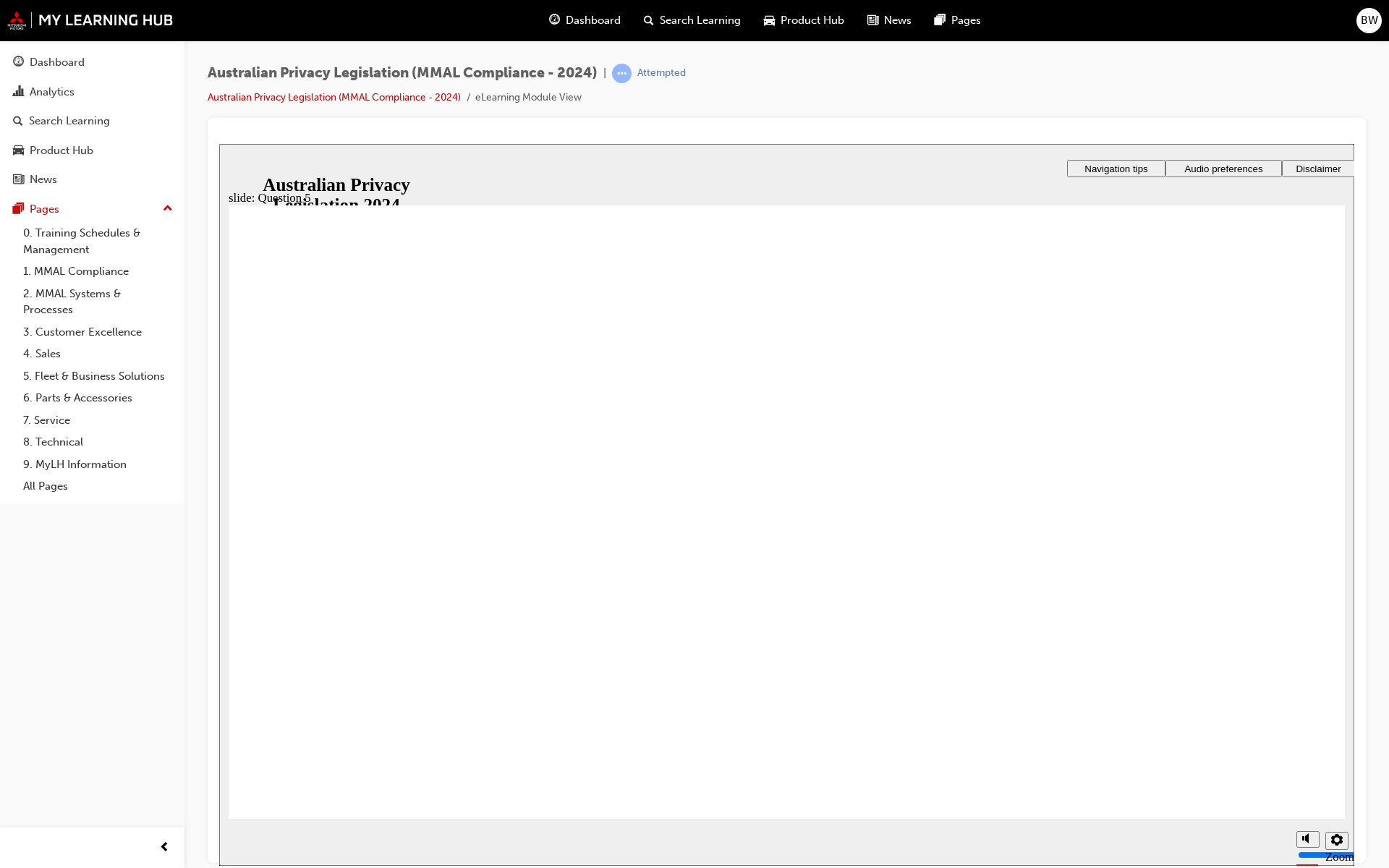 radio on "true" 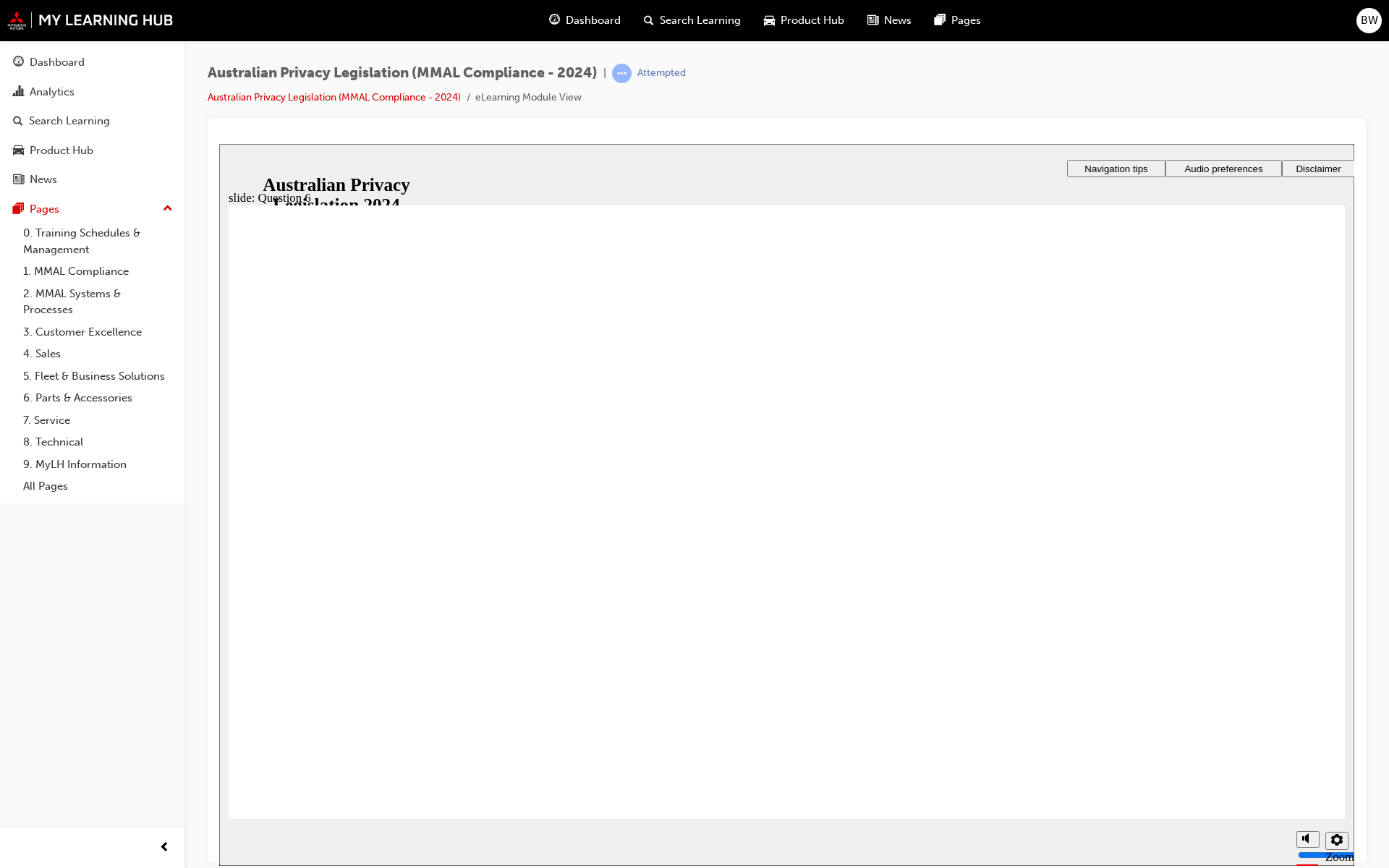 radio on "true" 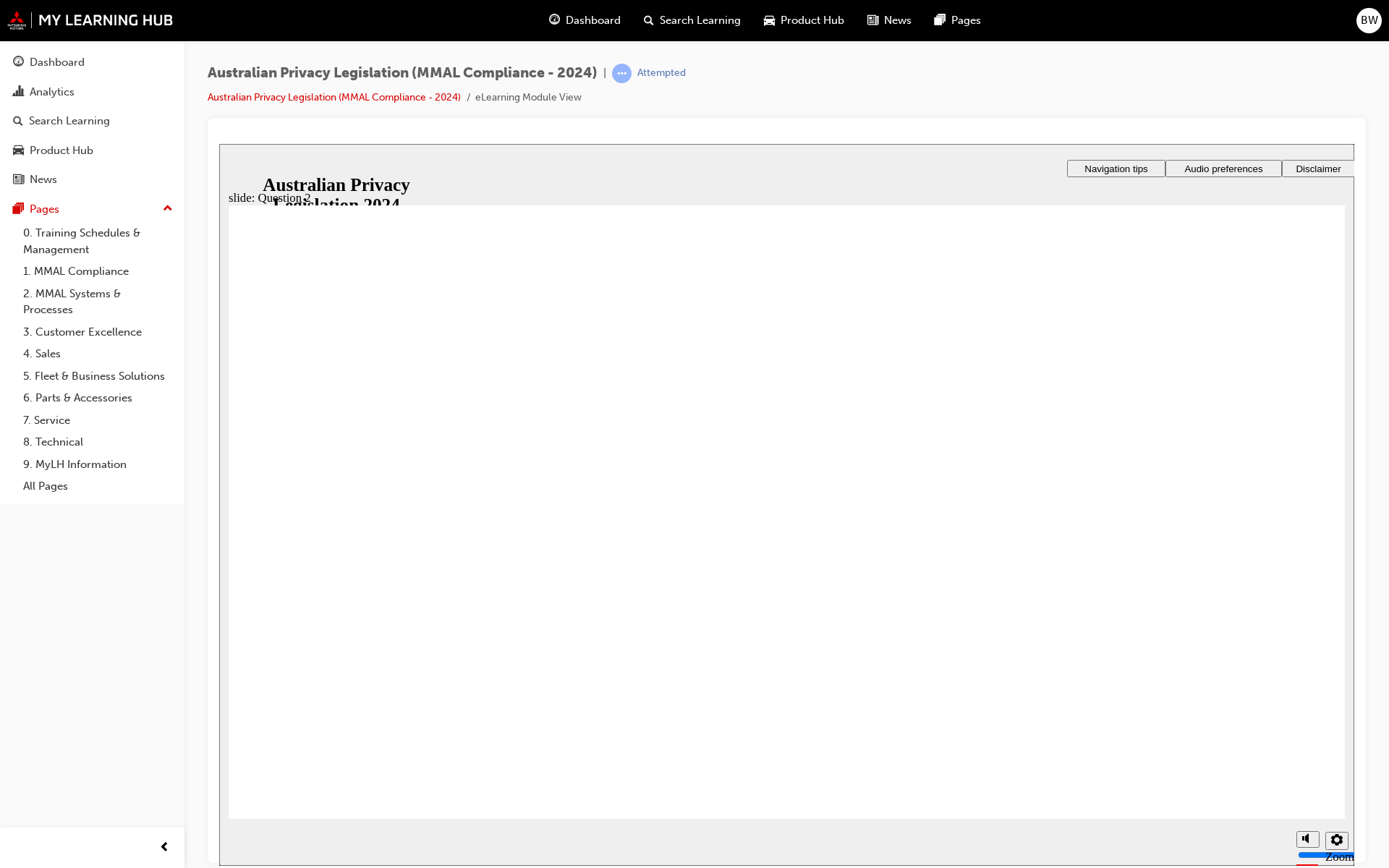 click 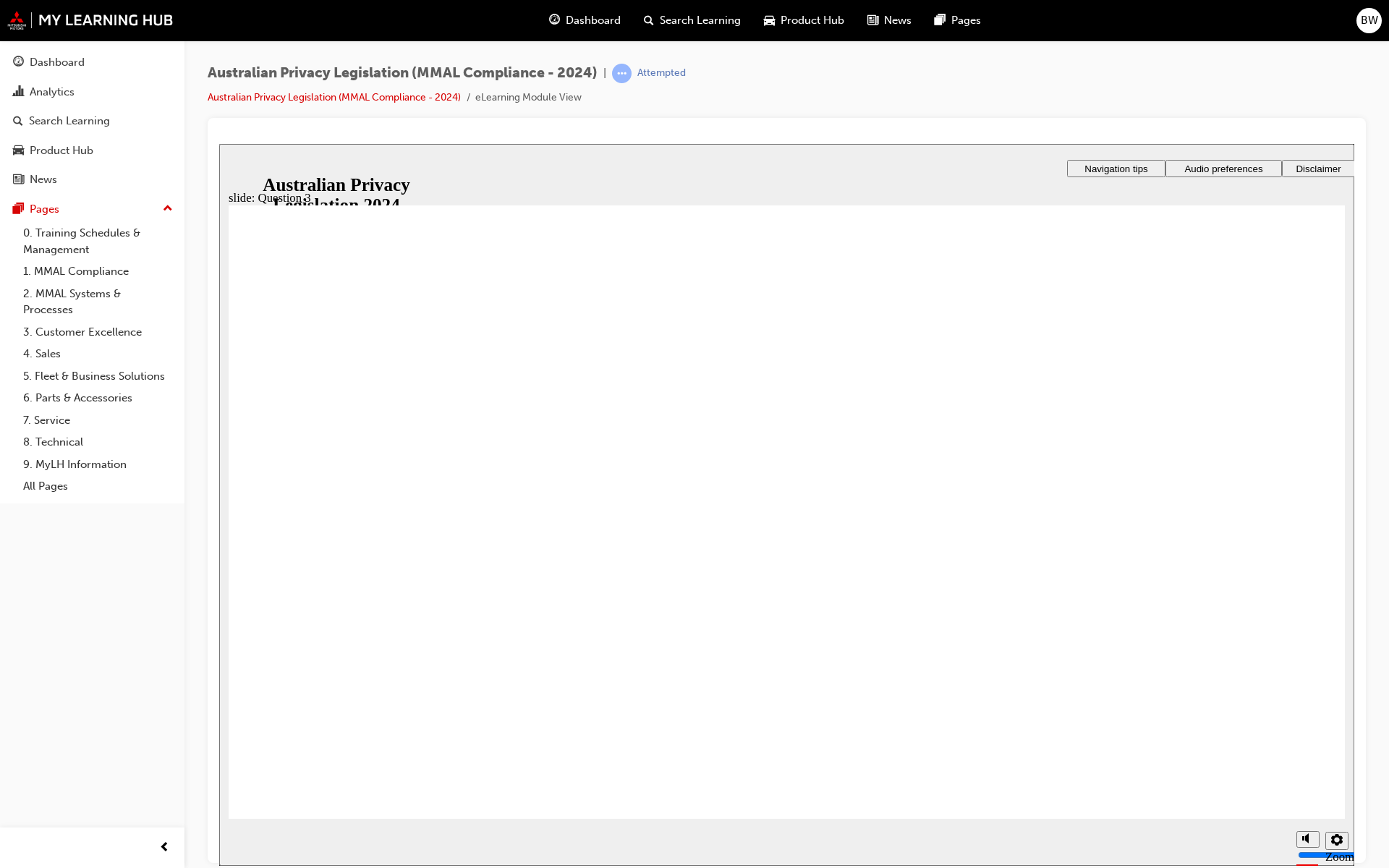 checkbox on "true" 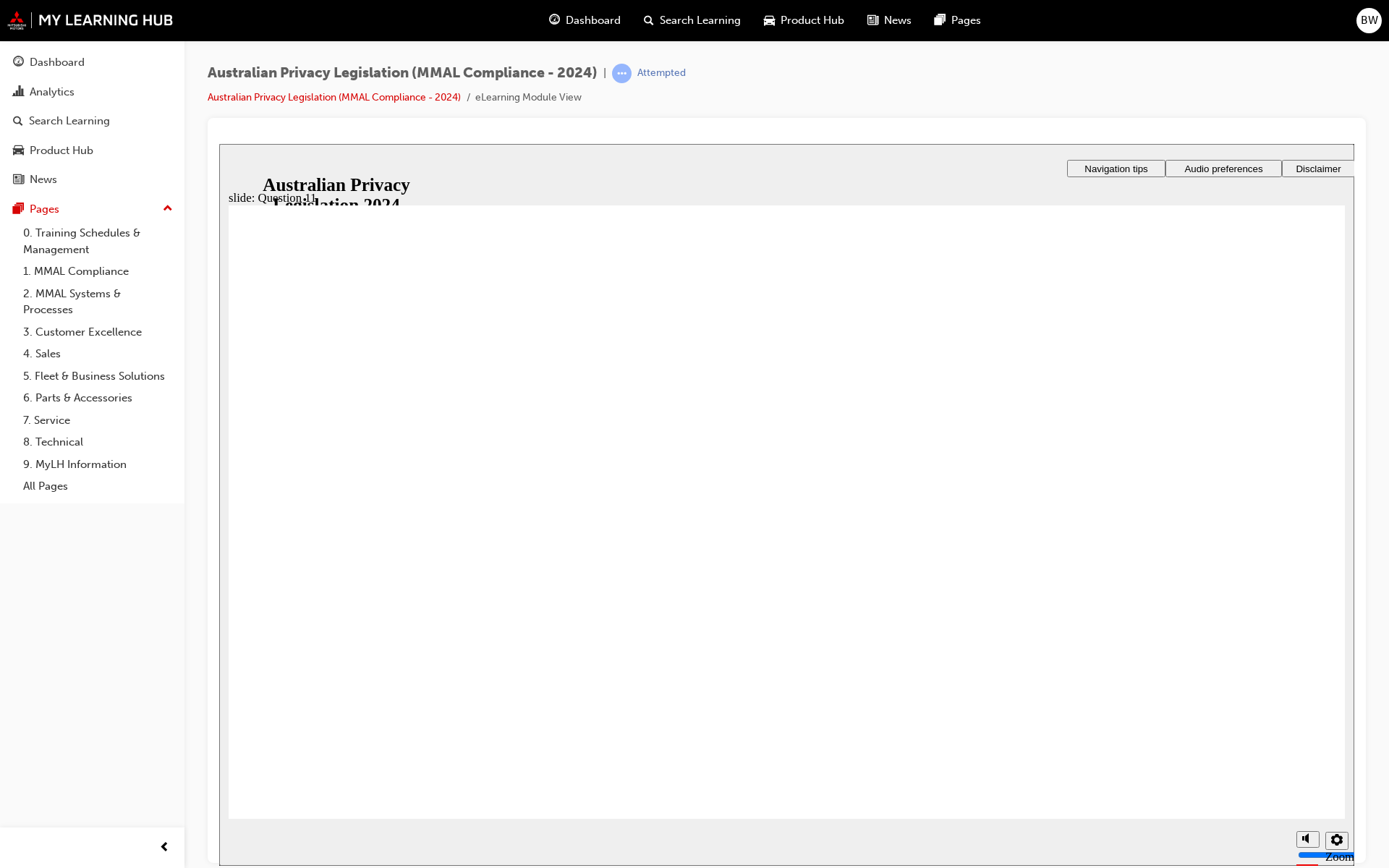 radio on "false" 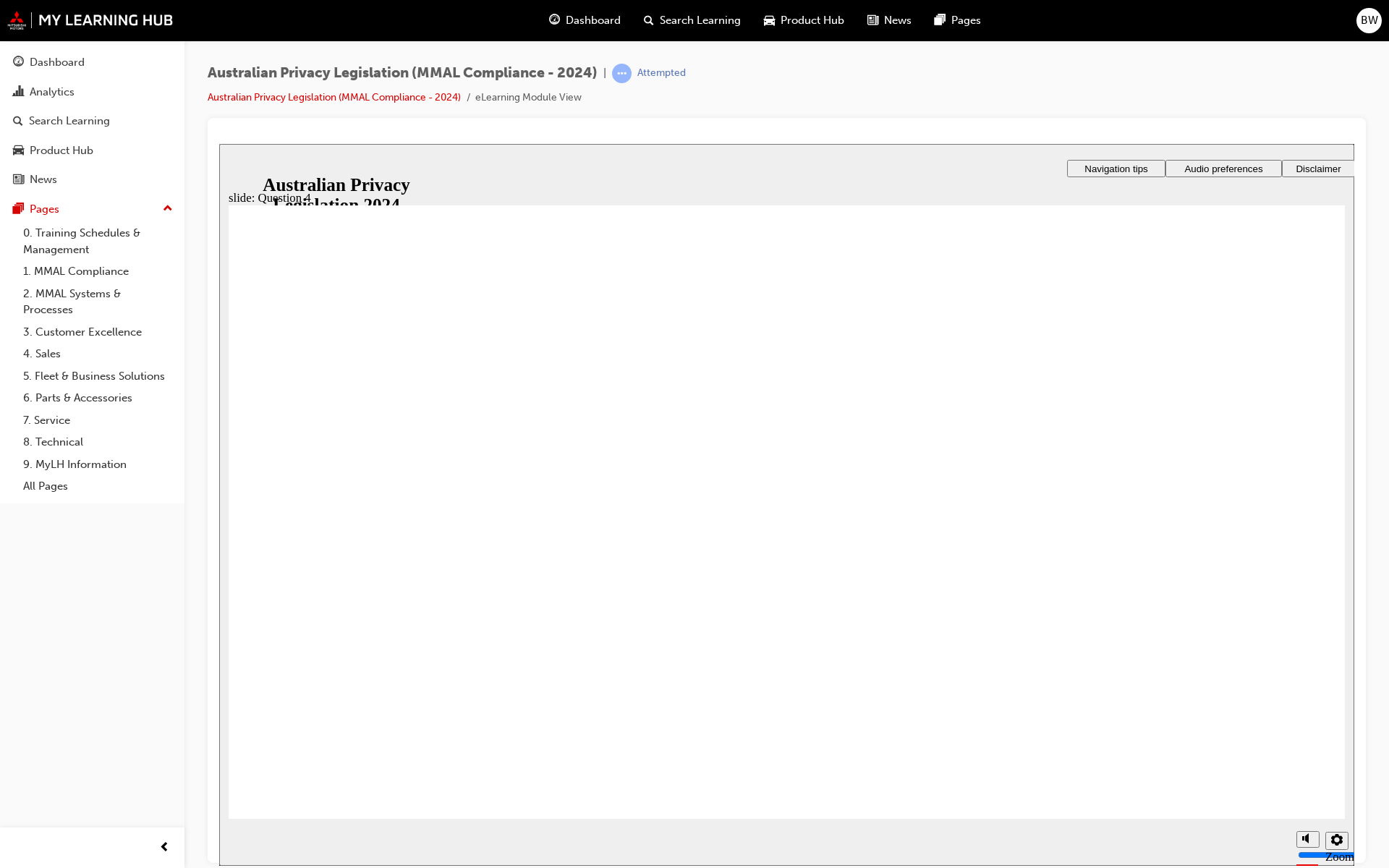 radio on "true" 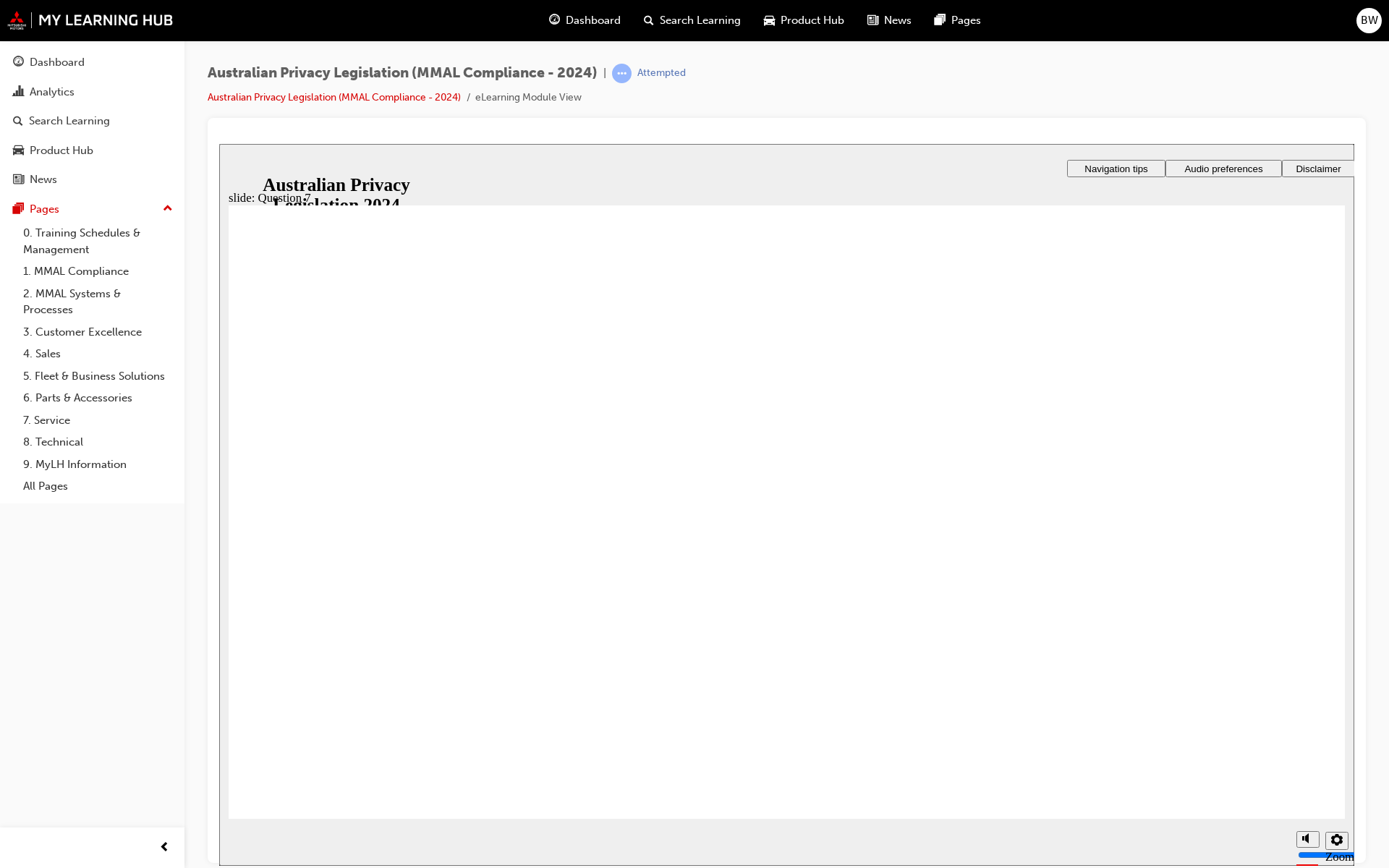 radio on "true" 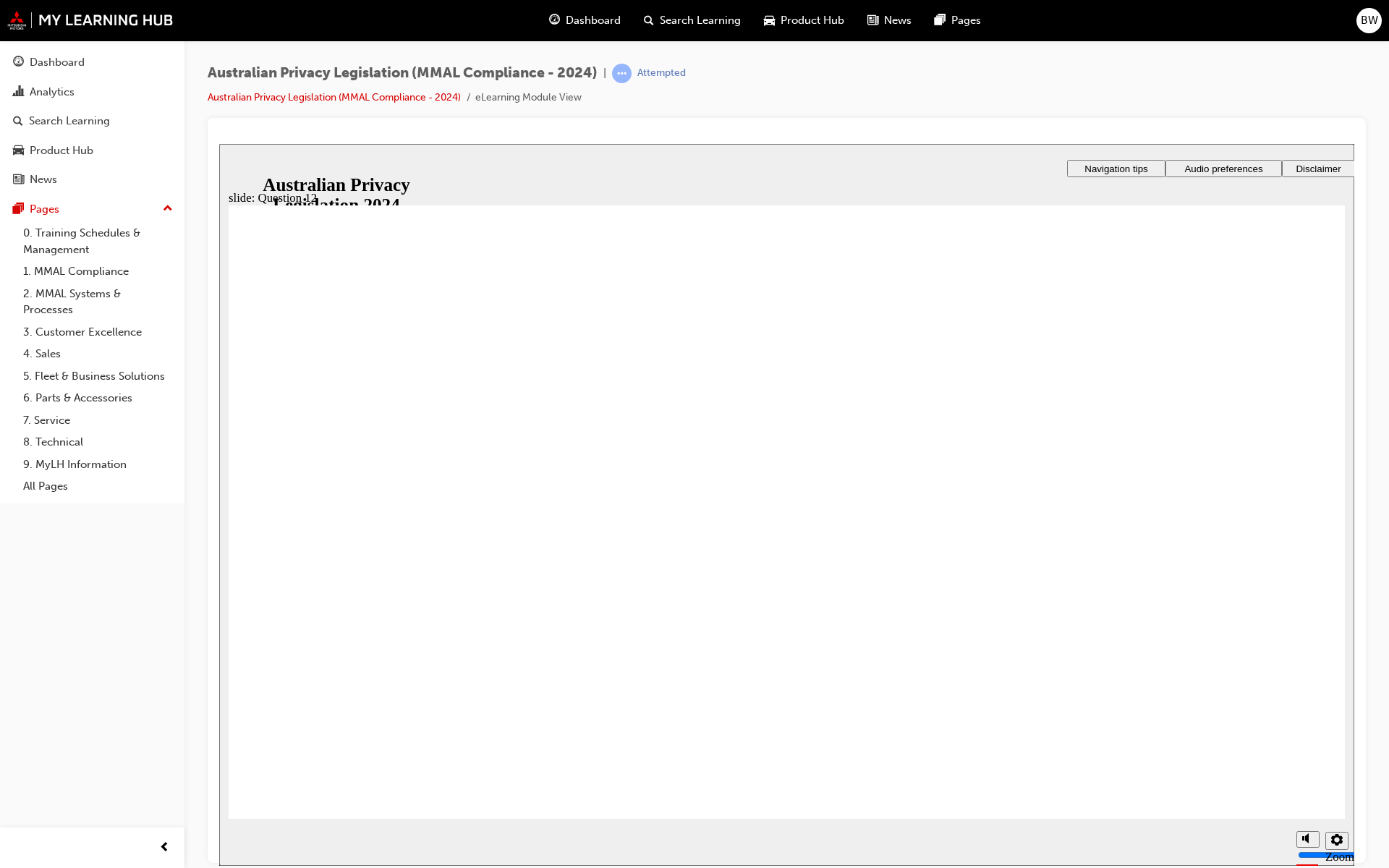 checkbox on "true" 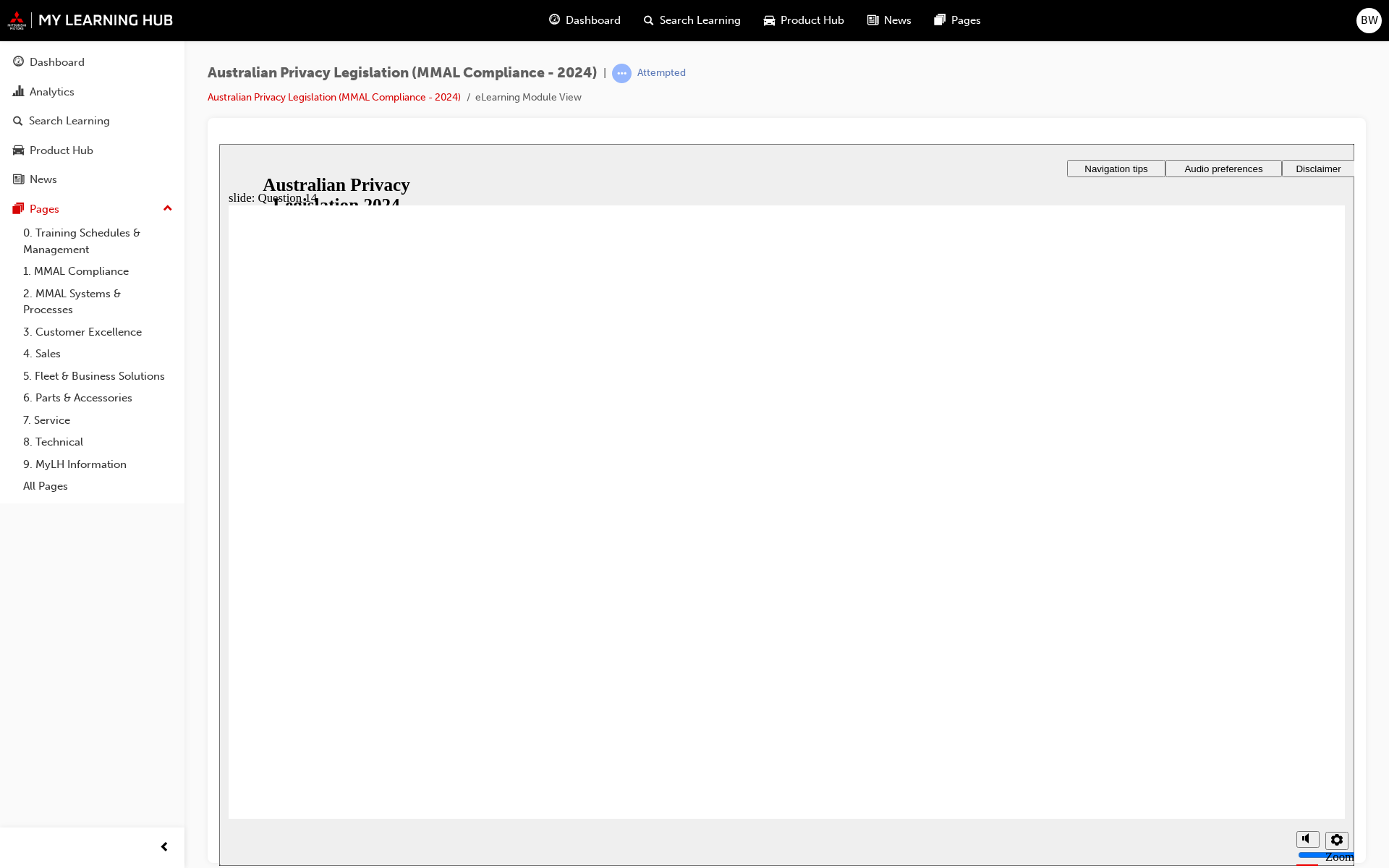 radio on "true" 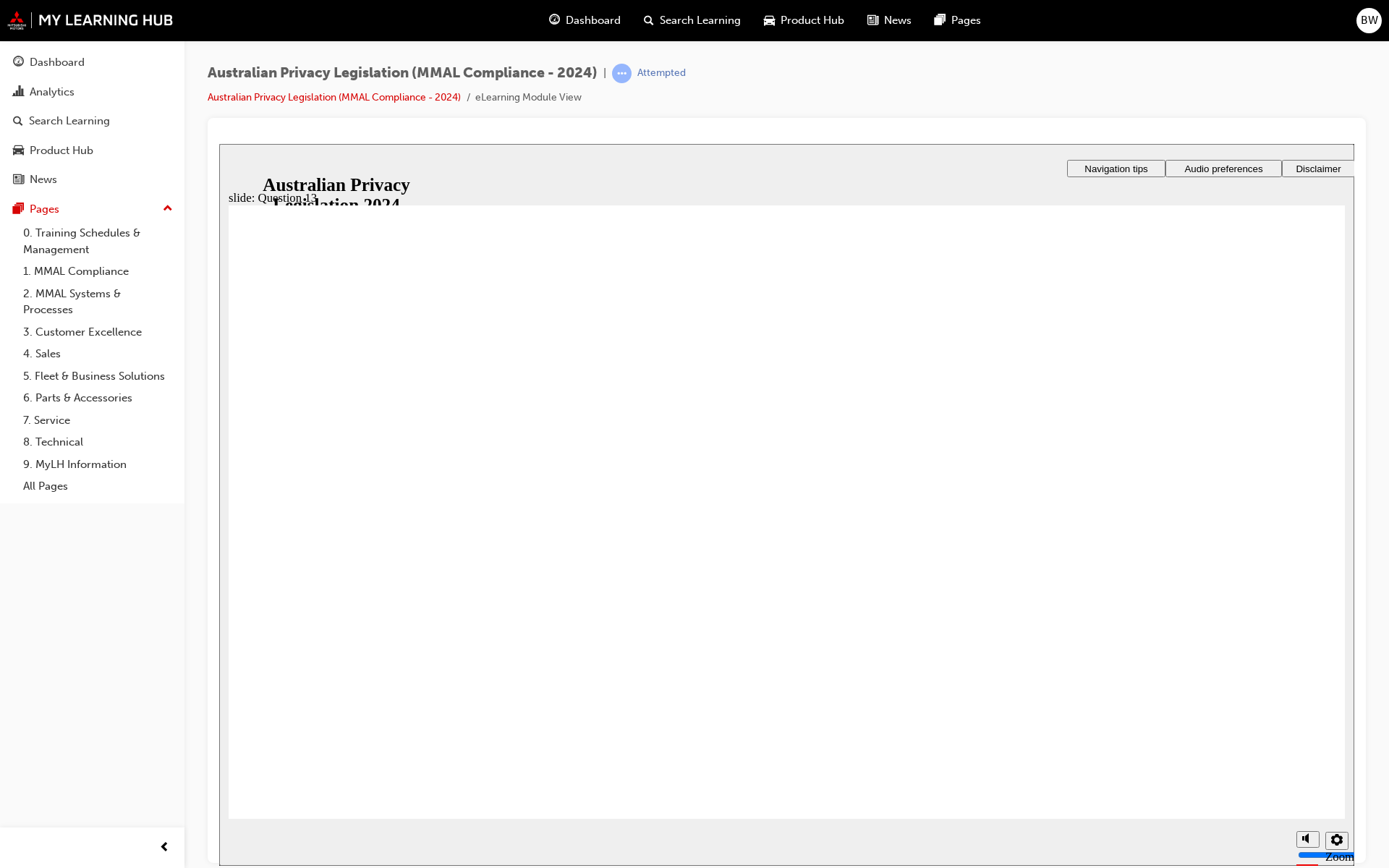 radio on "true" 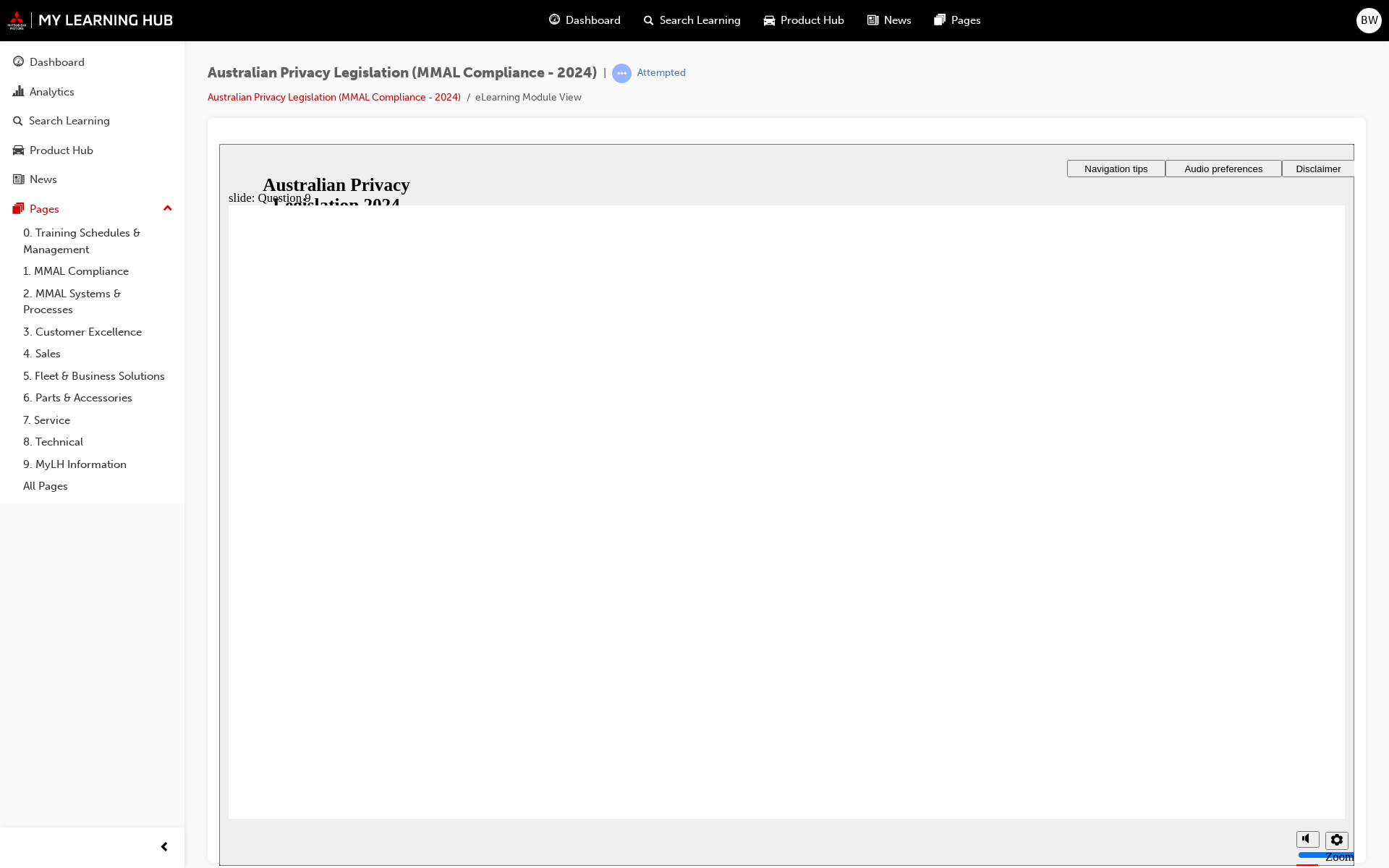 radio on "false" 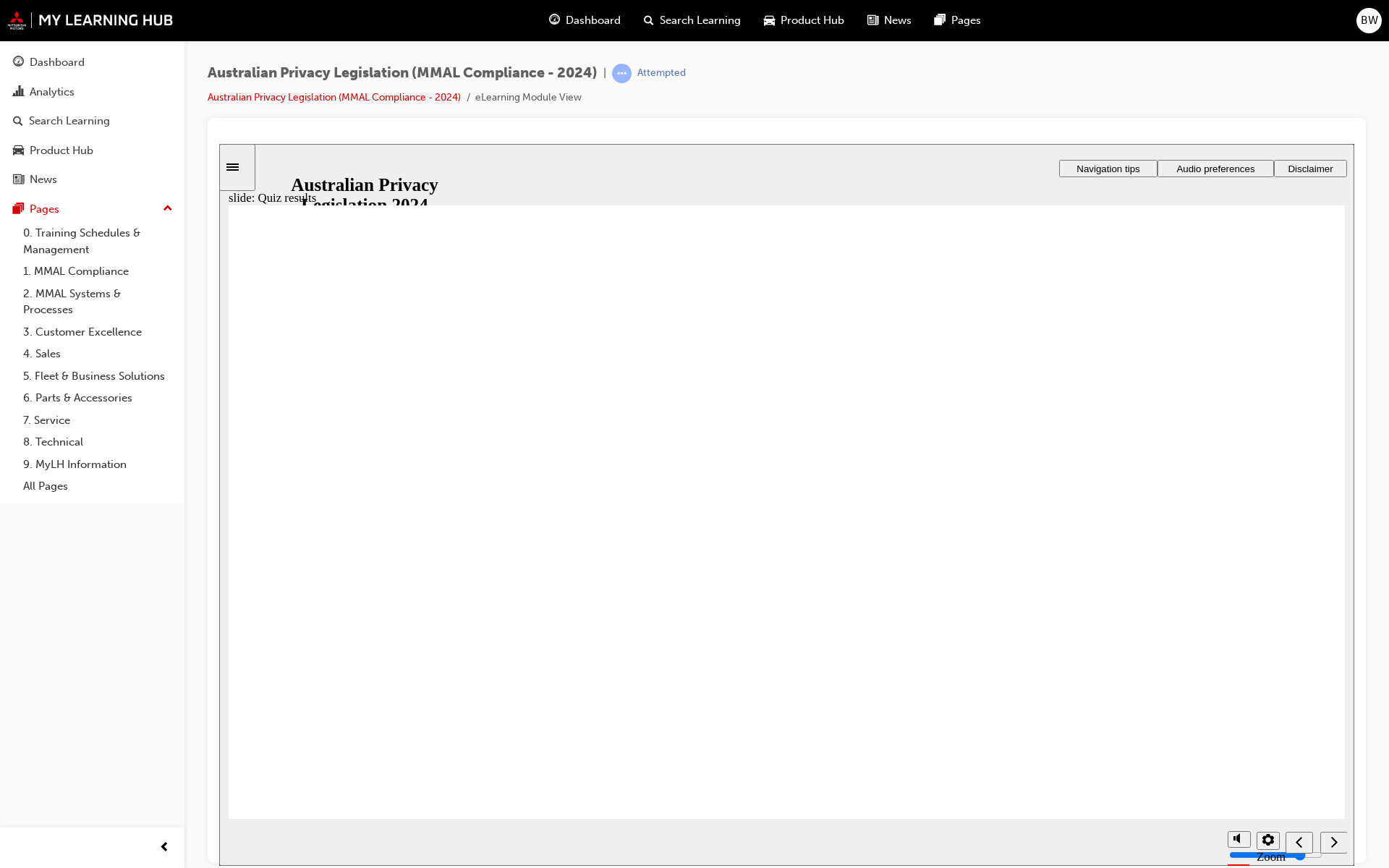 click on "Retry quiz Retry quiz" at bounding box center (955, 2543) 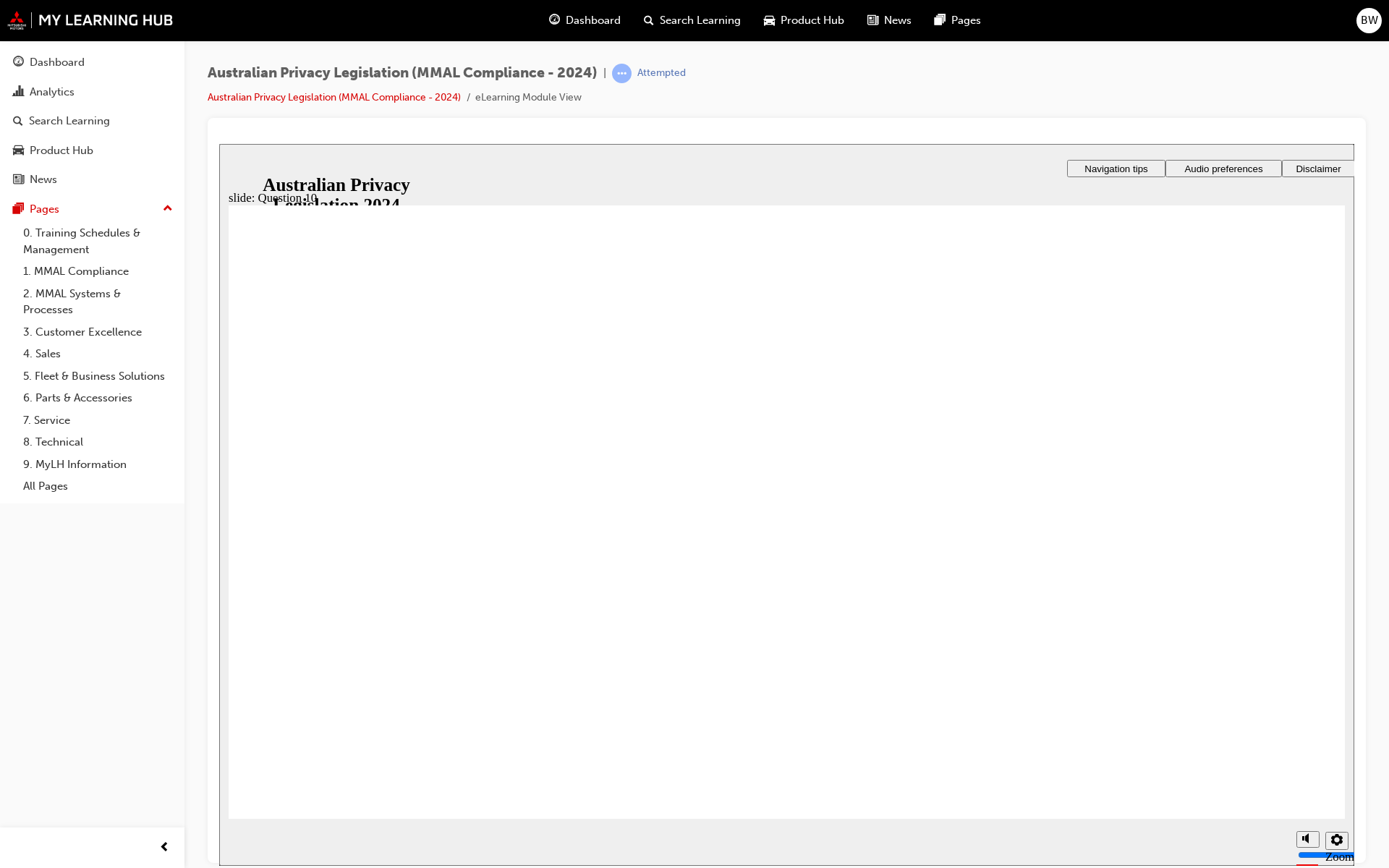 radio on "true" 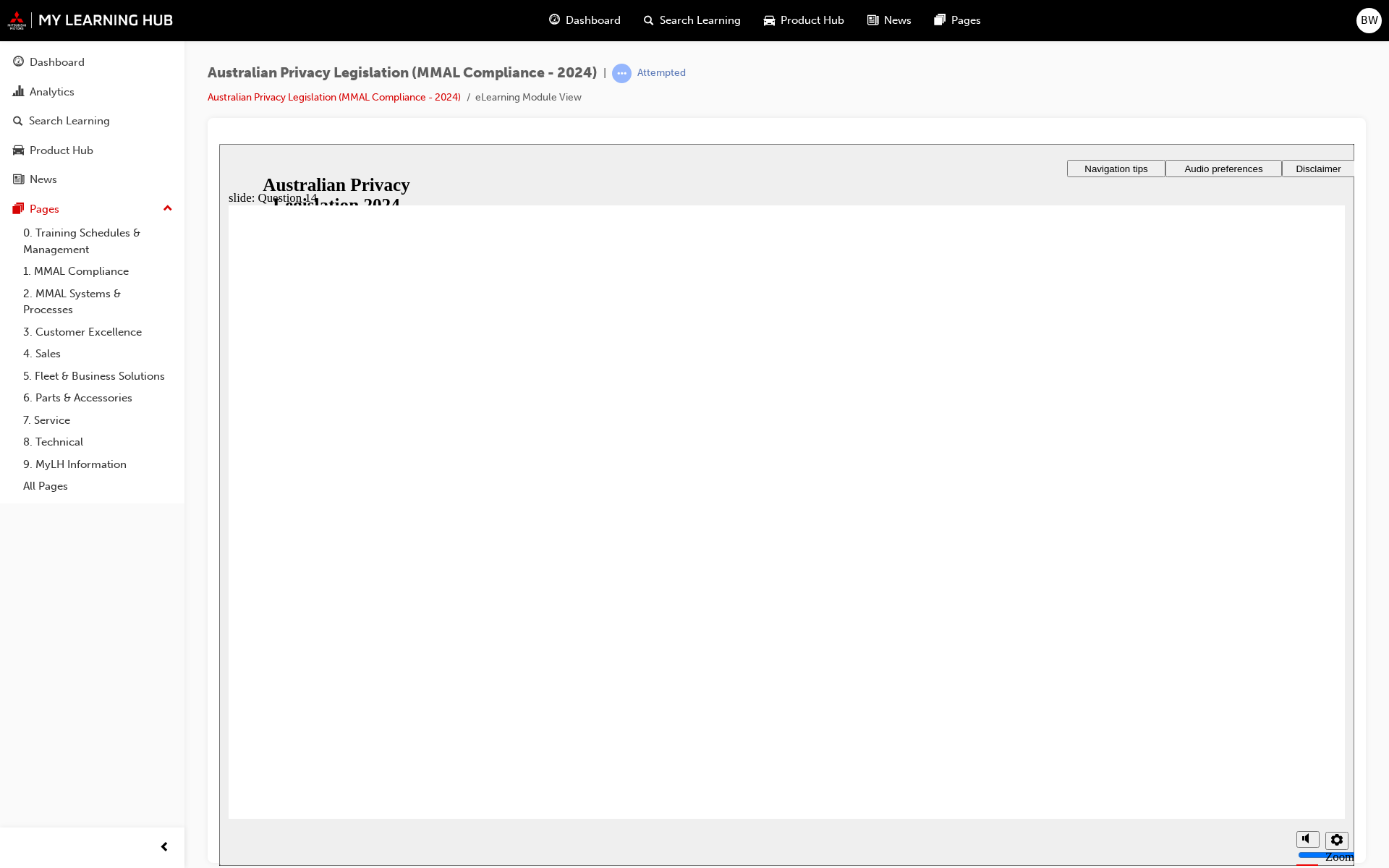 radio on "true" 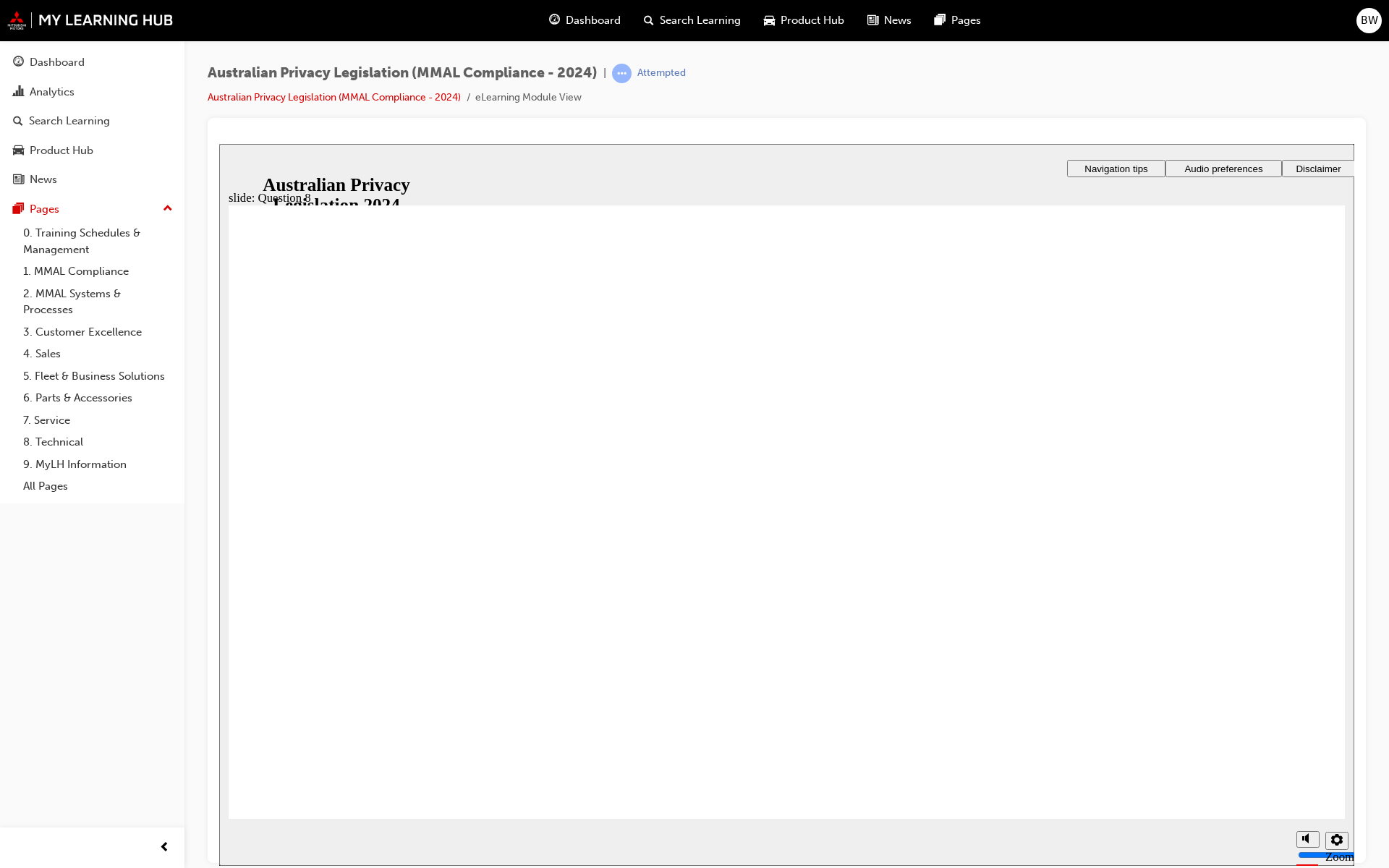 radio on "true" 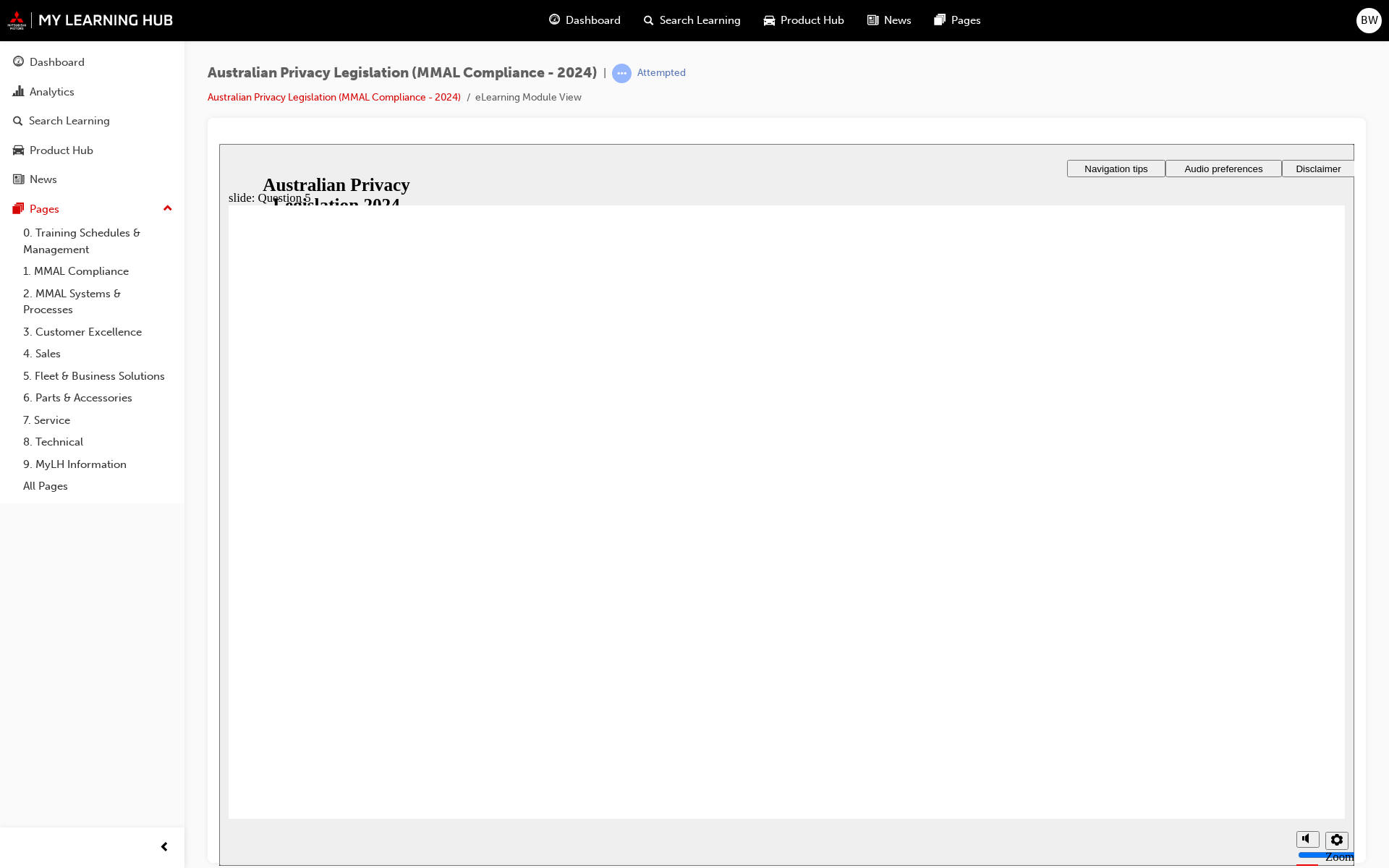 radio on "true" 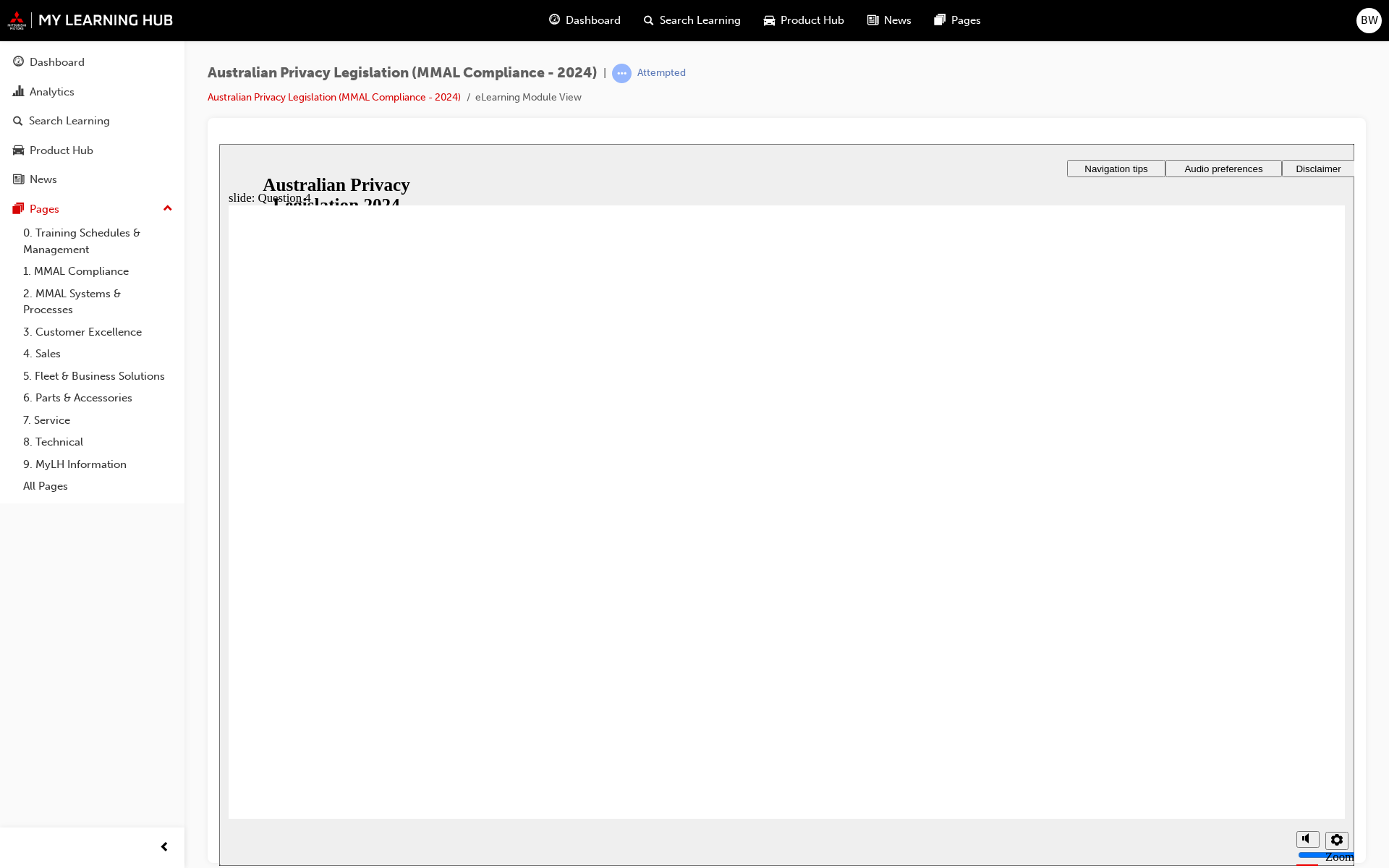 click at bounding box center [786, 1369] 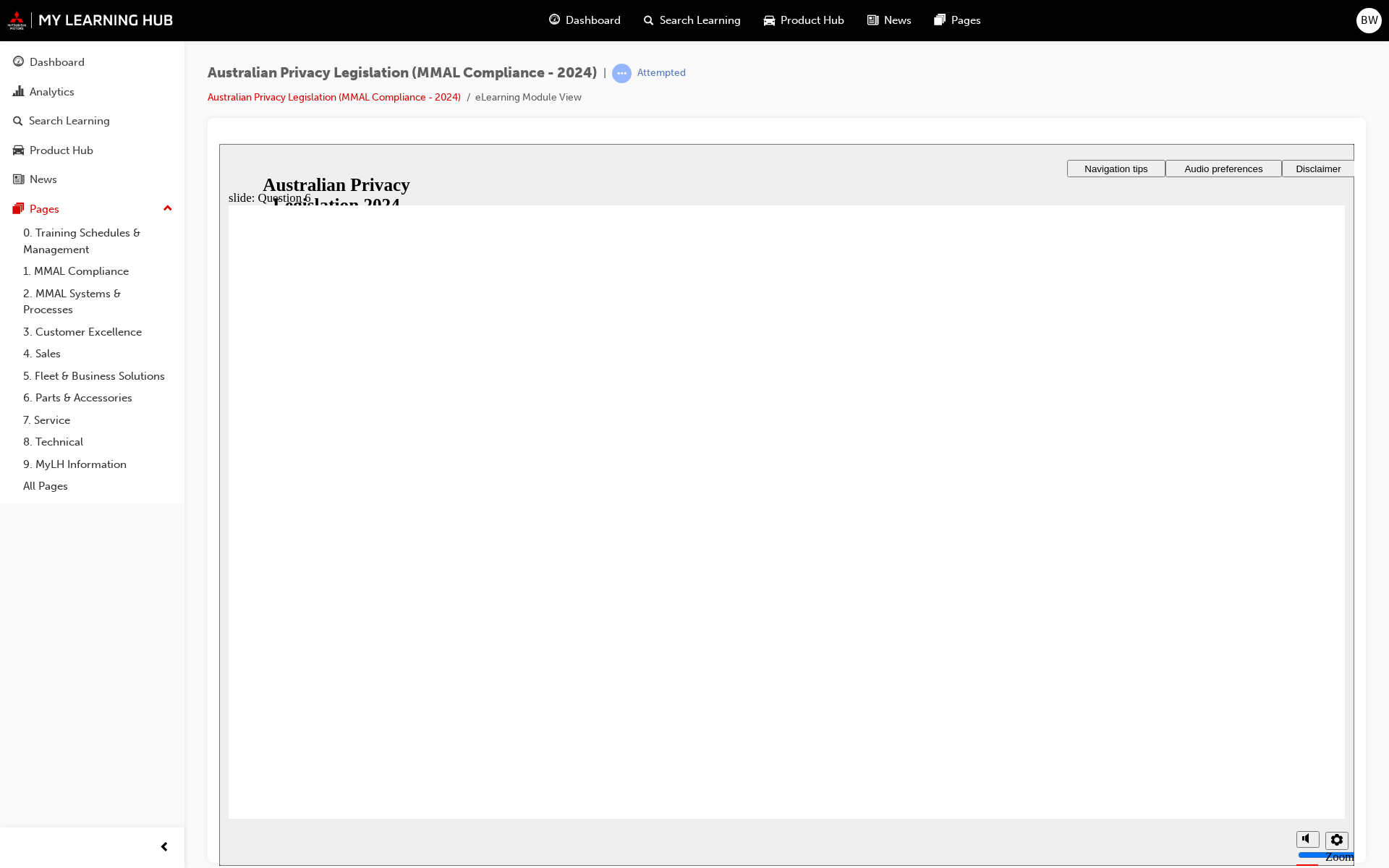 radio on "true" 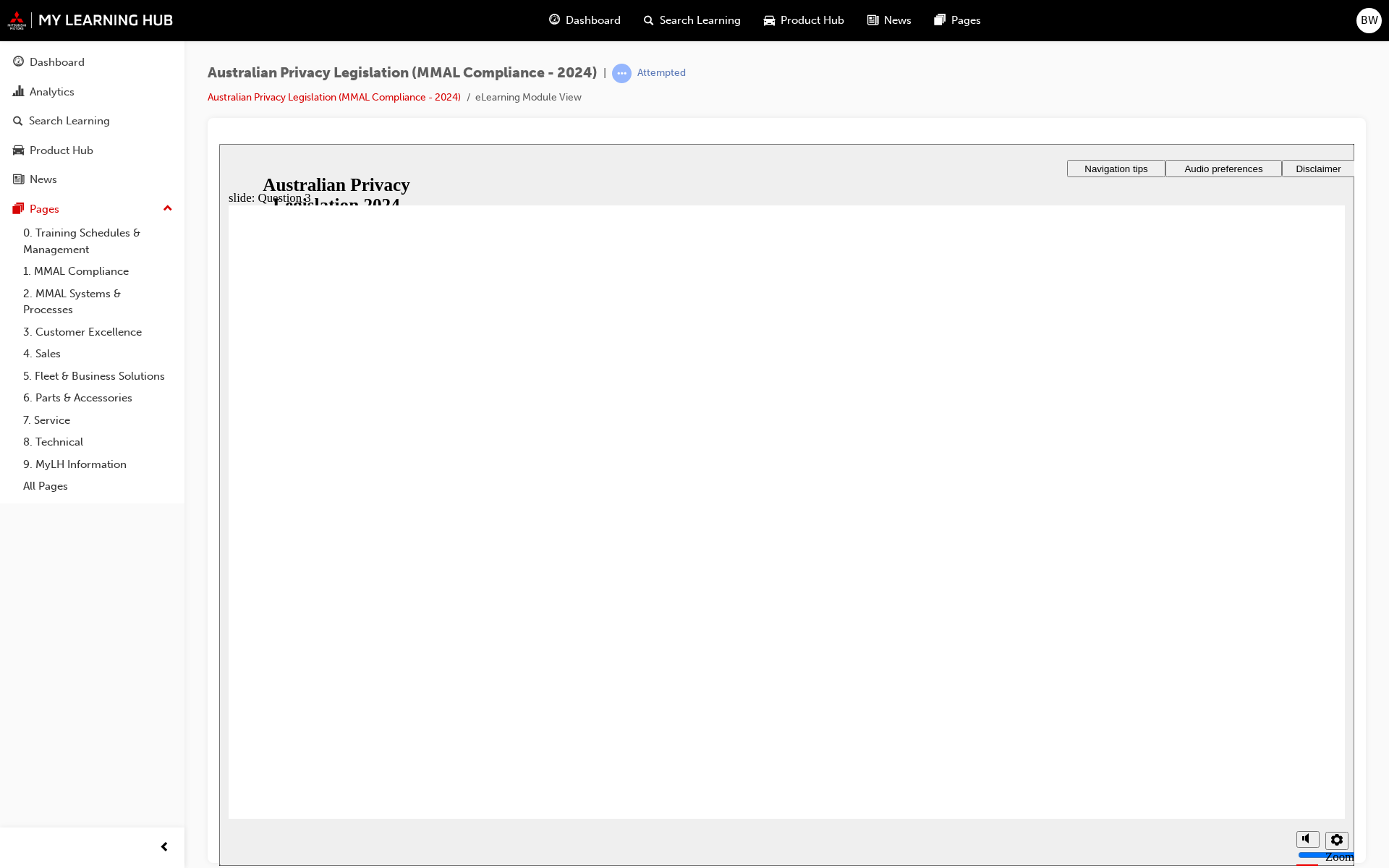 checkbox on "true" 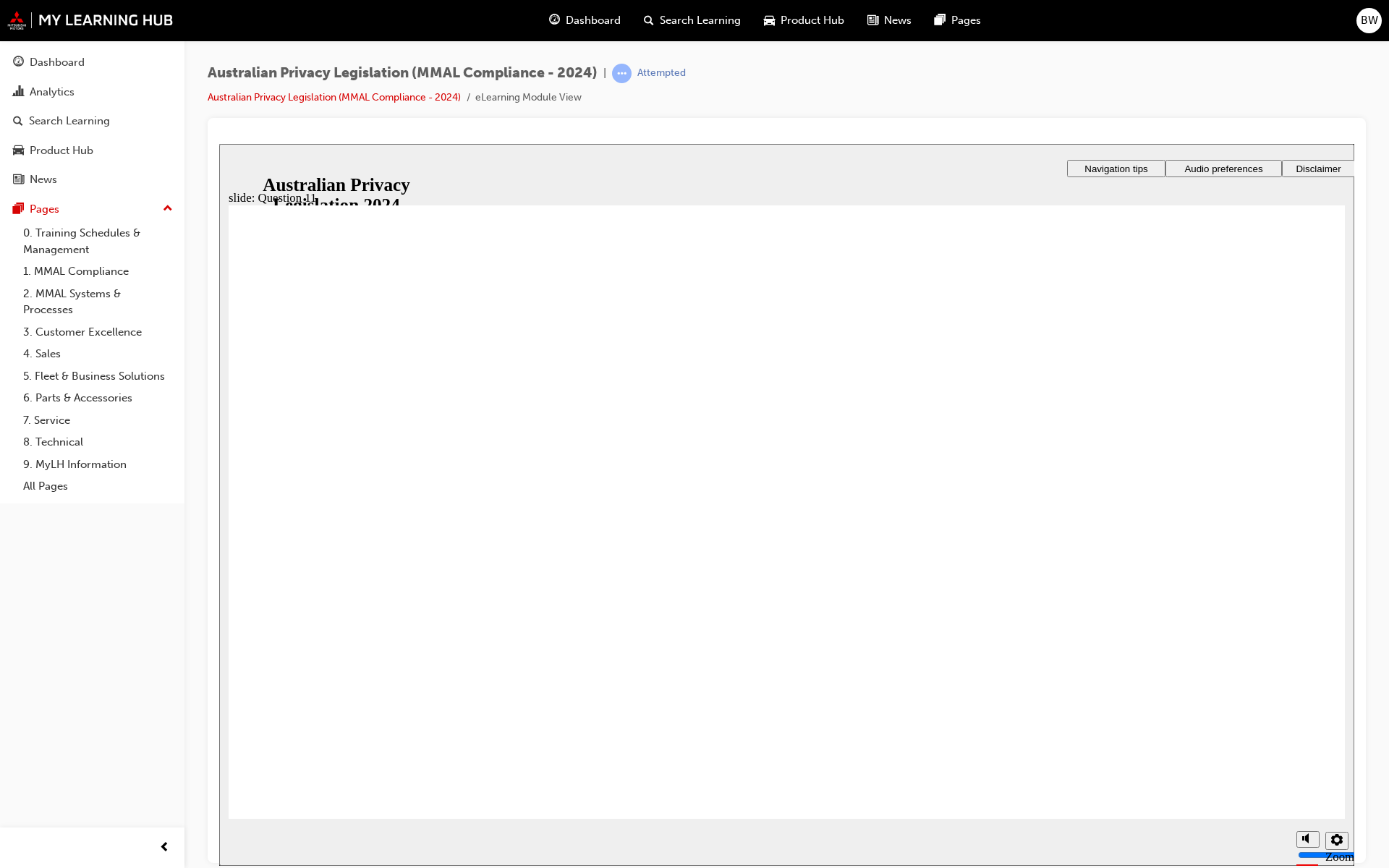 radio on "true" 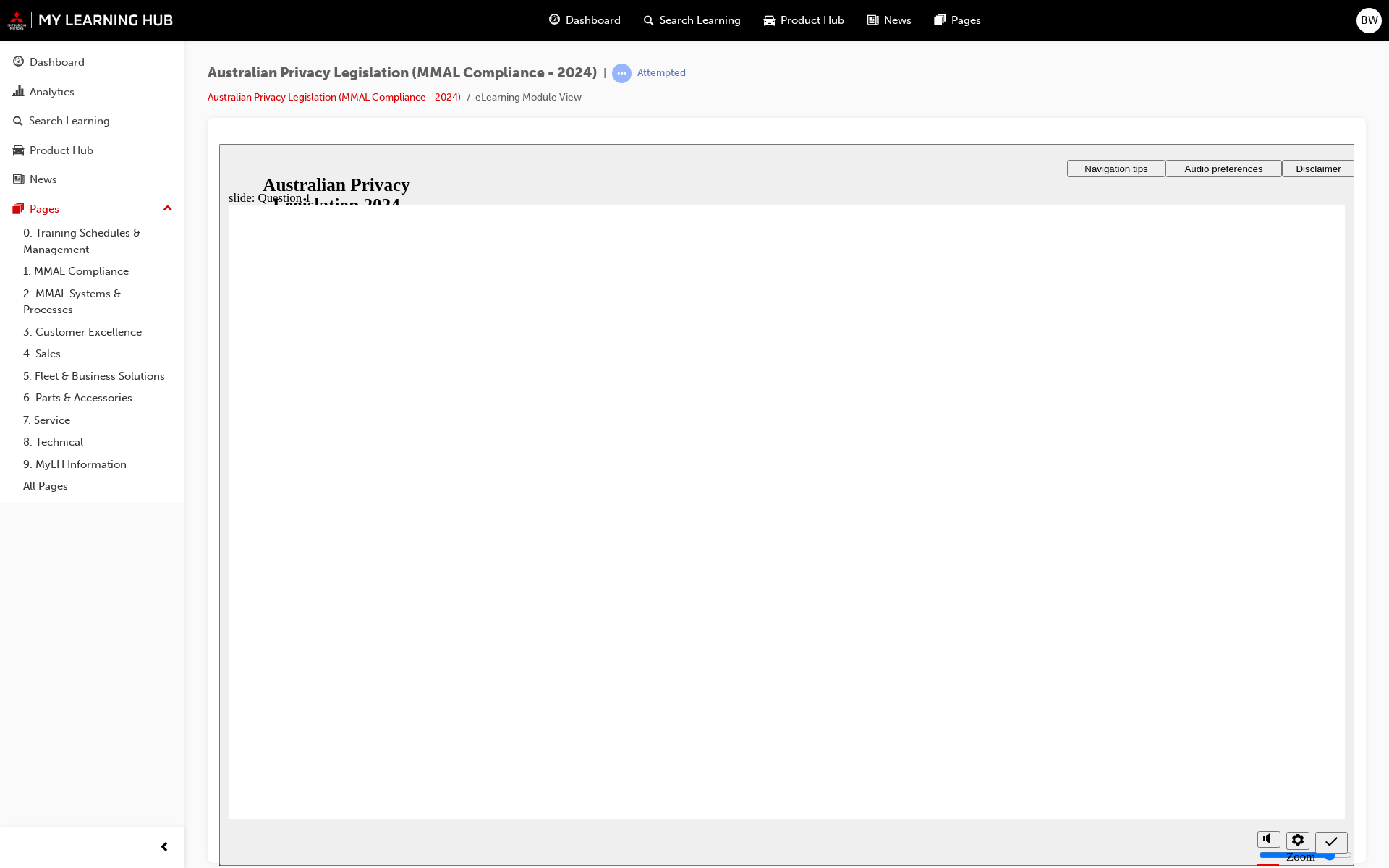 radio on "true" 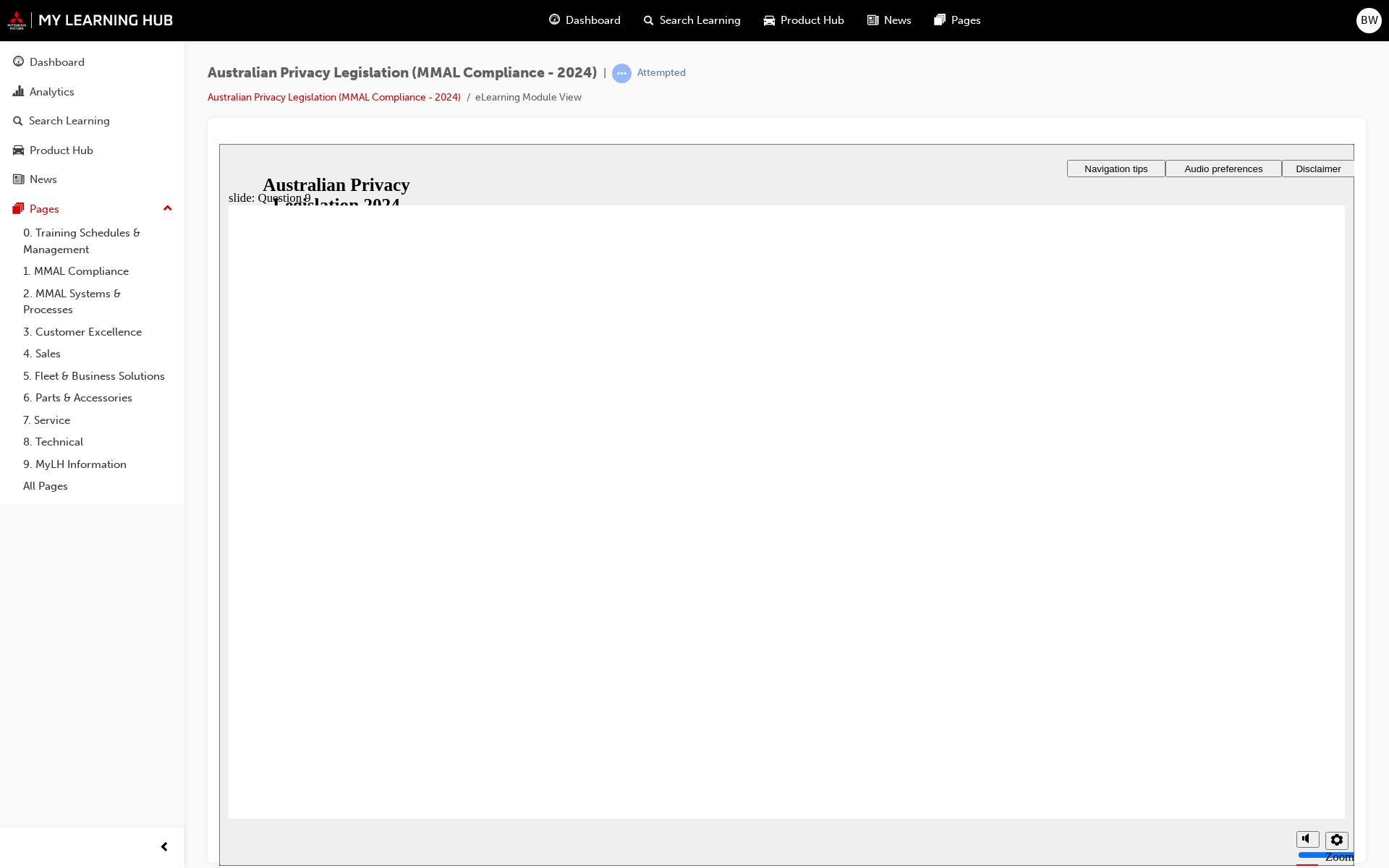 radio on "true" 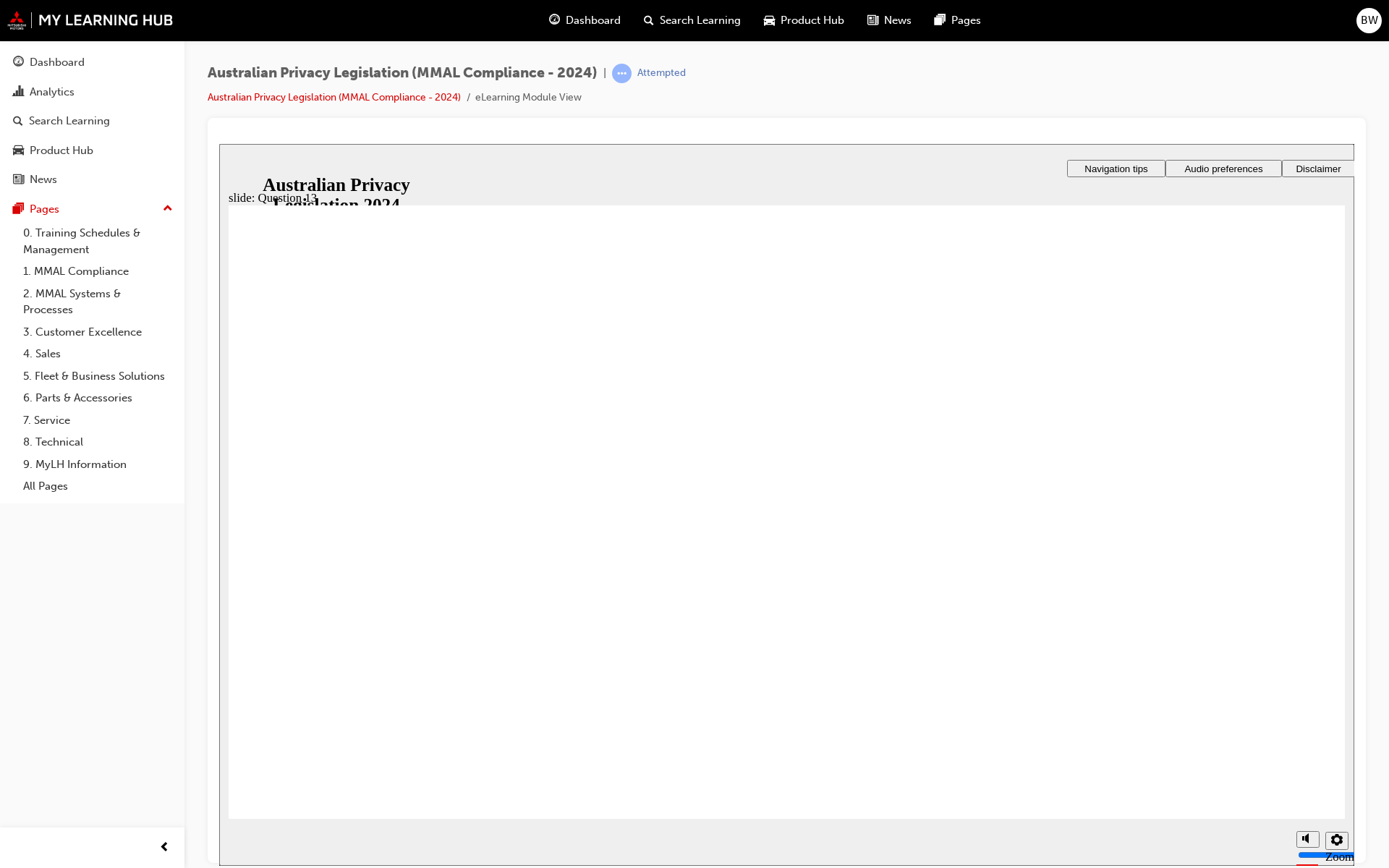 radio on "true" 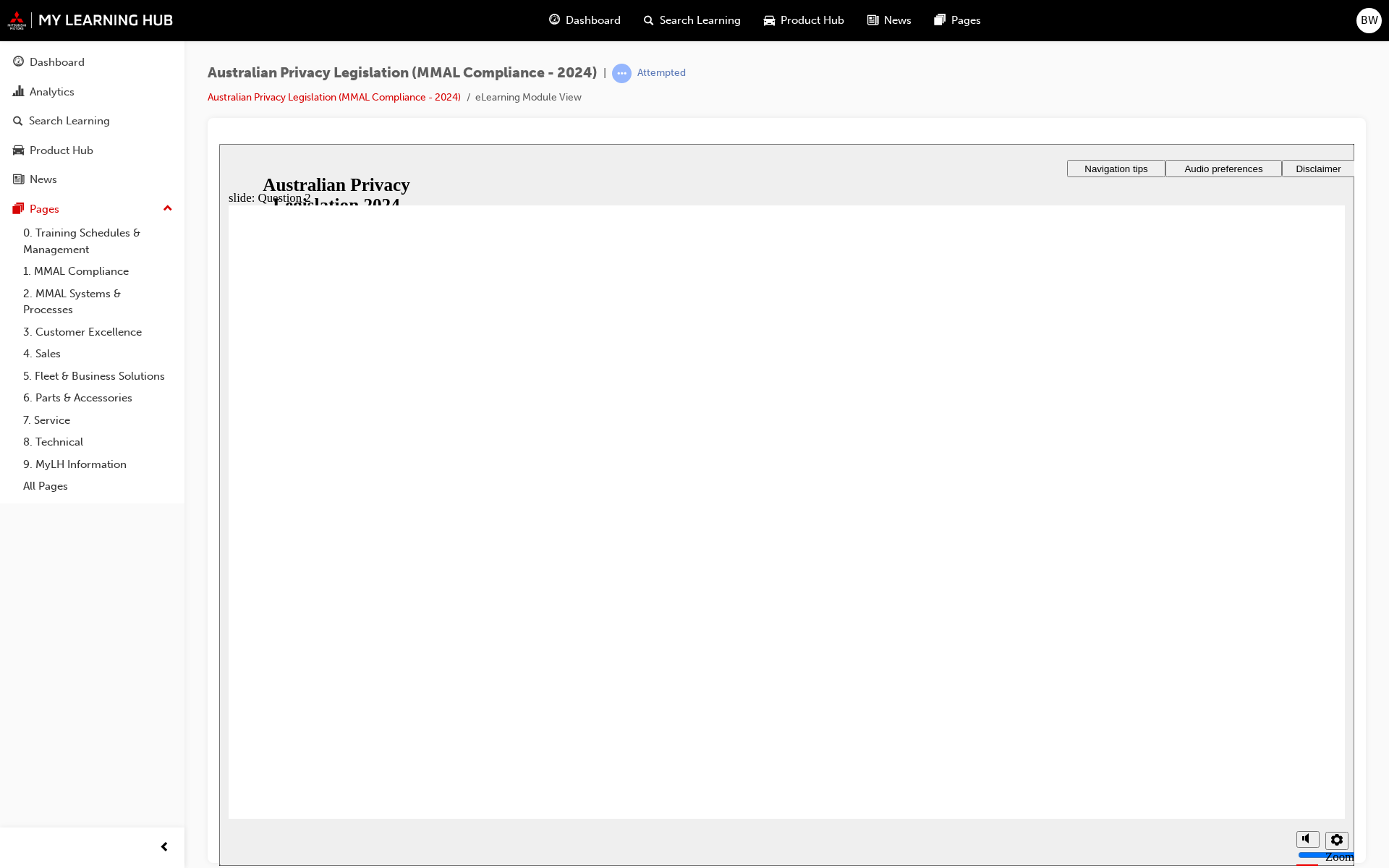 radio on "true" 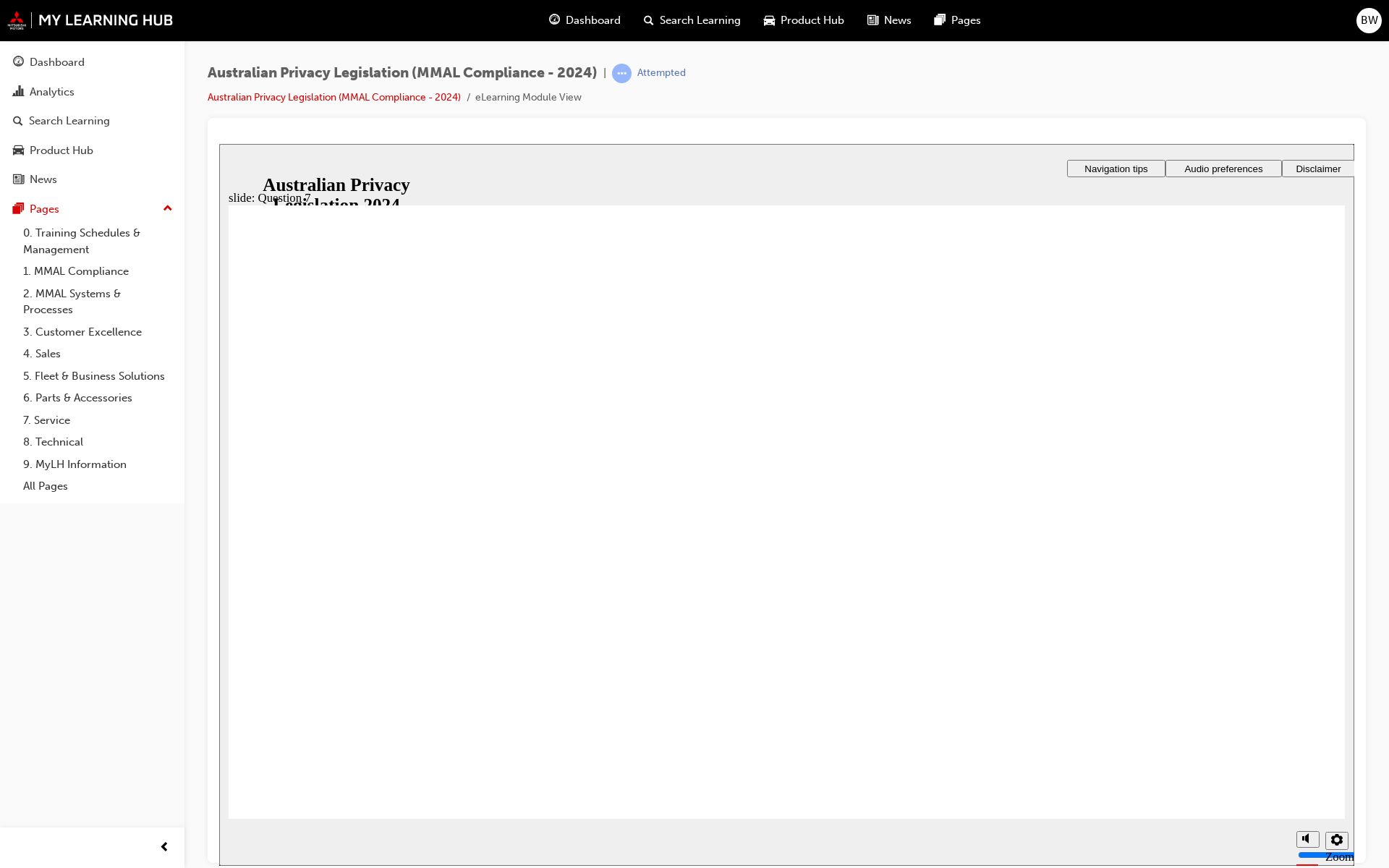 radio on "true" 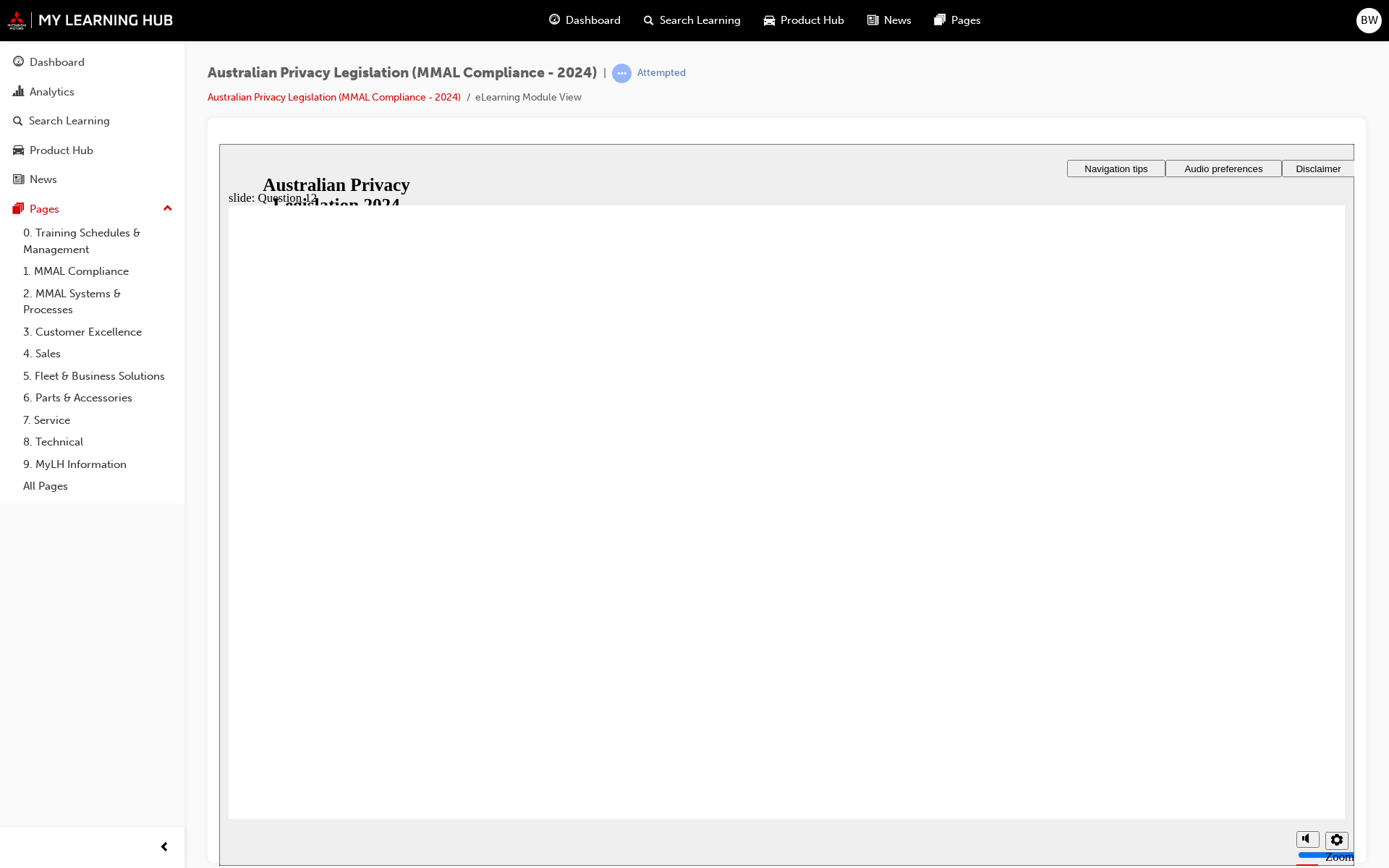 checkbox on "true" 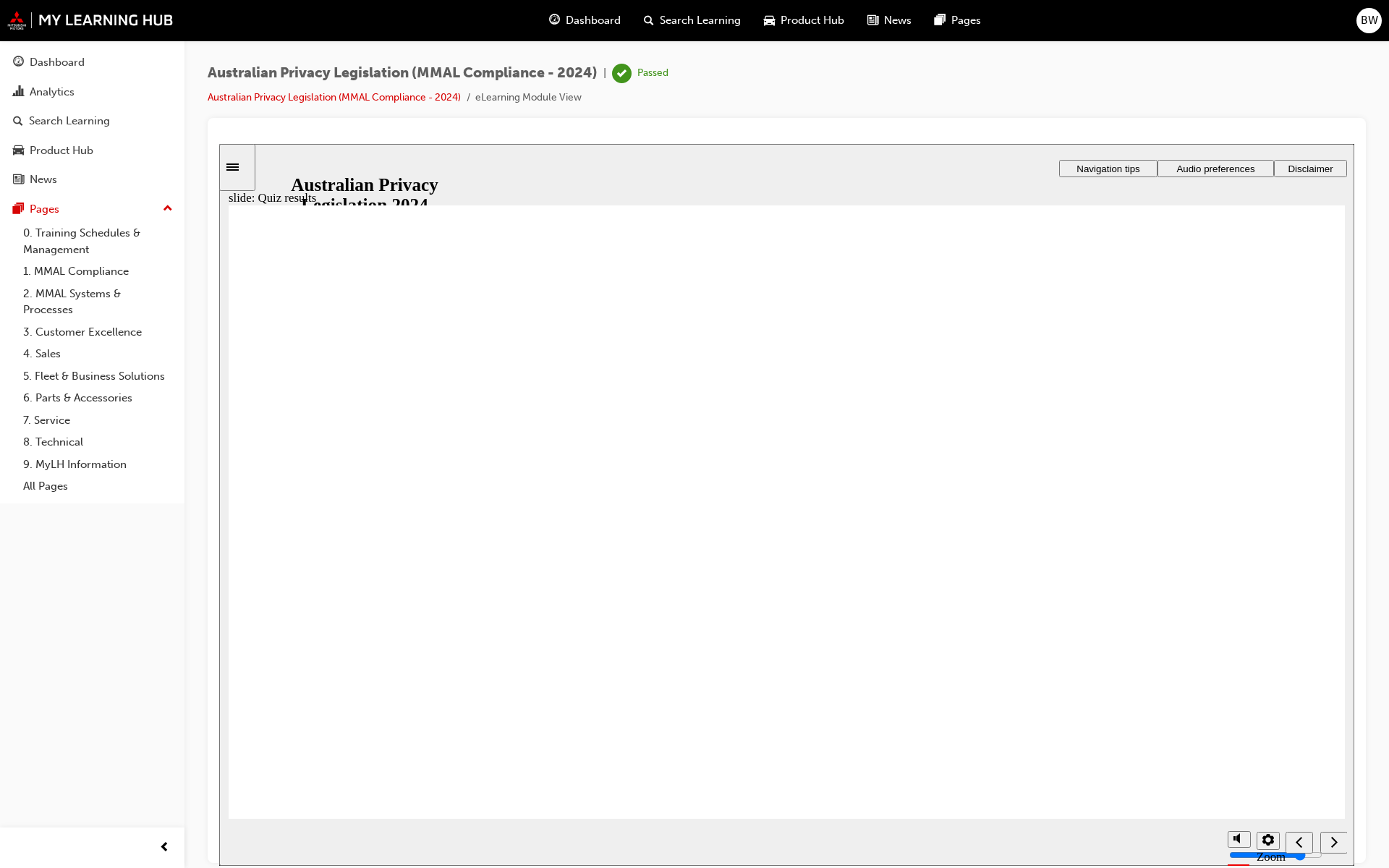 click 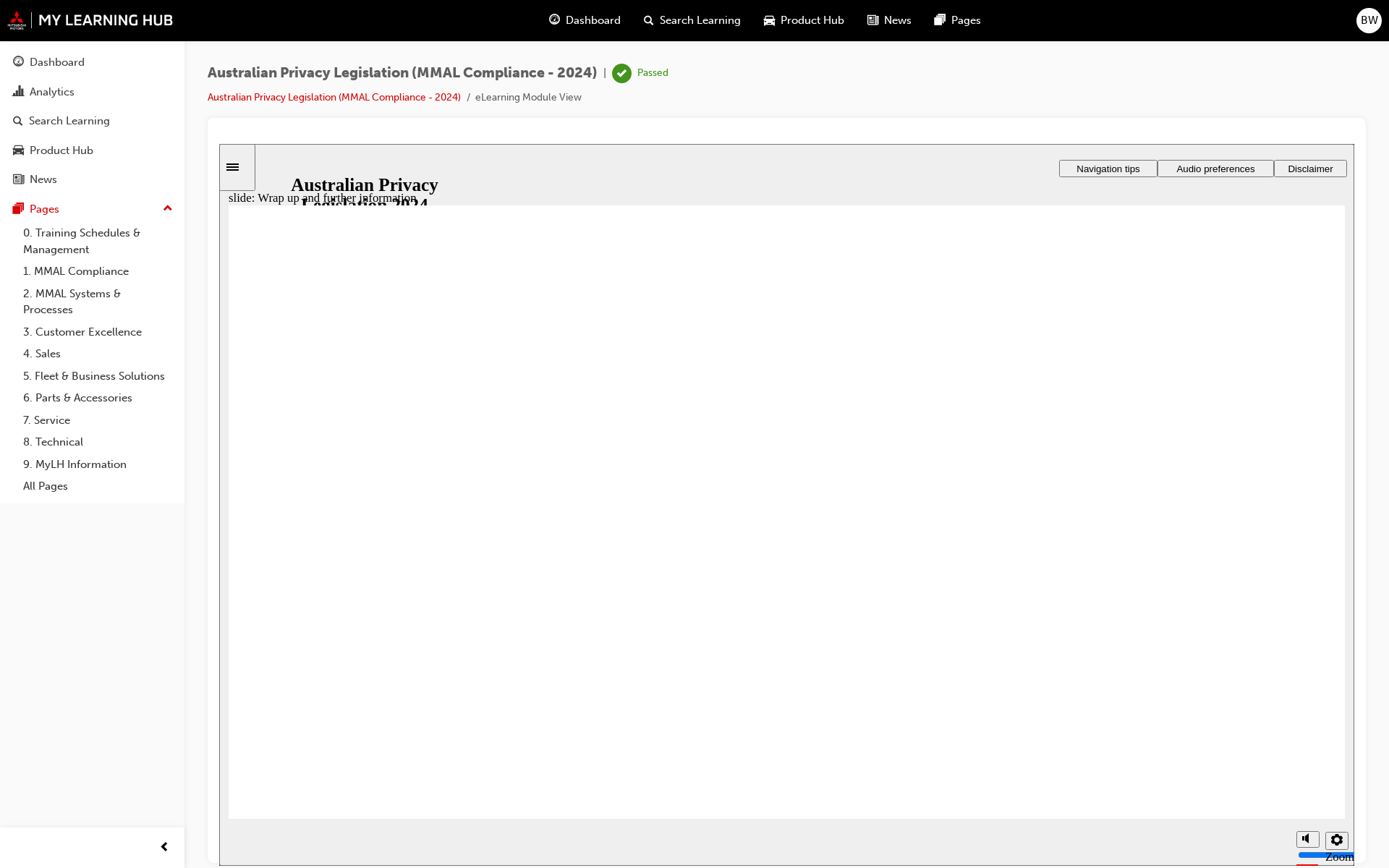 click 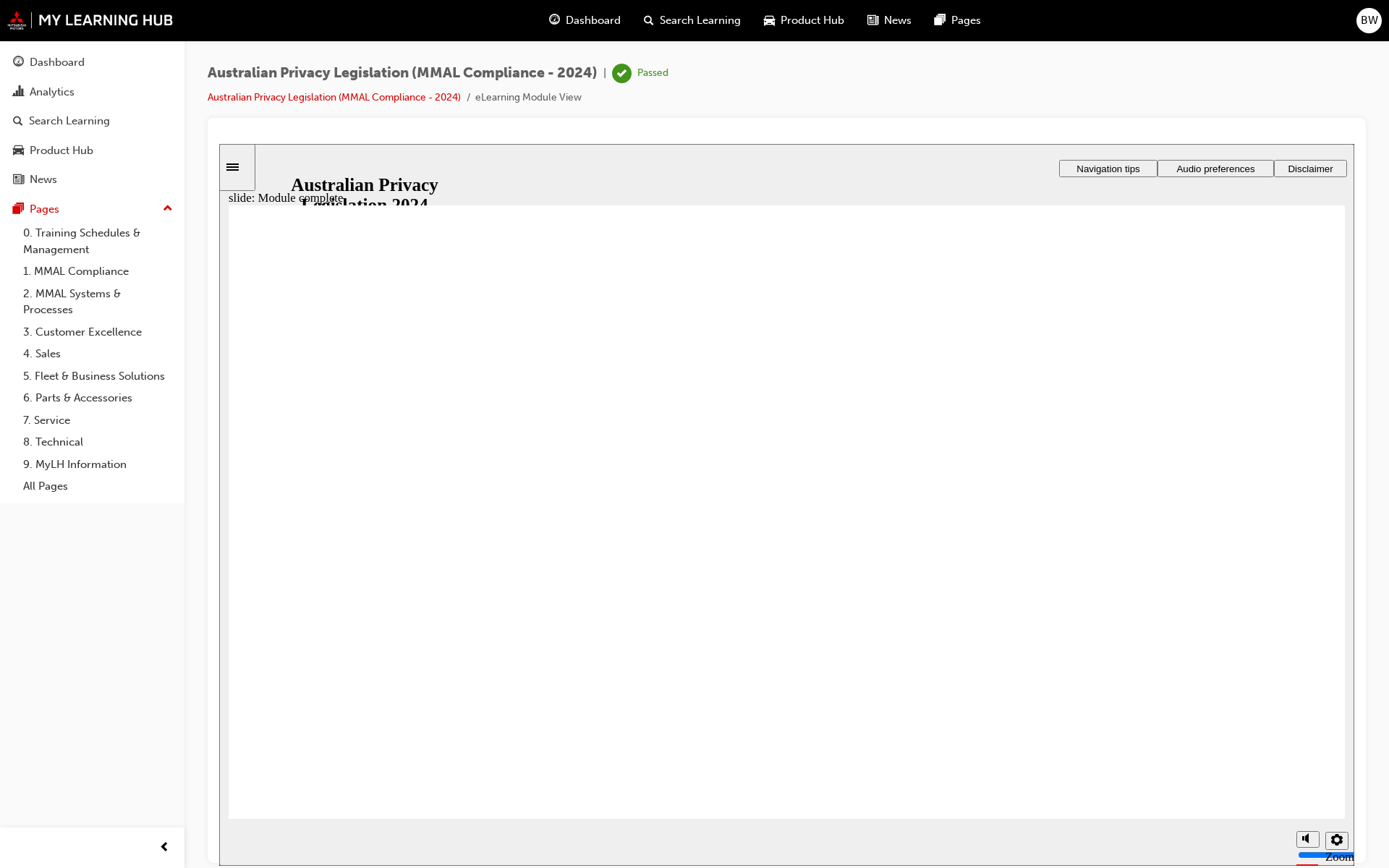 click on "Exit Exit Exit" at bounding box center [914, 2602] 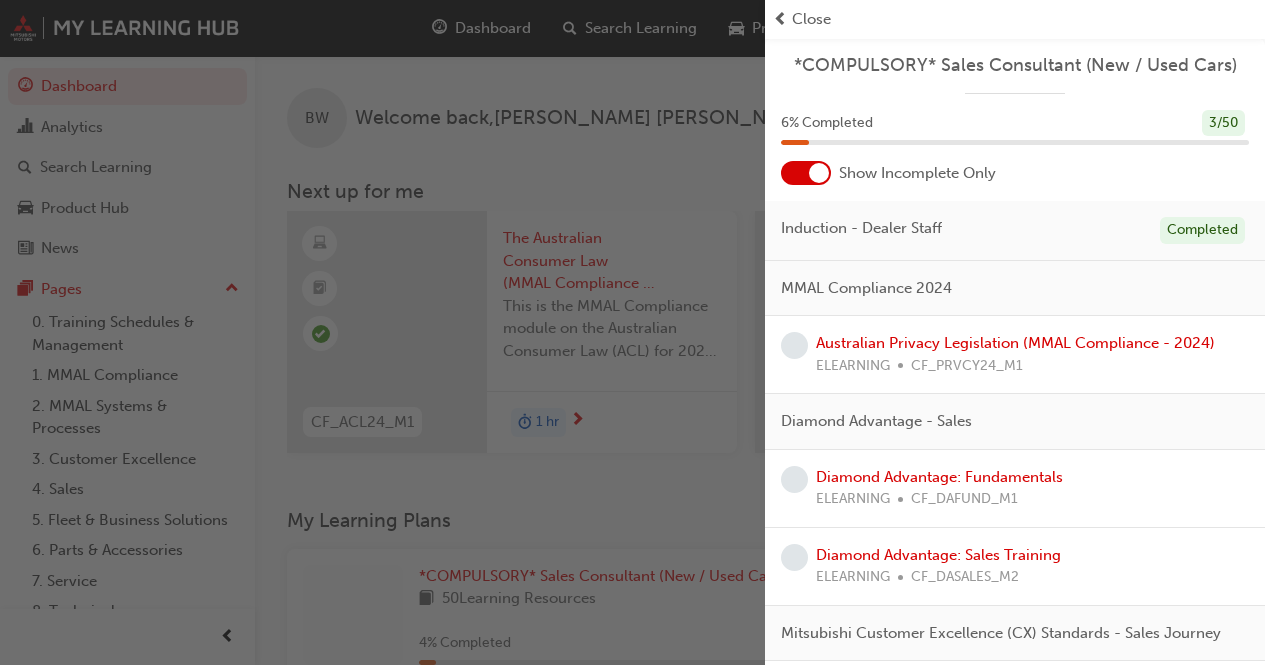scroll, scrollTop: 272, scrollLeft: 0, axis: vertical 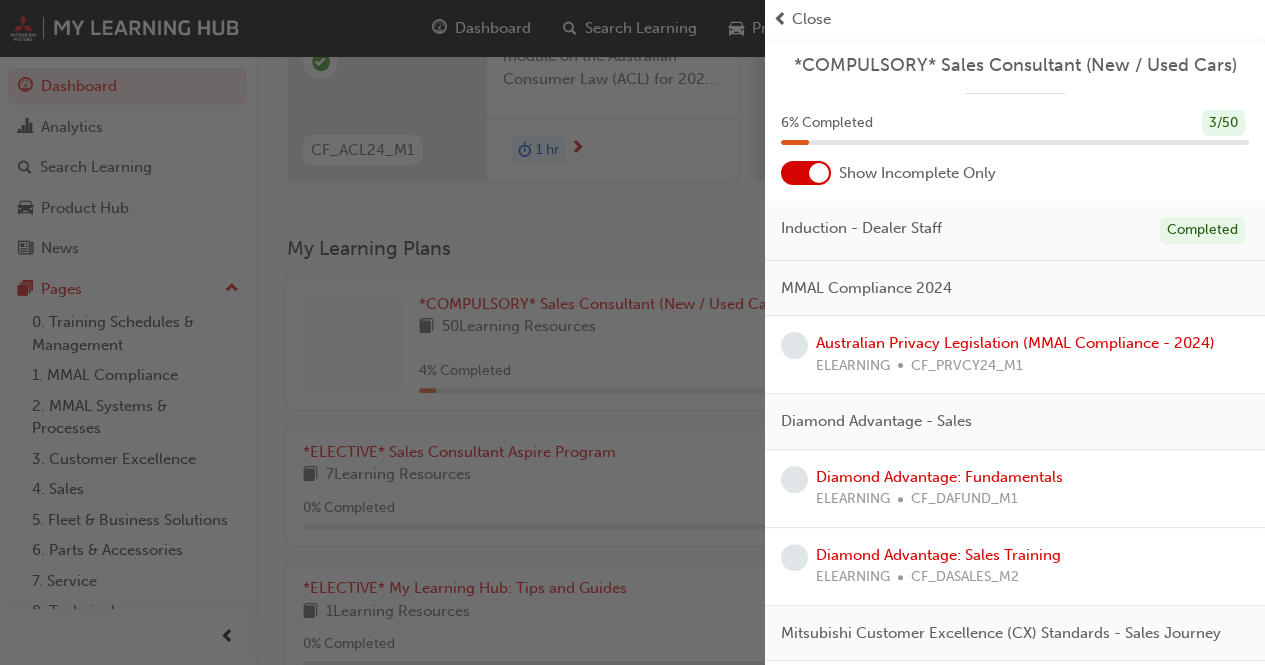click on "Close" at bounding box center (1015, 19) 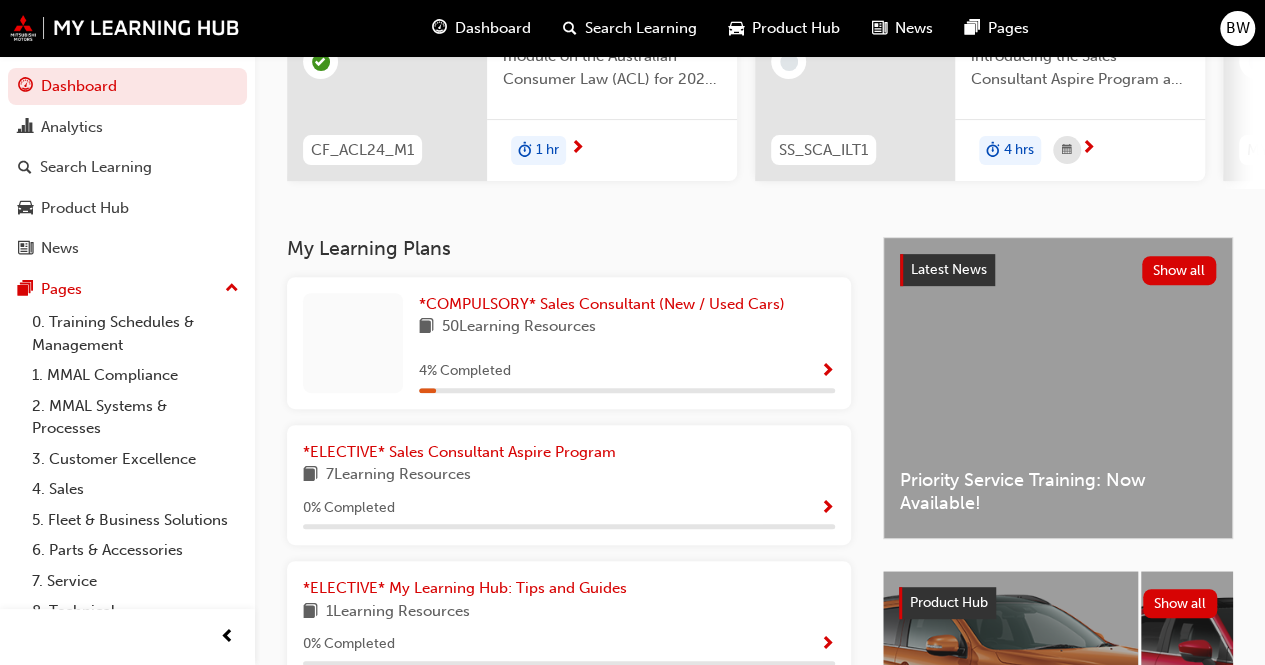 click at bounding box center (827, 372) 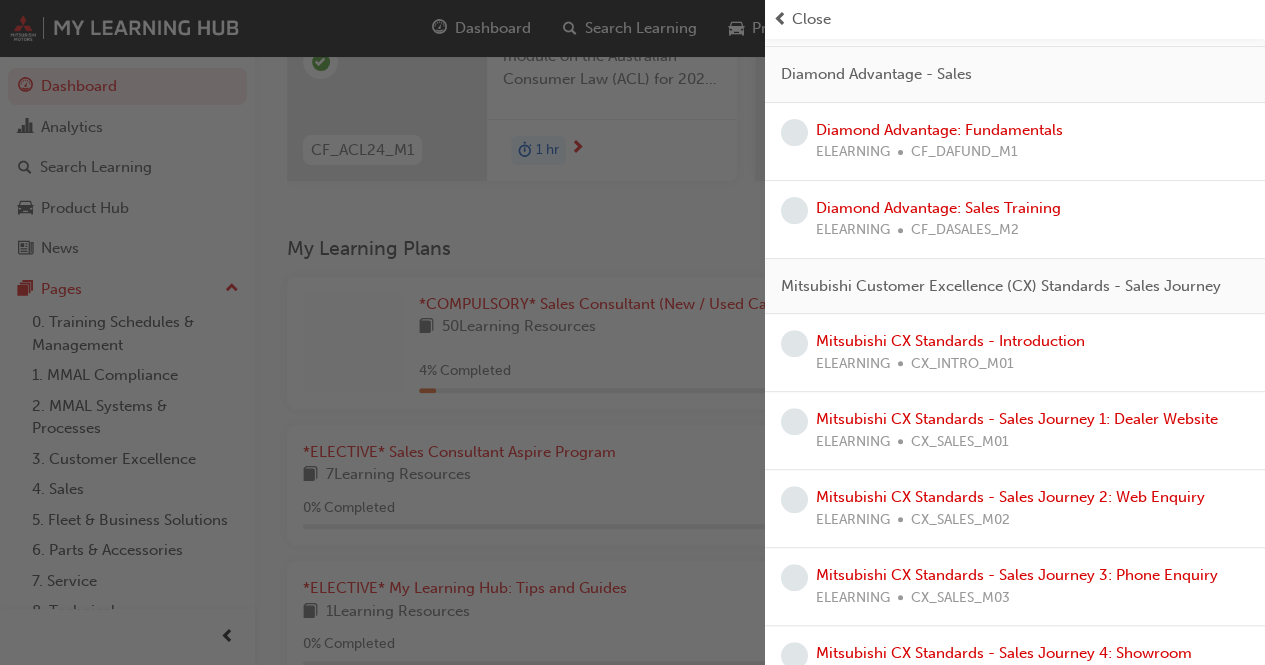 scroll, scrollTop: 0, scrollLeft: 0, axis: both 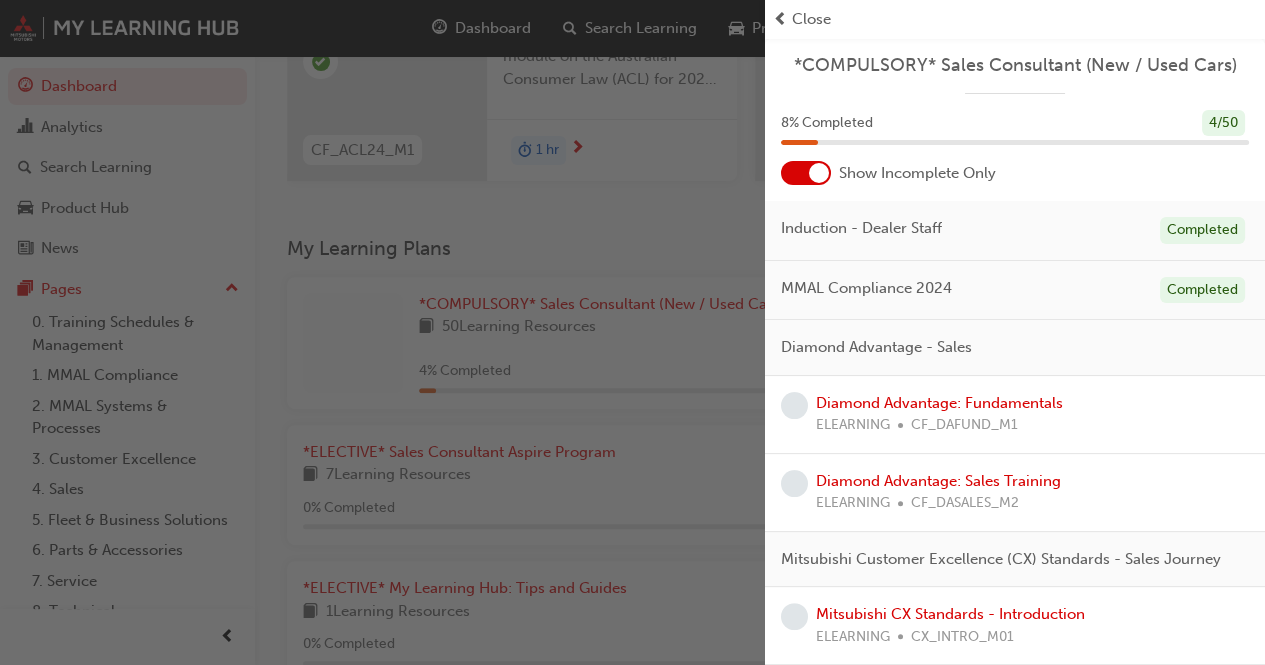 type 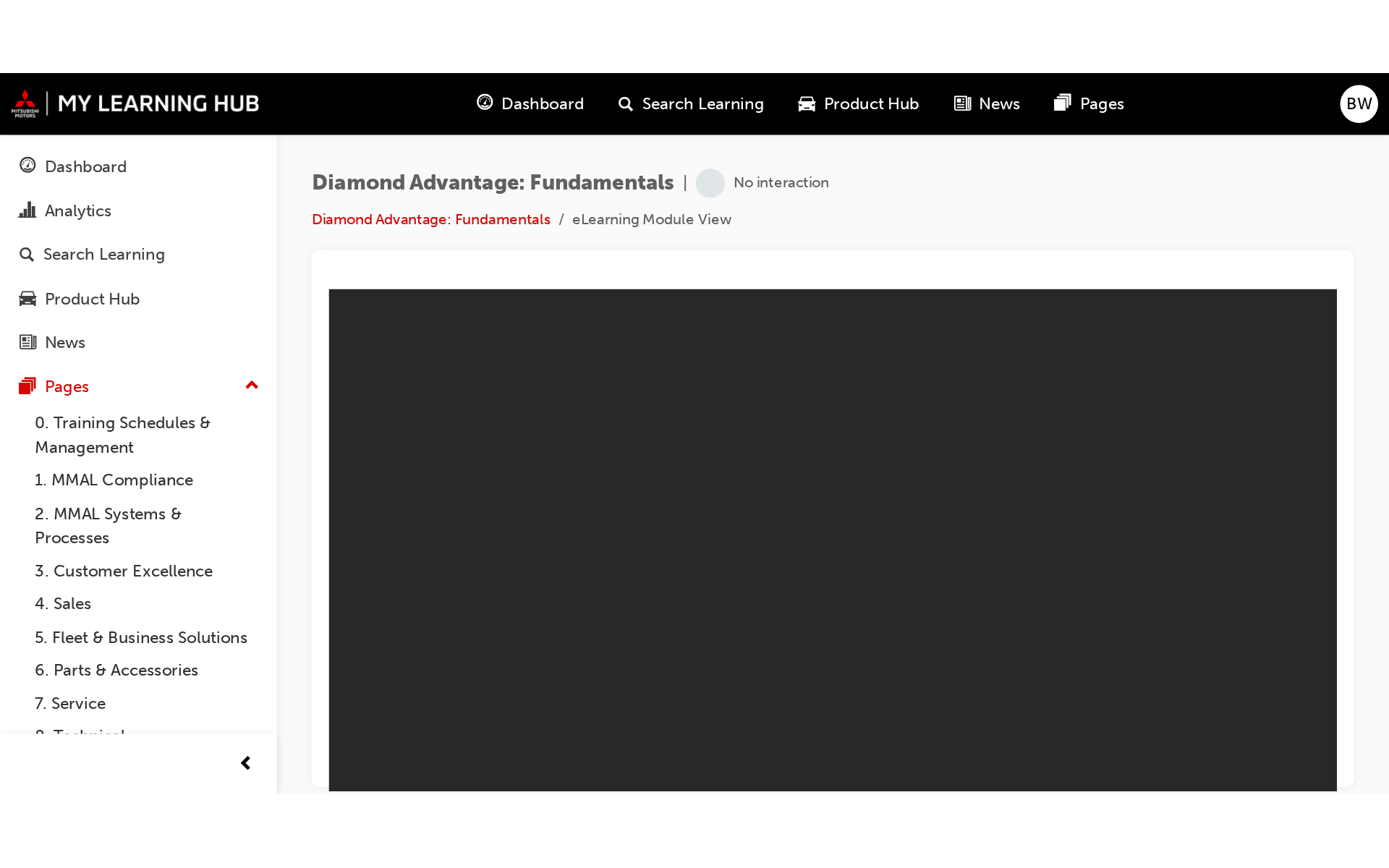 scroll, scrollTop: 0, scrollLeft: 0, axis: both 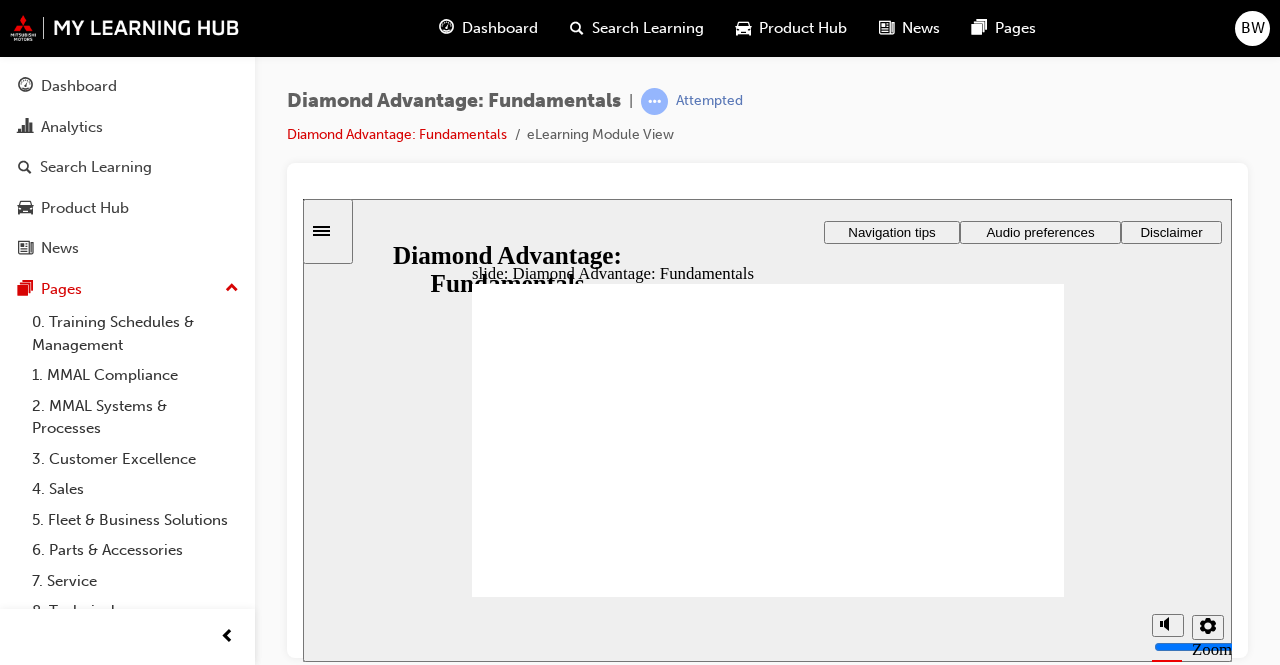 click 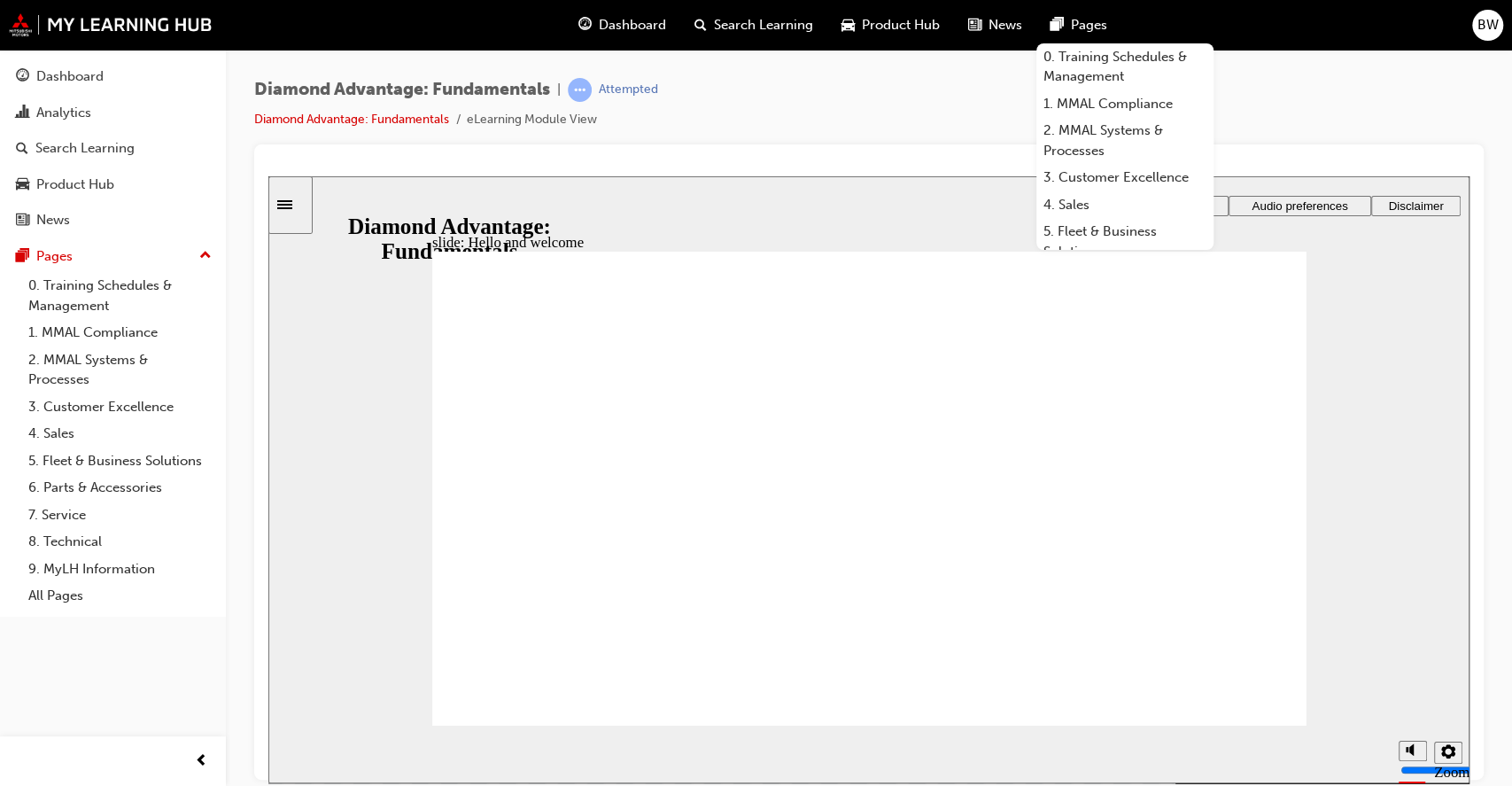 drag, startPoint x: 1010, startPoint y: 3, endPoint x: 838, endPoint y: 134, distance: 216.2059 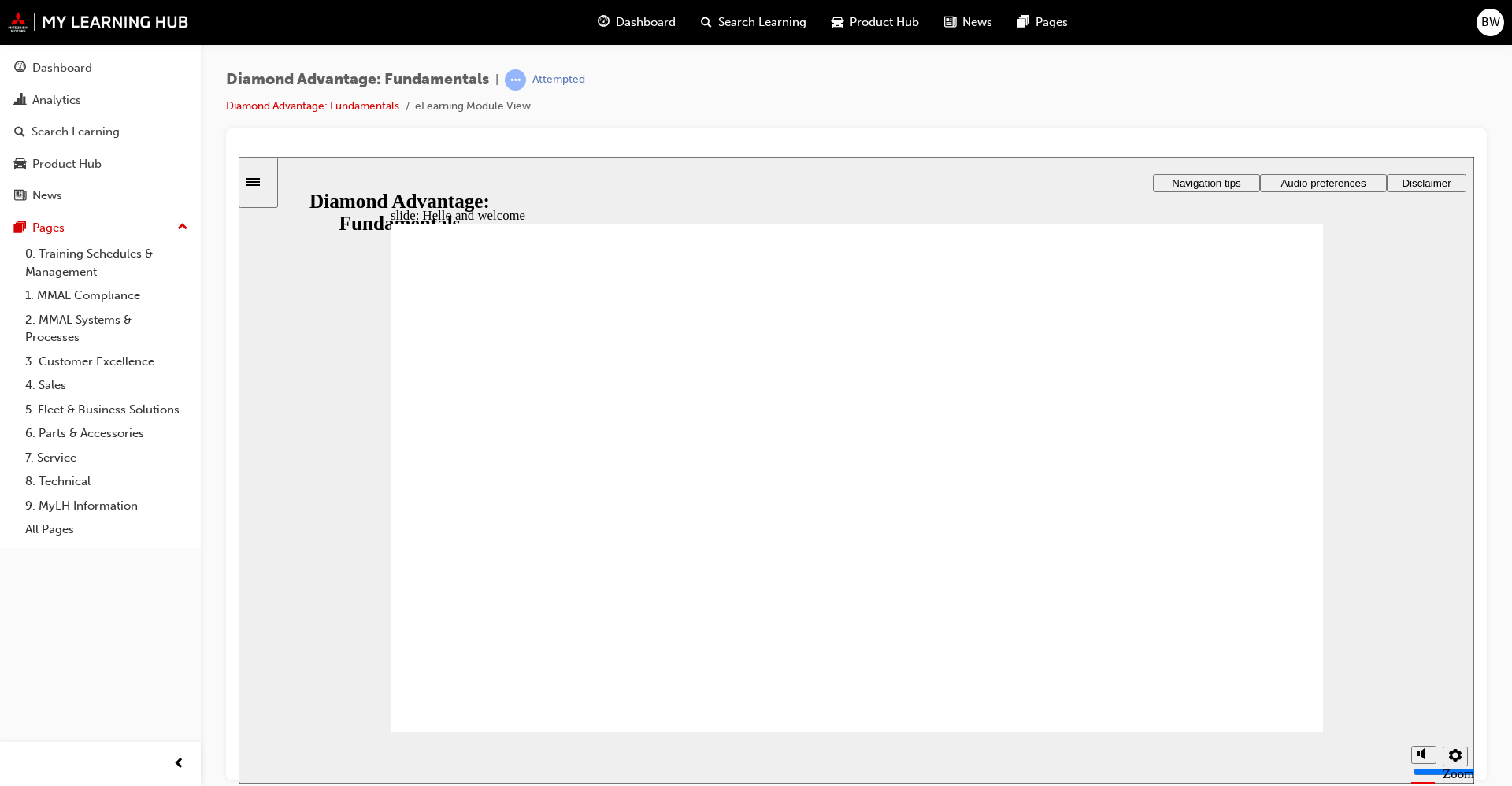 drag, startPoint x: 1581, startPoint y: 158, endPoint x: 831, endPoint y: 198, distance: 751.0659 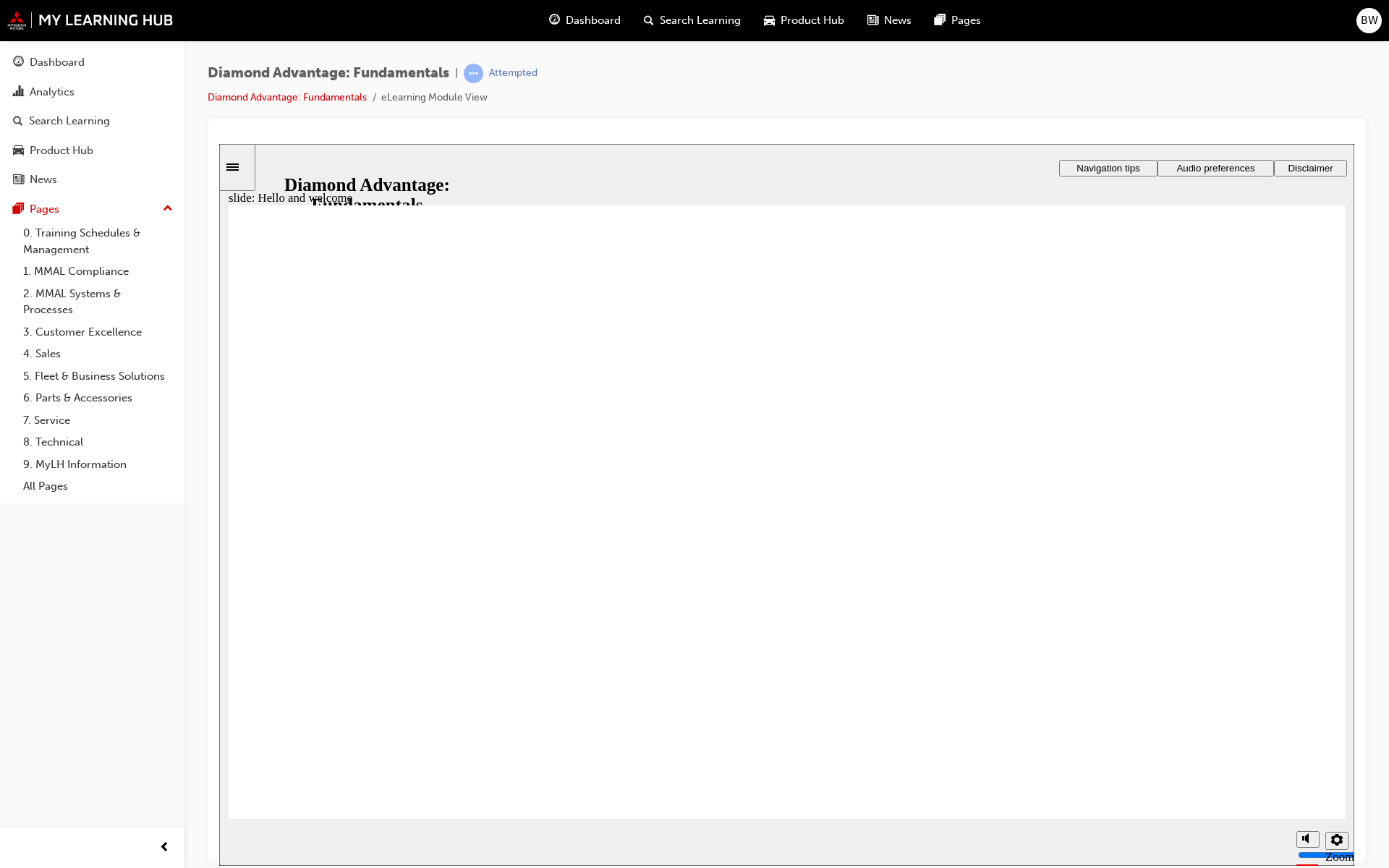 click 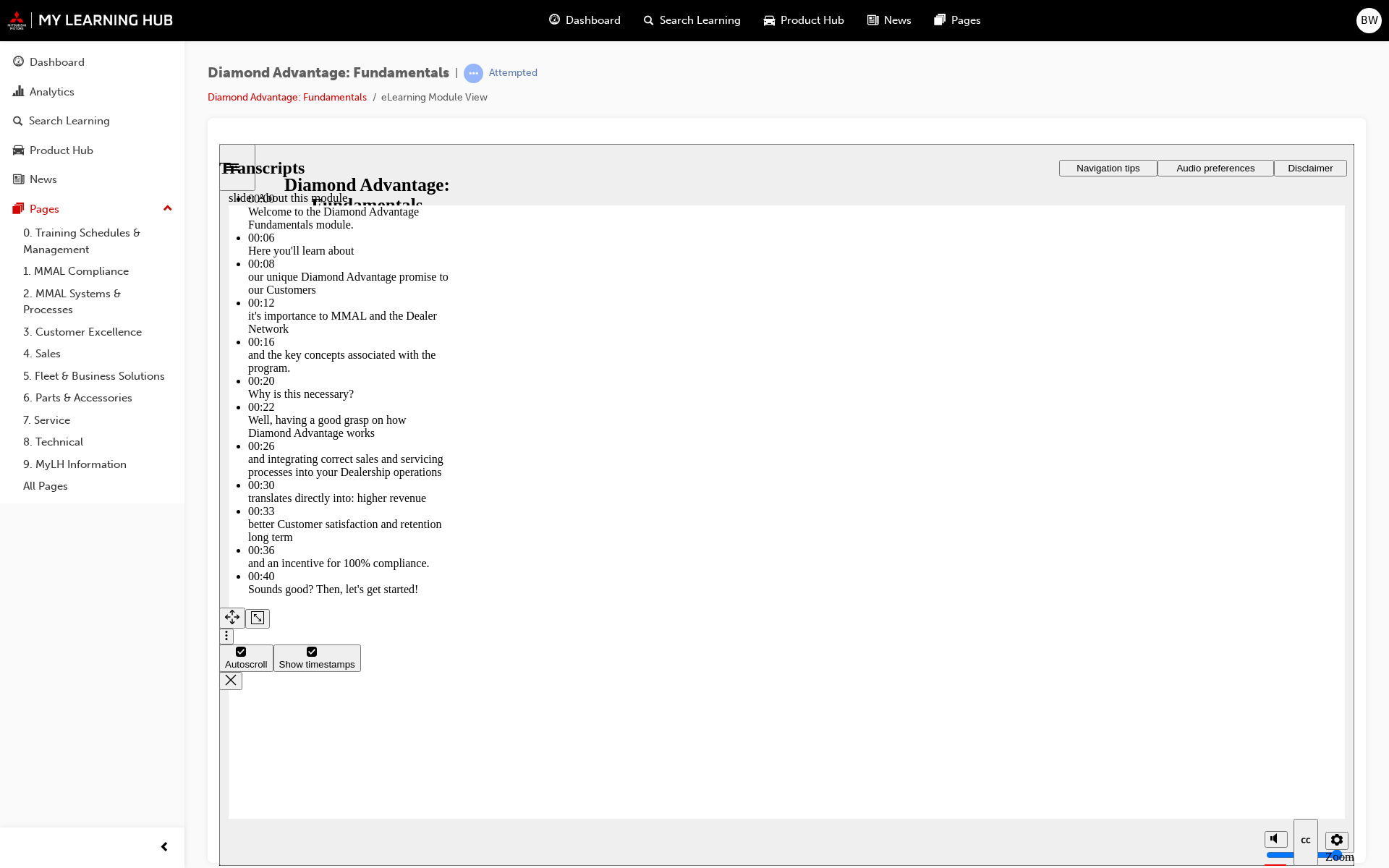 click at bounding box center (568, 3501) 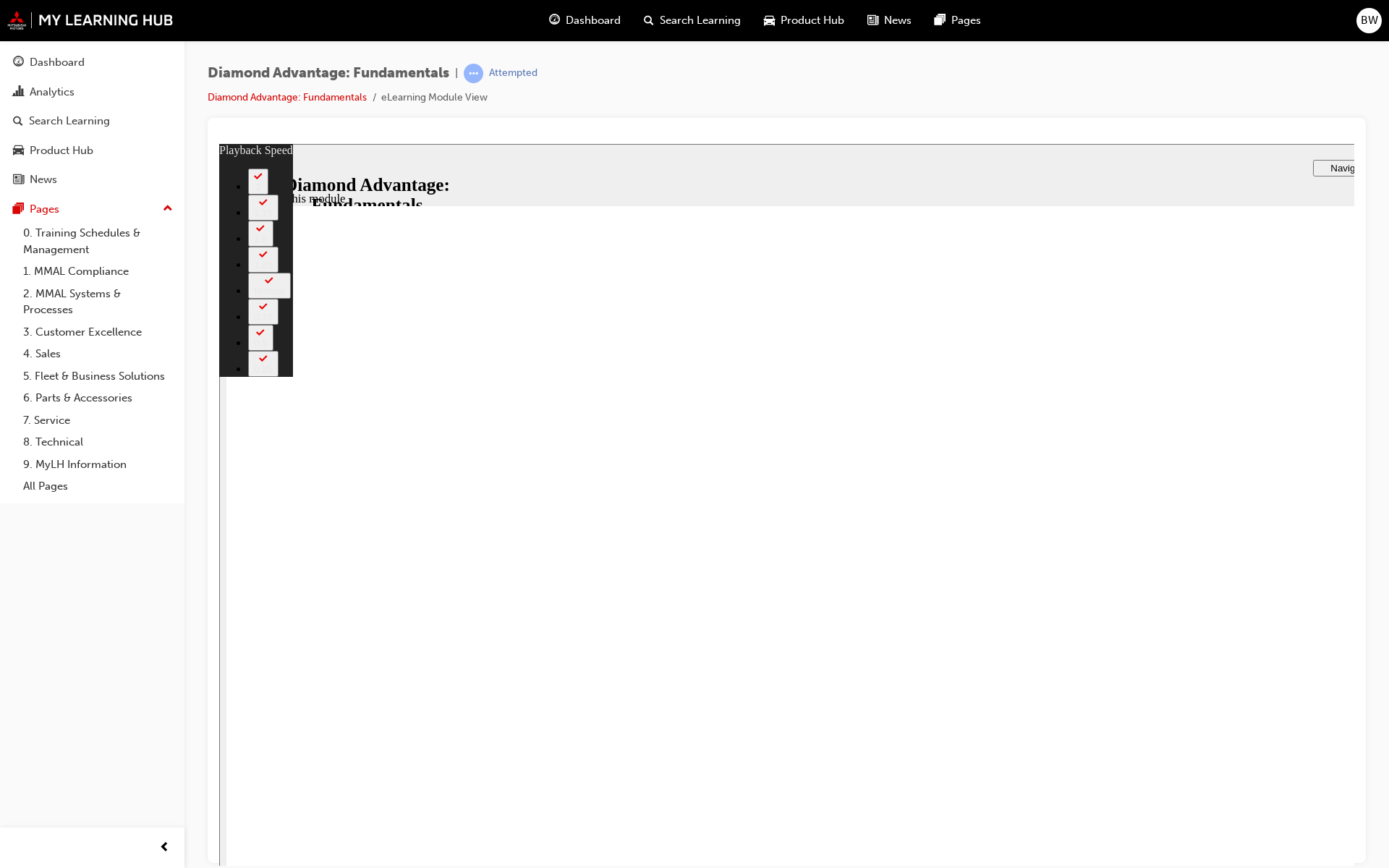 click at bounding box center (1043, 4955) 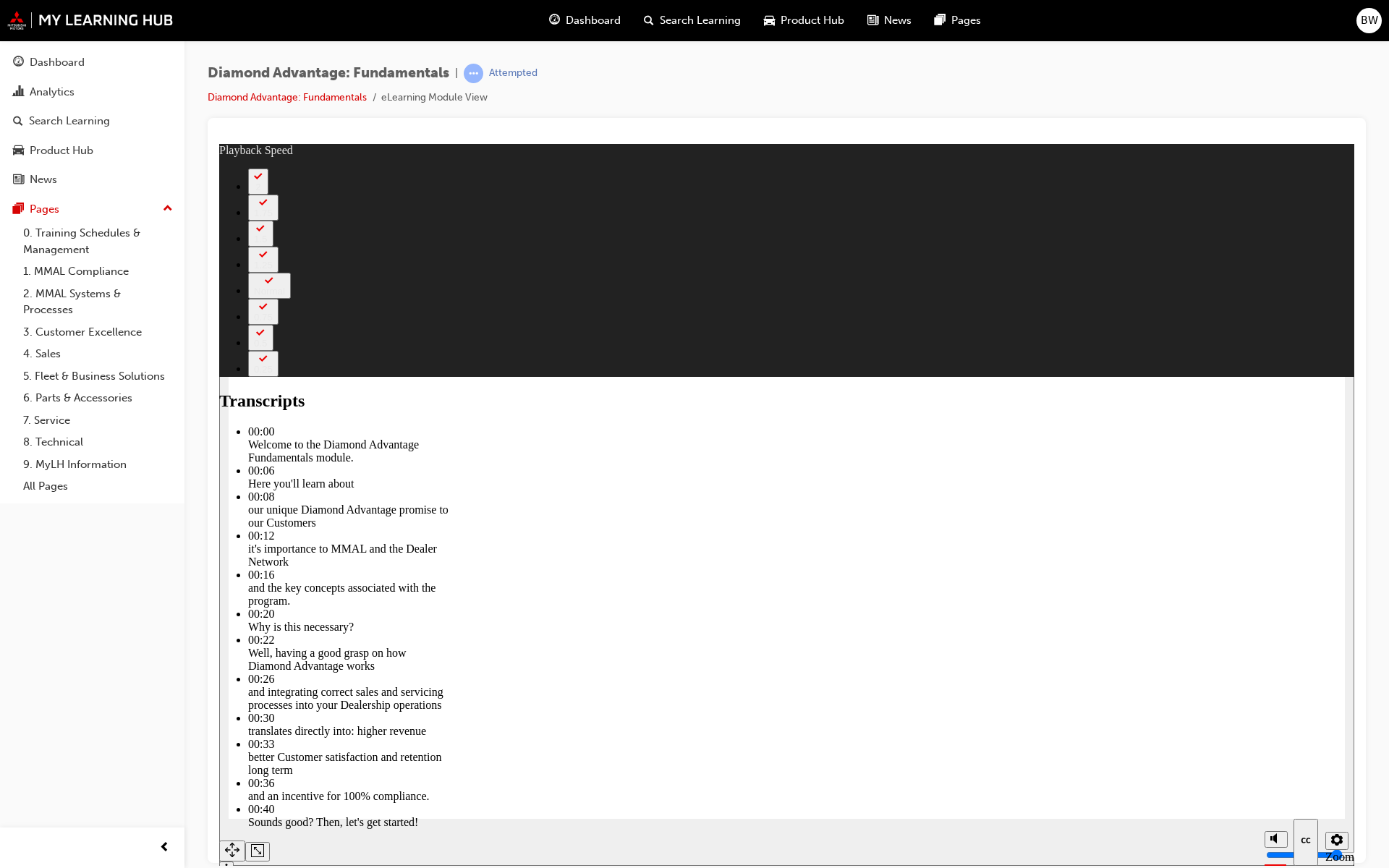 click 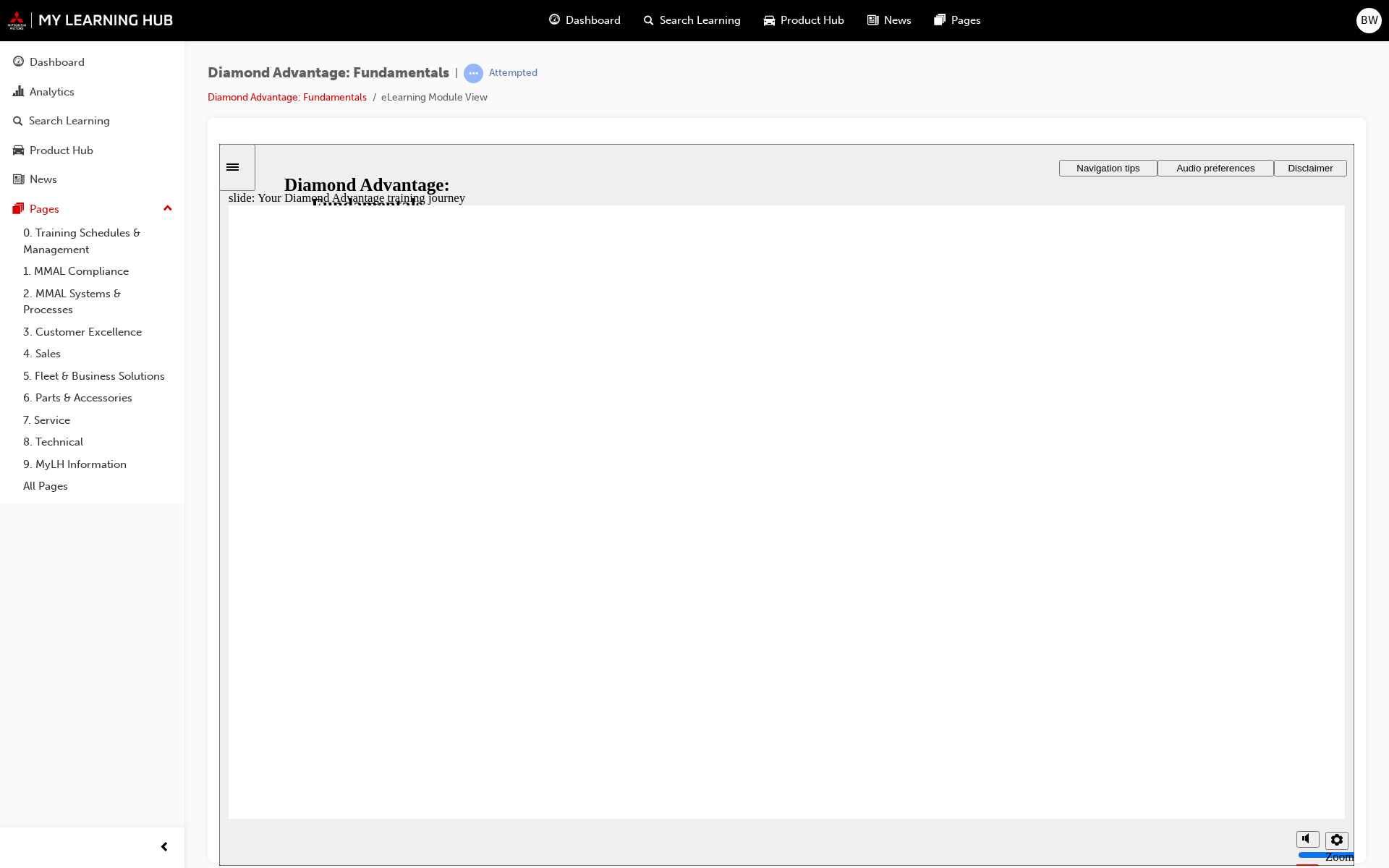 click 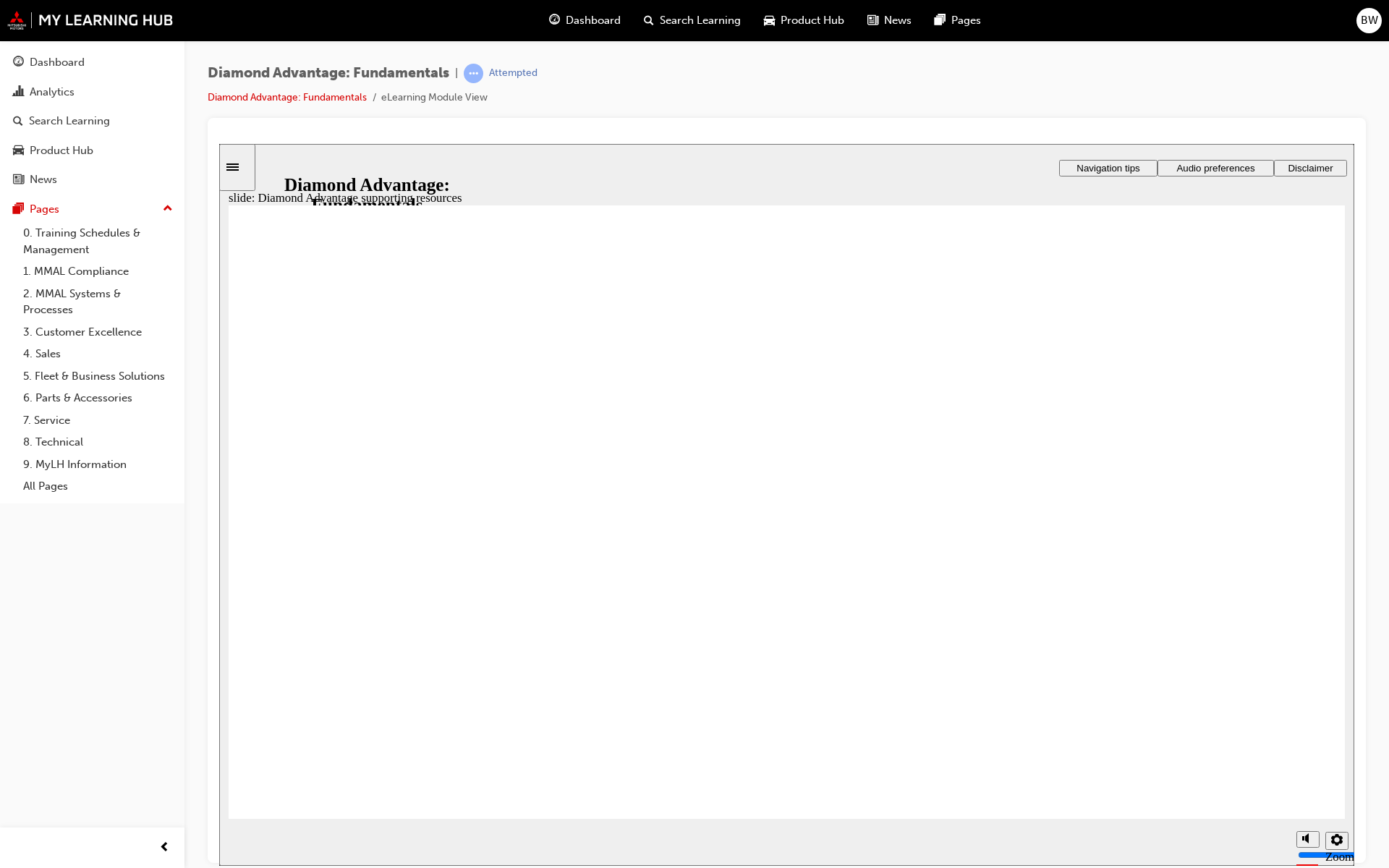 click 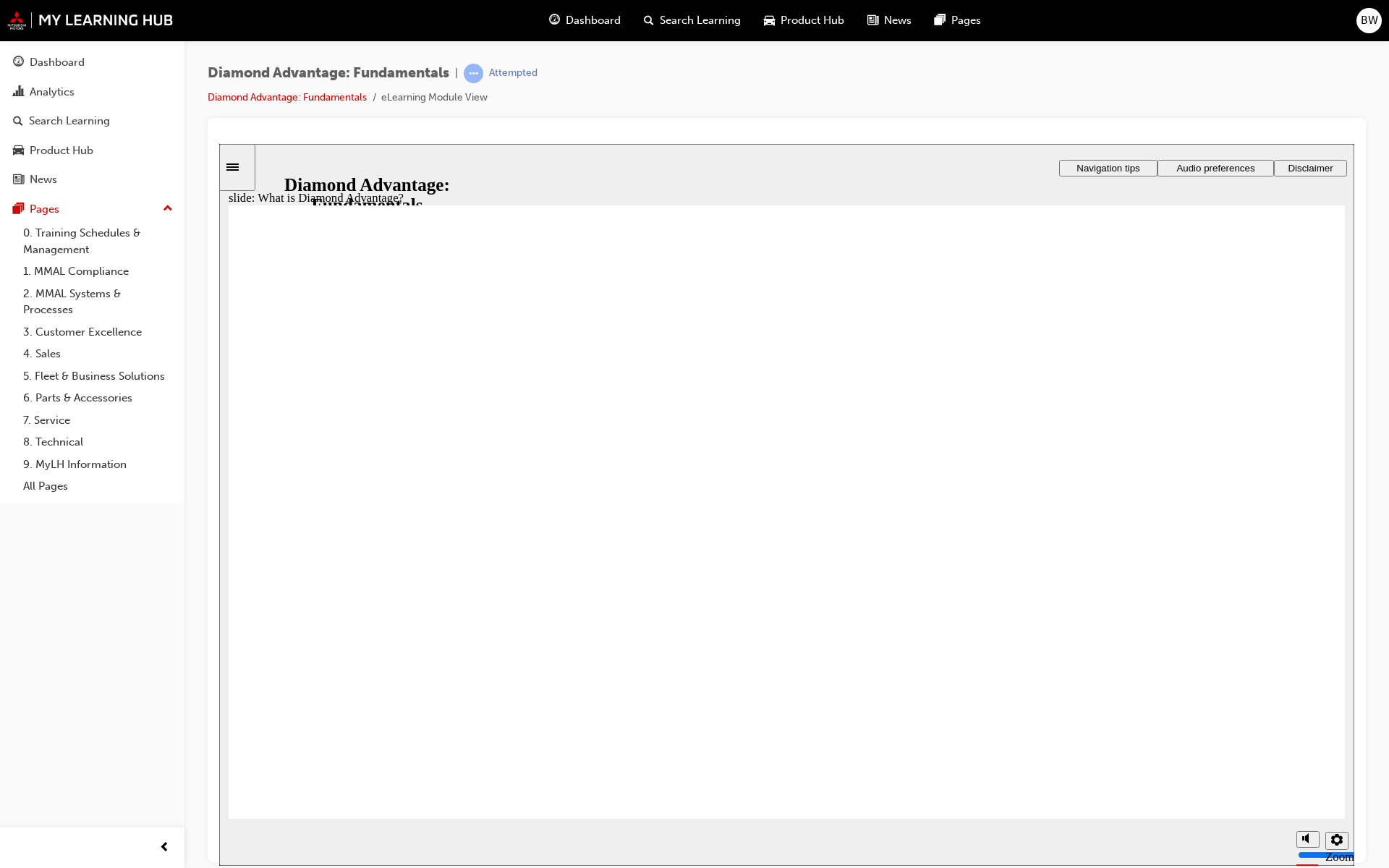 click 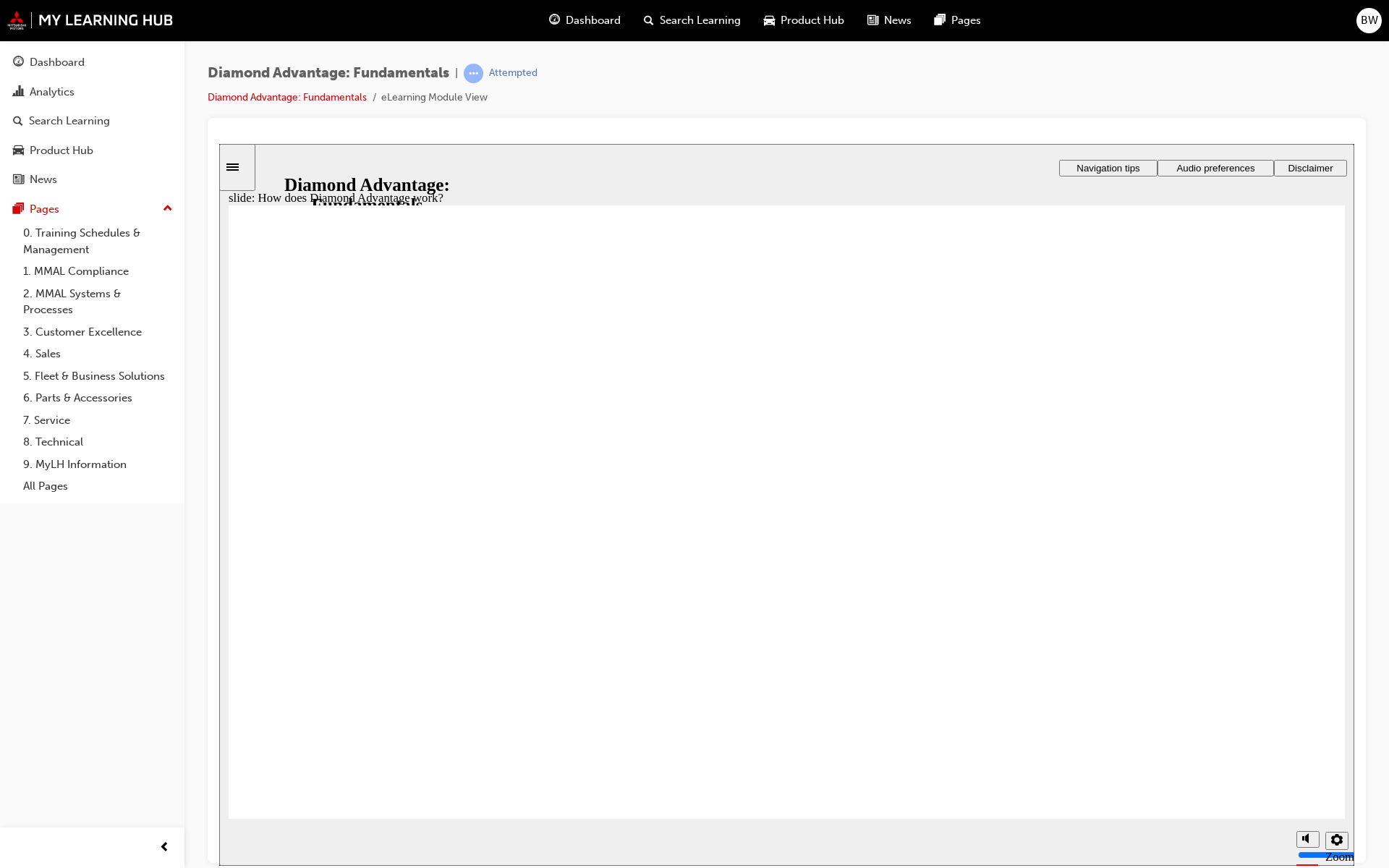 click 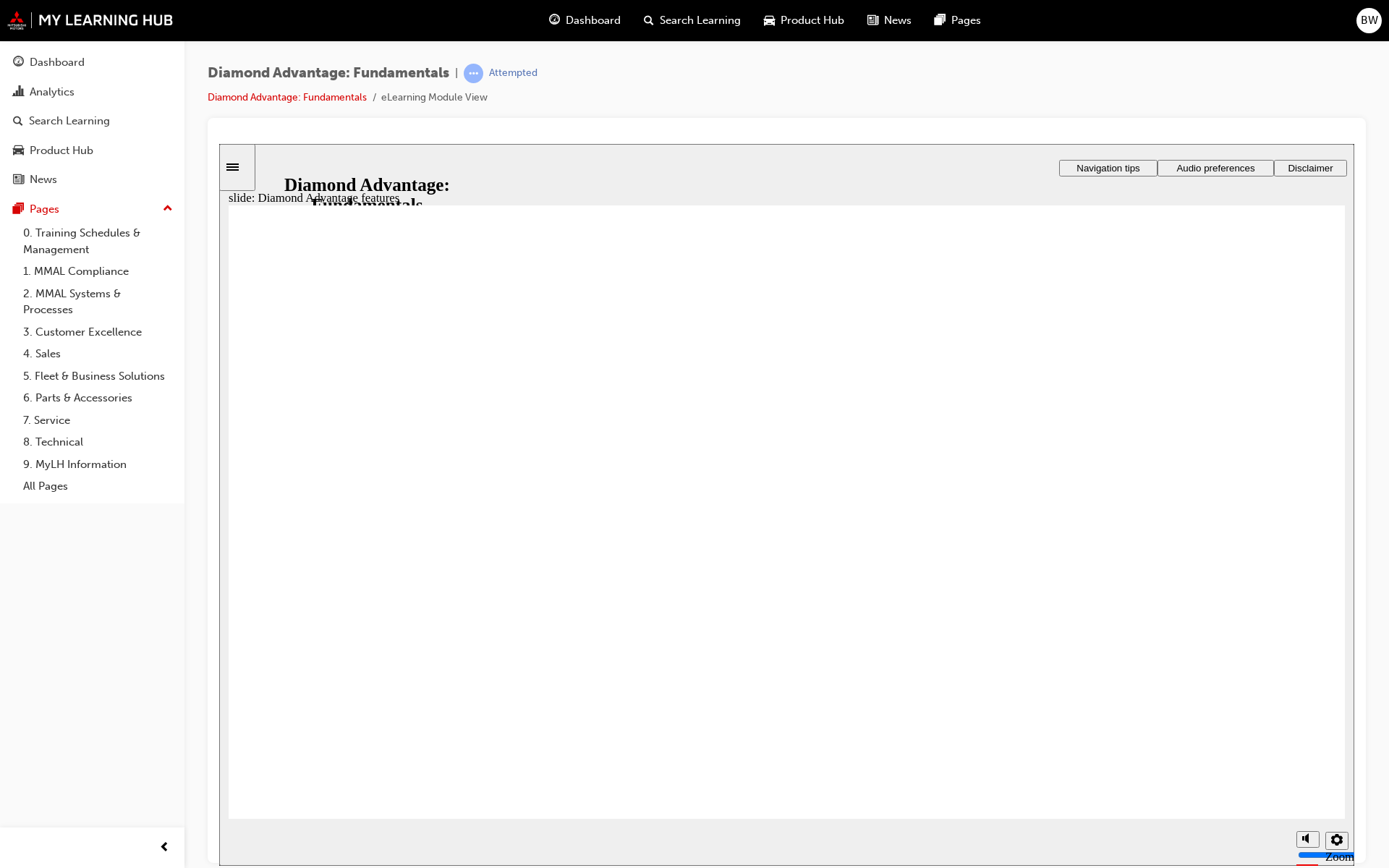 click 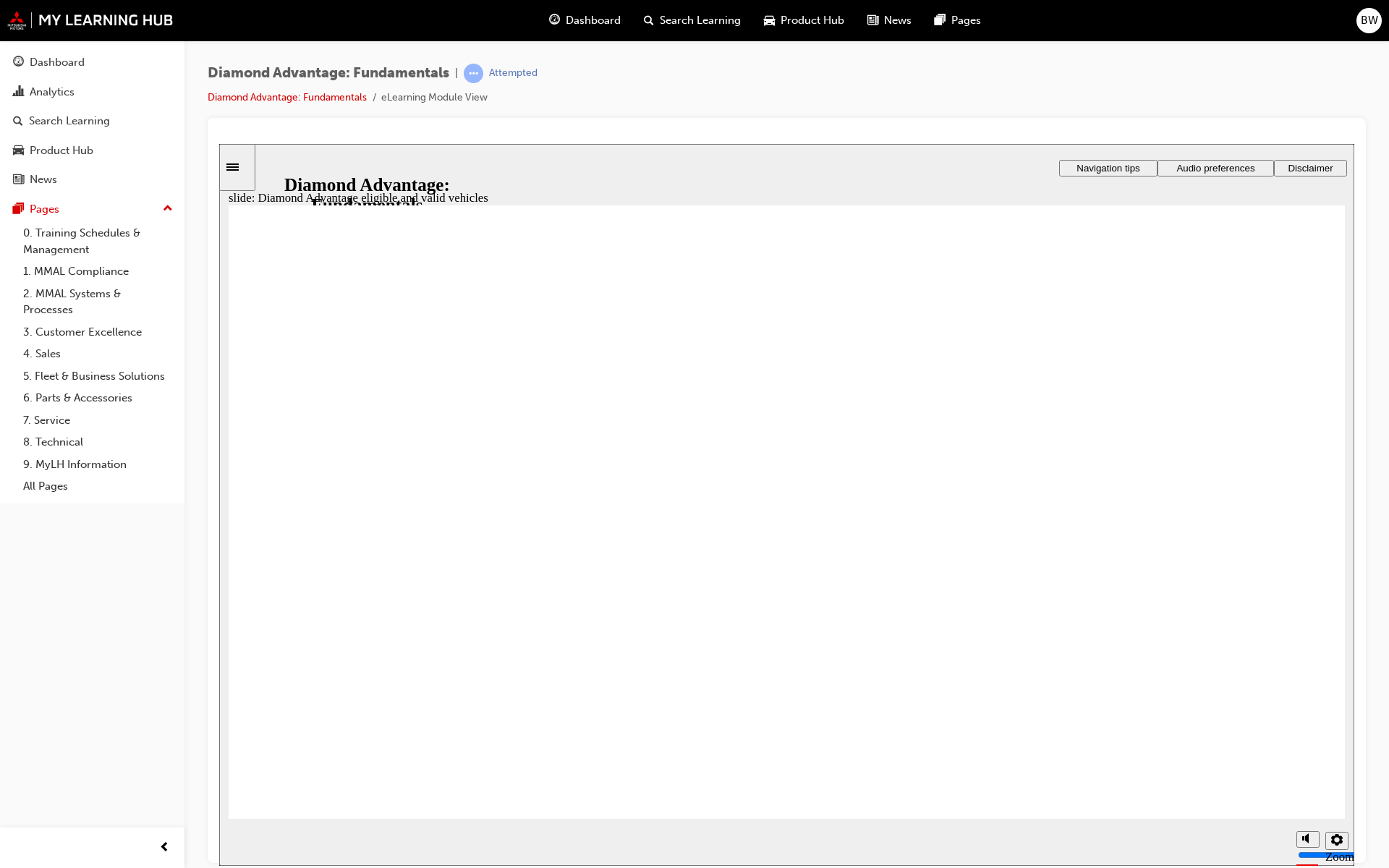 click 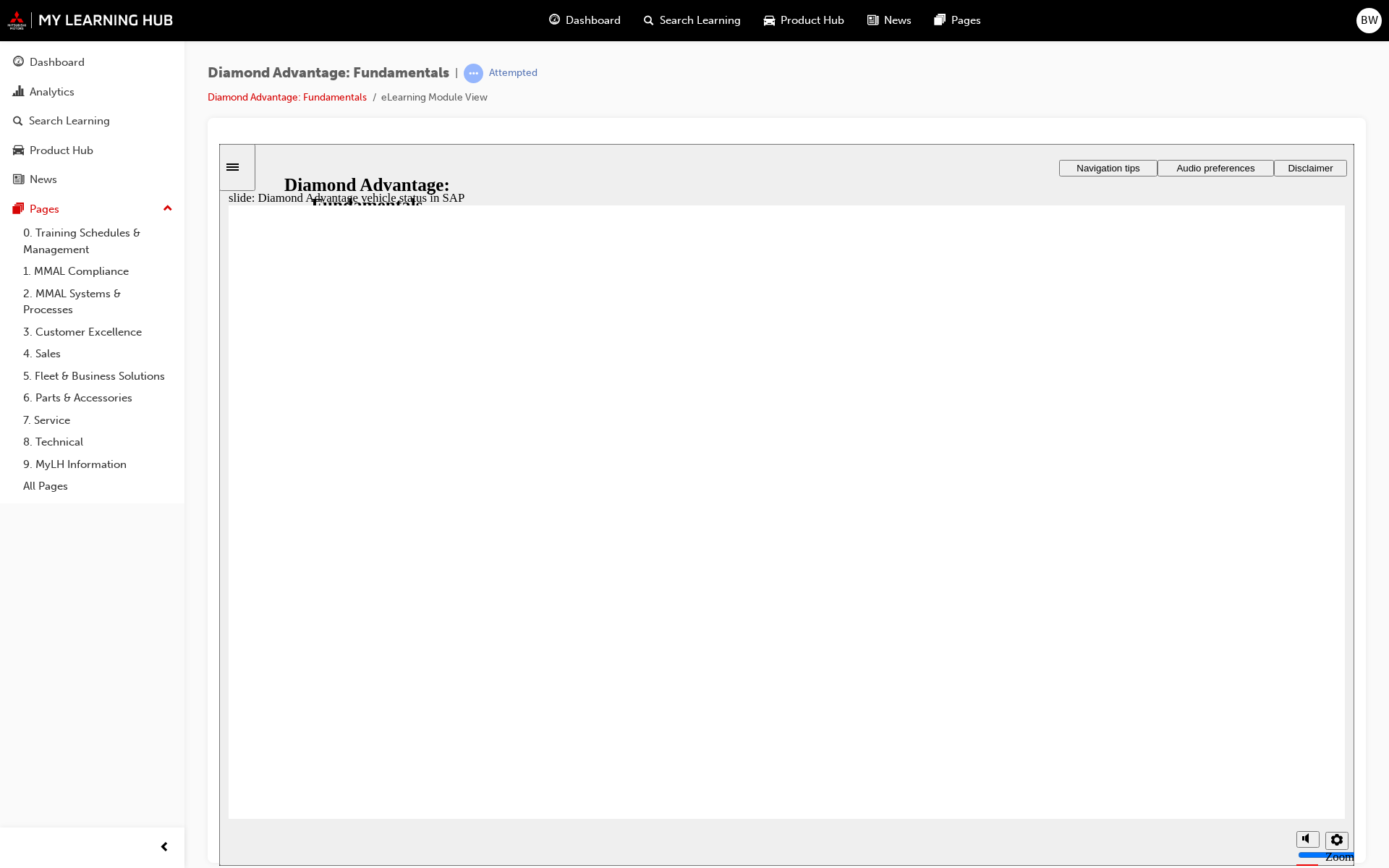 click 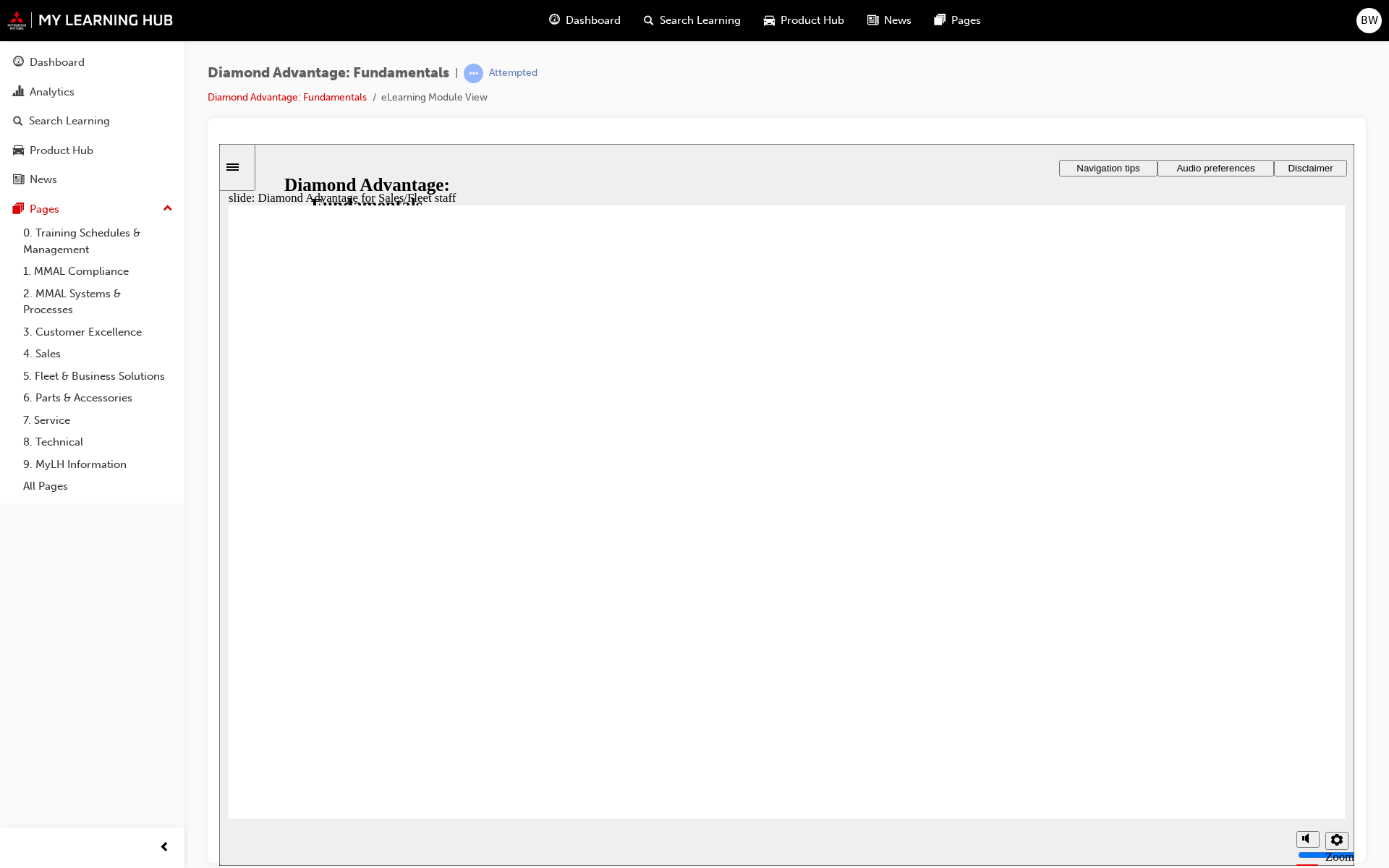click 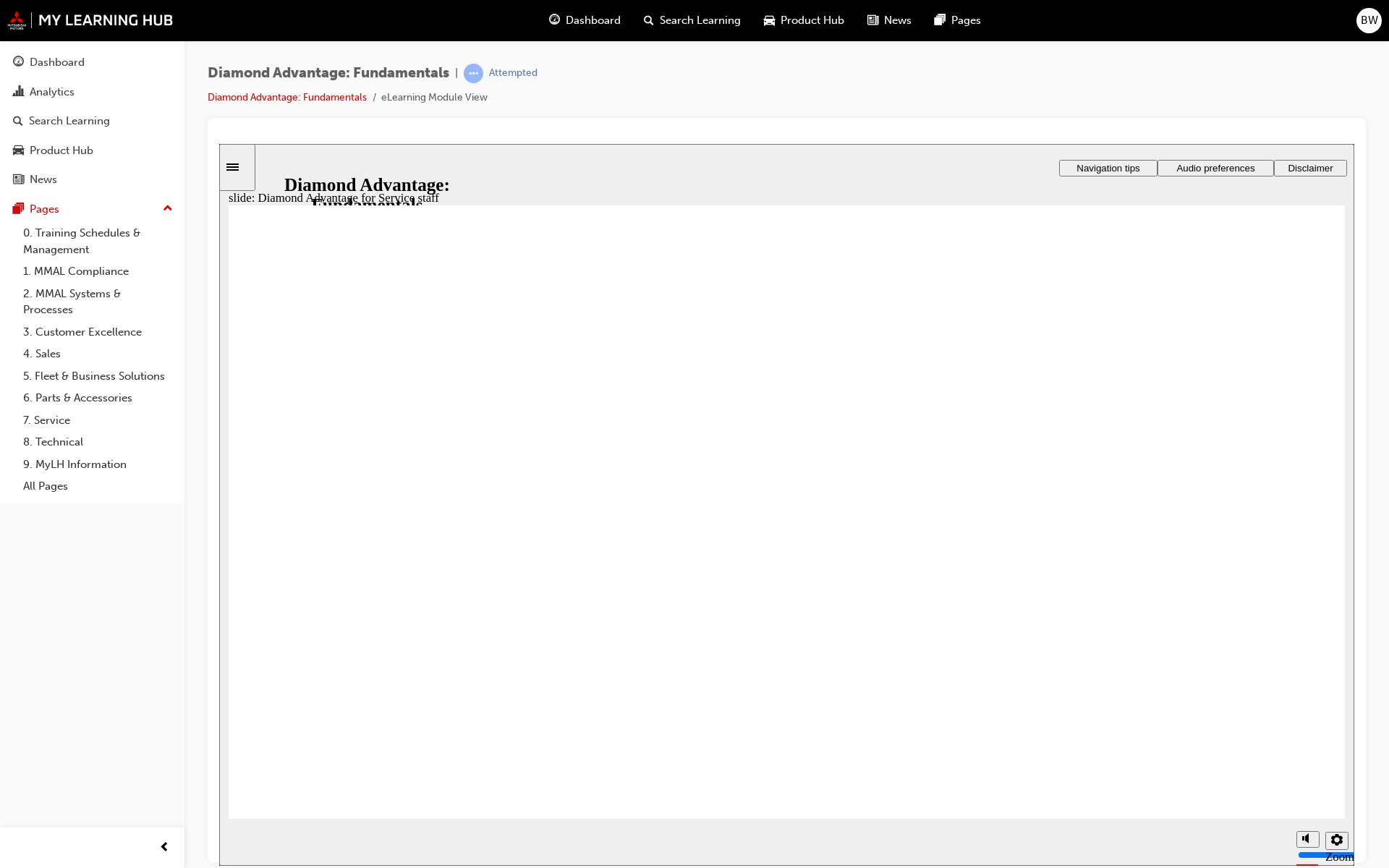click 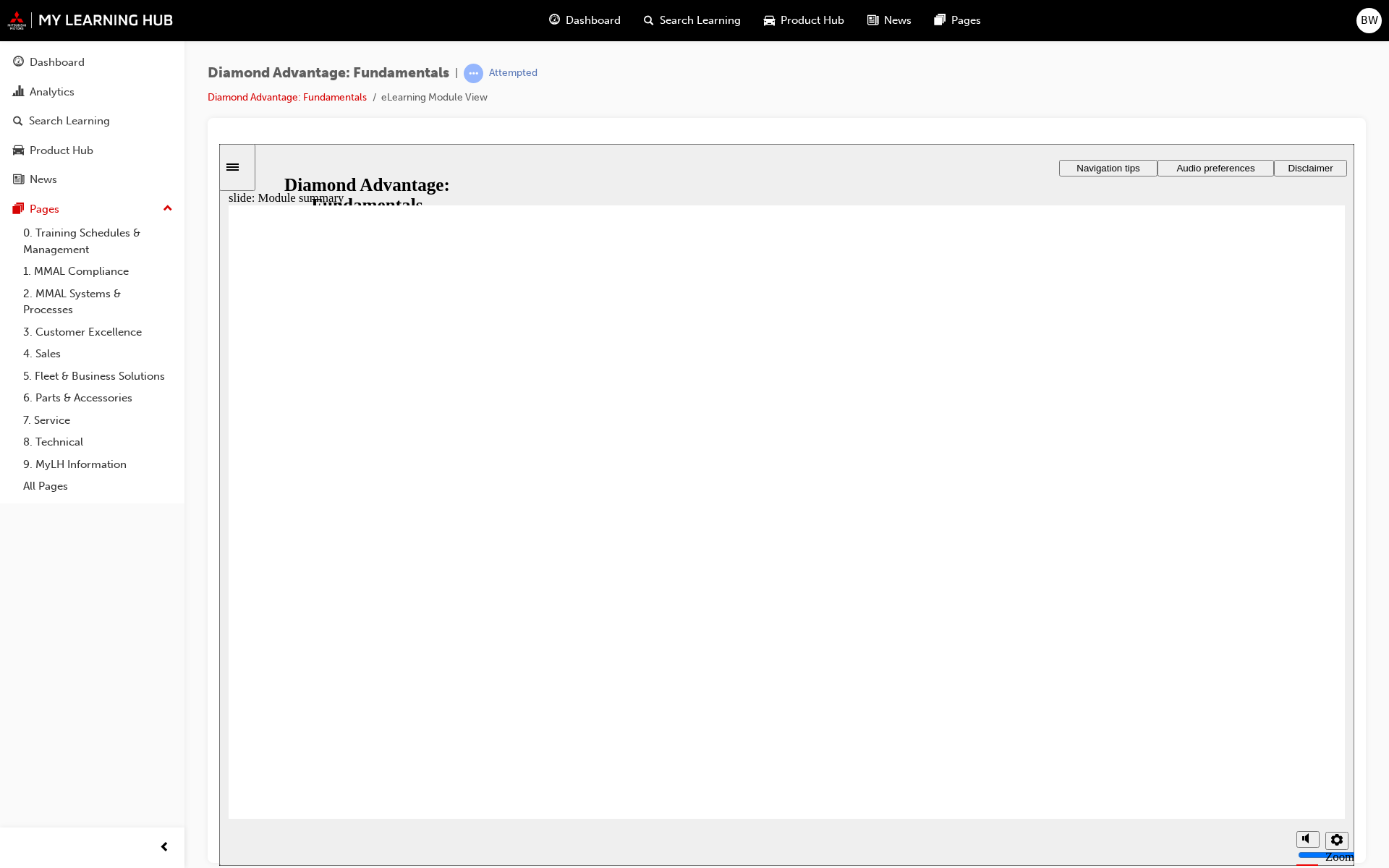 click 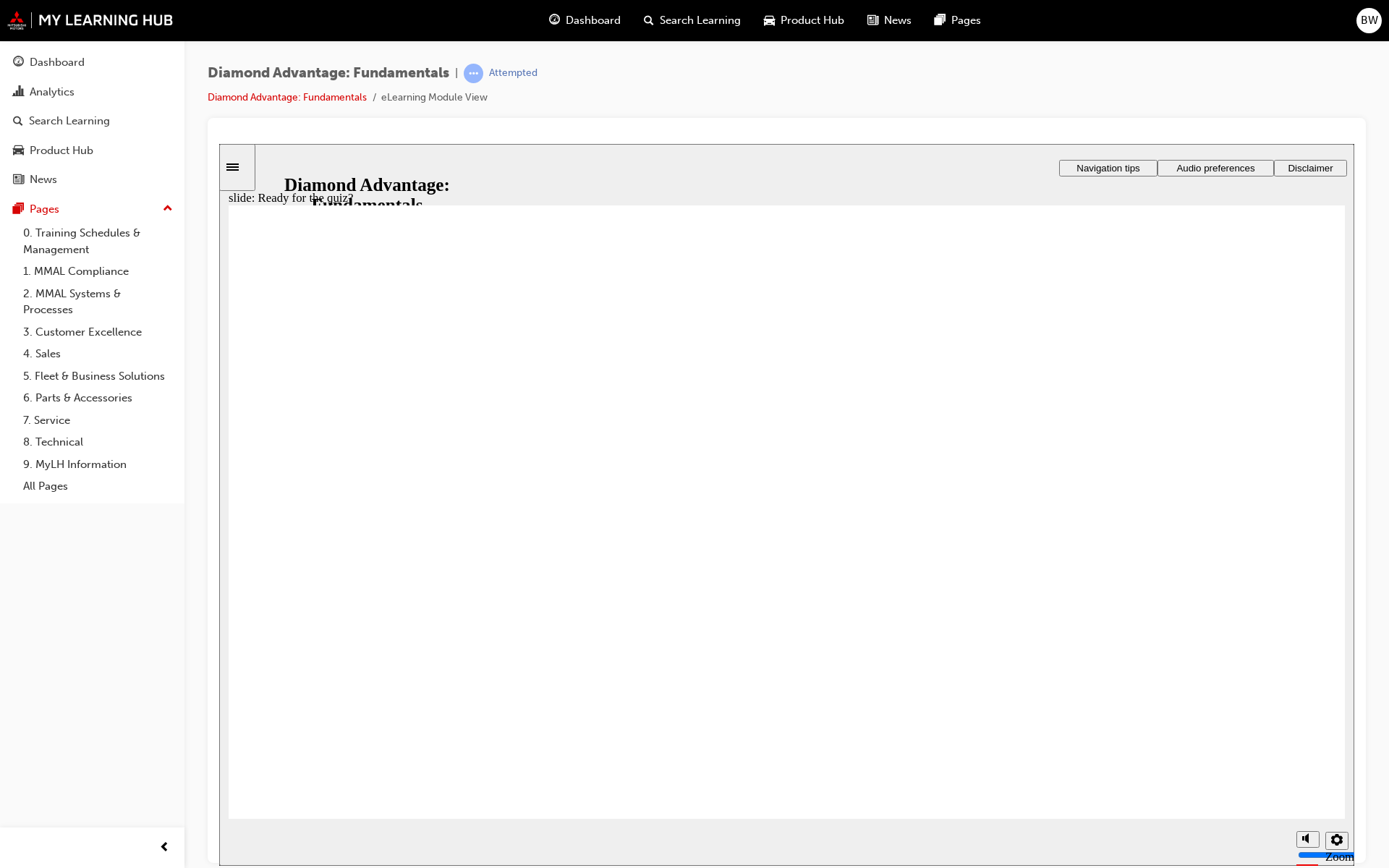 click 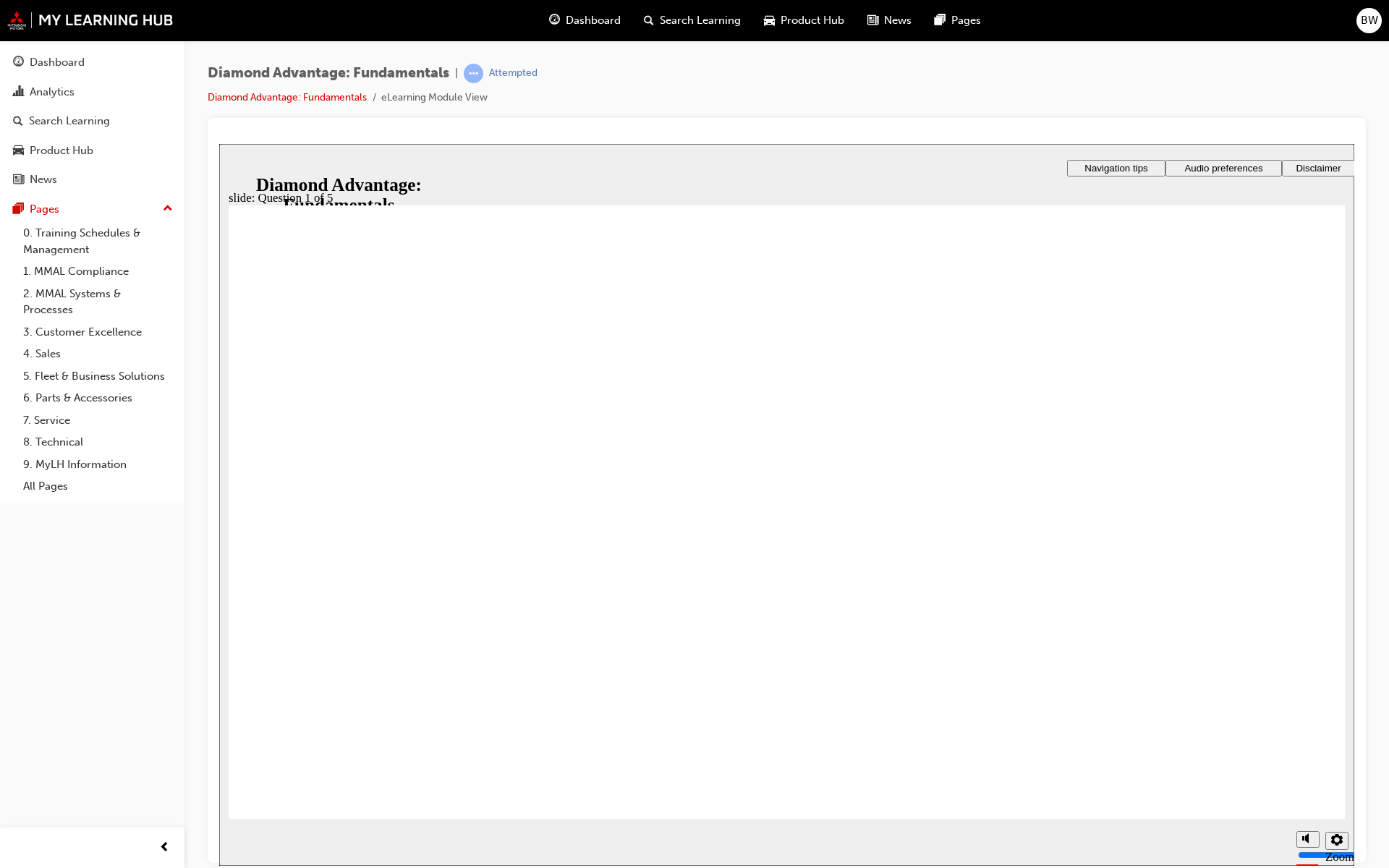 drag, startPoint x: 804, startPoint y: 671, endPoint x: 599, endPoint y: 607, distance: 214.758 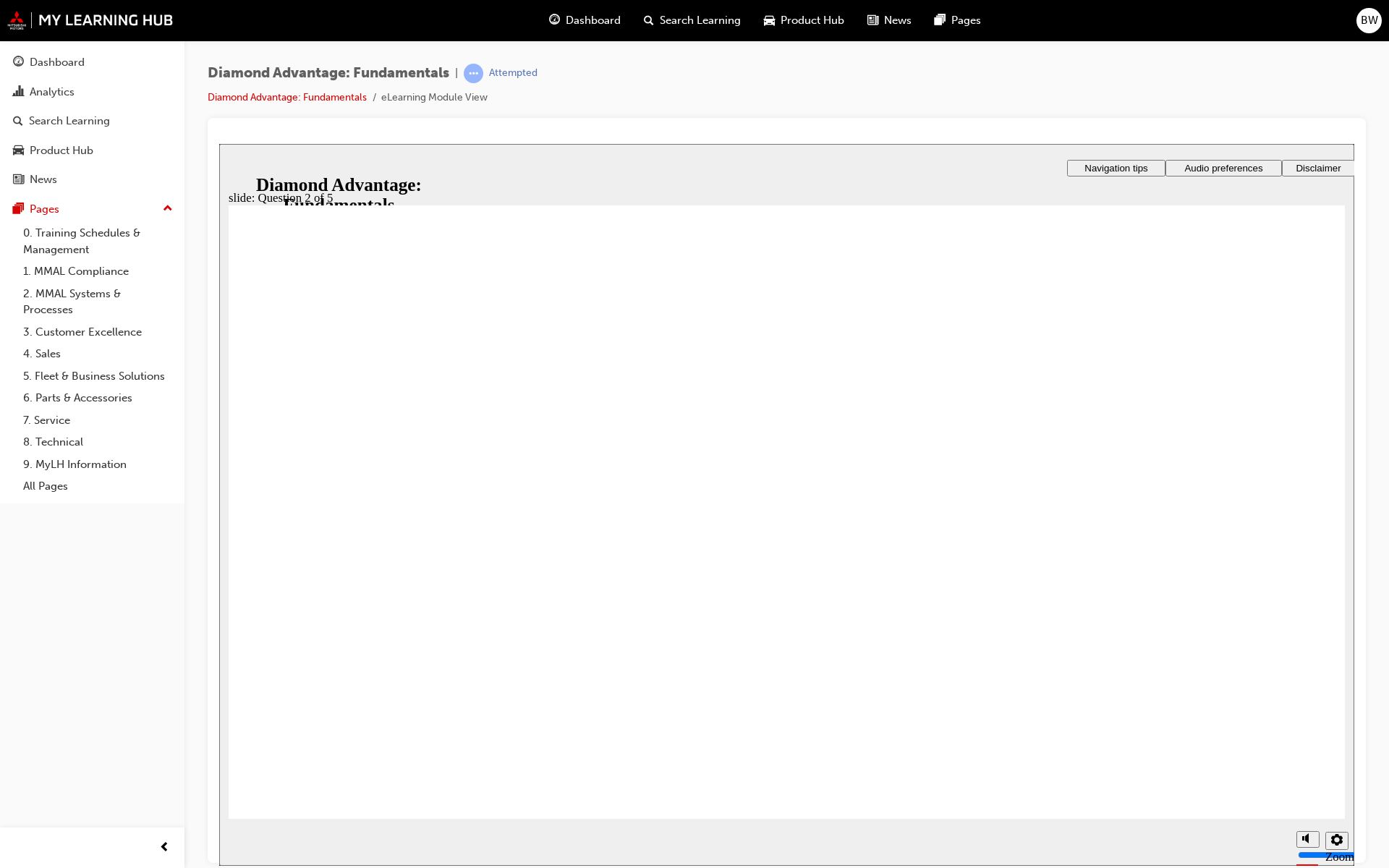 click 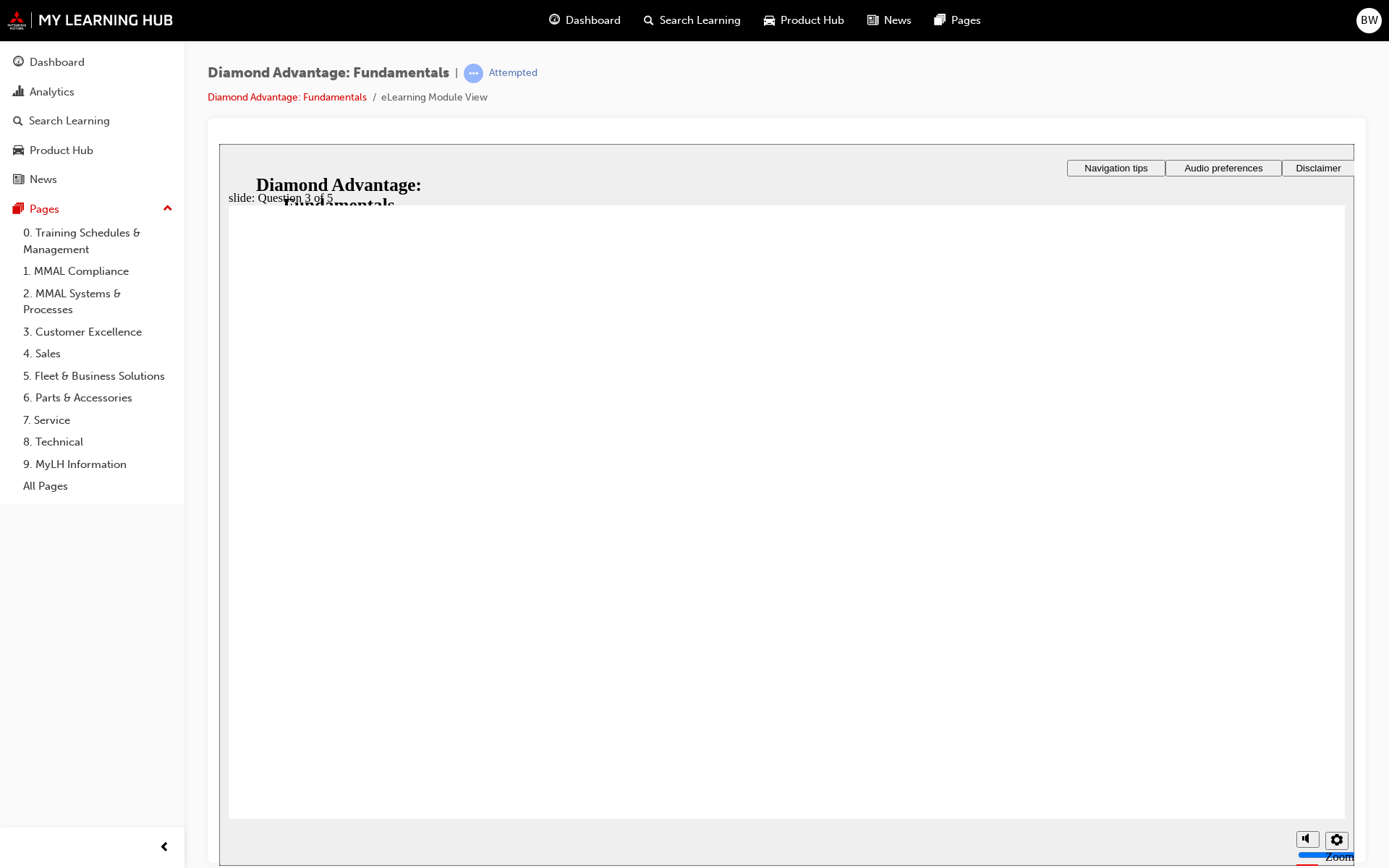 click 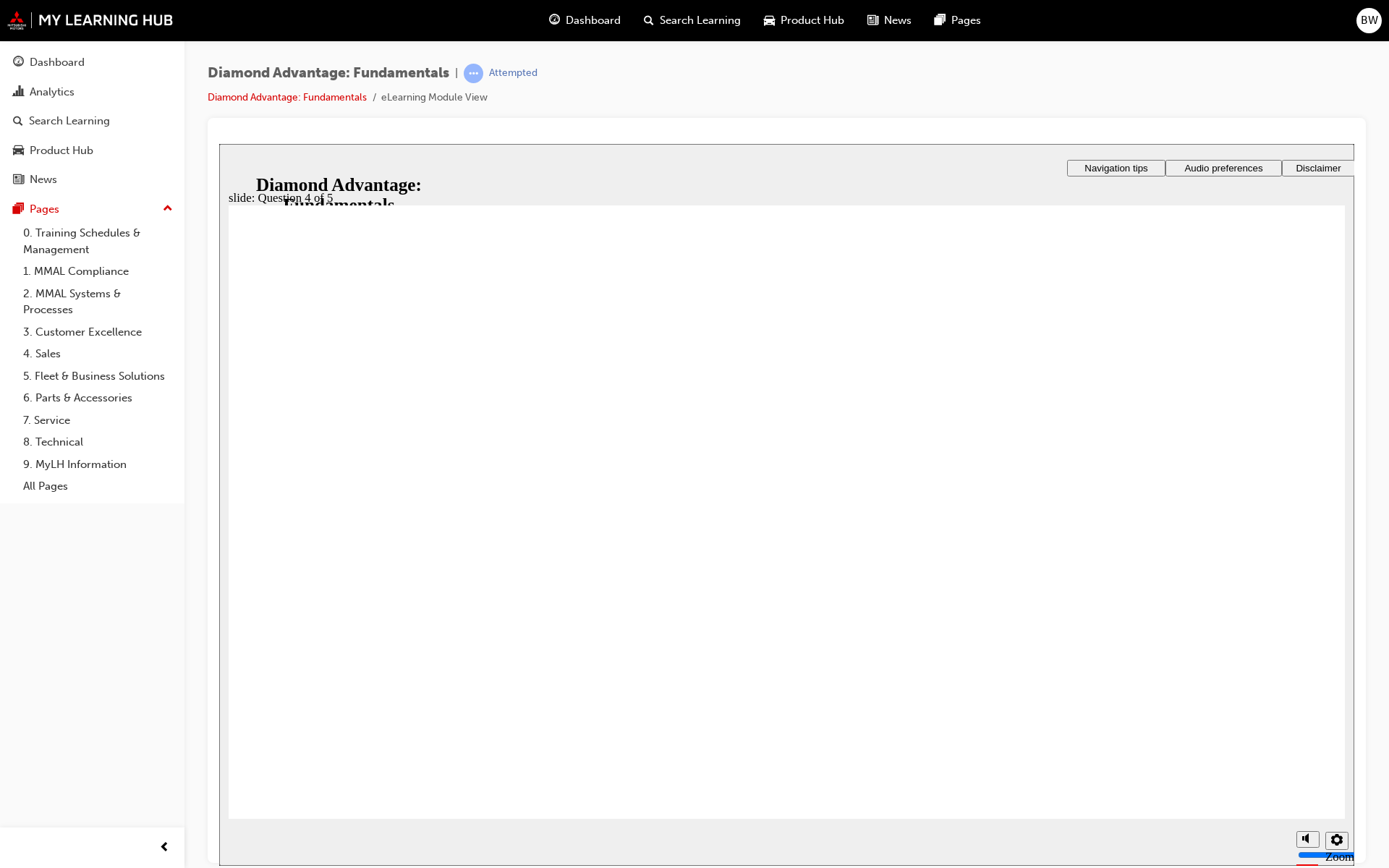 click 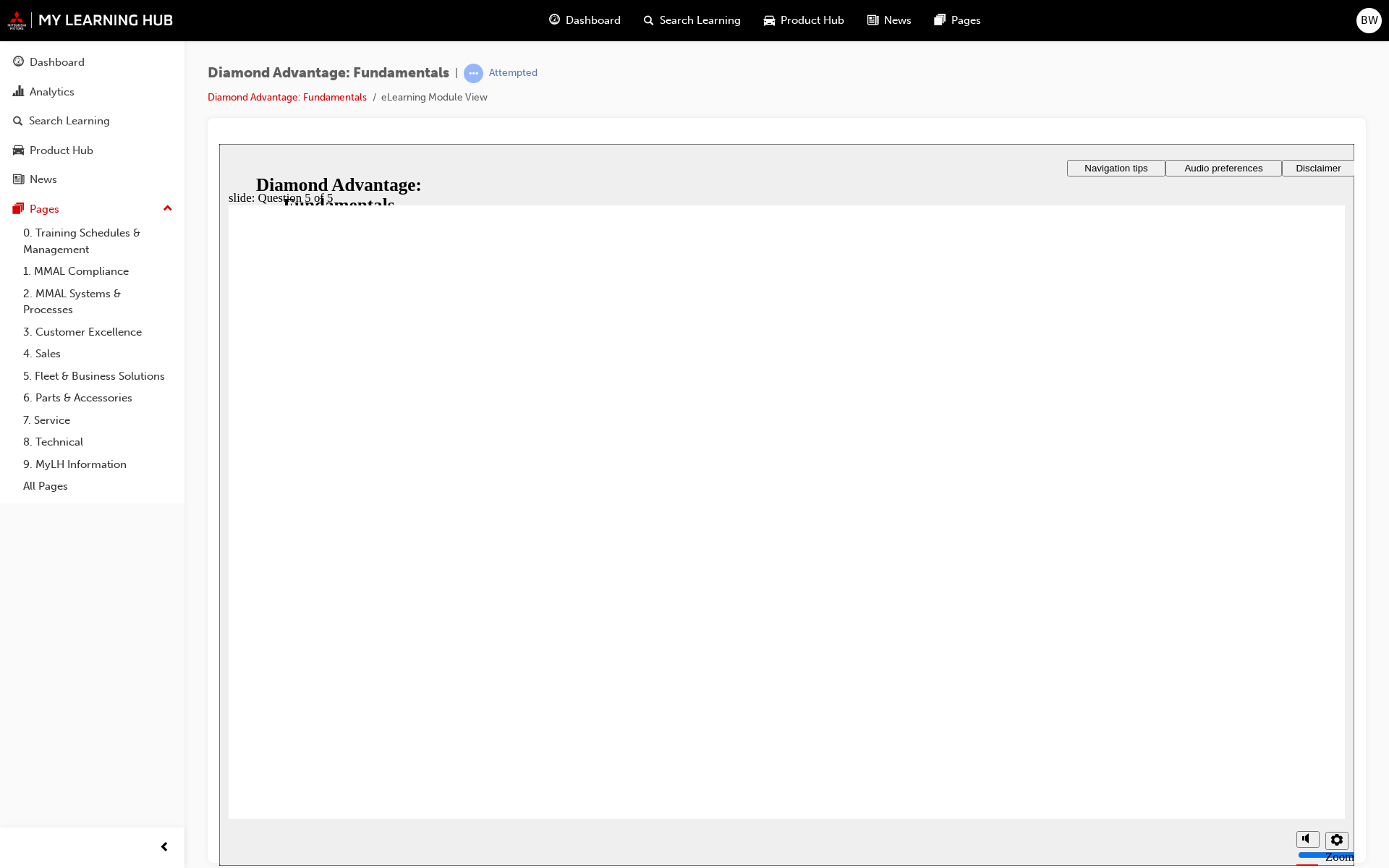 click 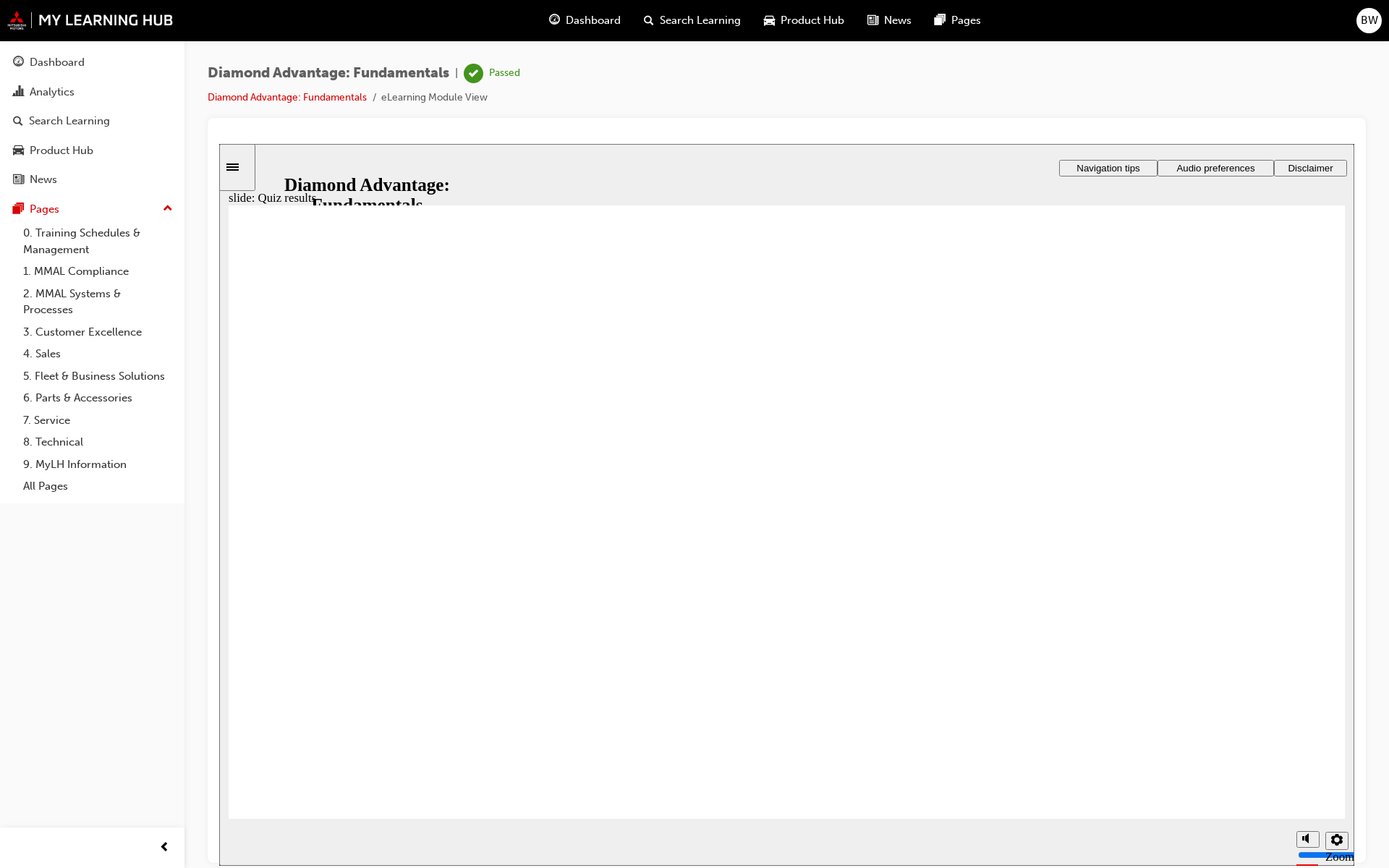 click 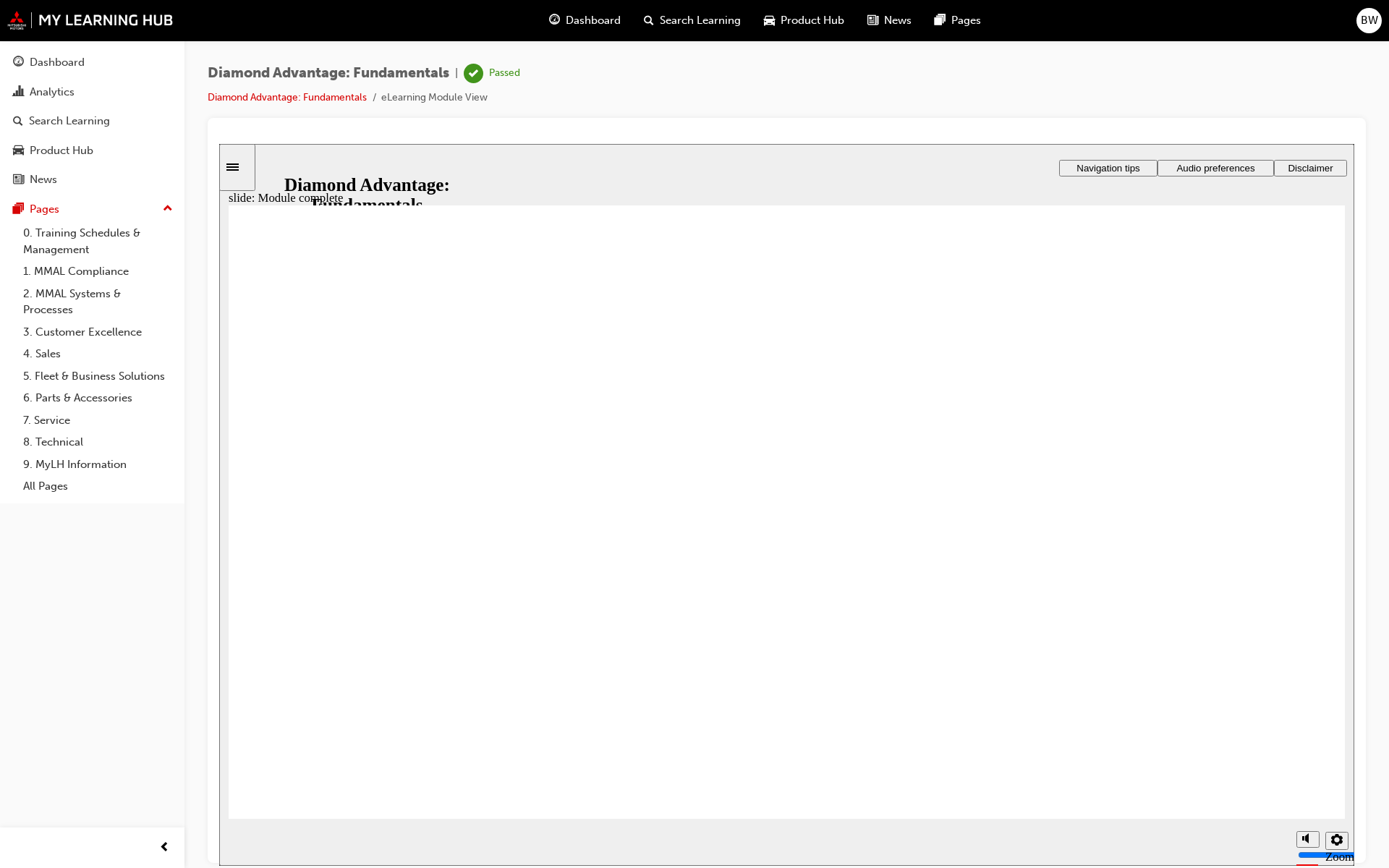 click 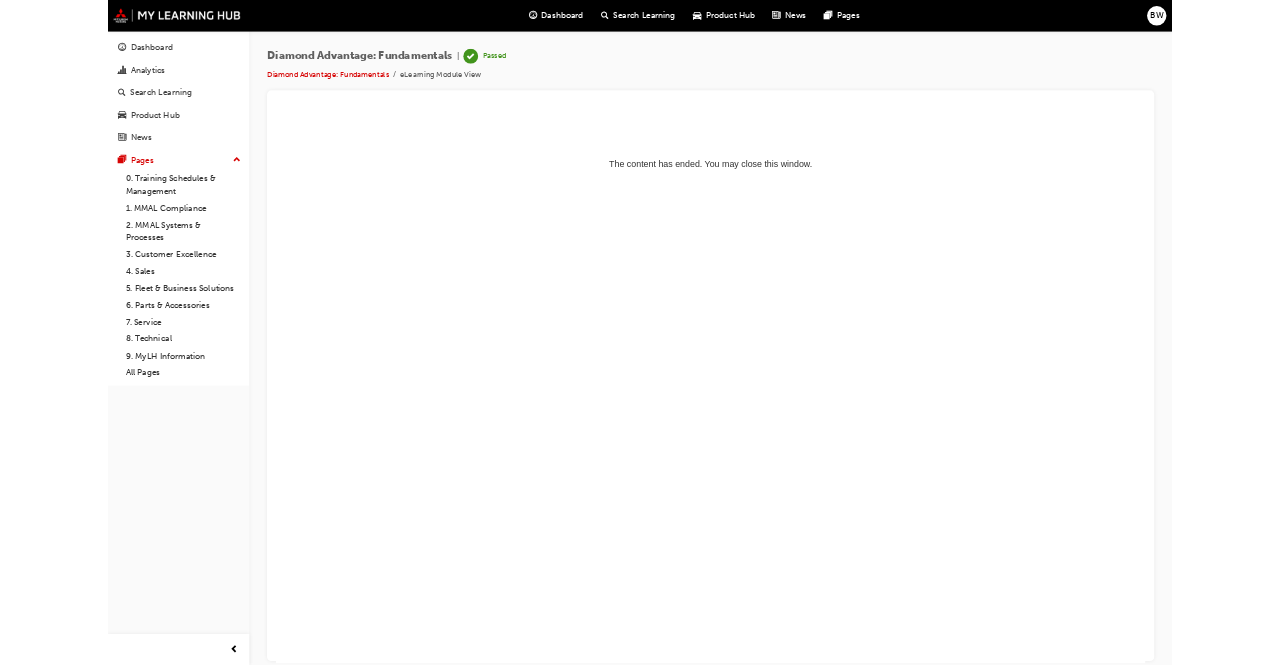 scroll, scrollTop: 0, scrollLeft: 0, axis: both 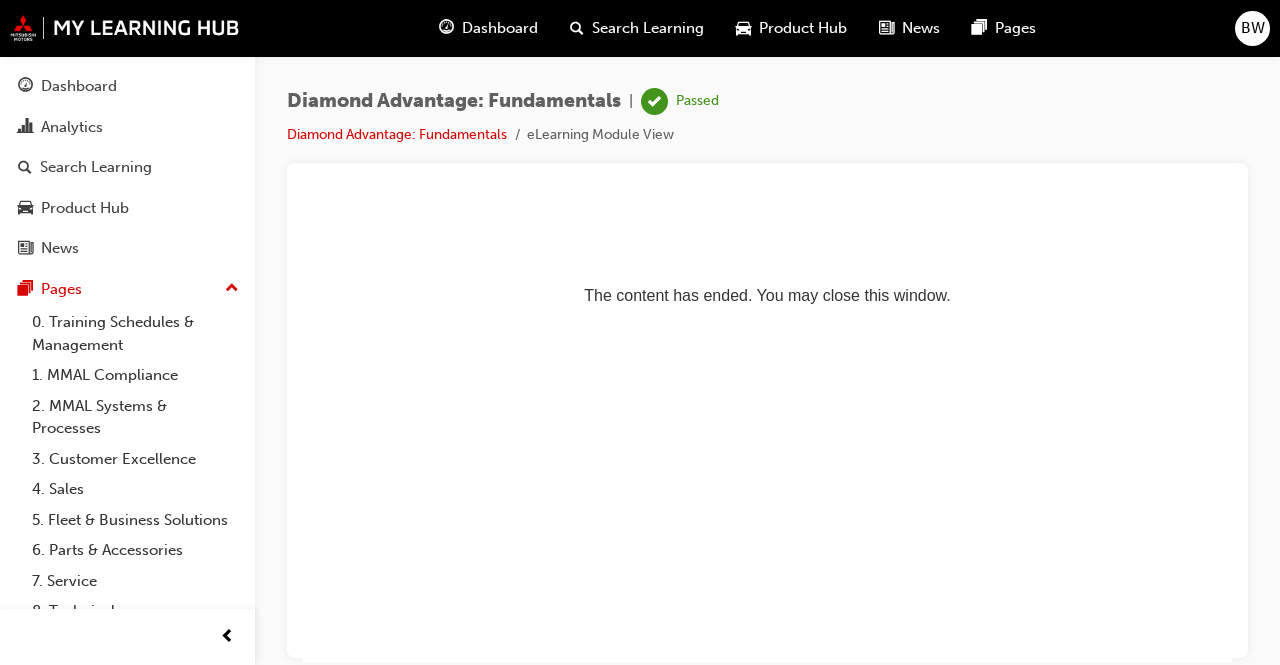 drag, startPoint x: 2190, startPoint y: 198, endPoint x: 587, endPoint y: 246, distance: 1603.7185 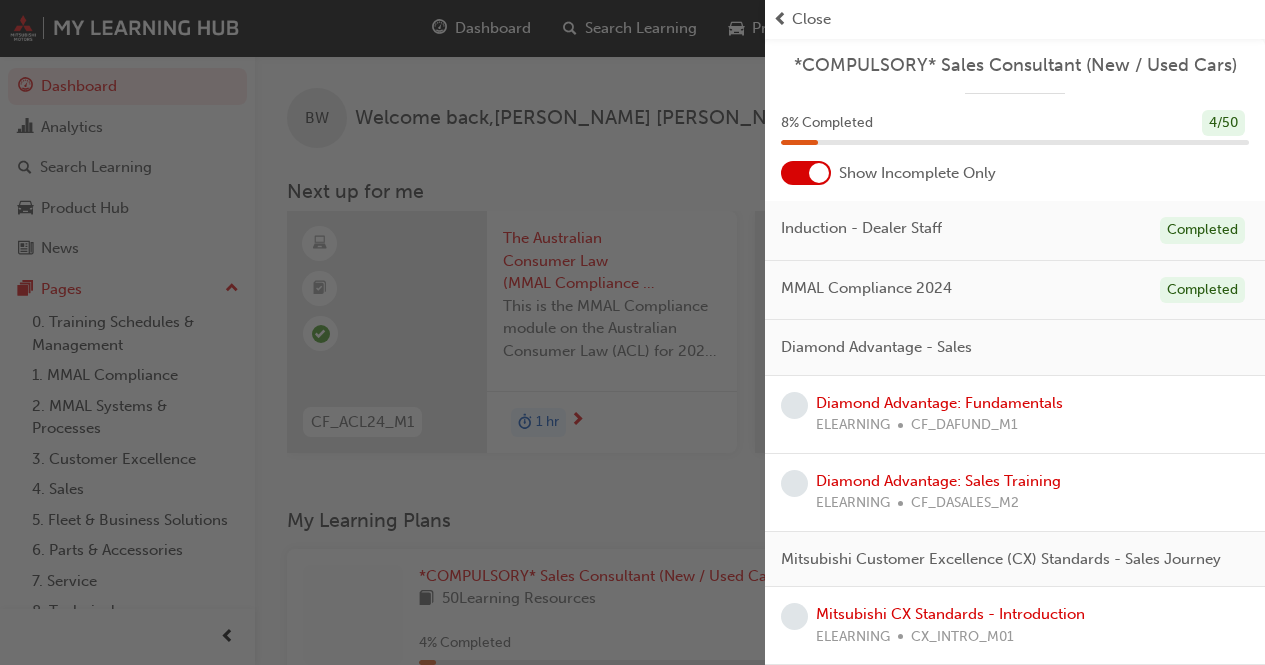 scroll, scrollTop: 272, scrollLeft: 0, axis: vertical 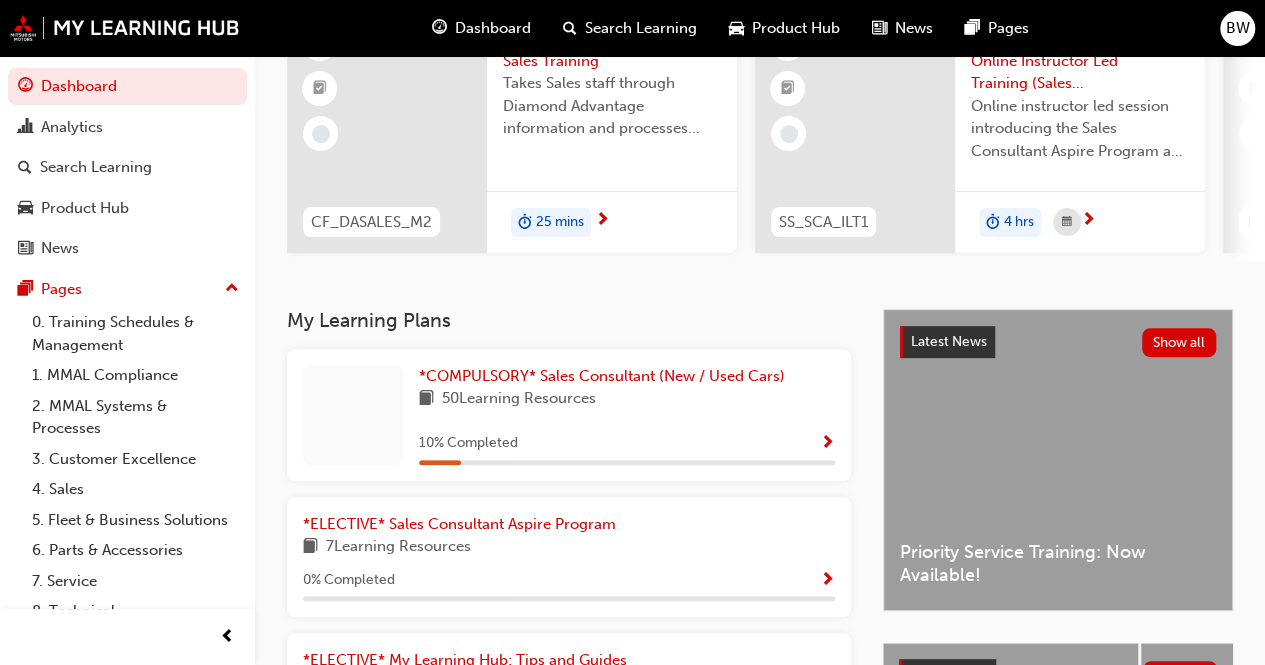 click on "10 % Completed" at bounding box center (627, 443) 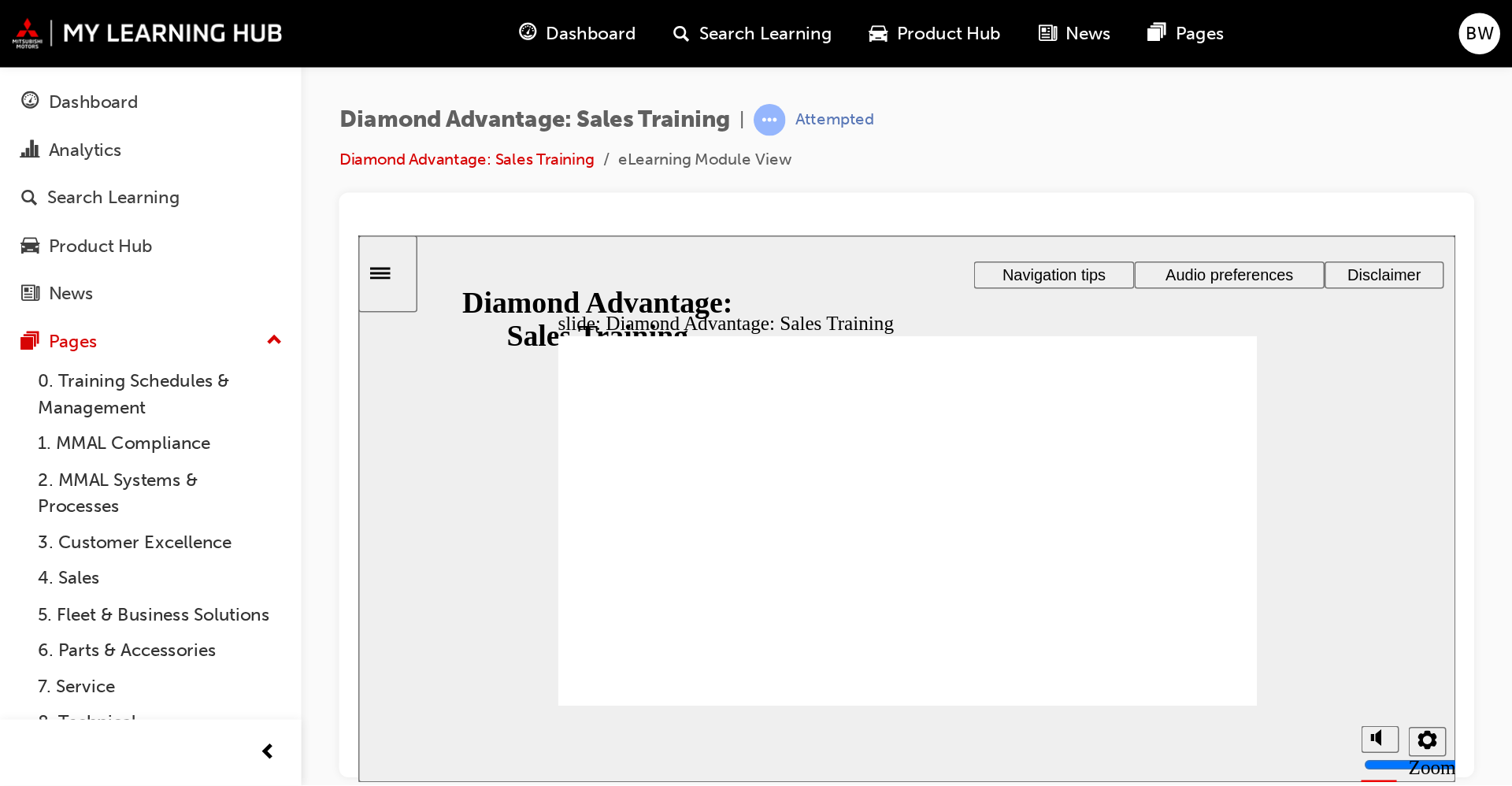 scroll, scrollTop: 0, scrollLeft: 0, axis: both 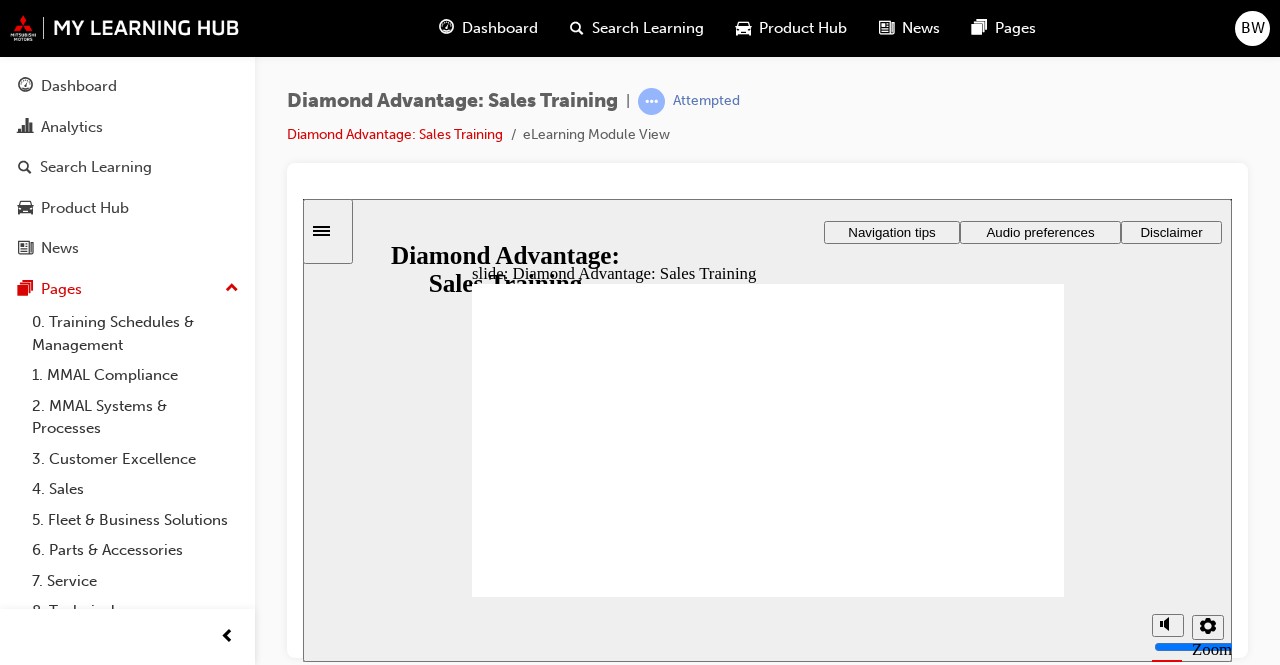 click 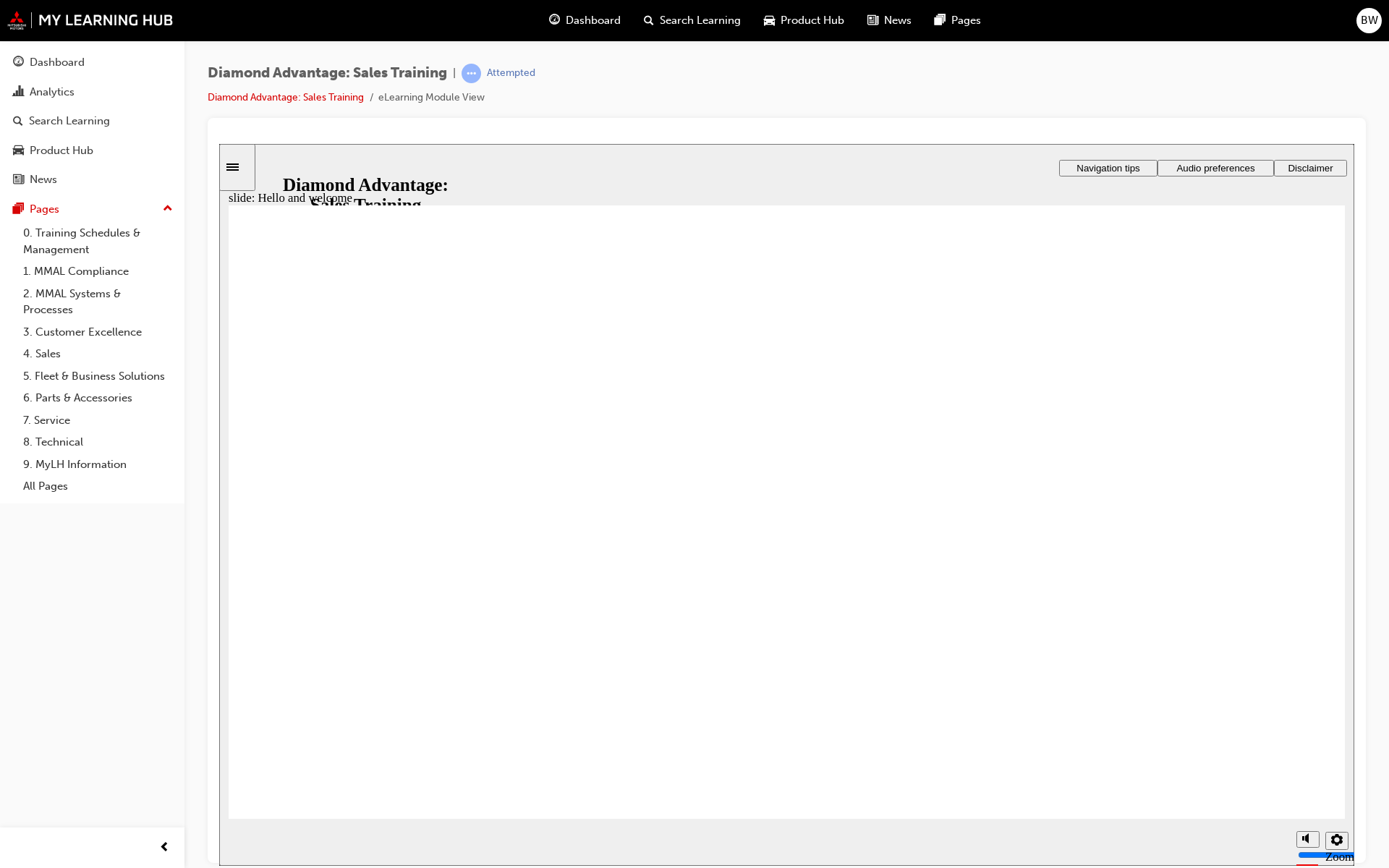 click 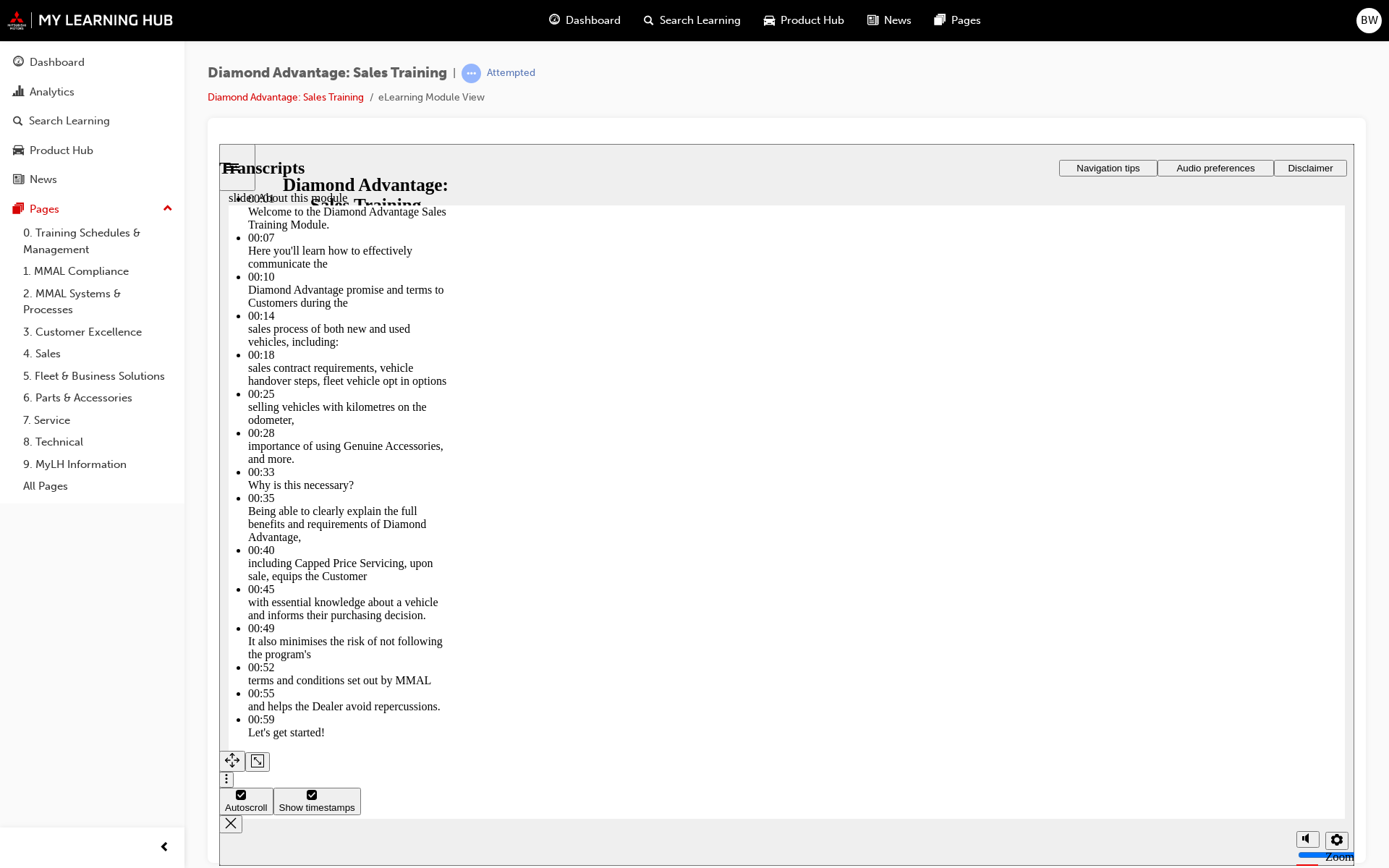 drag, startPoint x: 813, startPoint y: 384, endPoint x: 817, endPoint y: 376, distance: 8.944272 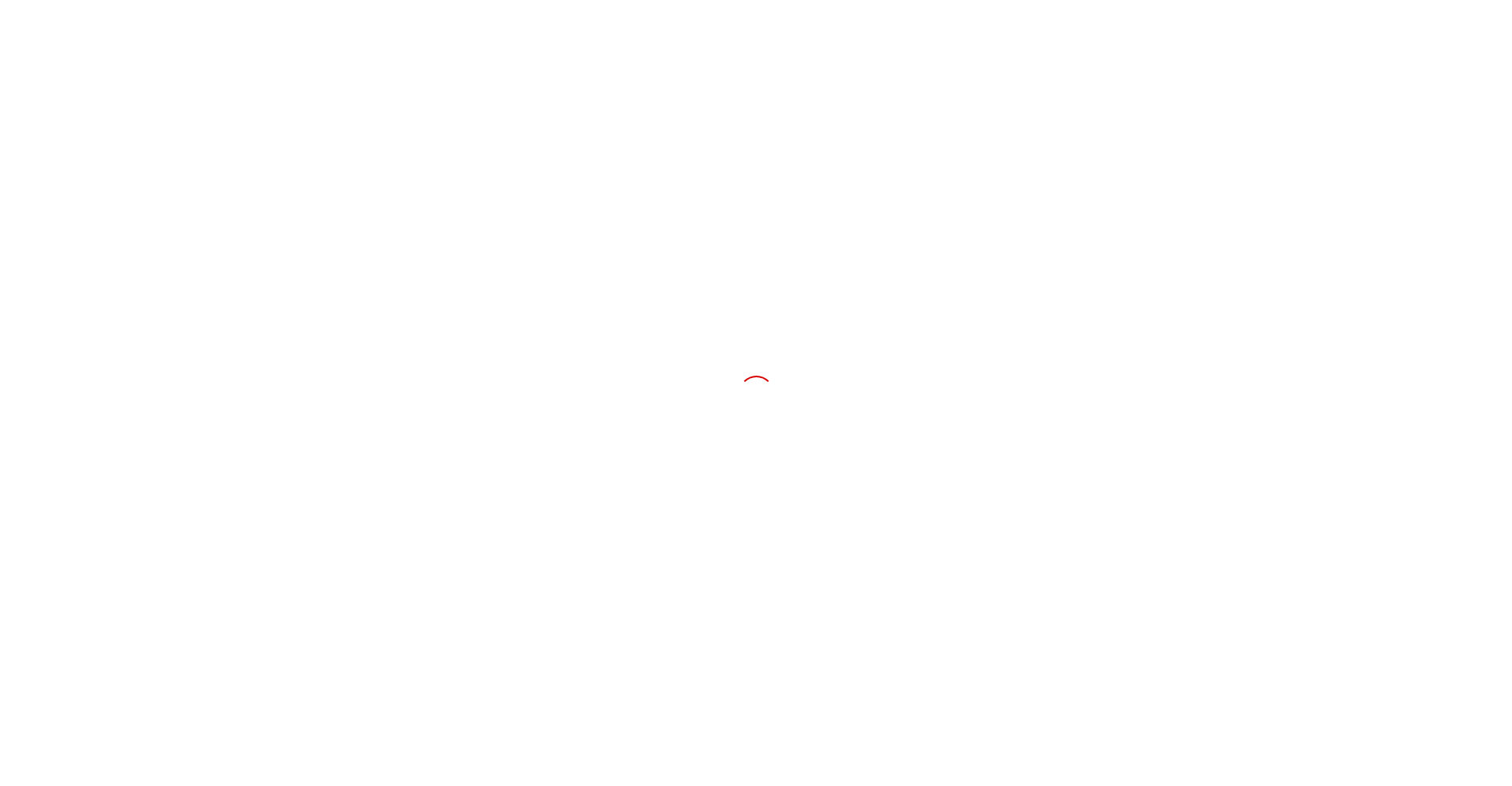 scroll, scrollTop: 0, scrollLeft: 0, axis: both 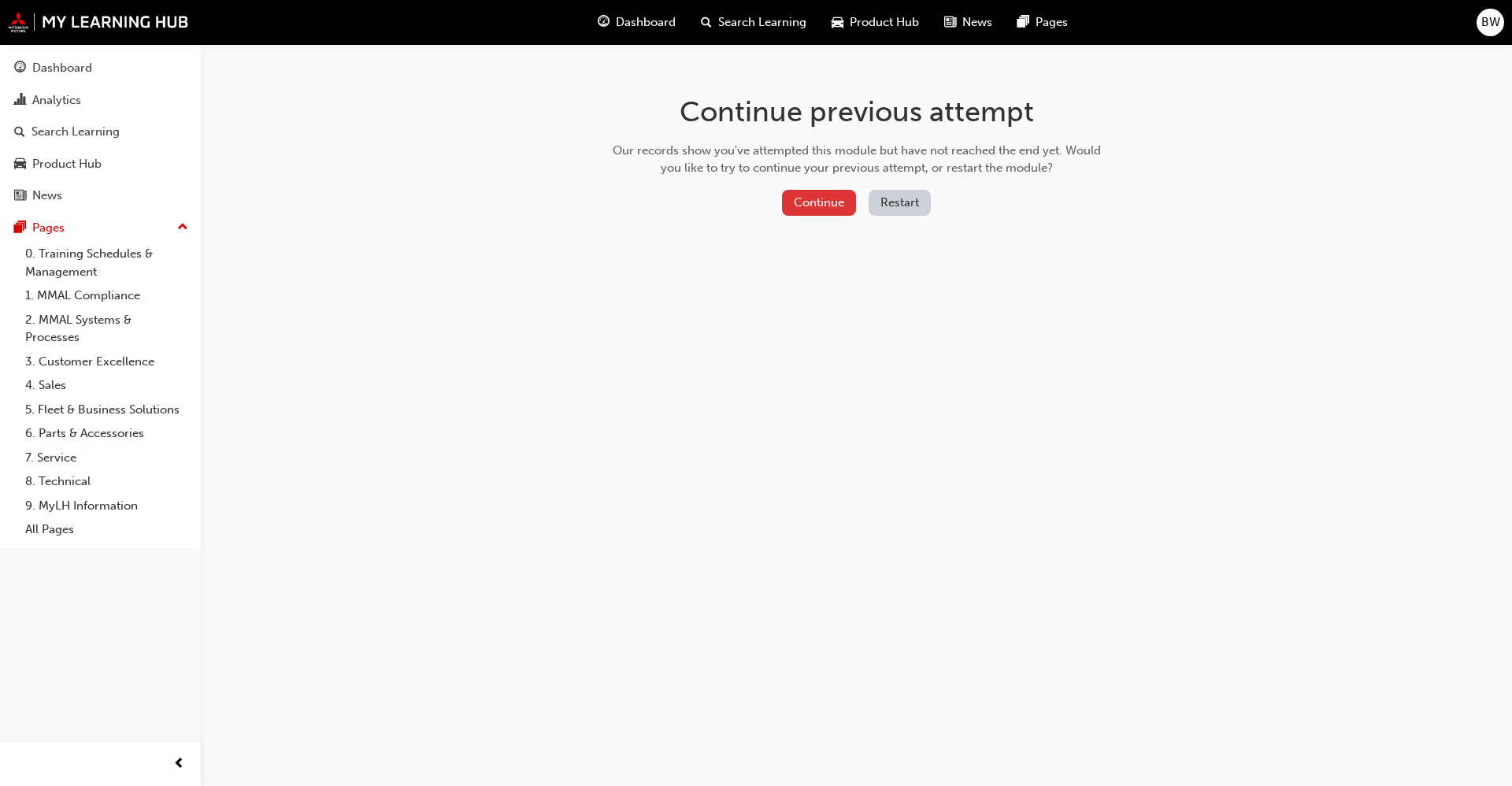 click on "Continue" at bounding box center (819, 202) 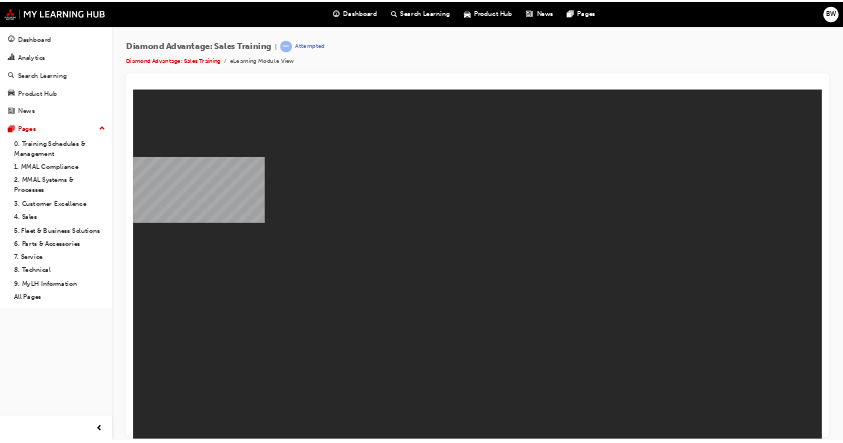 scroll, scrollTop: 0, scrollLeft: 0, axis: both 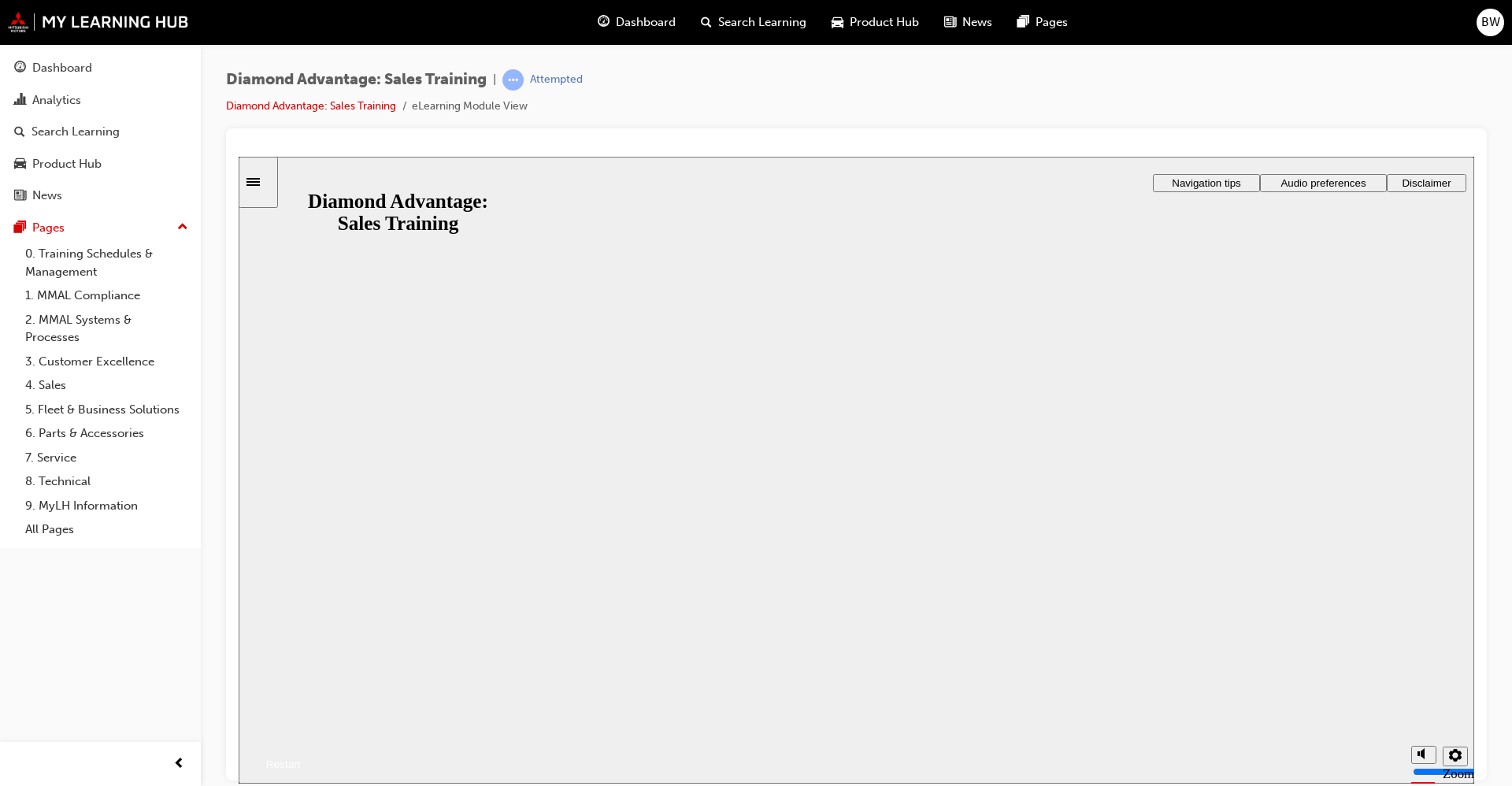 click on "Resume" at bounding box center [269, 744] 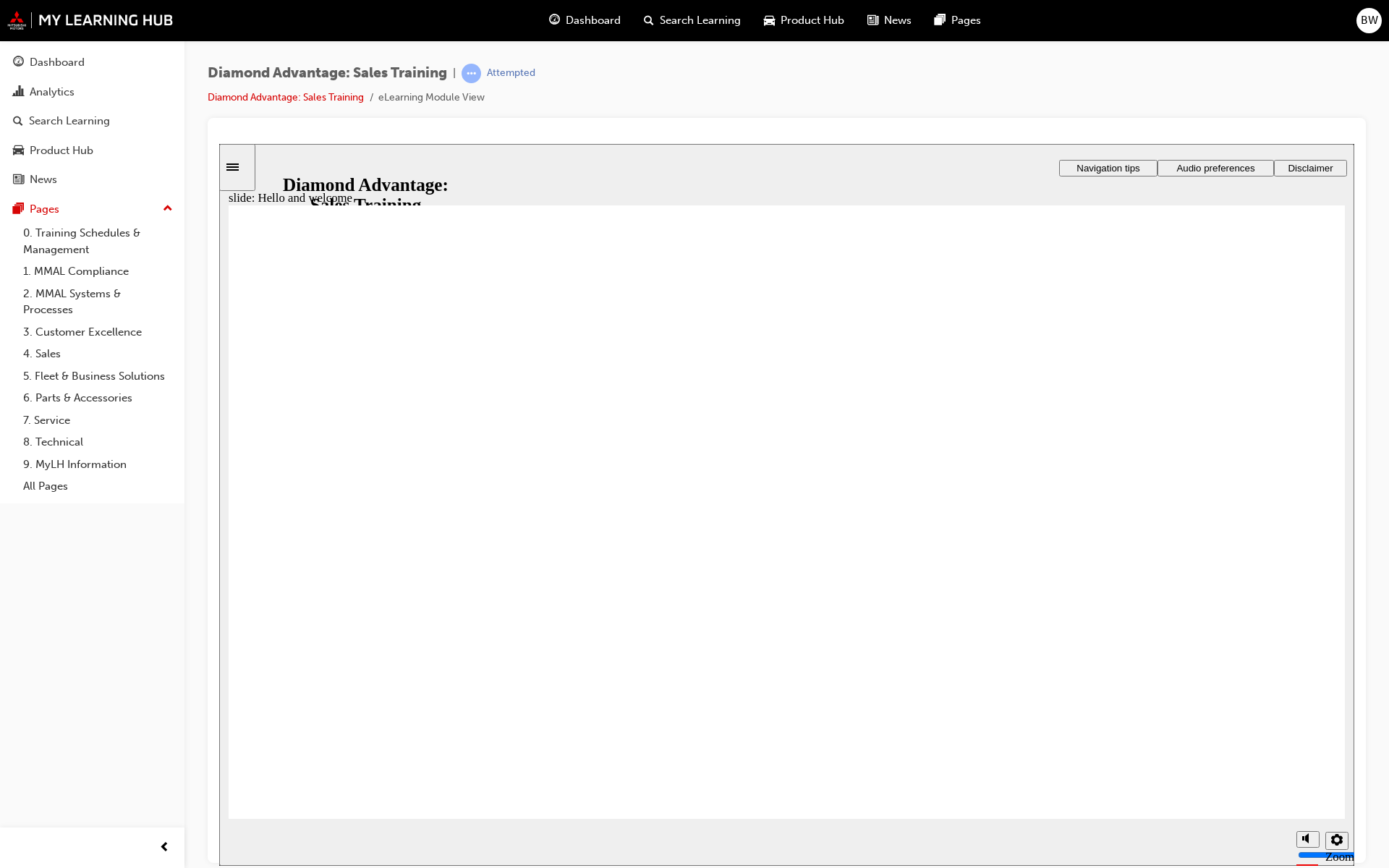 click 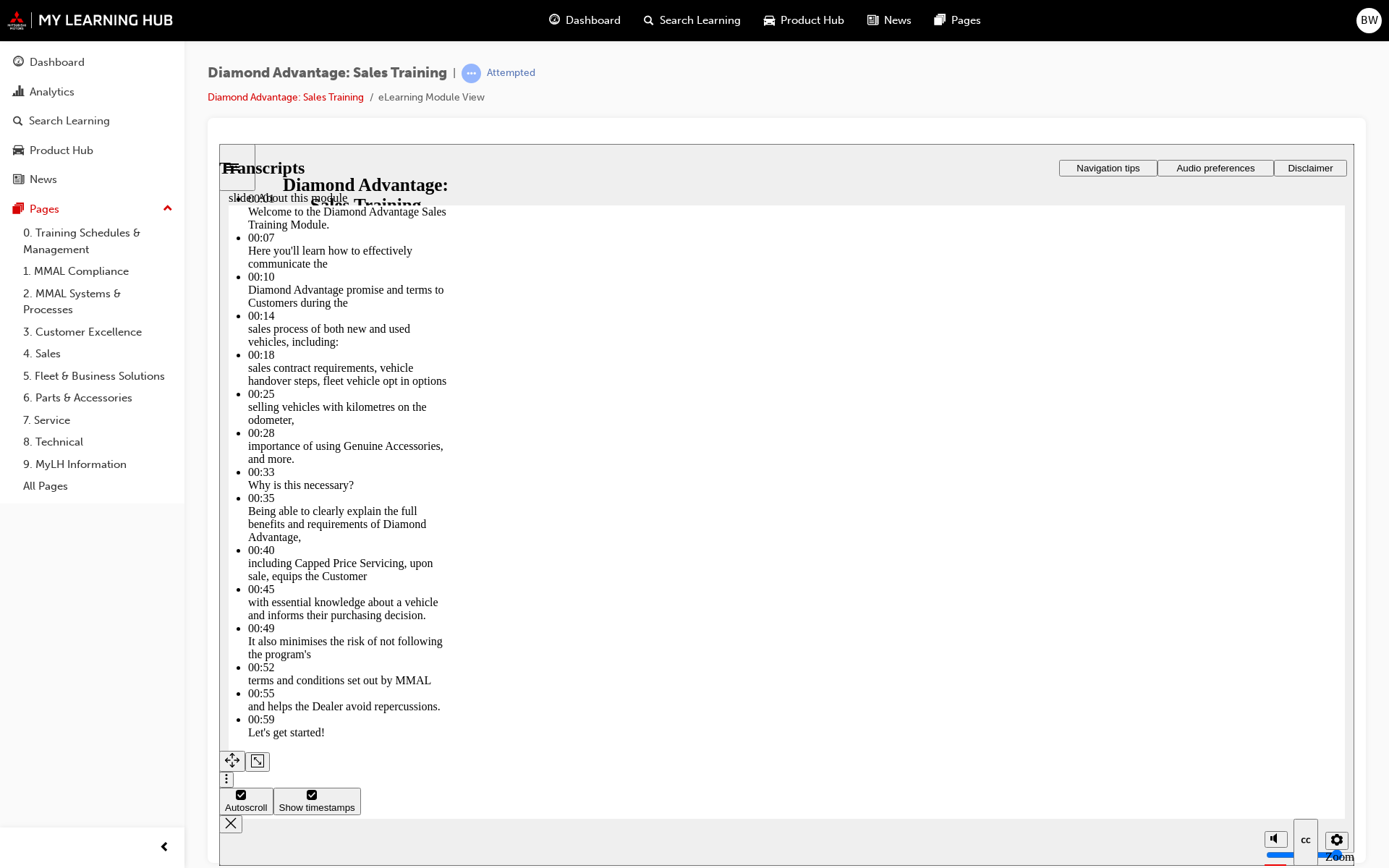 click at bounding box center [568, 3552] 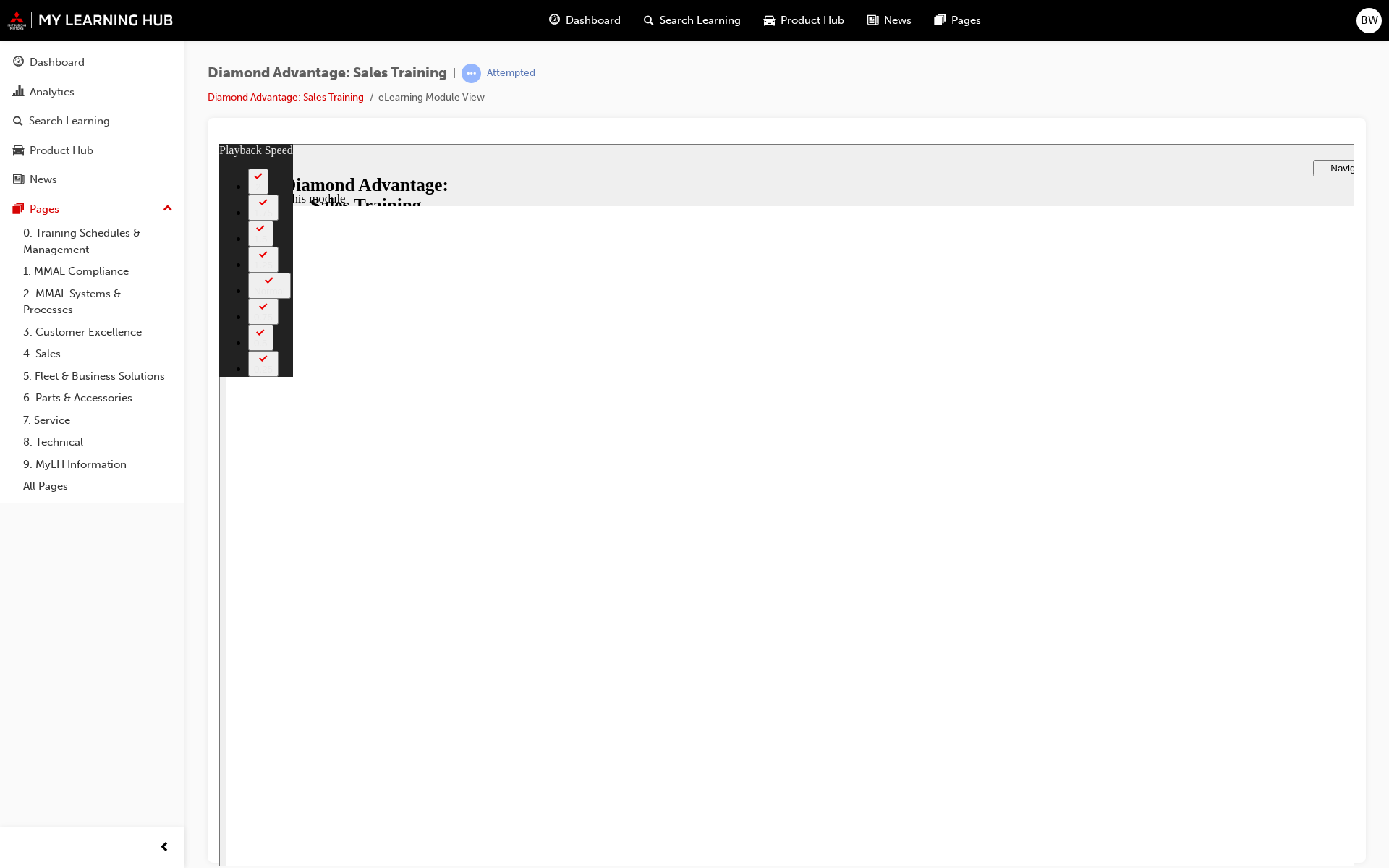 click at bounding box center [1043, 5018] 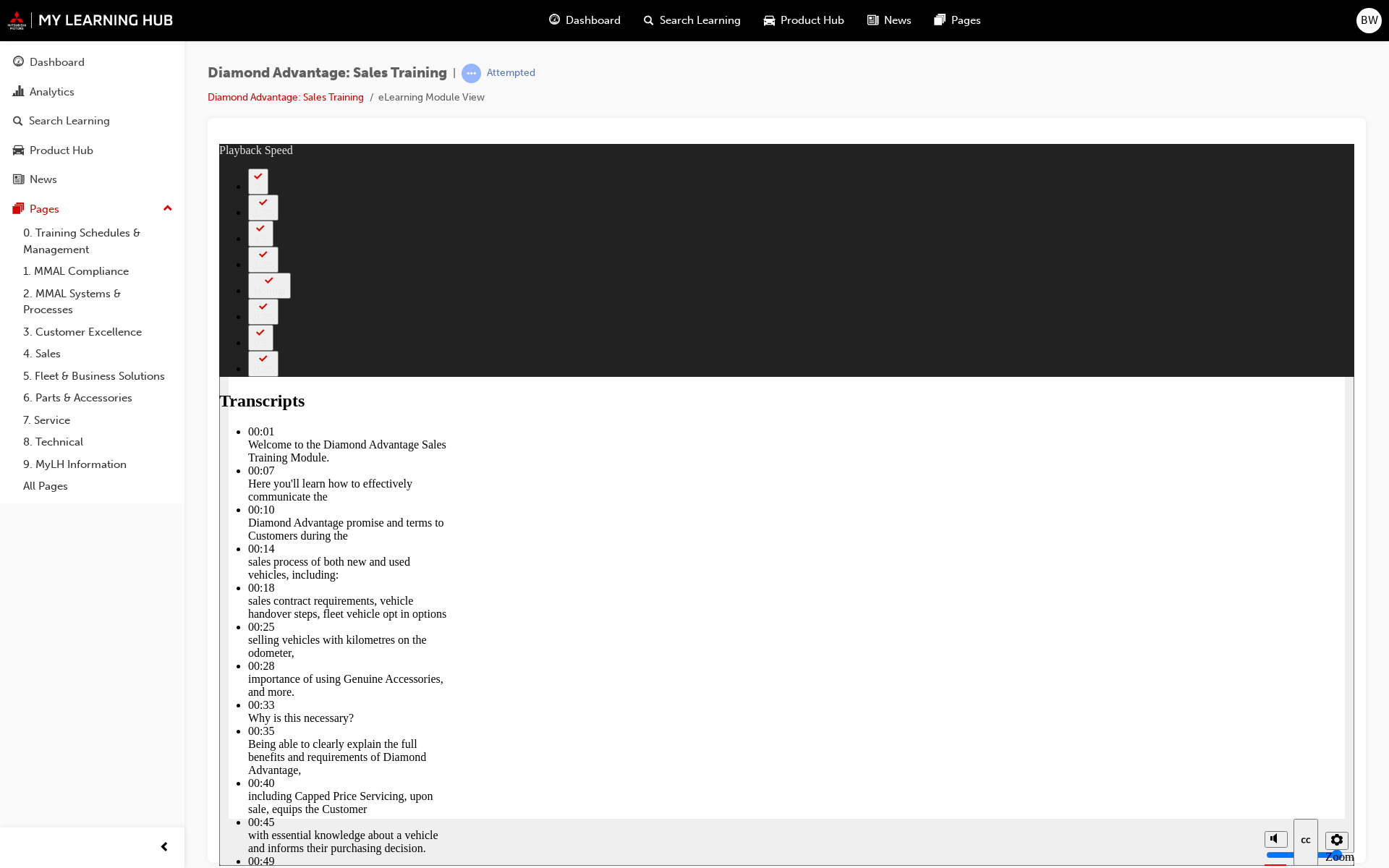 click at bounding box center [892, 3116] 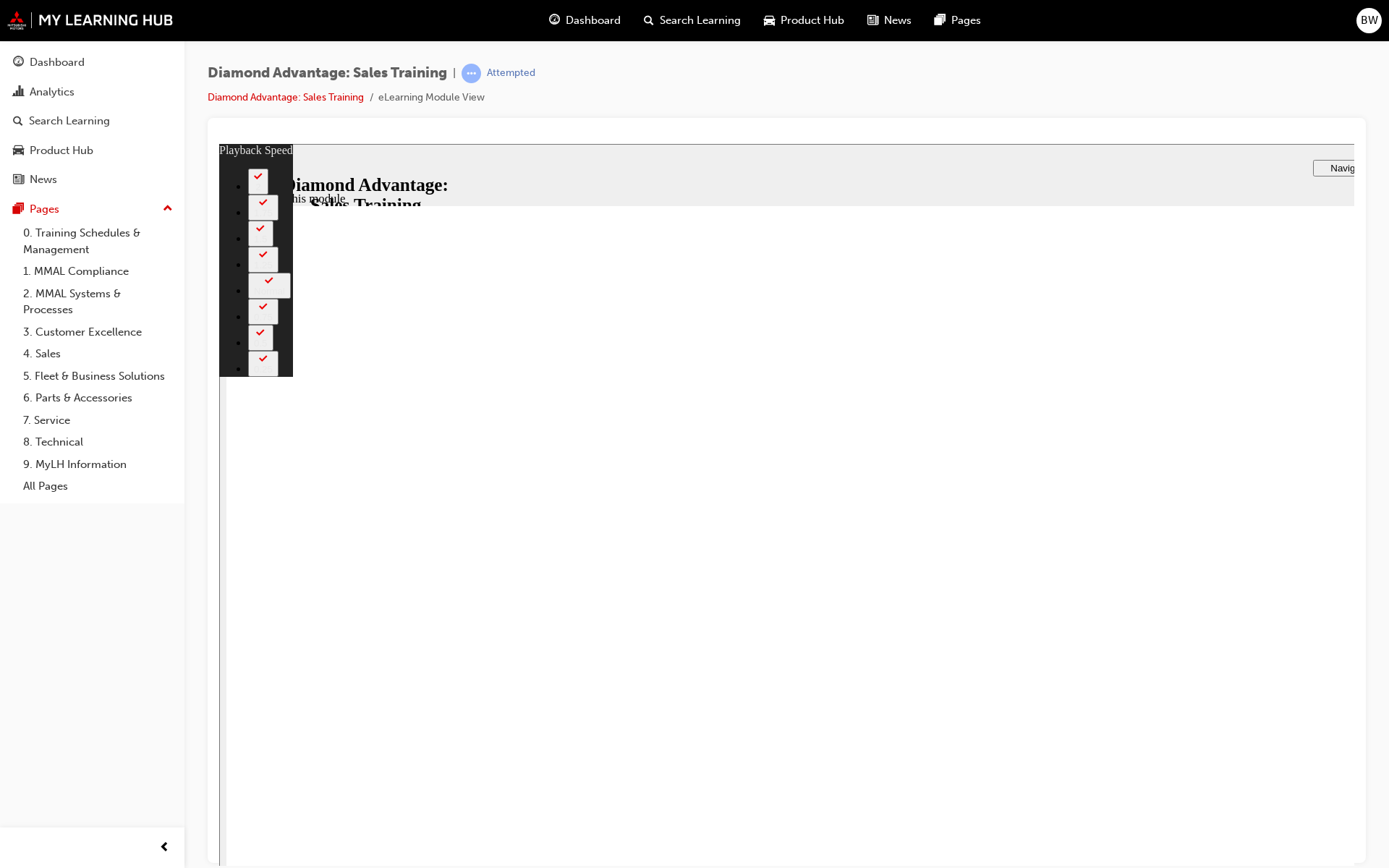 click at bounding box center [1043, 5018] 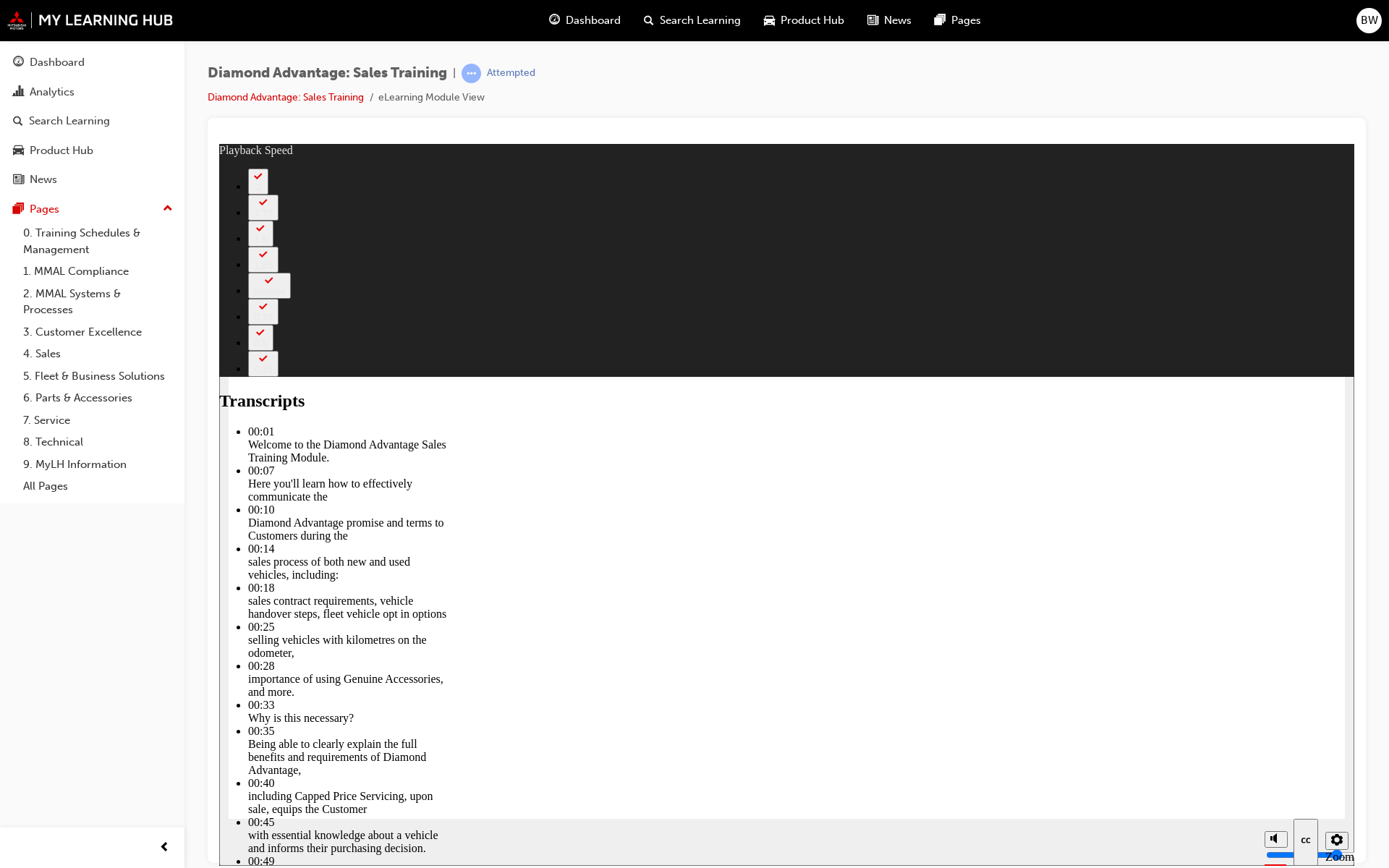 click 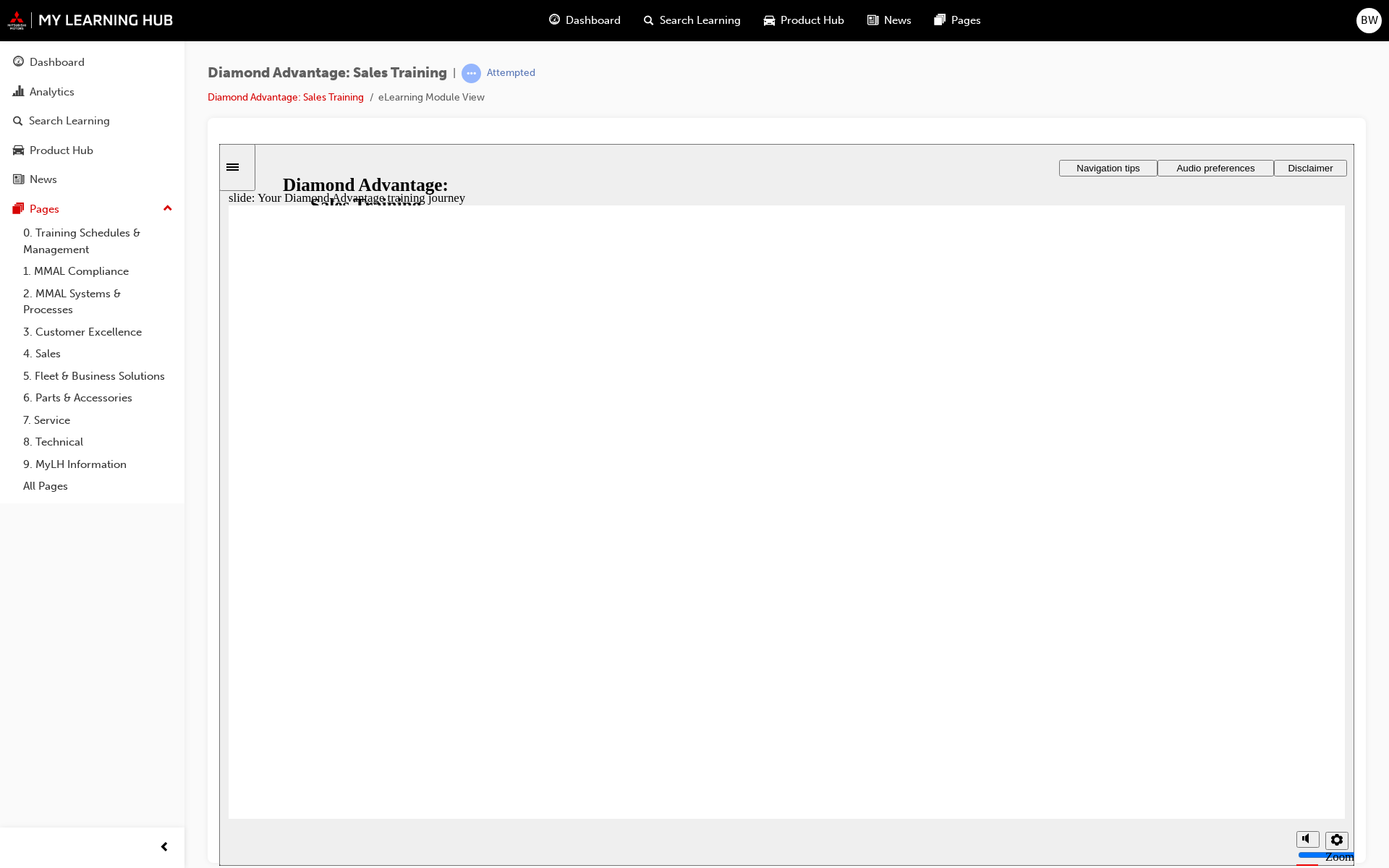 click 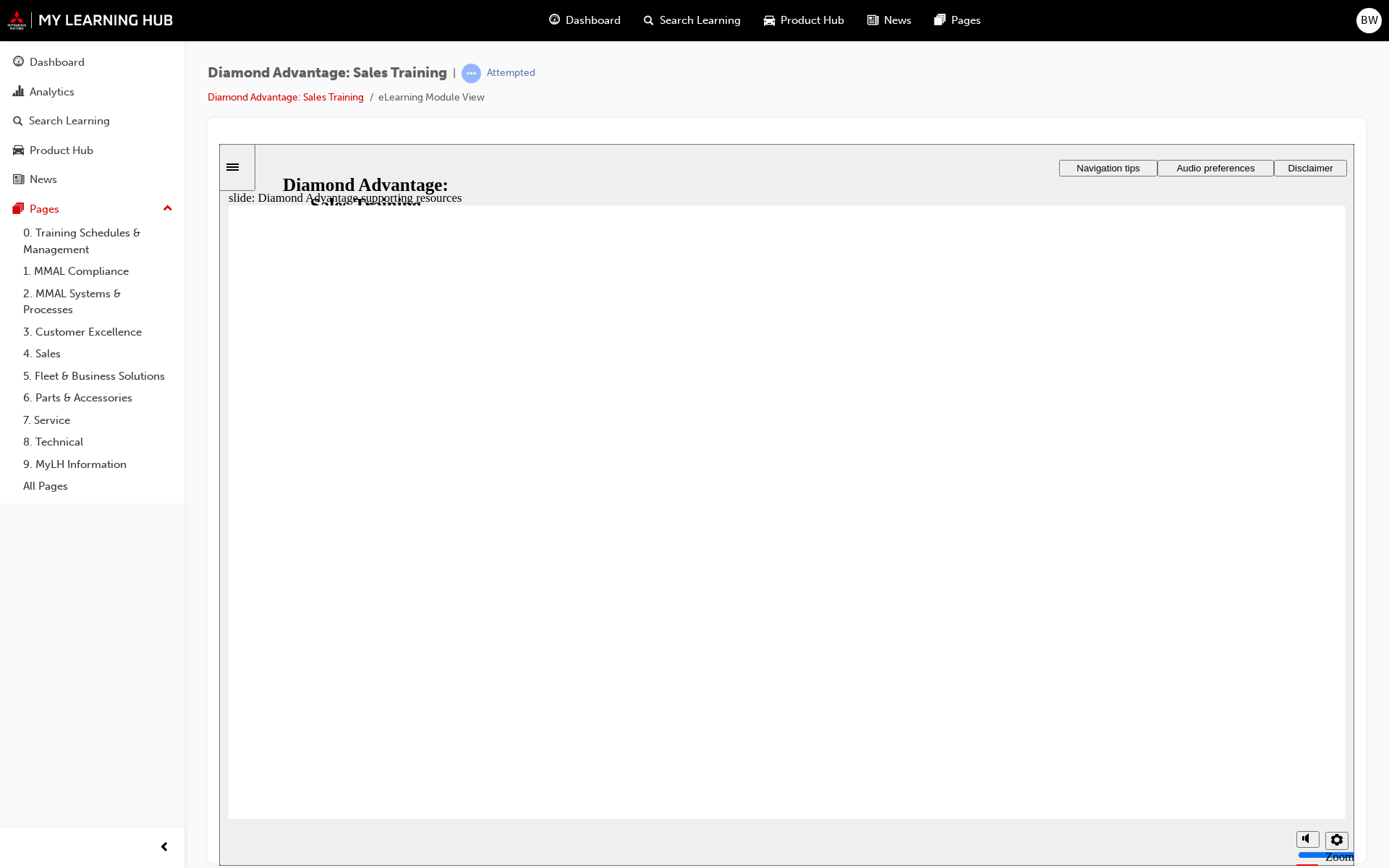 click 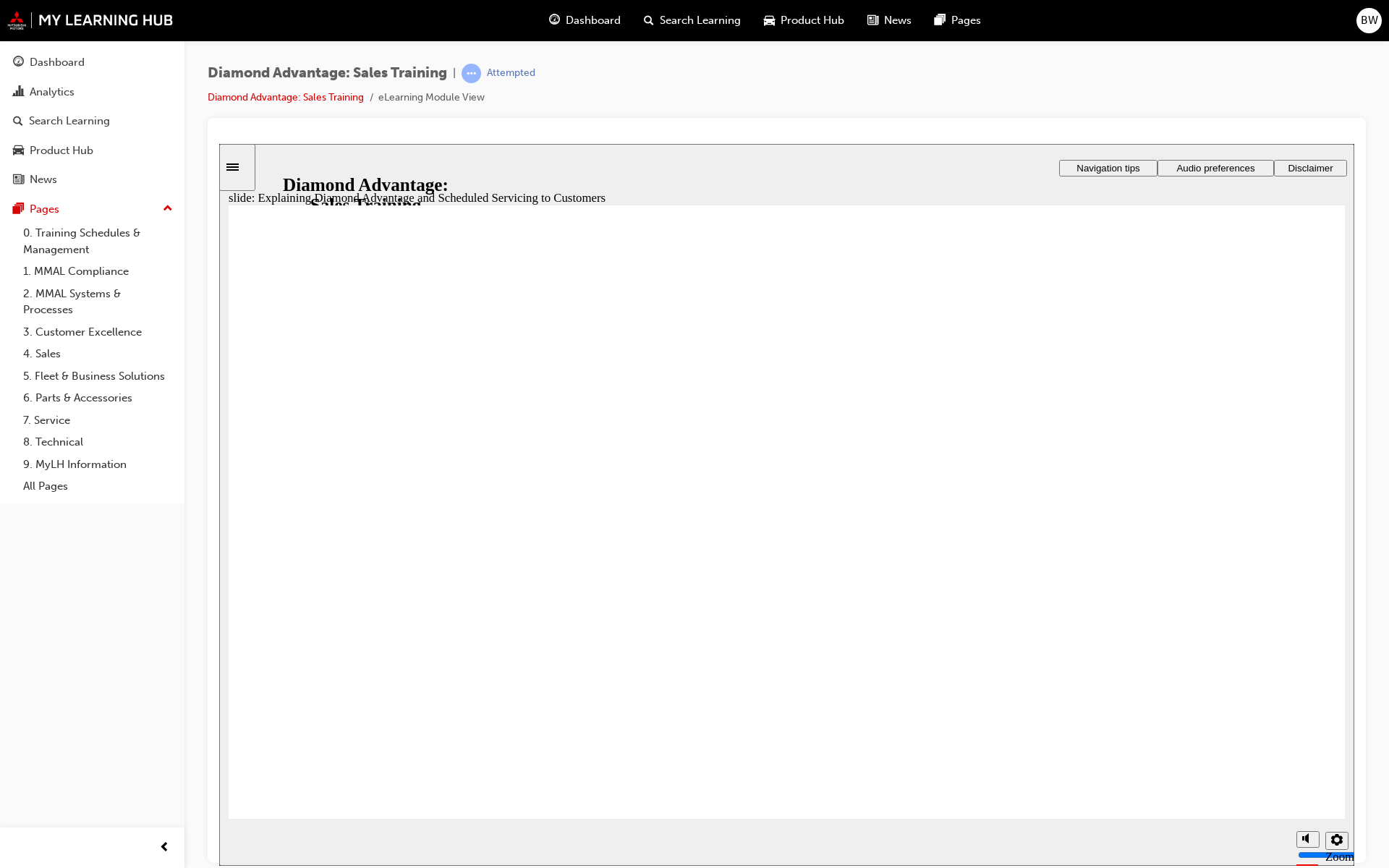 click 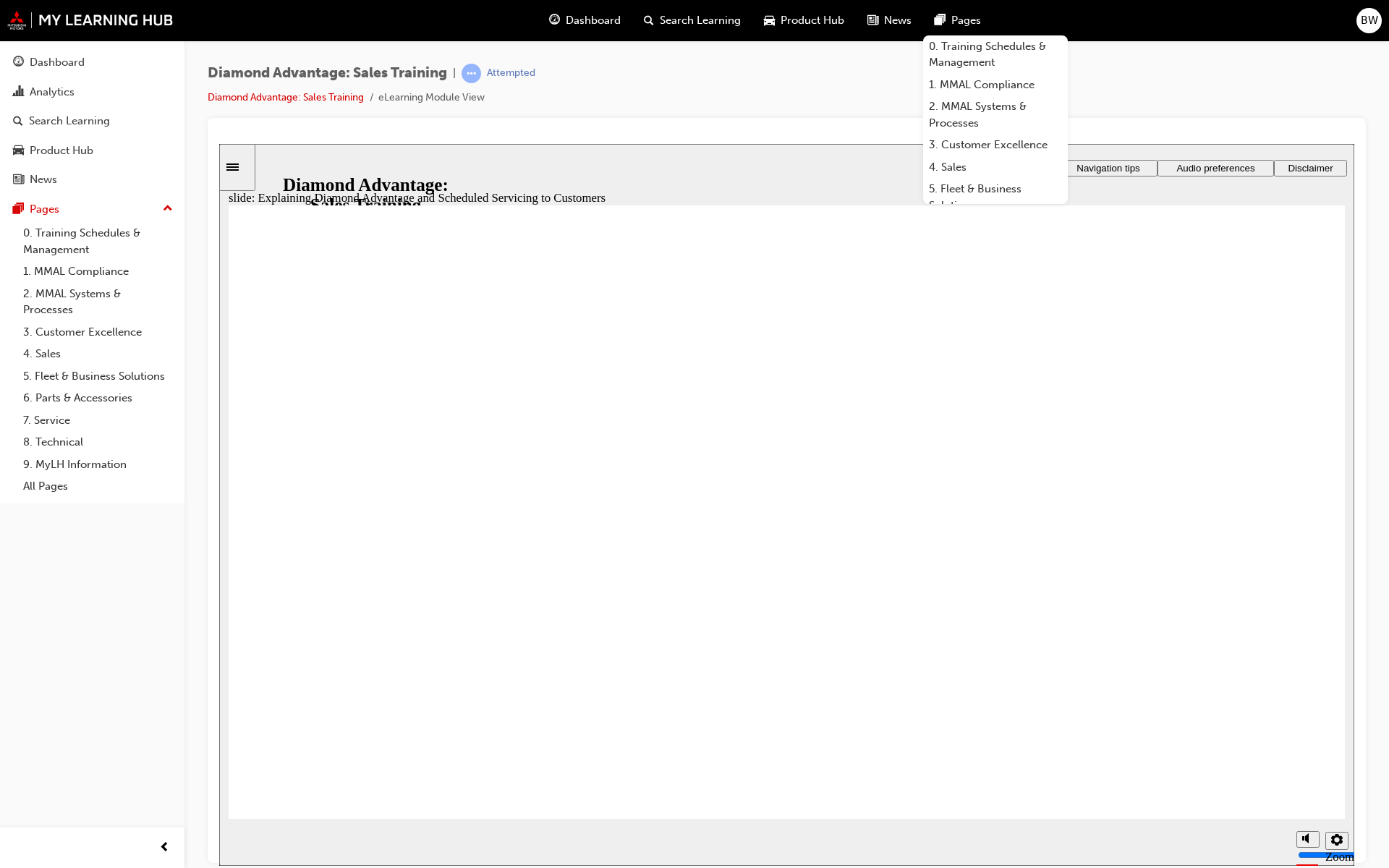 click 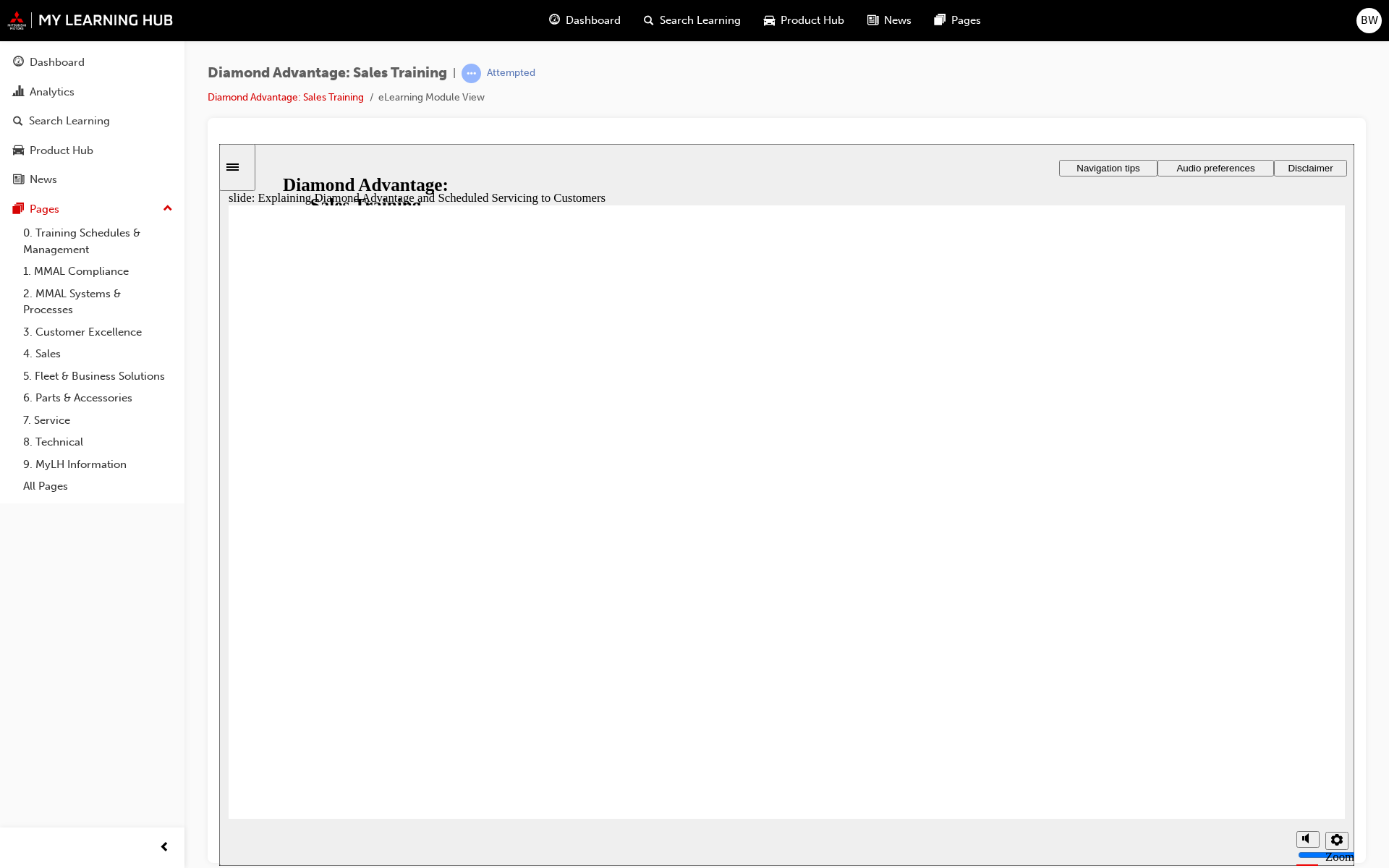 click 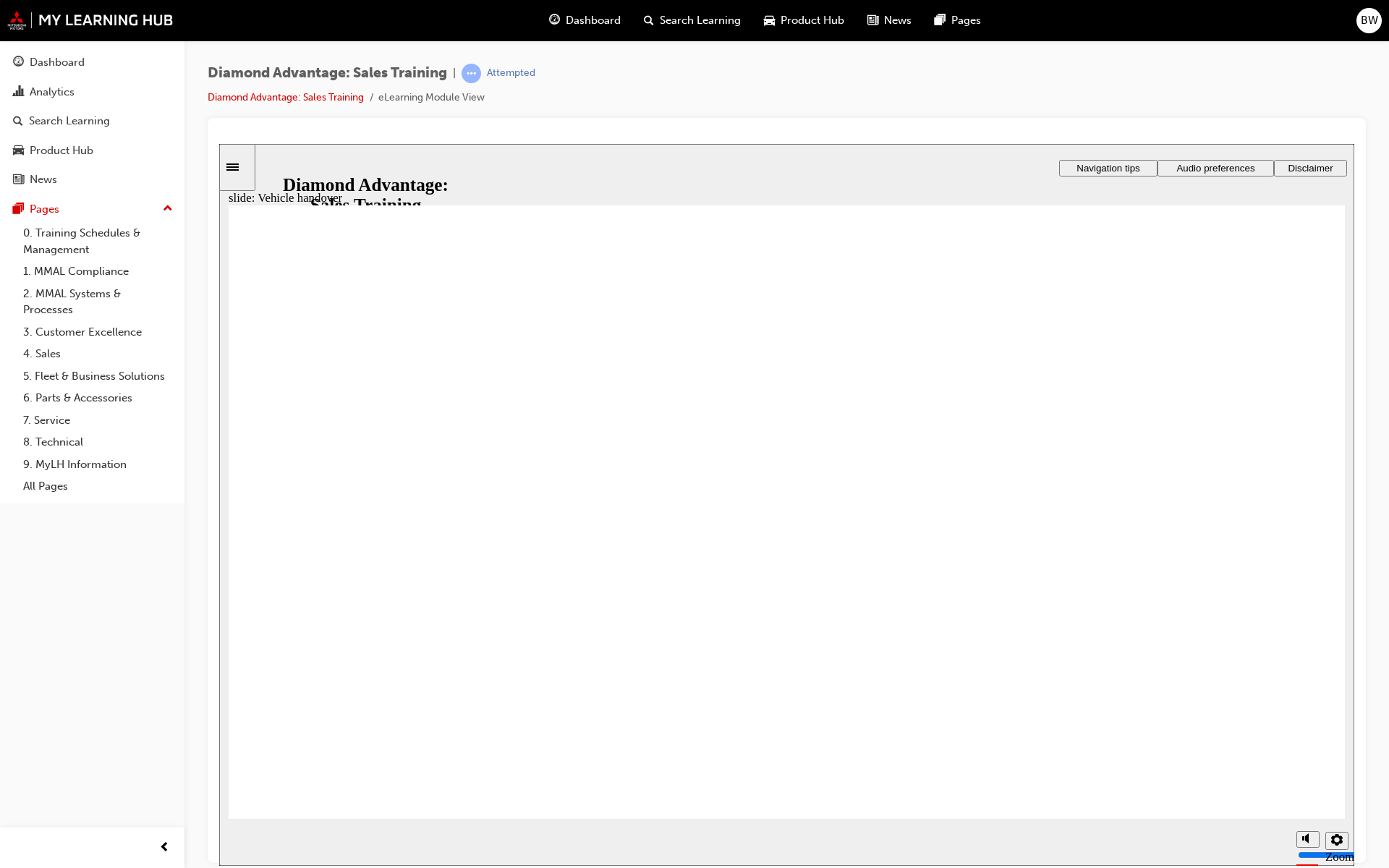 click 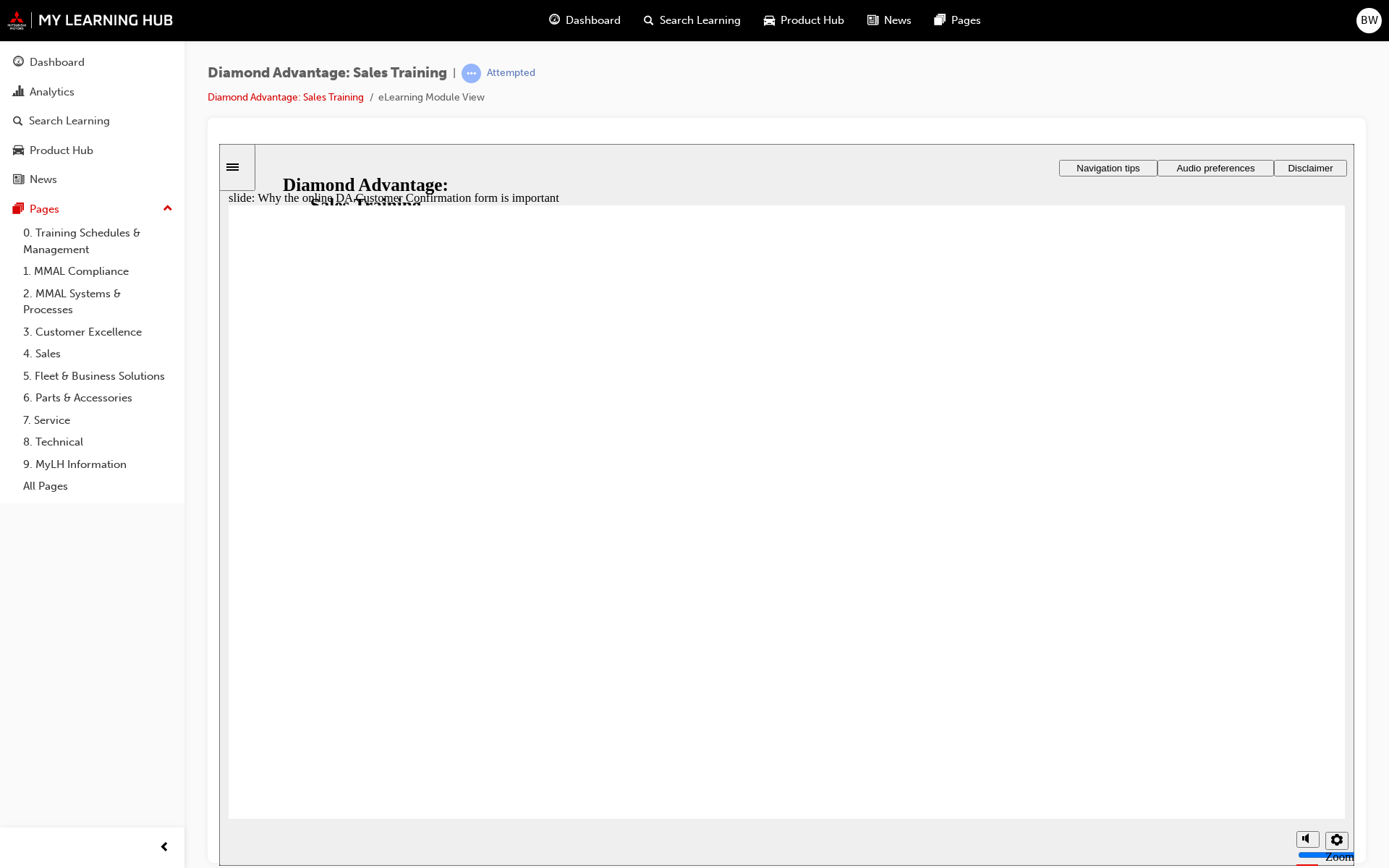 click 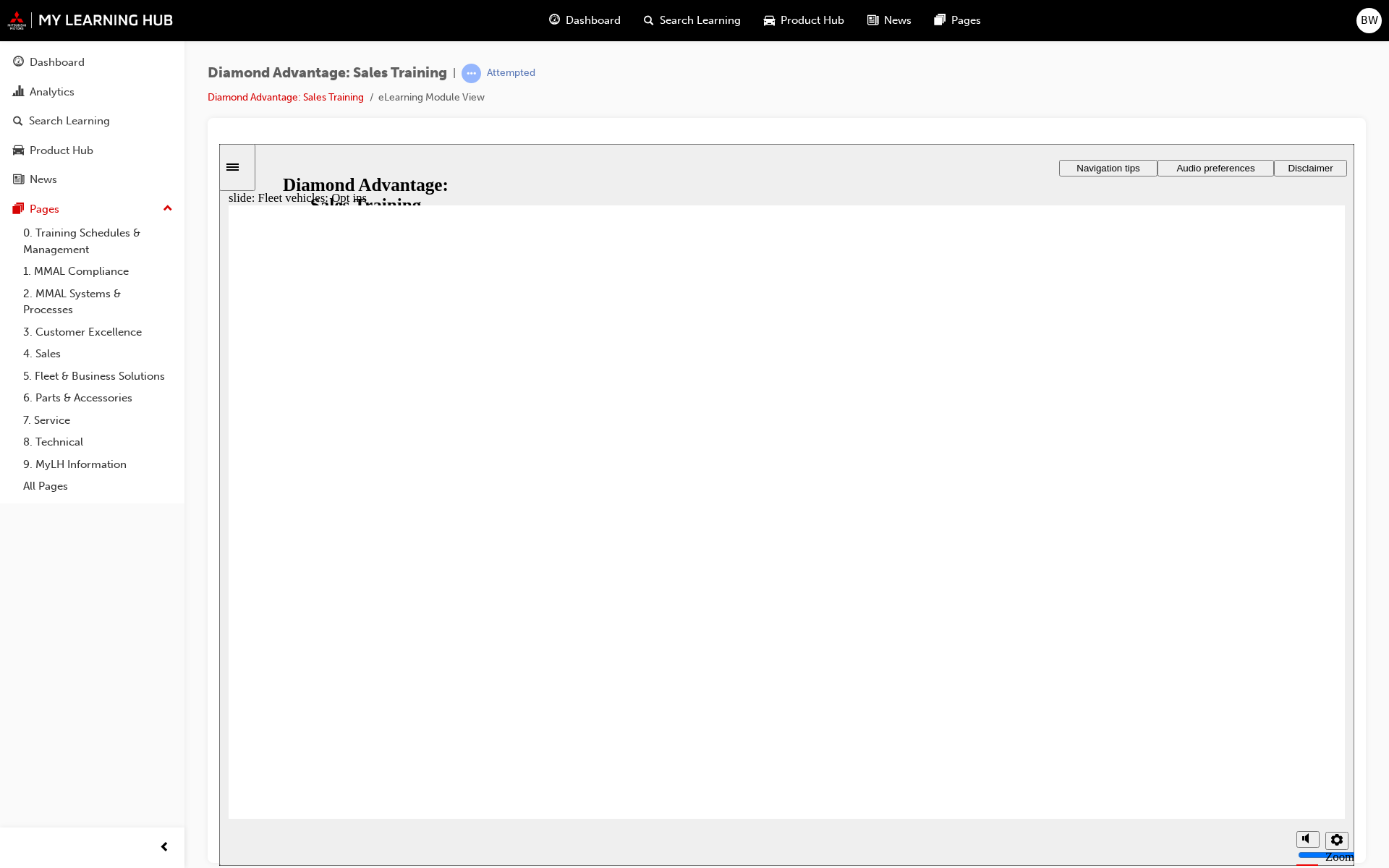 click 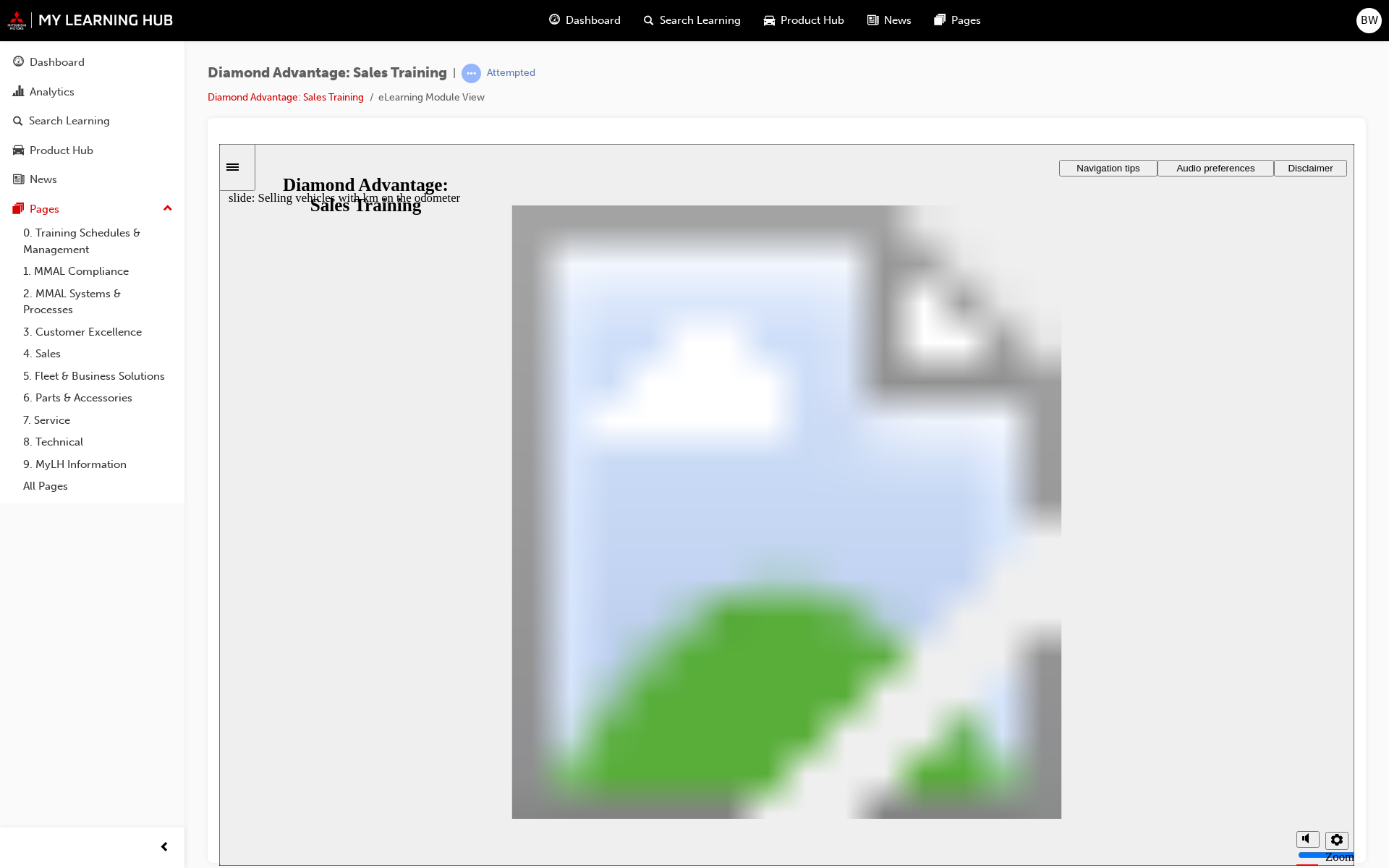 drag, startPoint x: 368, startPoint y: 502, endPoint x: 360, endPoint y: 504, distance: 8.246211 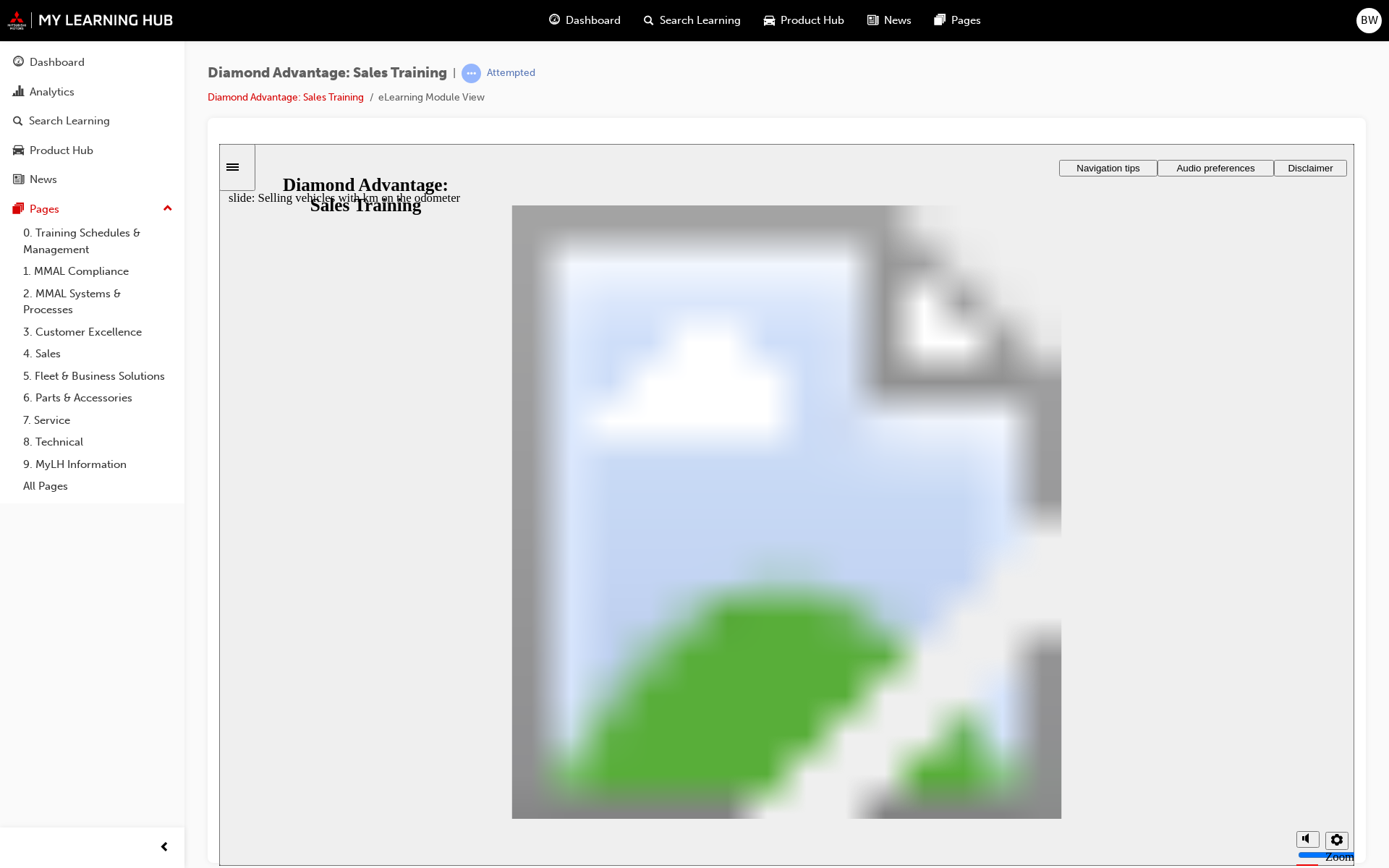 click 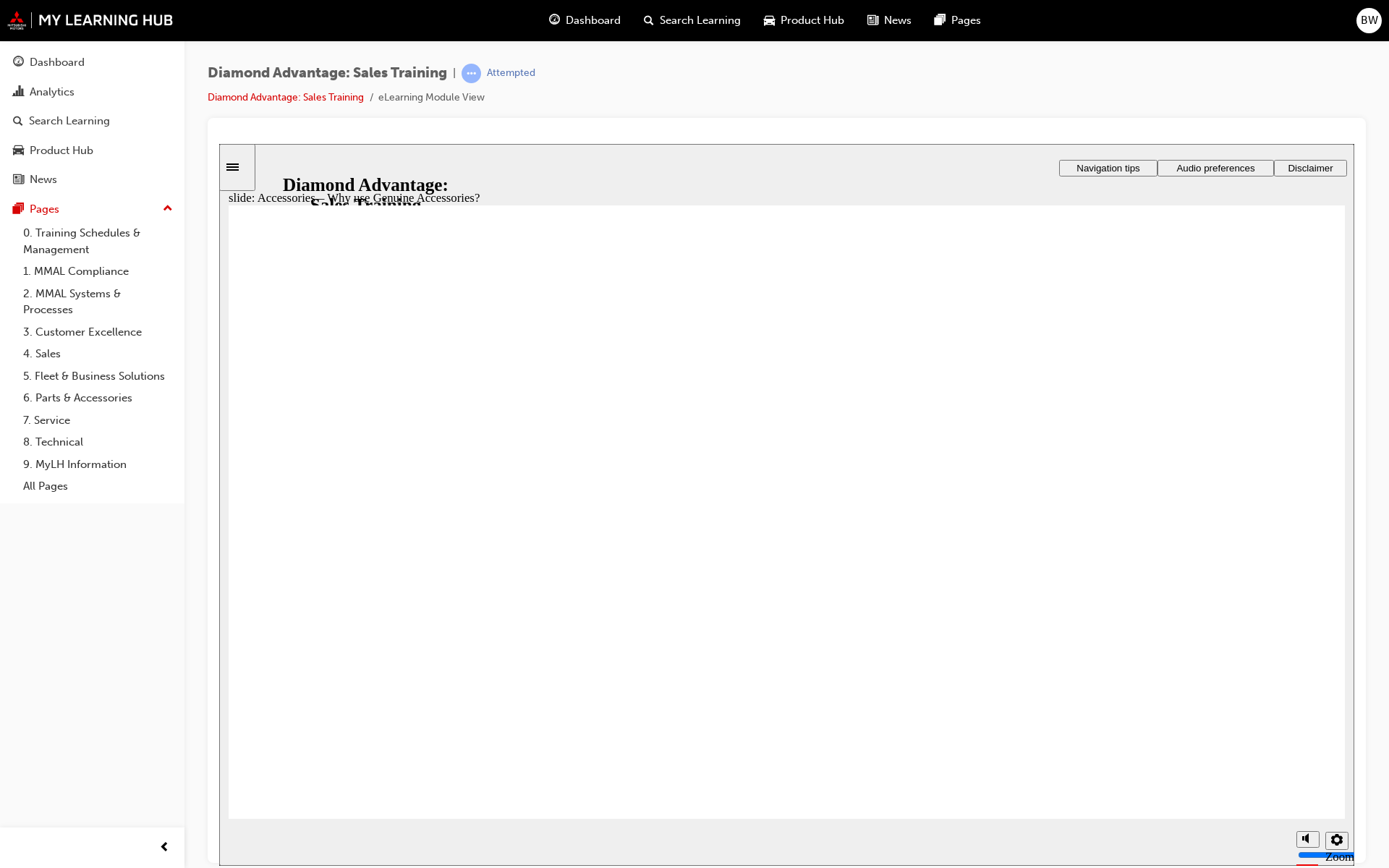 click 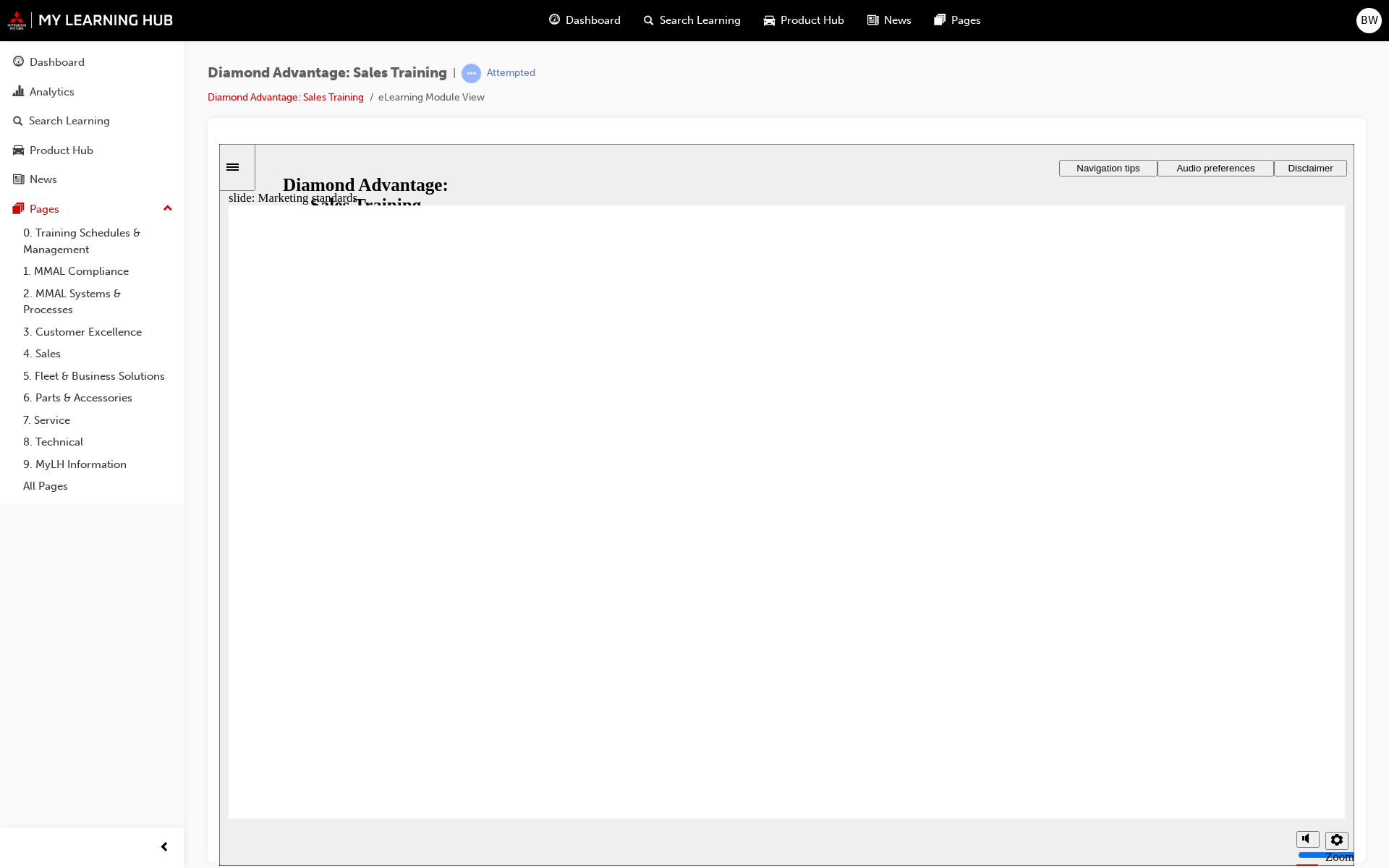 click 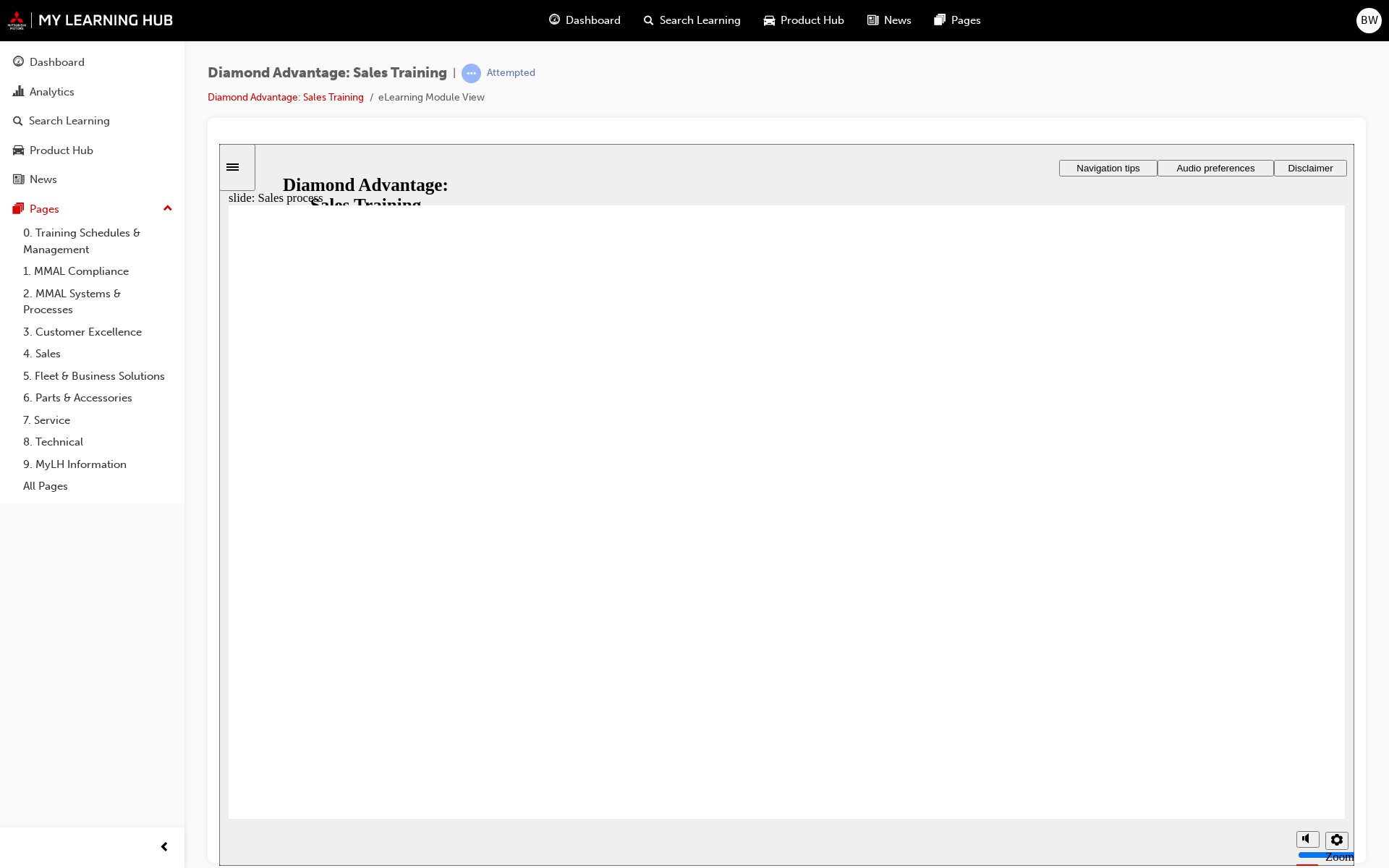 click 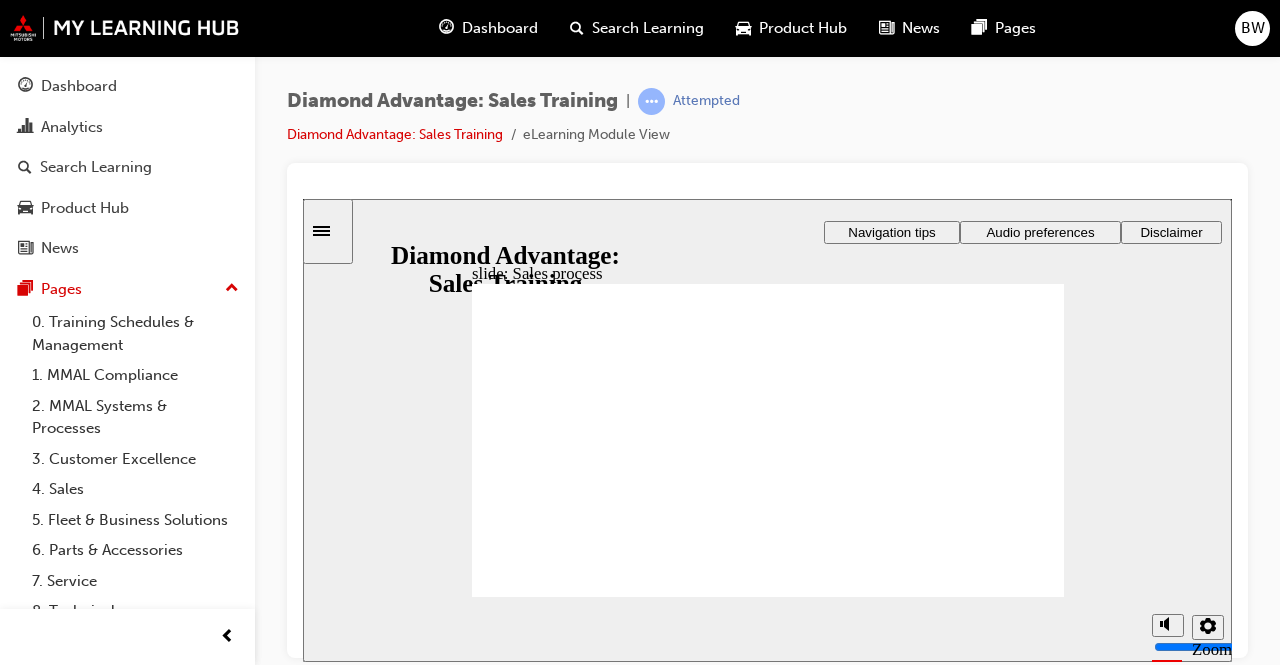 drag, startPoint x: 2194, startPoint y: 198, endPoint x: 574, endPoint y: 246, distance: 1620.7109 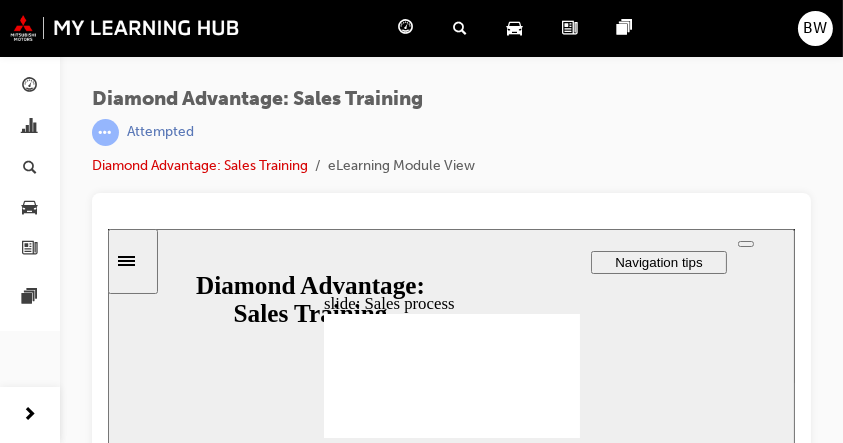 drag, startPoint x: 1188, startPoint y: 3, endPoint x: 464, endPoint y: 220, distance: 755.82074 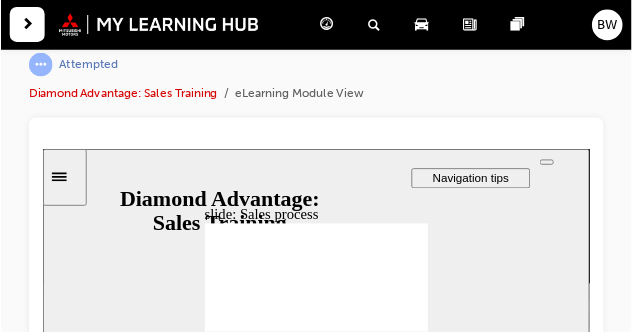 scroll, scrollTop: 59, scrollLeft: 0, axis: vertical 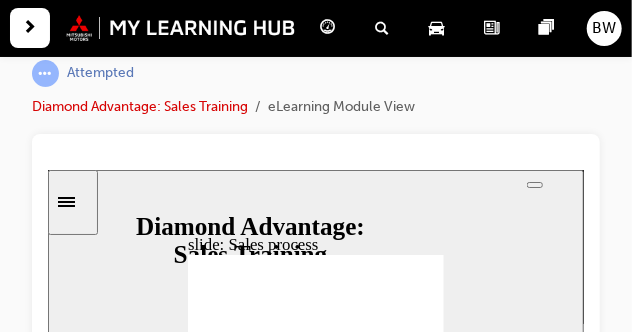 drag, startPoint x: 851, startPoint y: 5, endPoint x: 361, endPoint y: 153, distance: 511.86325 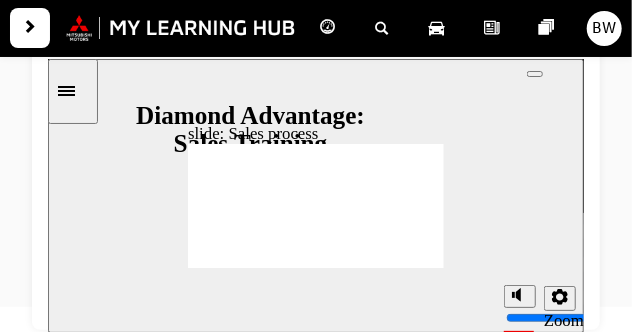 scroll, scrollTop: 7, scrollLeft: 0, axis: vertical 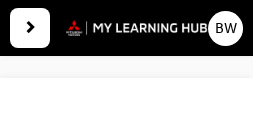 drag, startPoint x: 610, startPoint y: 2, endPoint x: 146, endPoint y: 75, distance: 469.70737 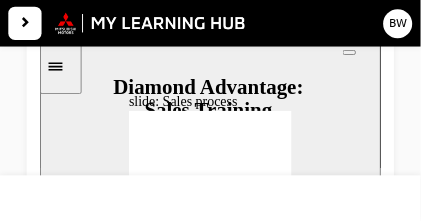 scroll, scrollTop: 146, scrollLeft: 0, axis: vertical 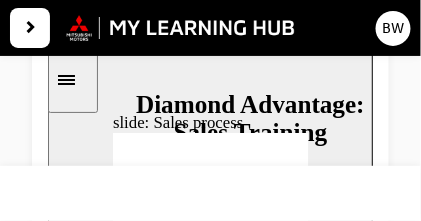 drag, startPoint x: 287, startPoint y: 48, endPoint x: 223, endPoint y: 105, distance: 85.70297 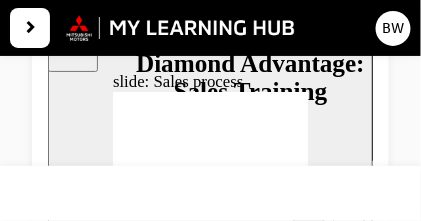 scroll, scrollTop: 220, scrollLeft: 0, axis: vertical 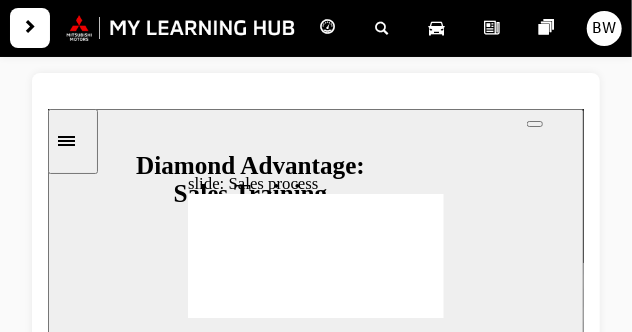 drag, startPoint x: 313, startPoint y: 110, endPoint x: 322, endPoint y: 140, distance: 31.320919 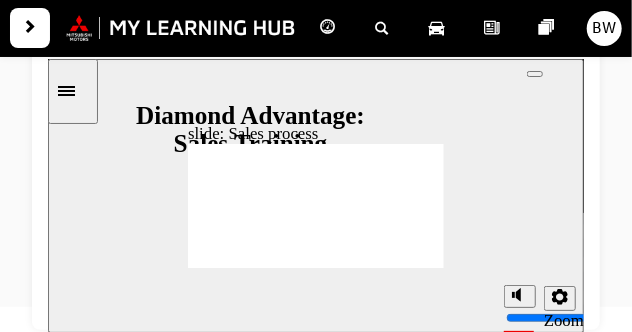 scroll, scrollTop: 7, scrollLeft: 0, axis: vertical 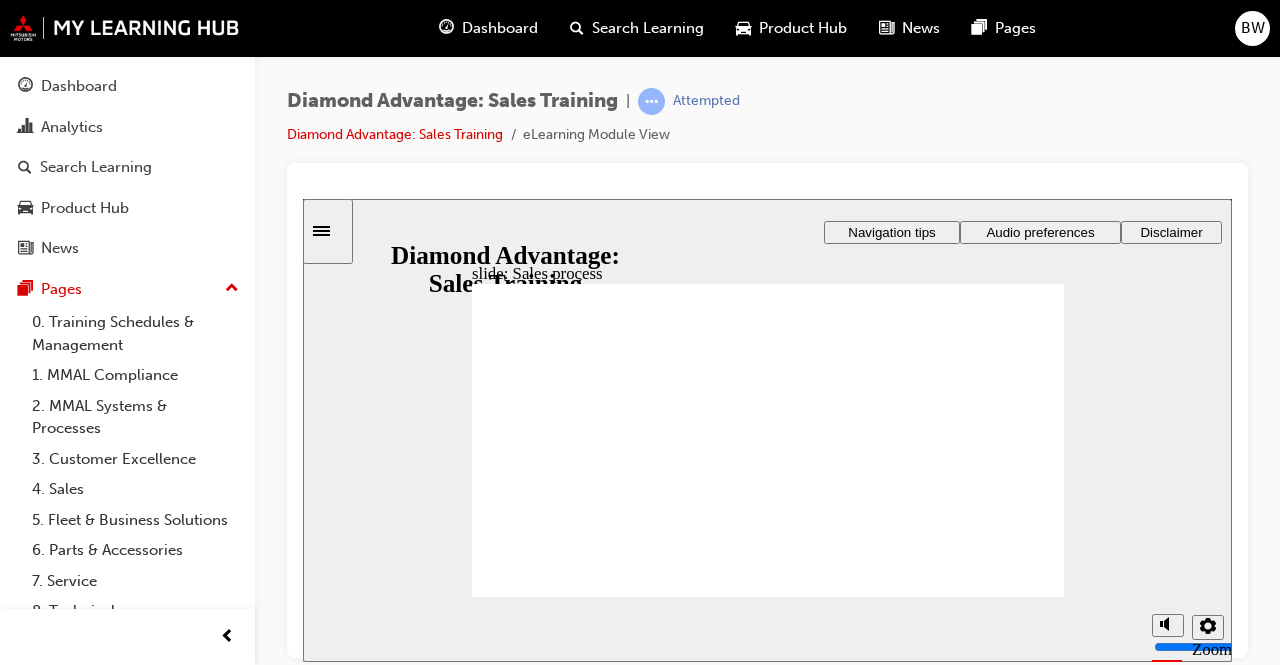 drag, startPoint x: 303, startPoint y: 198, endPoint x: 707, endPoint y: 248, distance: 407.0823 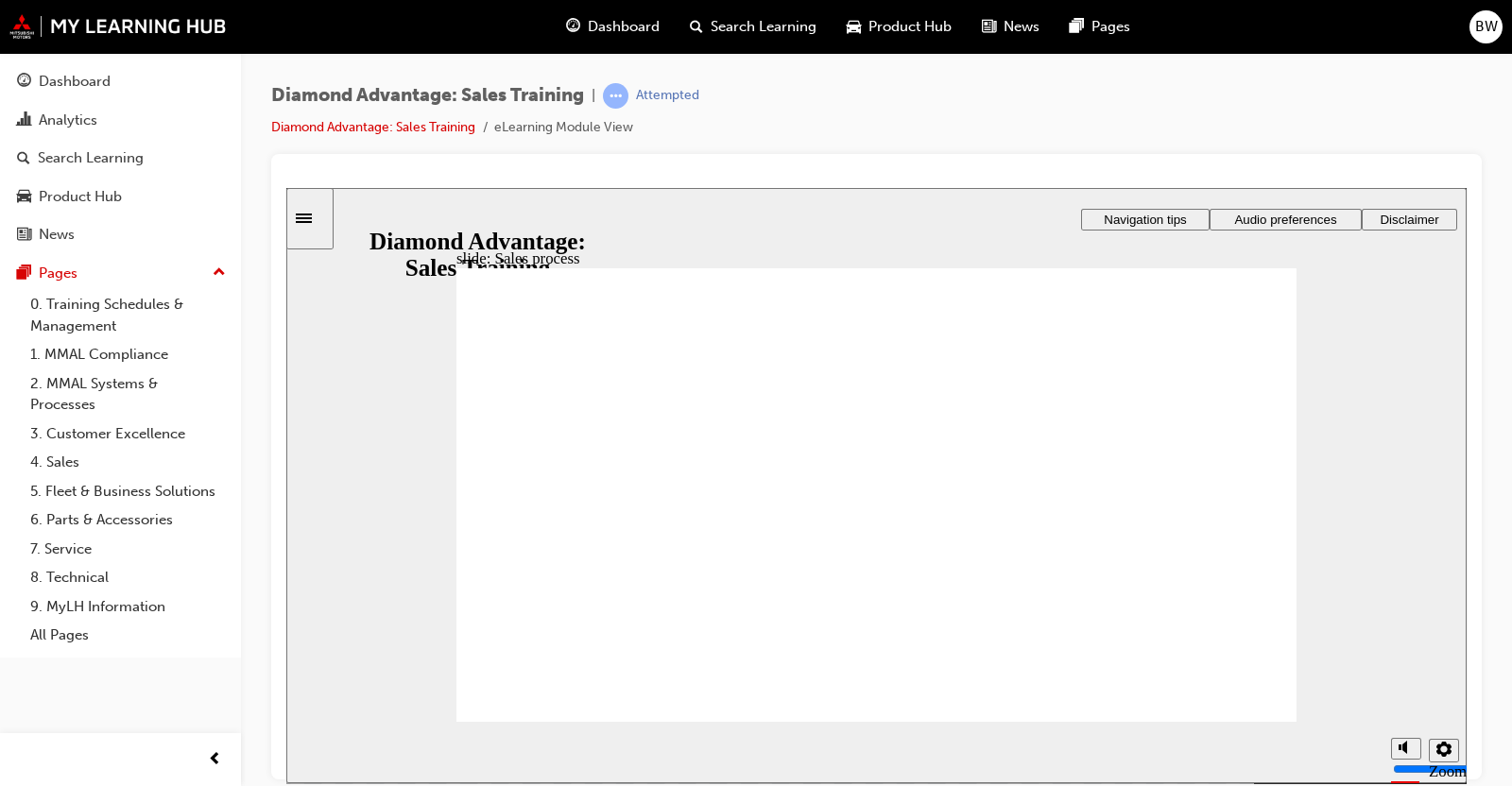 drag, startPoint x: 1495, startPoint y: 188, endPoint x: 638, endPoint y: 244, distance: 858.82769 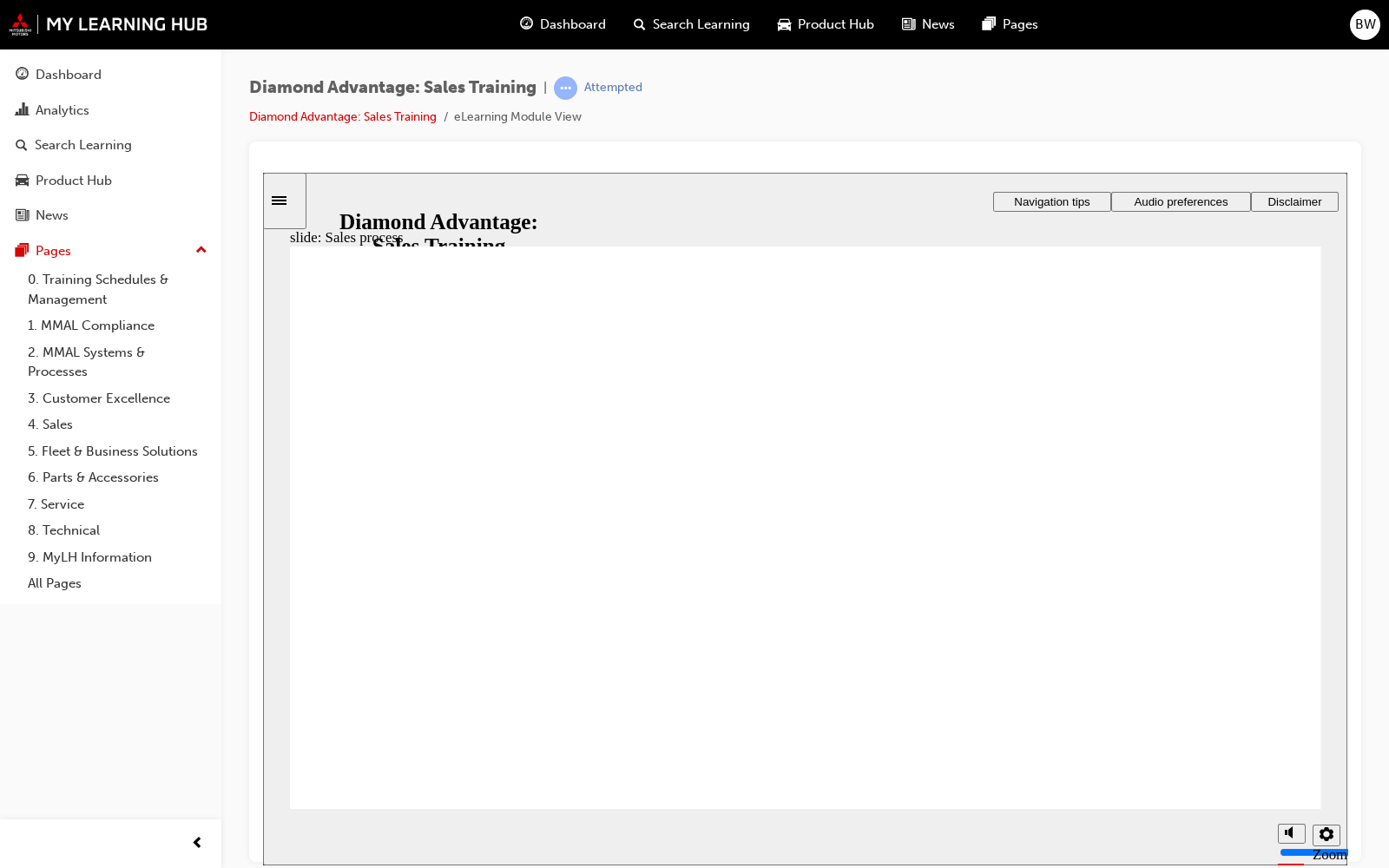 click 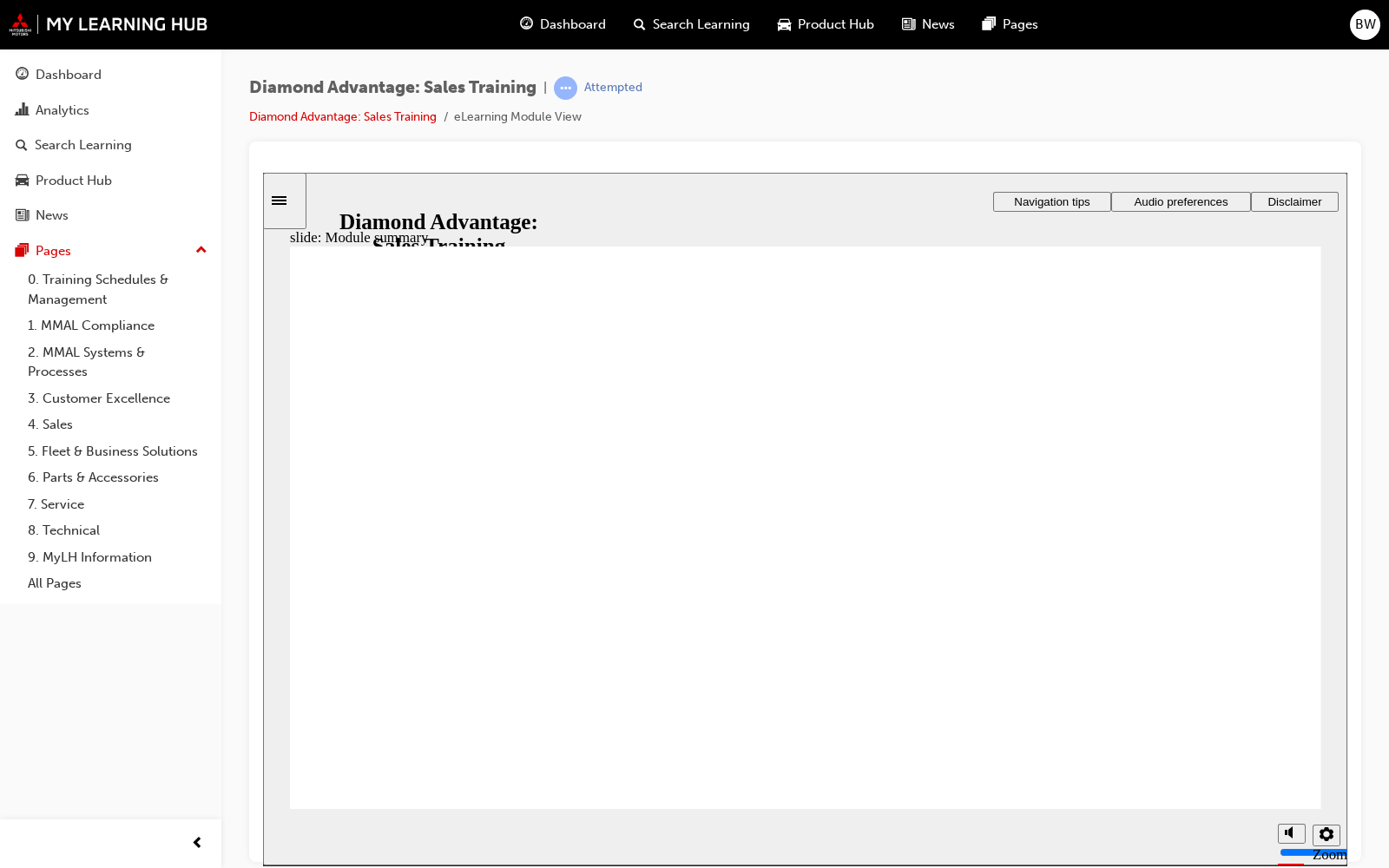 click 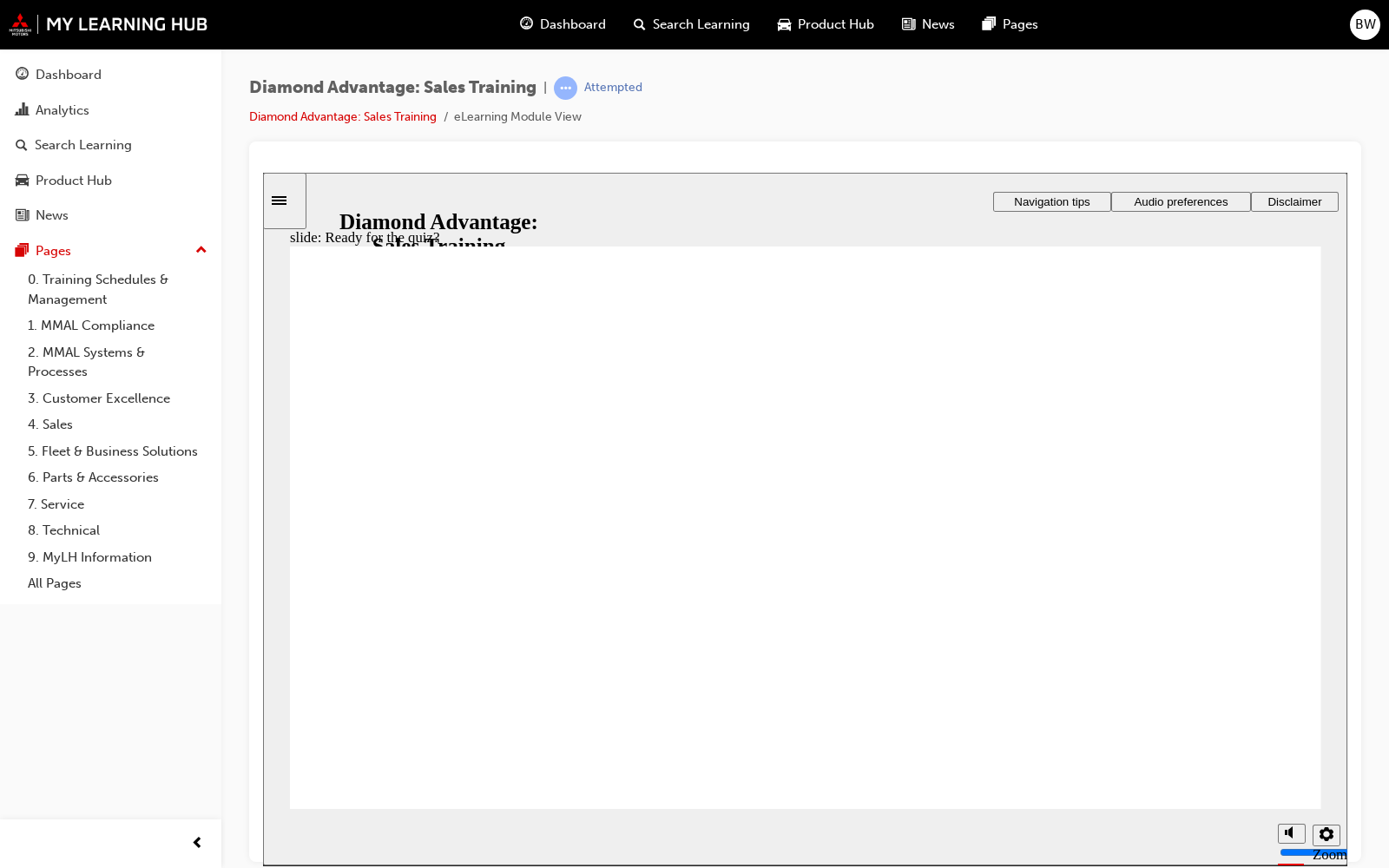 click 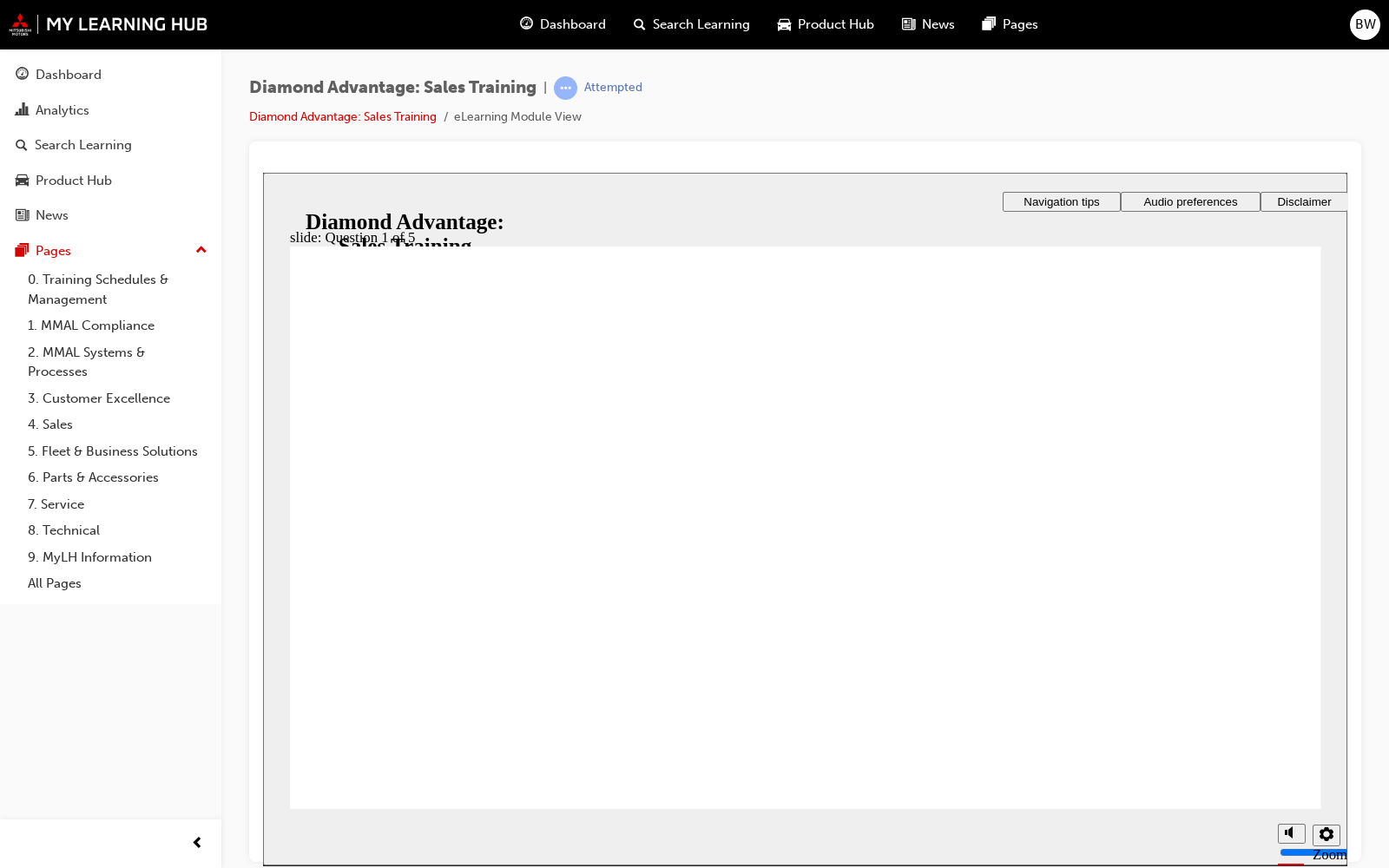 click 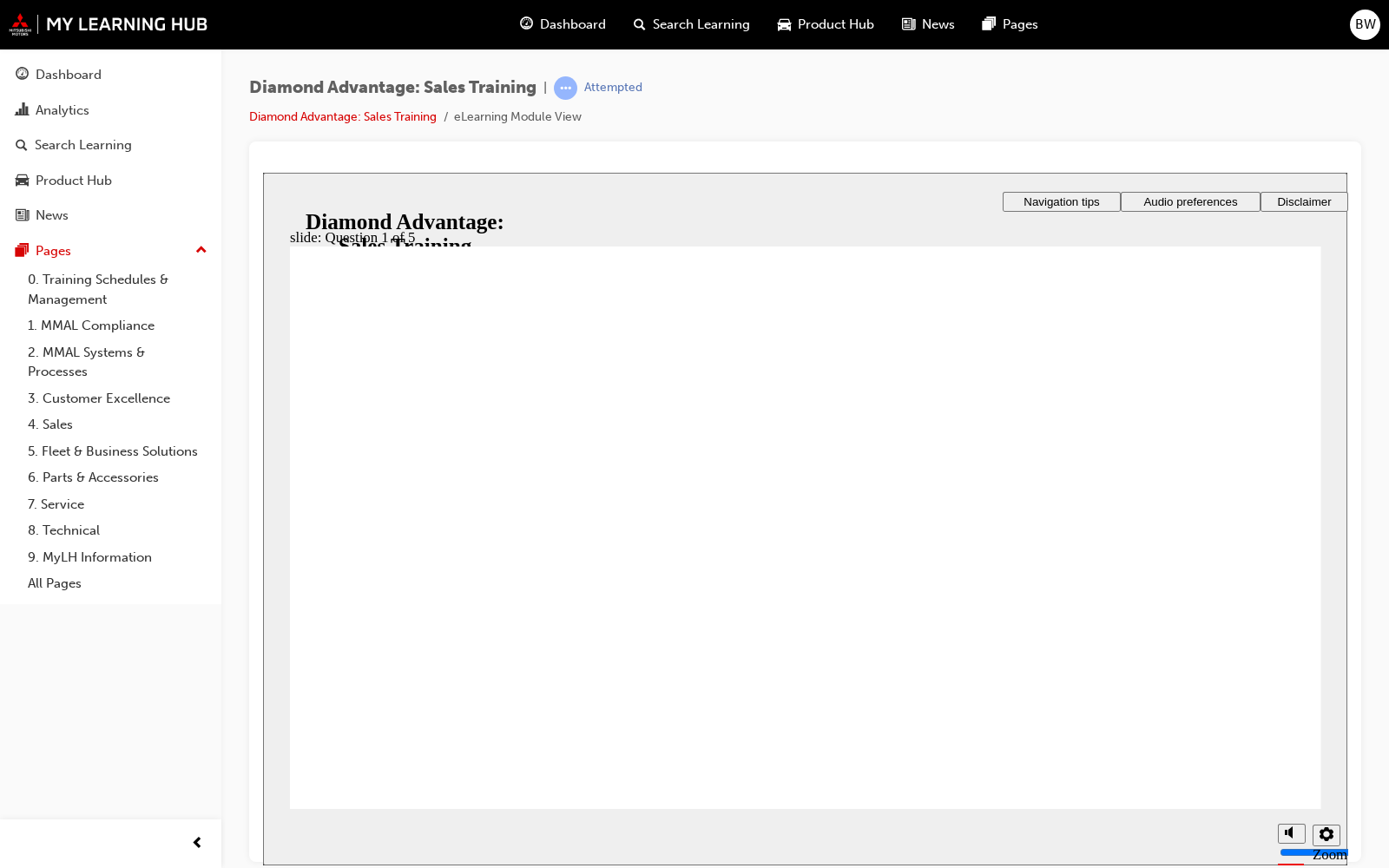 click 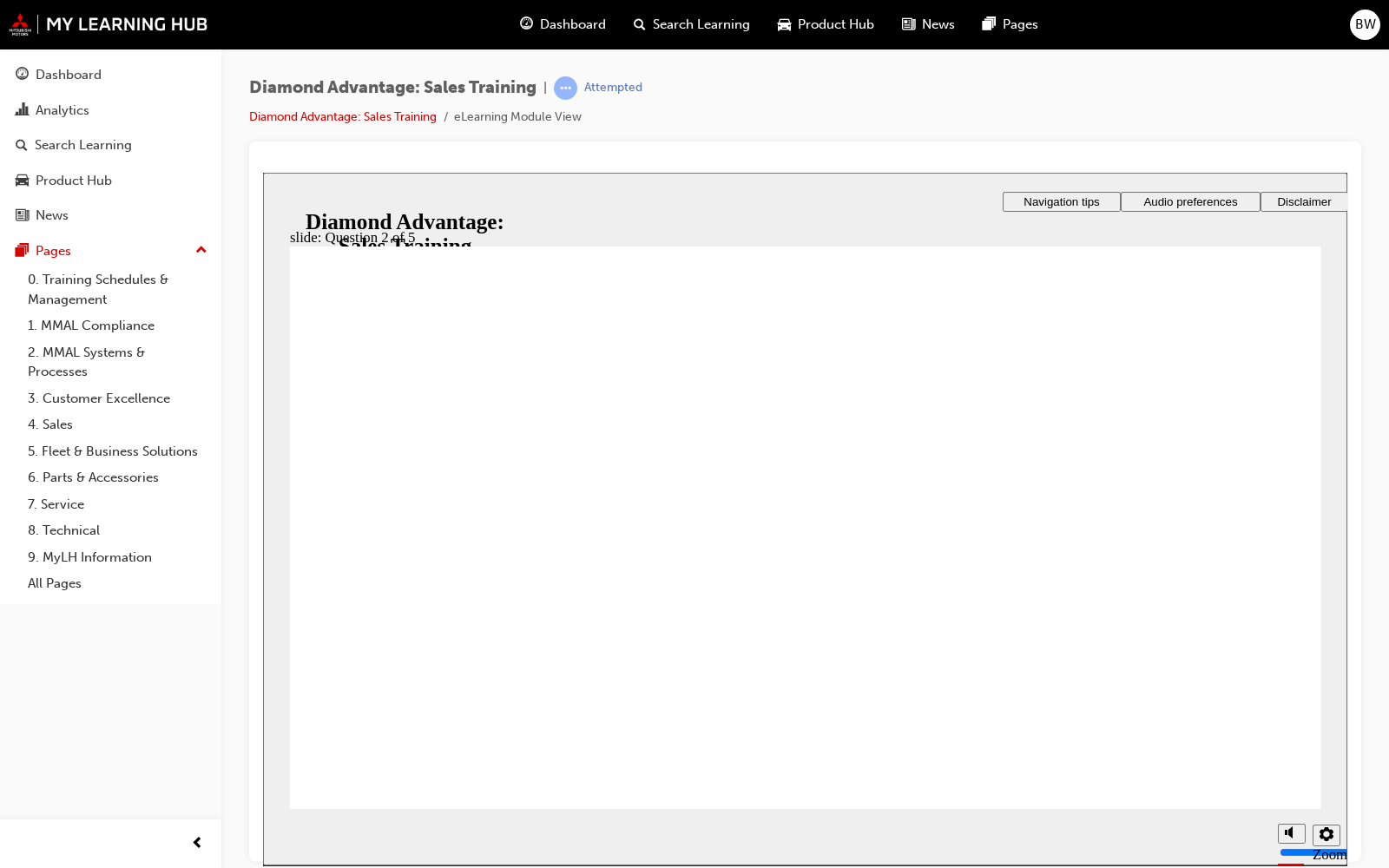 click 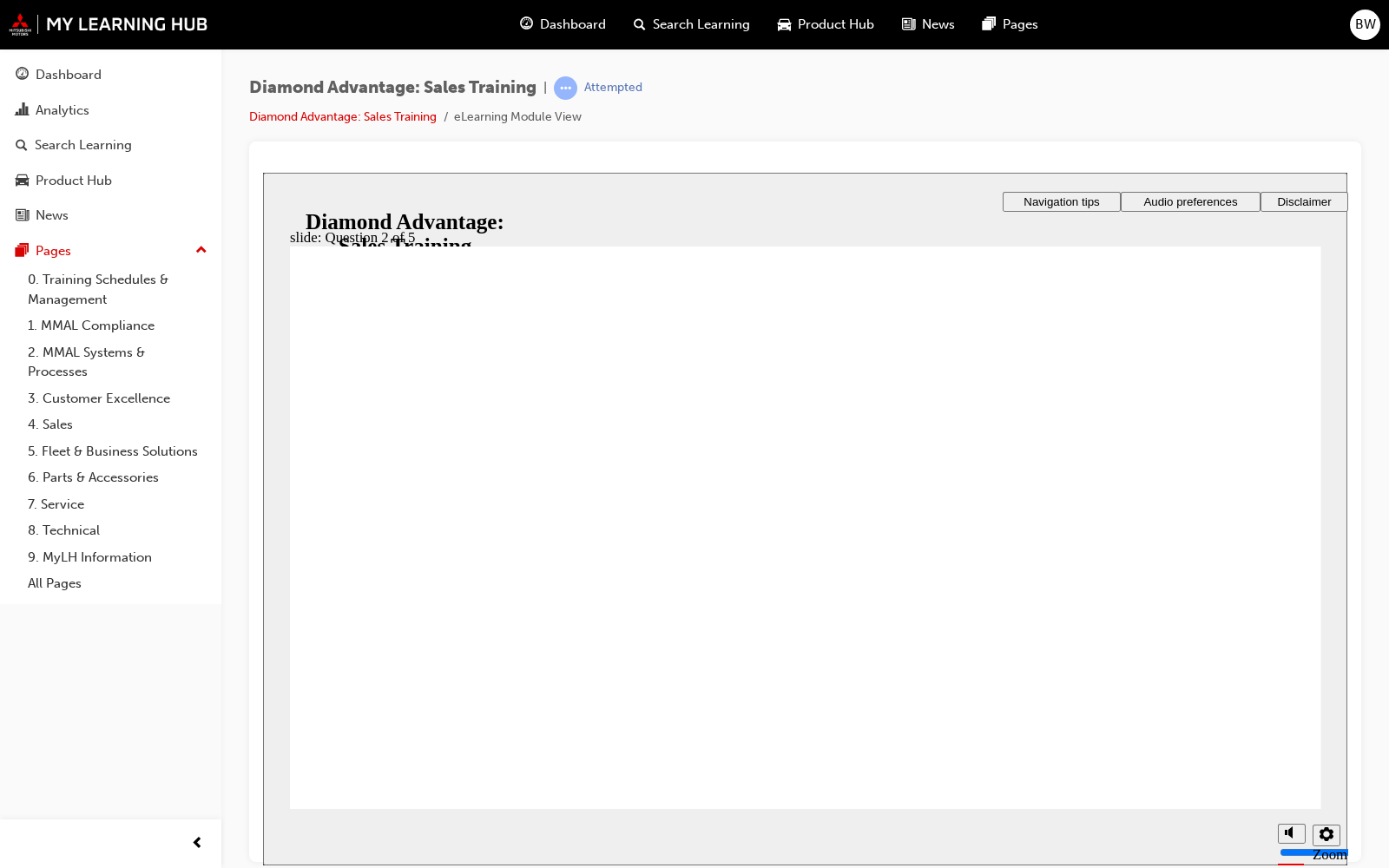 click 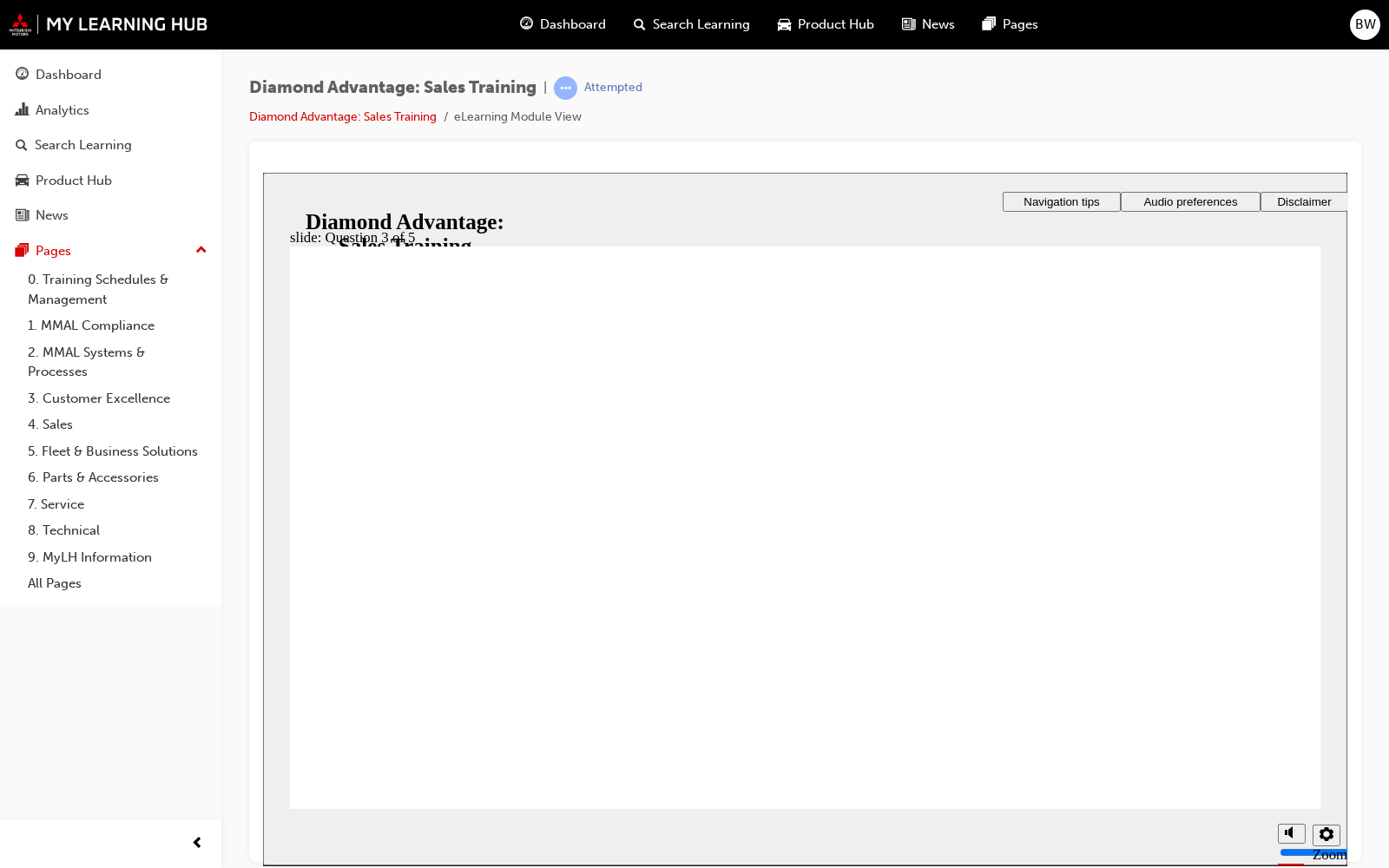 click 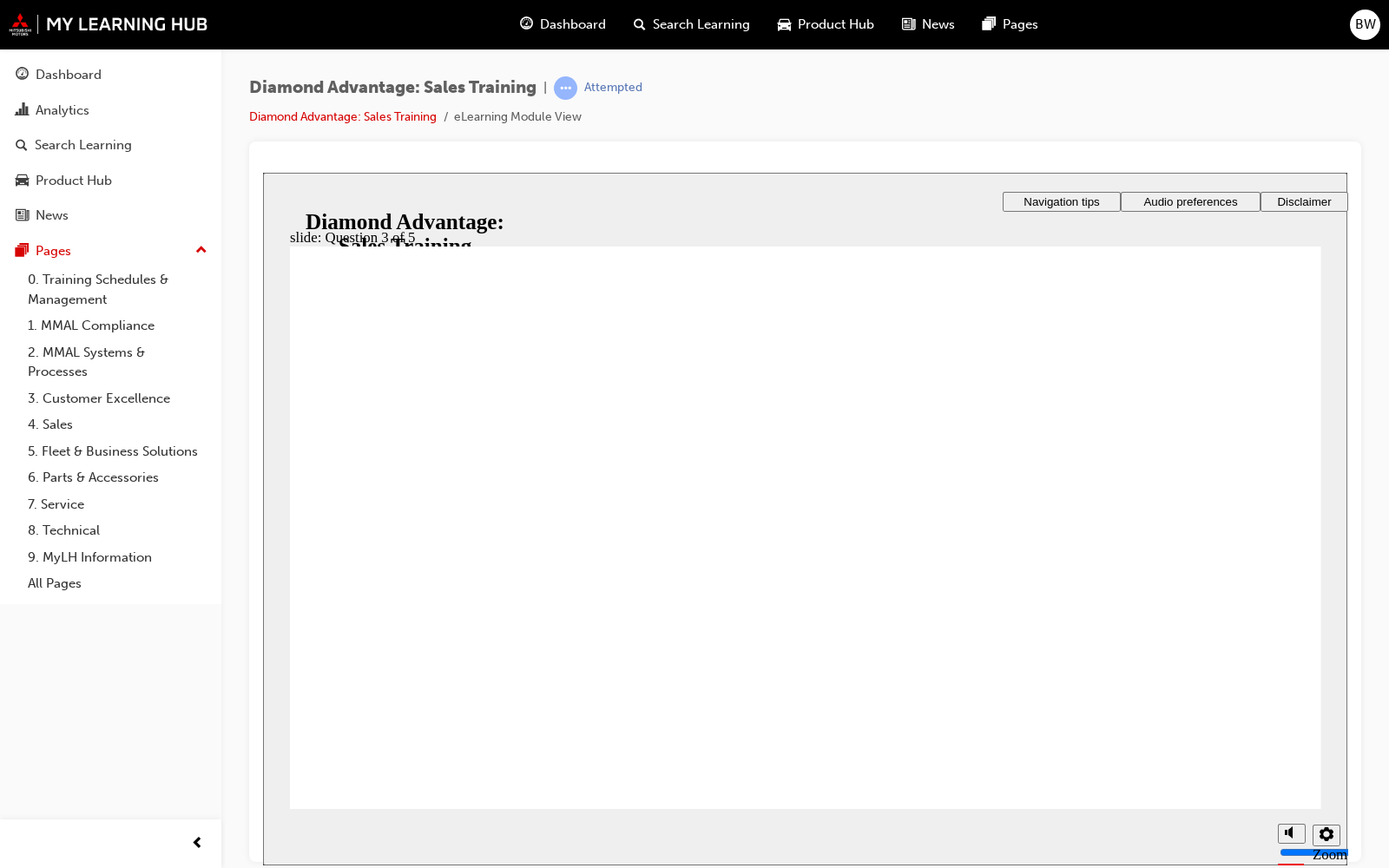 click 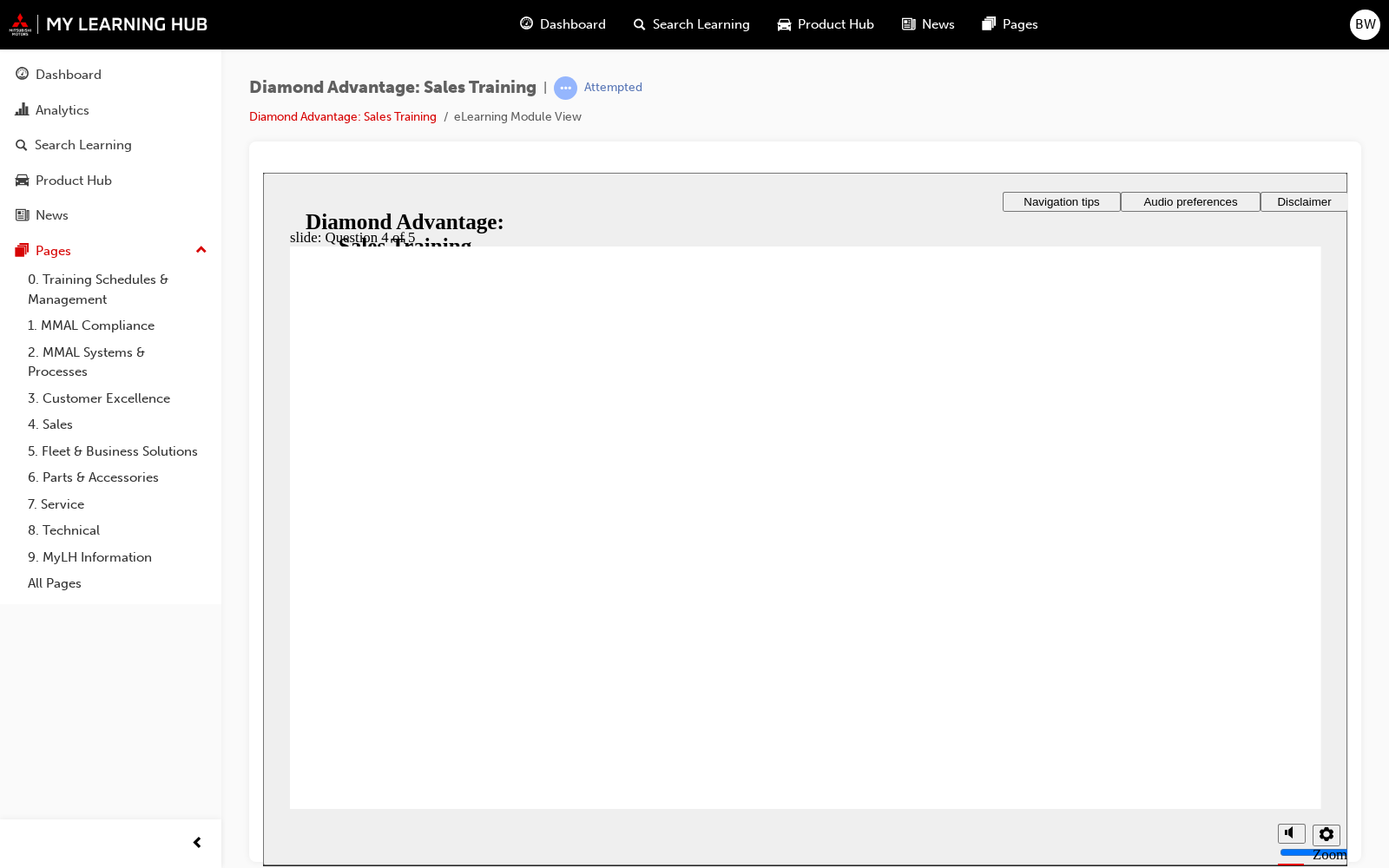 click 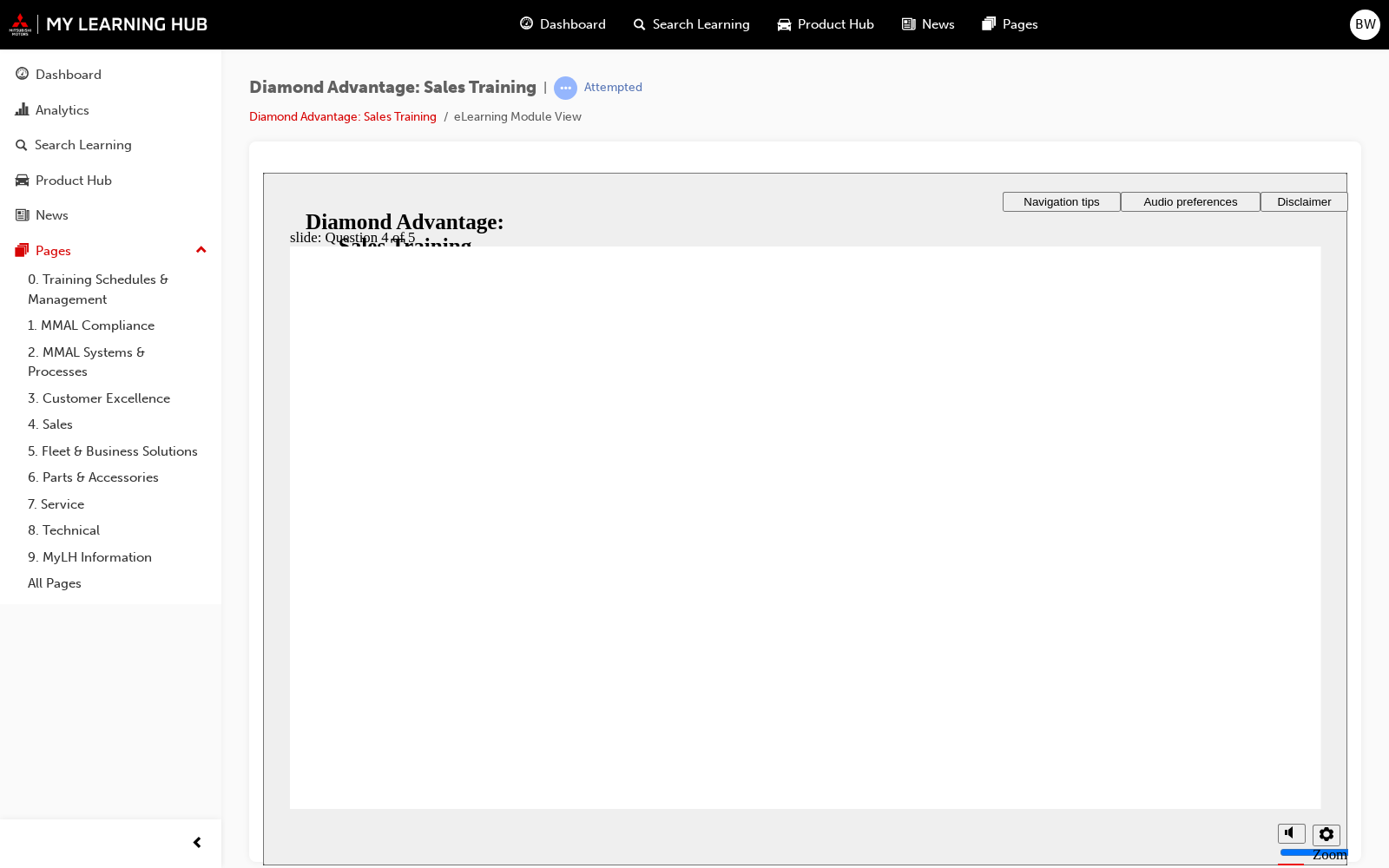click 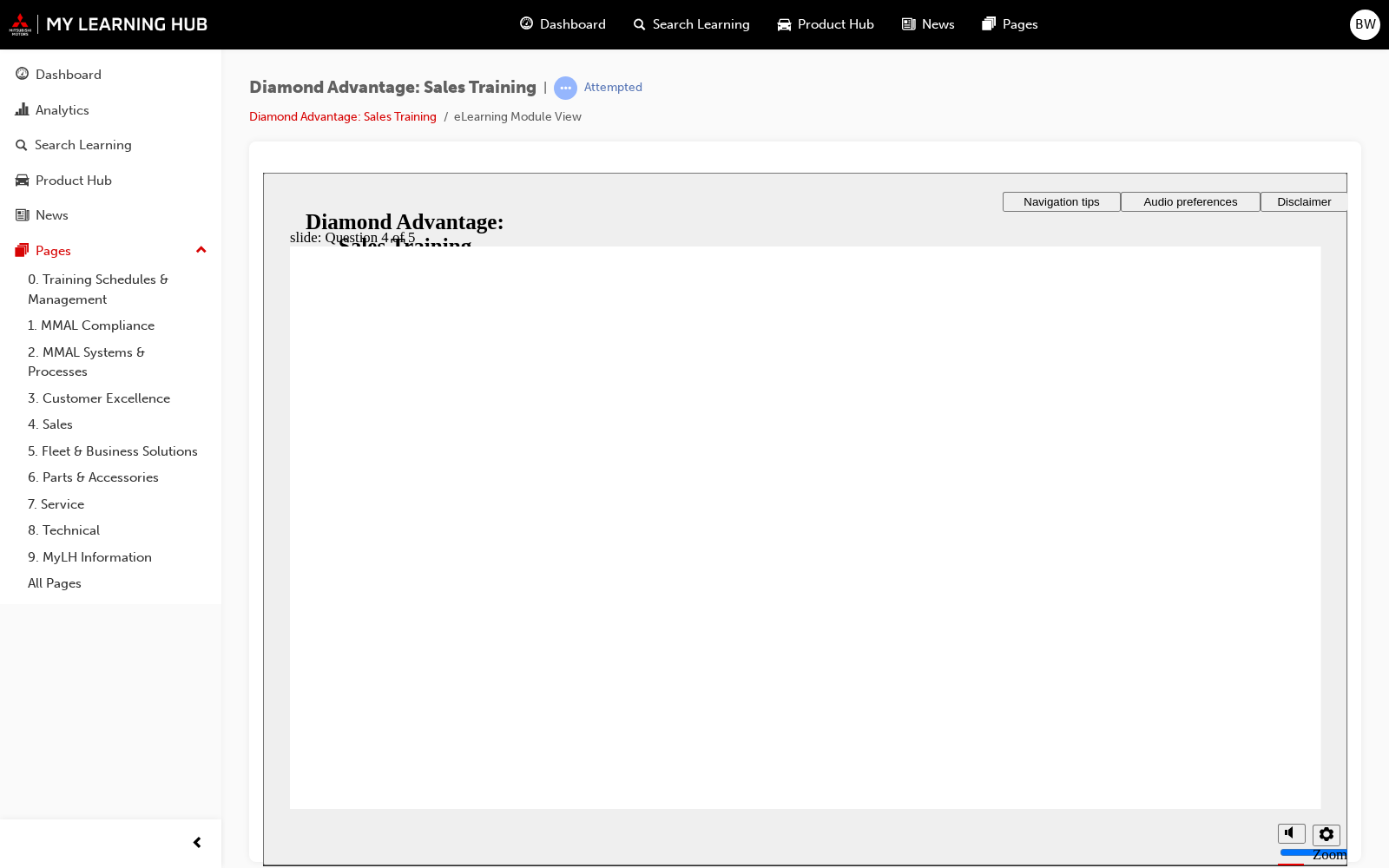 click 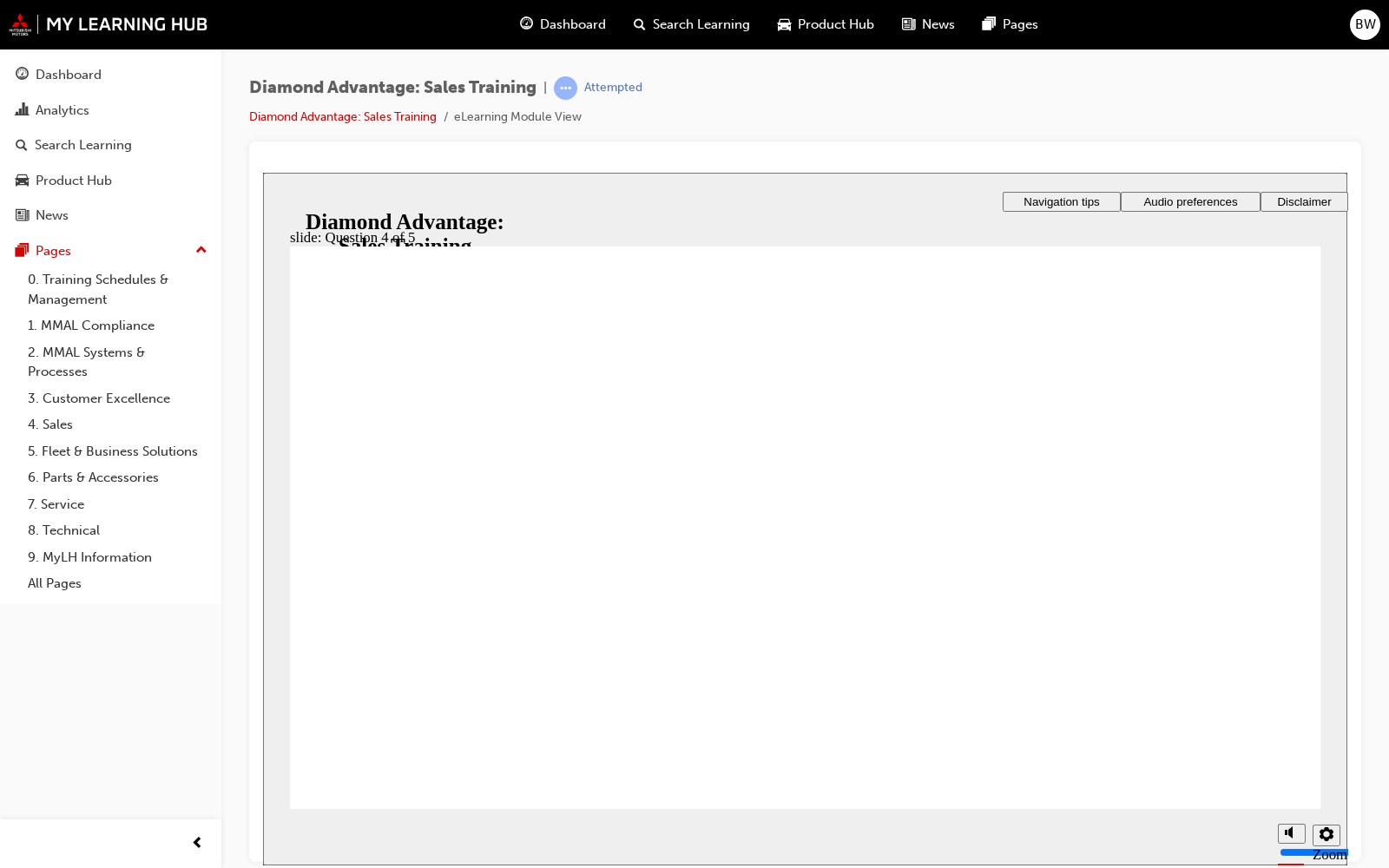 click 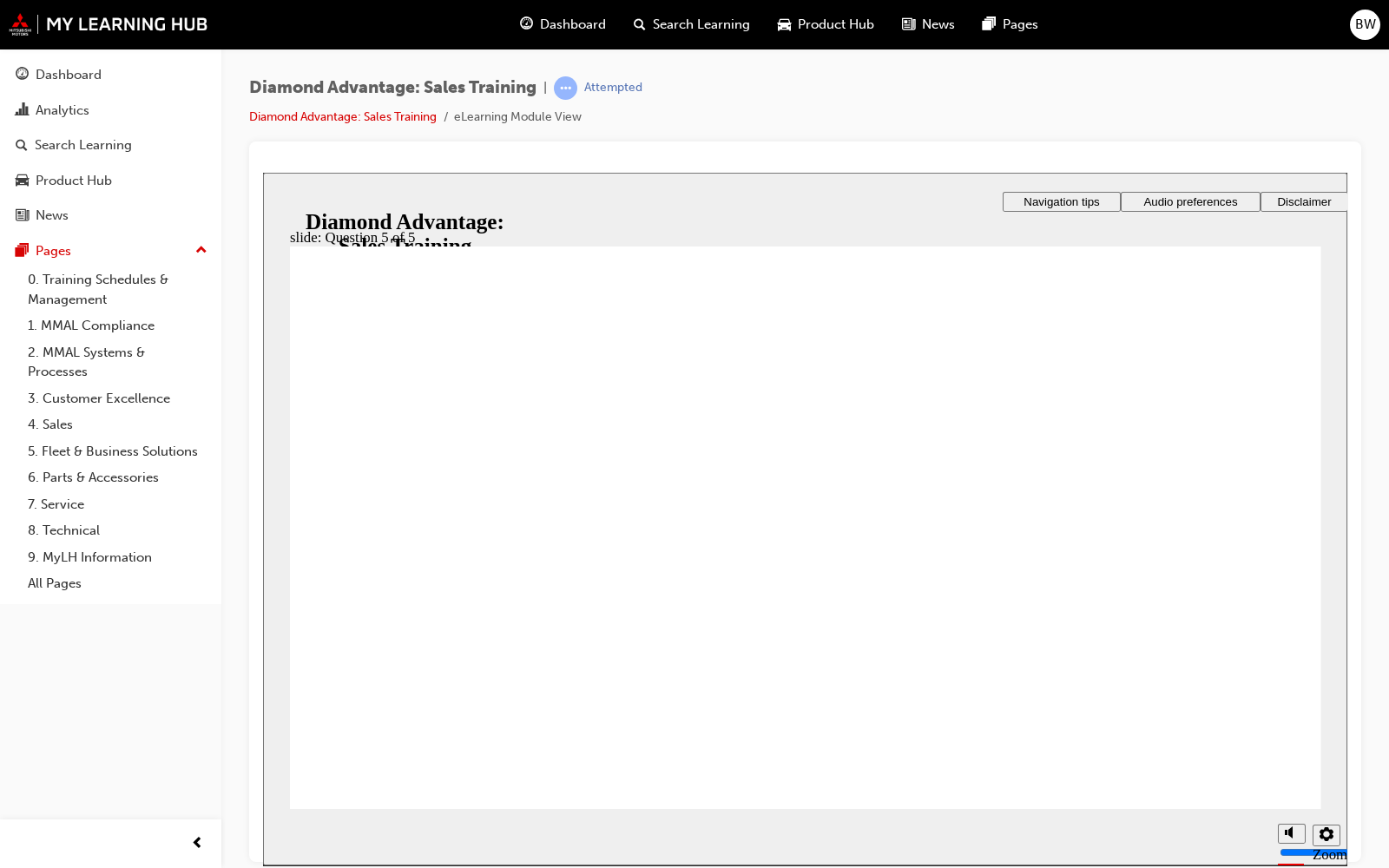 click 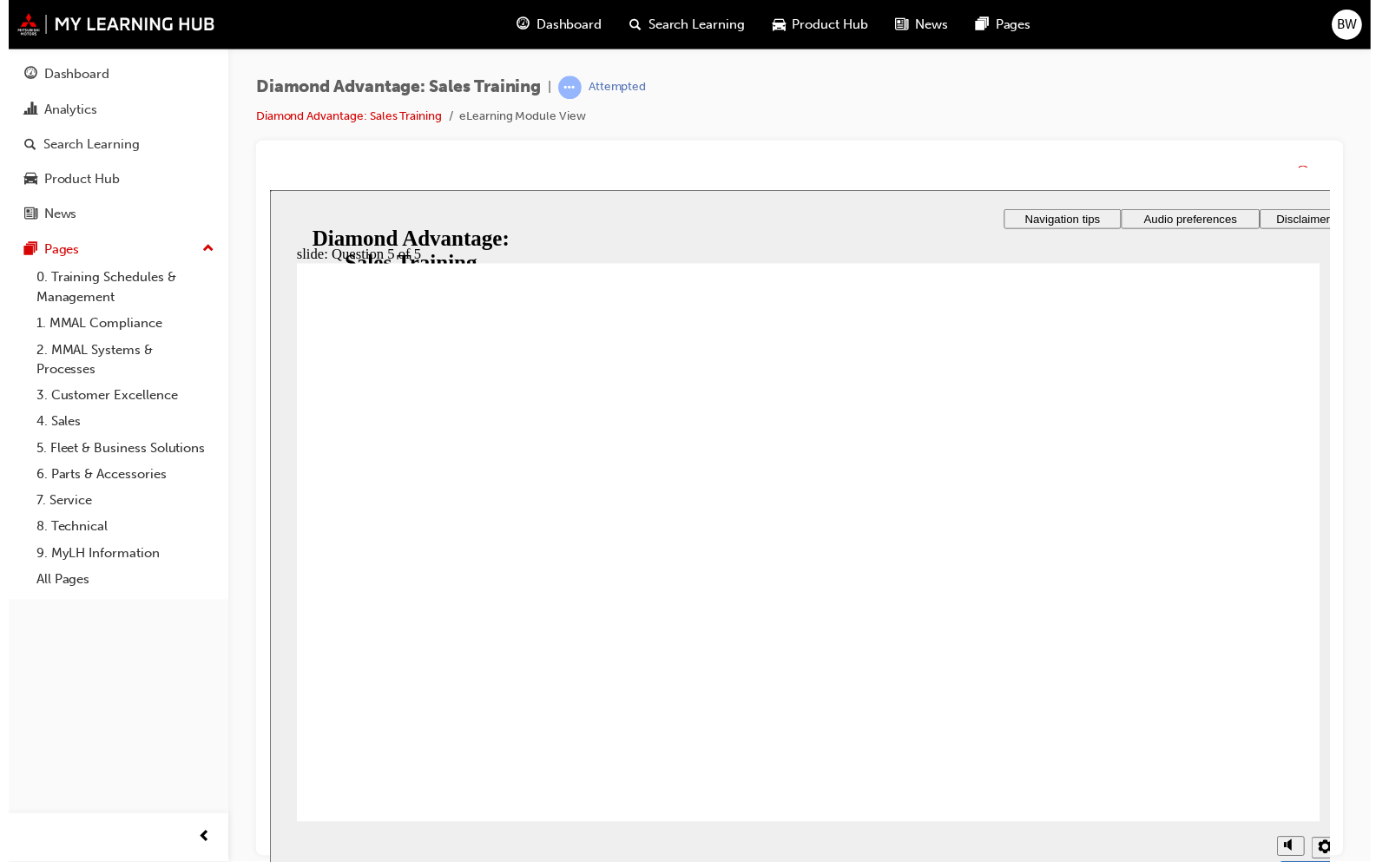 click 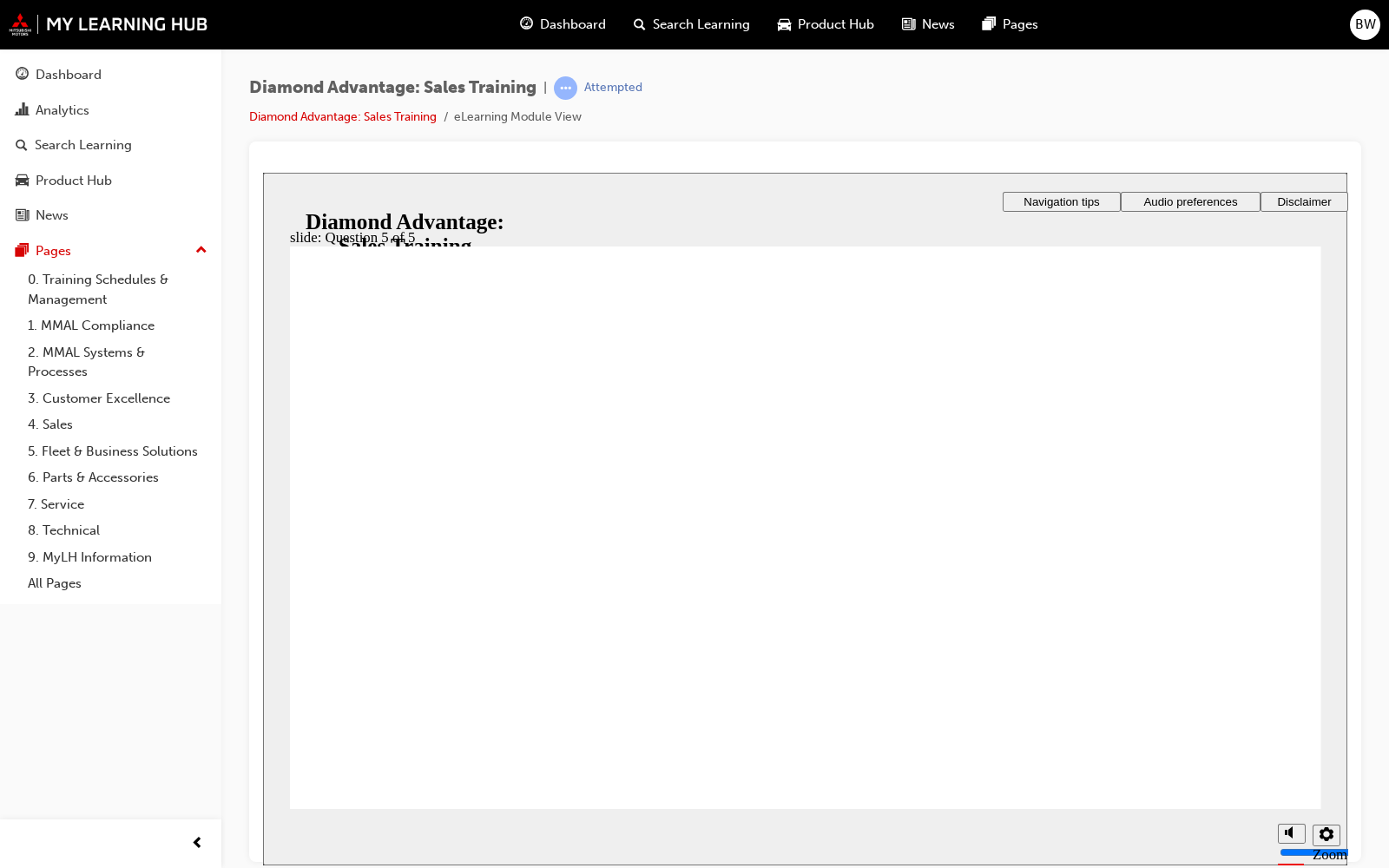 click 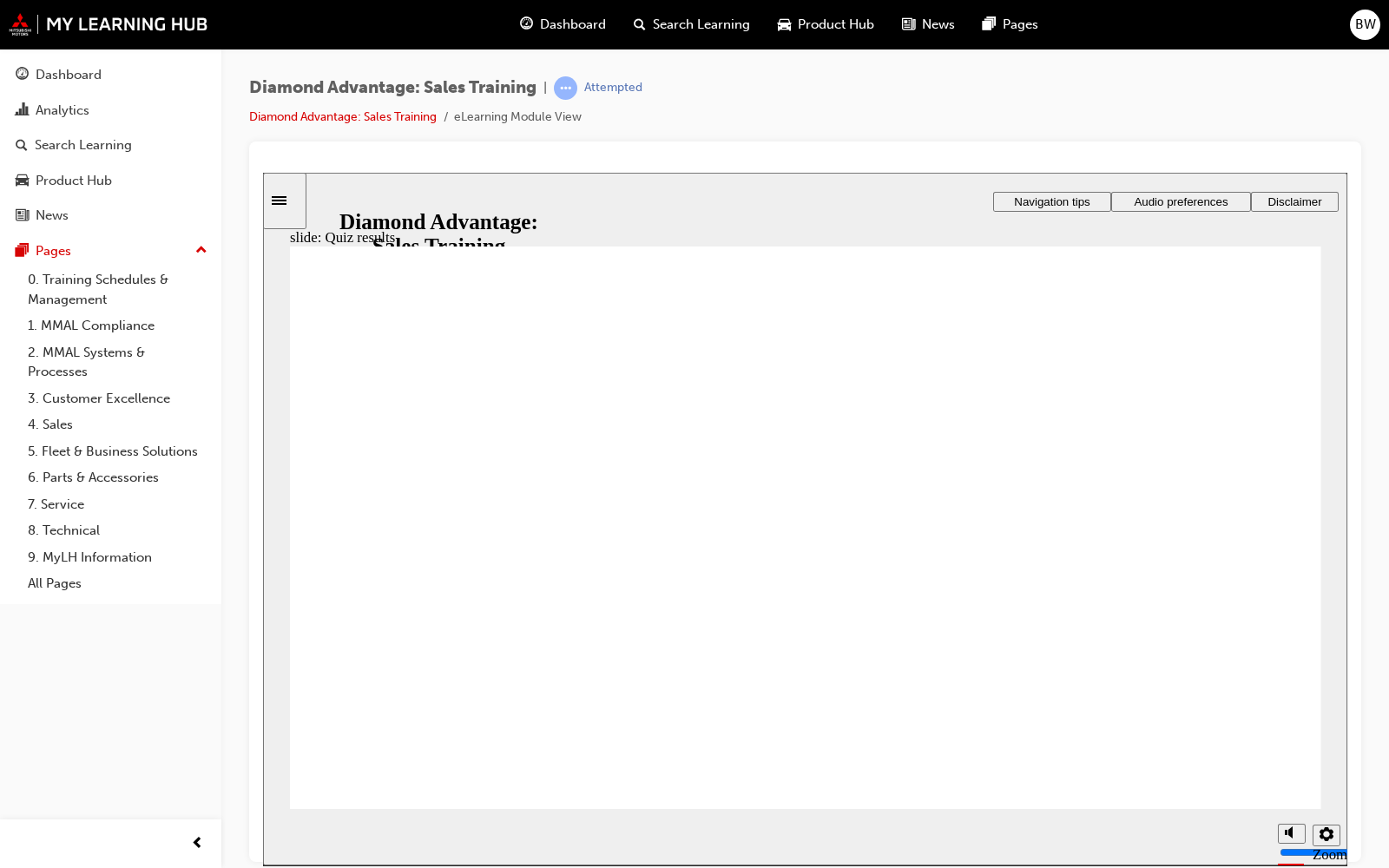 click 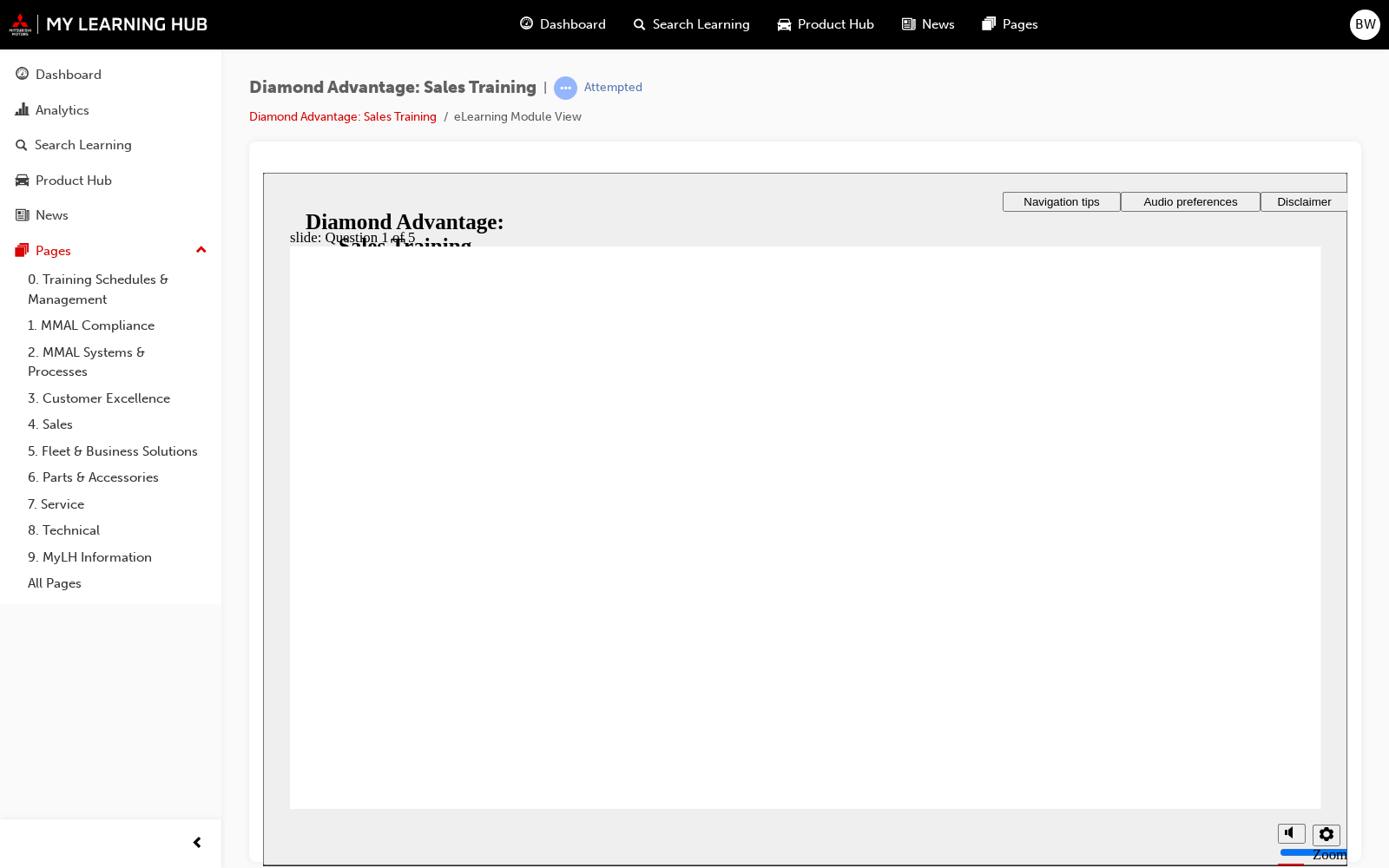 click 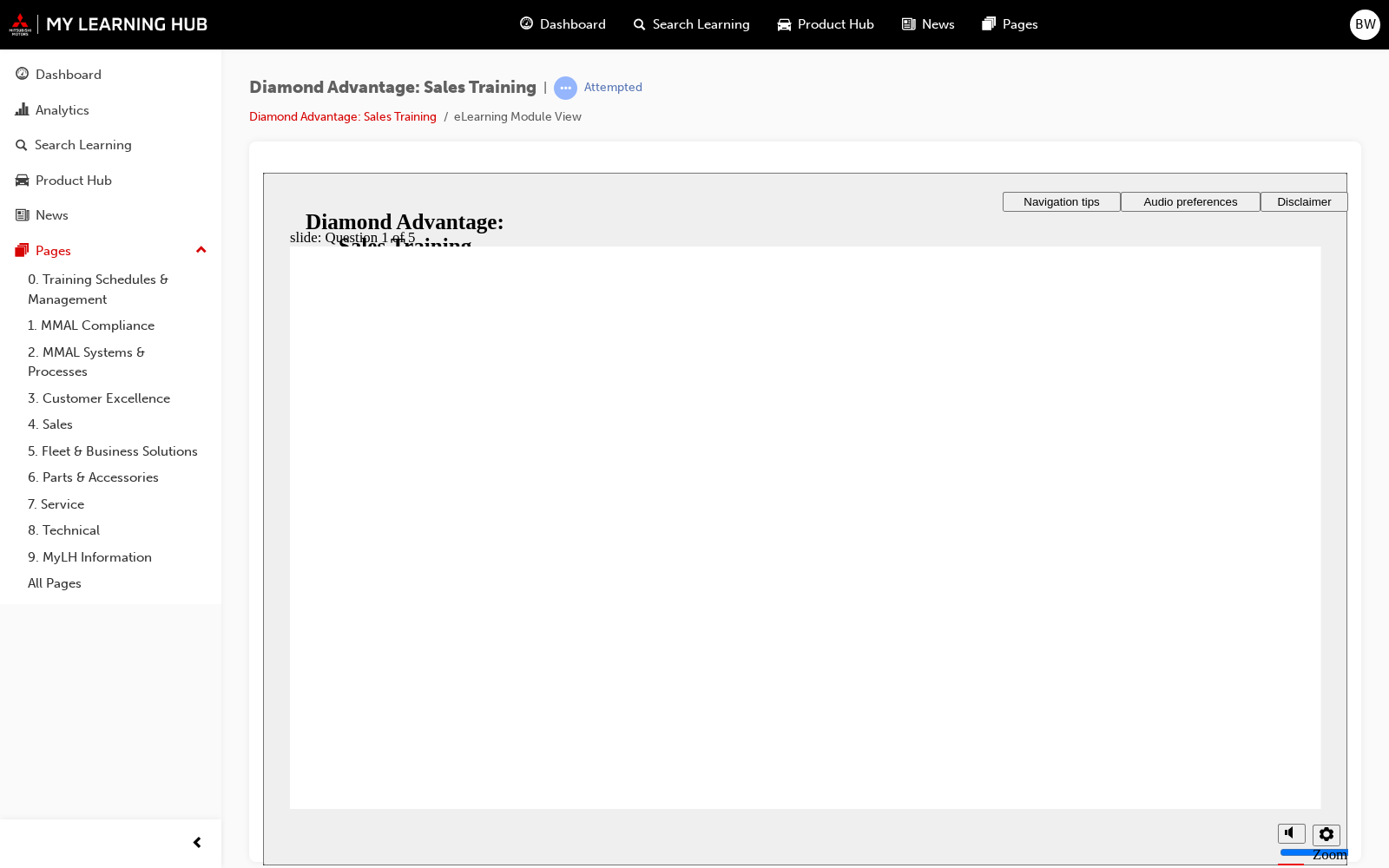 click 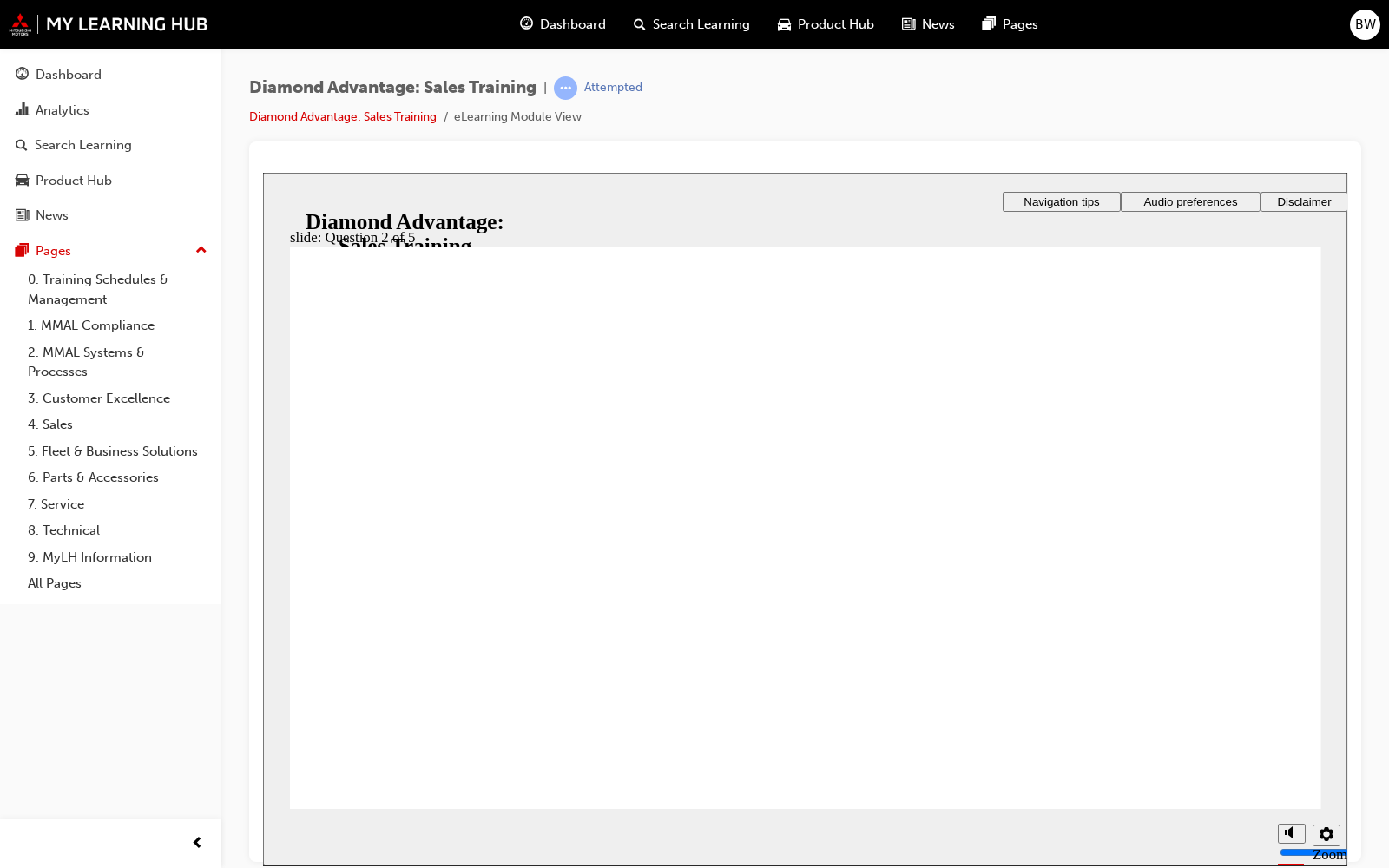 click 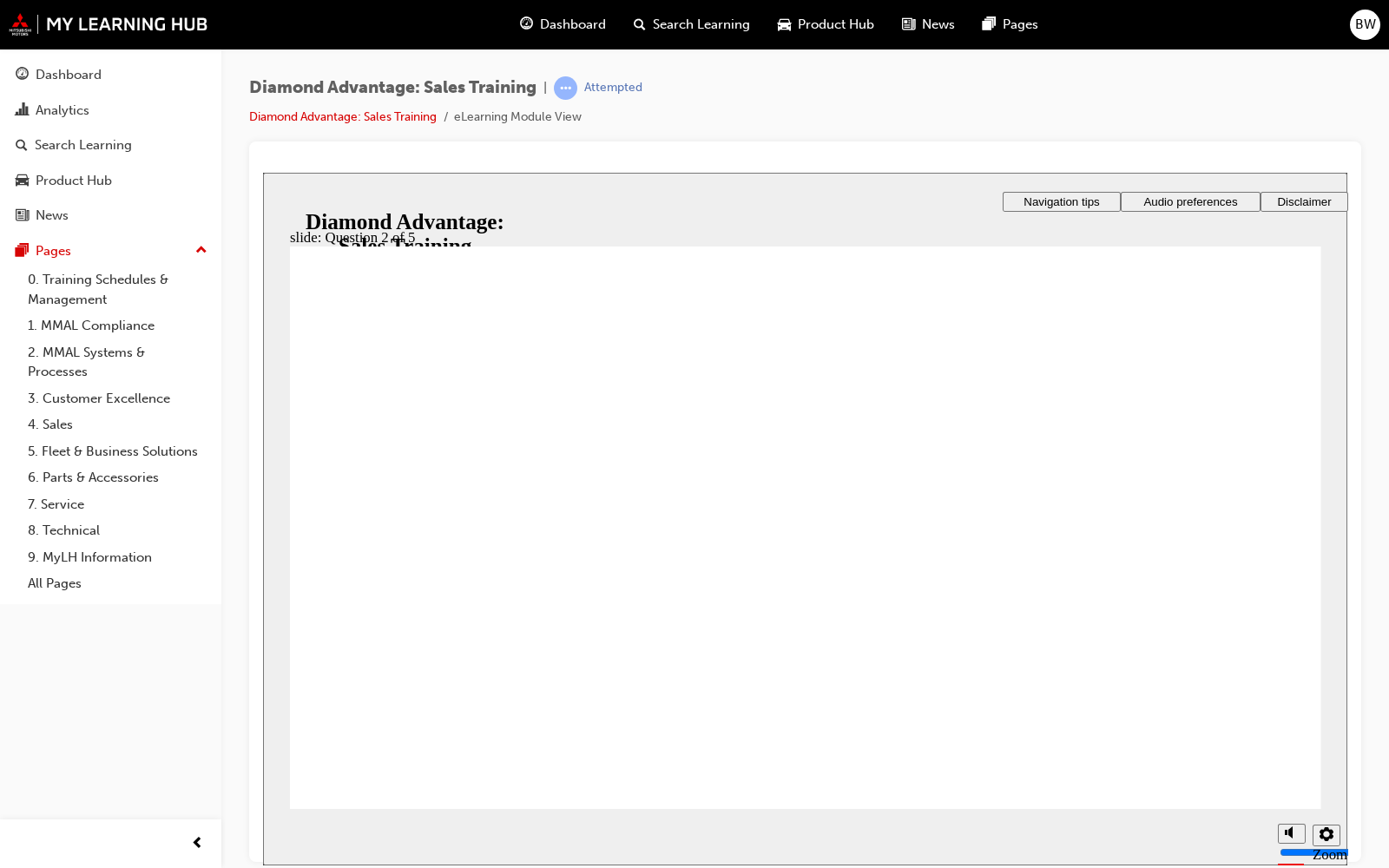click 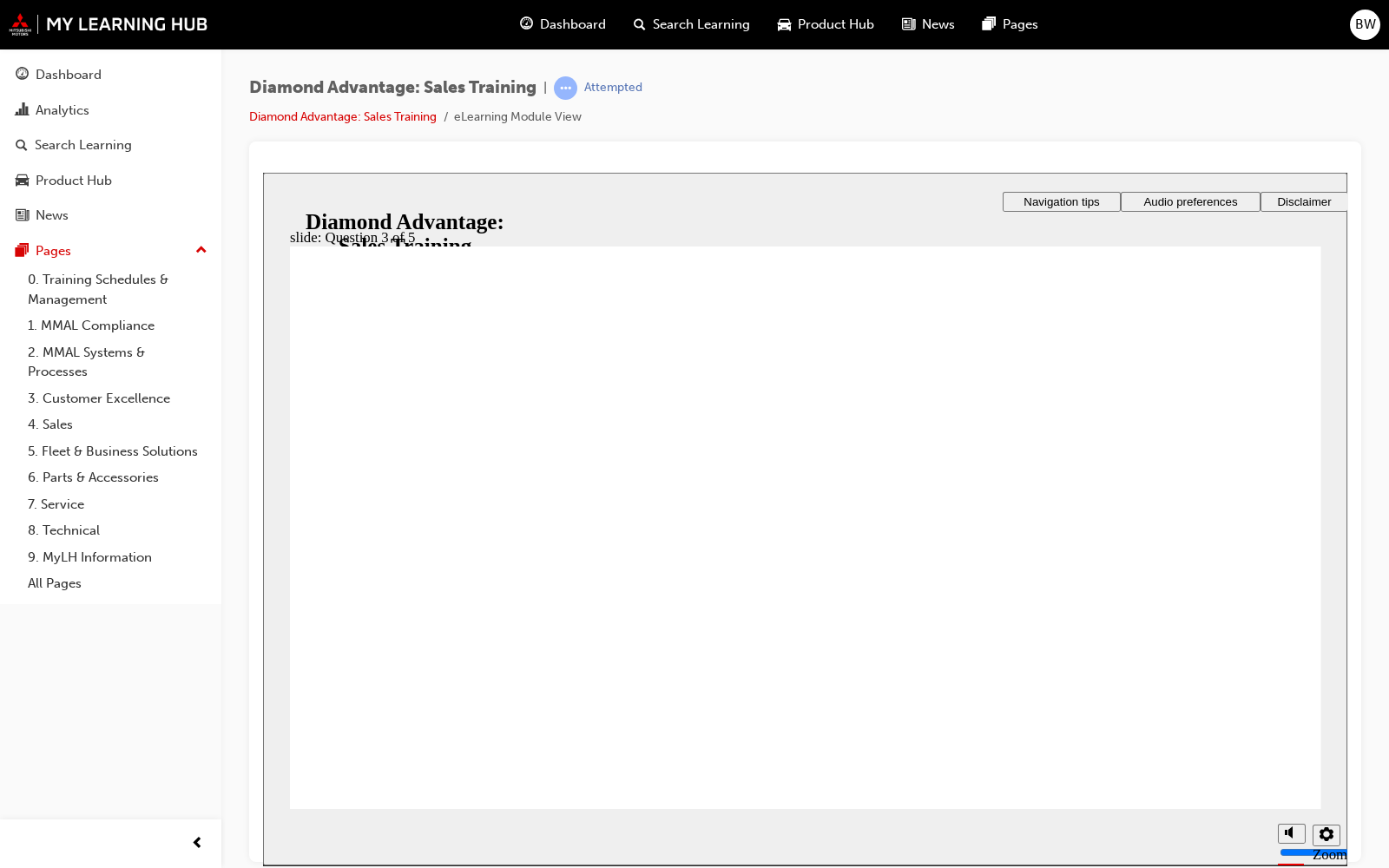 click 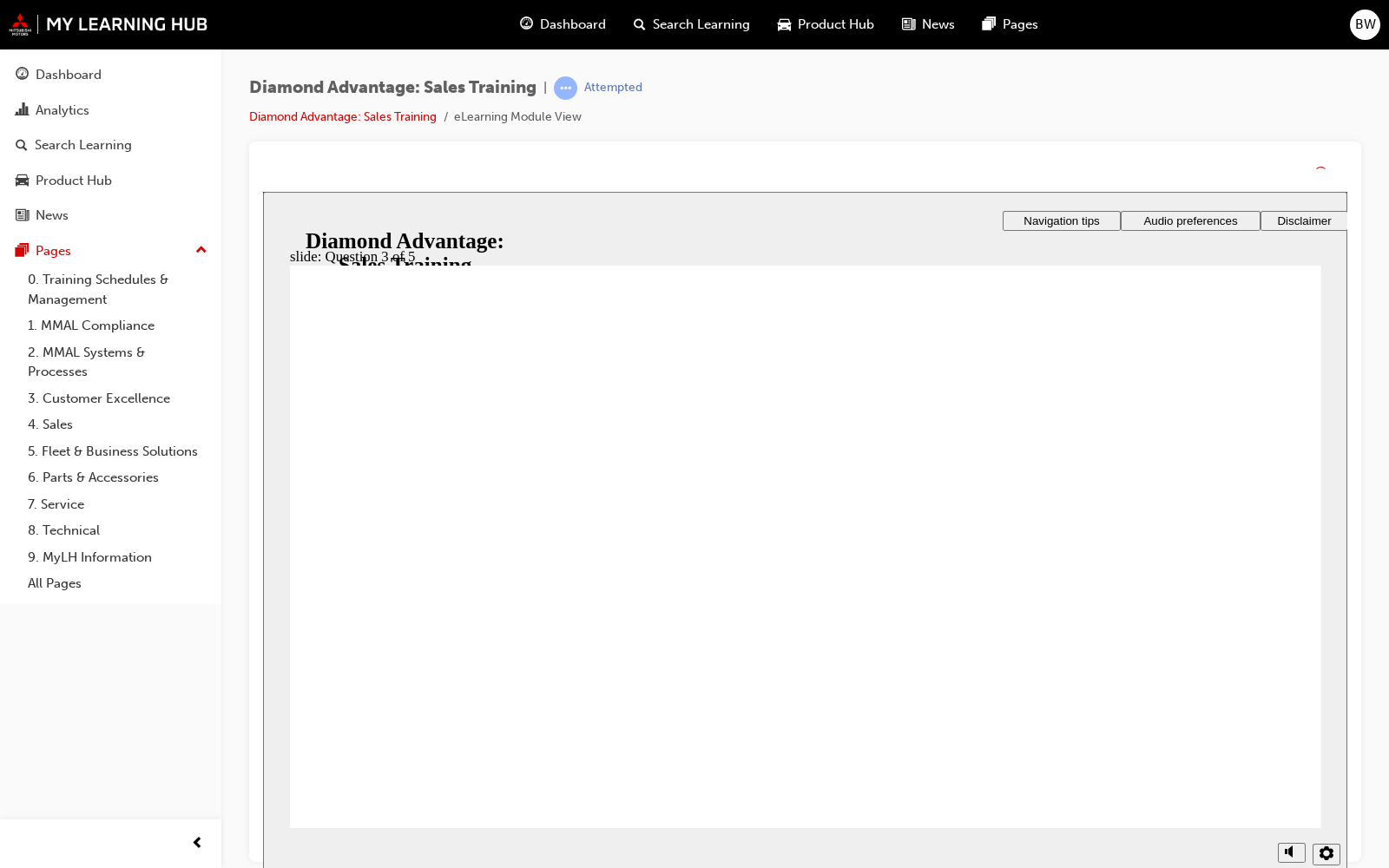 click 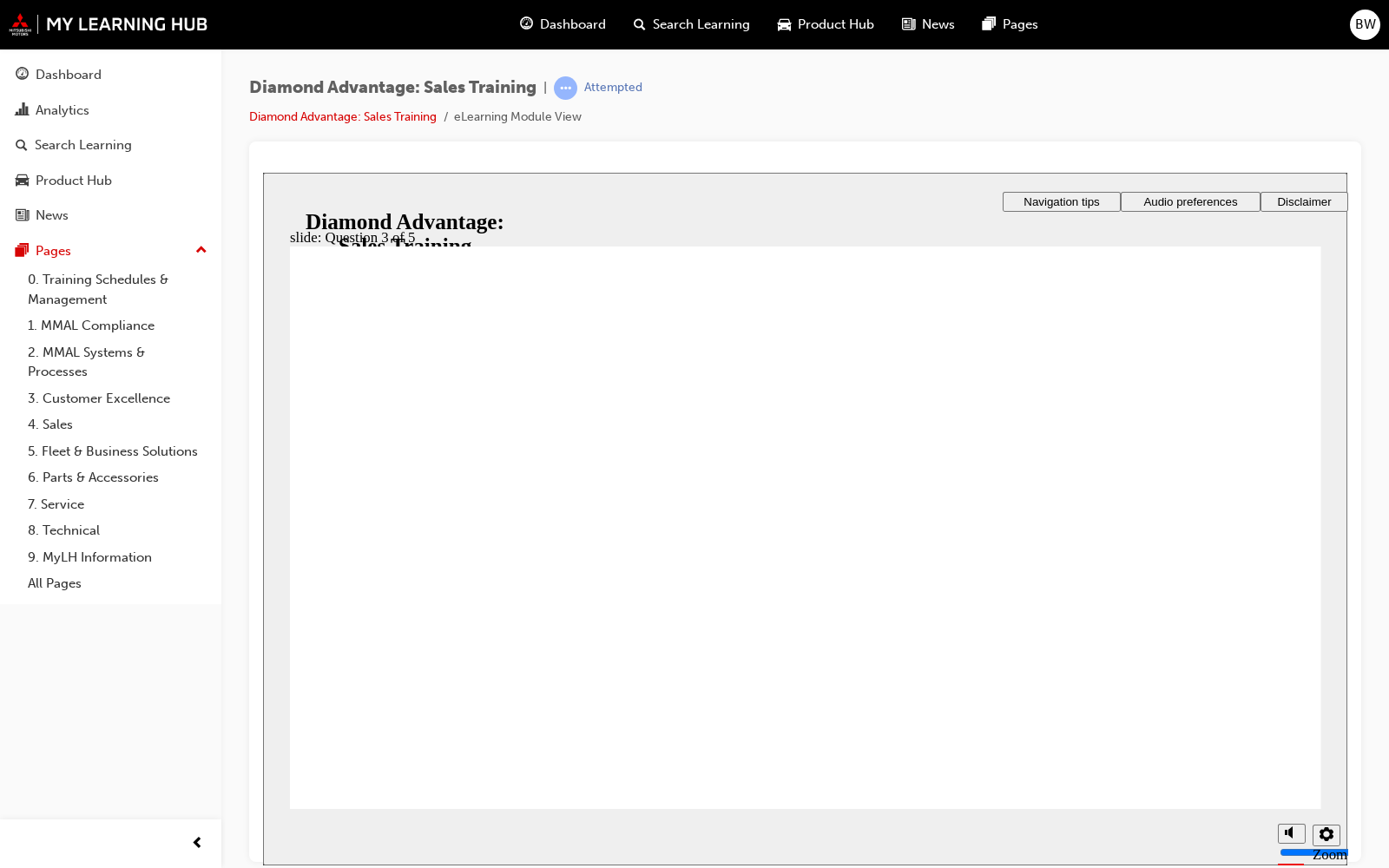 click 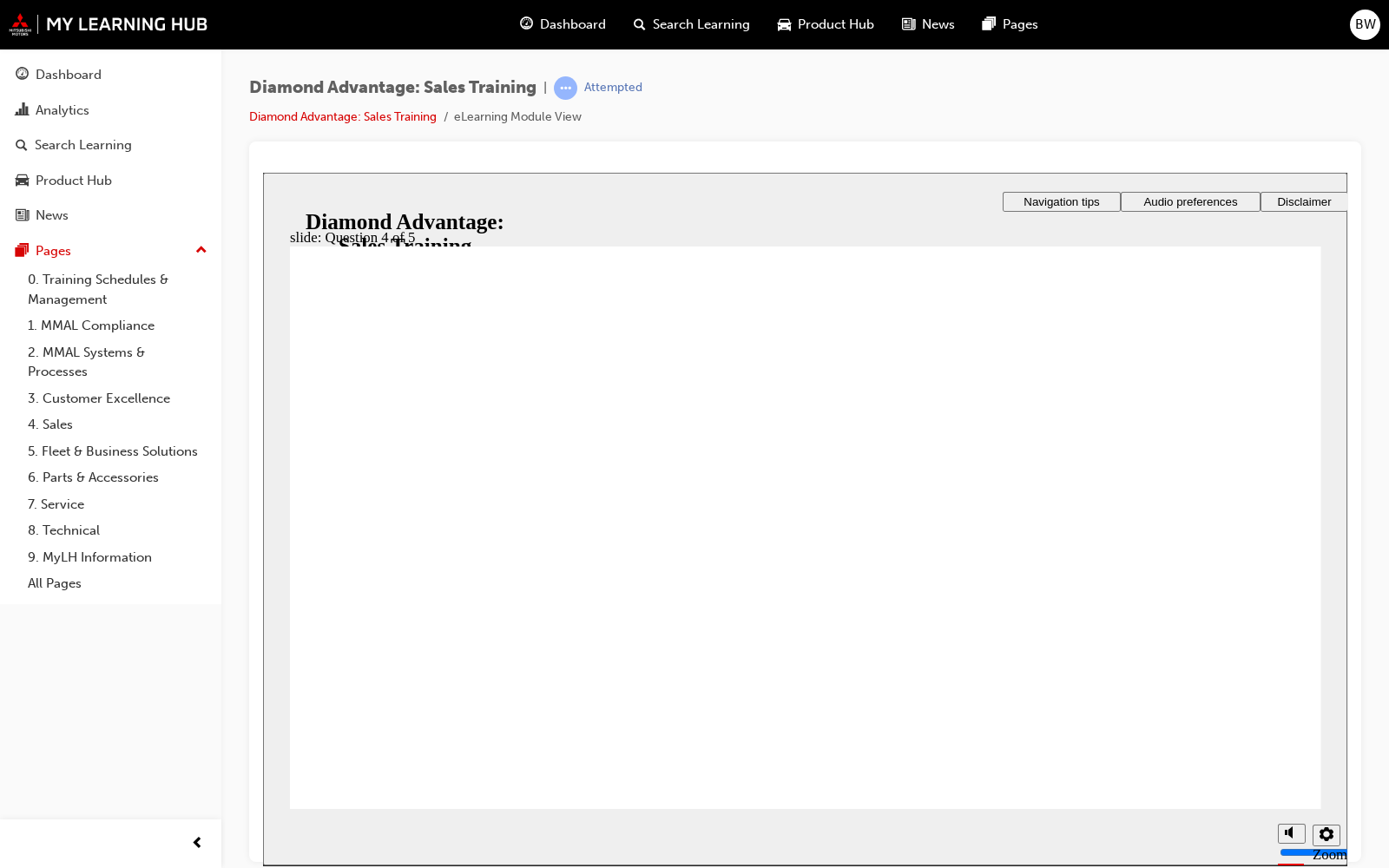 click 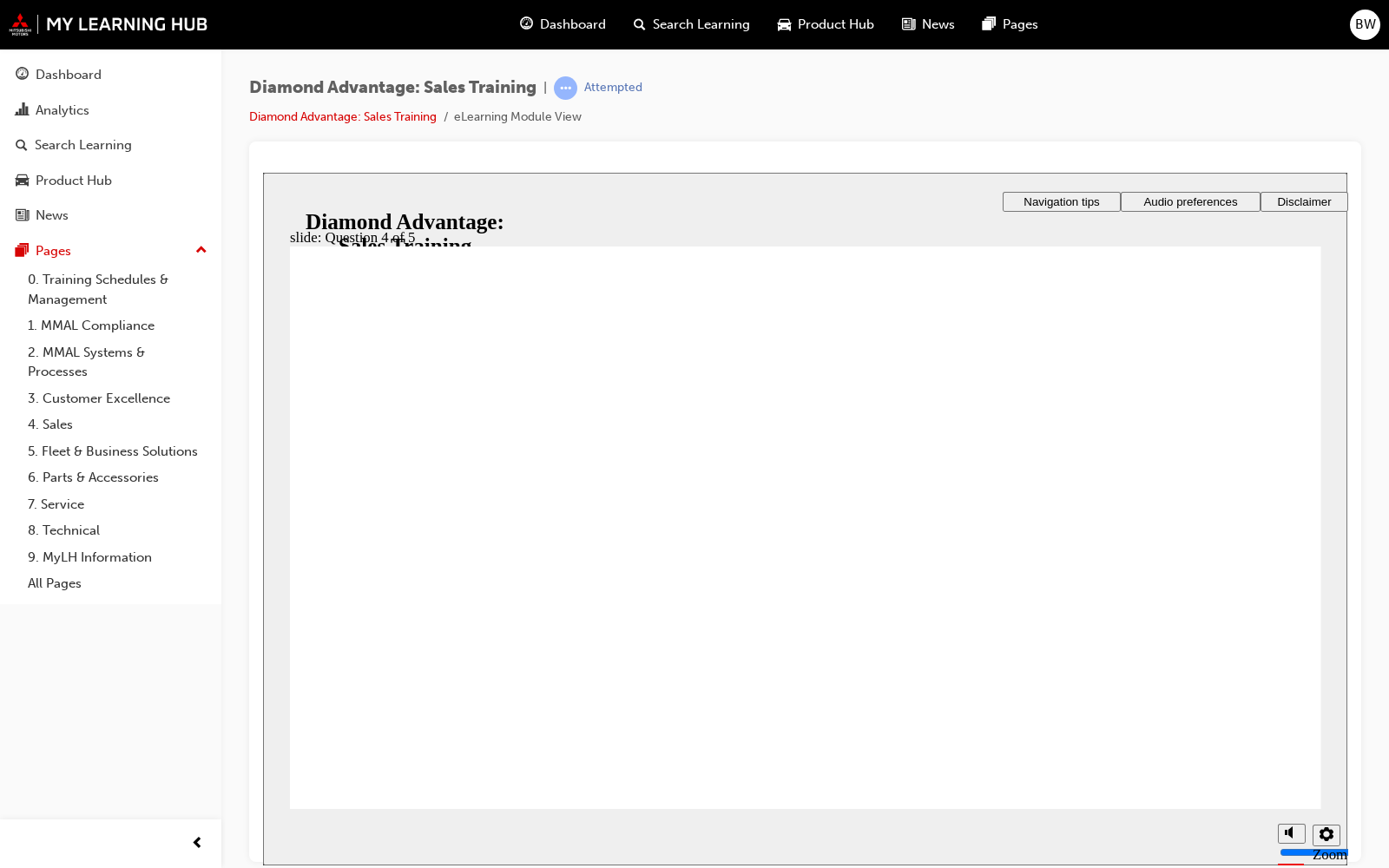 click 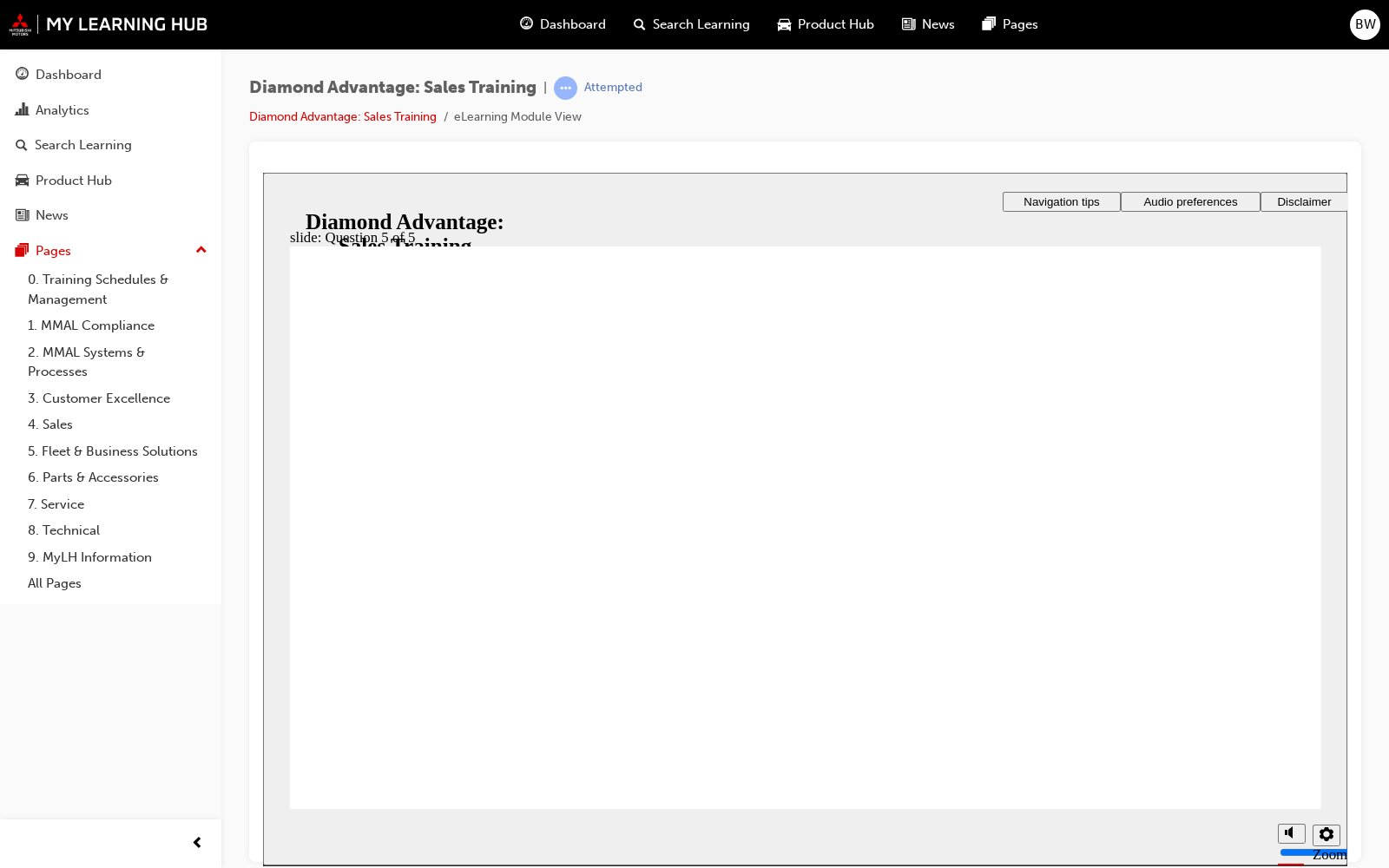 click 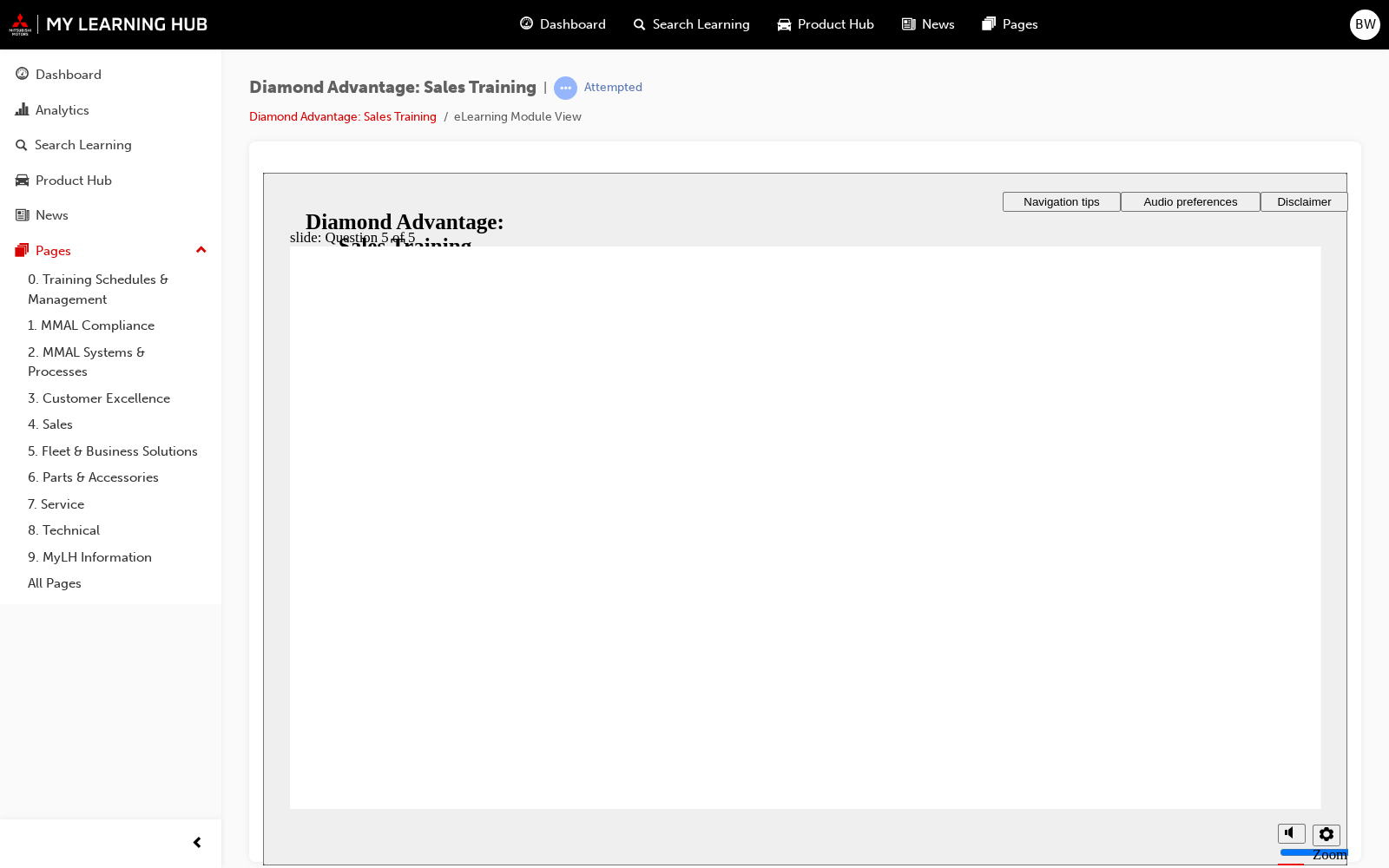 click 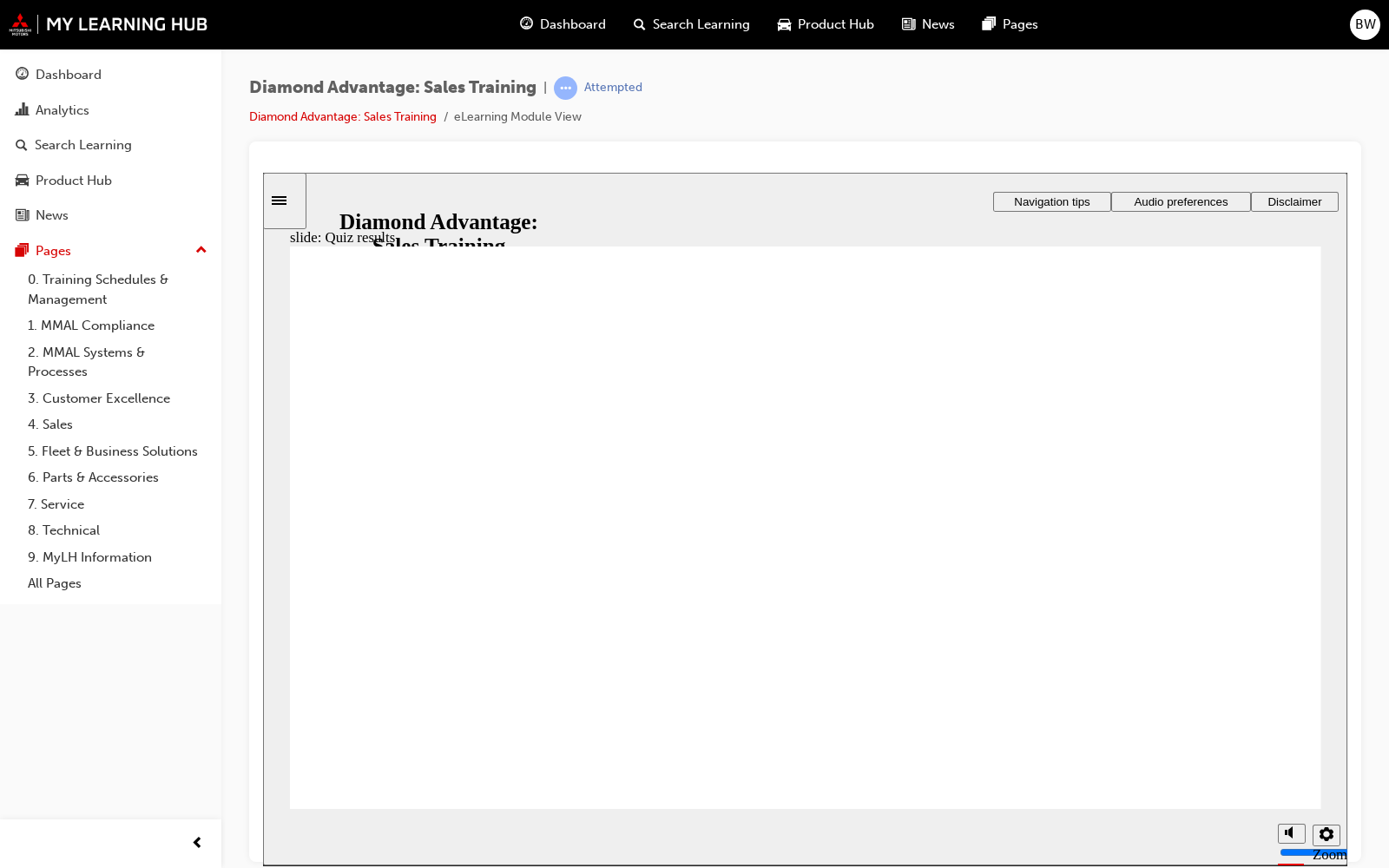 click 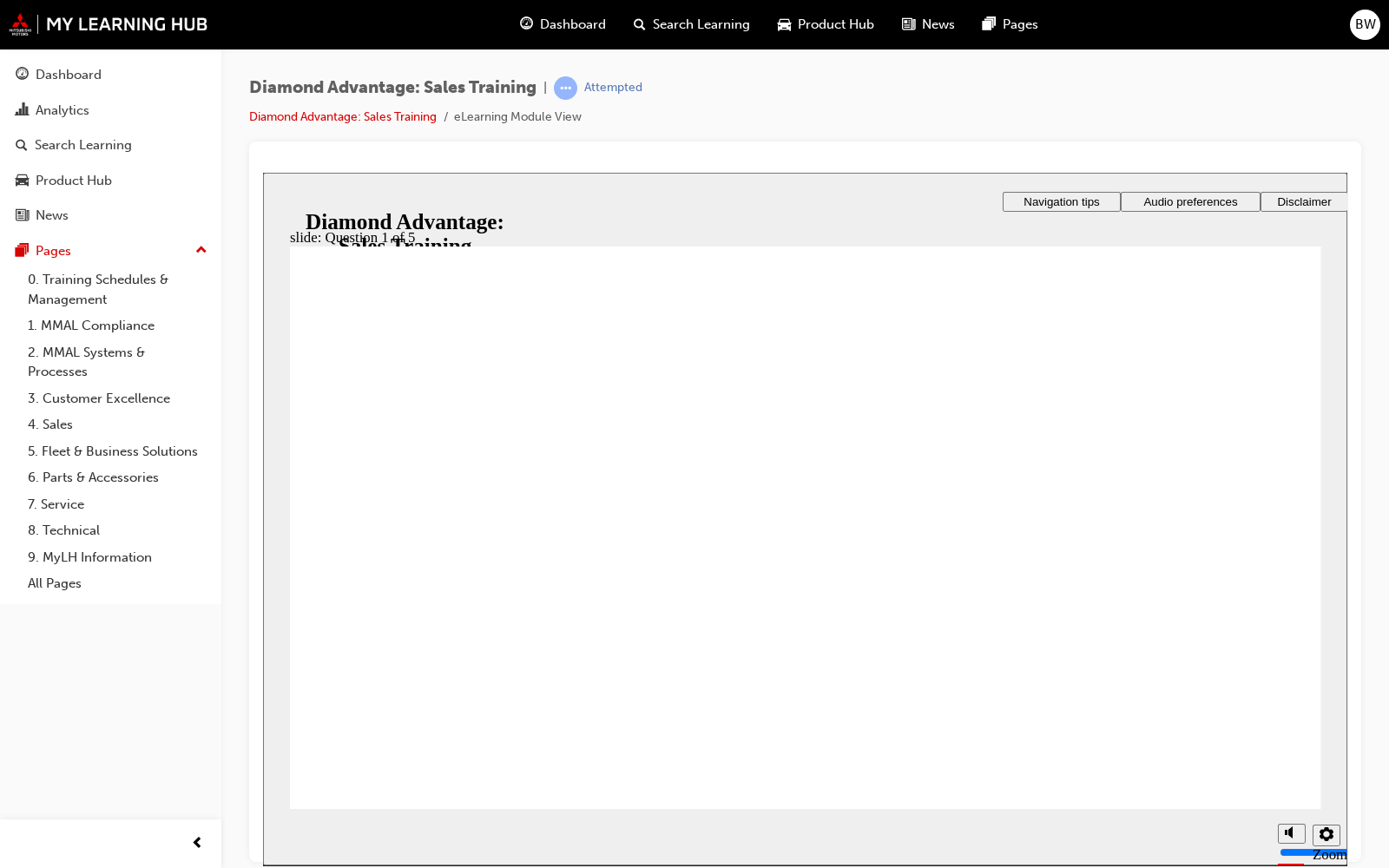 click 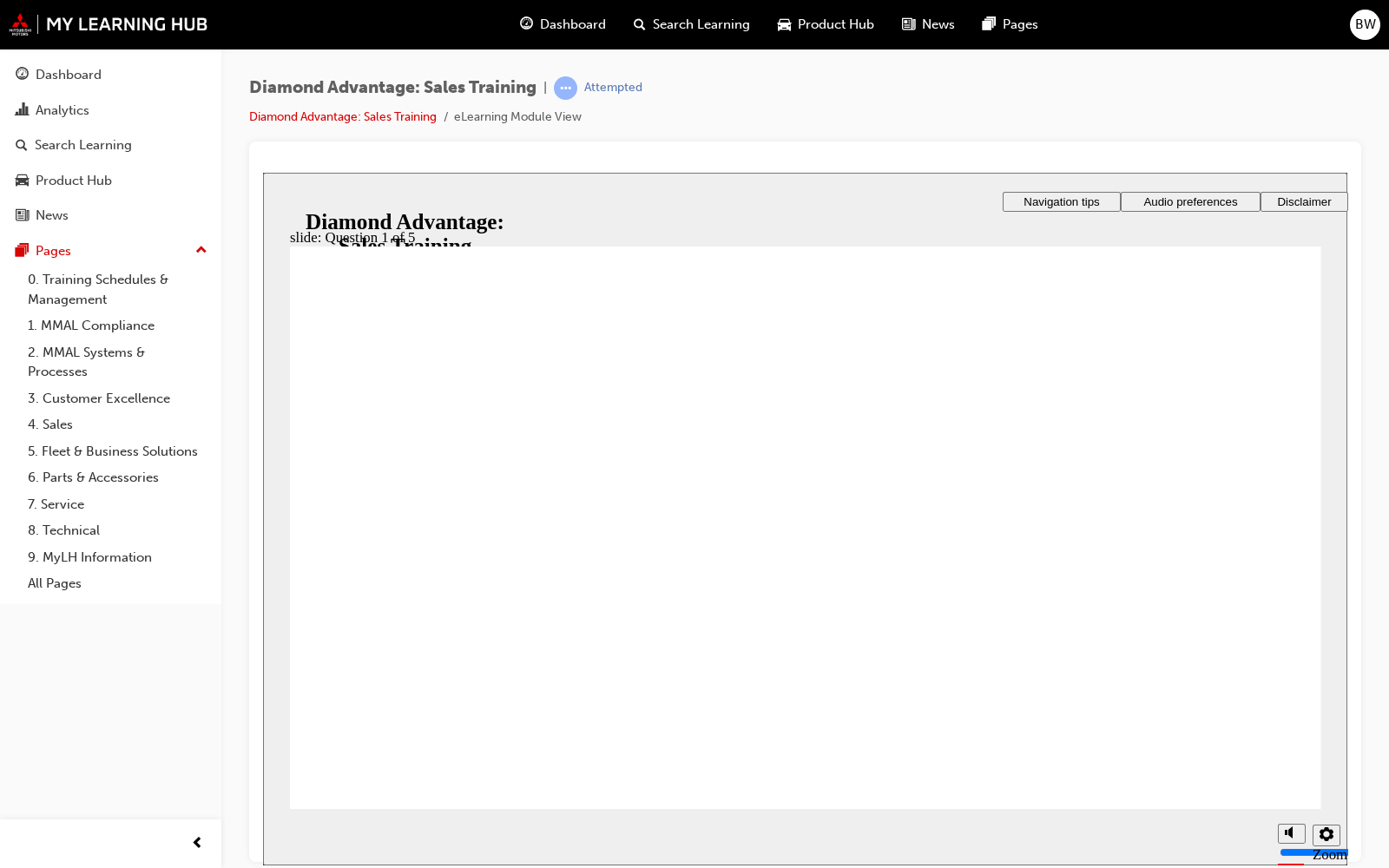 click 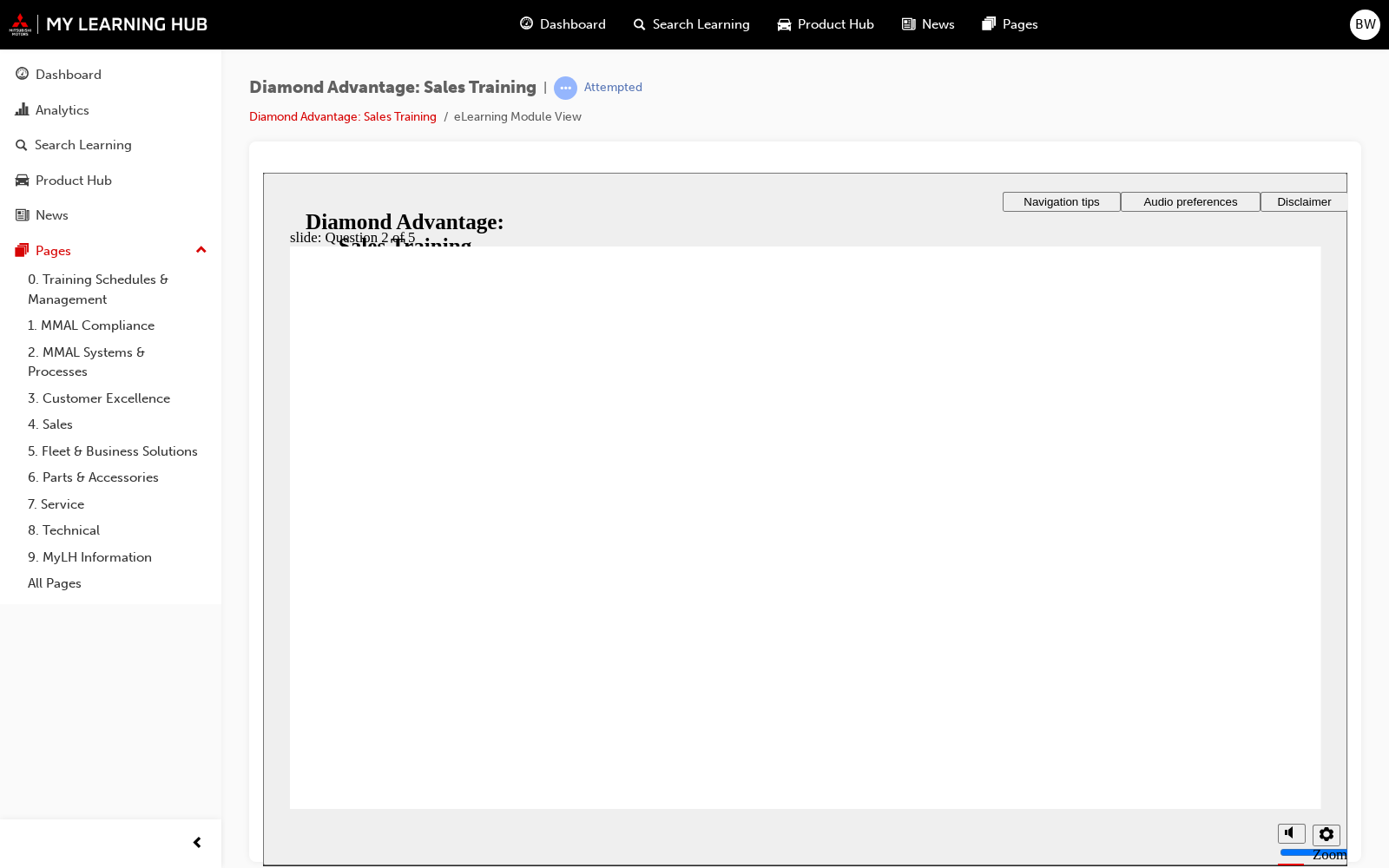 click 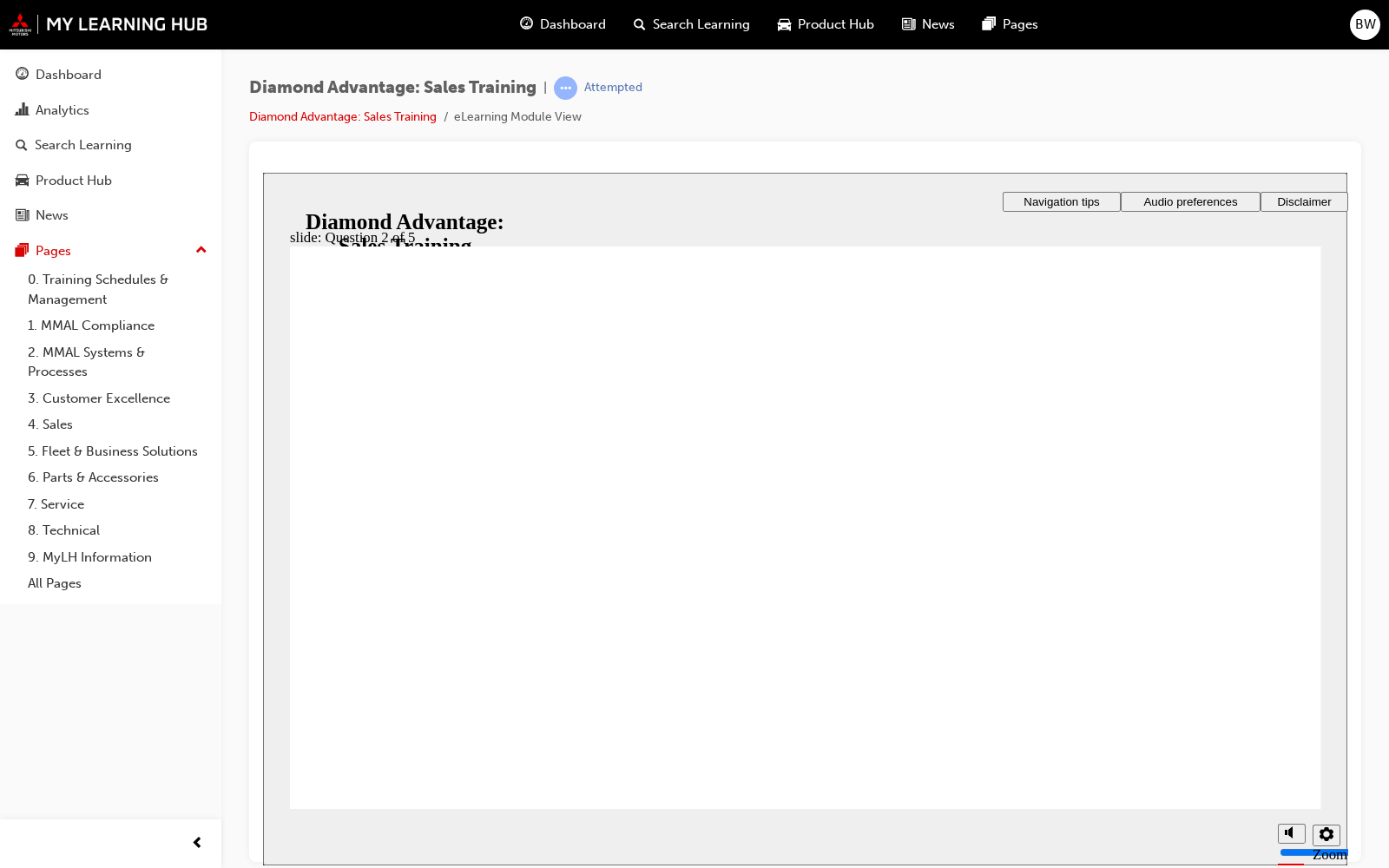click 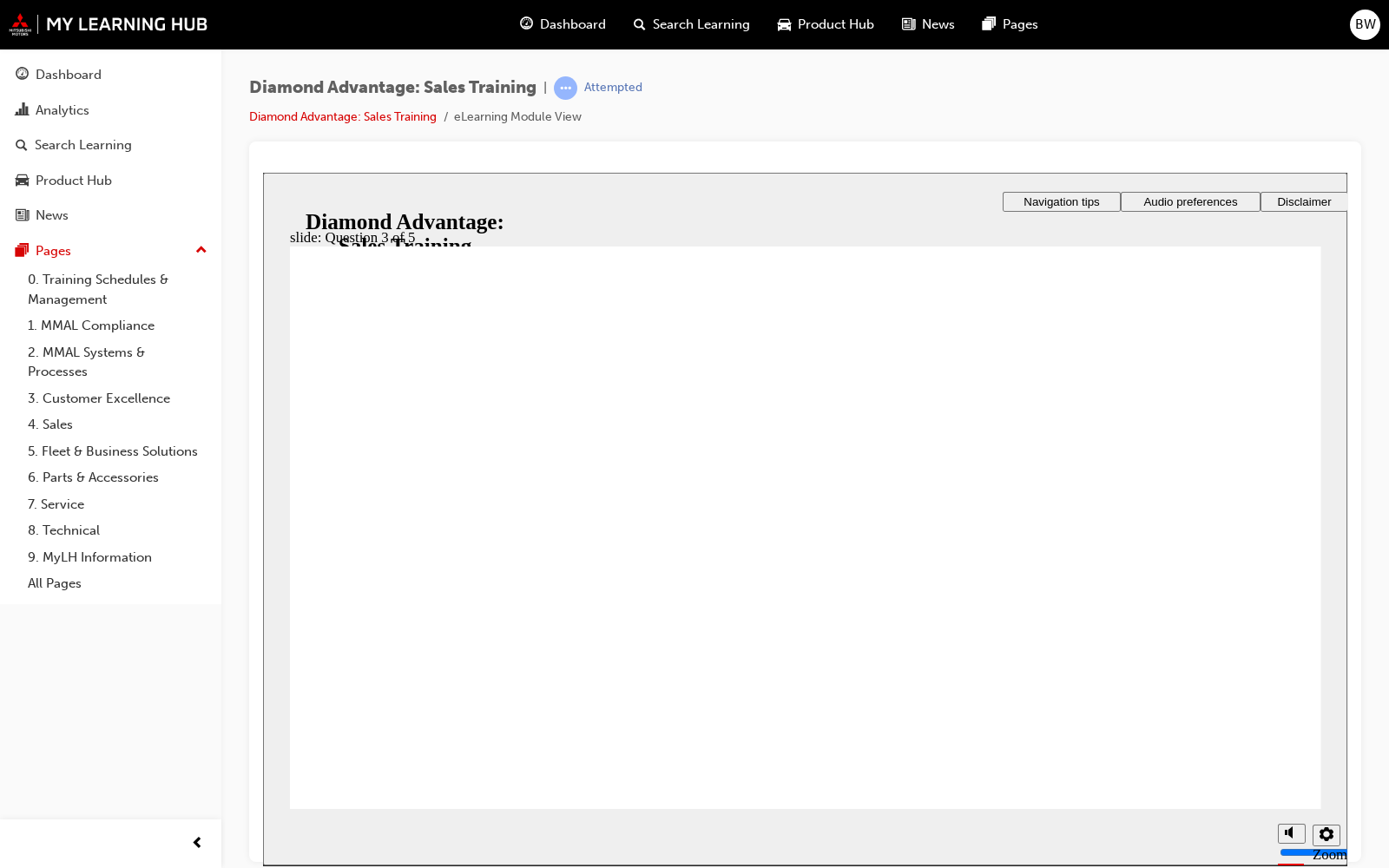 click 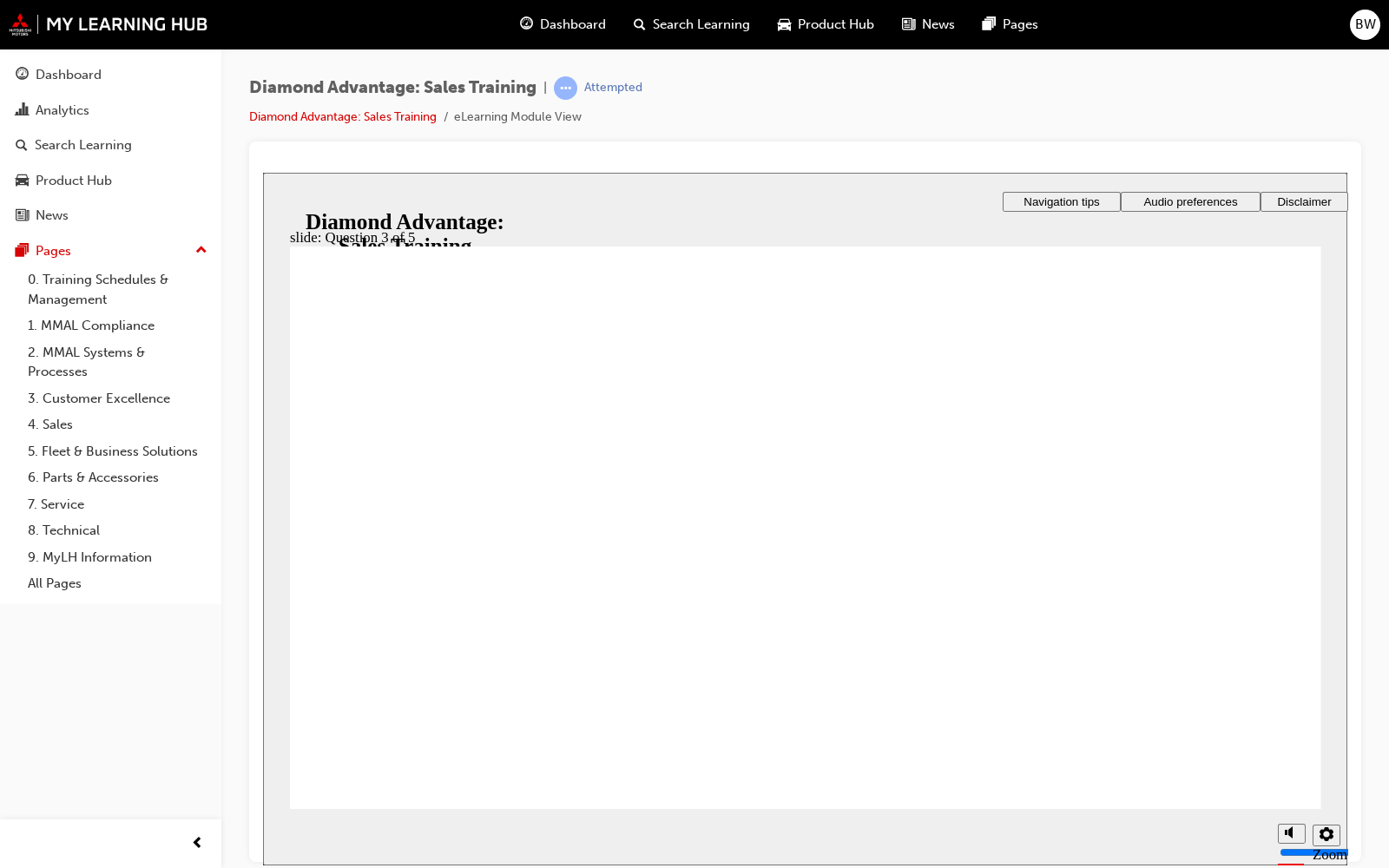 click 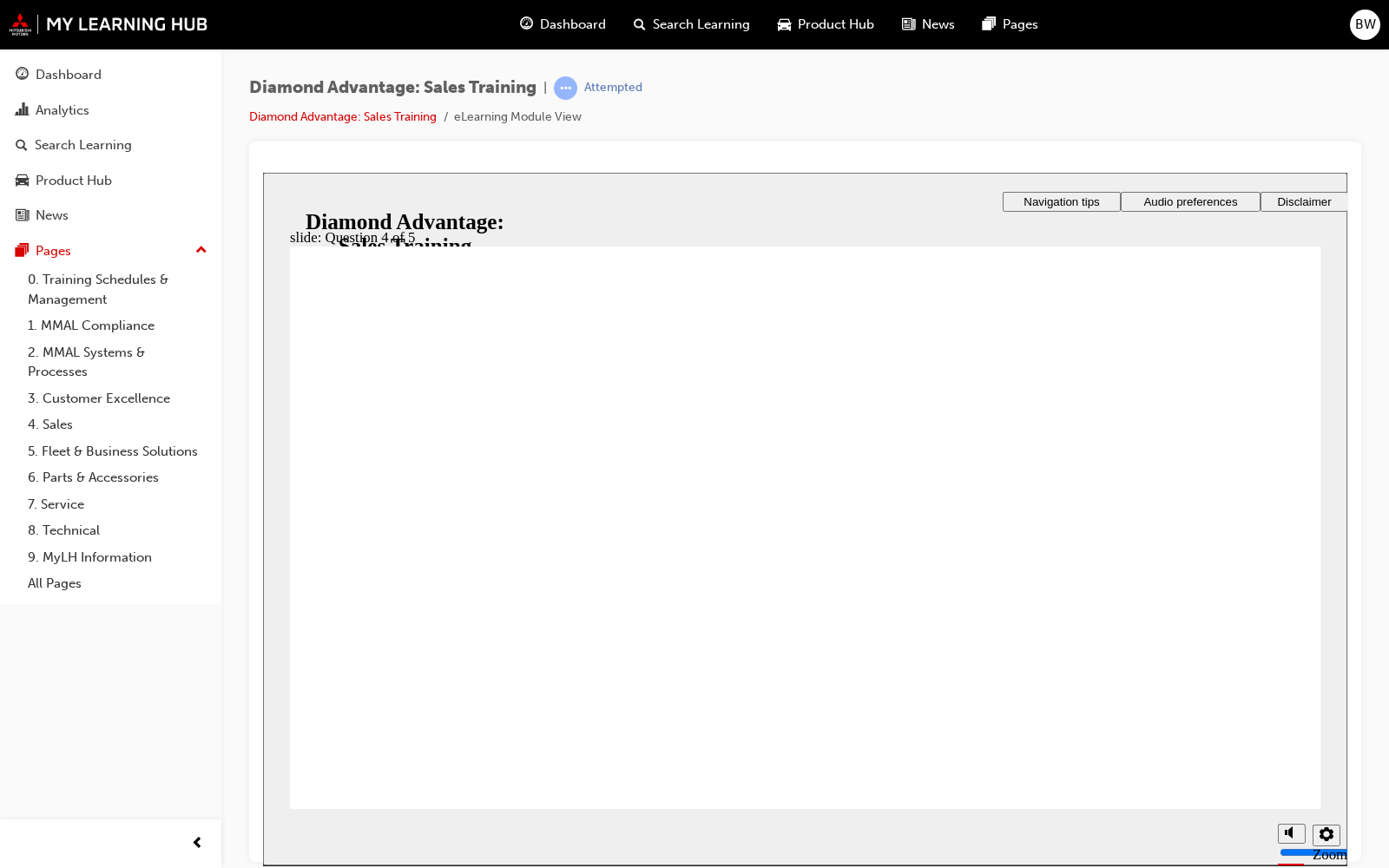 click 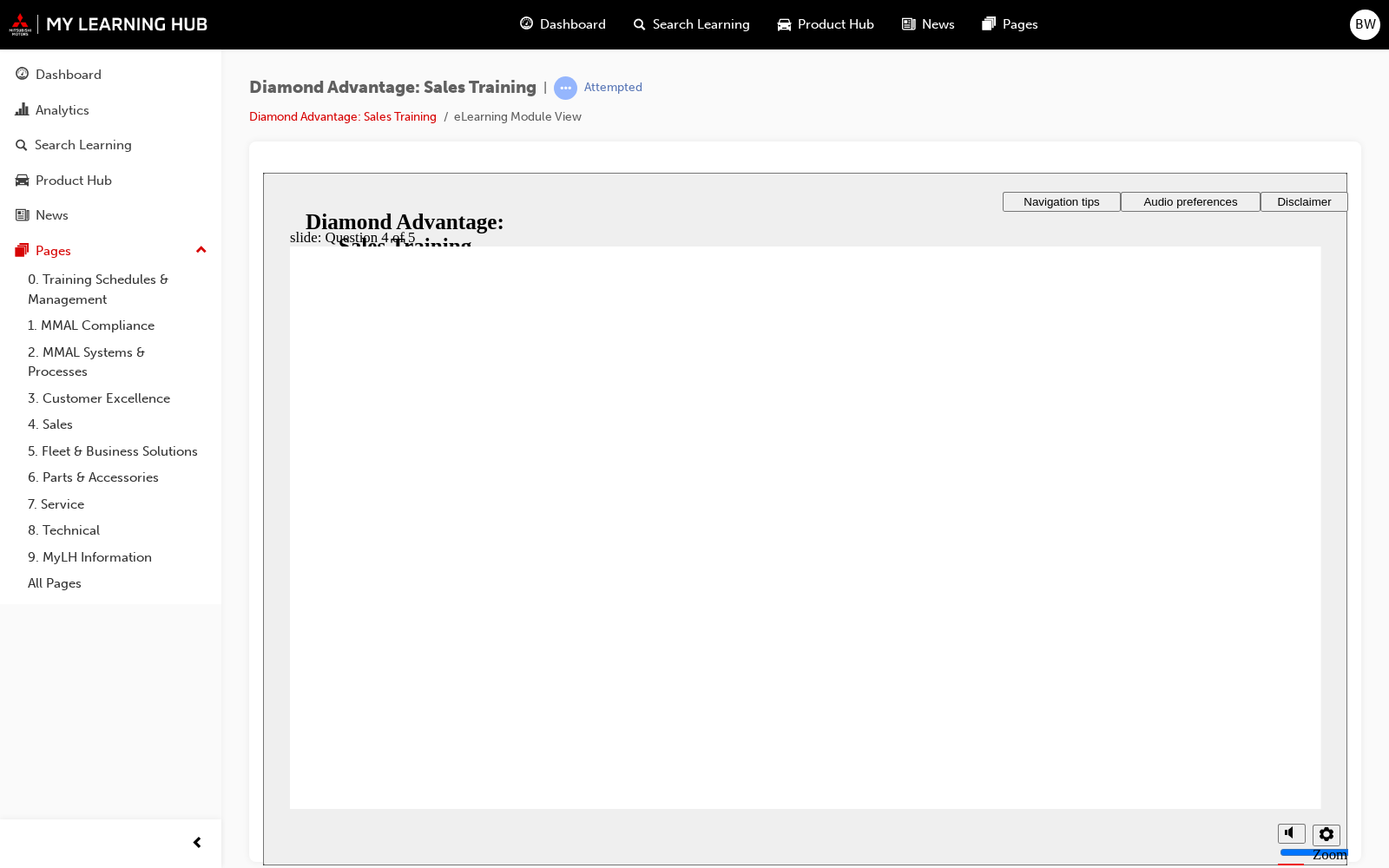 click 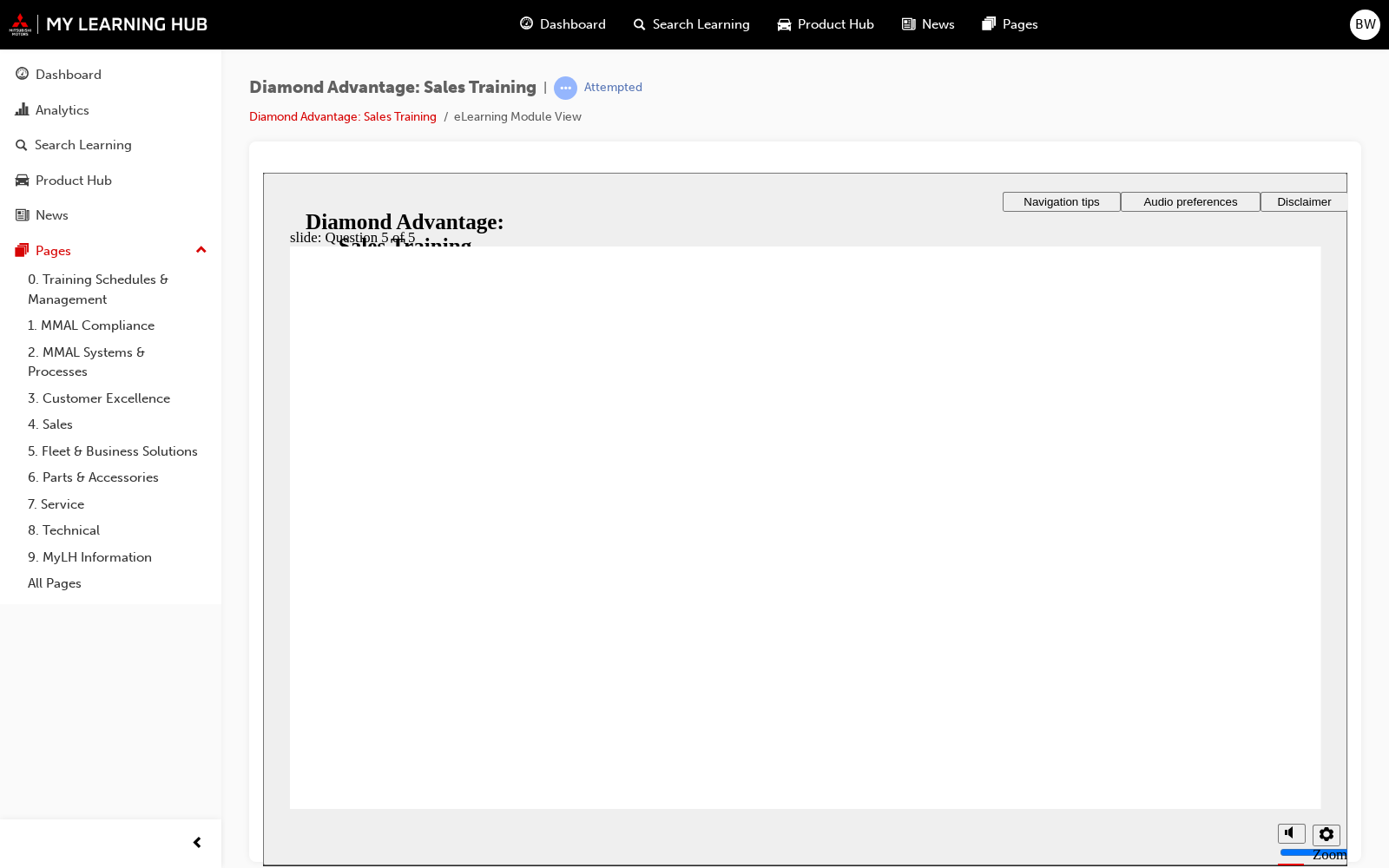 click 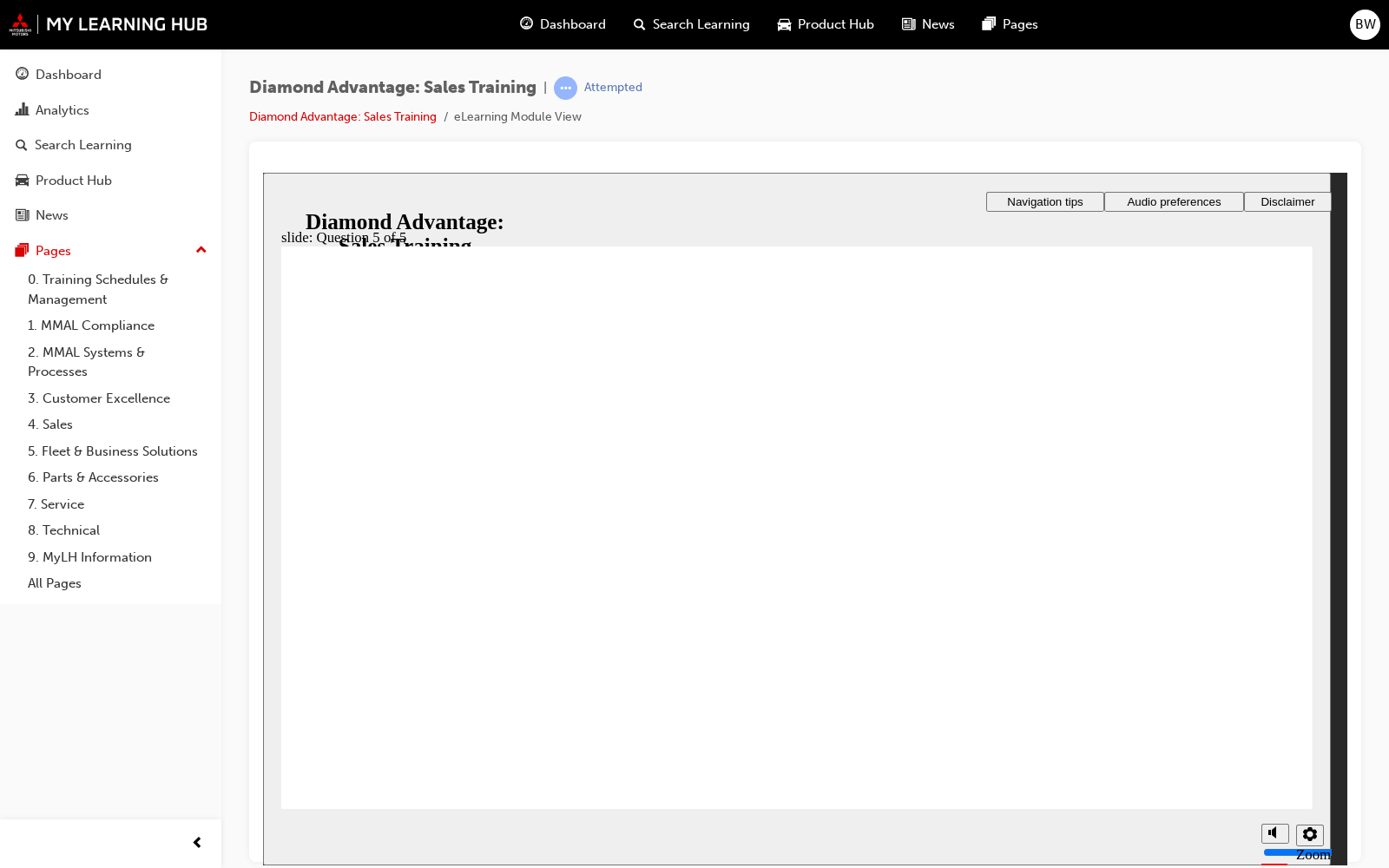 click 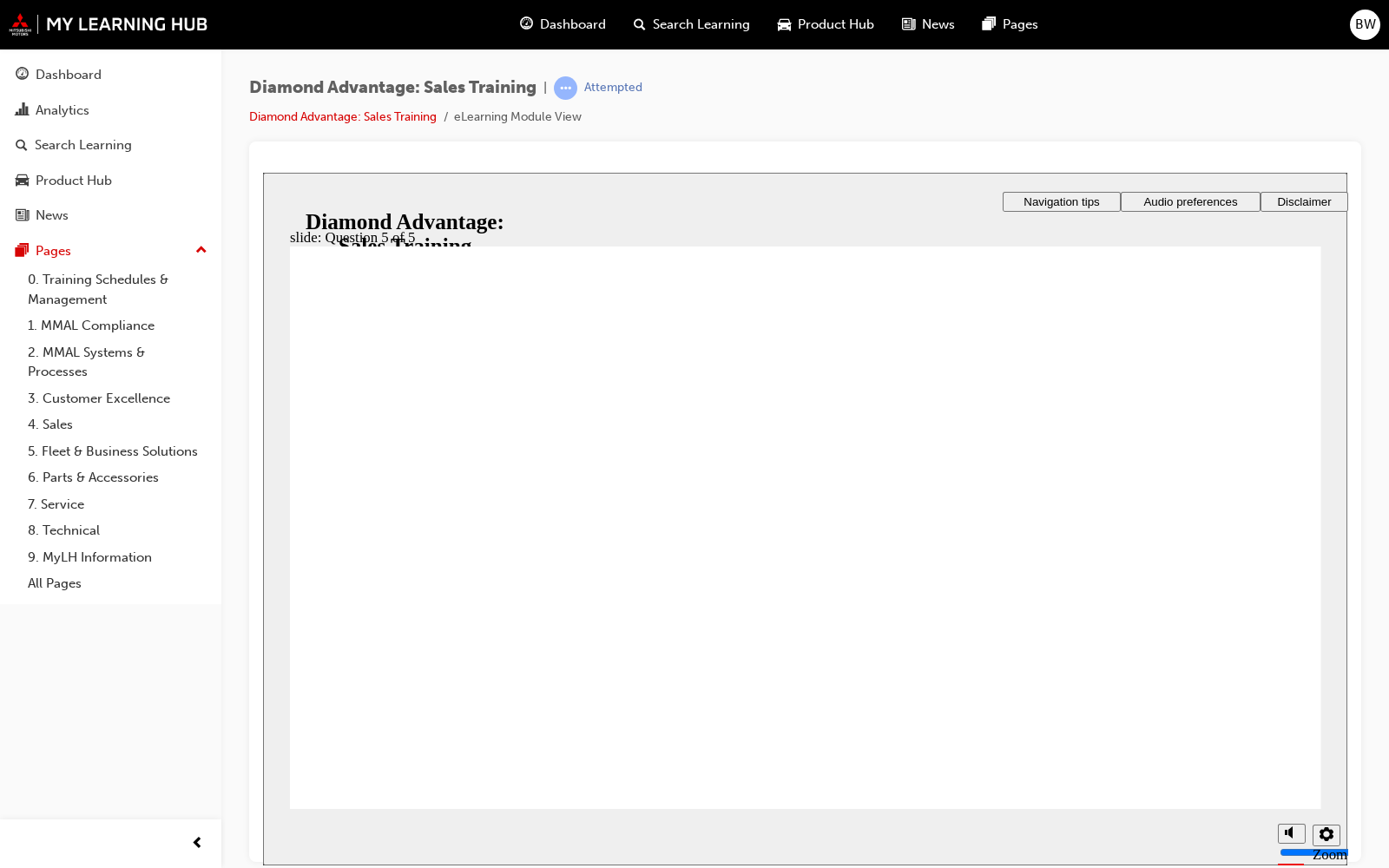 click 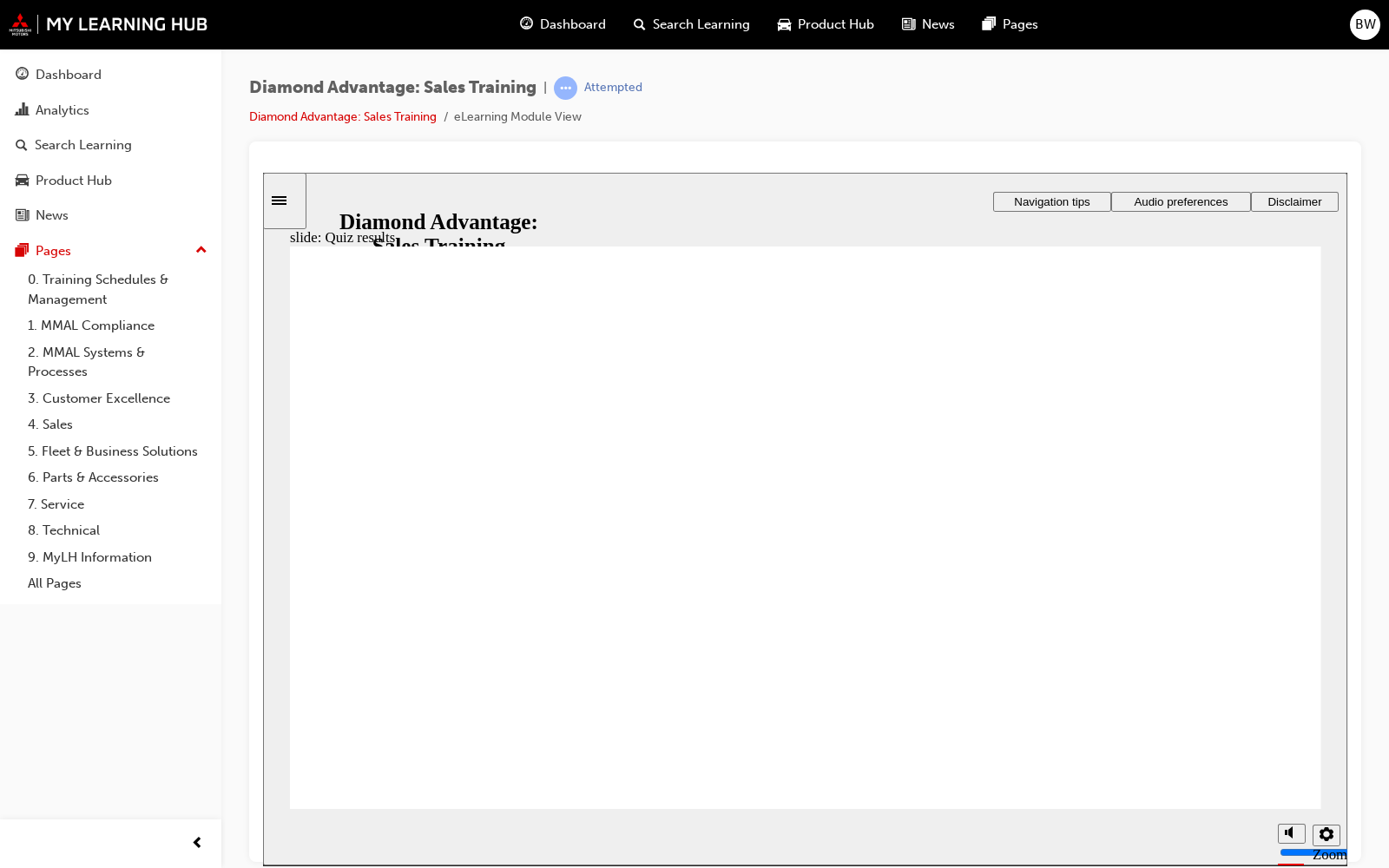 click 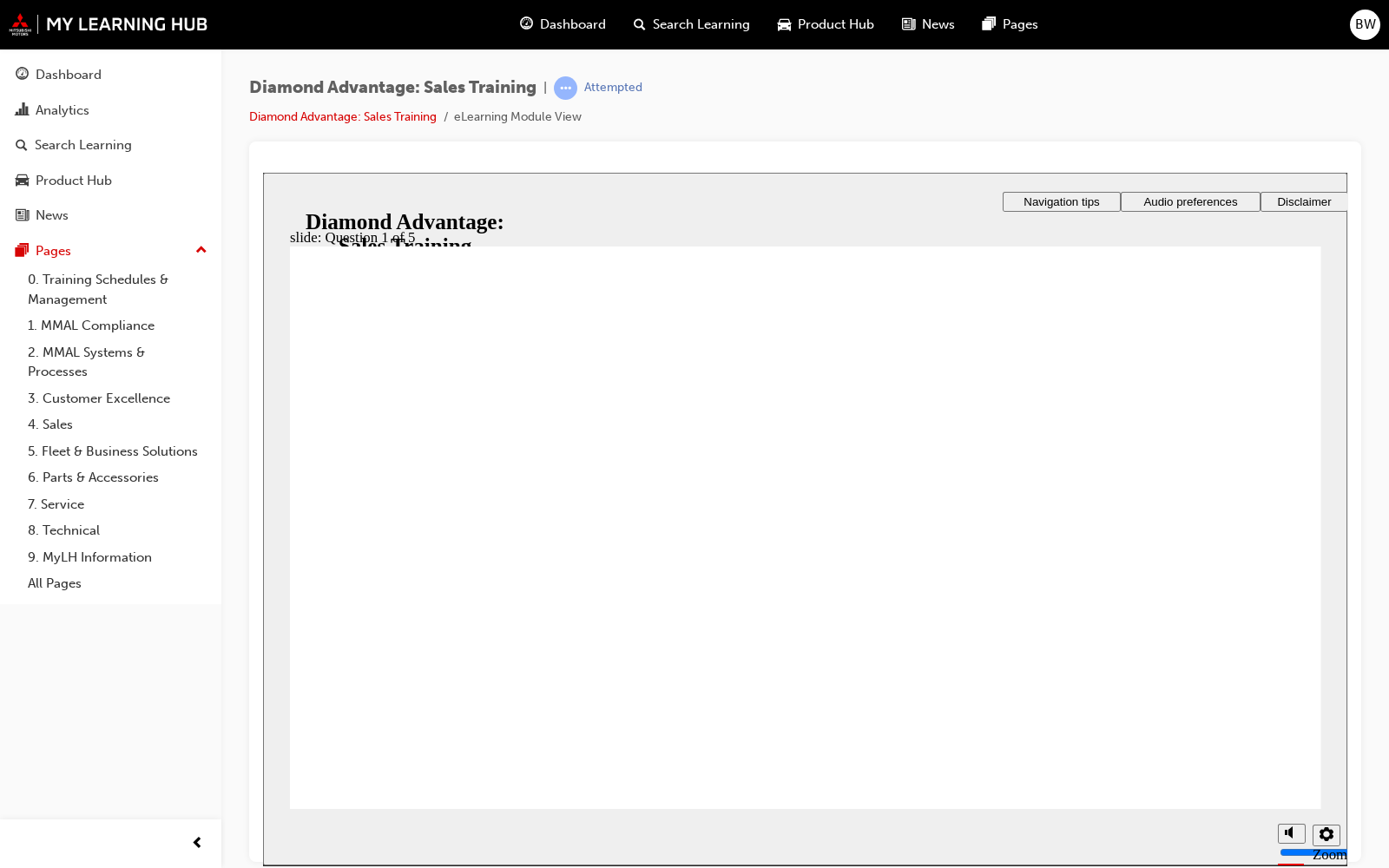 click 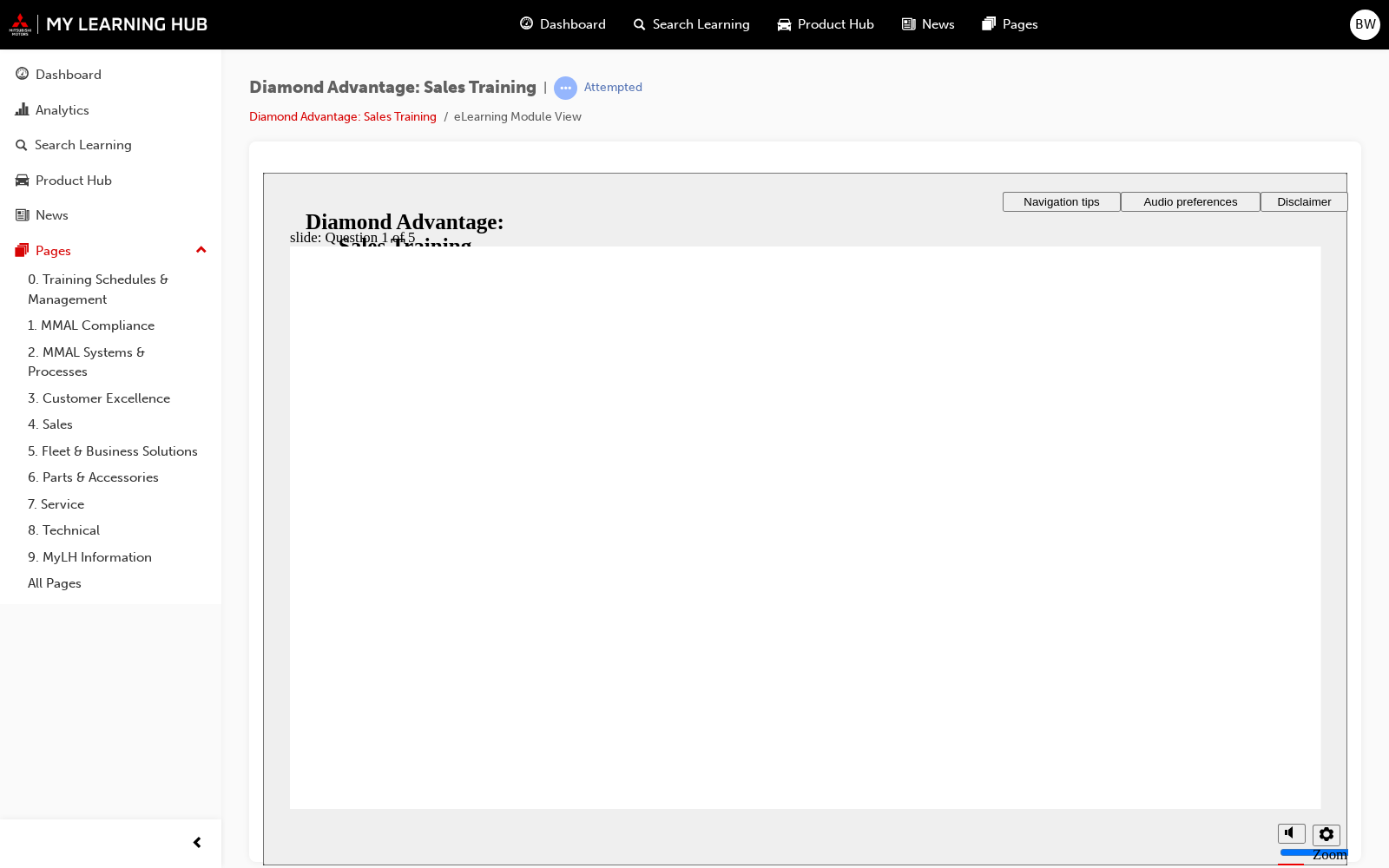 click 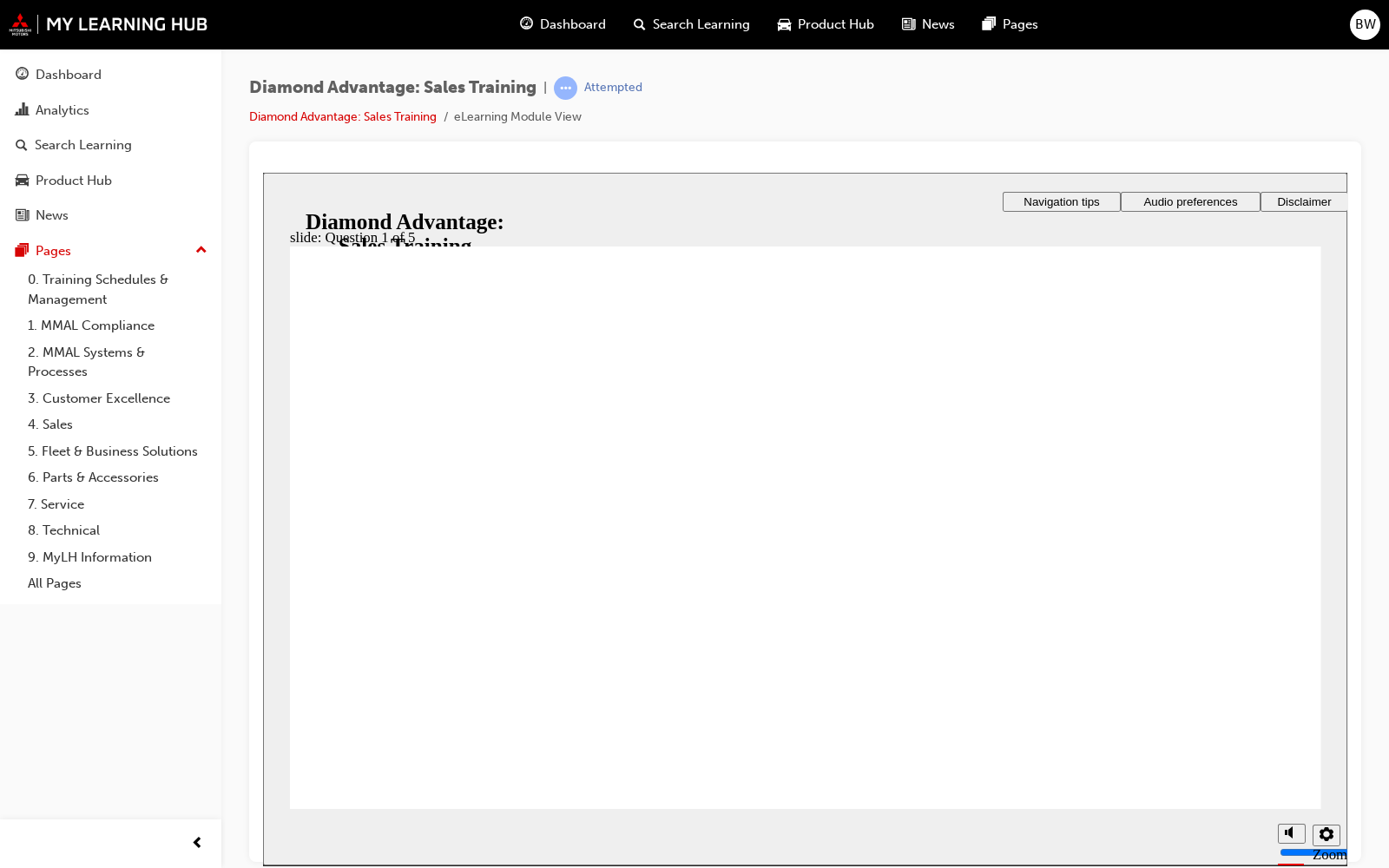 click 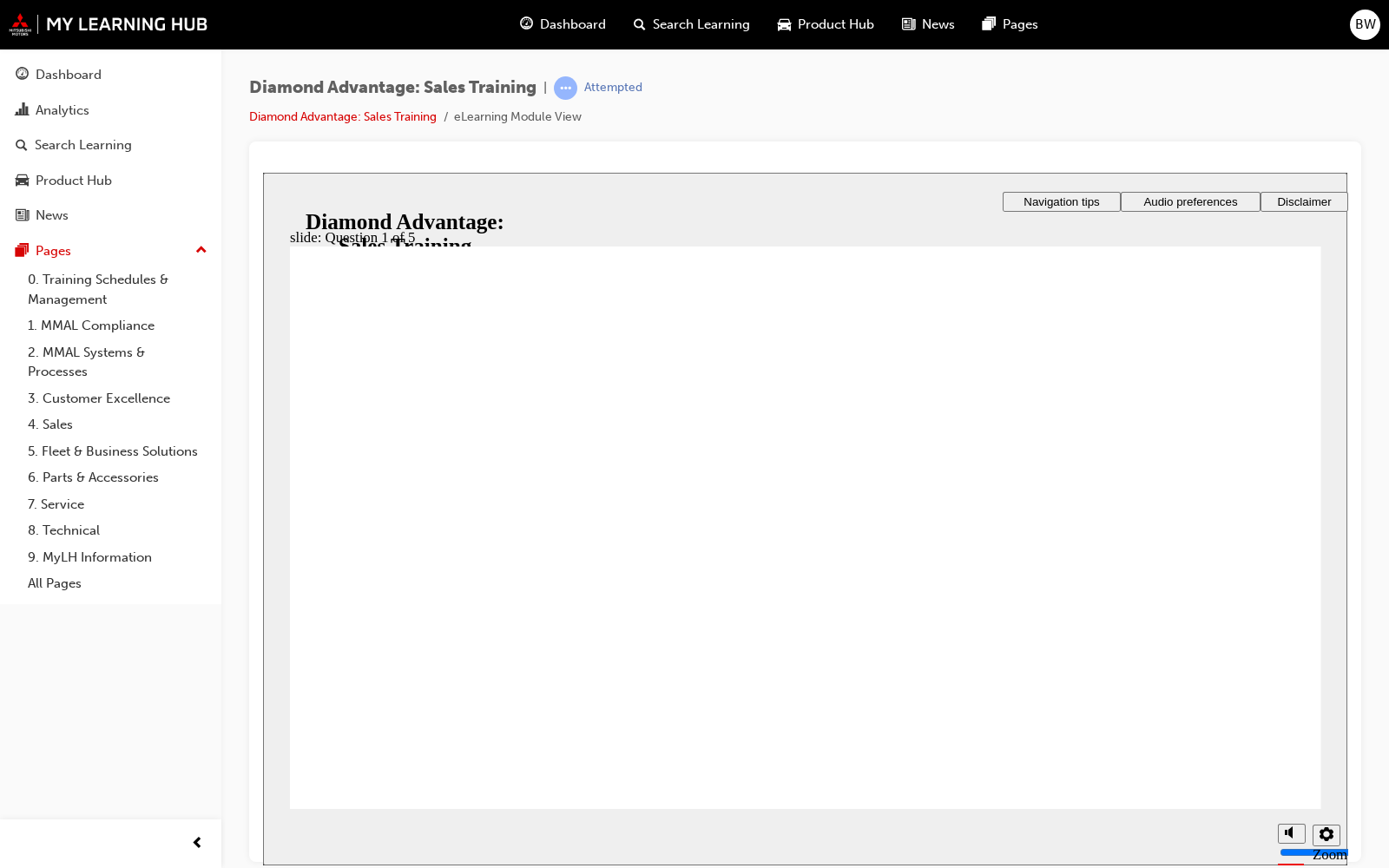 click 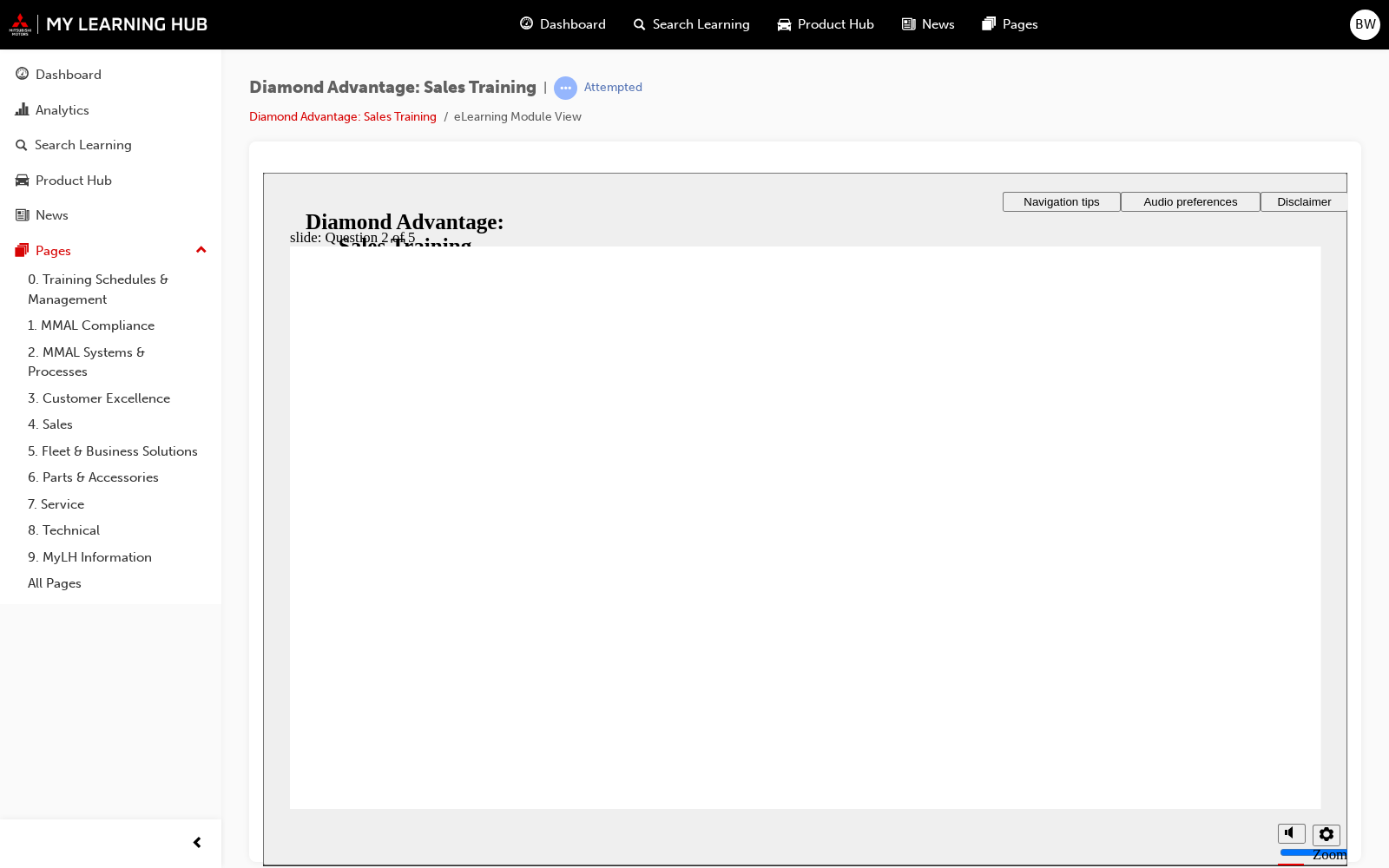 click 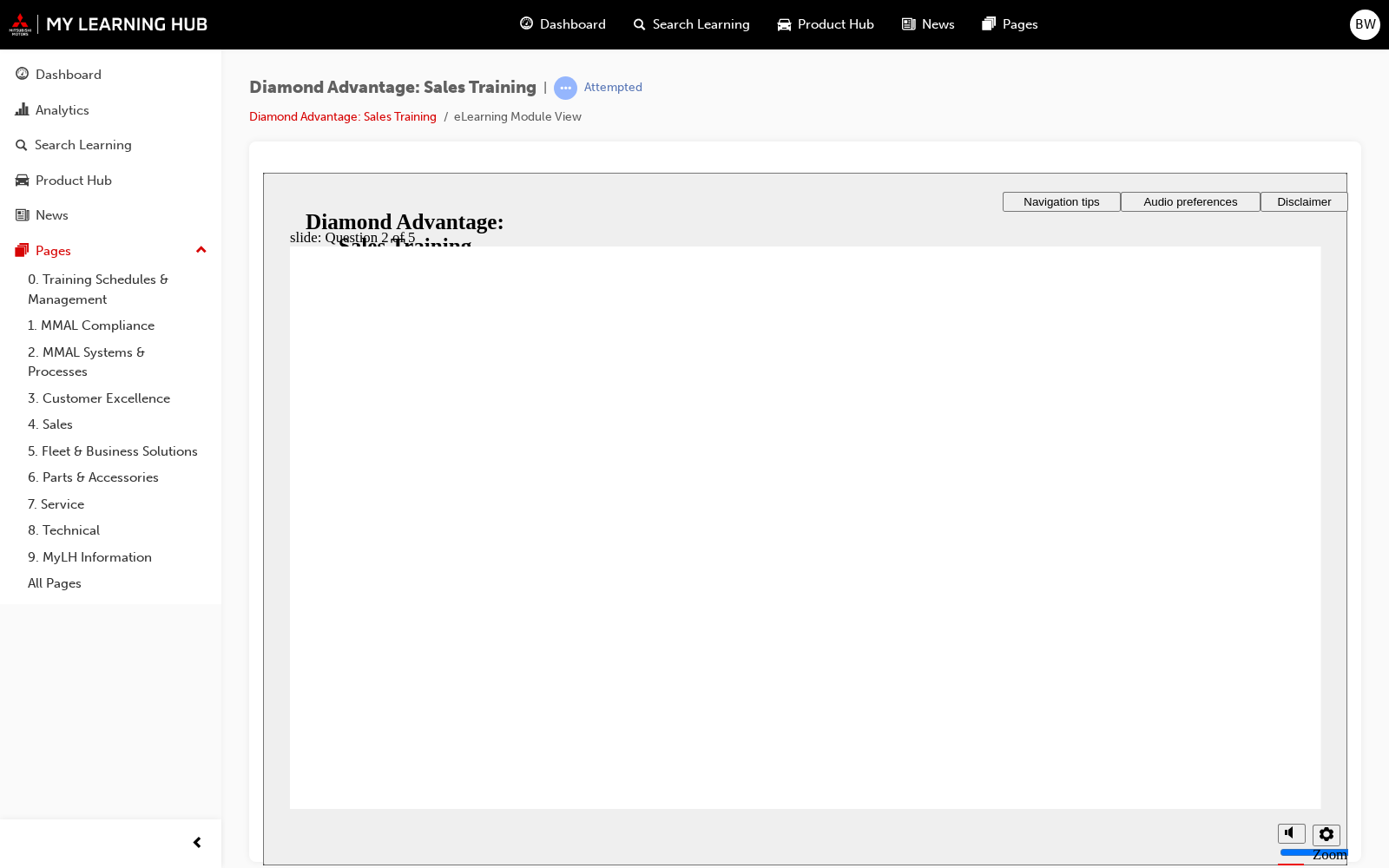 click 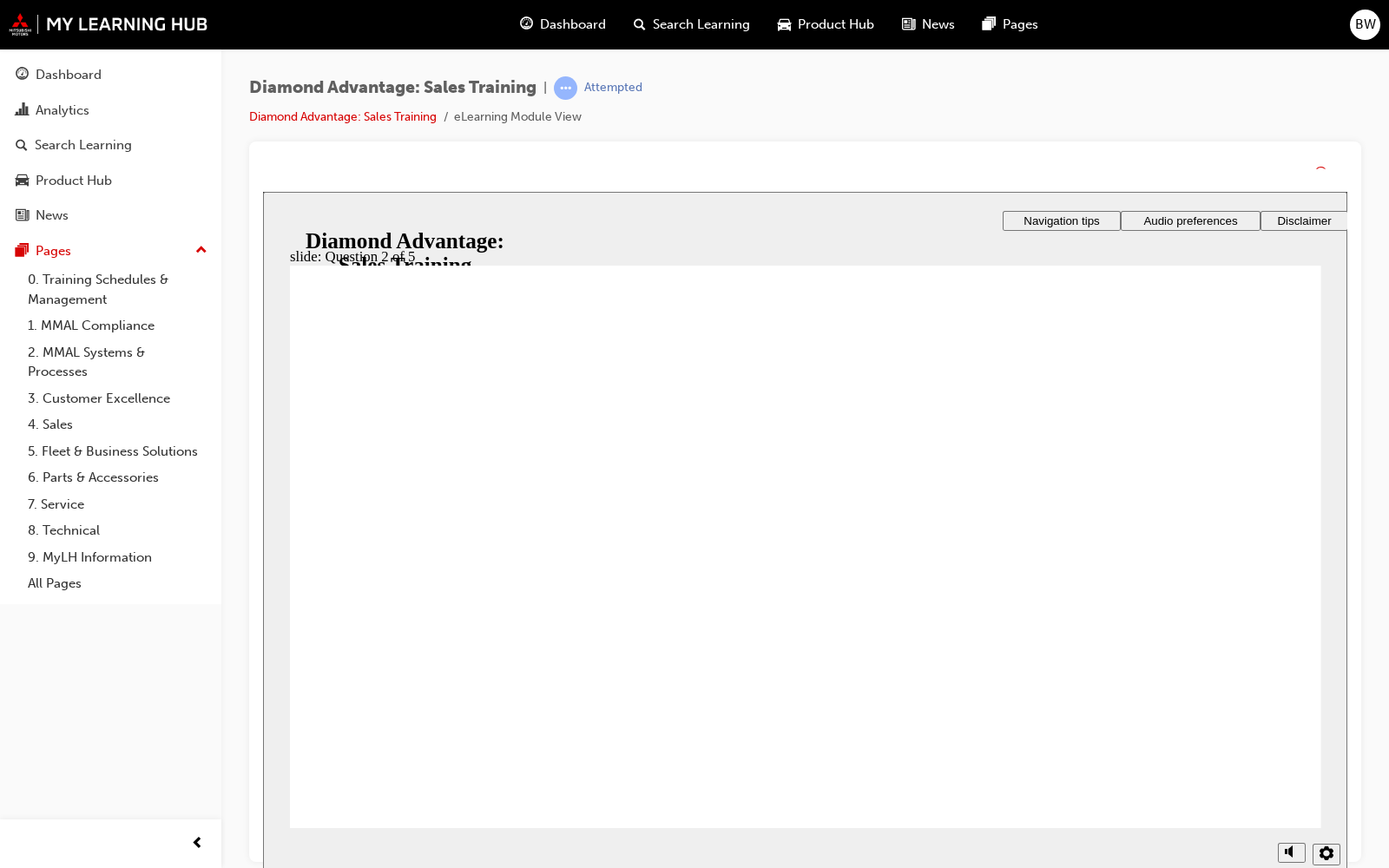 click 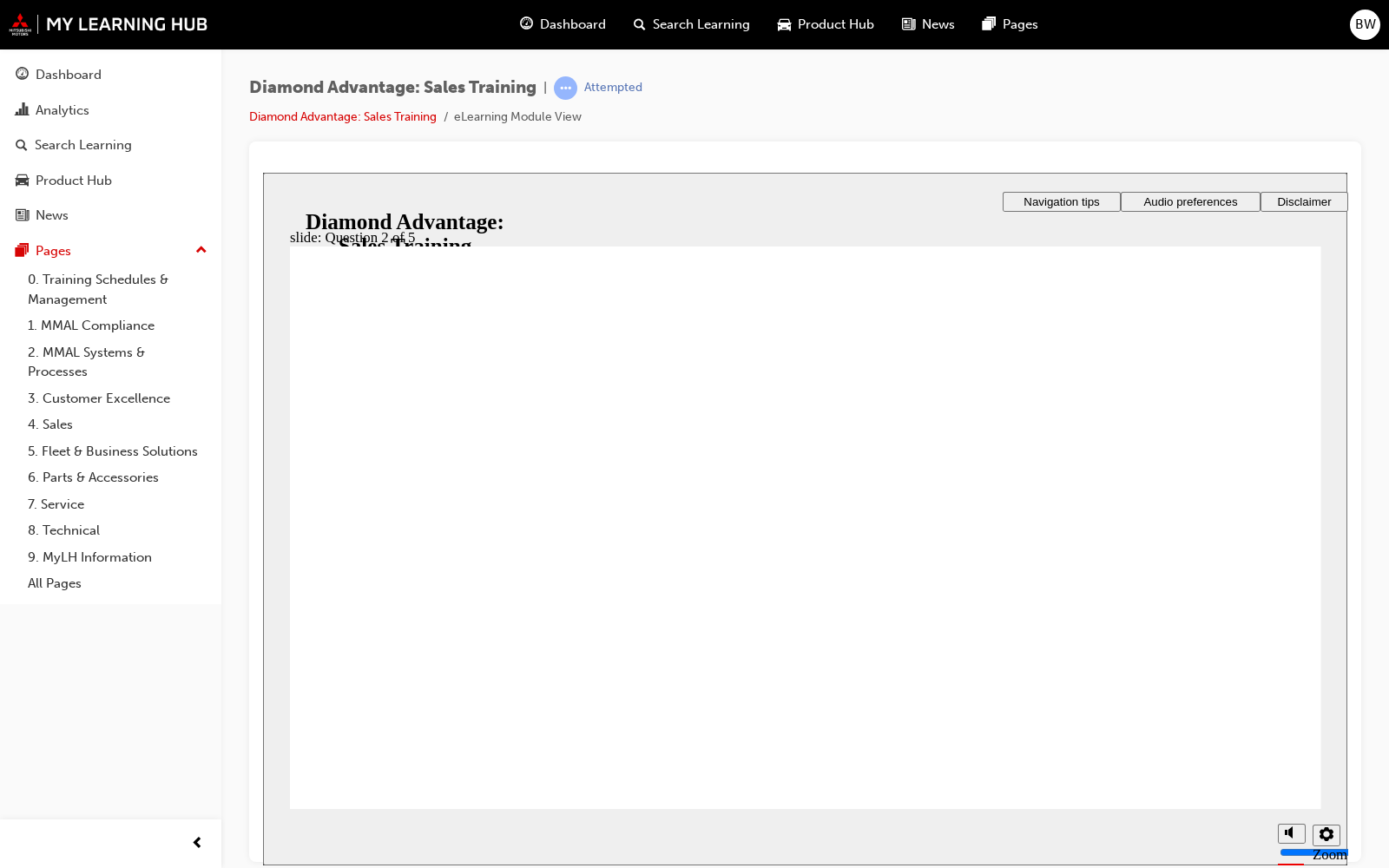 click 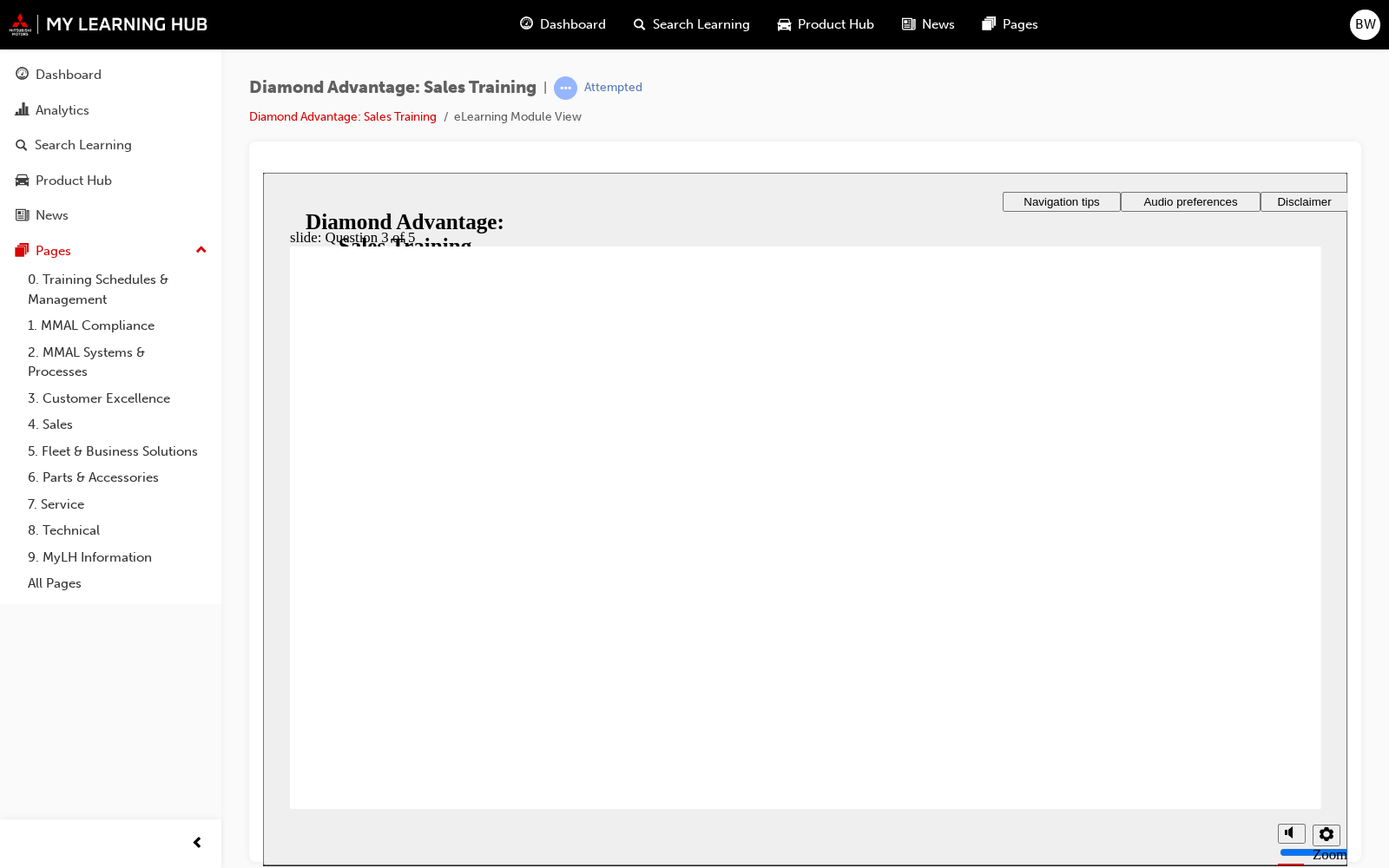 click 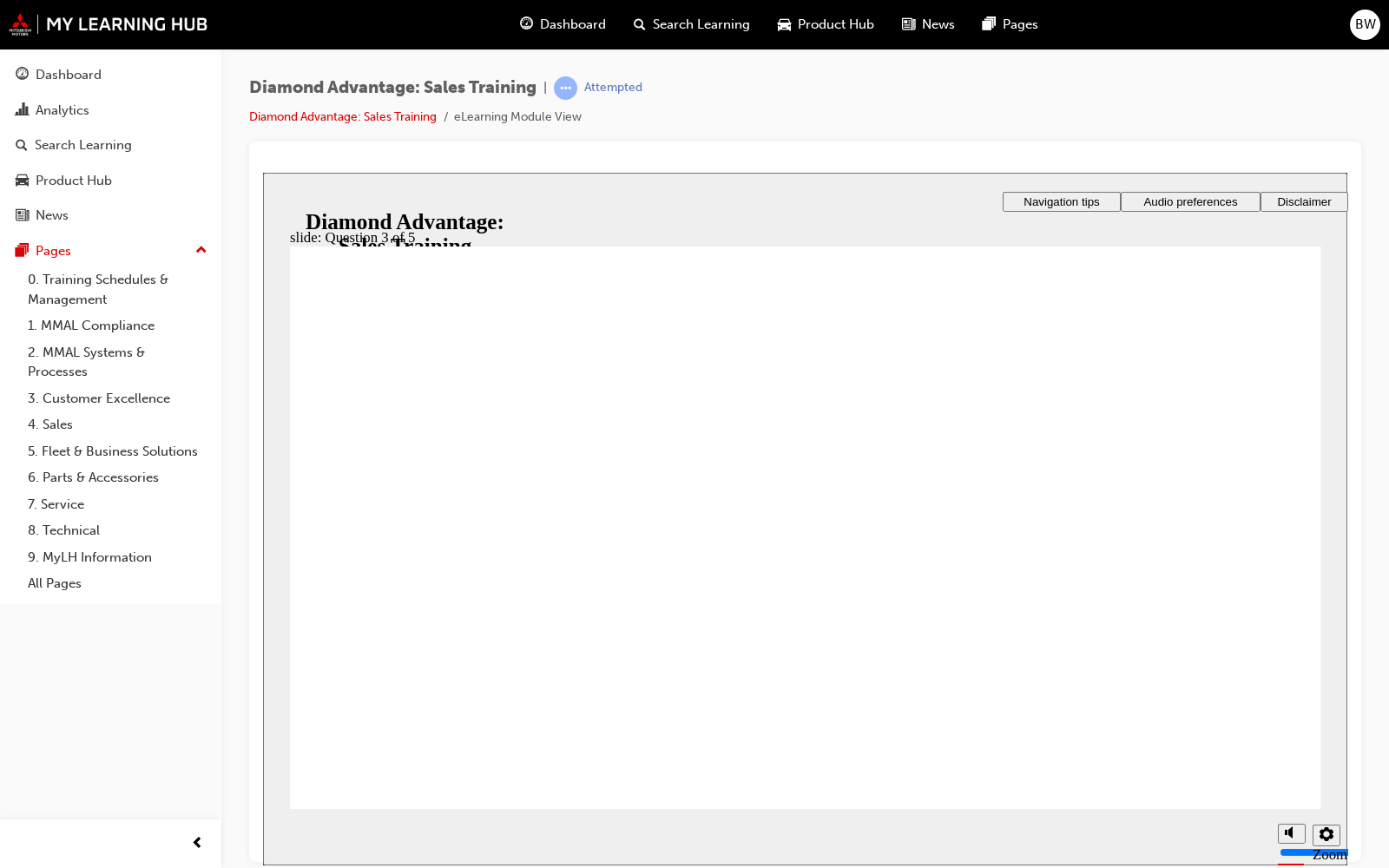 click 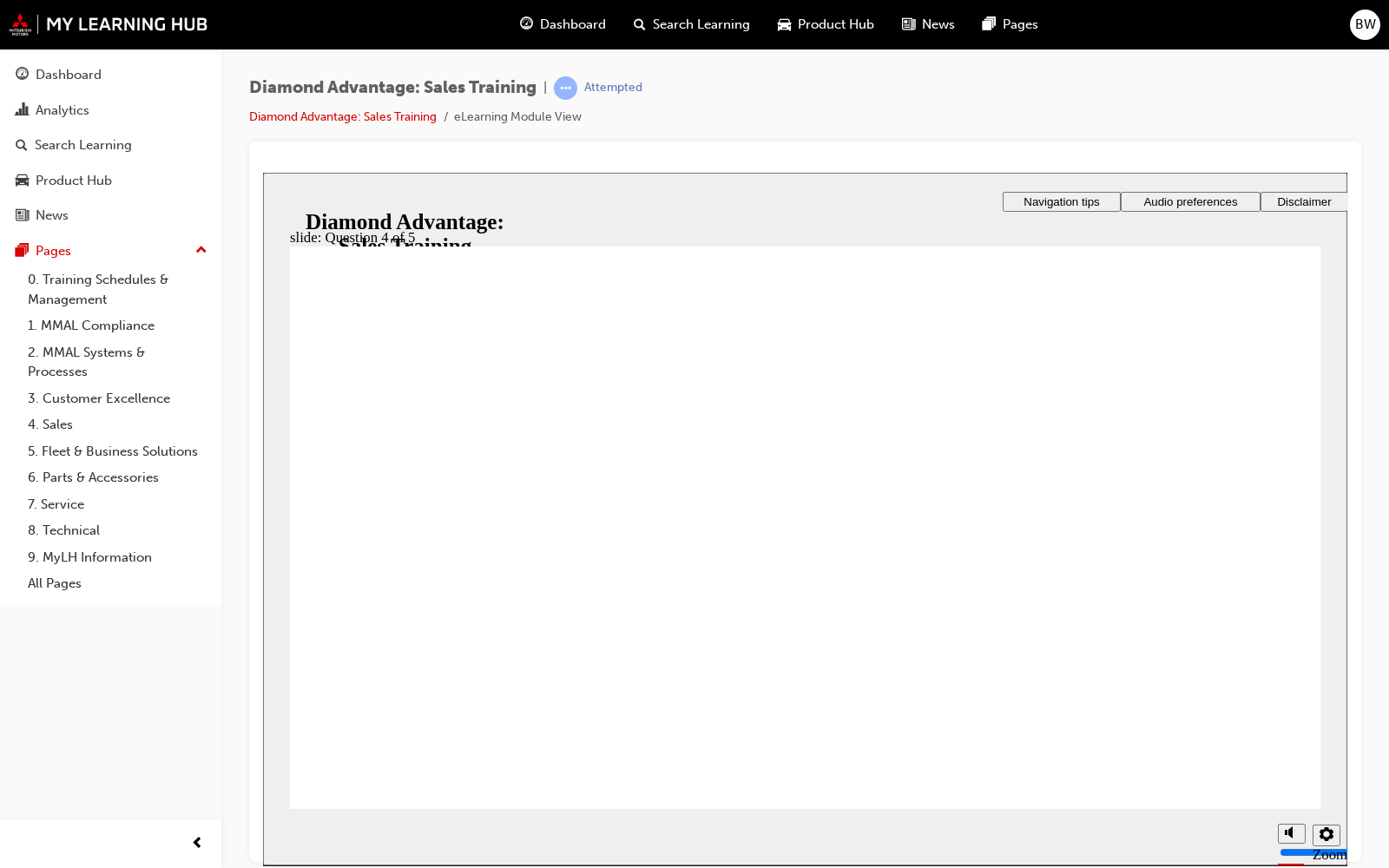 radio on "true" 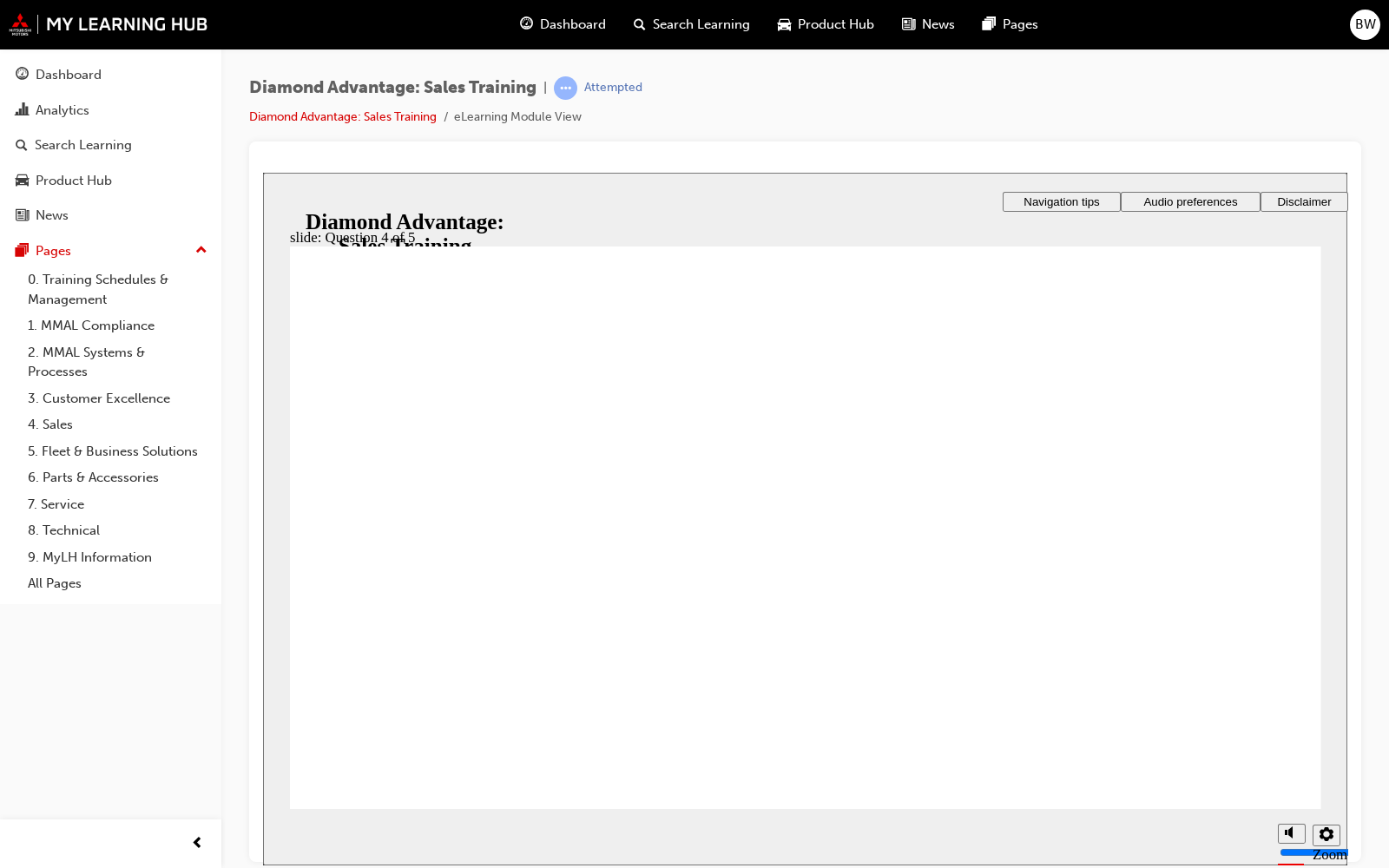 click 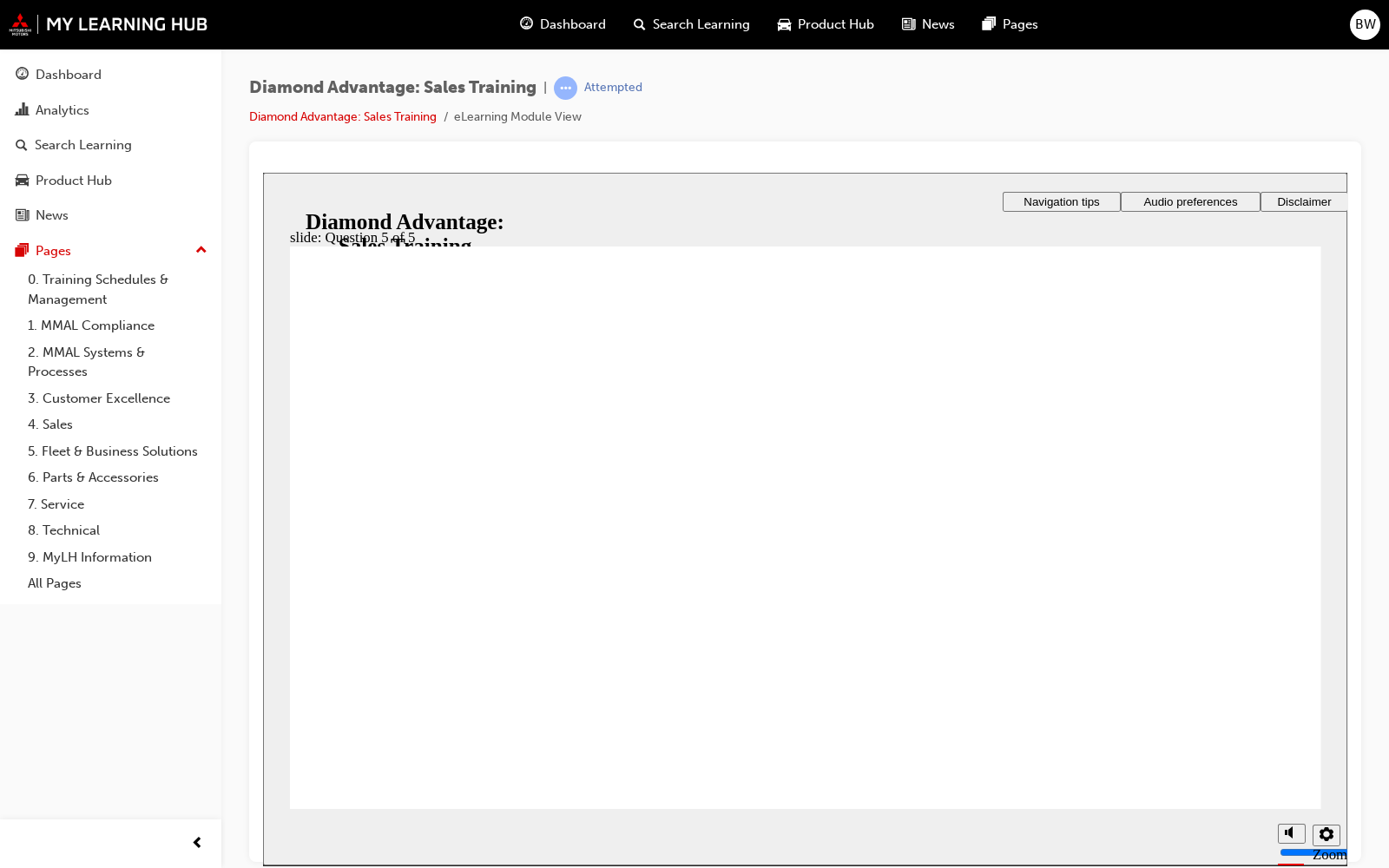 click 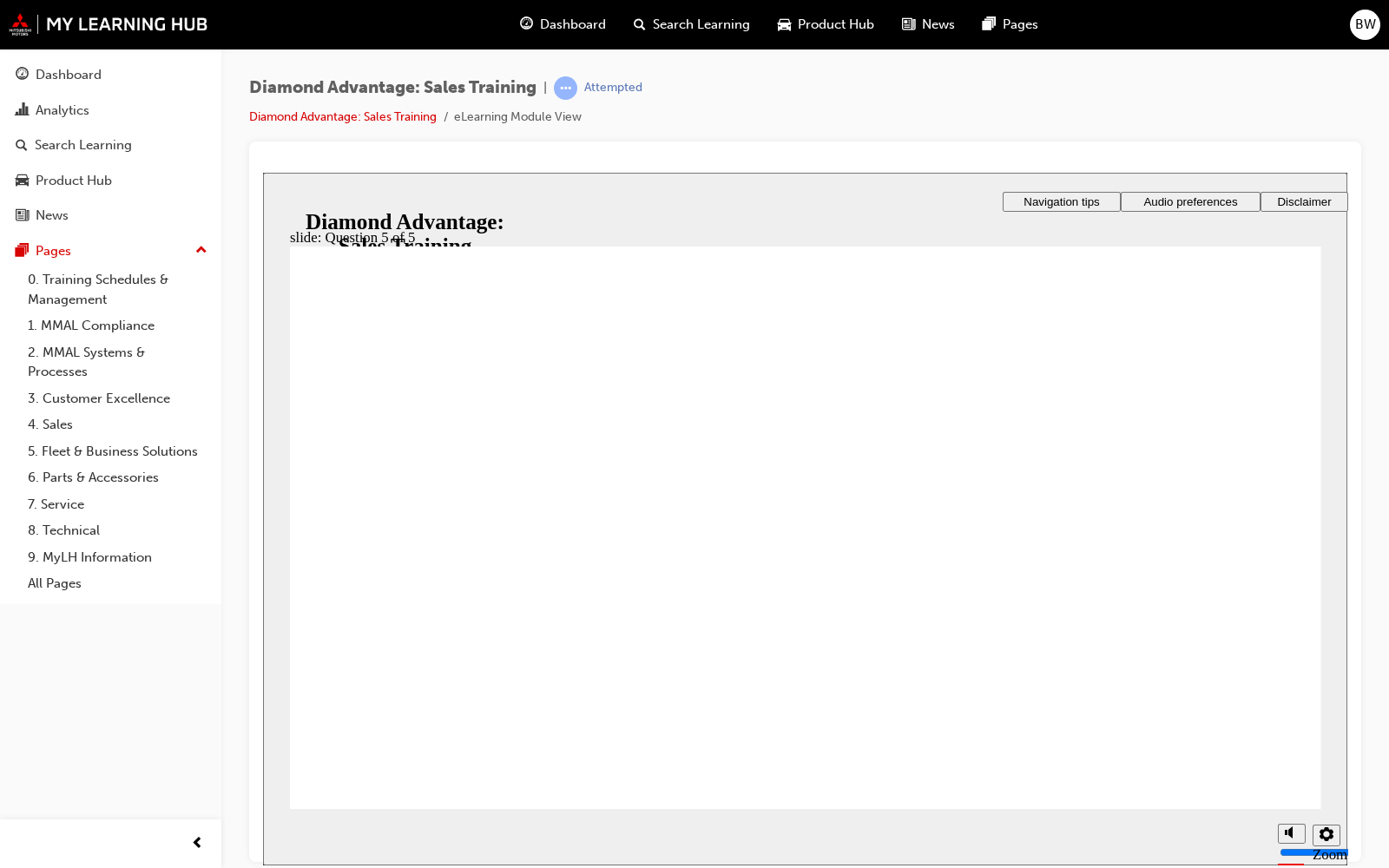 click 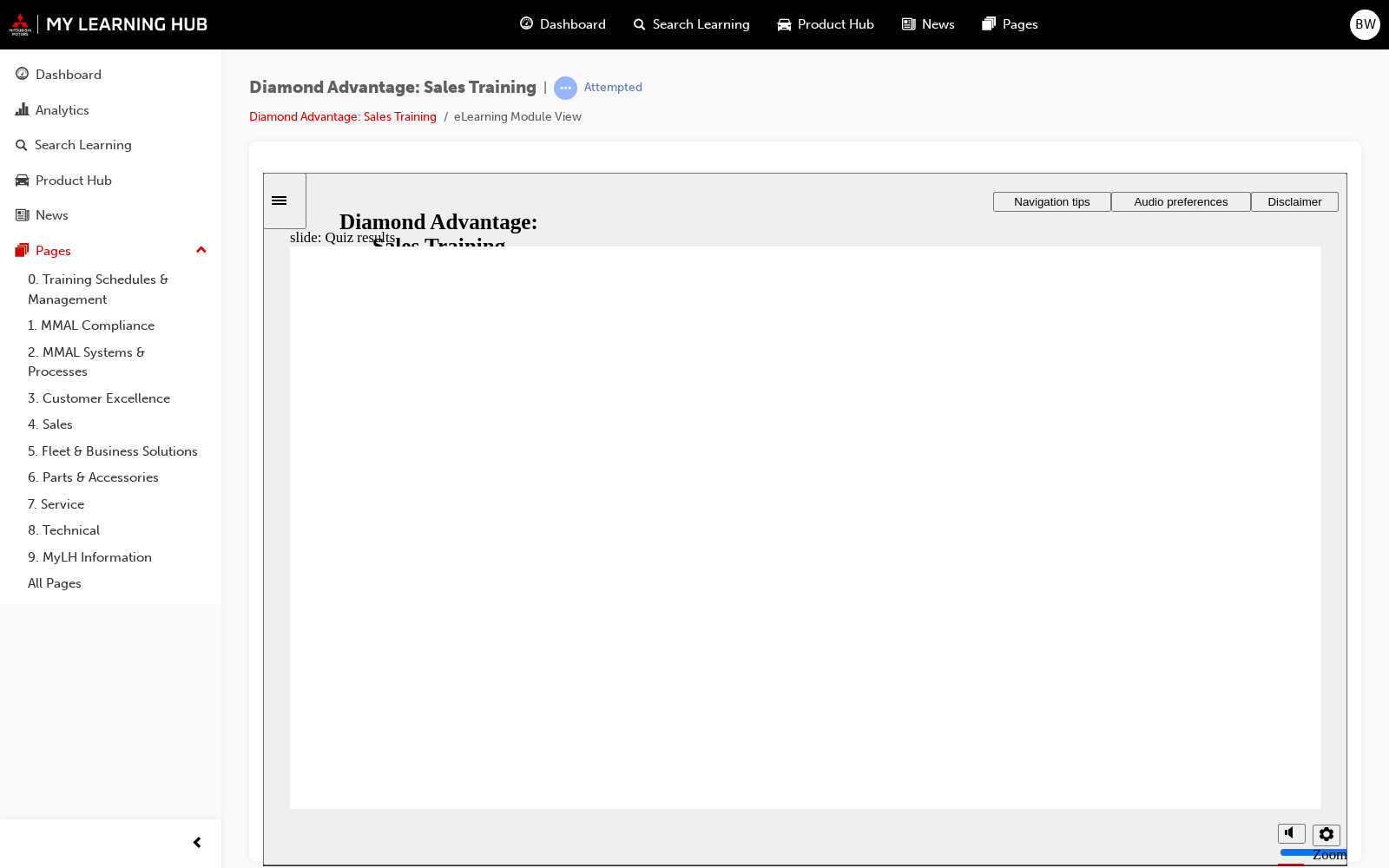 click at bounding box center (806, 1330) 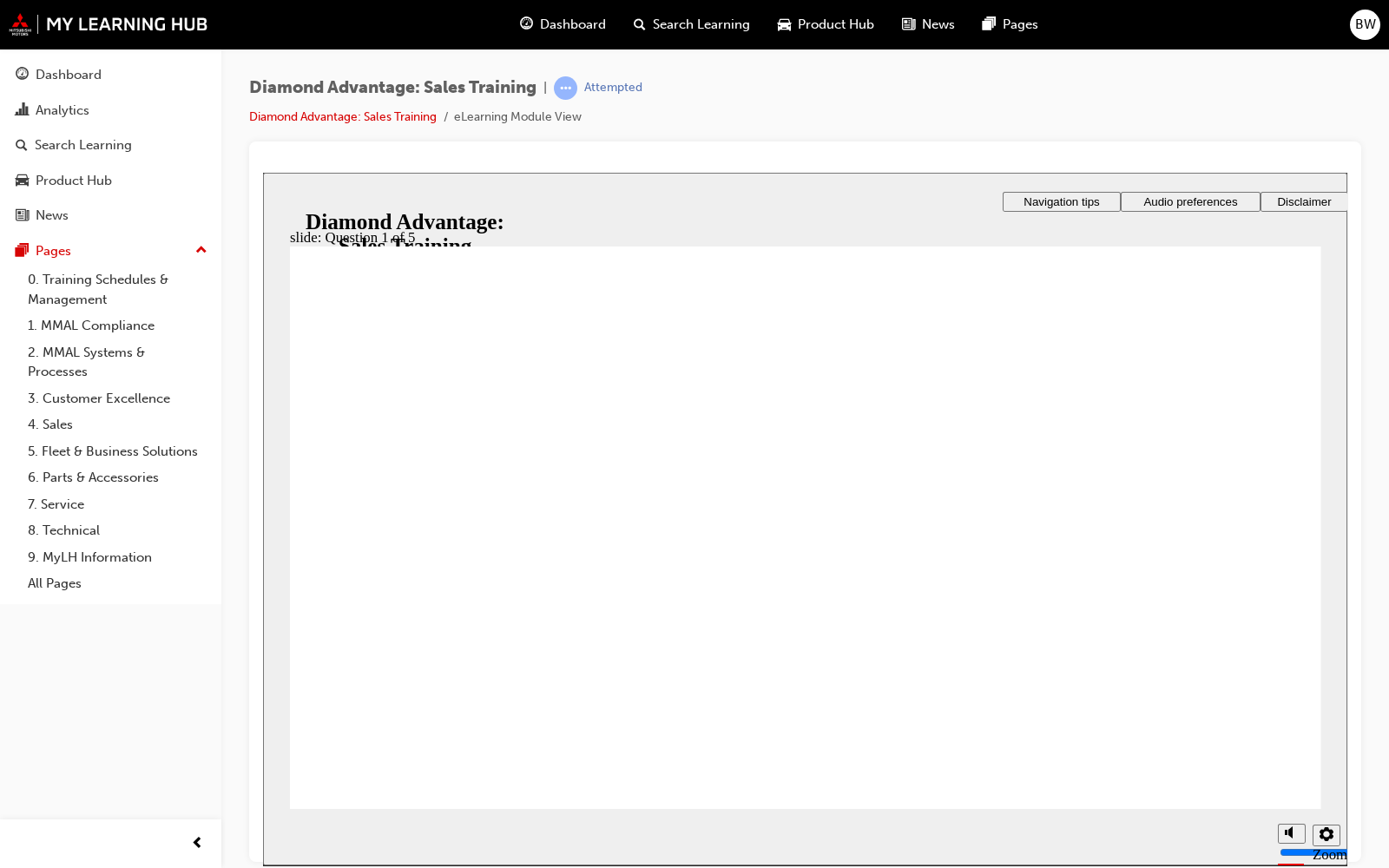 click 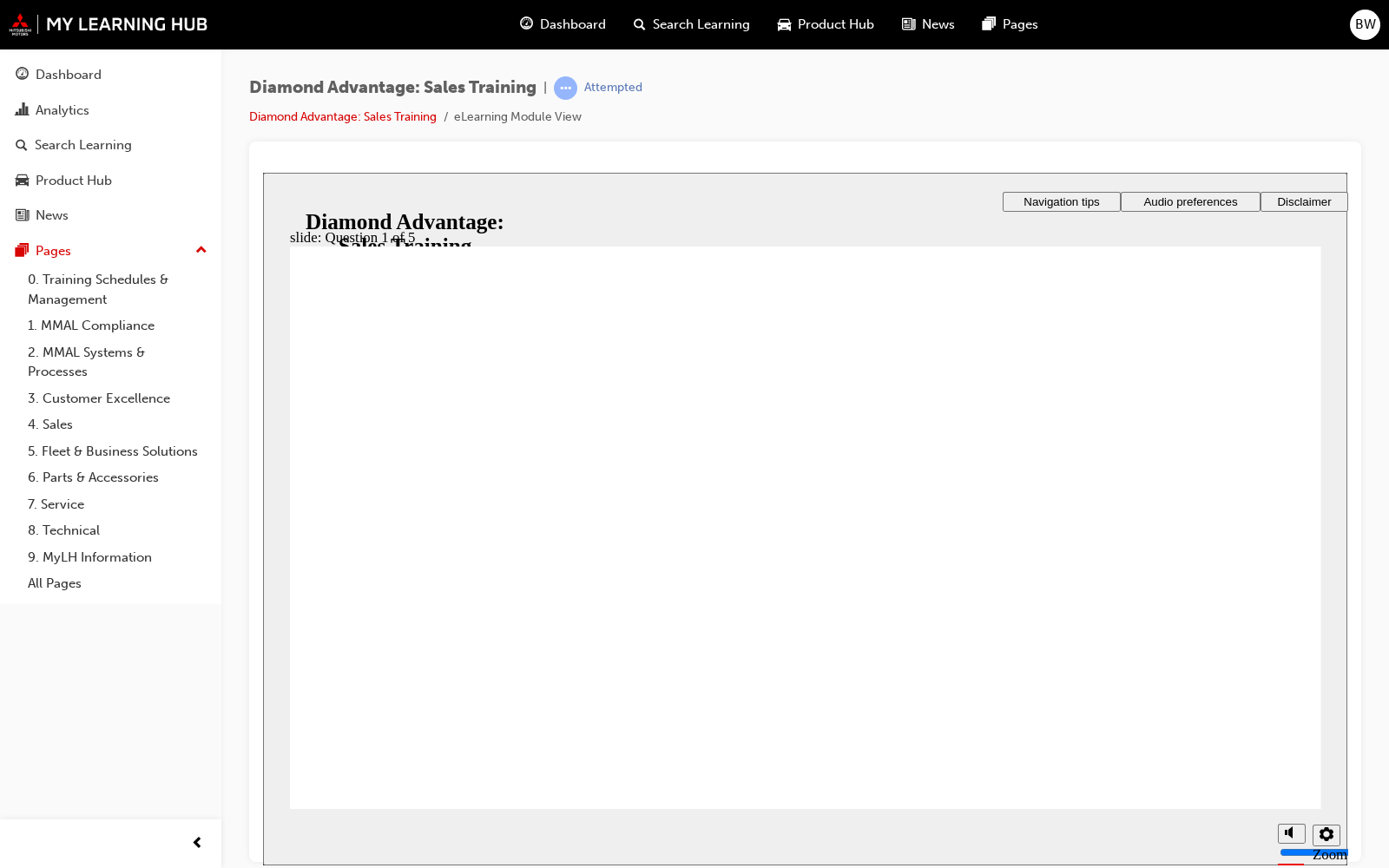 click 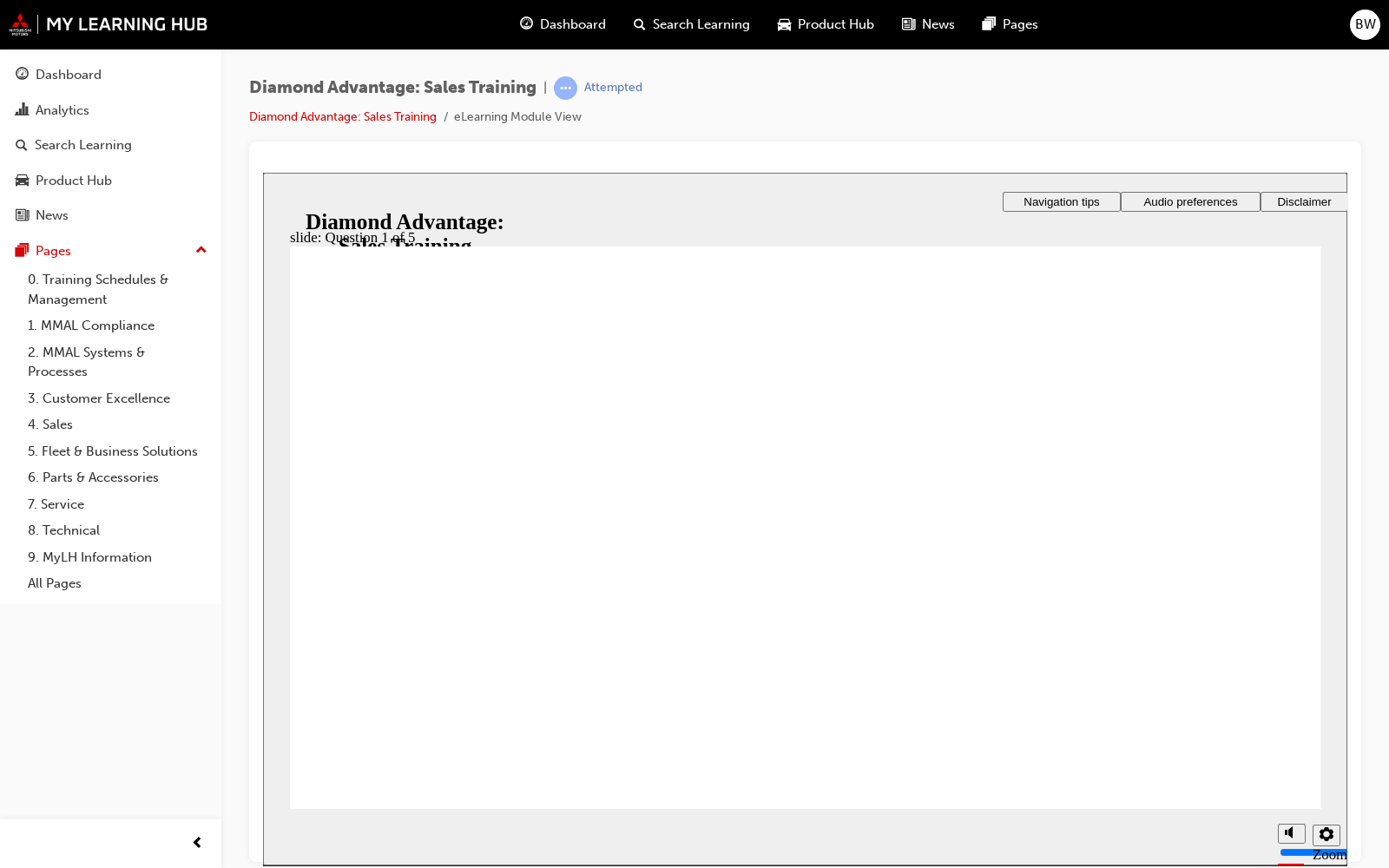 click 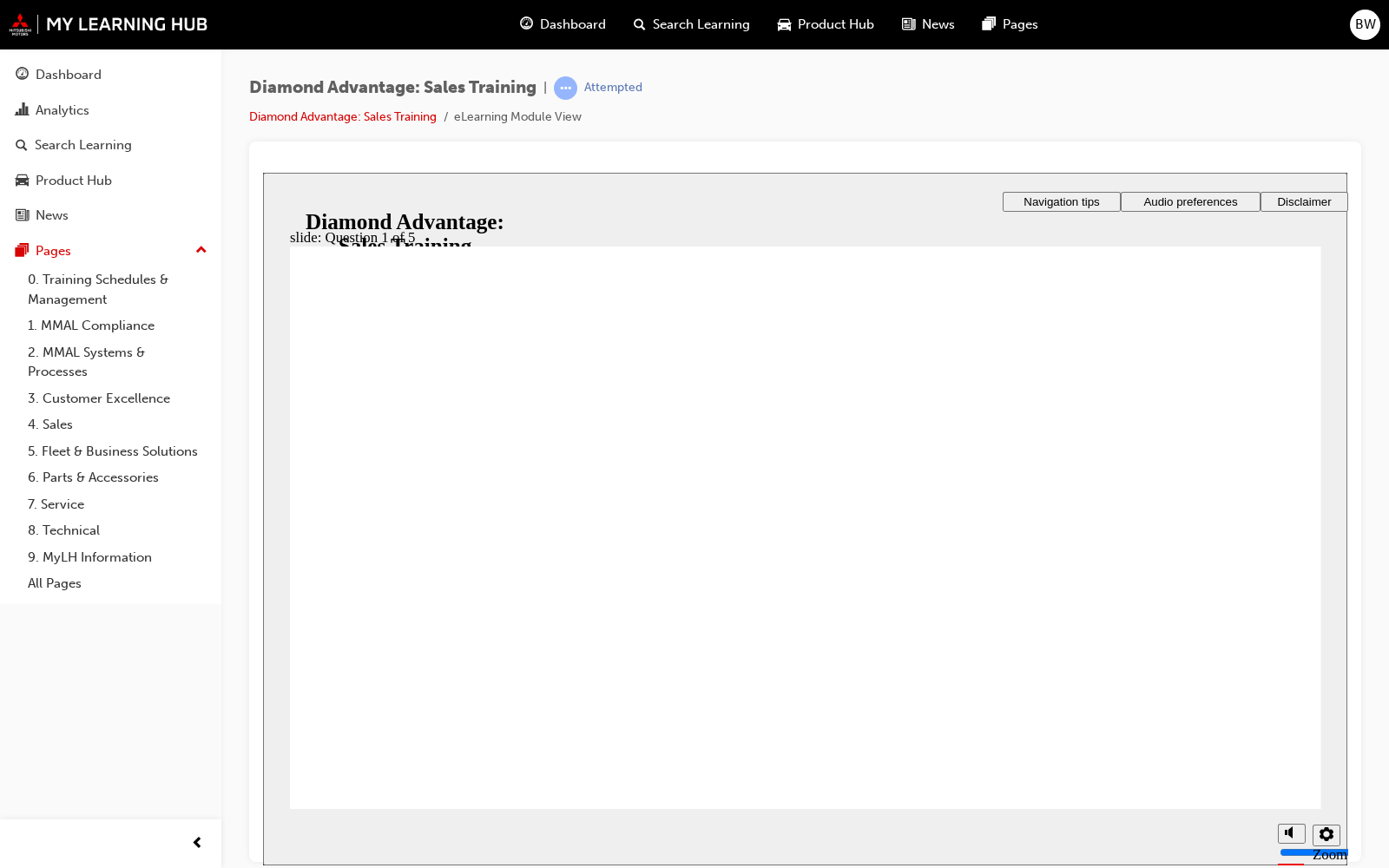 click 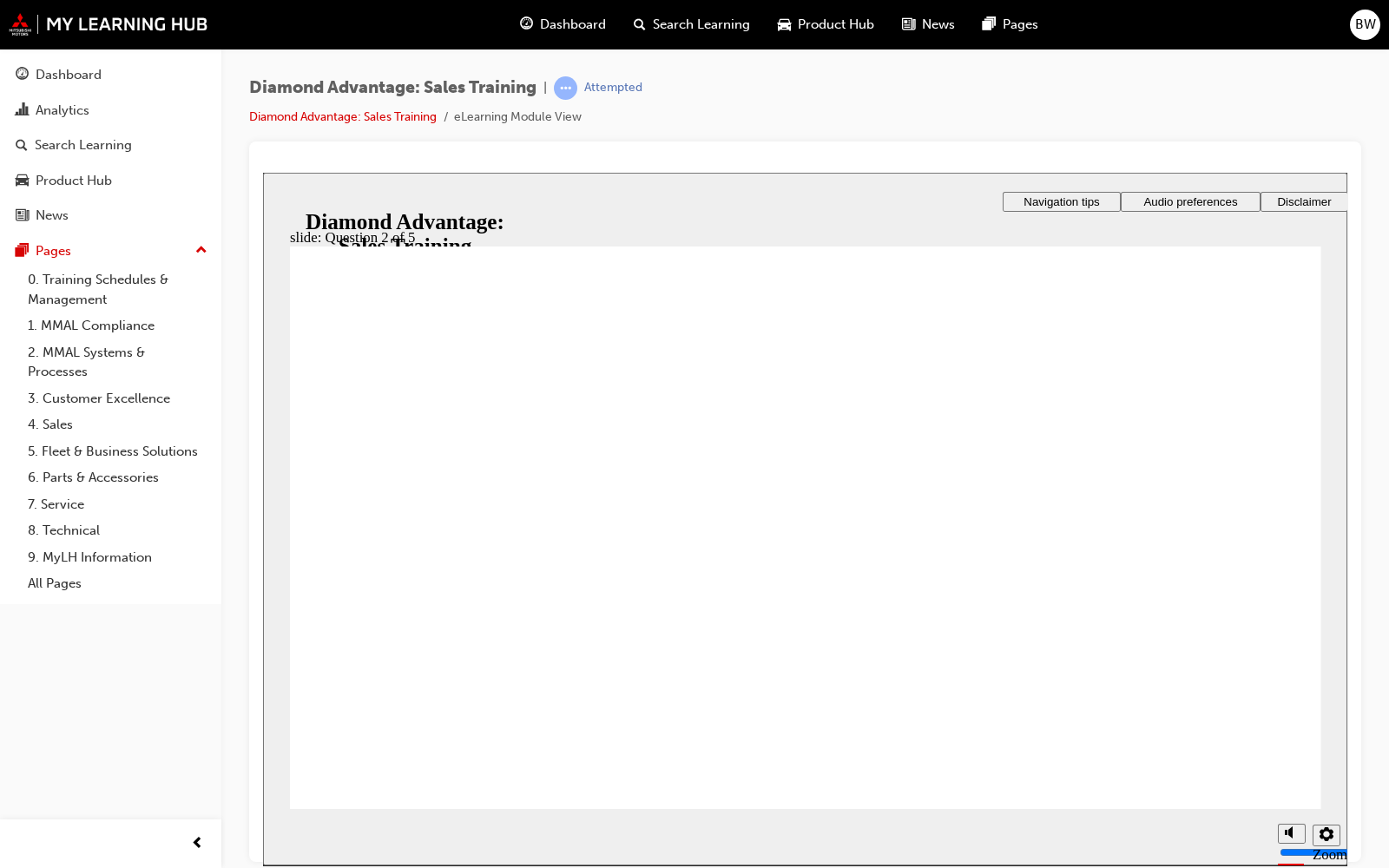 click 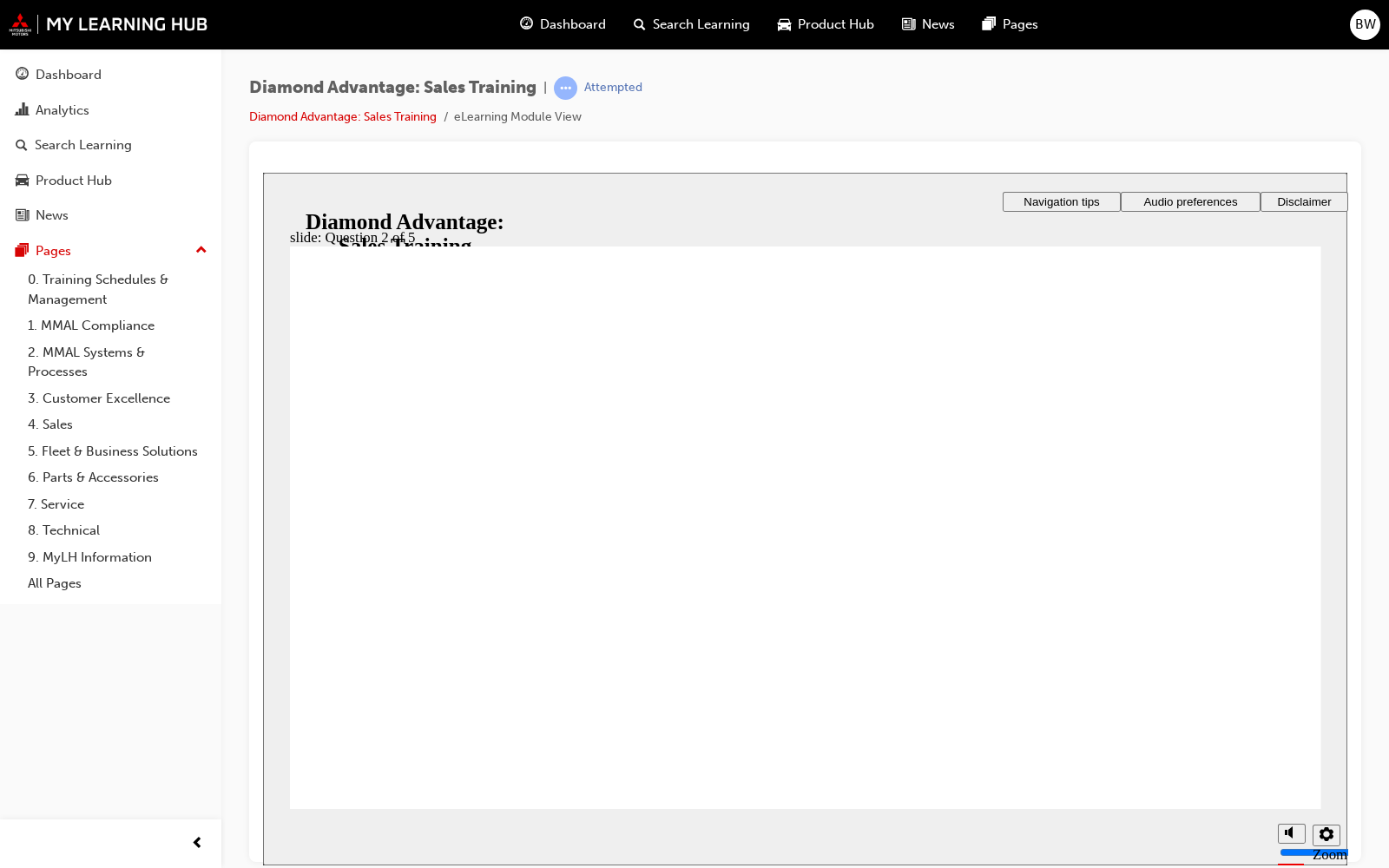 click 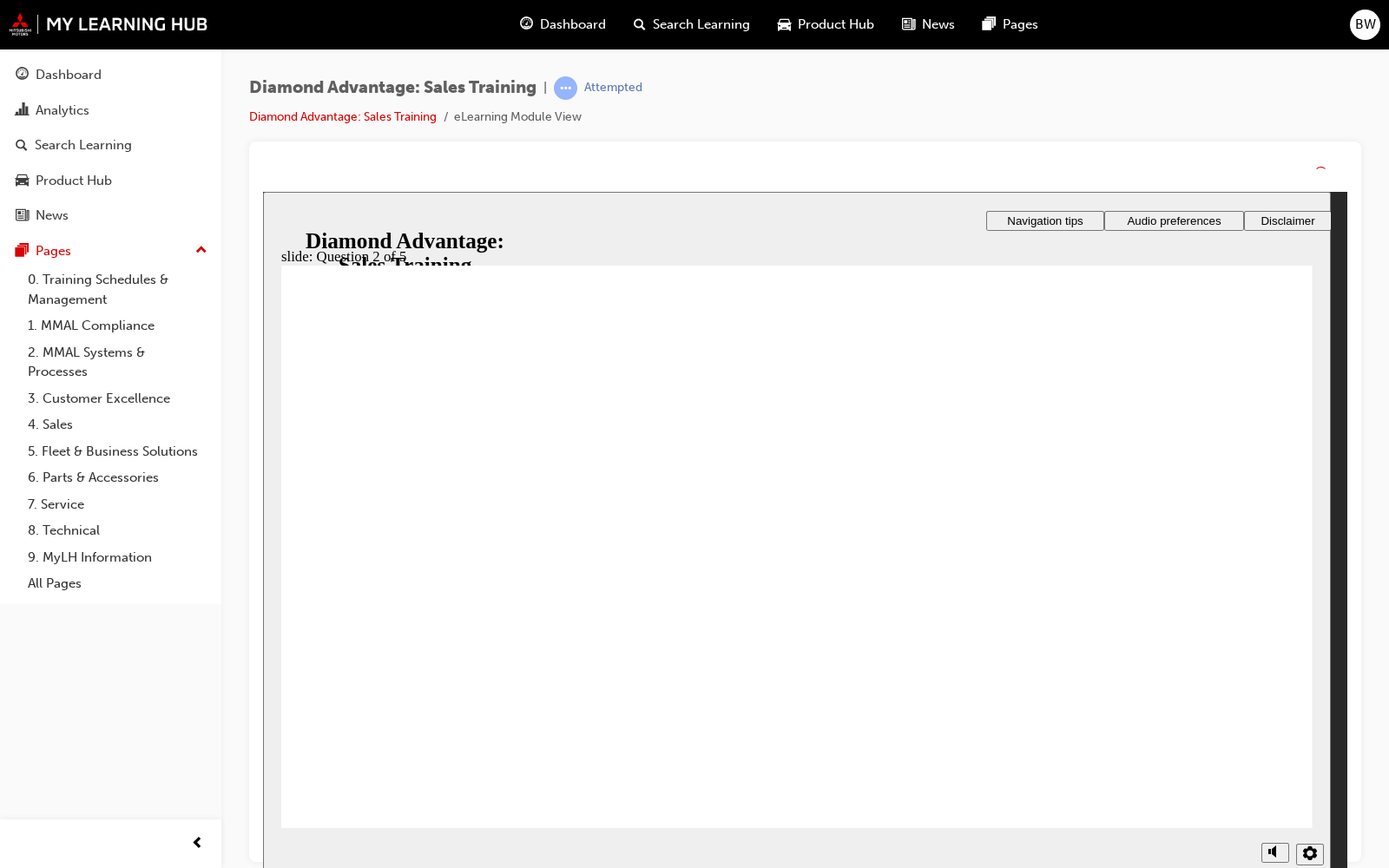 click 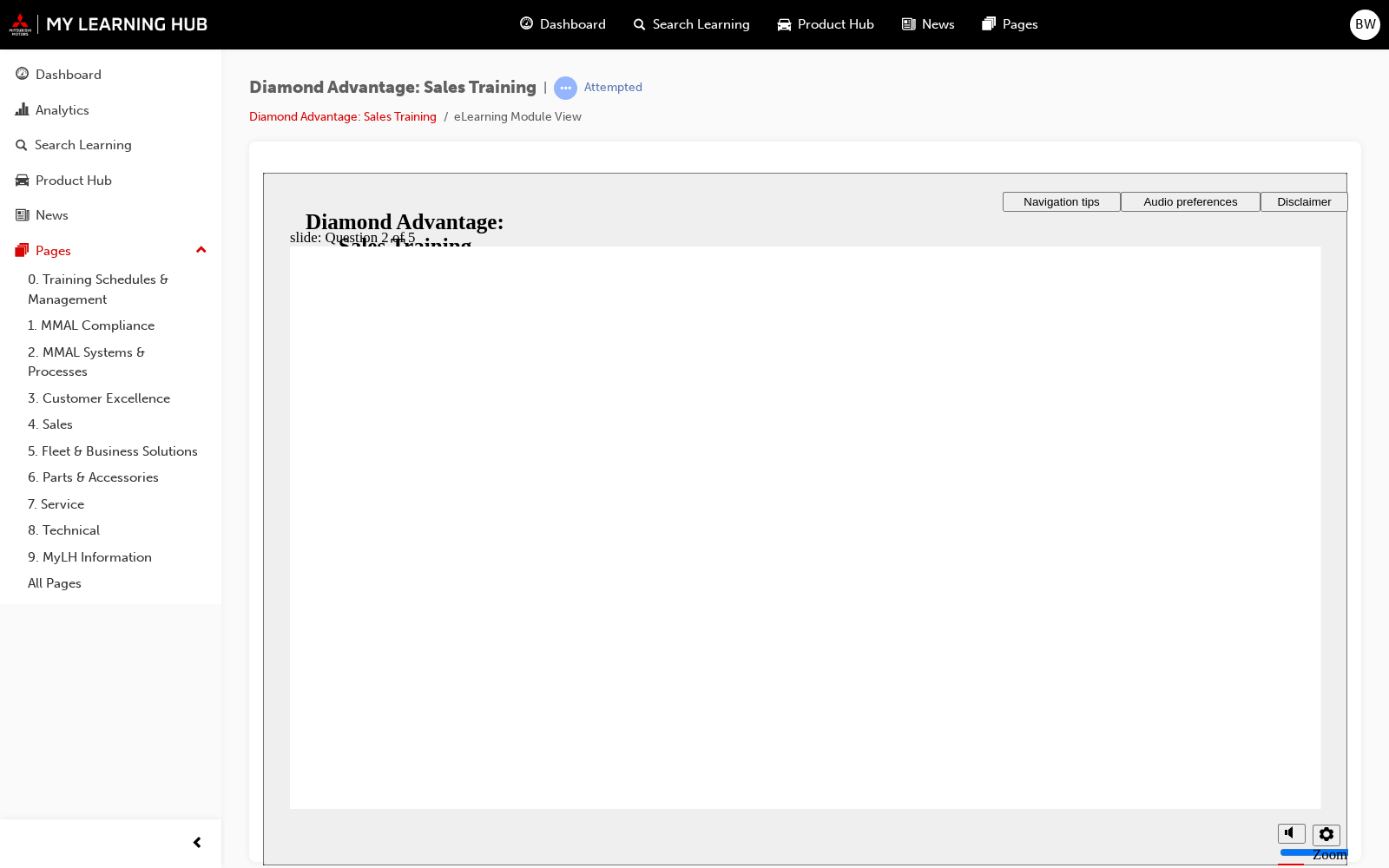 click 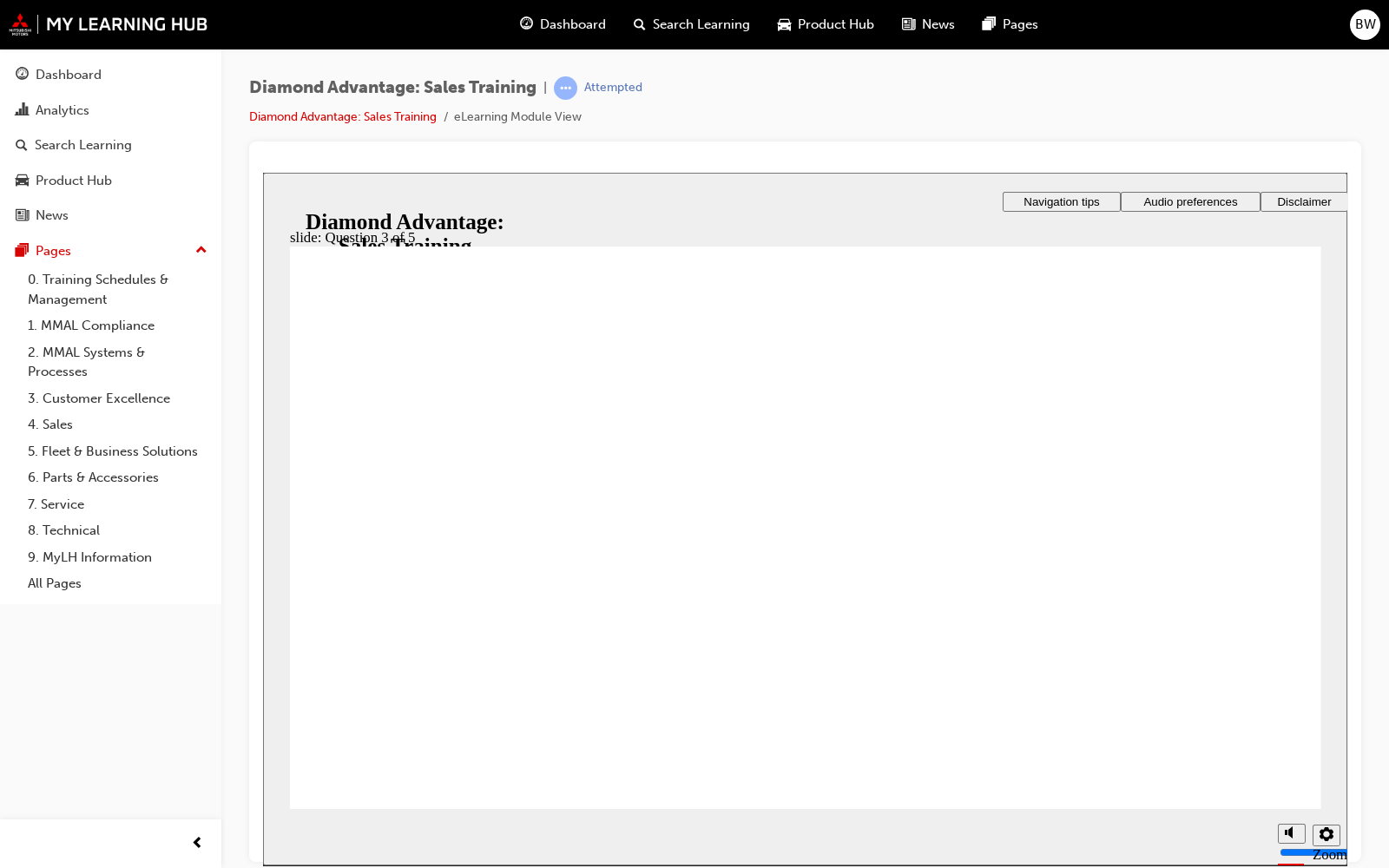 drag, startPoint x: 441, startPoint y: 506, endPoint x: 394, endPoint y: 580, distance: 87.66413 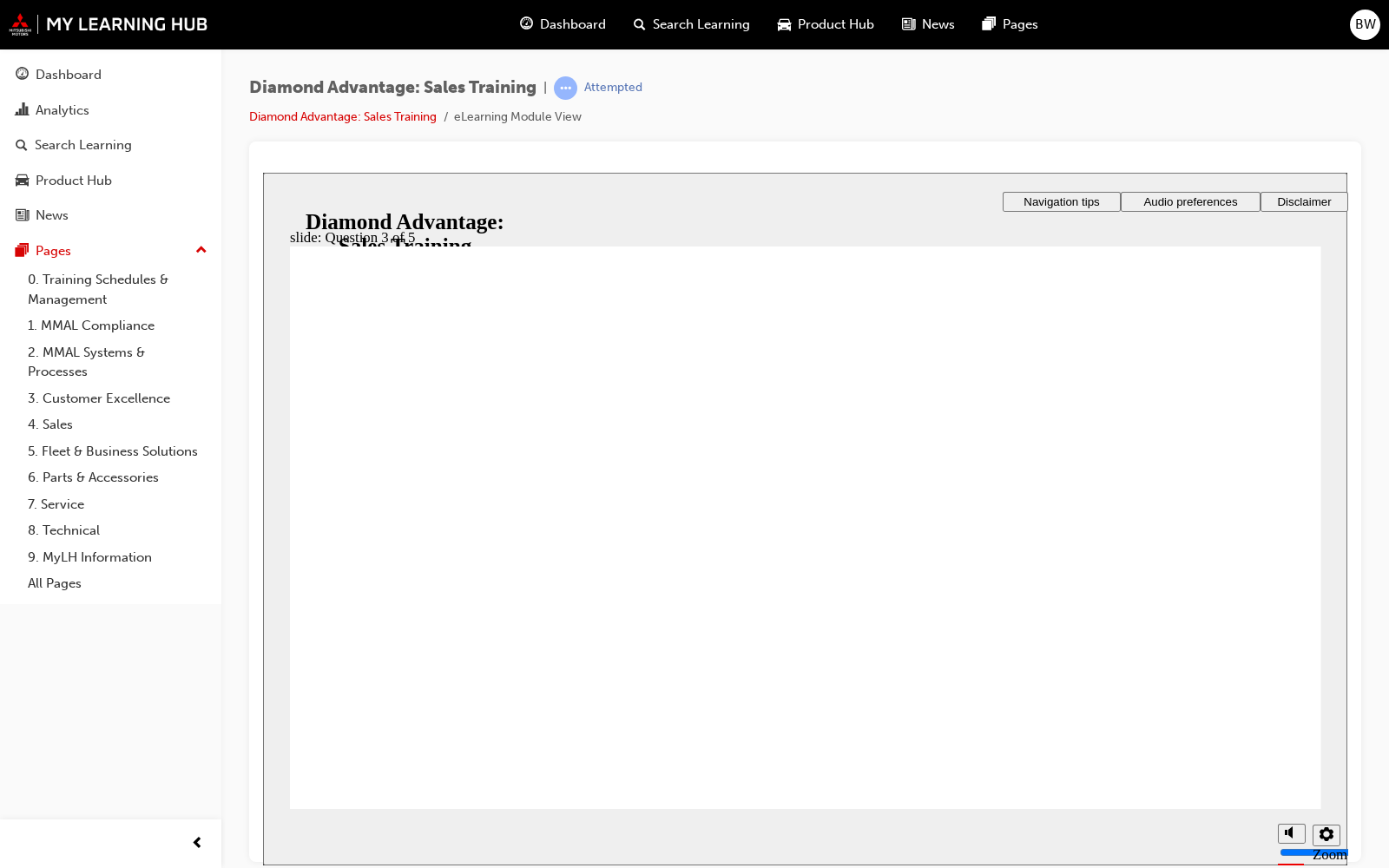 click 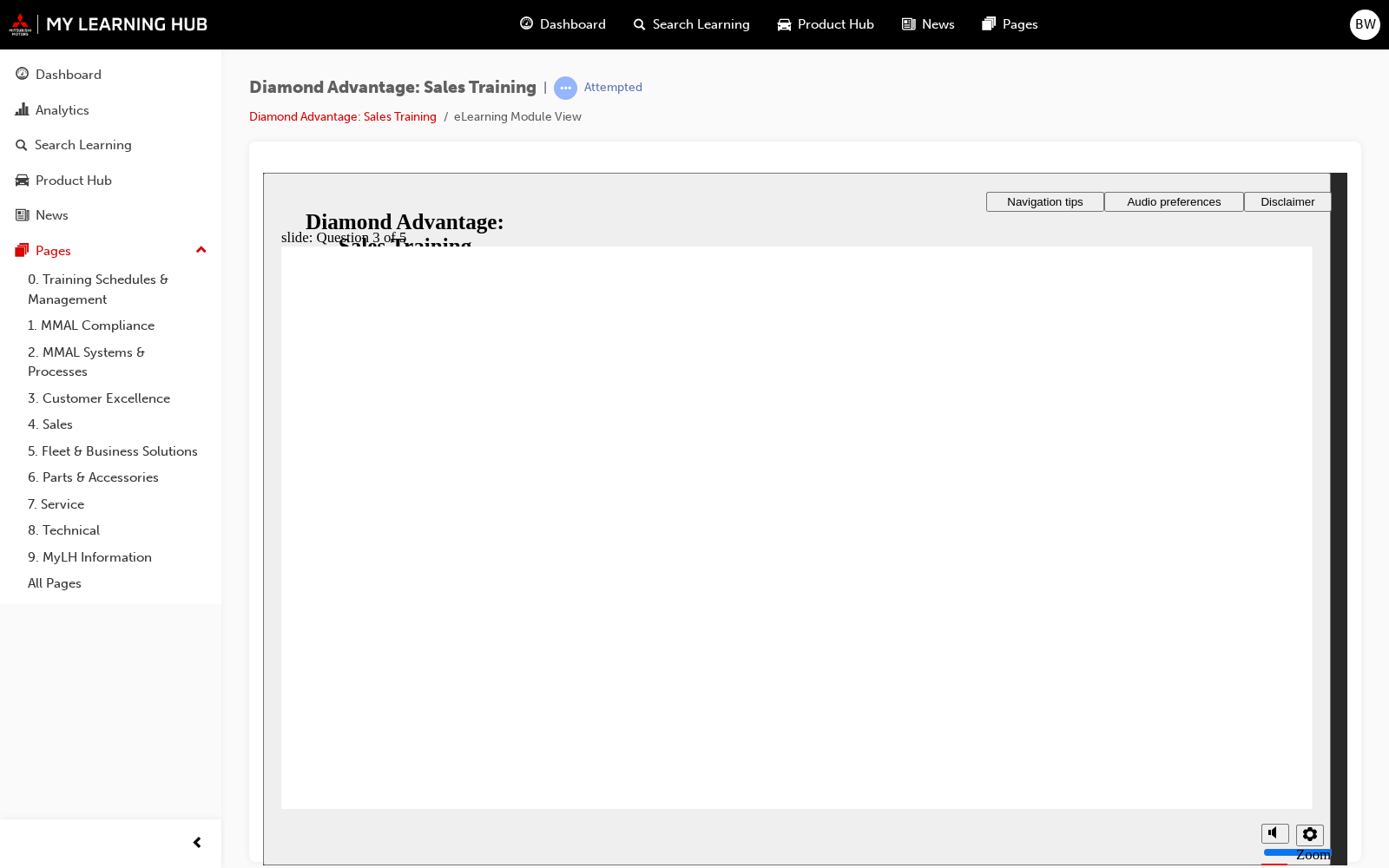 click 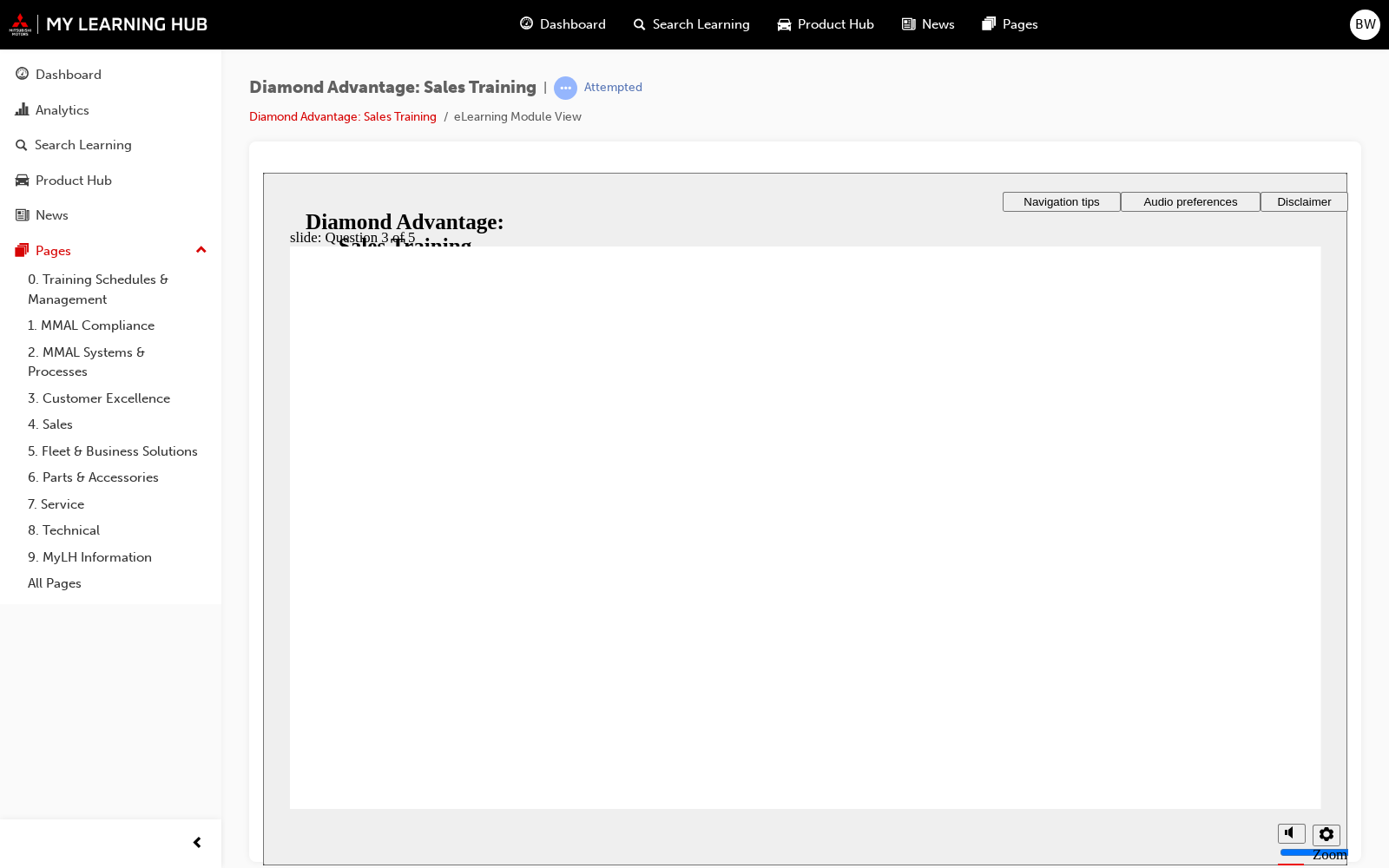 drag, startPoint x: 864, startPoint y: 674, endPoint x: 880, endPoint y: 685, distance: 19.416488 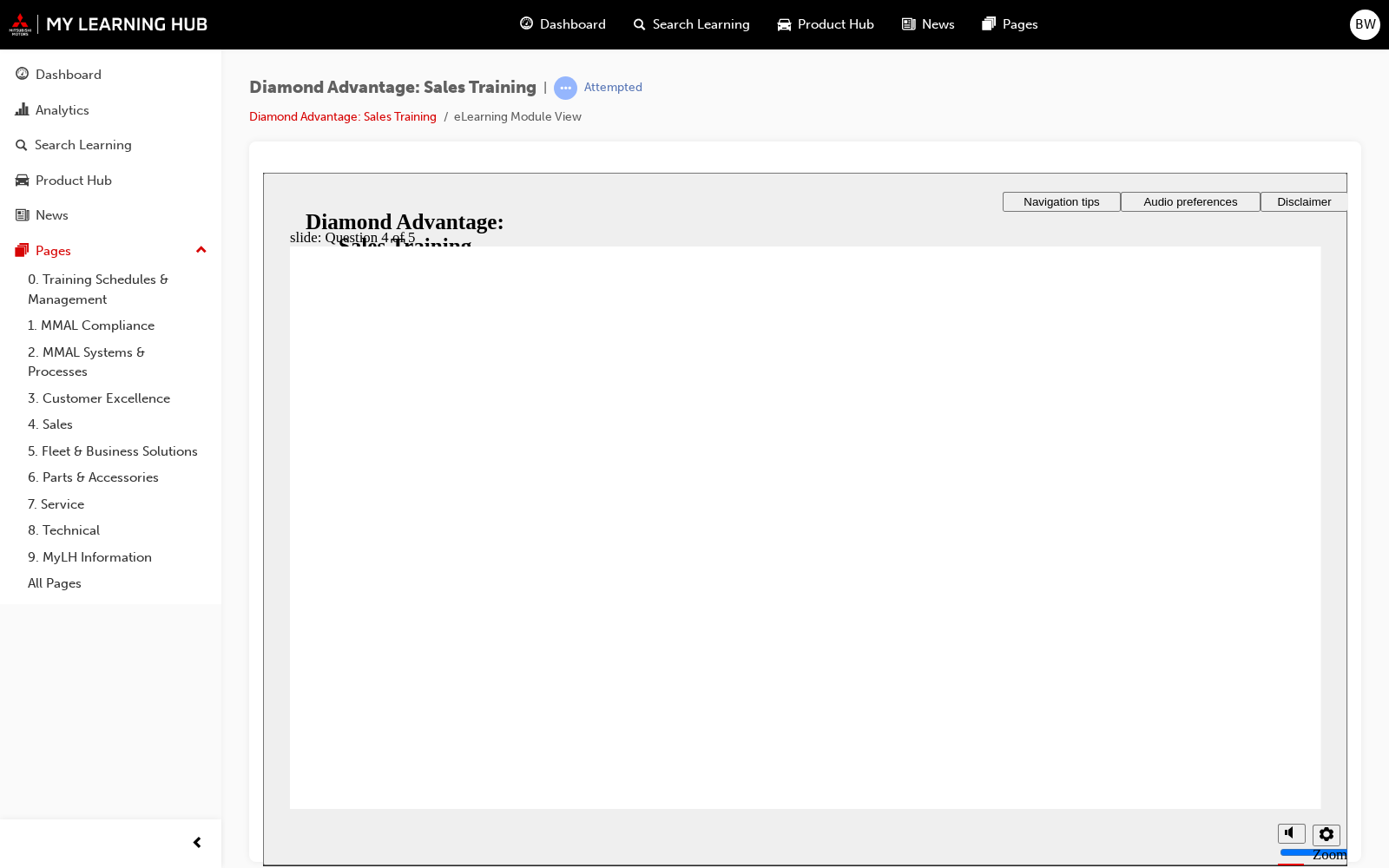 click 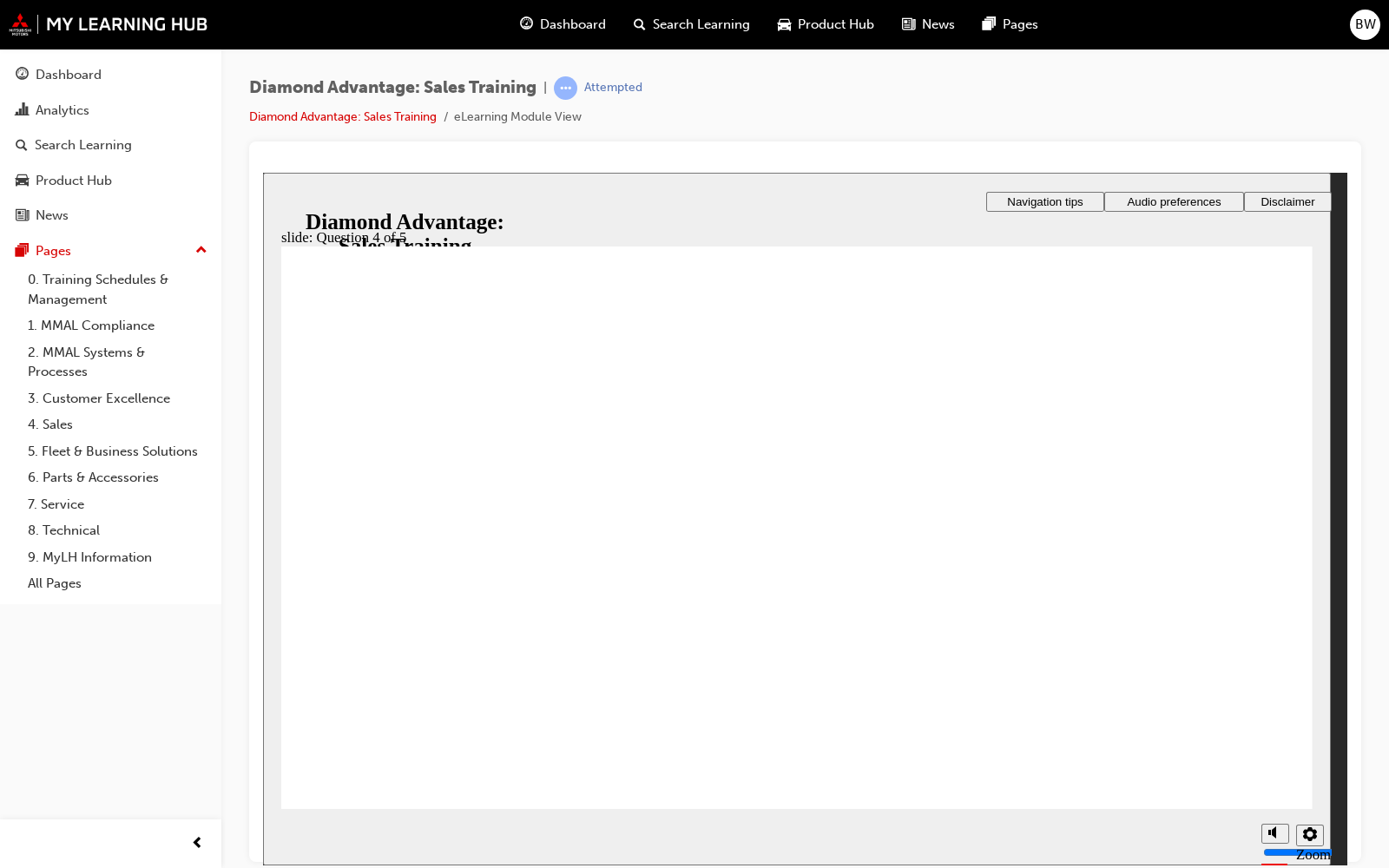 click 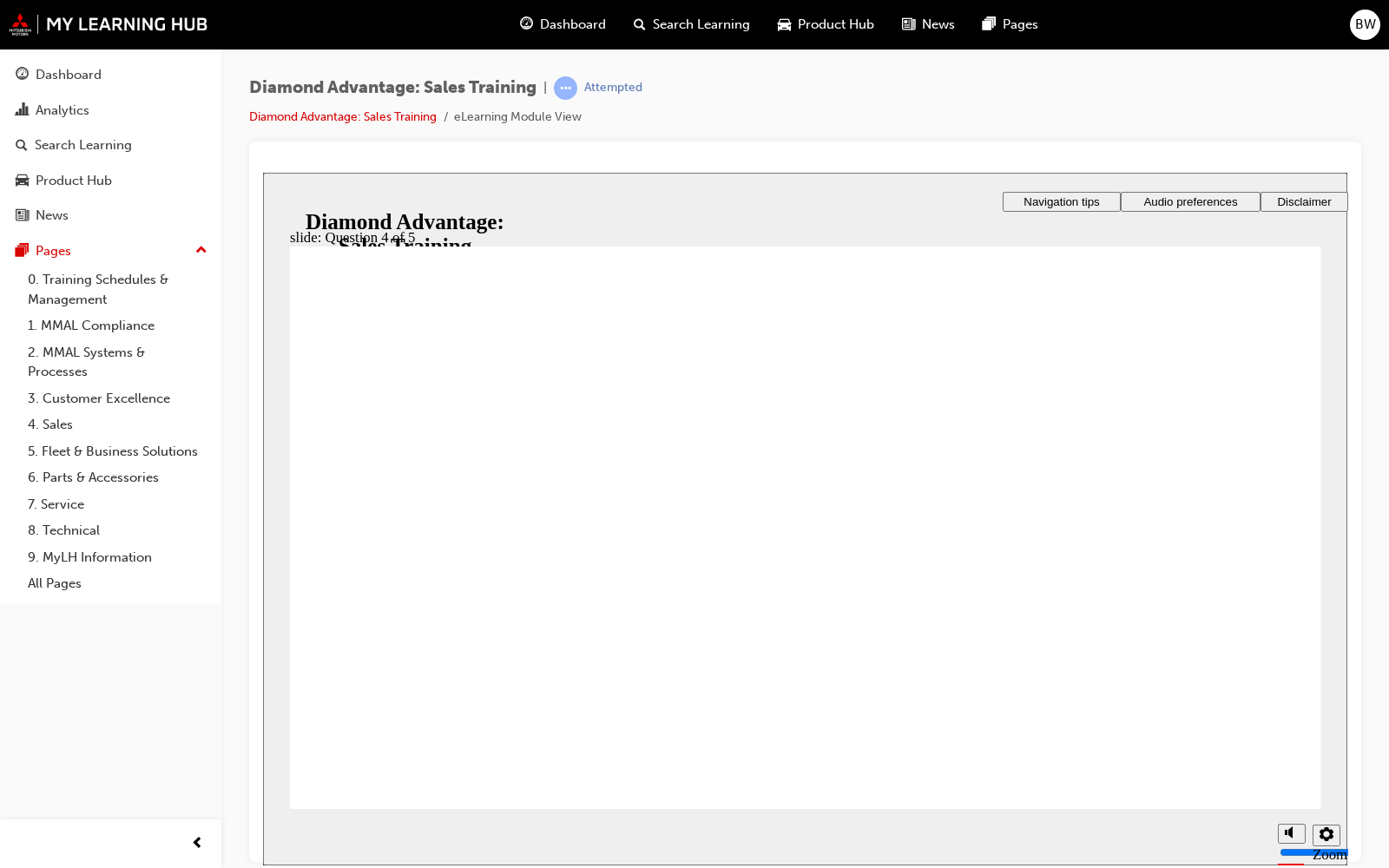 click 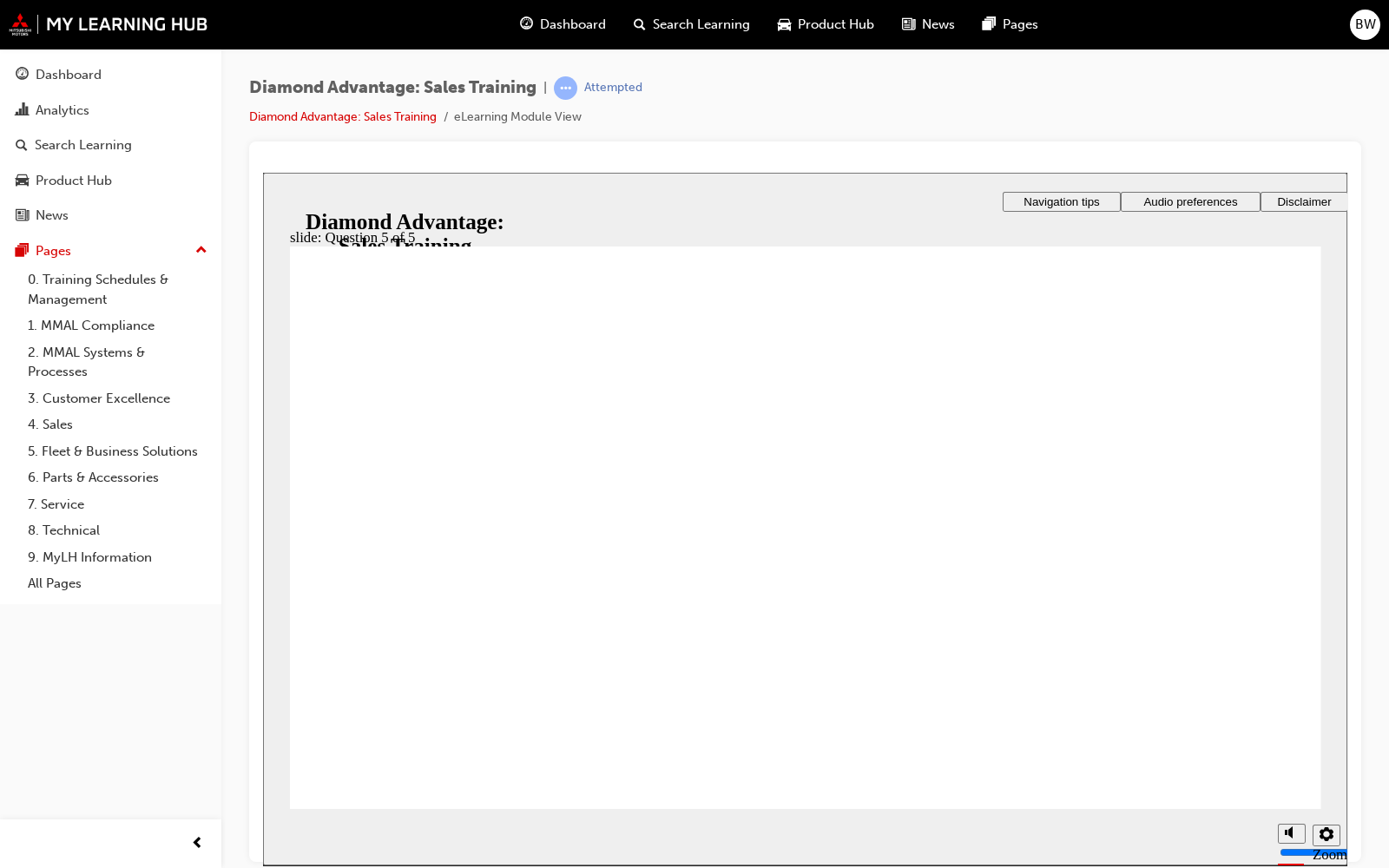 click 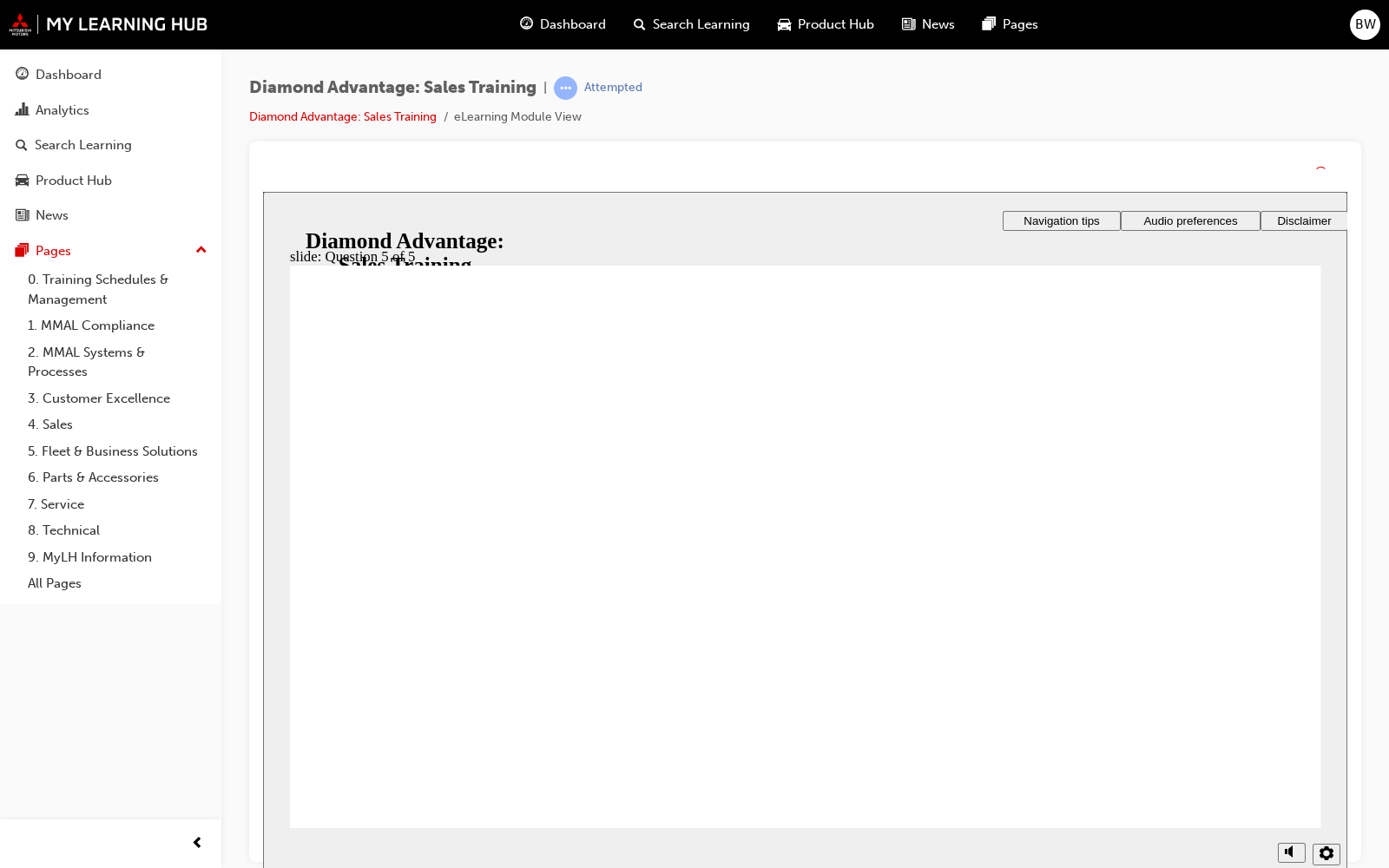 click on "Continue You selected the correct response. That’s right!" at bounding box center (806, 2814) 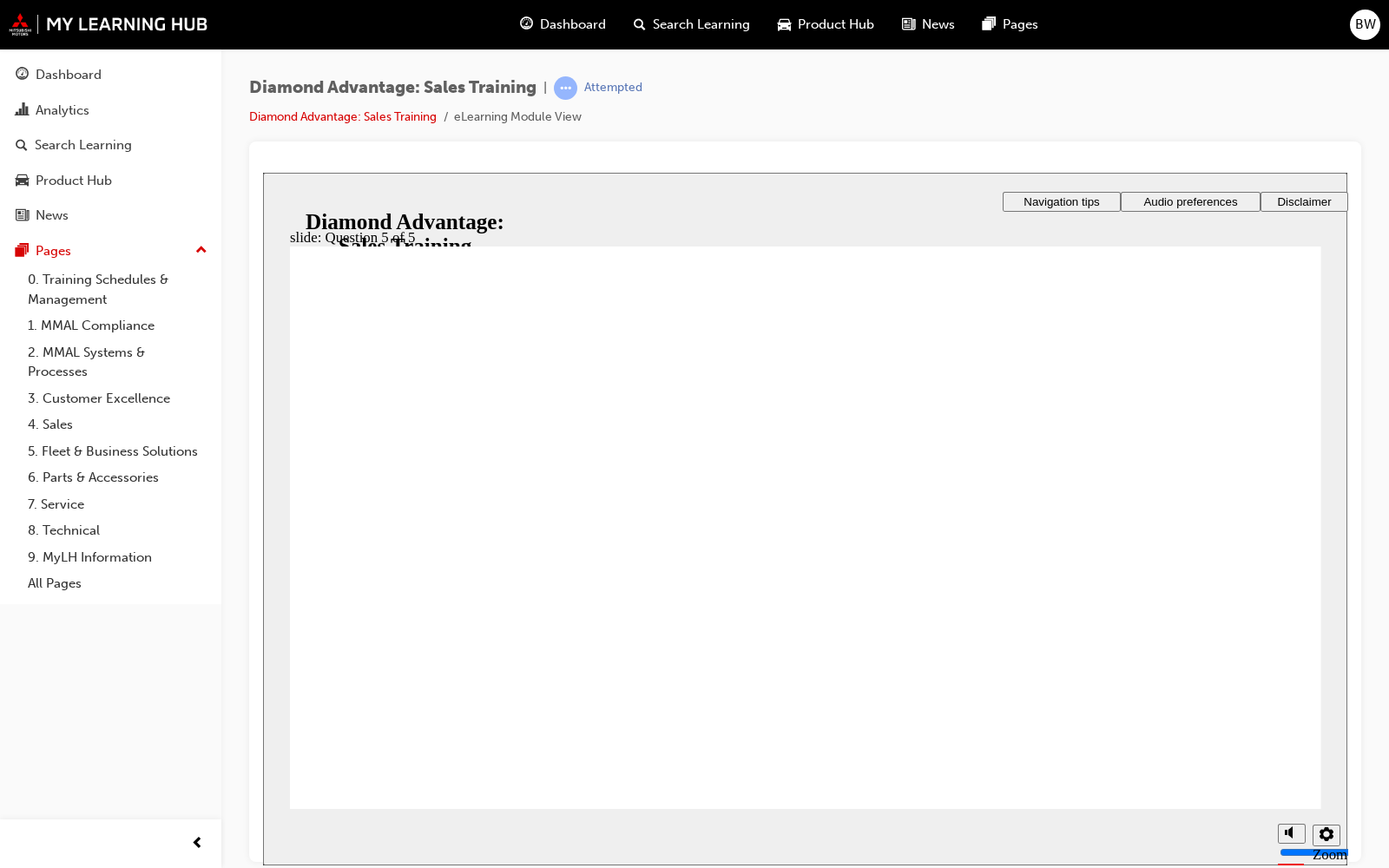 click 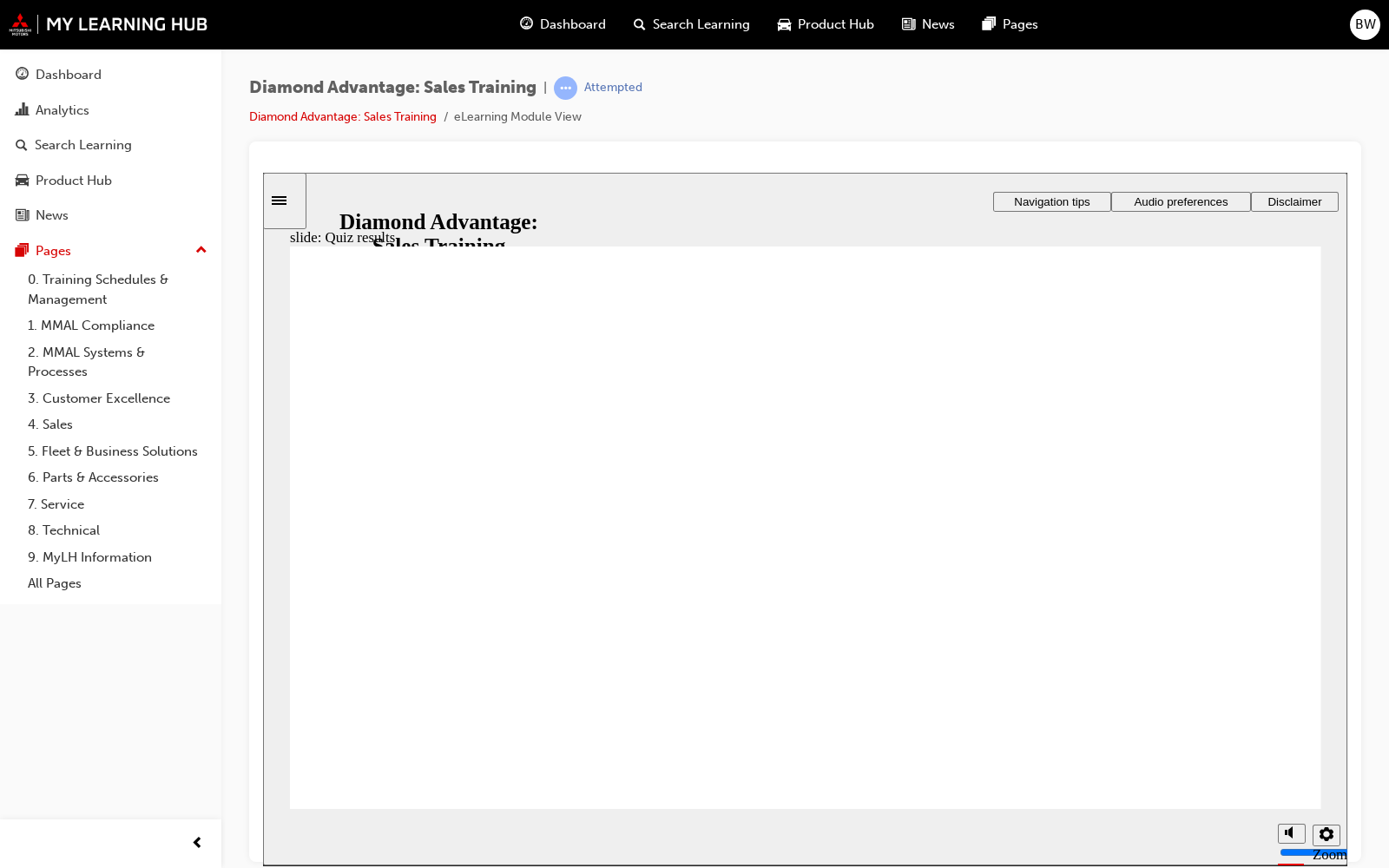 click at bounding box center [806, 1330] 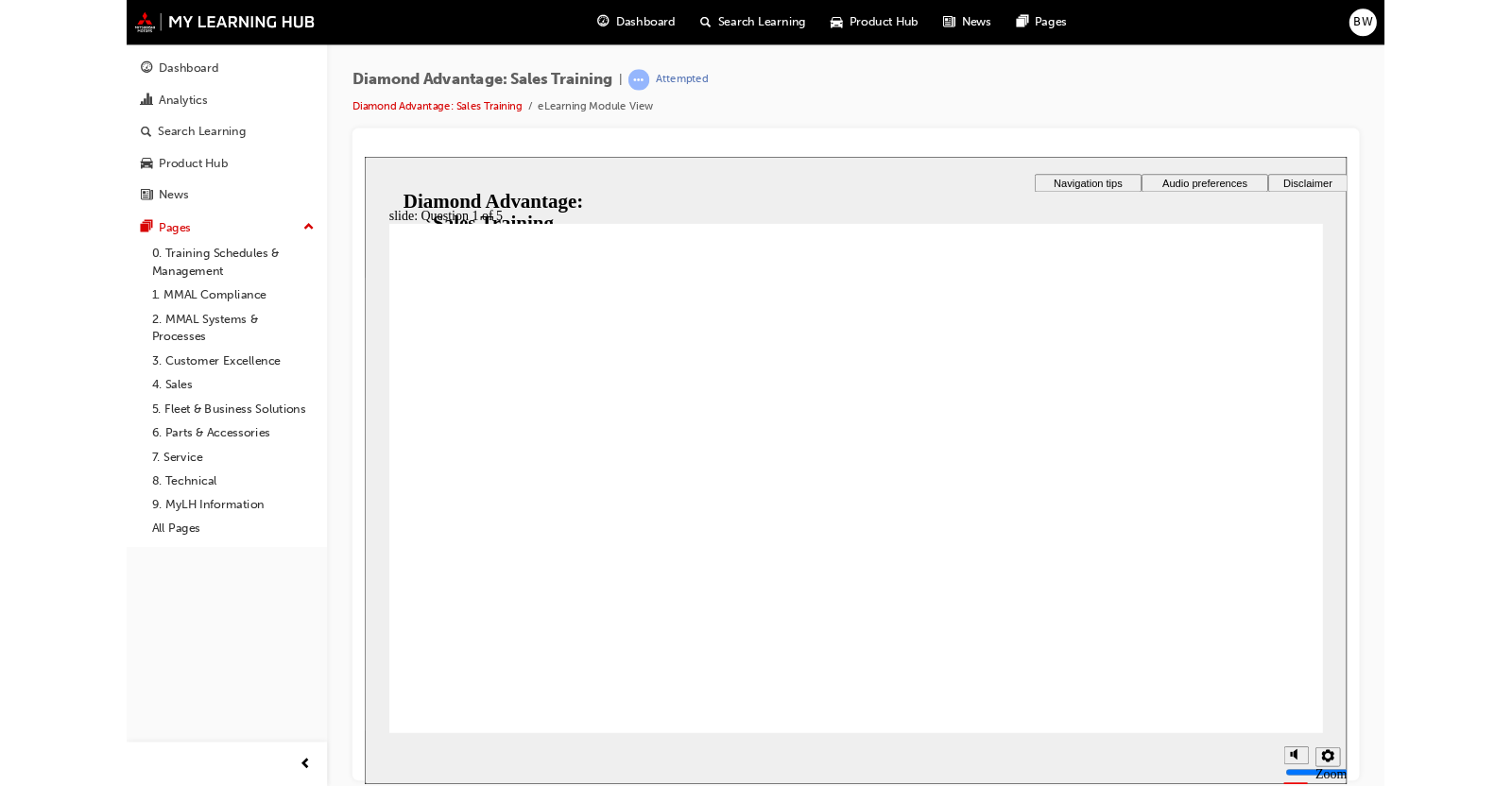 scroll, scrollTop: 0, scrollLeft: 0, axis: both 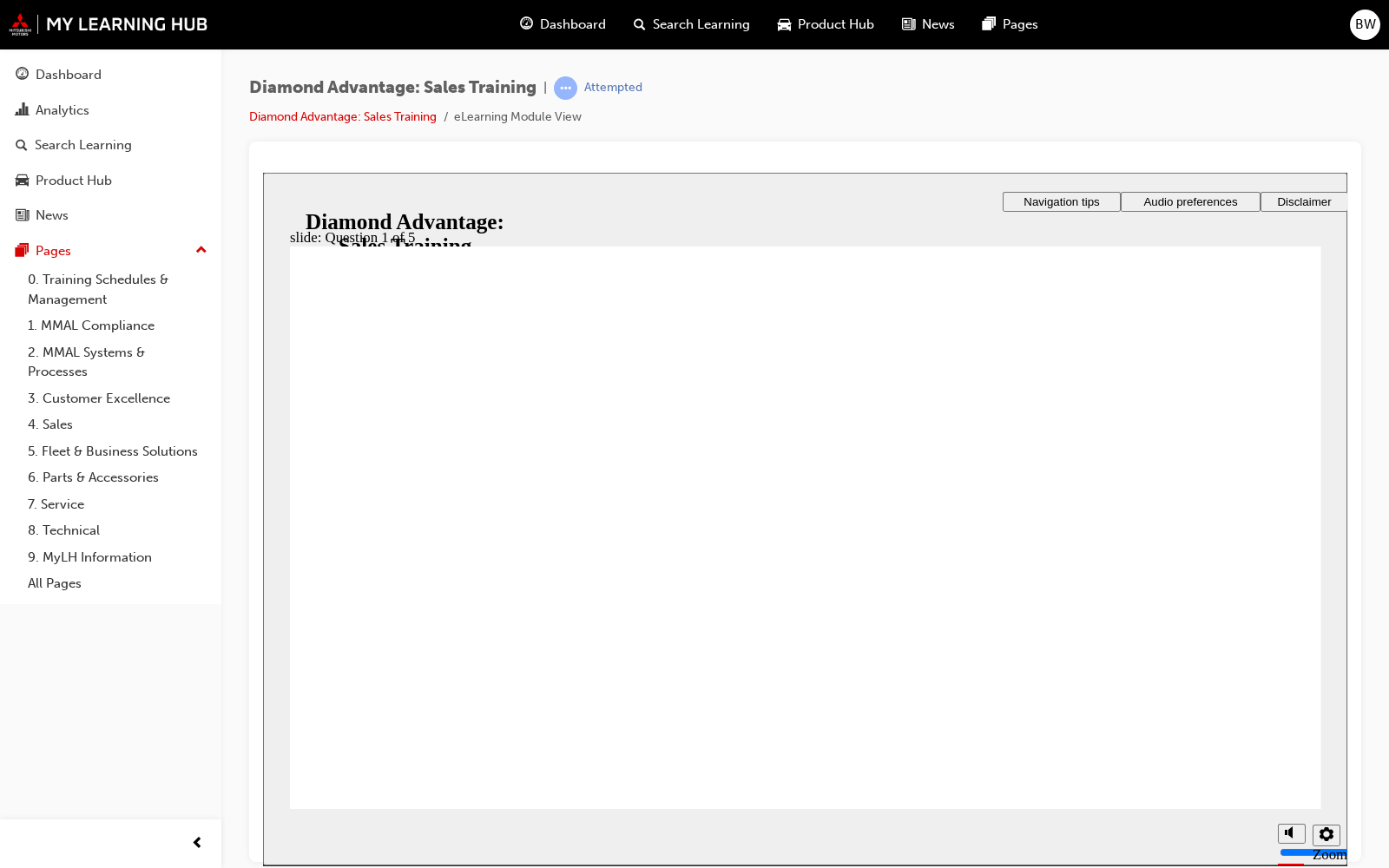 click 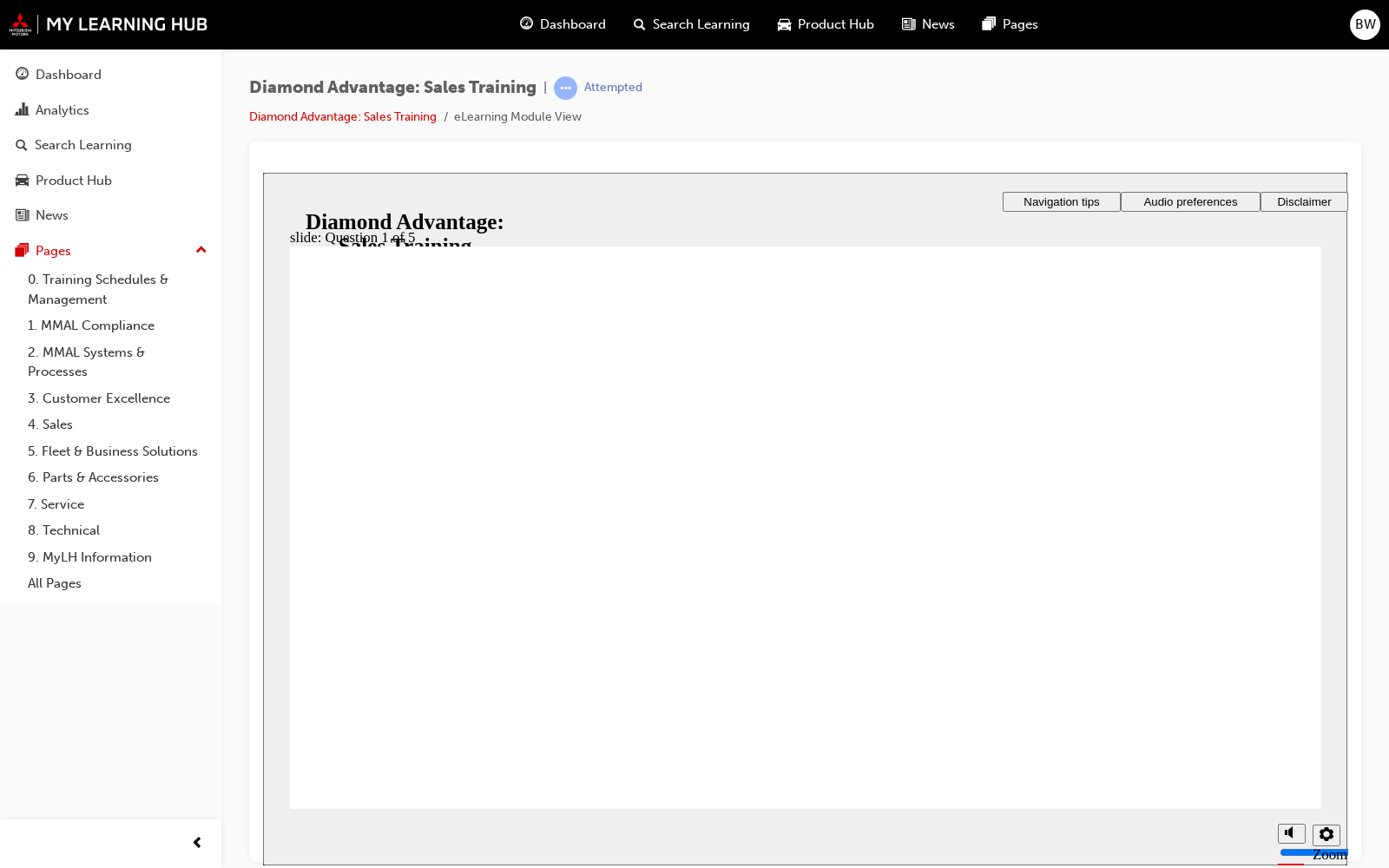 click 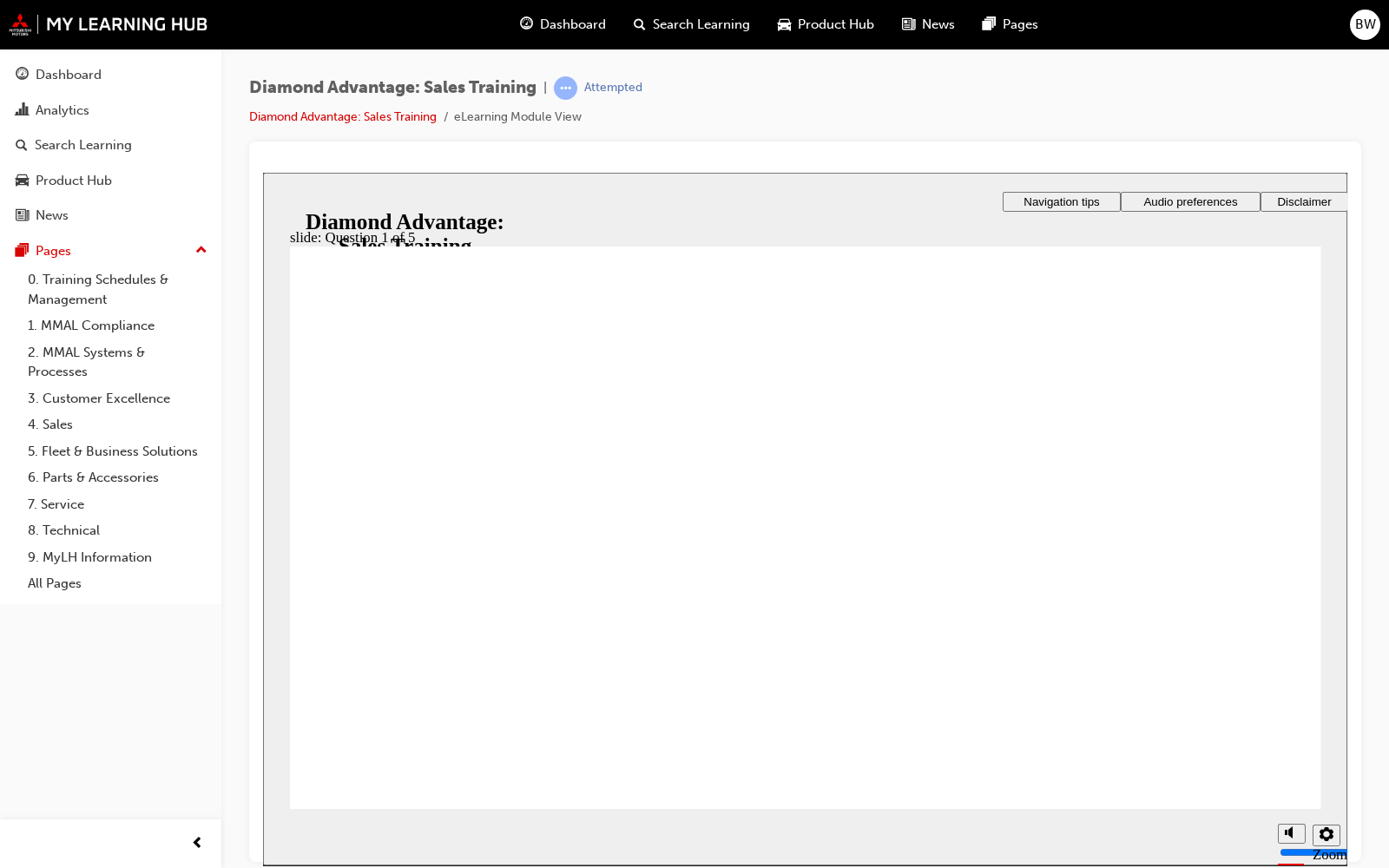 click 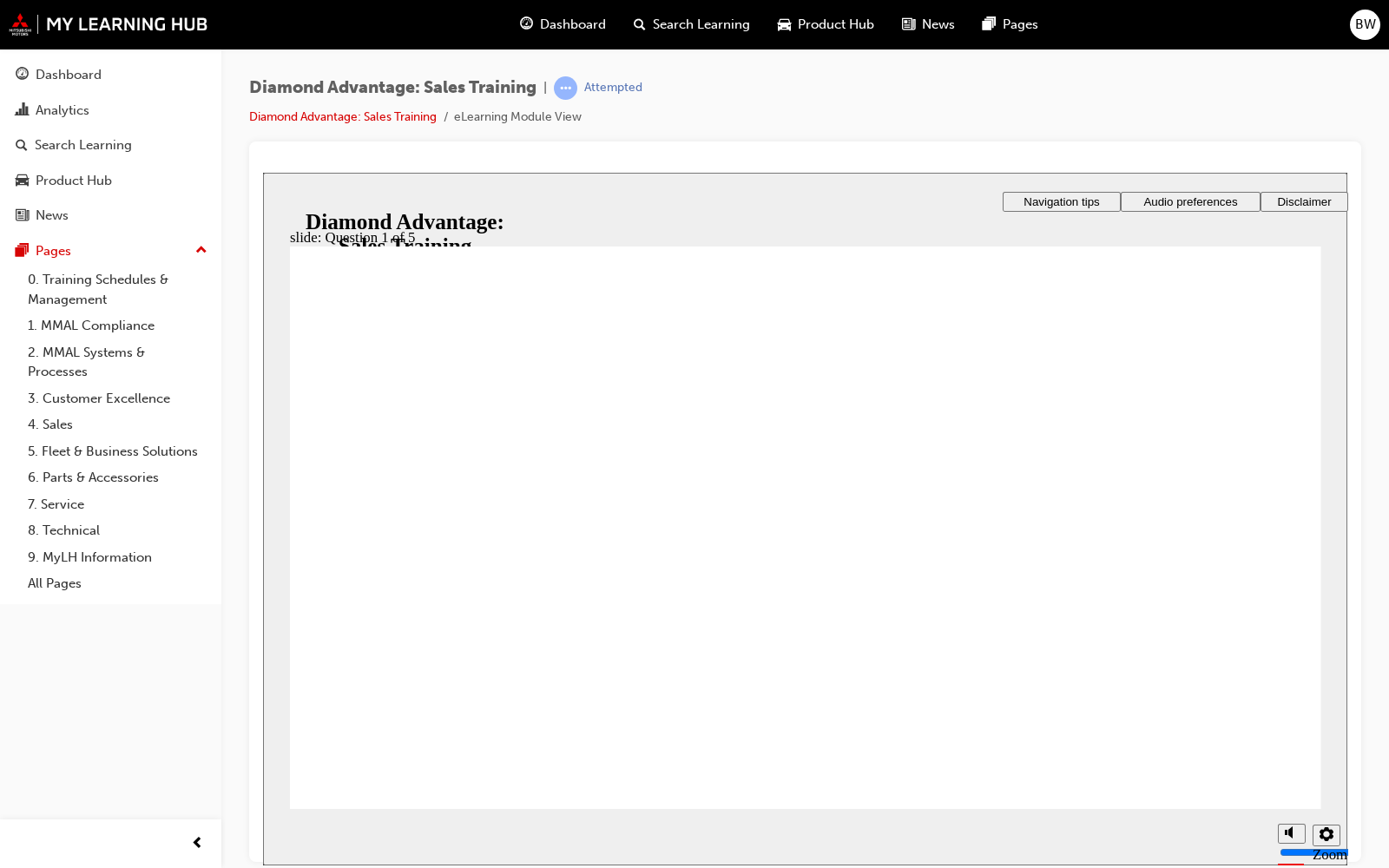 click 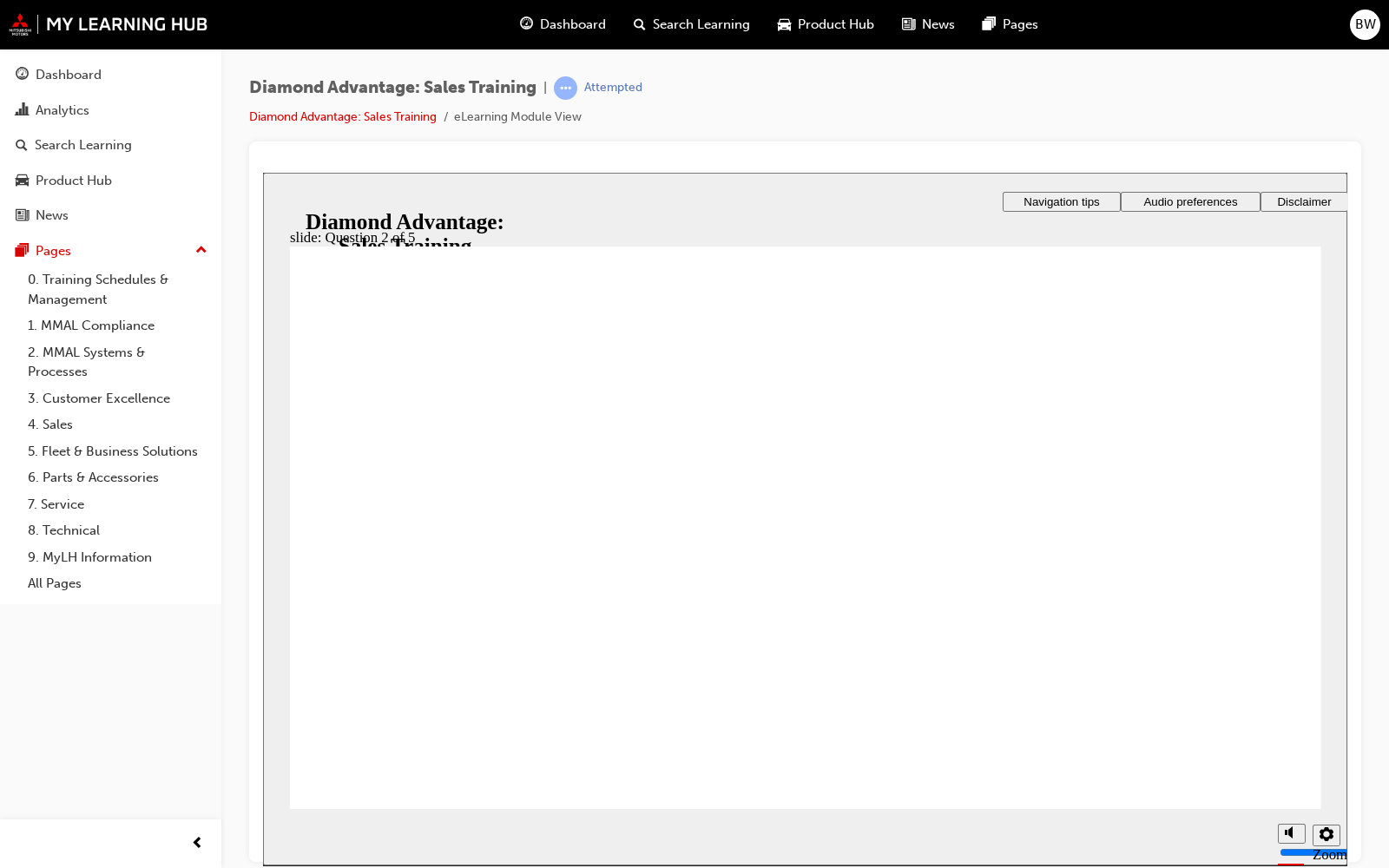 click 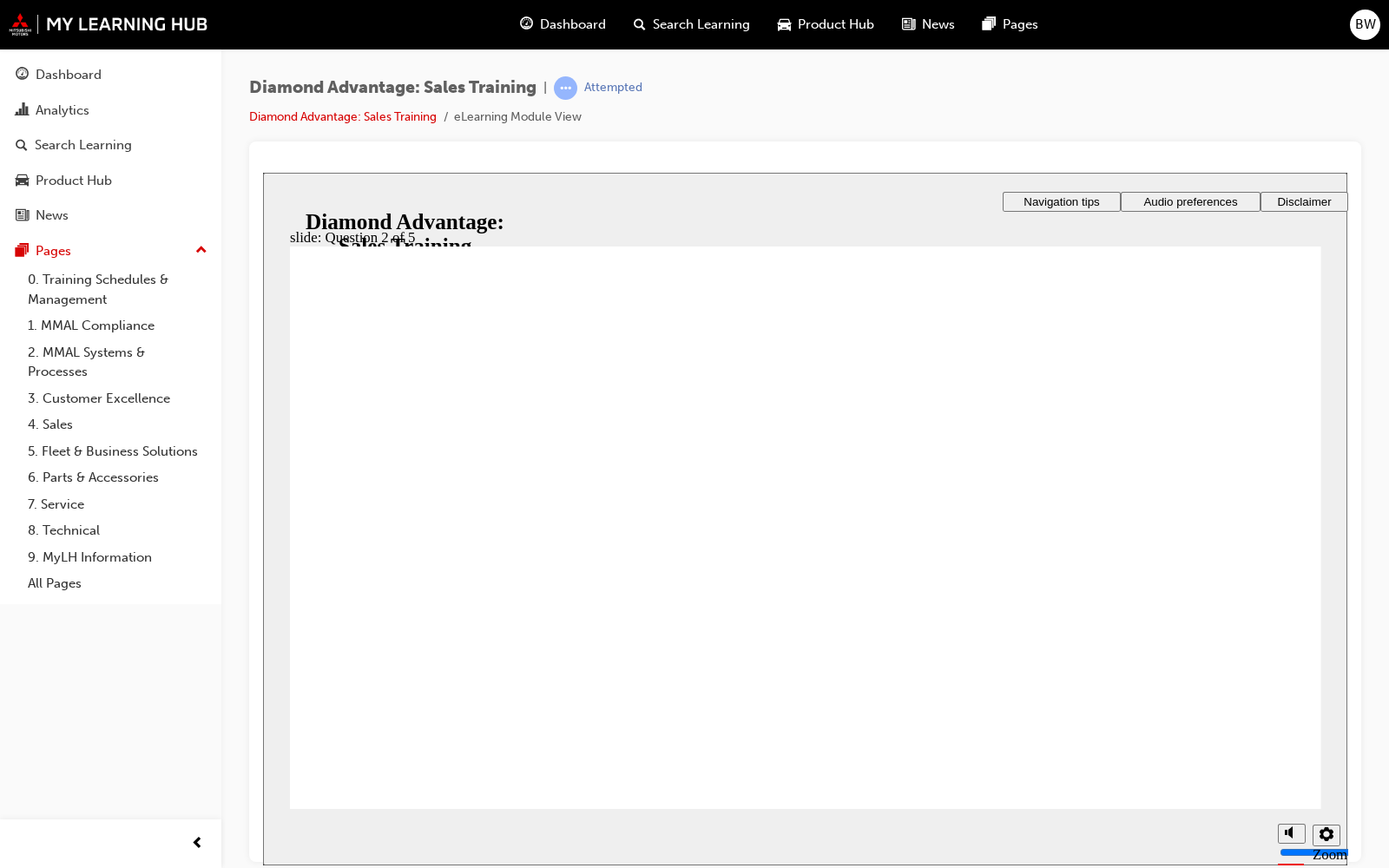 click 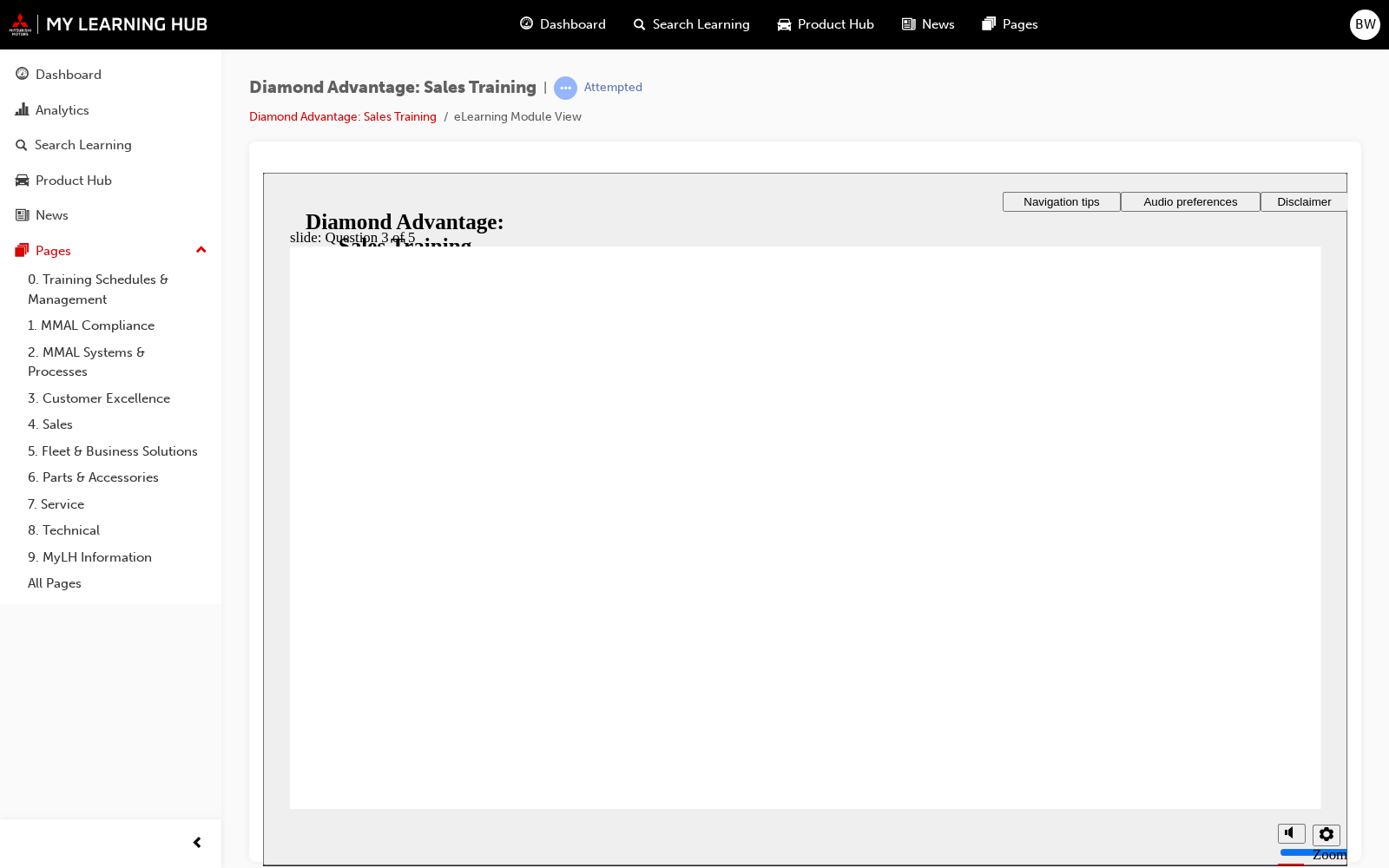 click 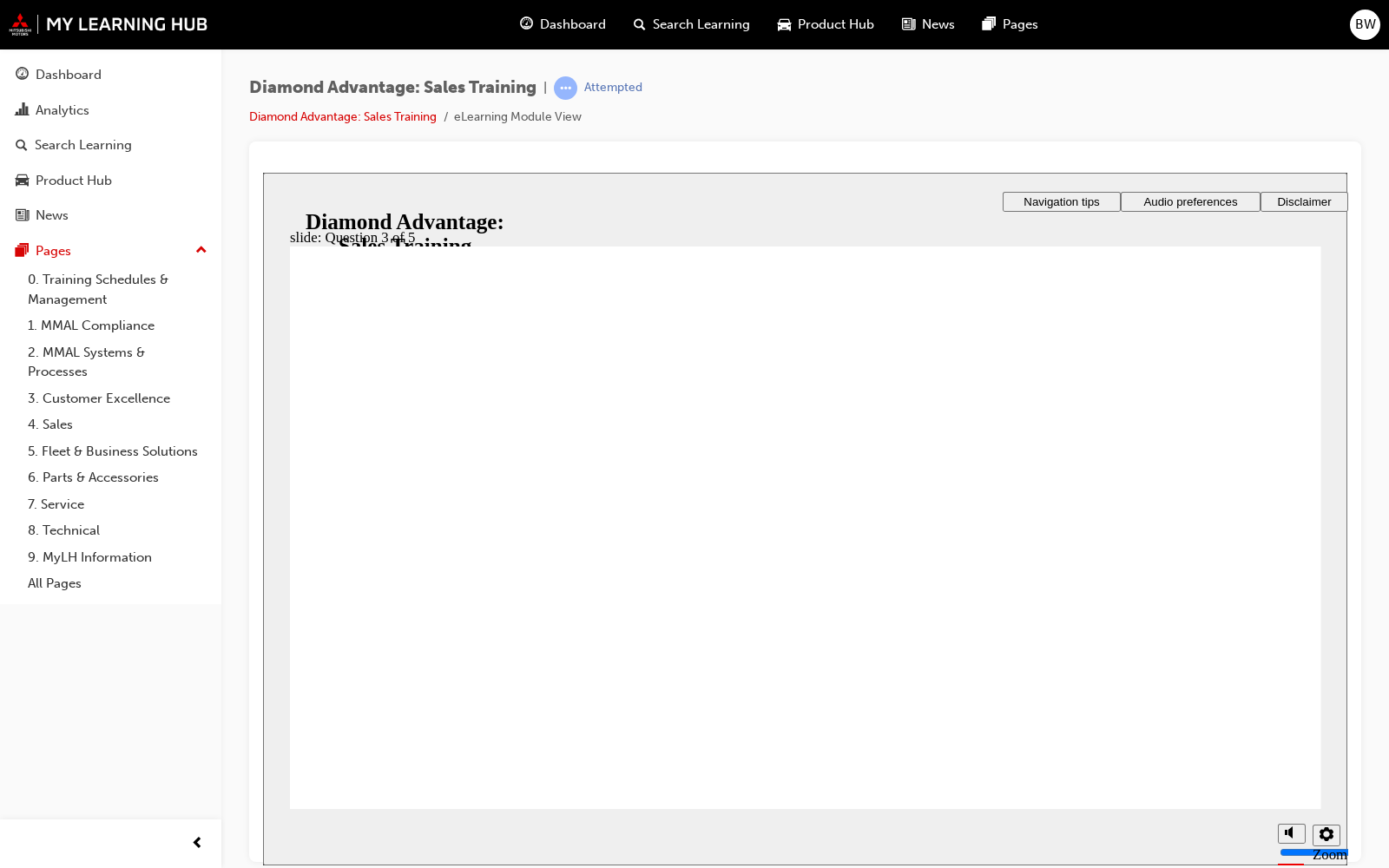 click 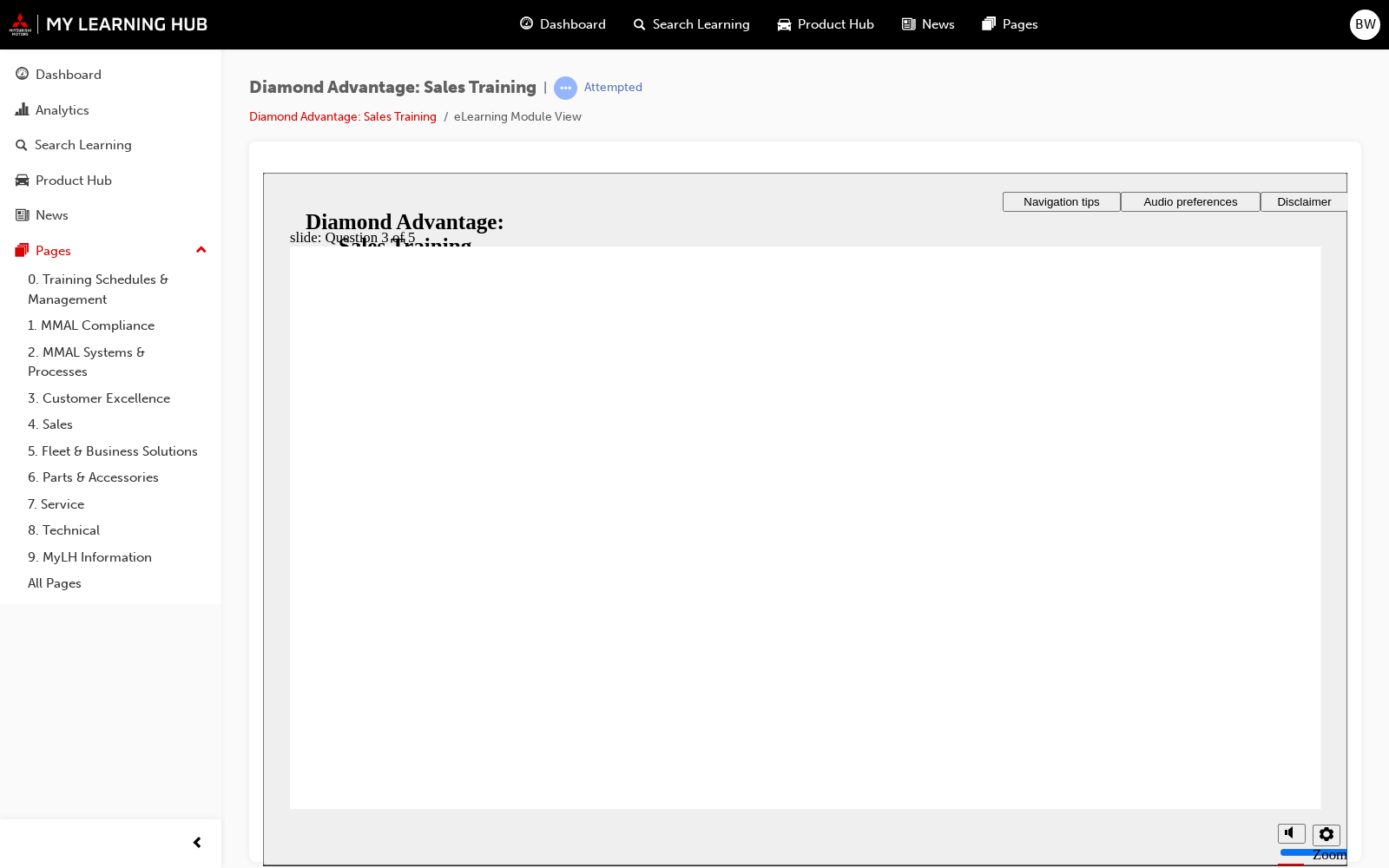 click 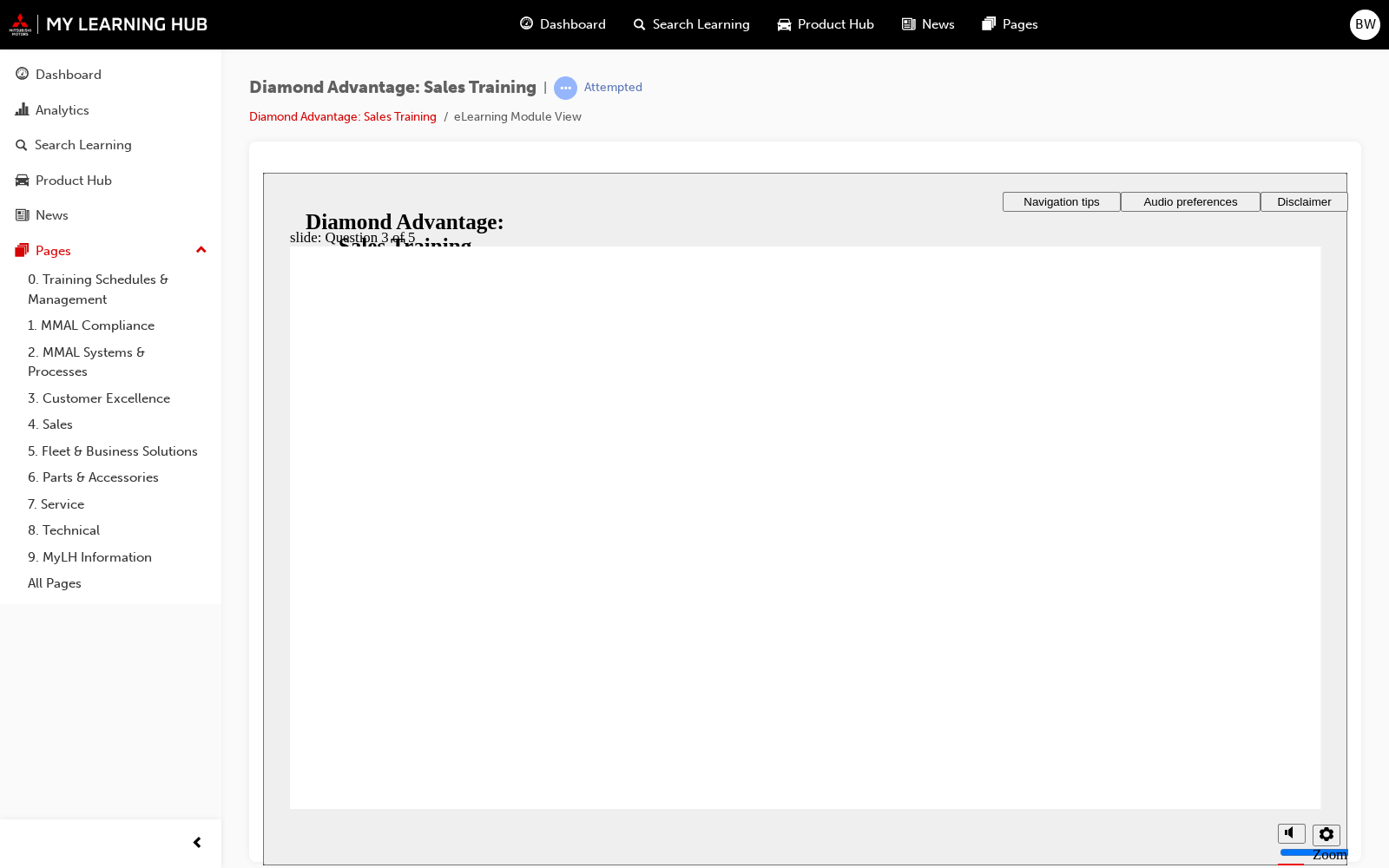 click 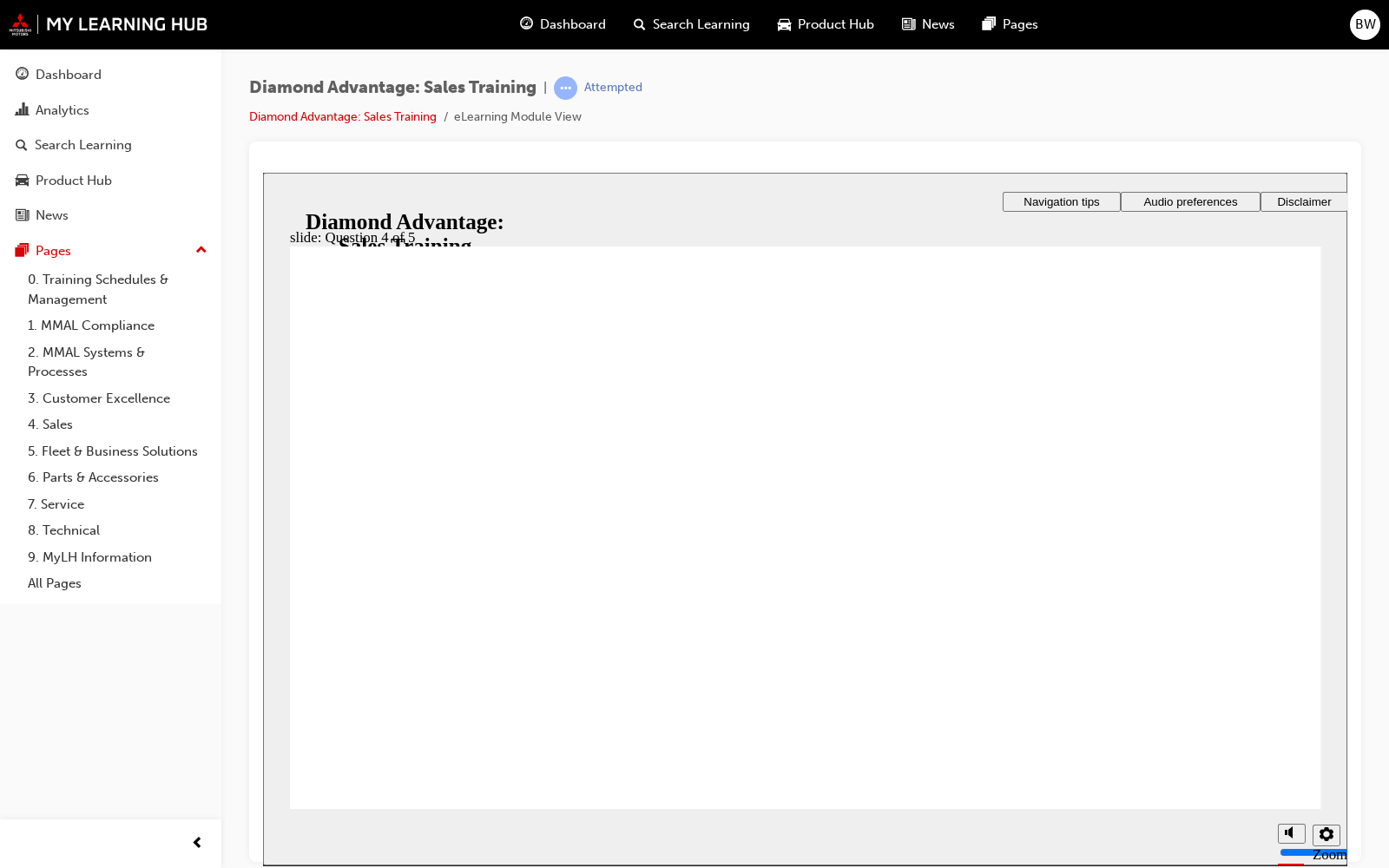 click 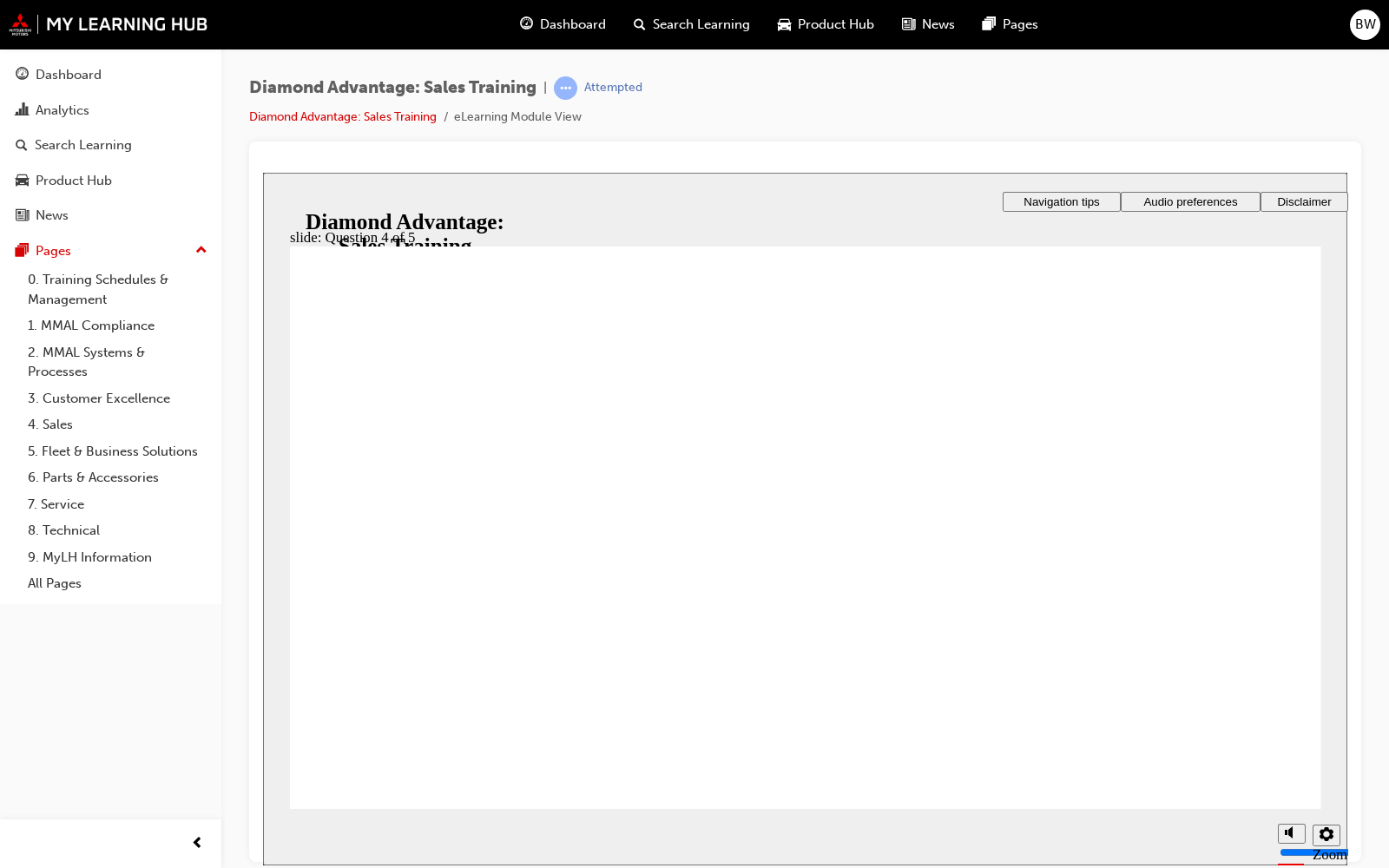 click 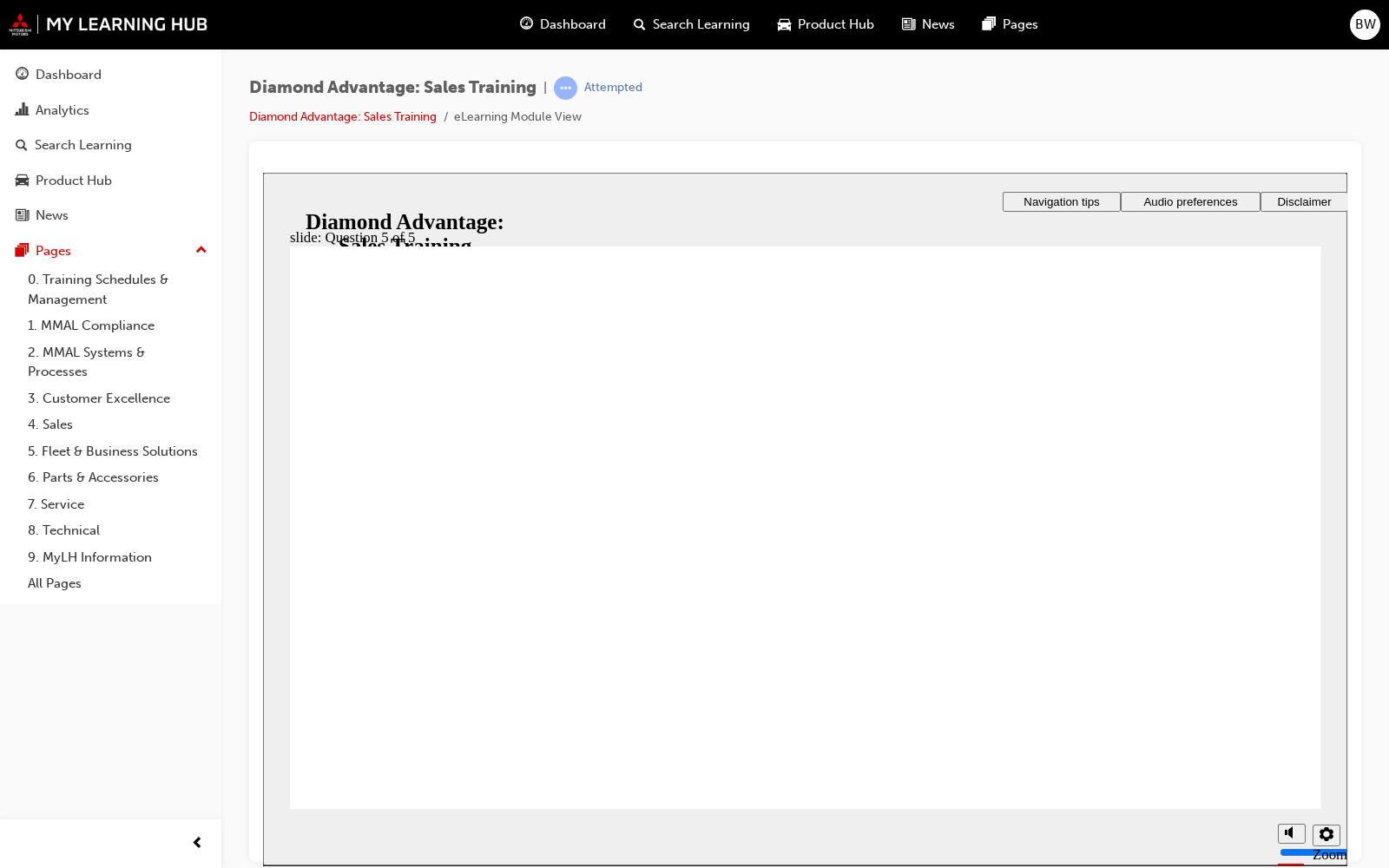 click 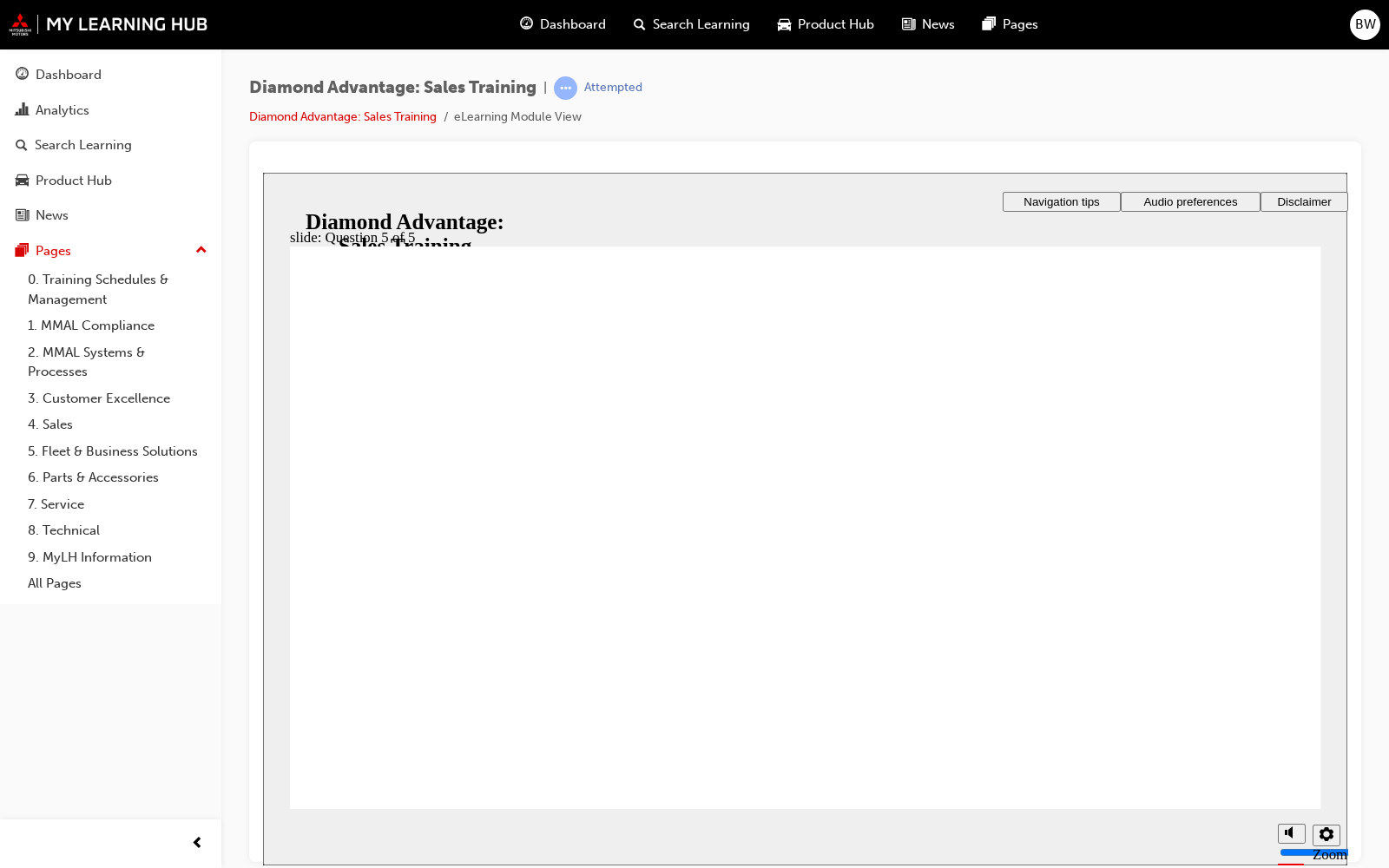 click 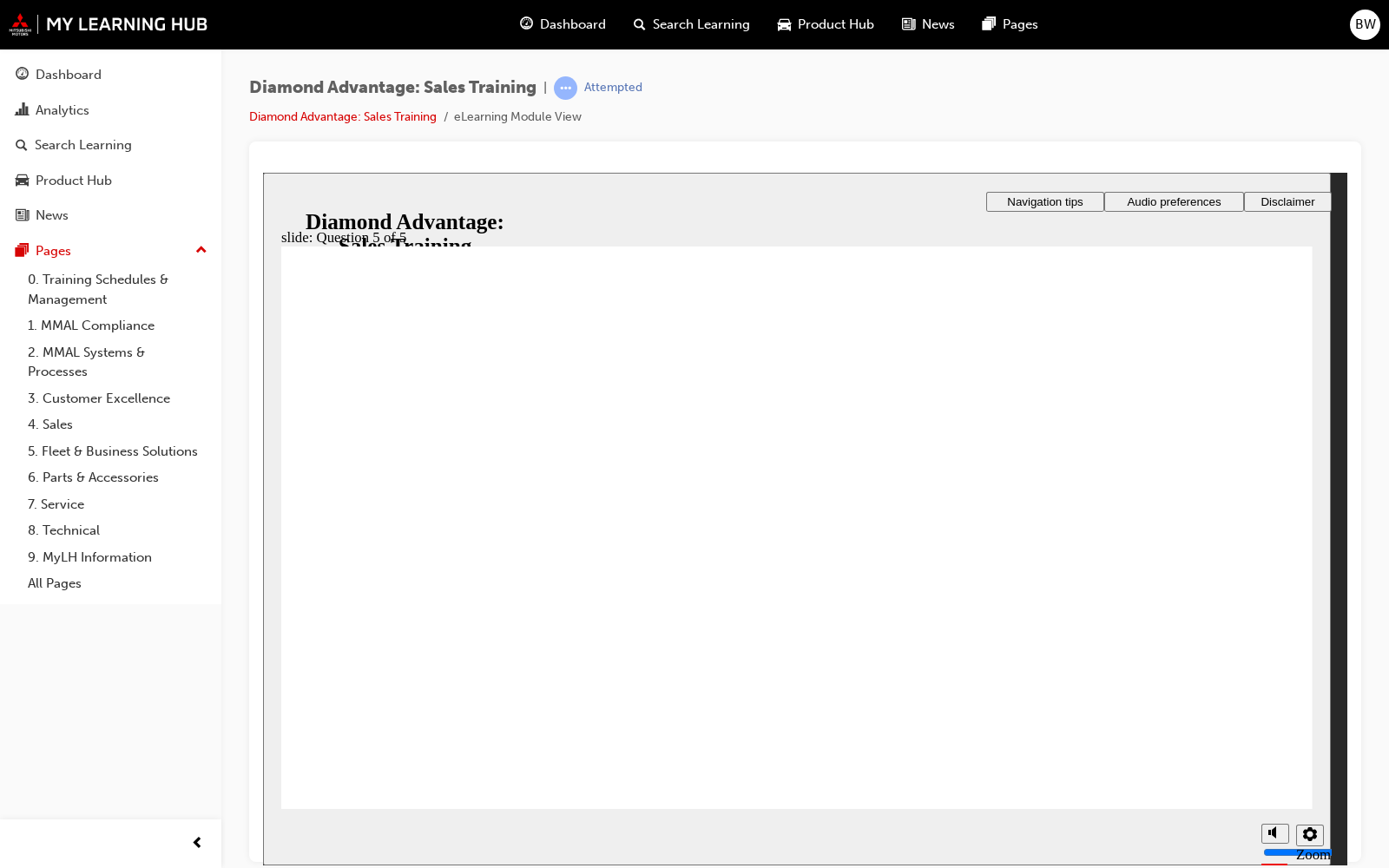 click 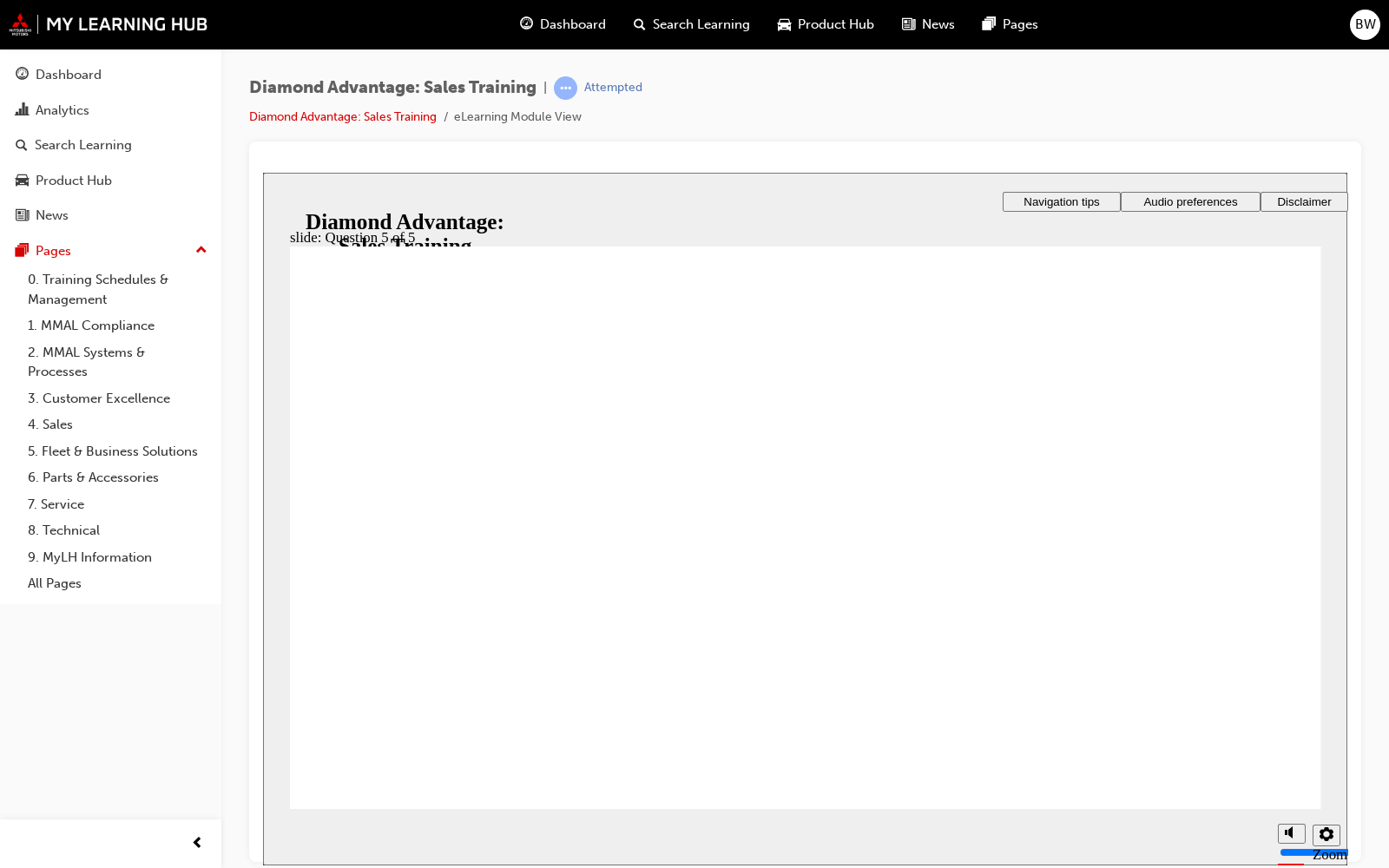 click 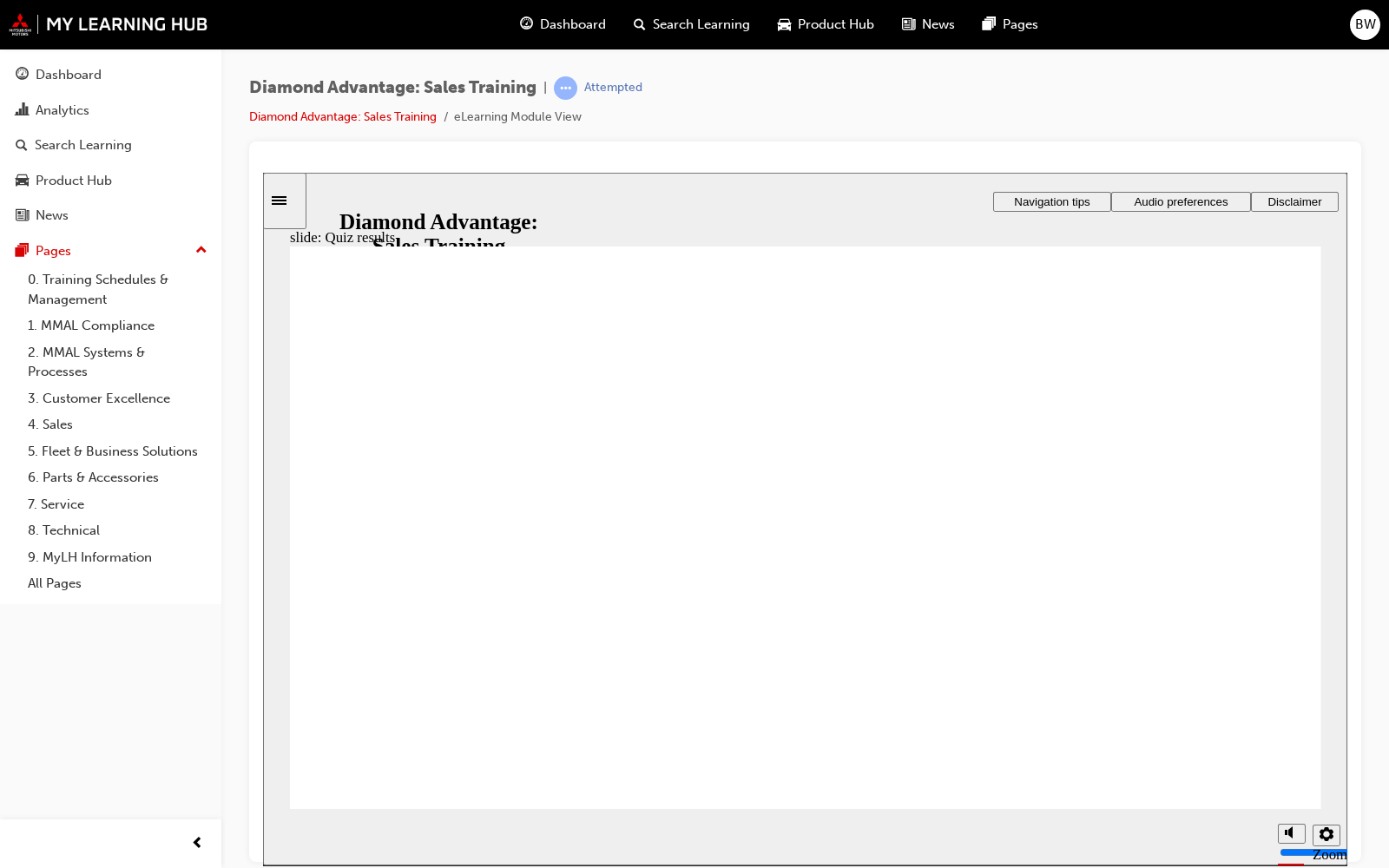 click 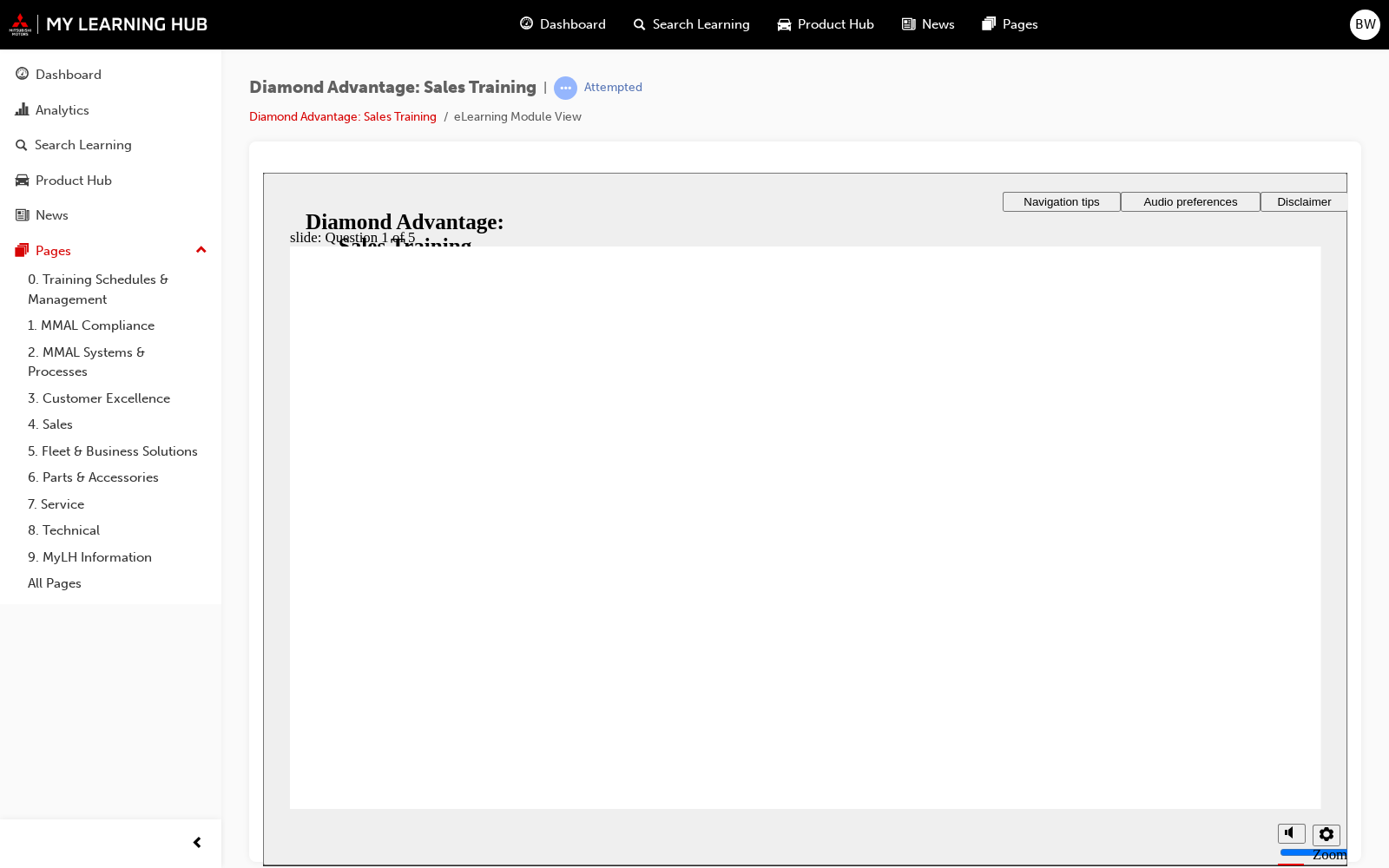 click 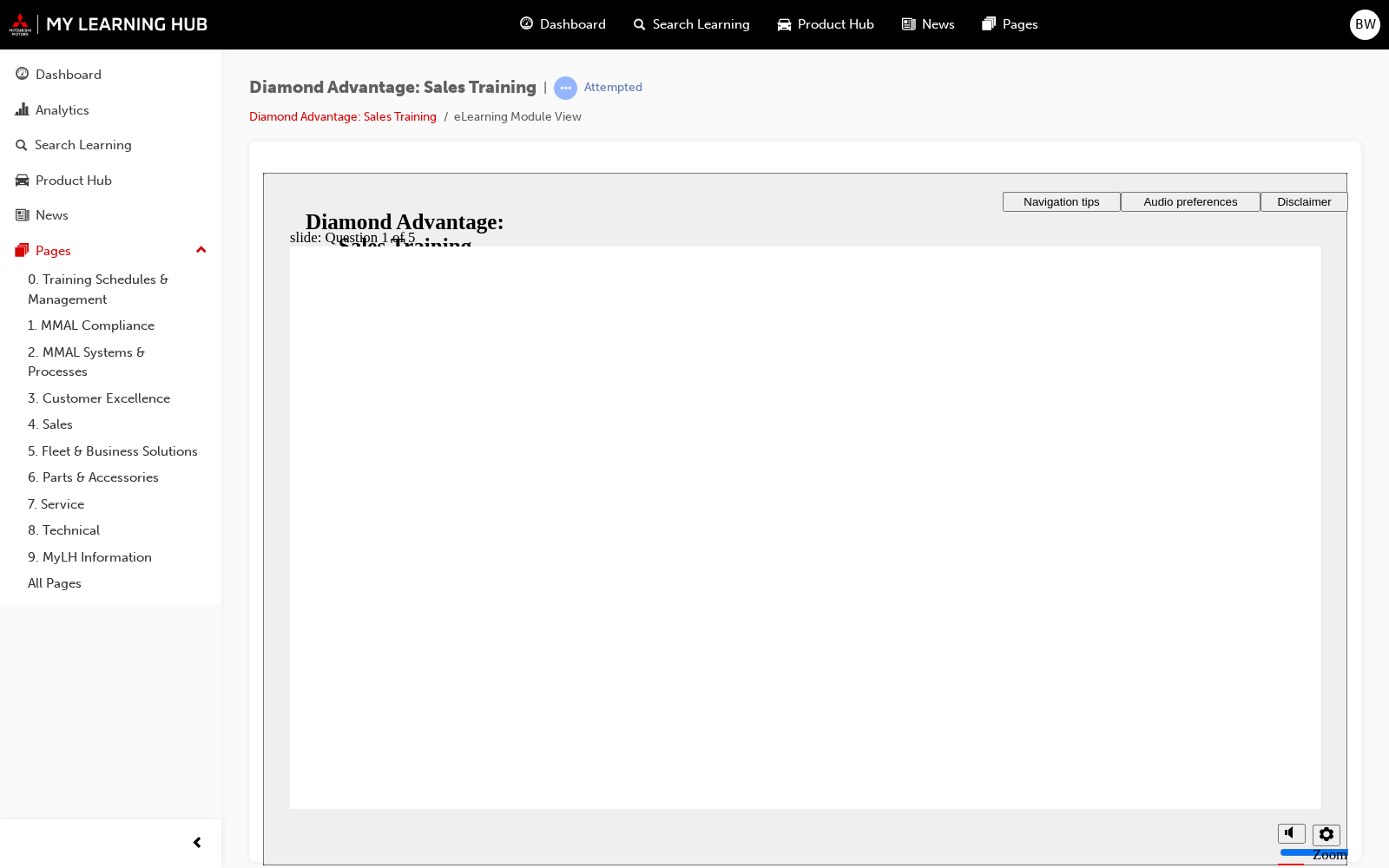 click 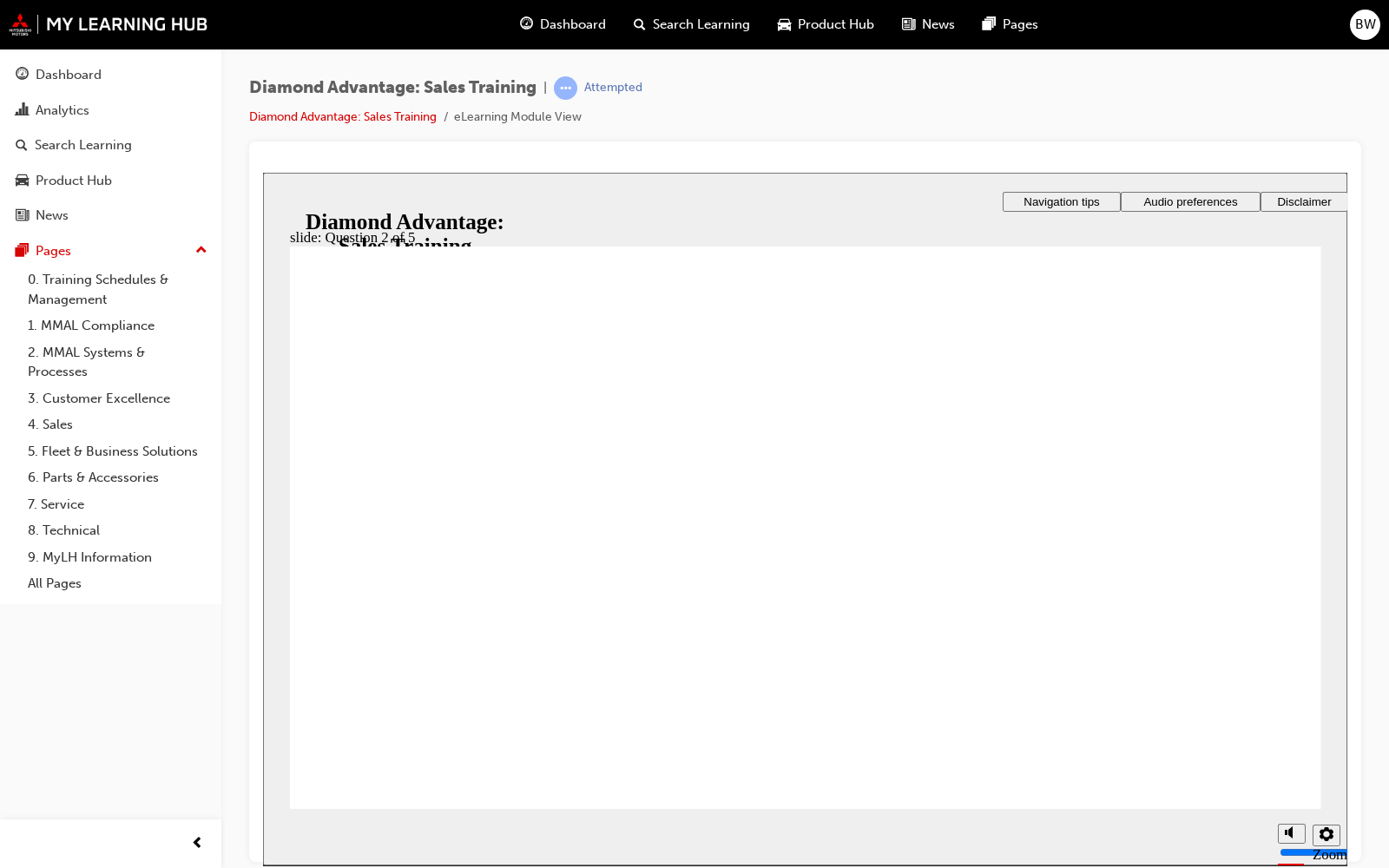 click 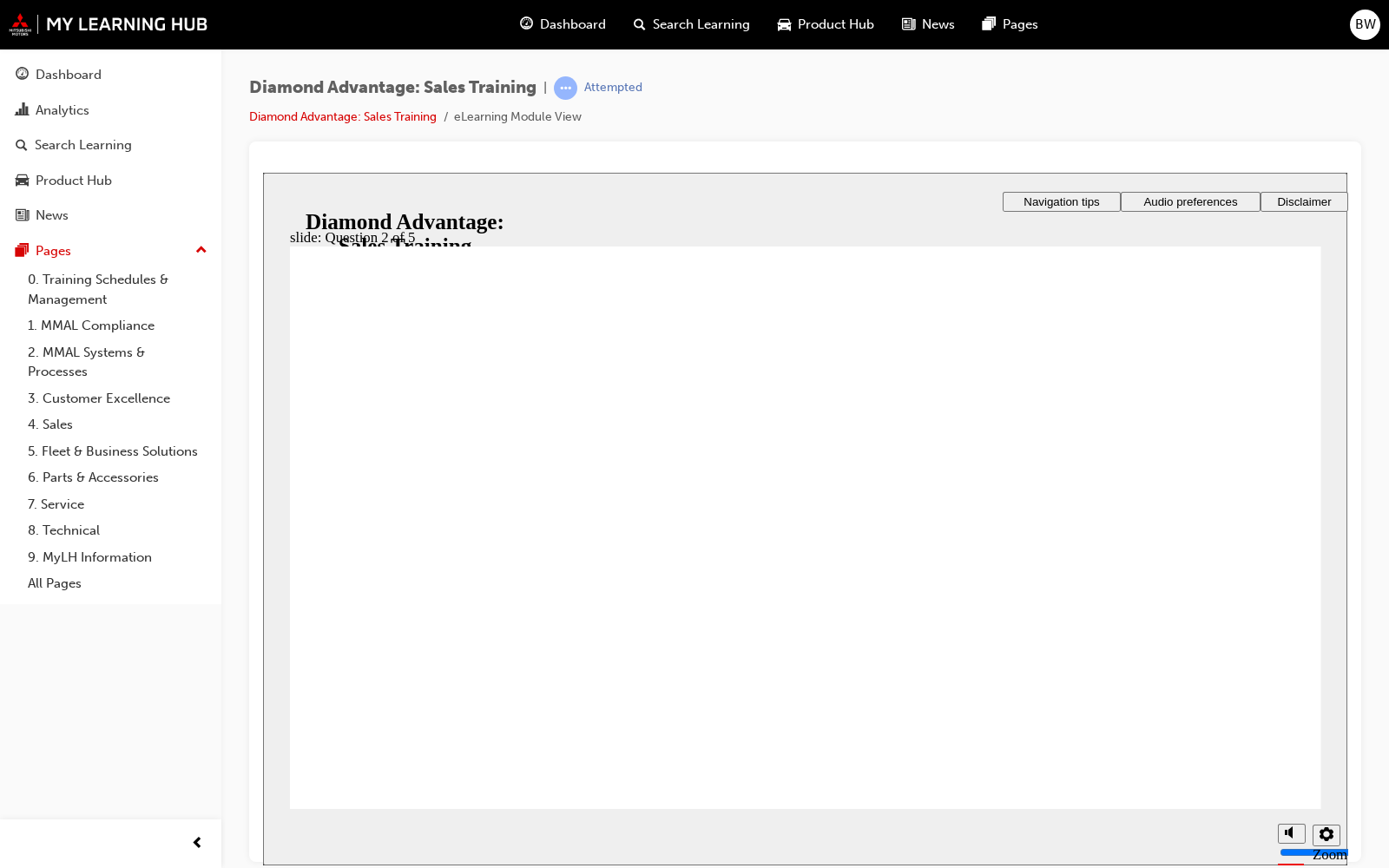 click 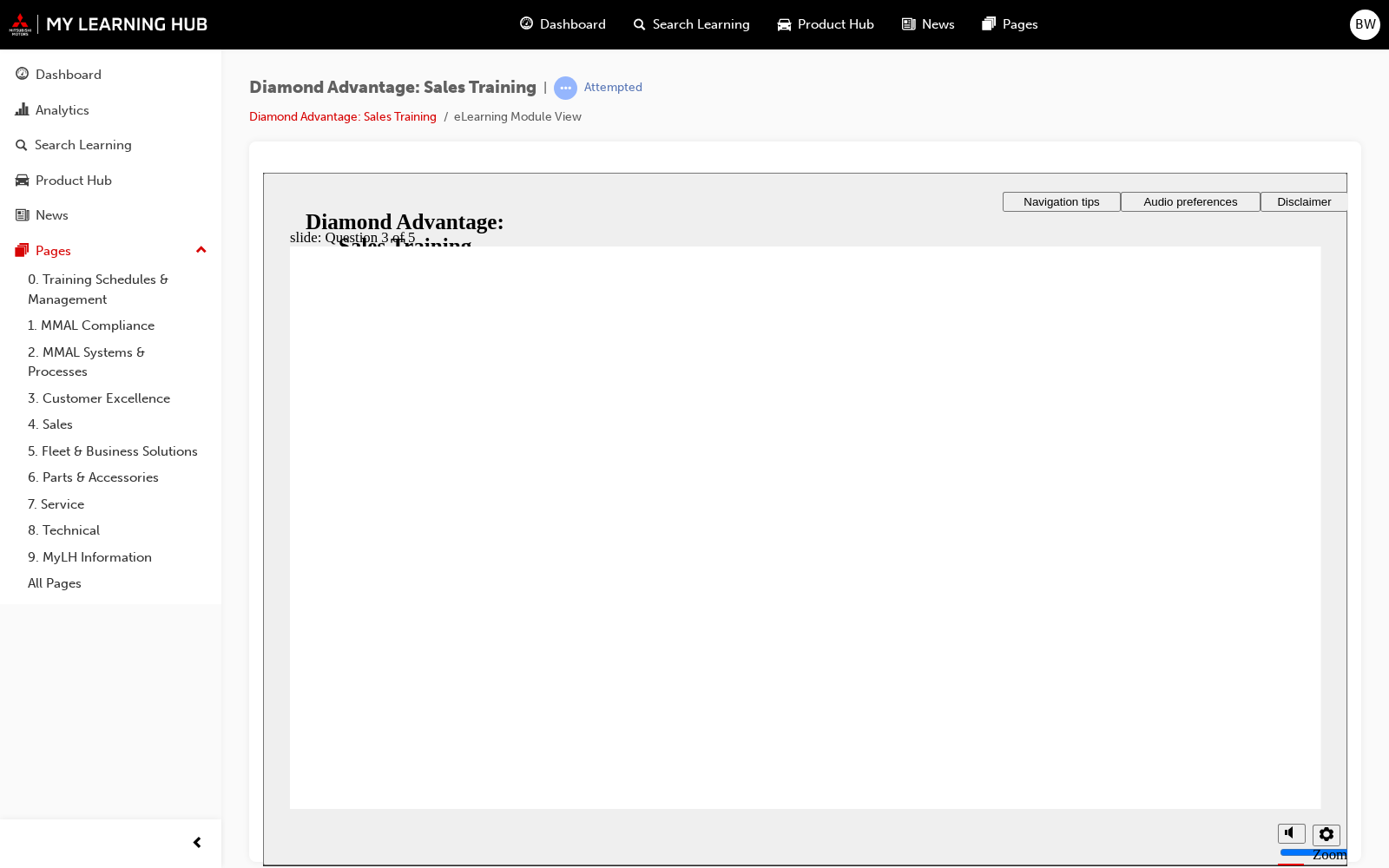 click 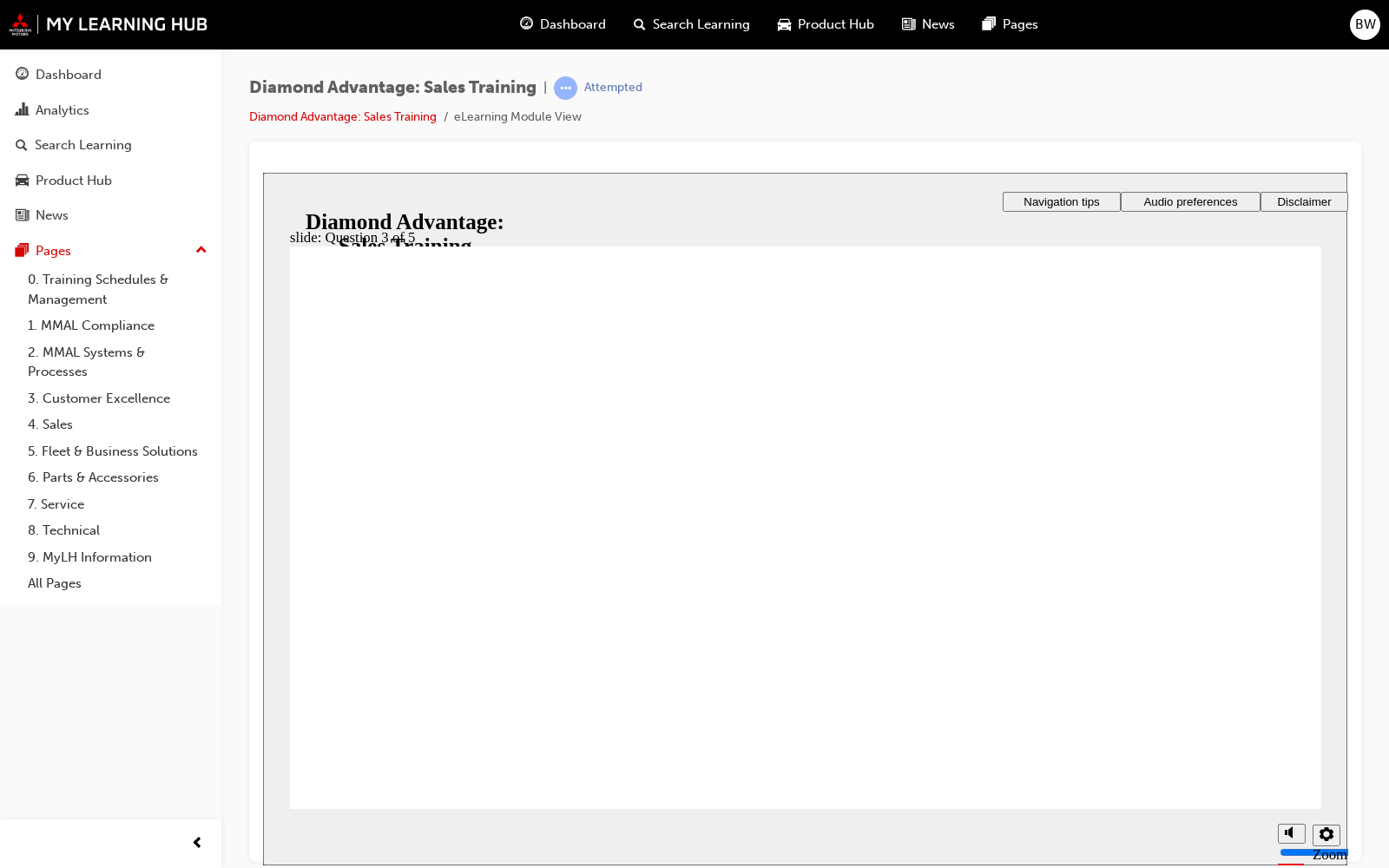 click 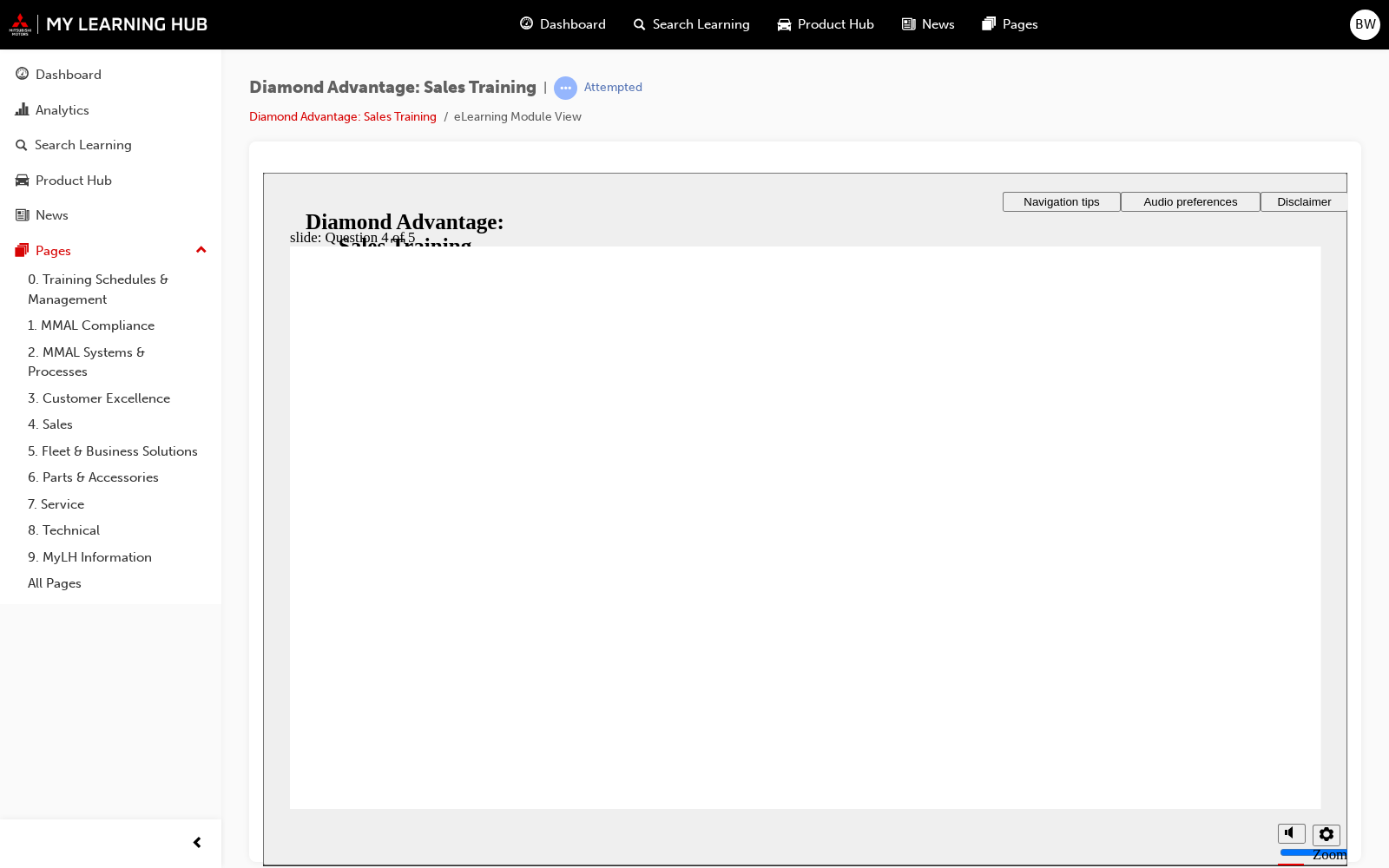 click 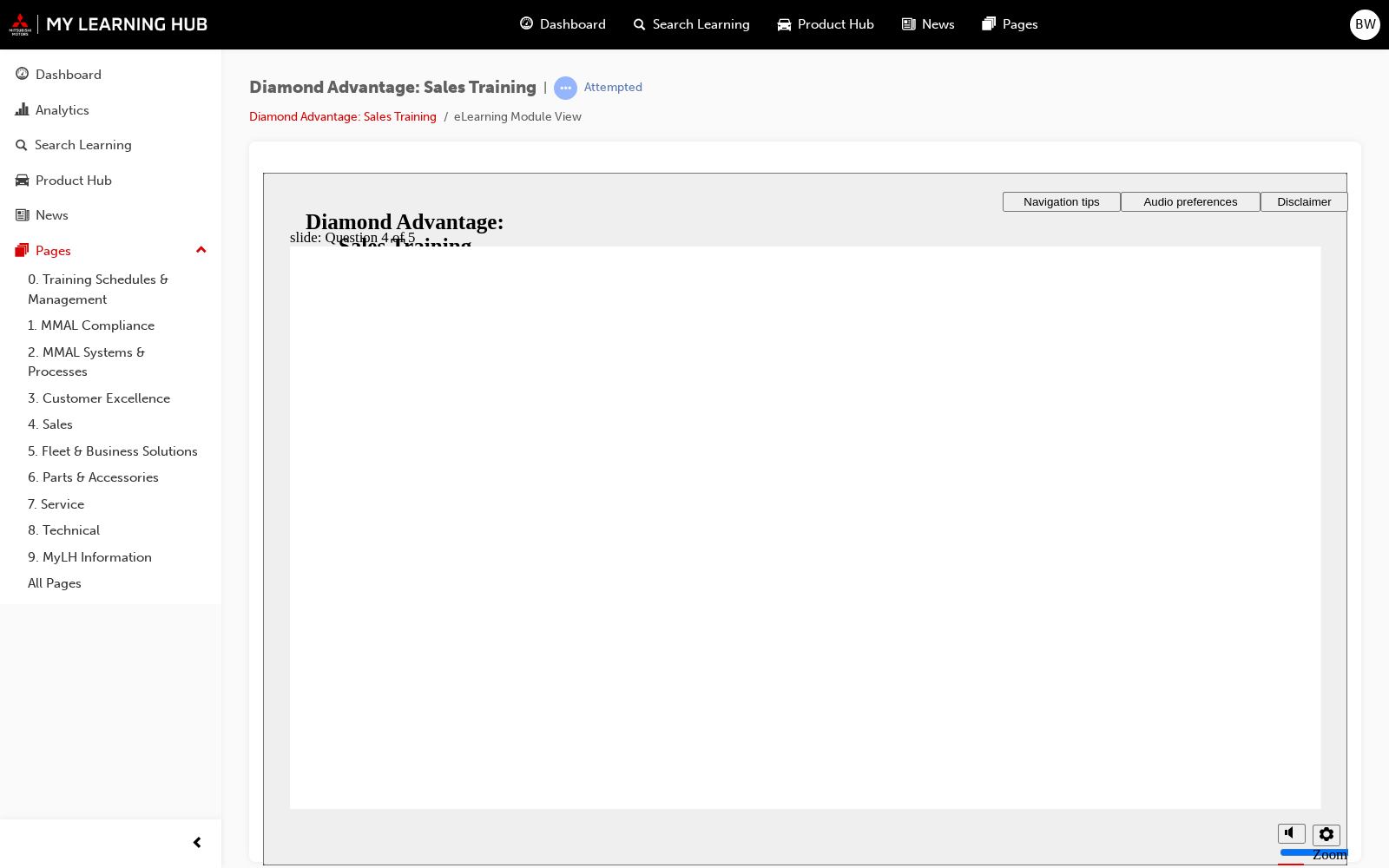 click 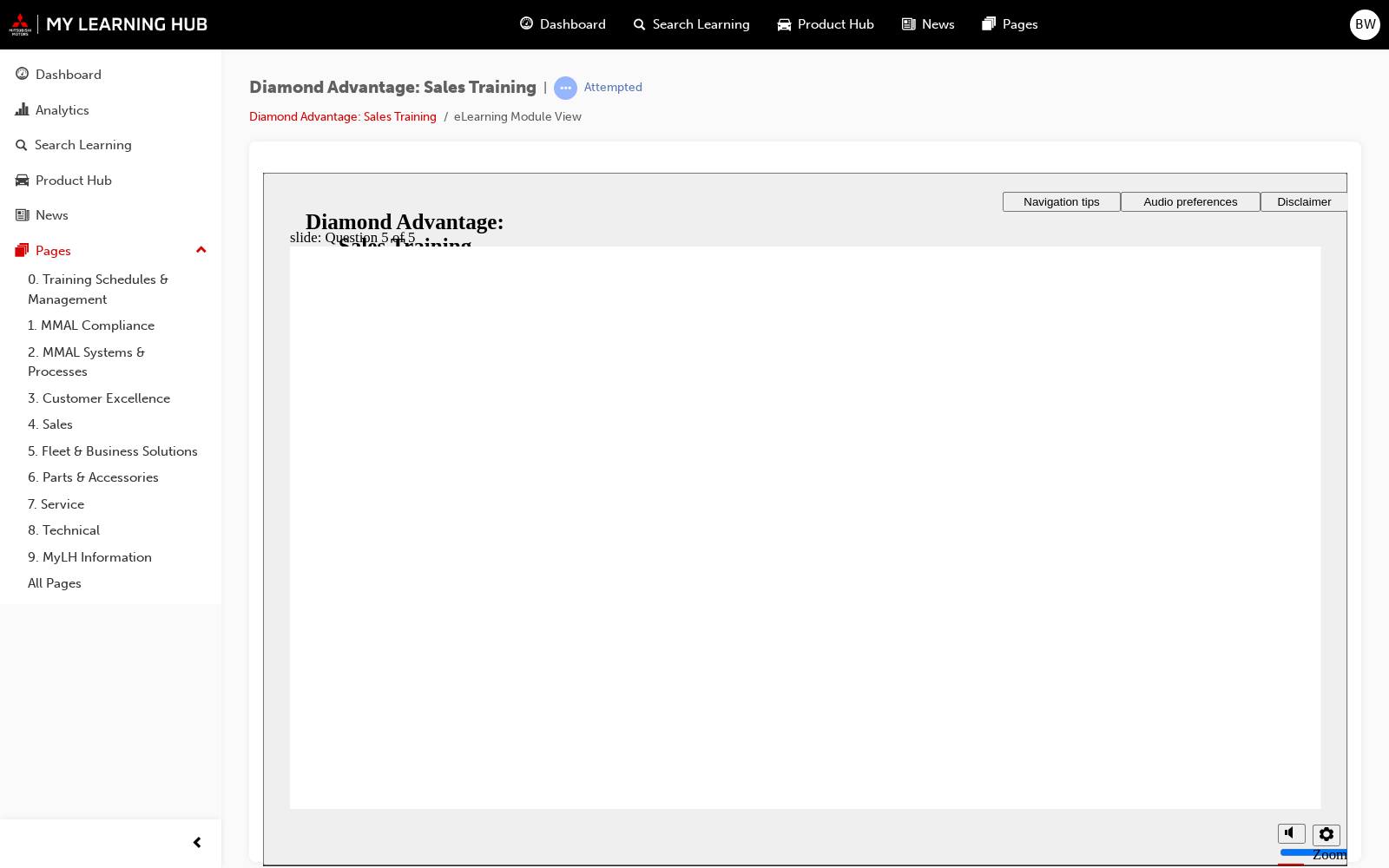 click 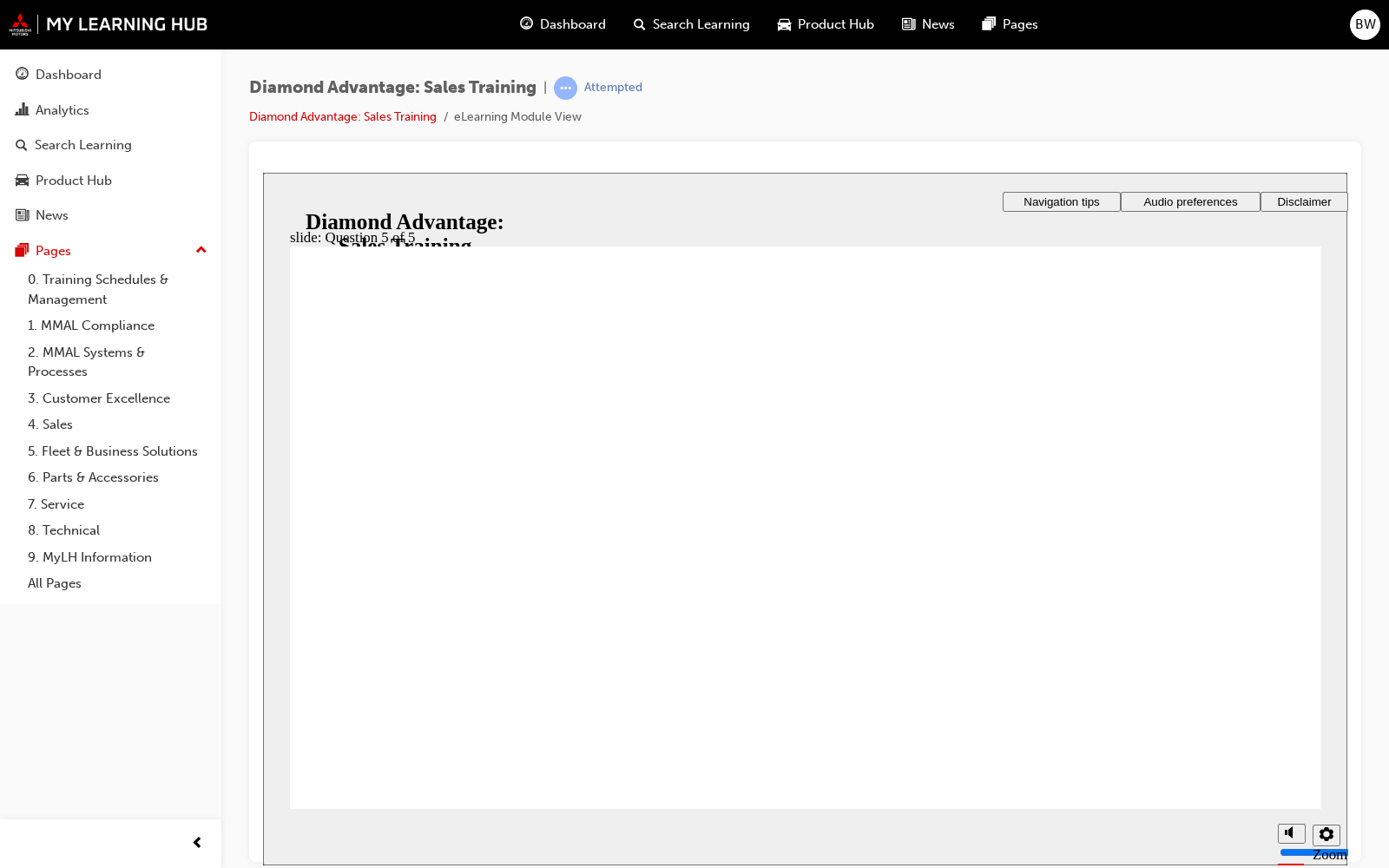 click 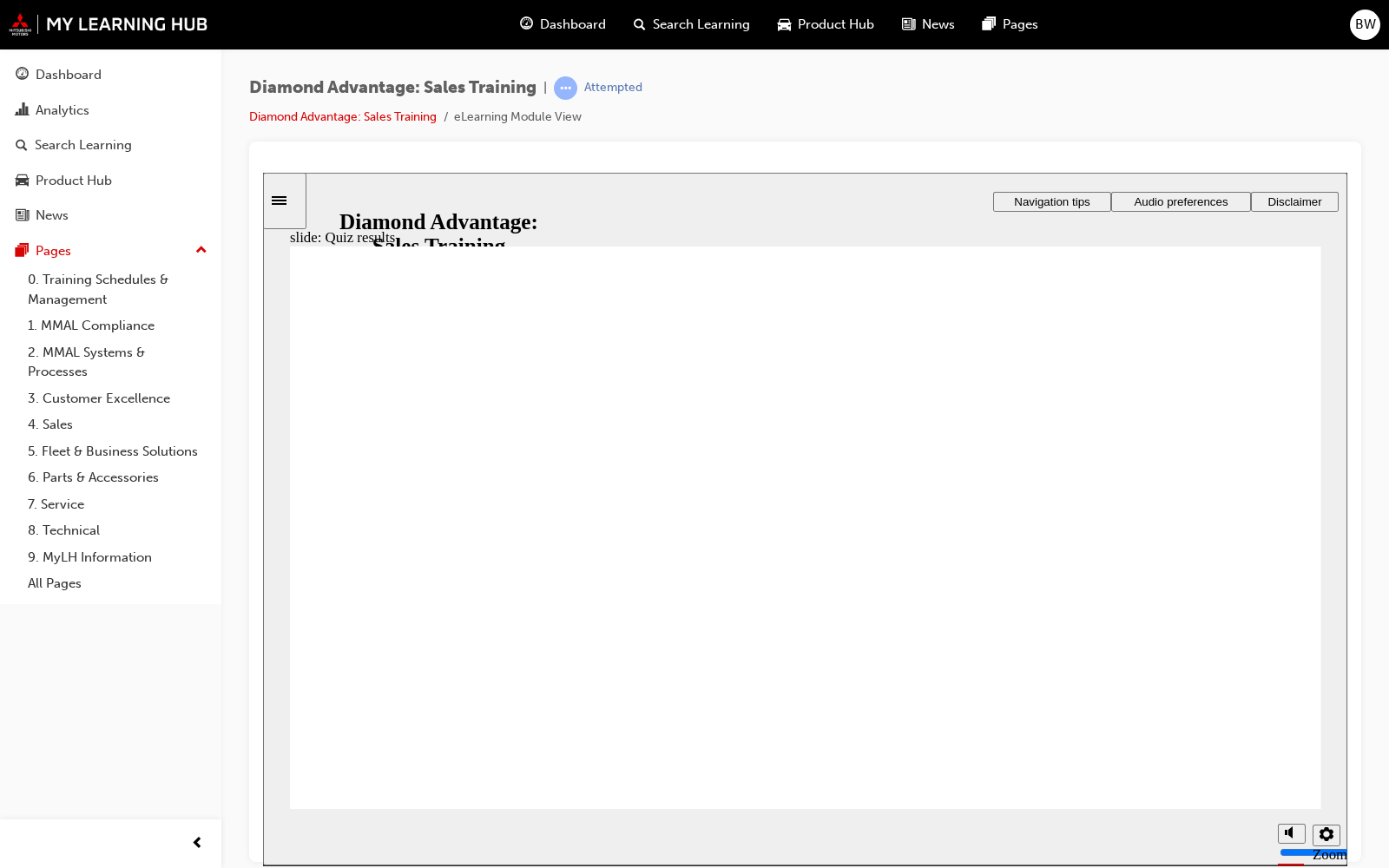 click 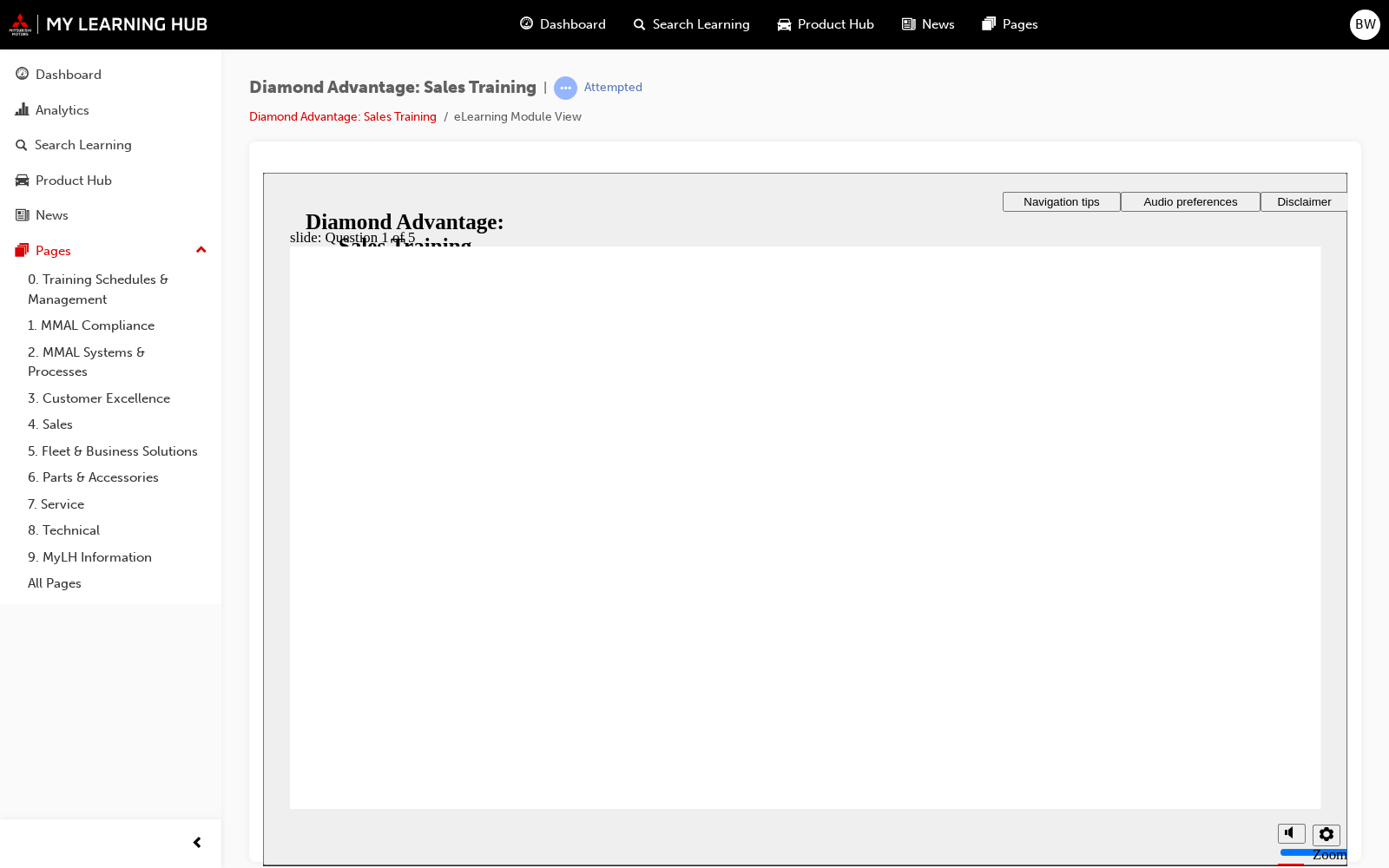 click 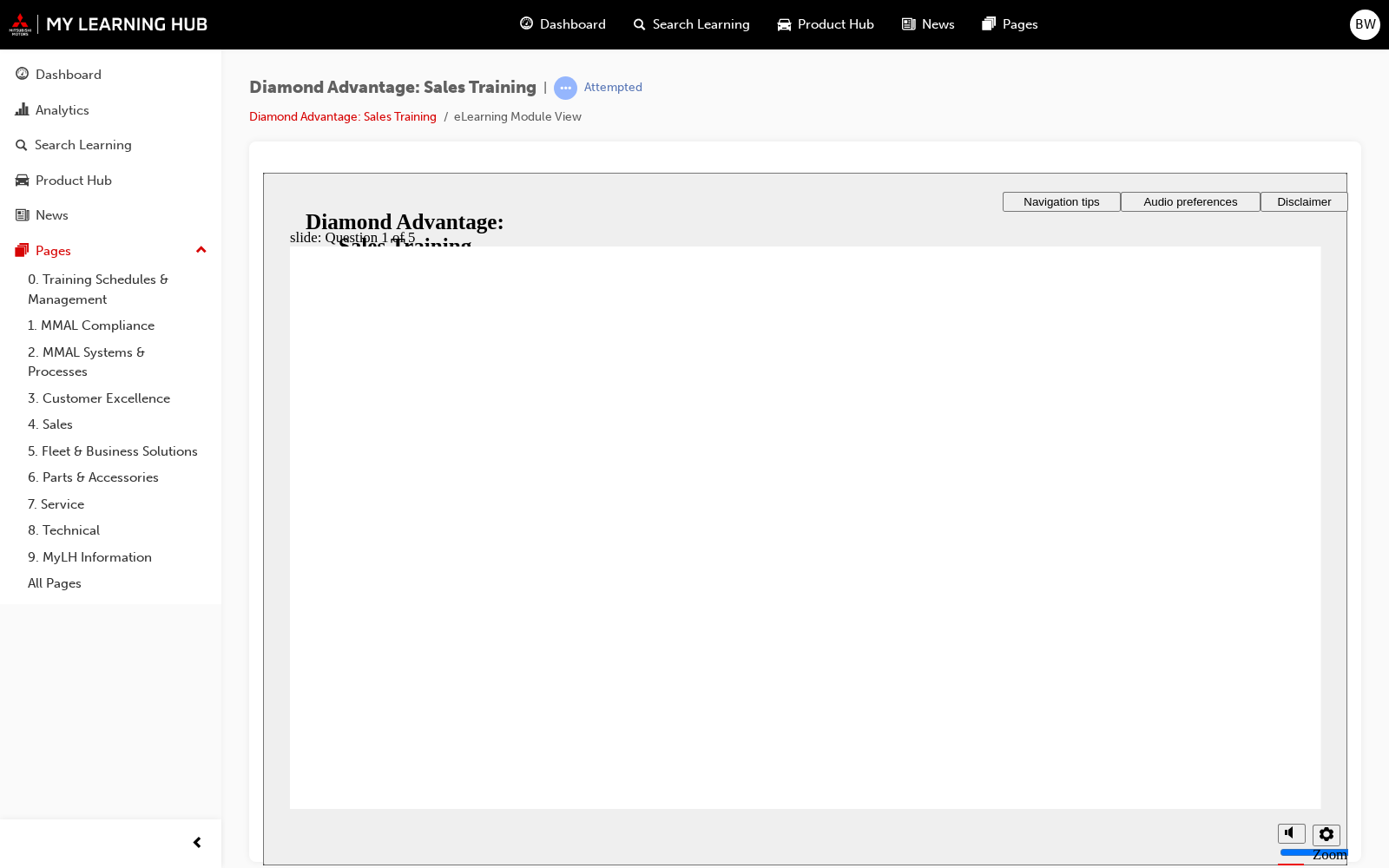 click 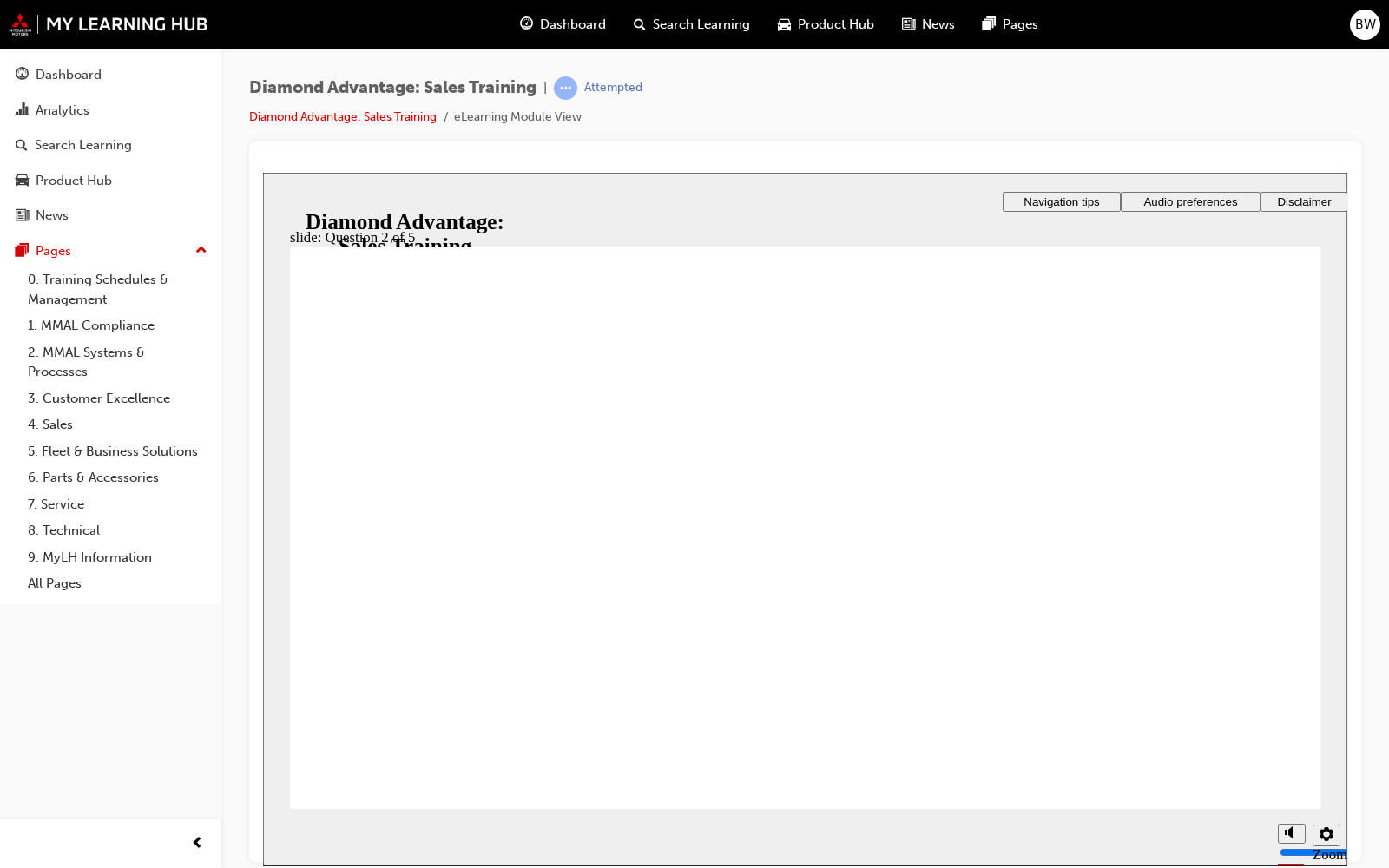 click 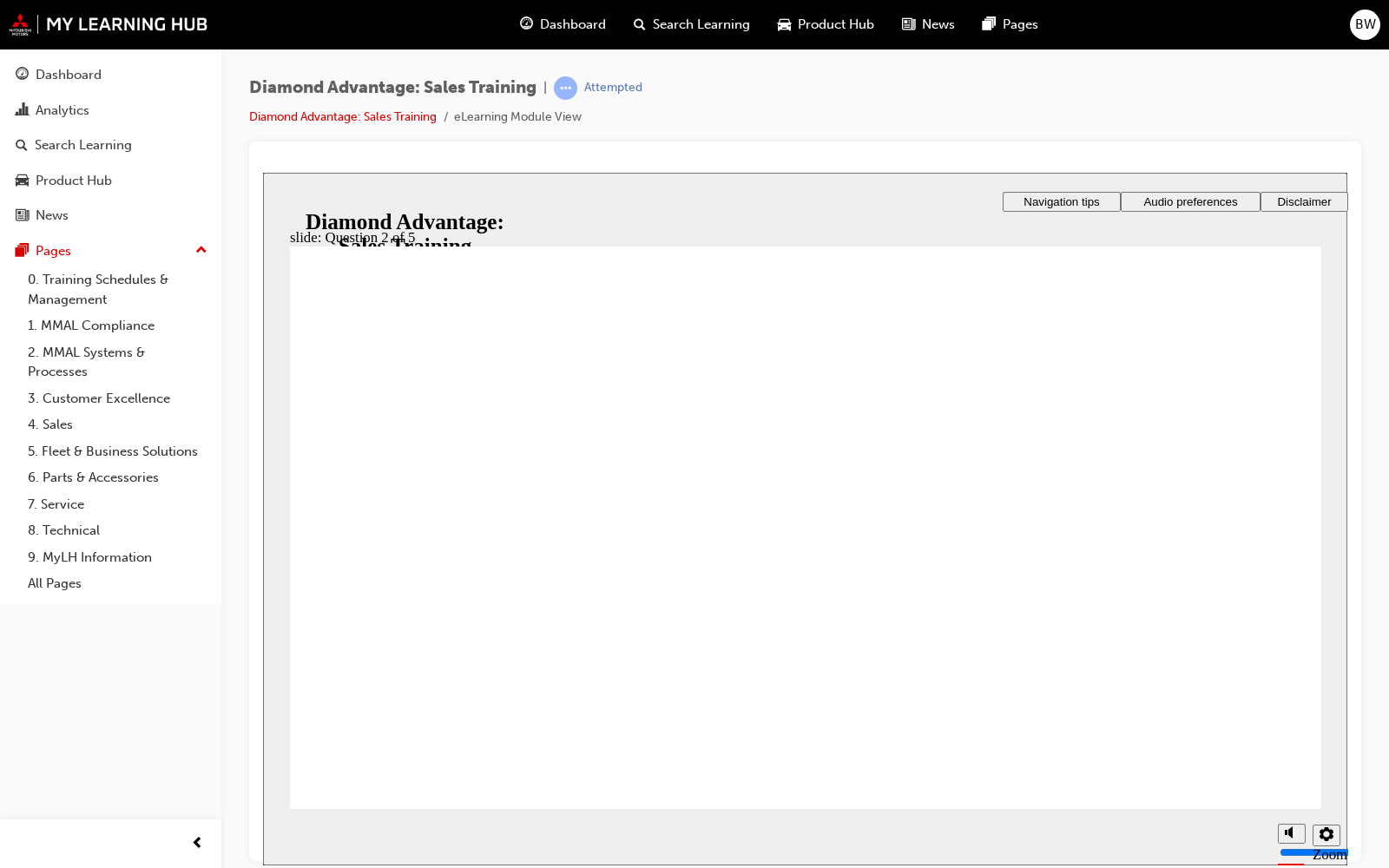 click 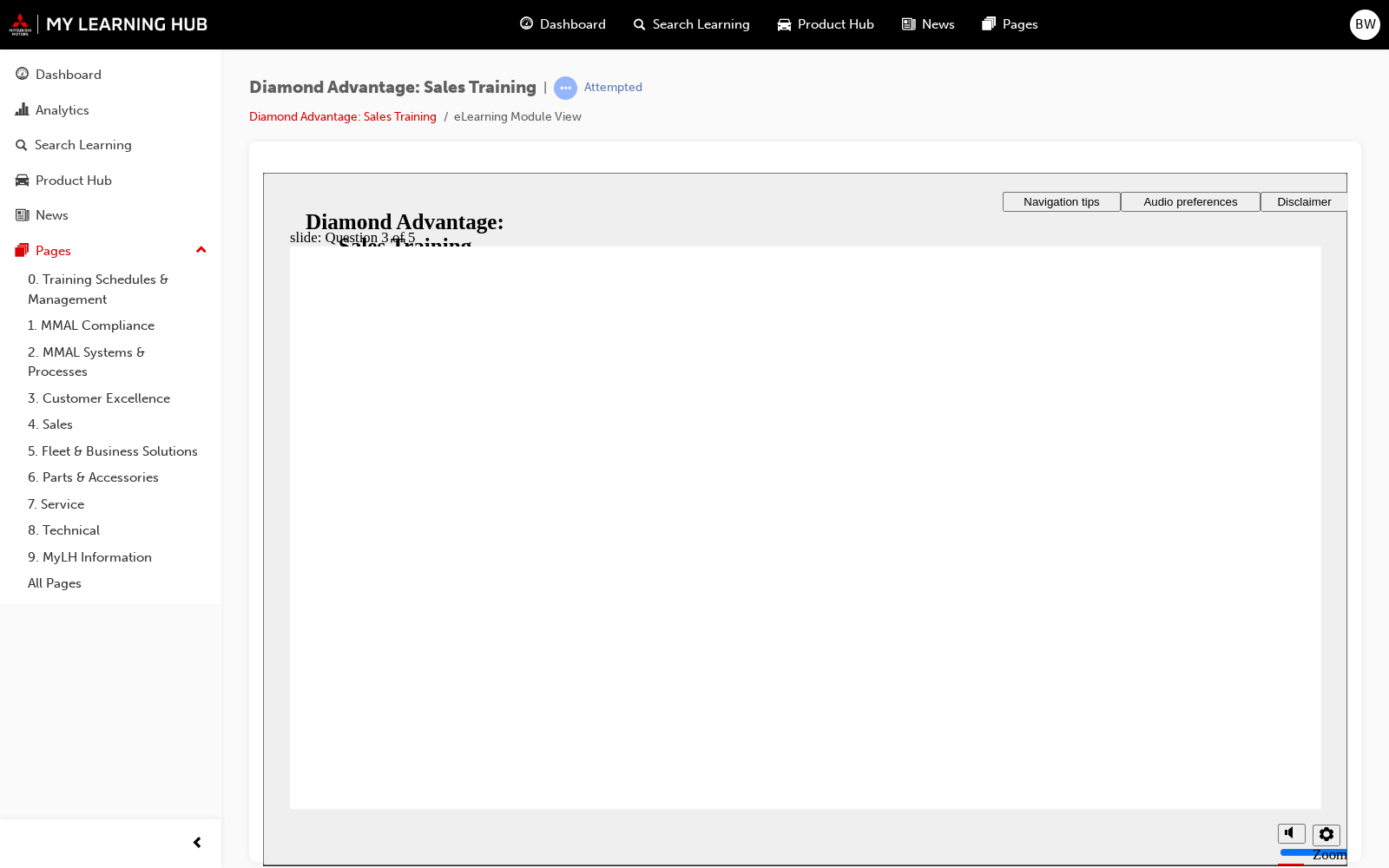 click 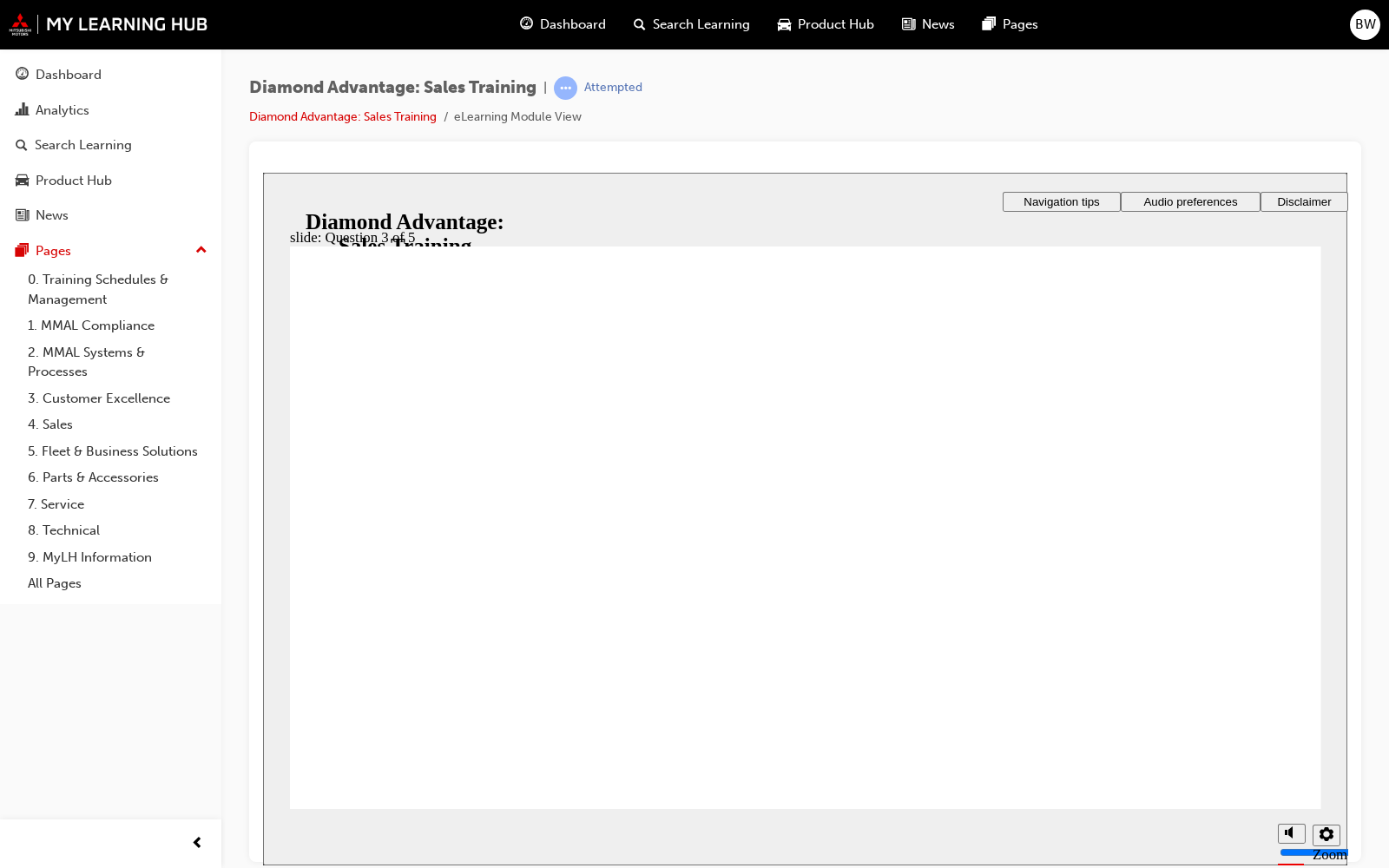 click 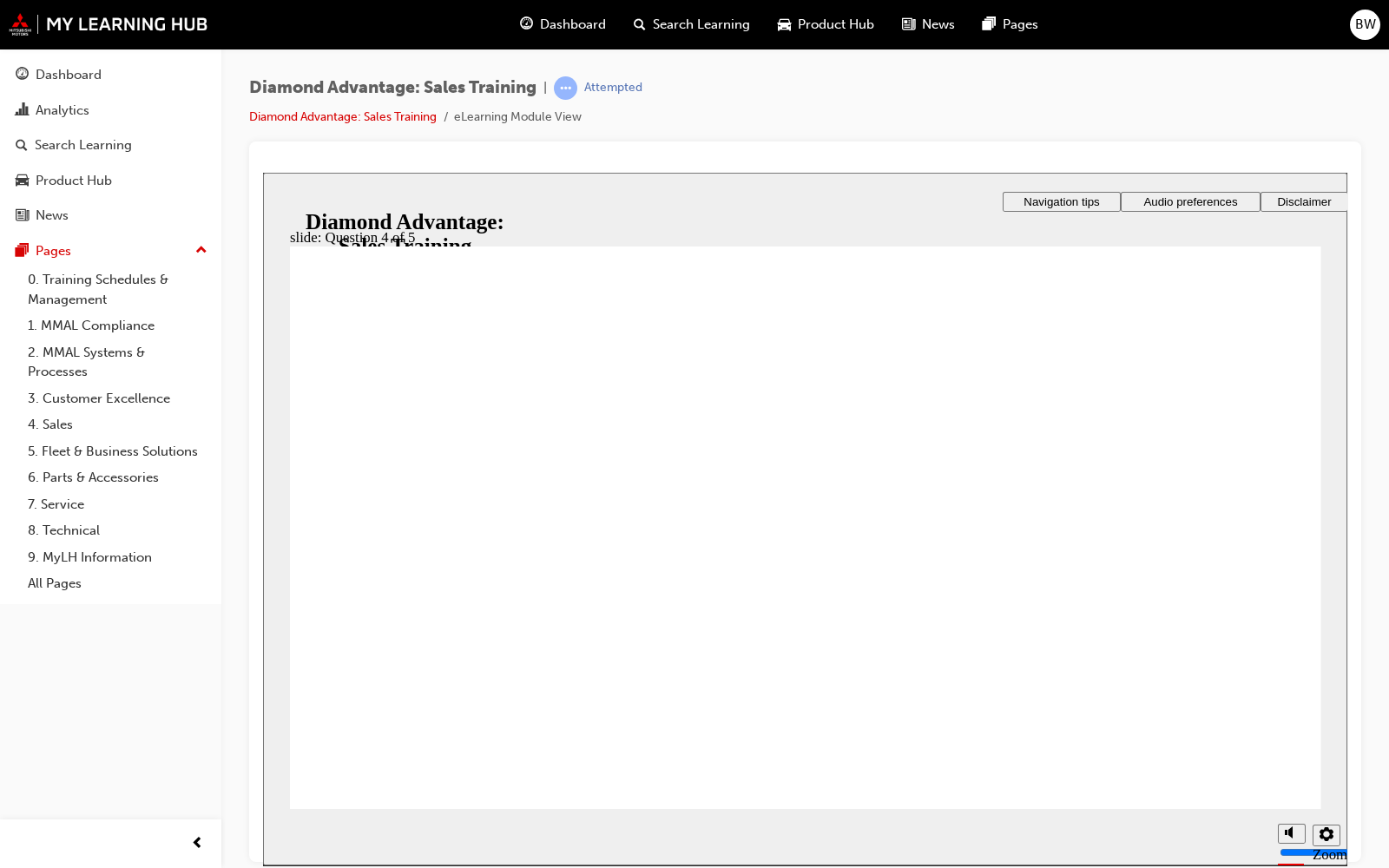 radio on "true" 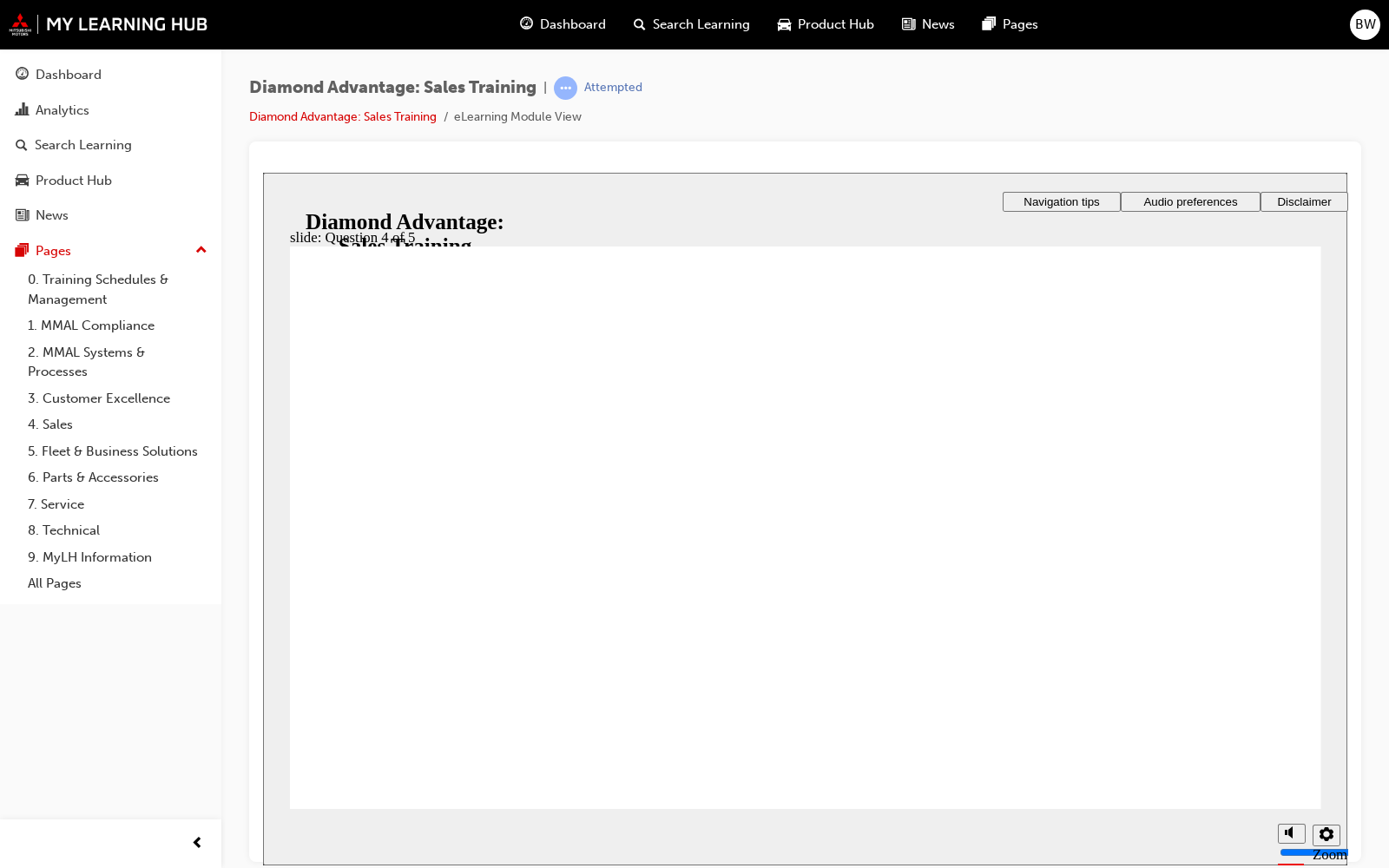 click 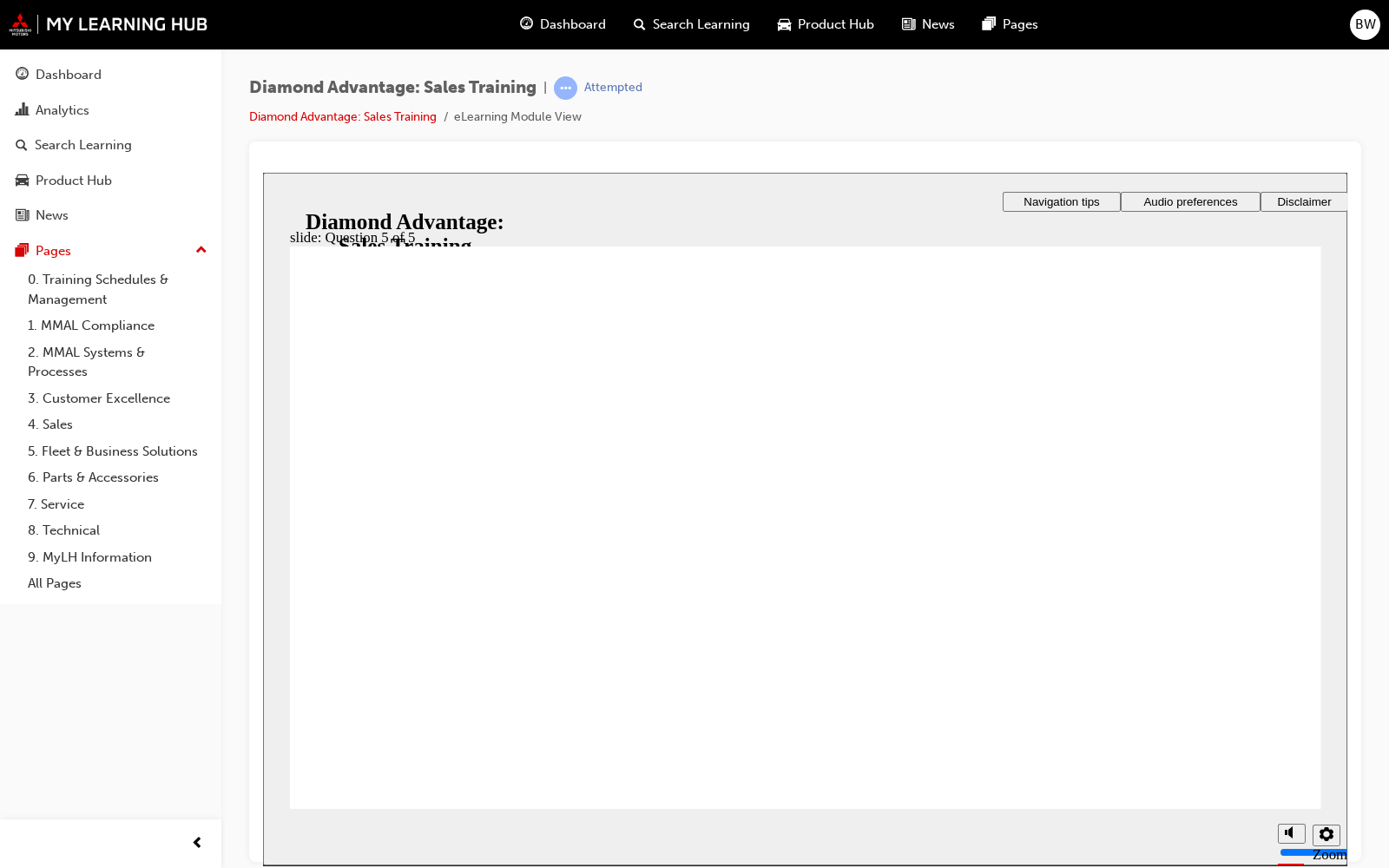 click 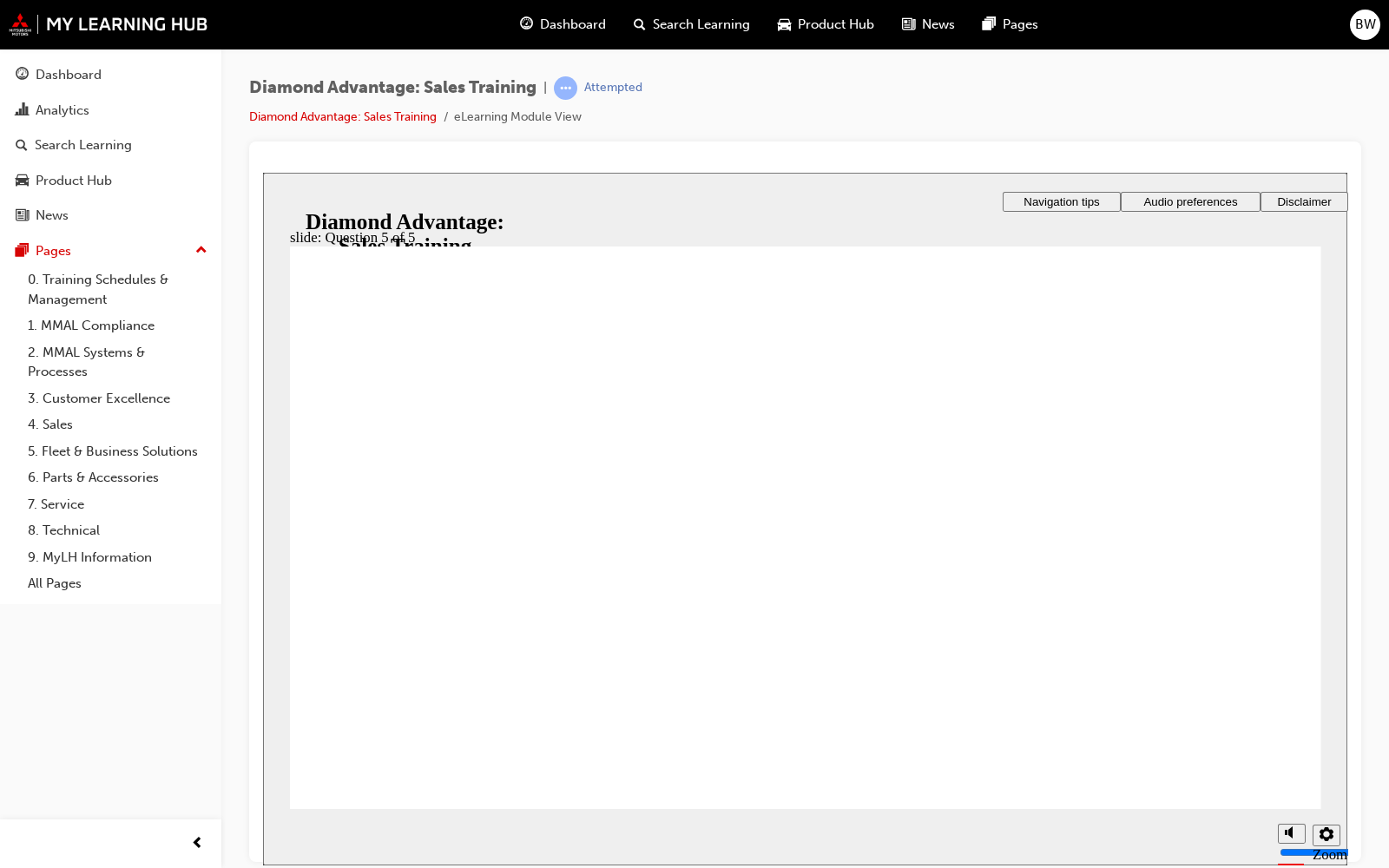 click 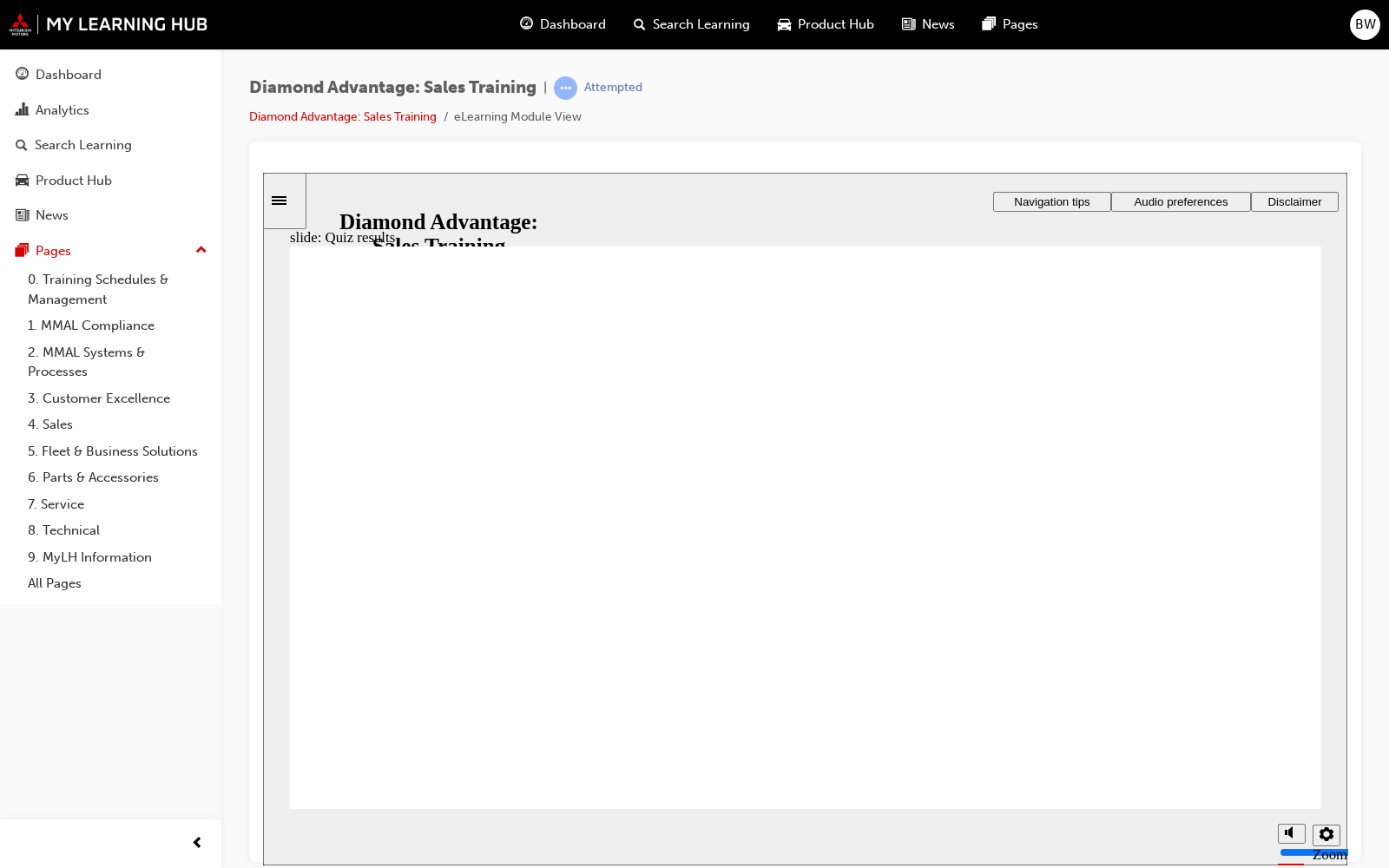 click 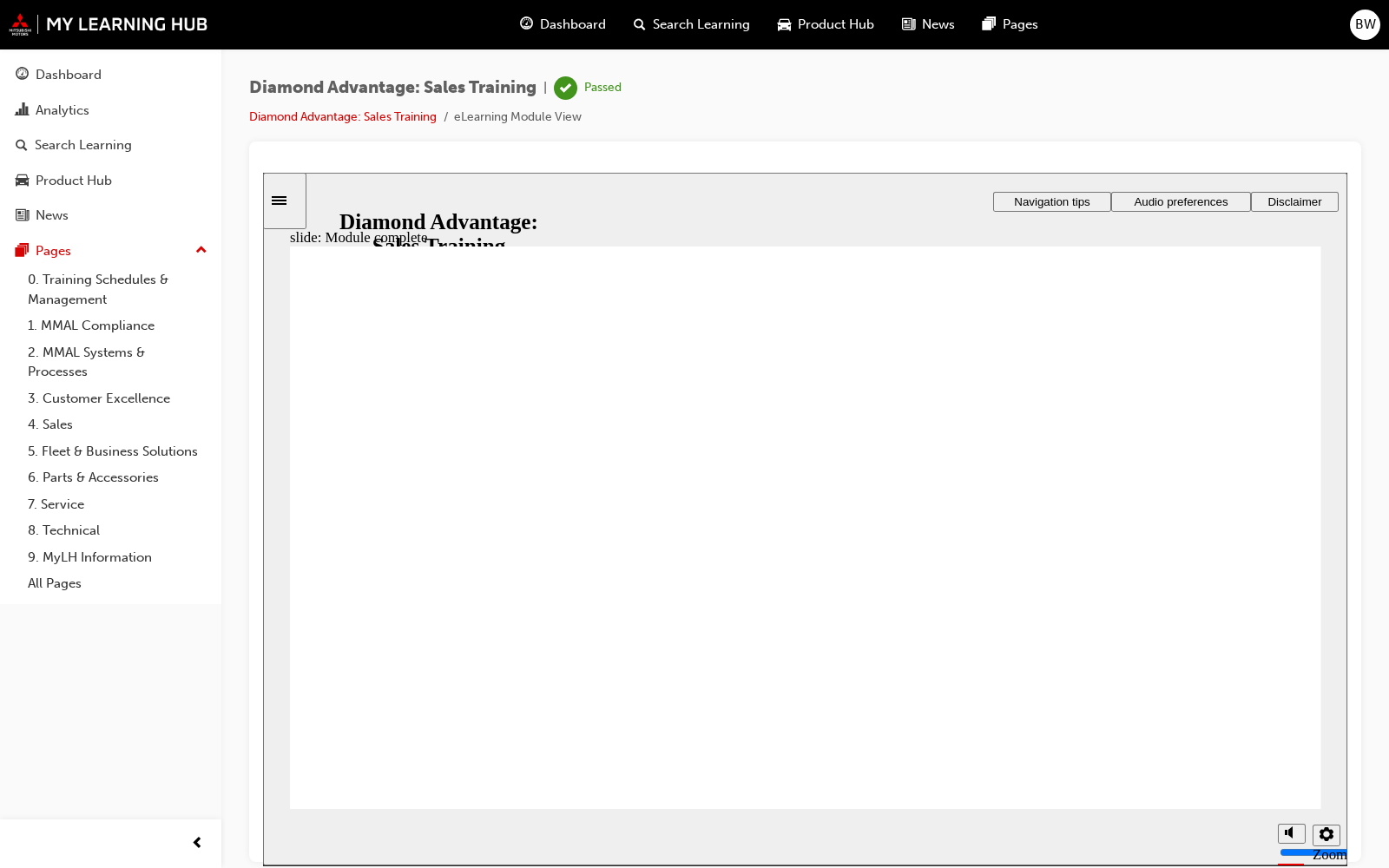 click 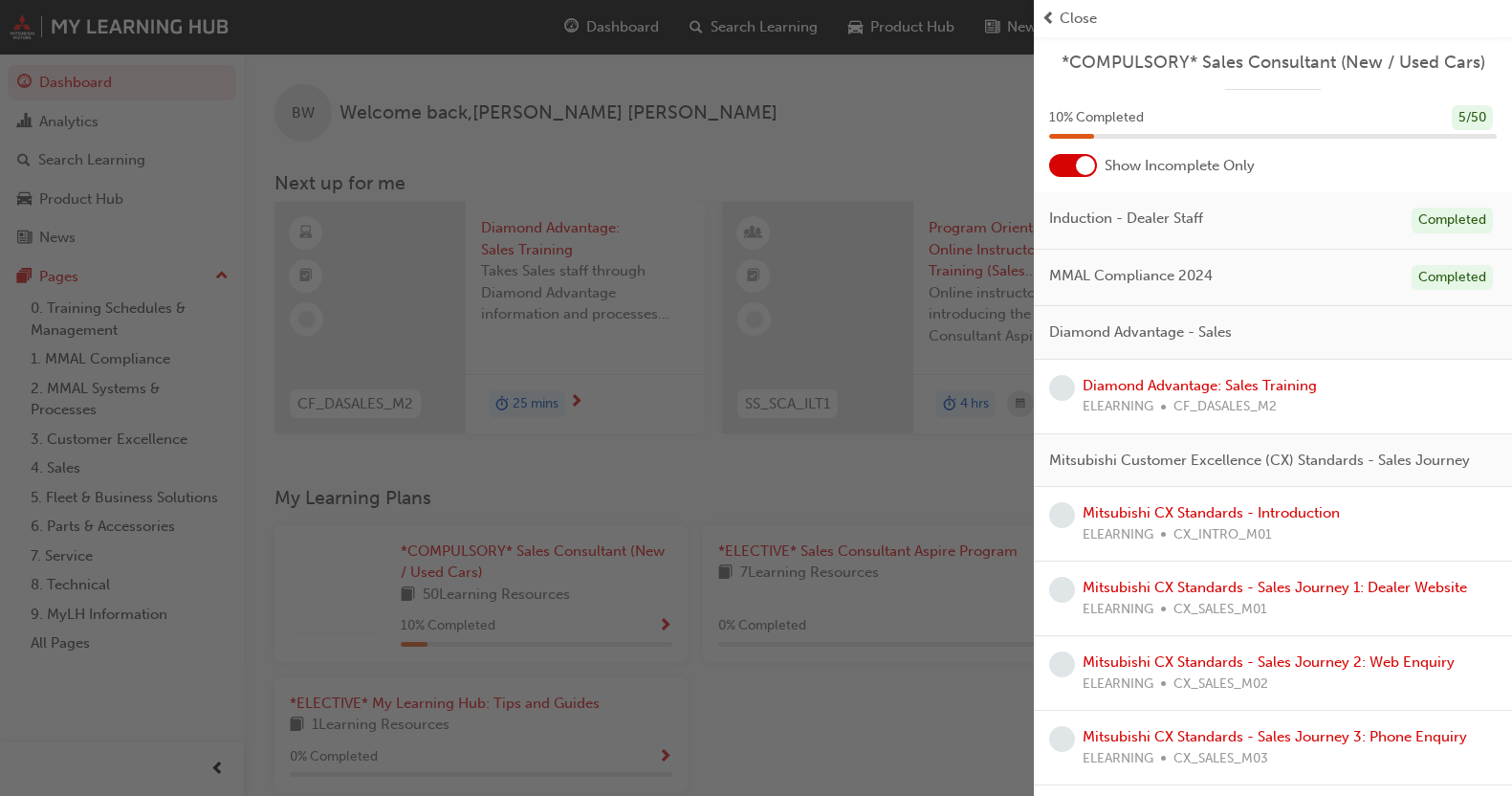 scroll, scrollTop: 190, scrollLeft: 0, axis: vertical 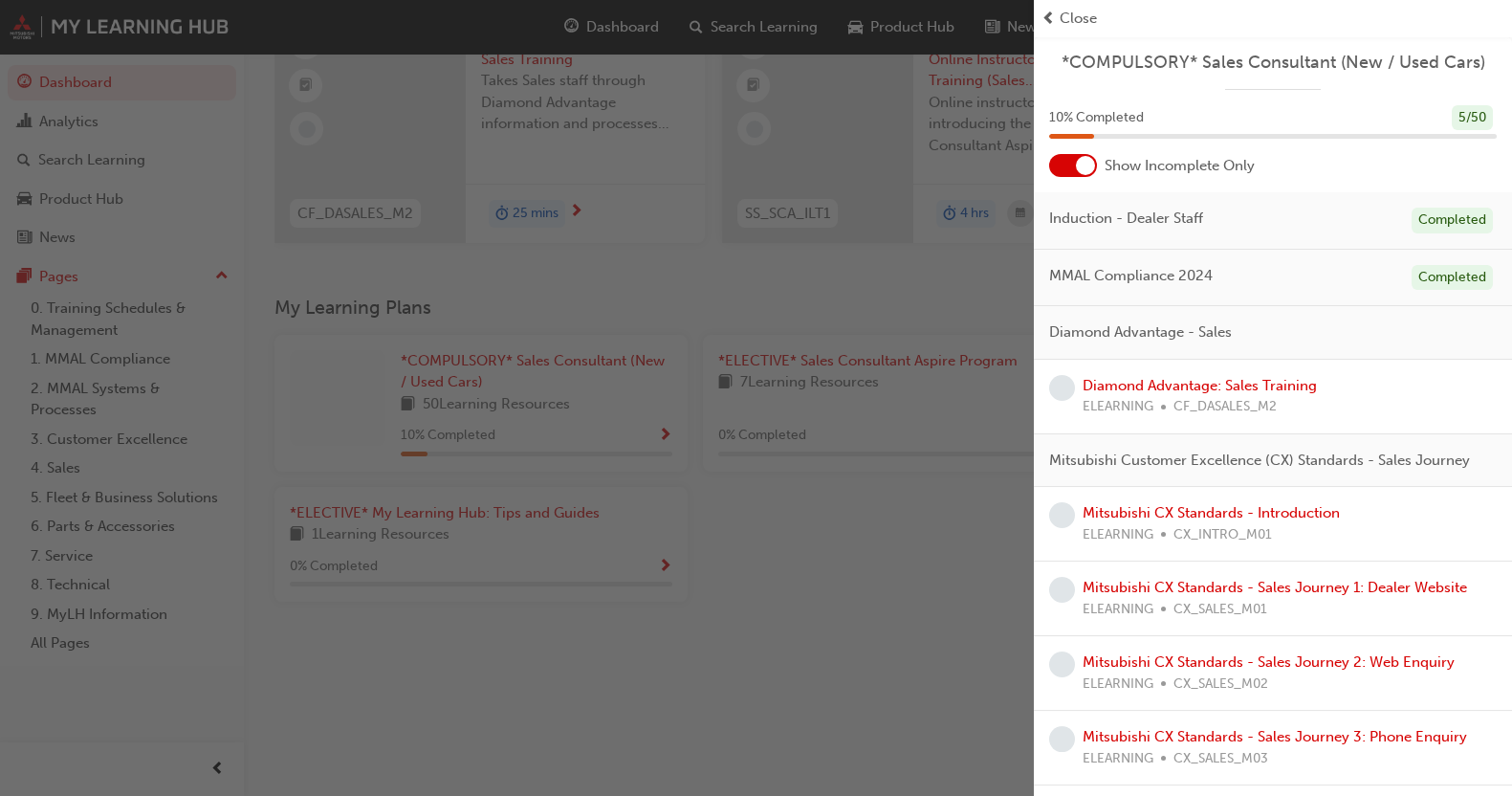 click at bounding box center [516, 398] 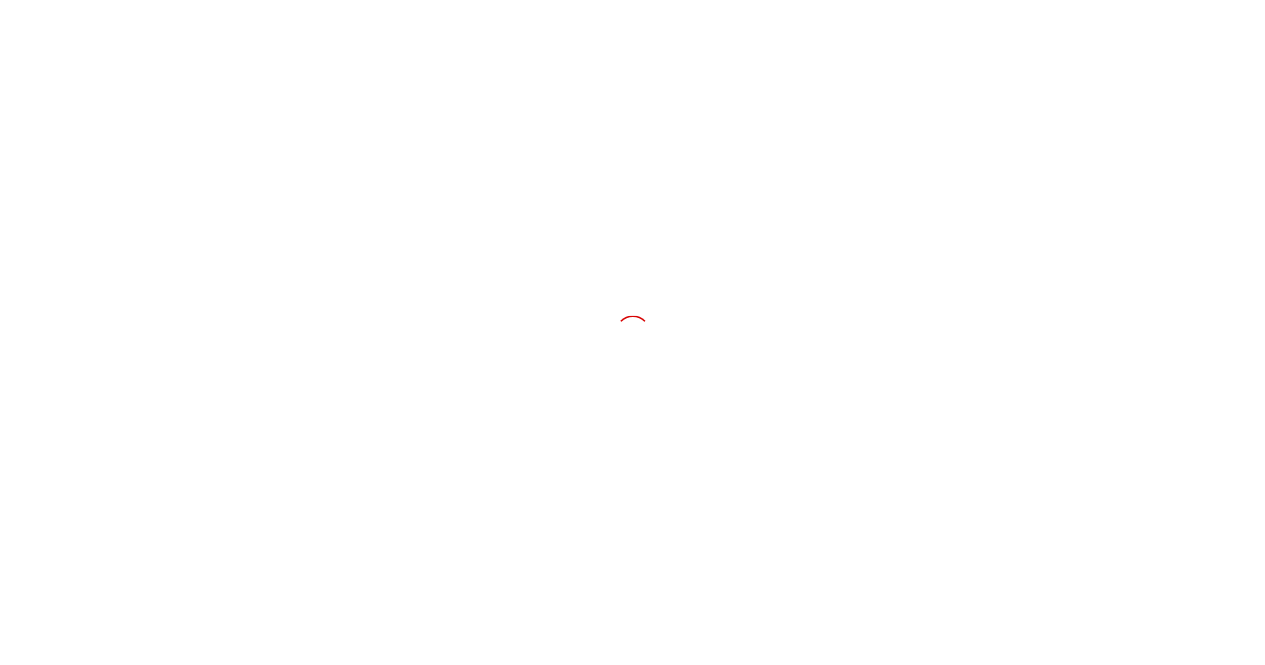 scroll, scrollTop: 0, scrollLeft: 0, axis: both 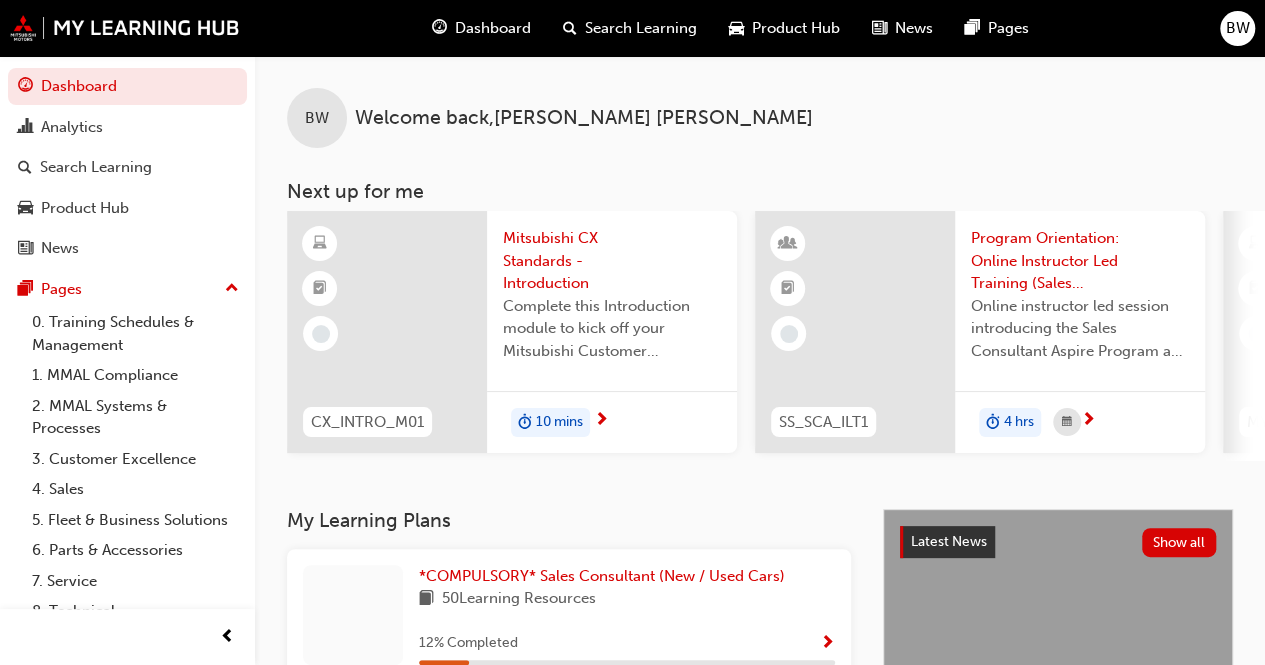 drag, startPoint x: 0, startPoint y: 0, endPoint x: 258, endPoint y: 478, distance: 543.1832 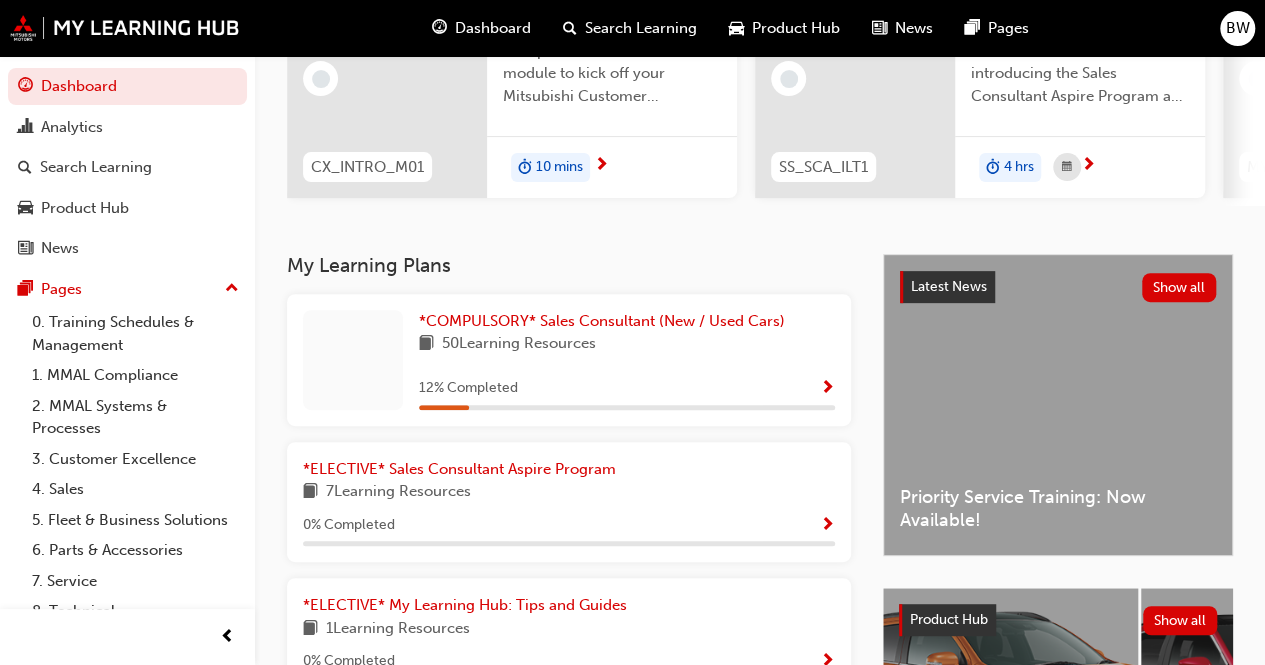 scroll, scrollTop: 400, scrollLeft: 0, axis: vertical 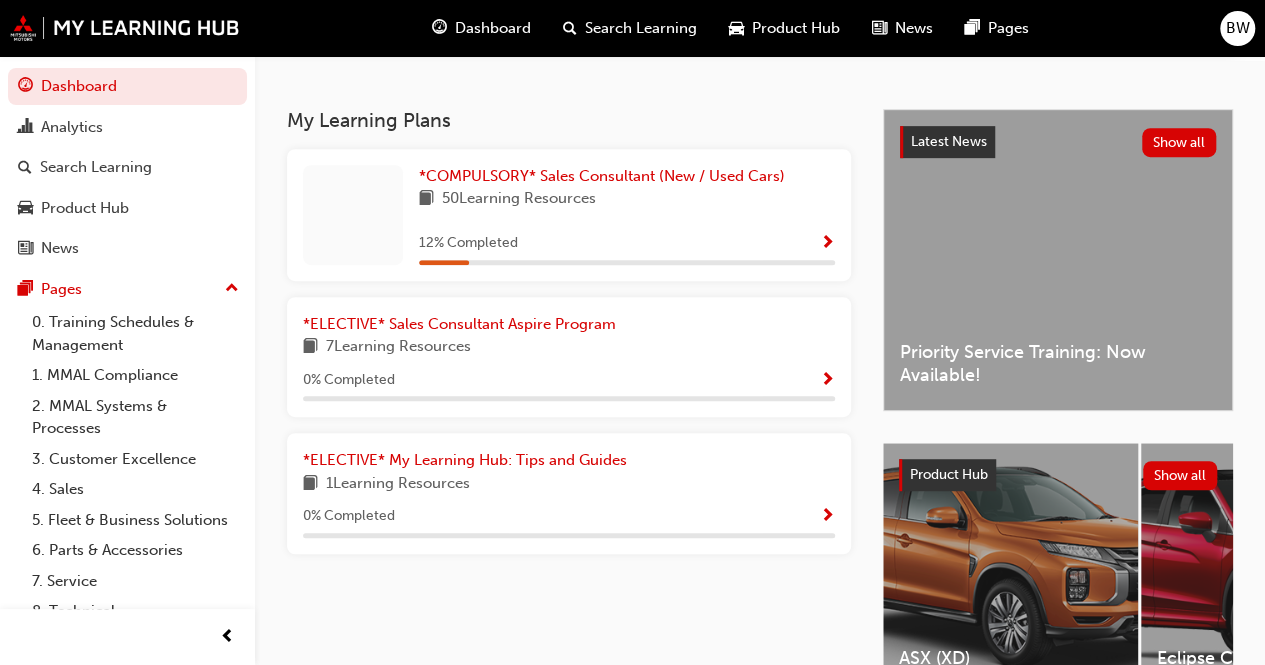 click on "*COMPULSORY* Sales Consultant (New / Used Cars) 50  Learning Resources 12 % Completed" at bounding box center [569, 215] 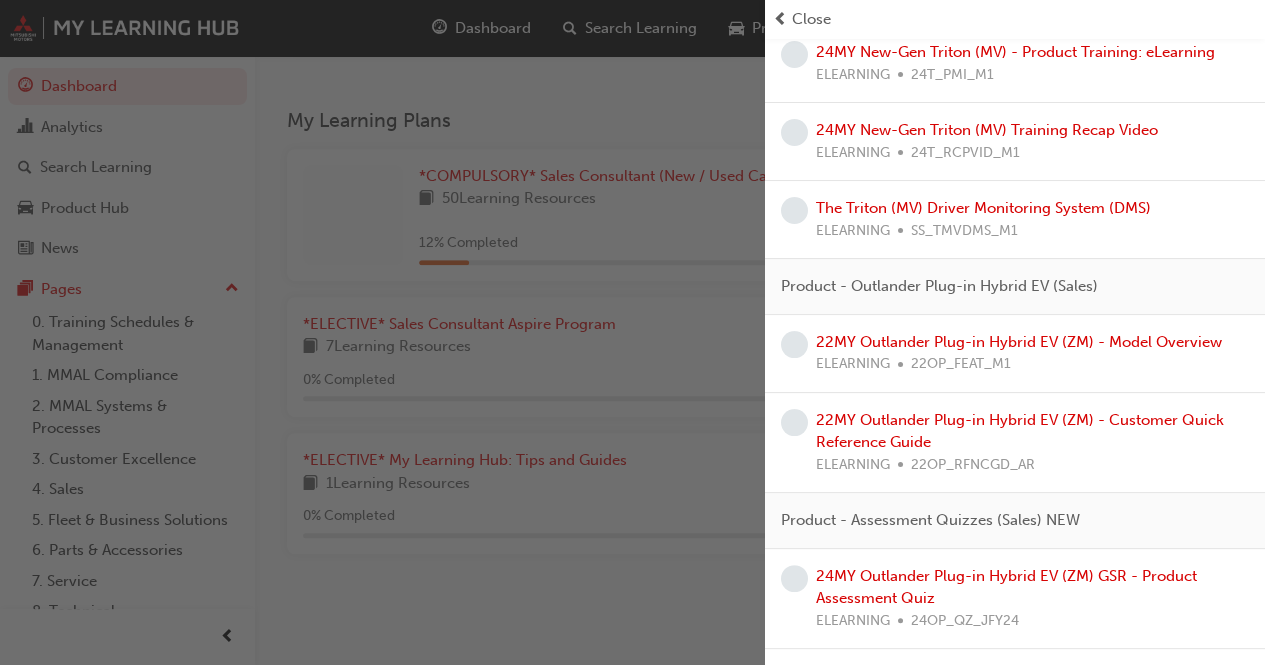 scroll, scrollTop: 4122, scrollLeft: 0, axis: vertical 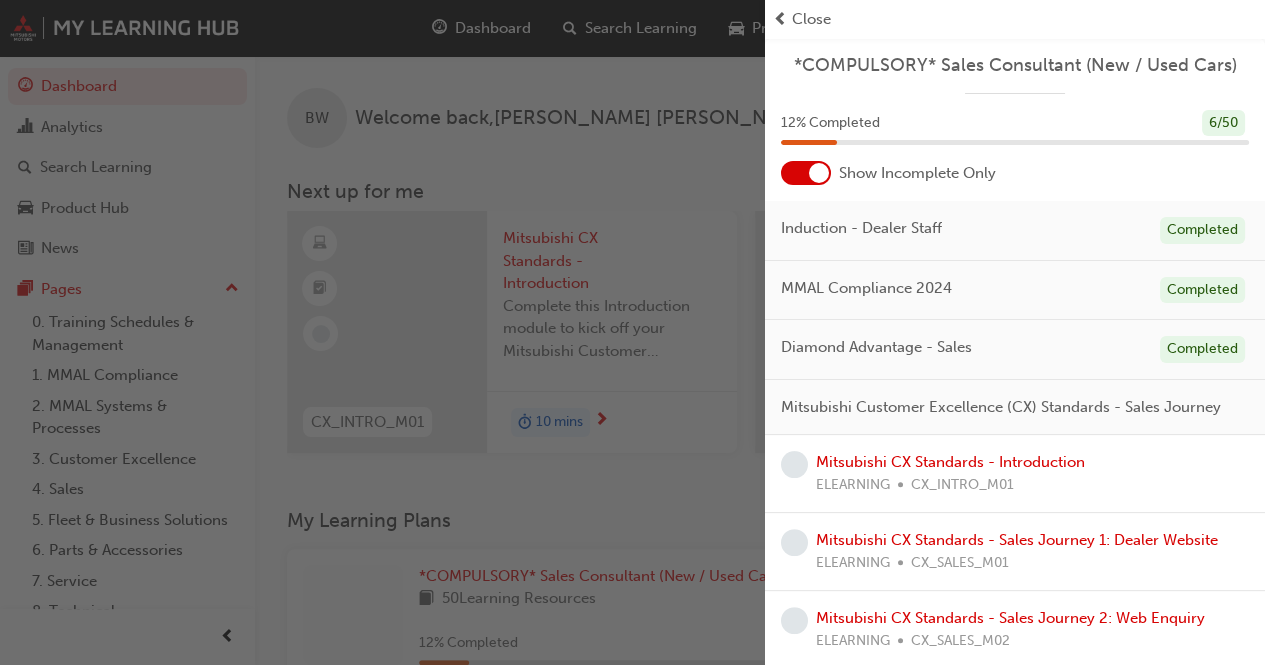 click at bounding box center (382, 332) 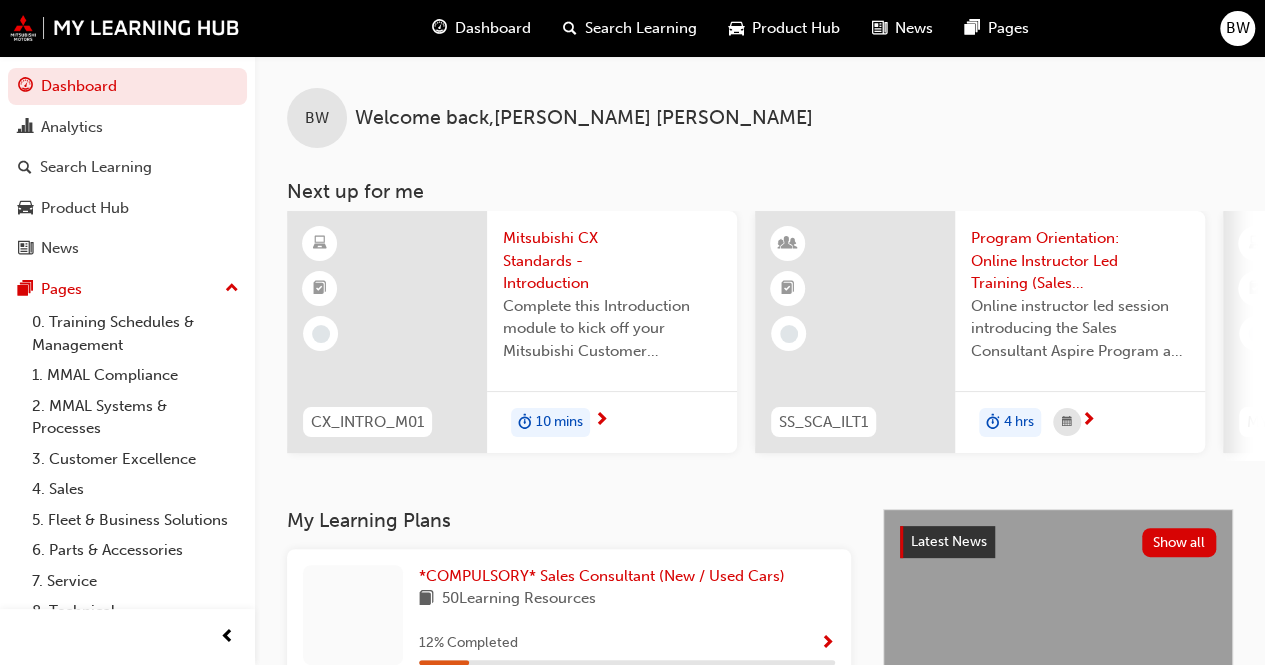 scroll, scrollTop: 100, scrollLeft: 0, axis: vertical 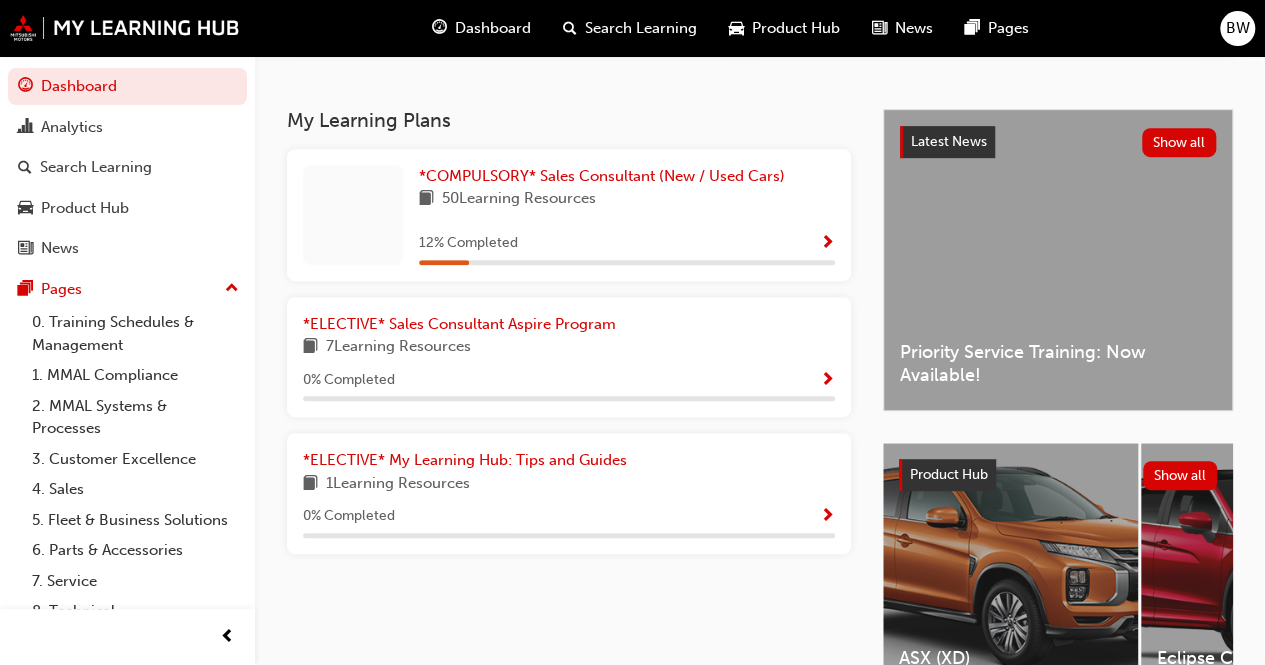click on "*COMPULSORY* Sales Consultant (New / Used Cars) 50  Learning Resources 12 % Completed" 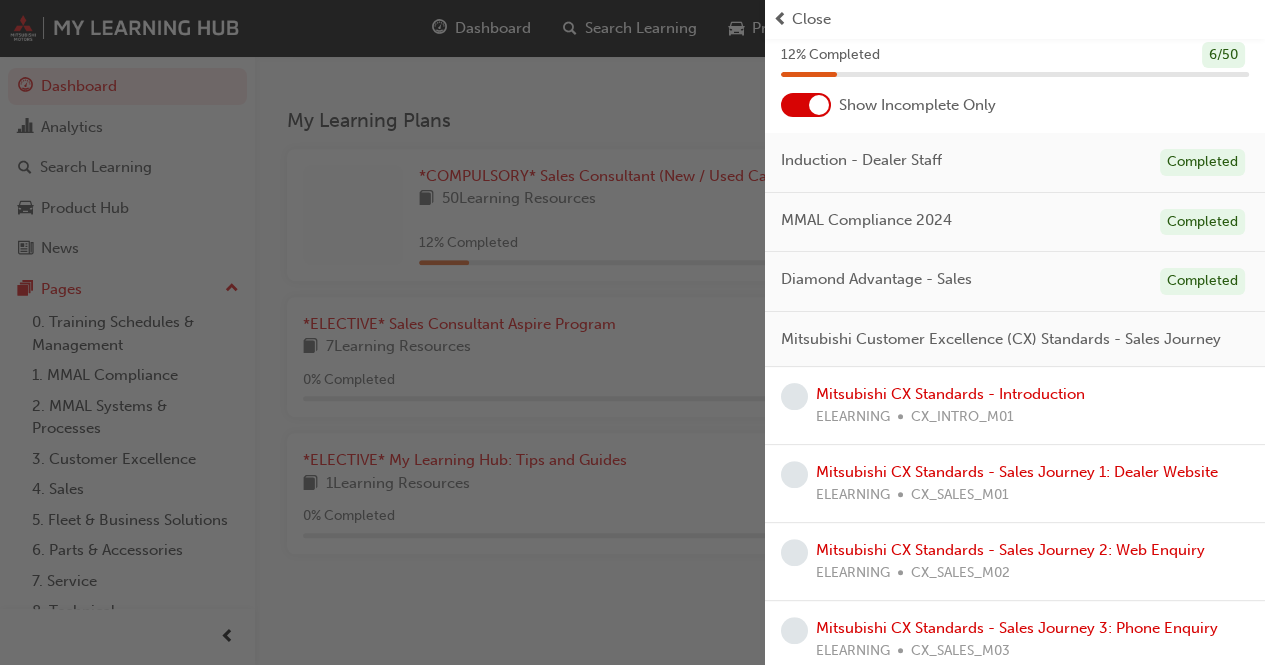 scroll, scrollTop: 100, scrollLeft: 0, axis: vertical 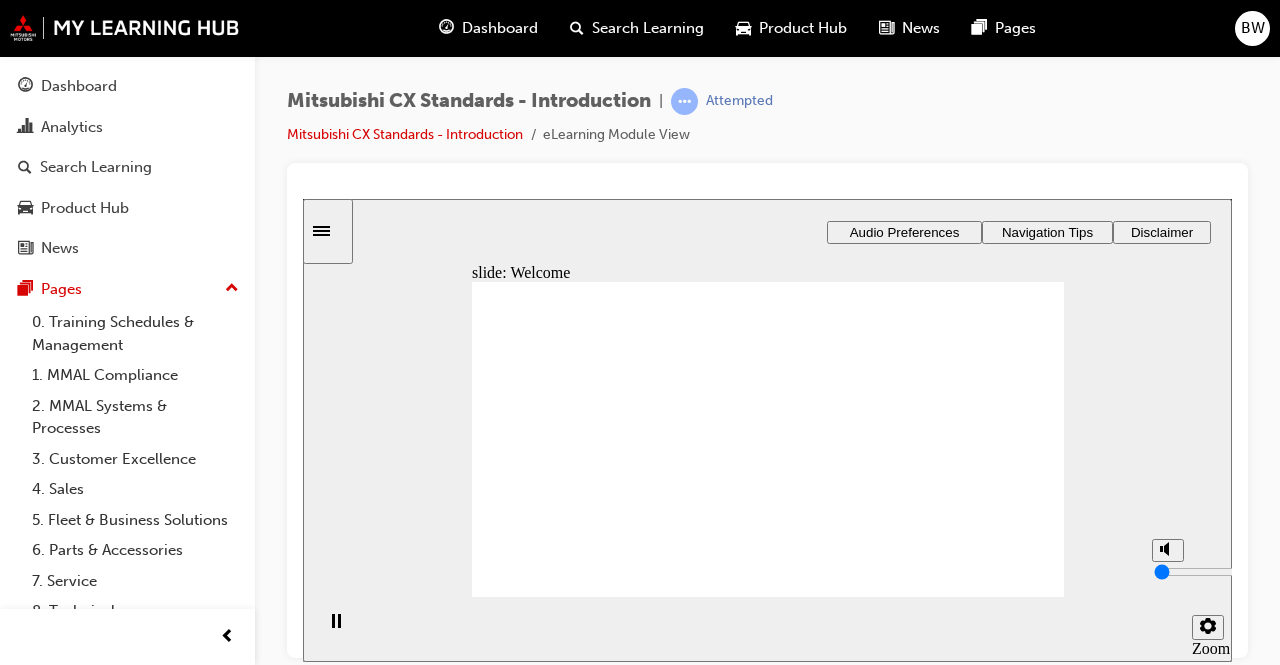 drag, startPoint x: 1164, startPoint y: 553, endPoint x: 1166, endPoint y: 618, distance: 65.03076 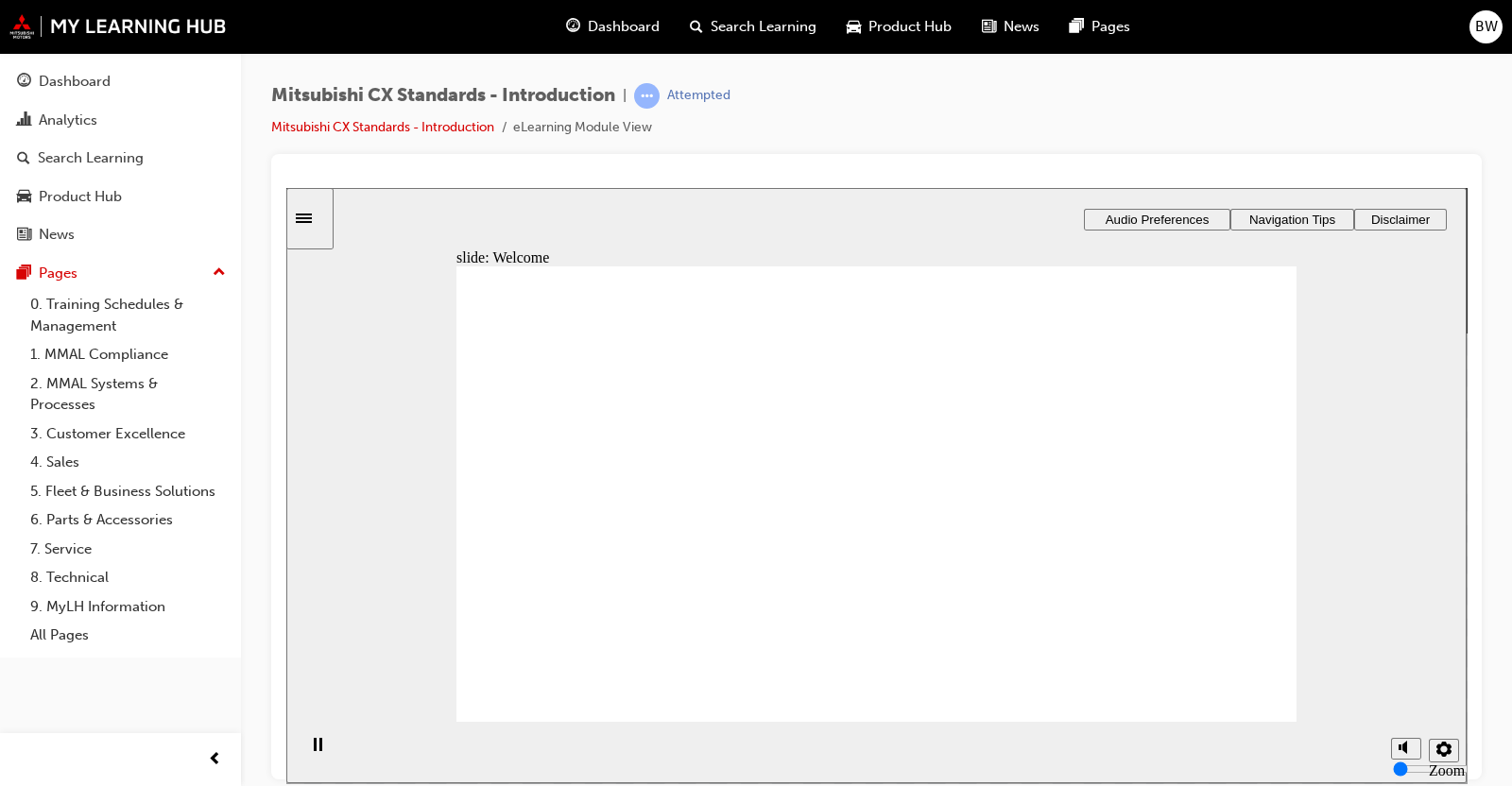drag, startPoint x: 1179, startPoint y: 2, endPoint x: 873, endPoint y: 167, distance: 347.65069 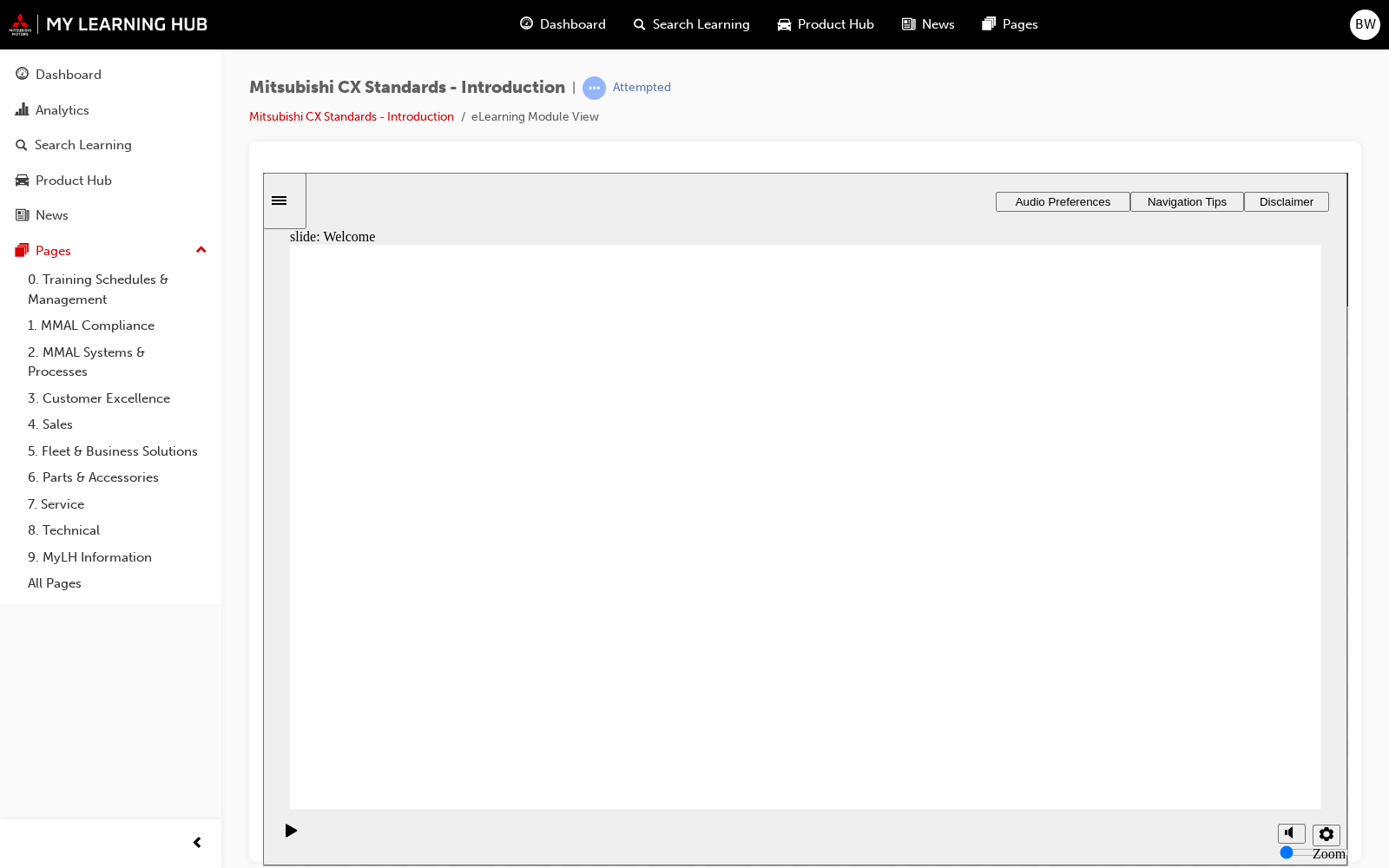 click 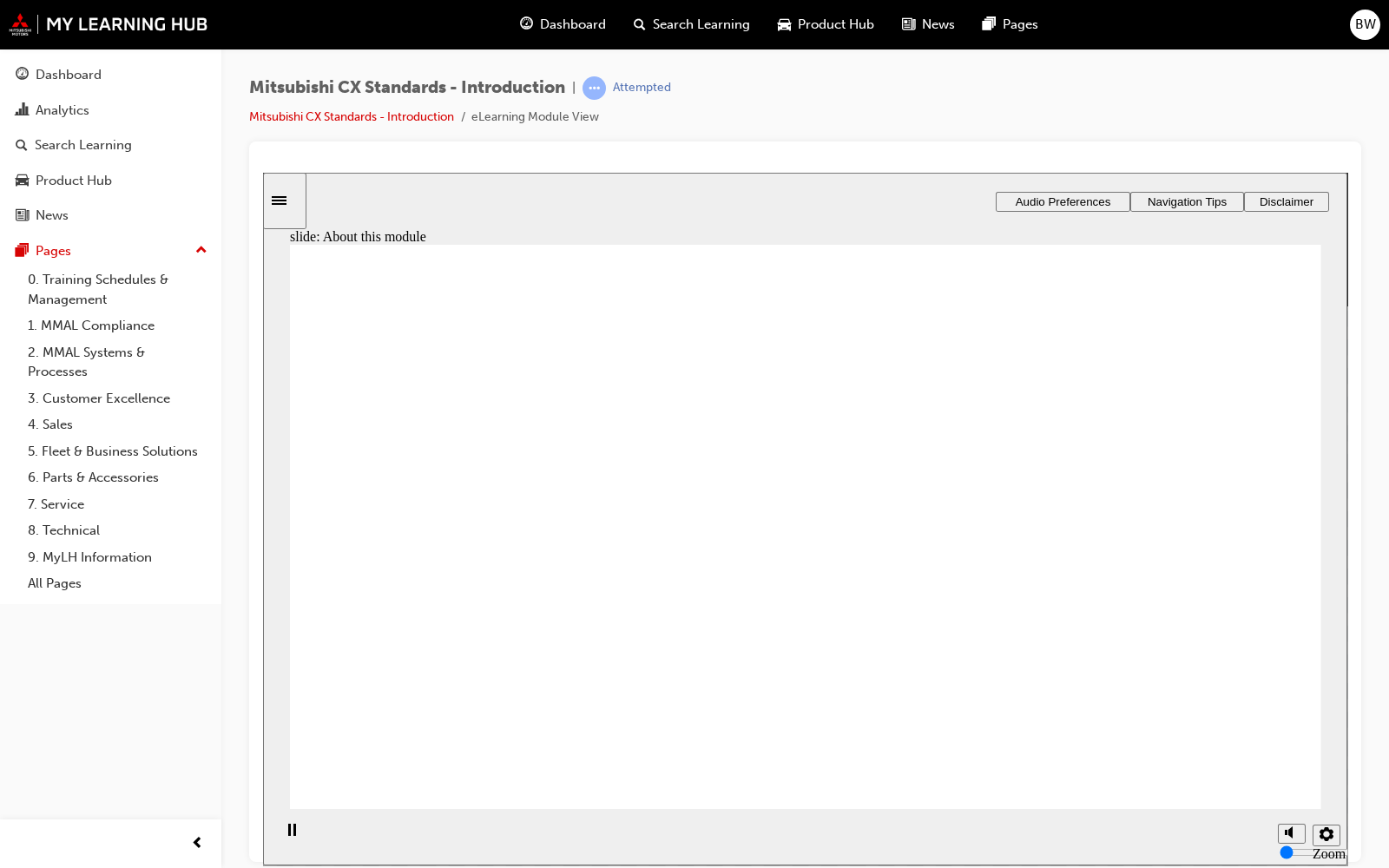click 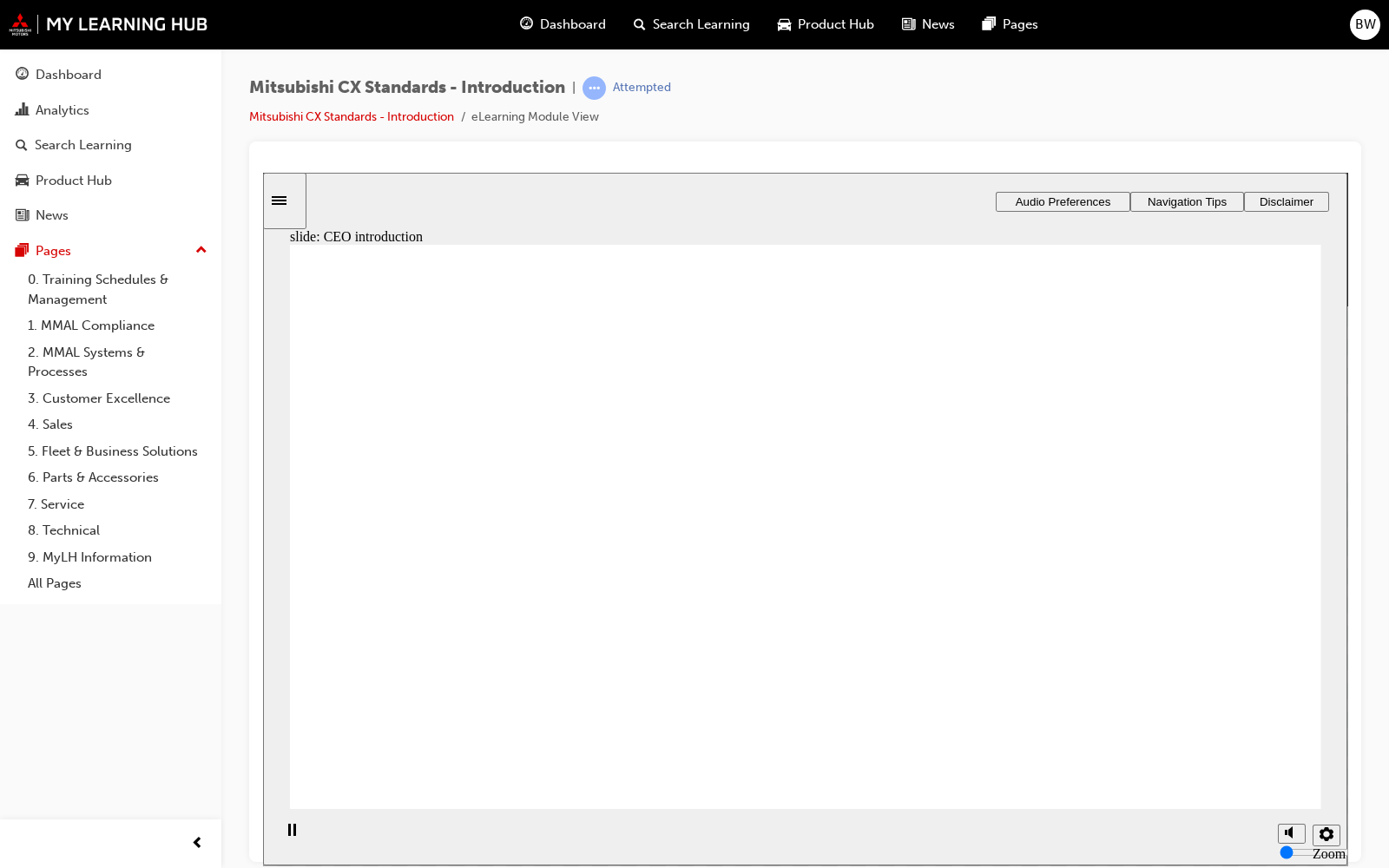 click 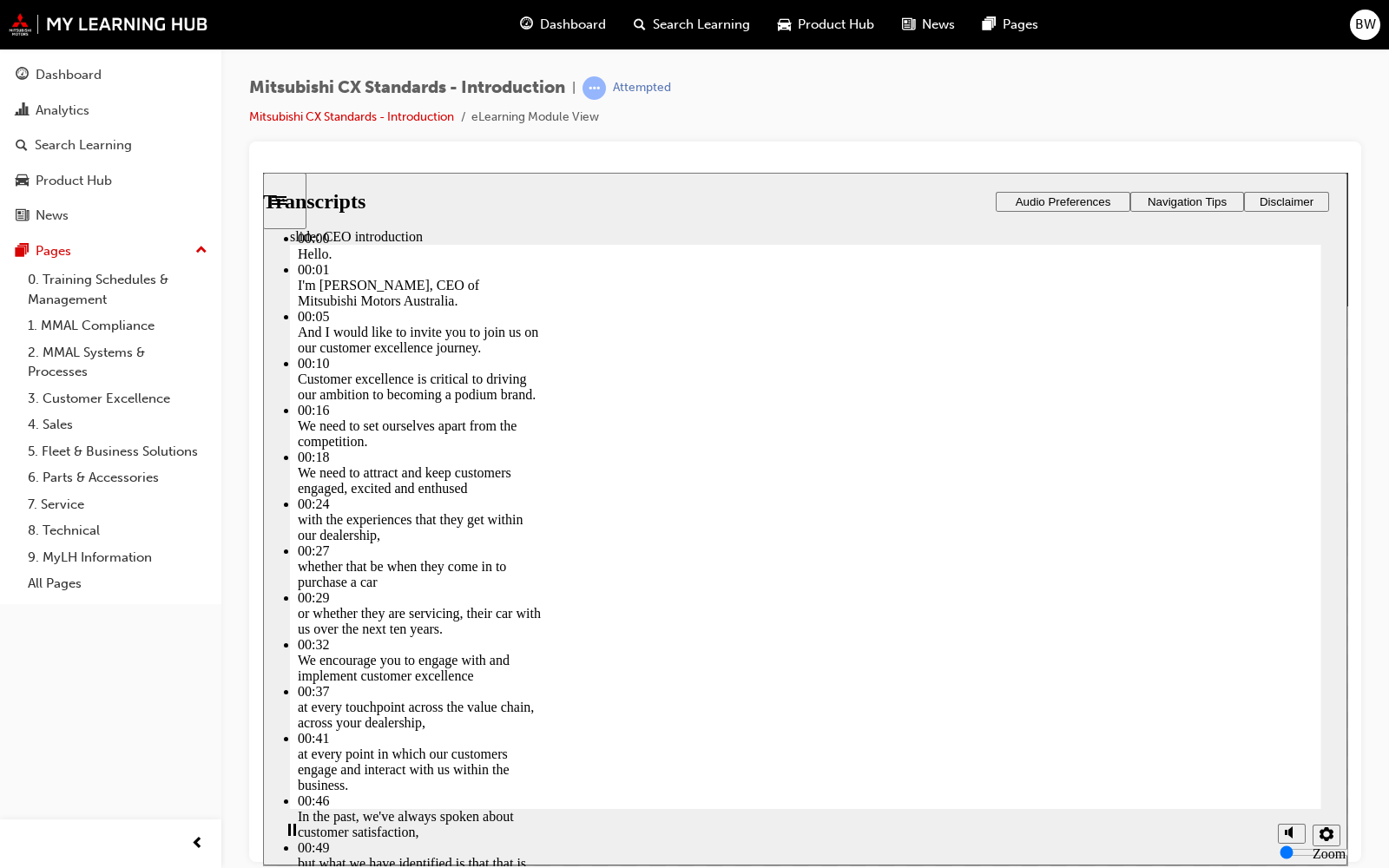 click at bounding box center (356, 3317) 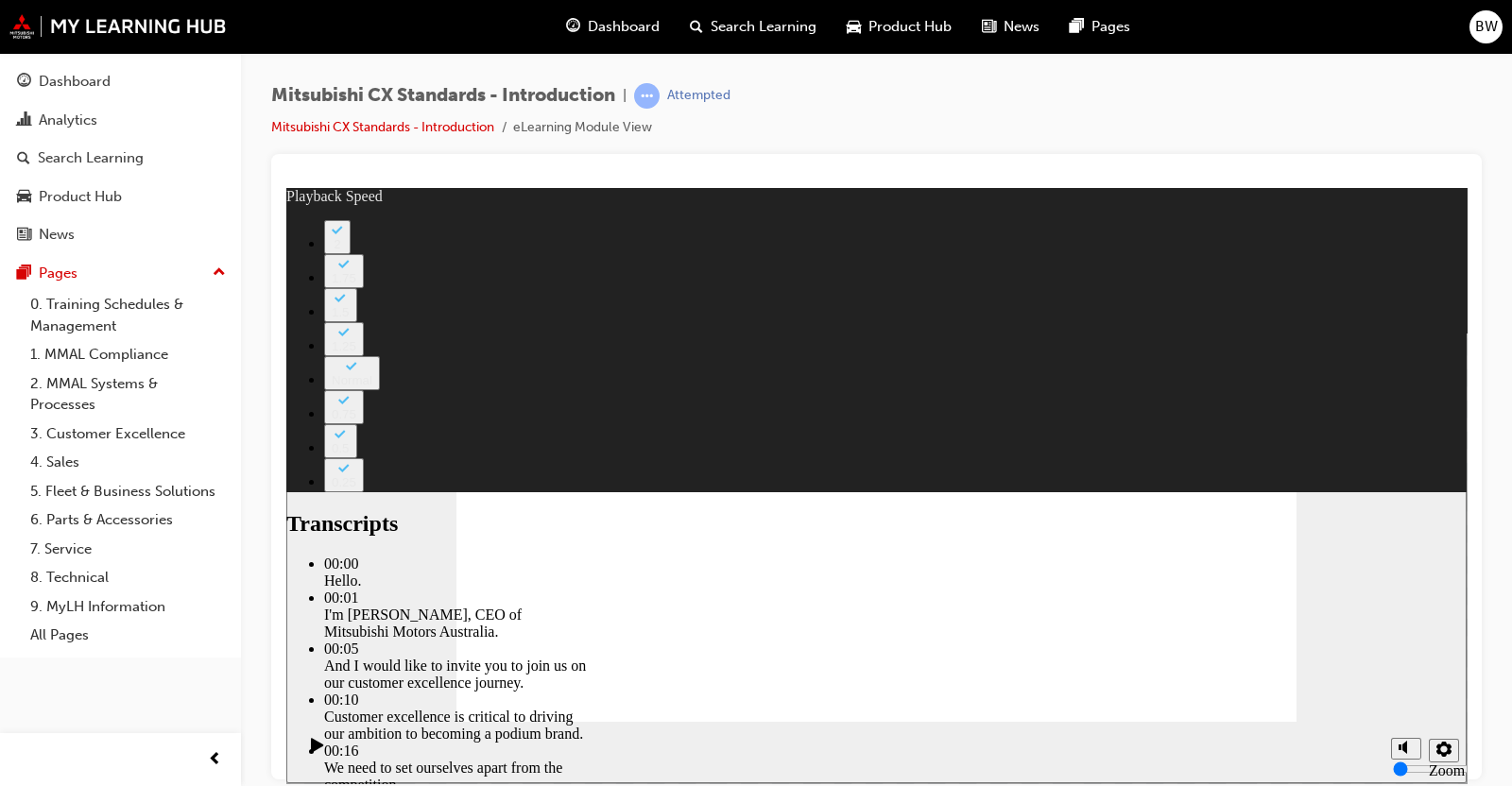click 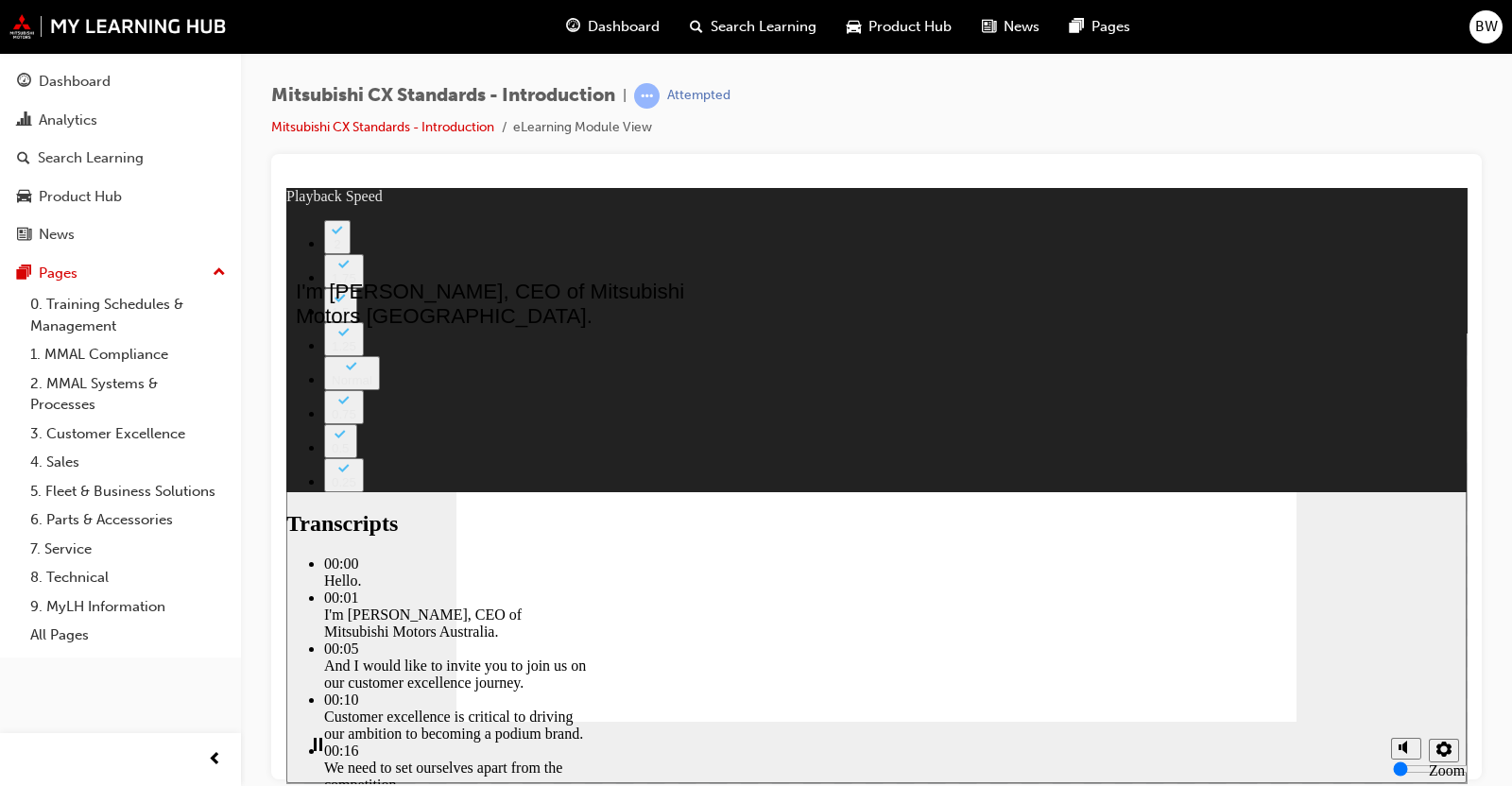 click at bounding box center (876, 2794) 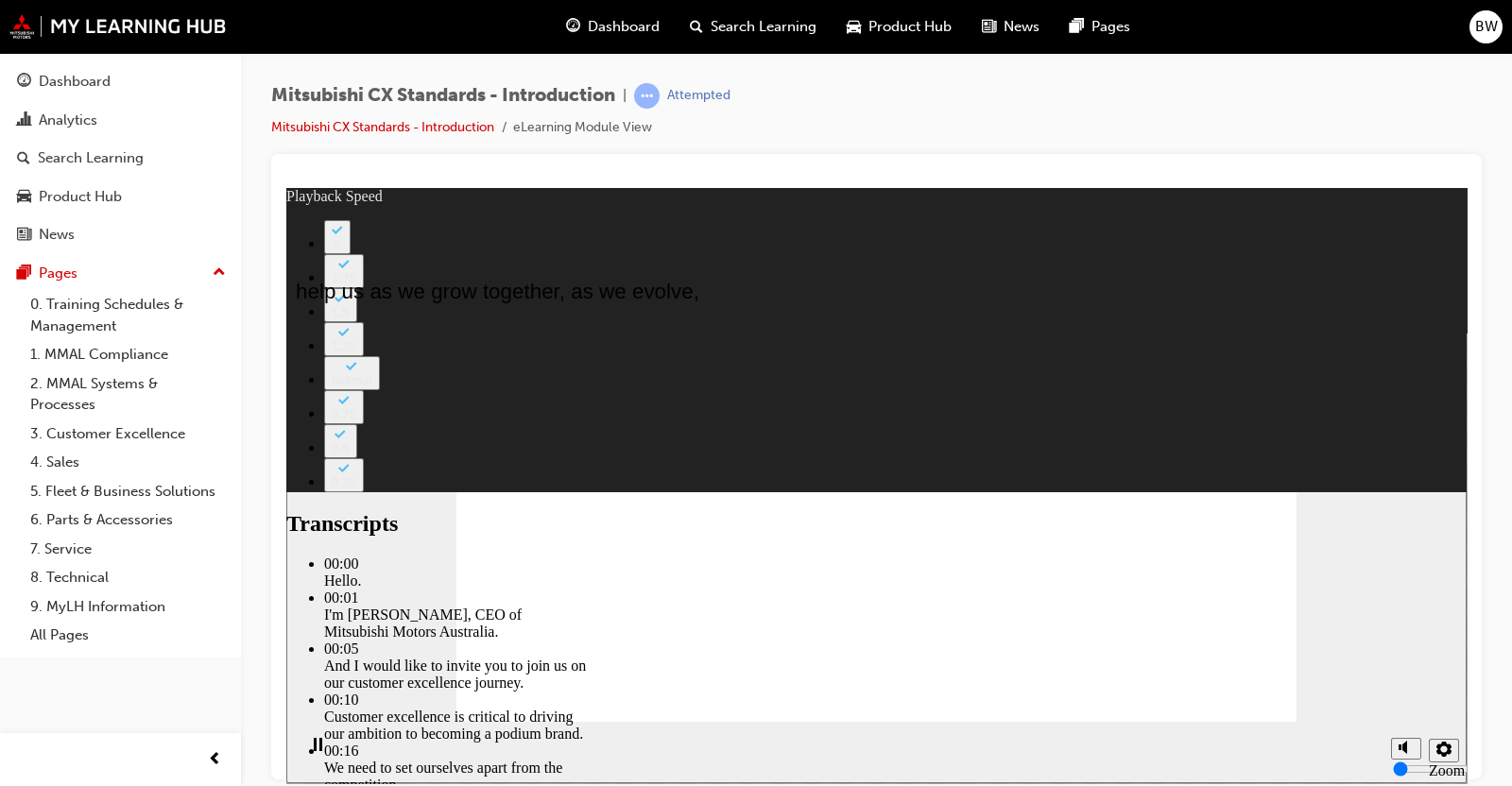 click at bounding box center [876, 2794] 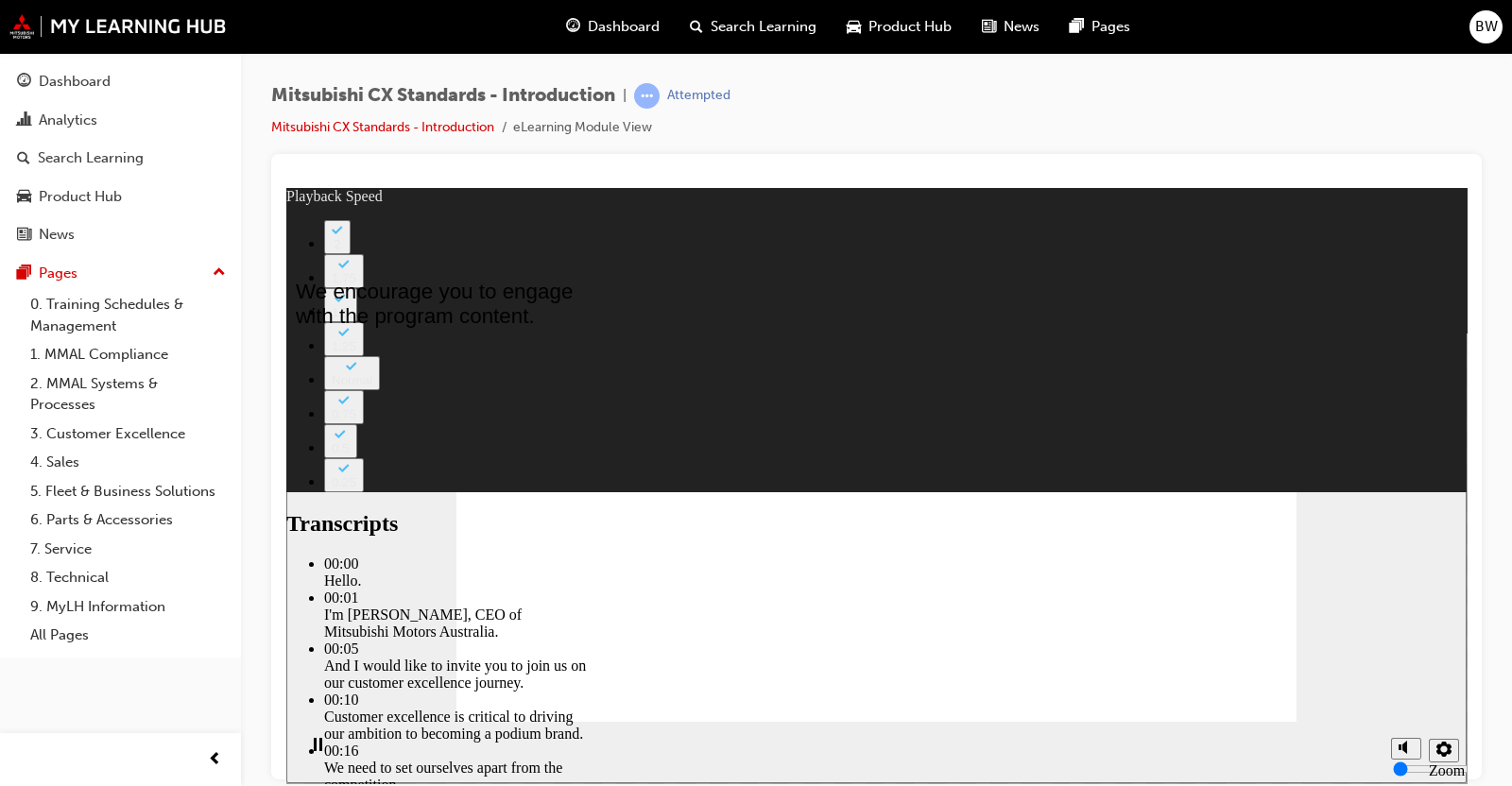 click at bounding box center (876, 2794) 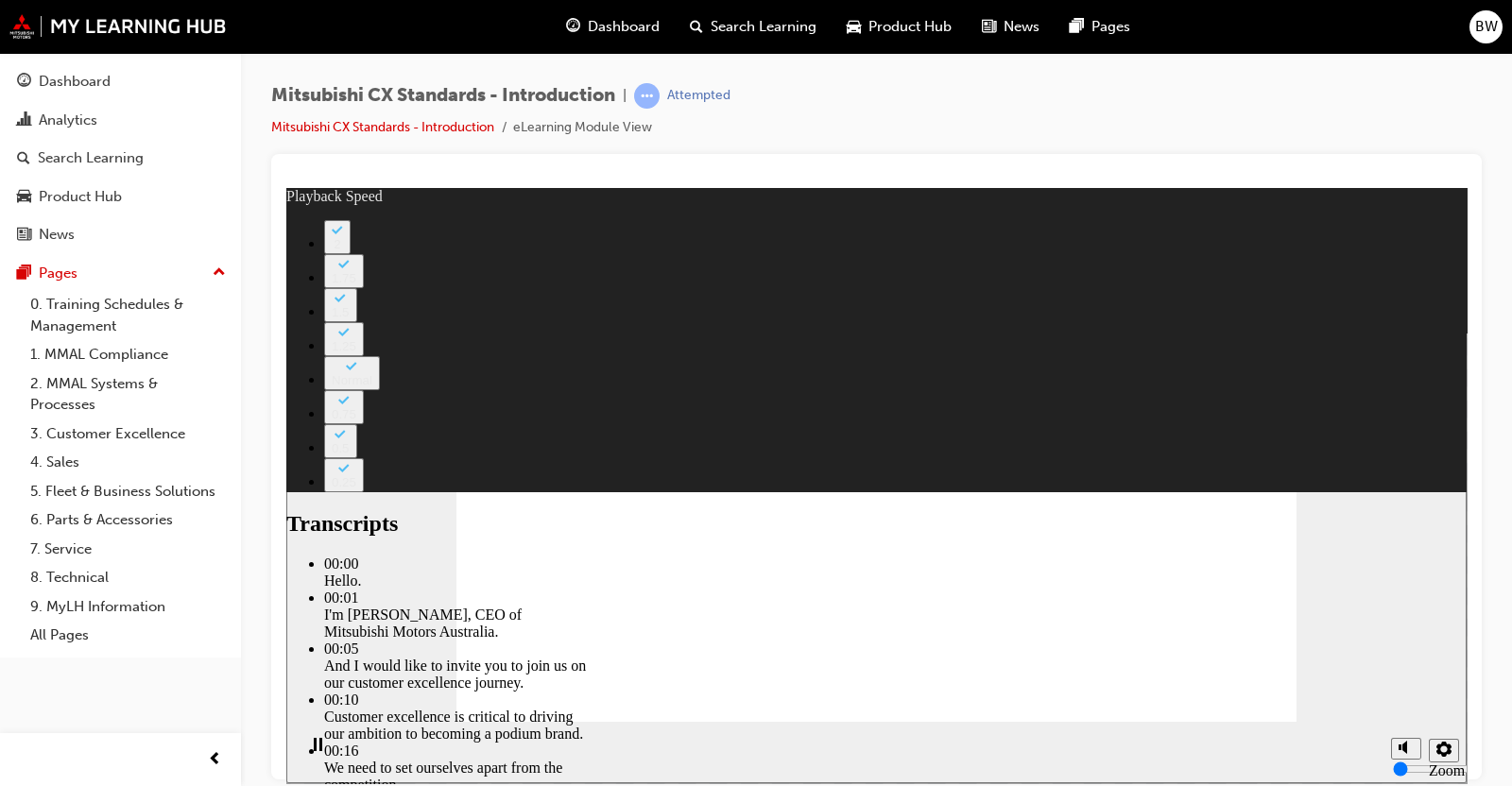 click 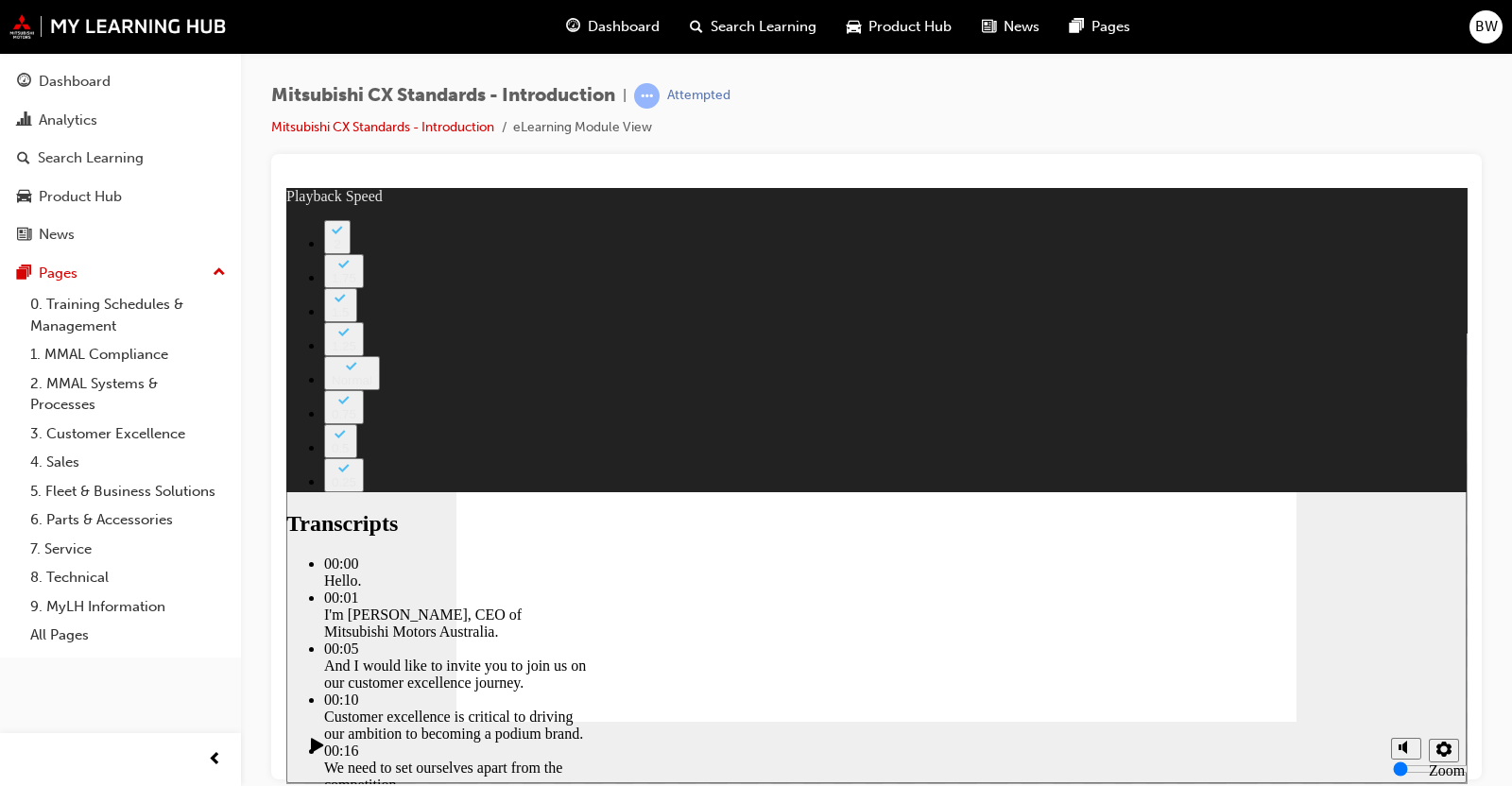 click 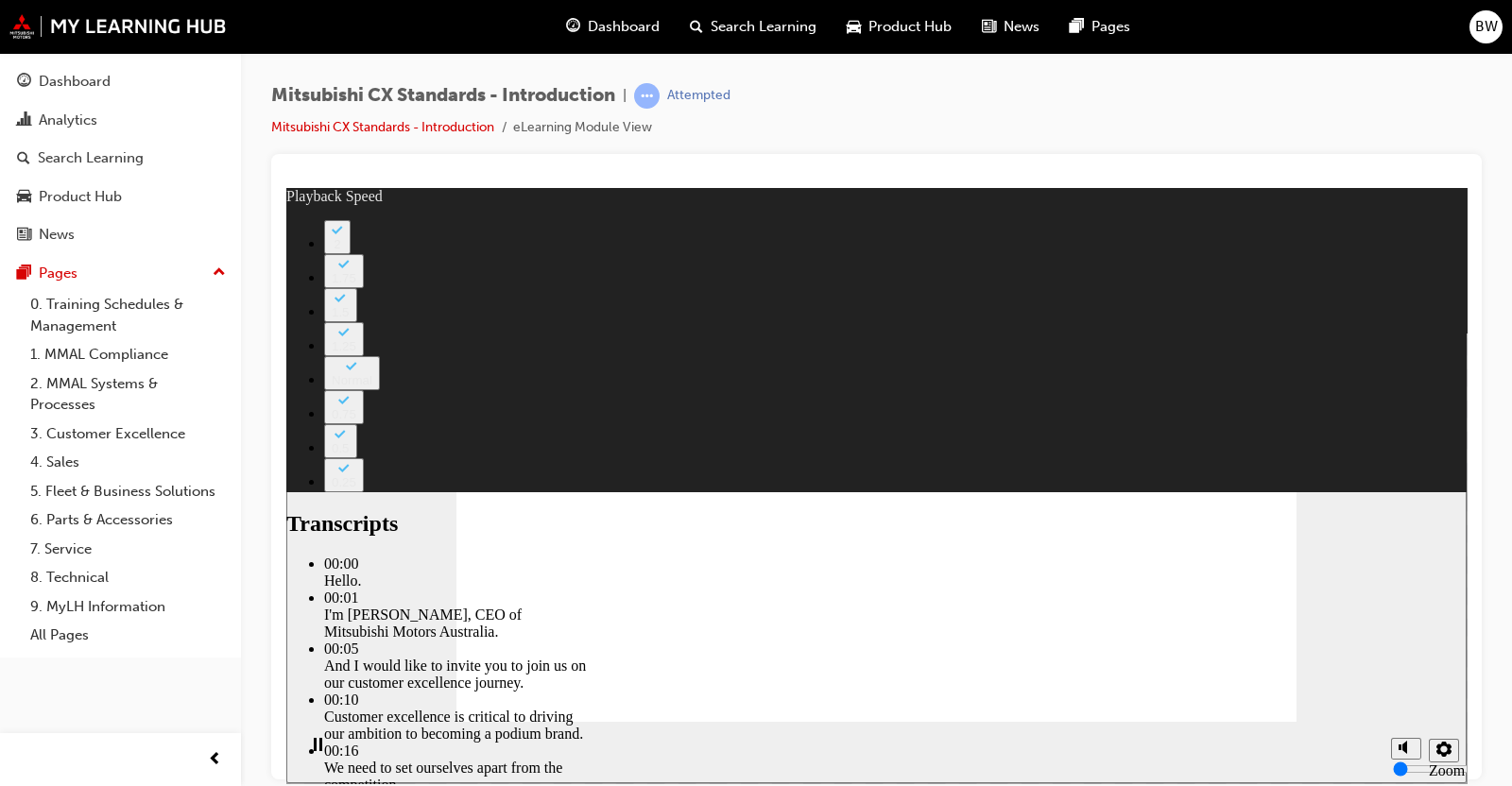 click at bounding box center [310, 217] 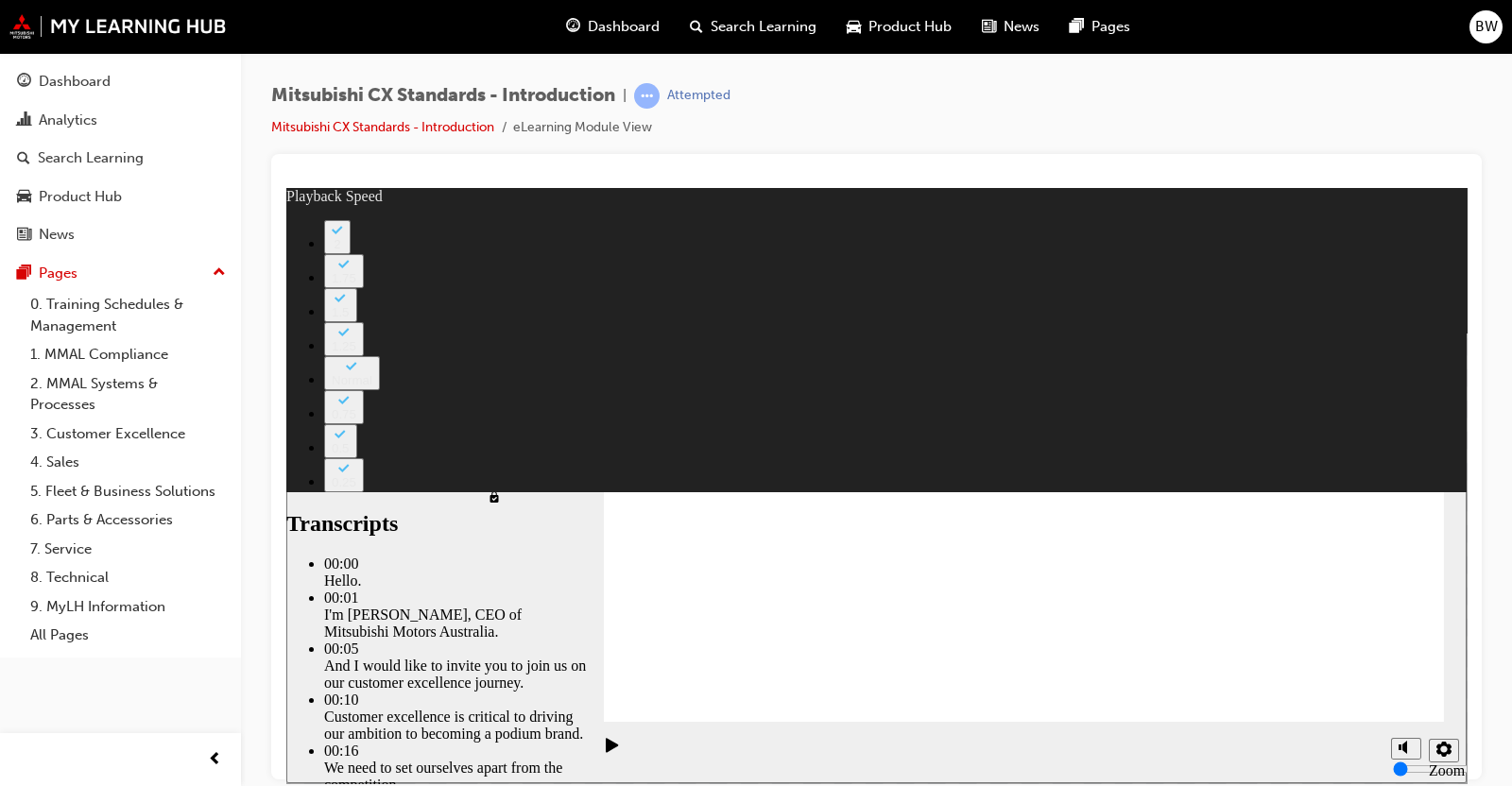 click on "Welcome visited
Welcome" at bounding box center (471, 333) 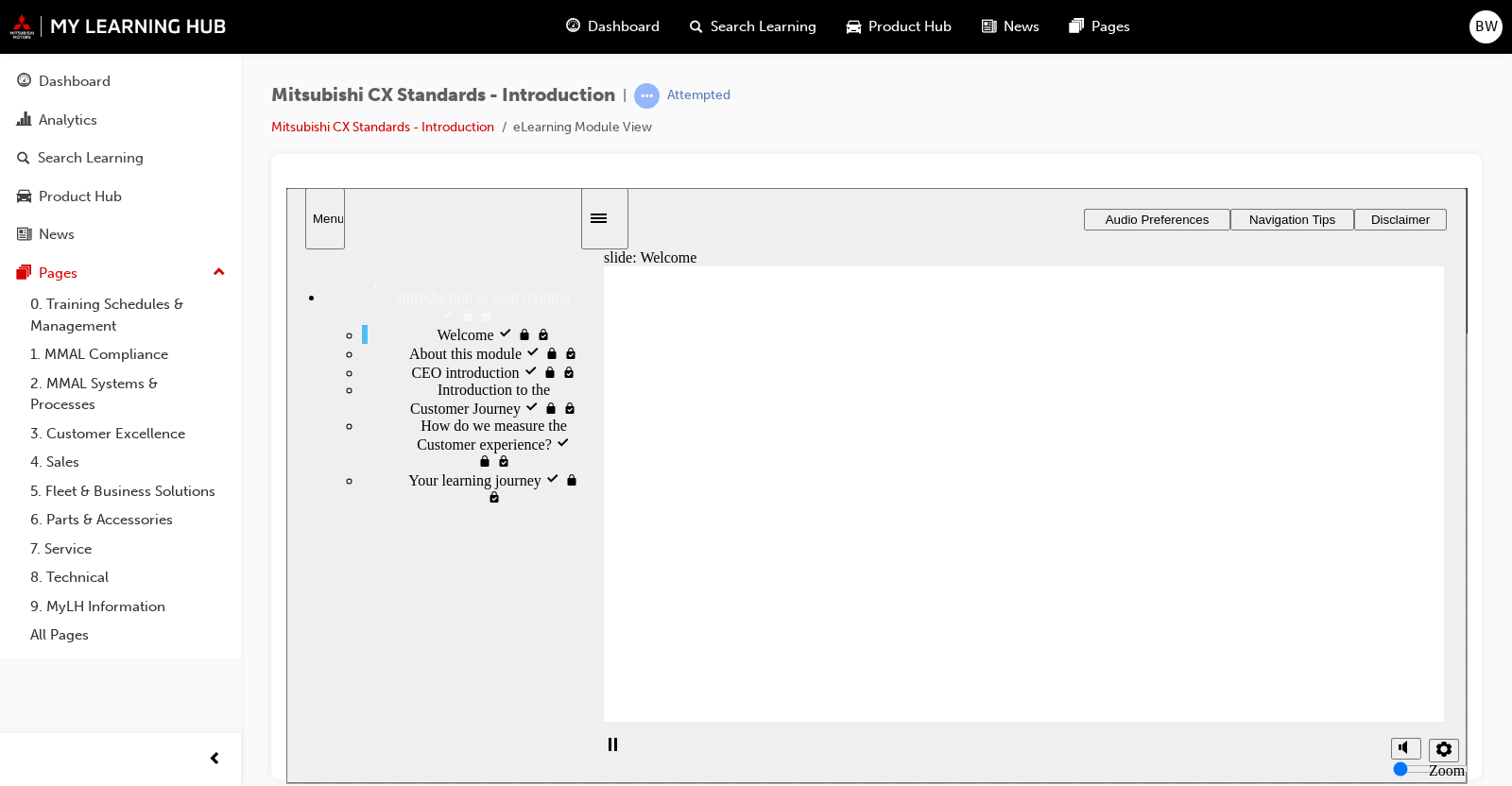 click on "About this module visited
About this module" at bounding box center (471, 352) 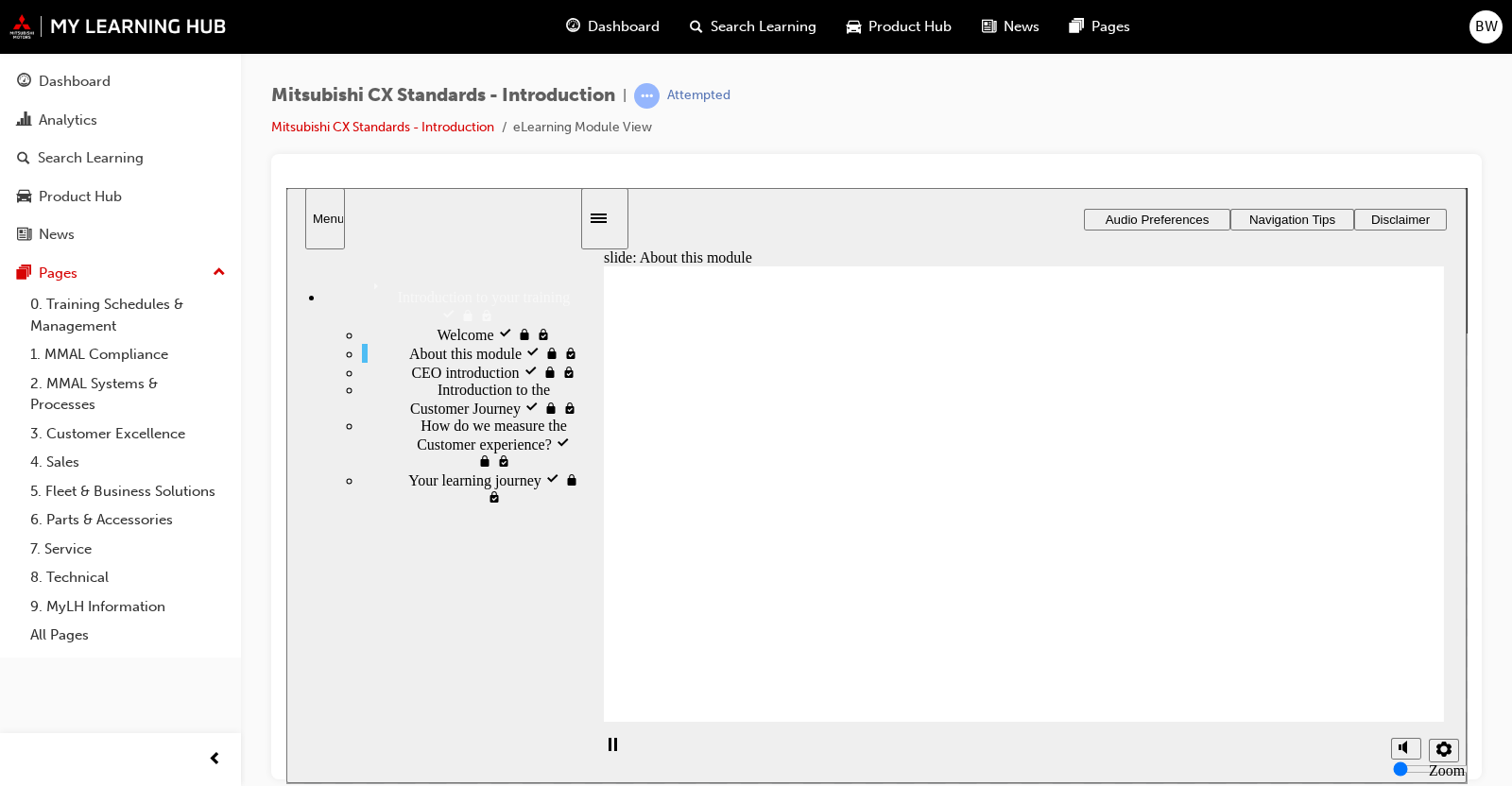 click on "CEO introduction visited" at bounding box center (487, 370) 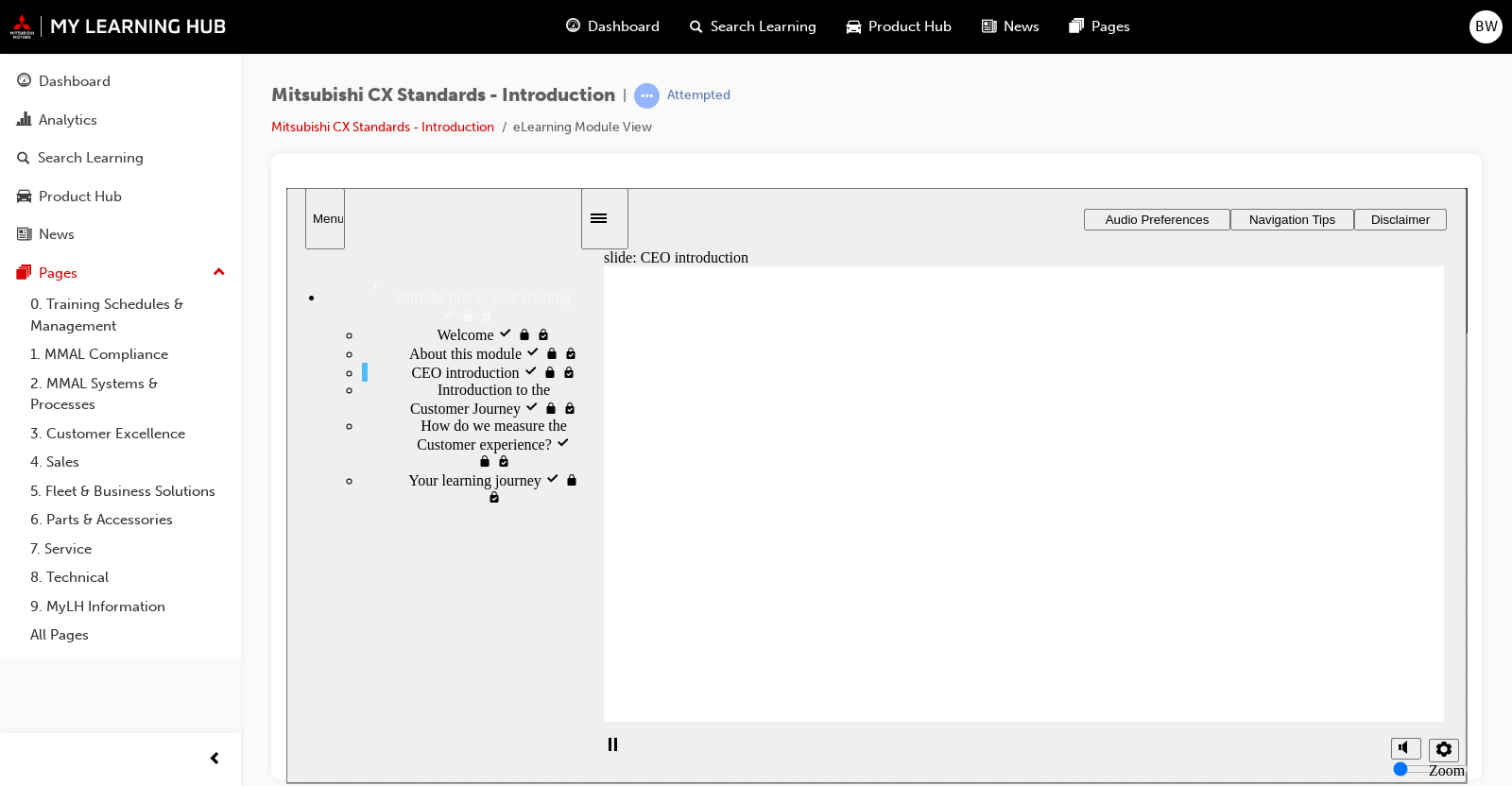 click 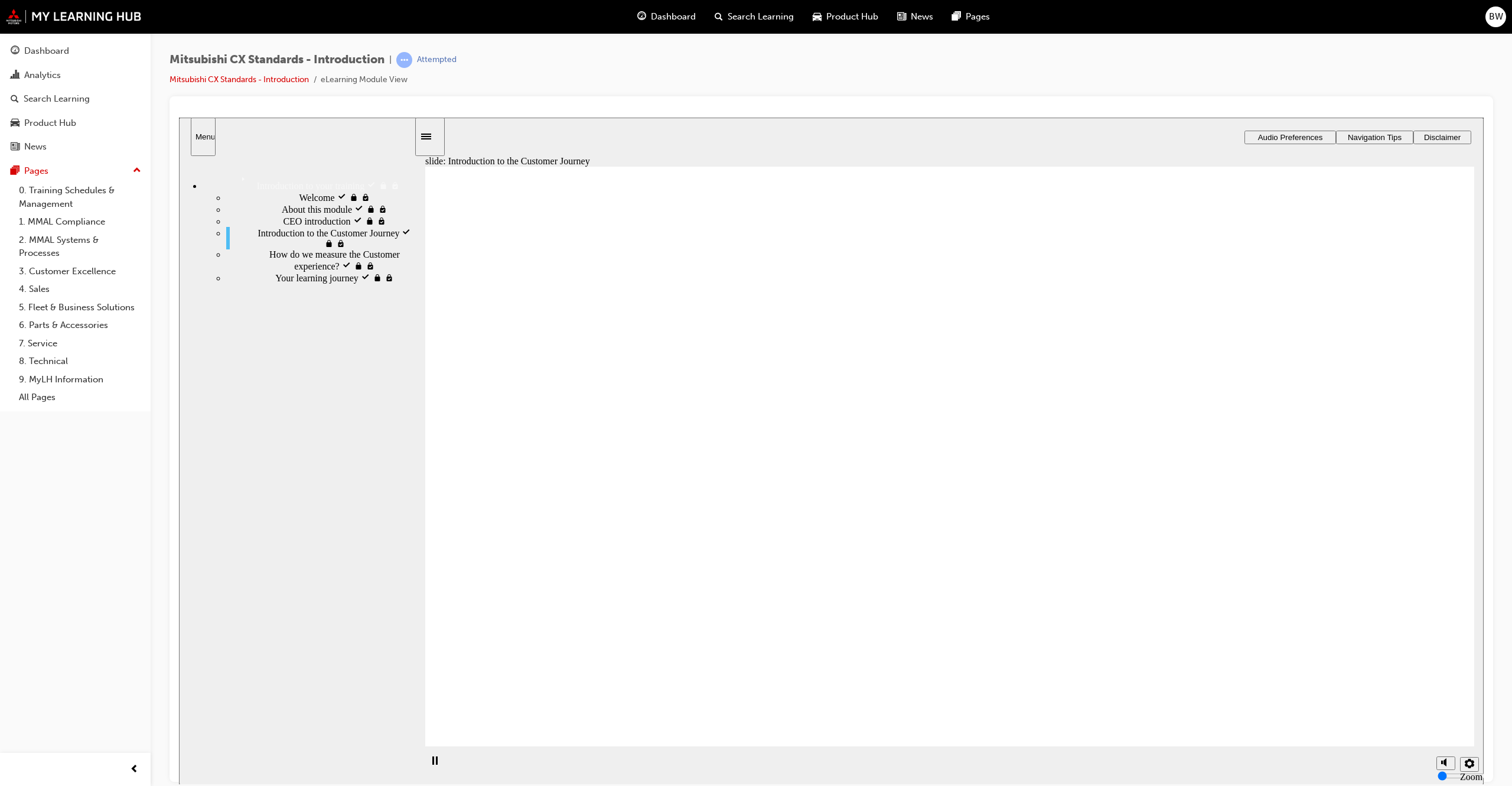 drag, startPoint x: 1109, startPoint y: 117, endPoint x: 790, endPoint y: 145, distance: 320.22648 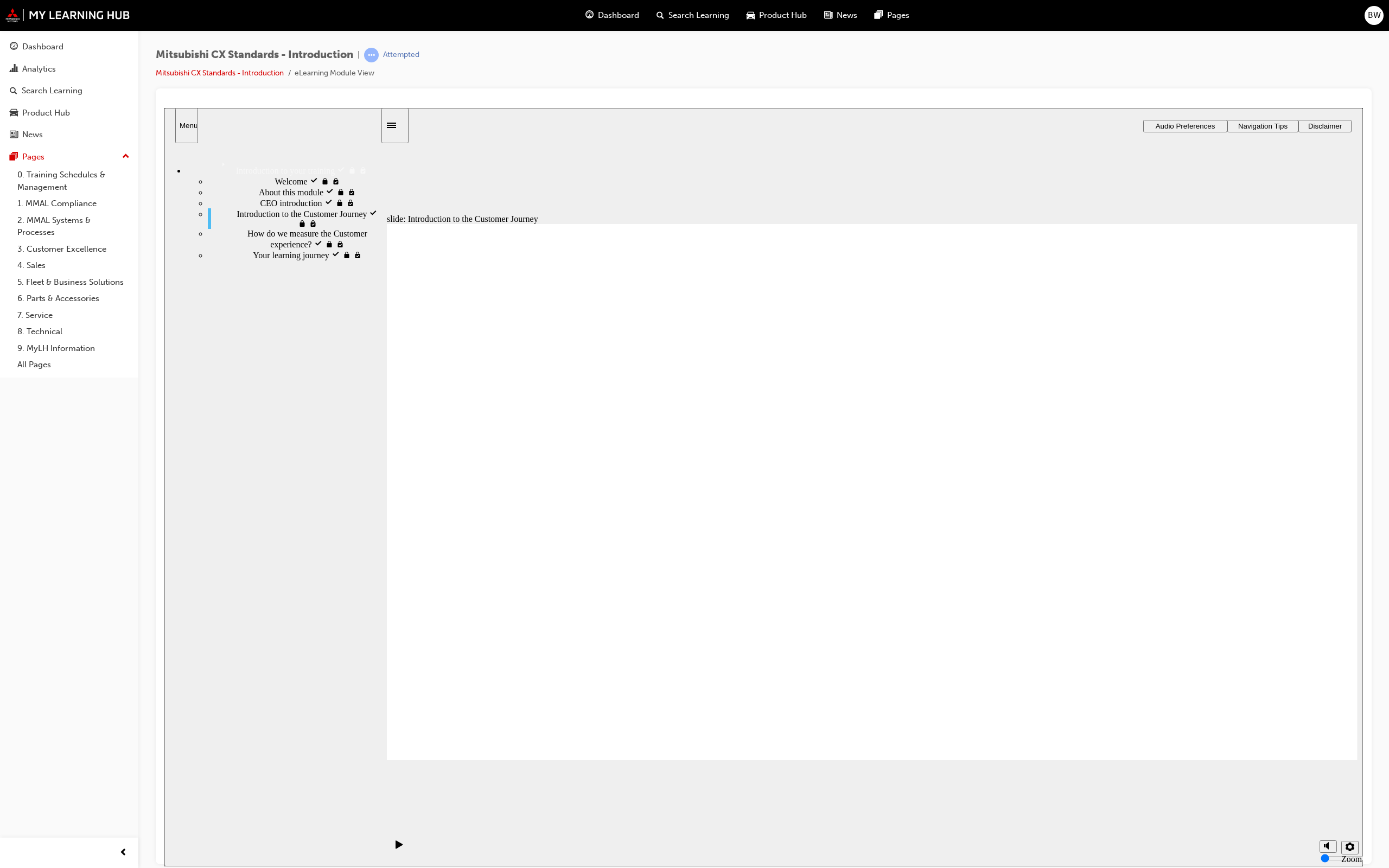 click 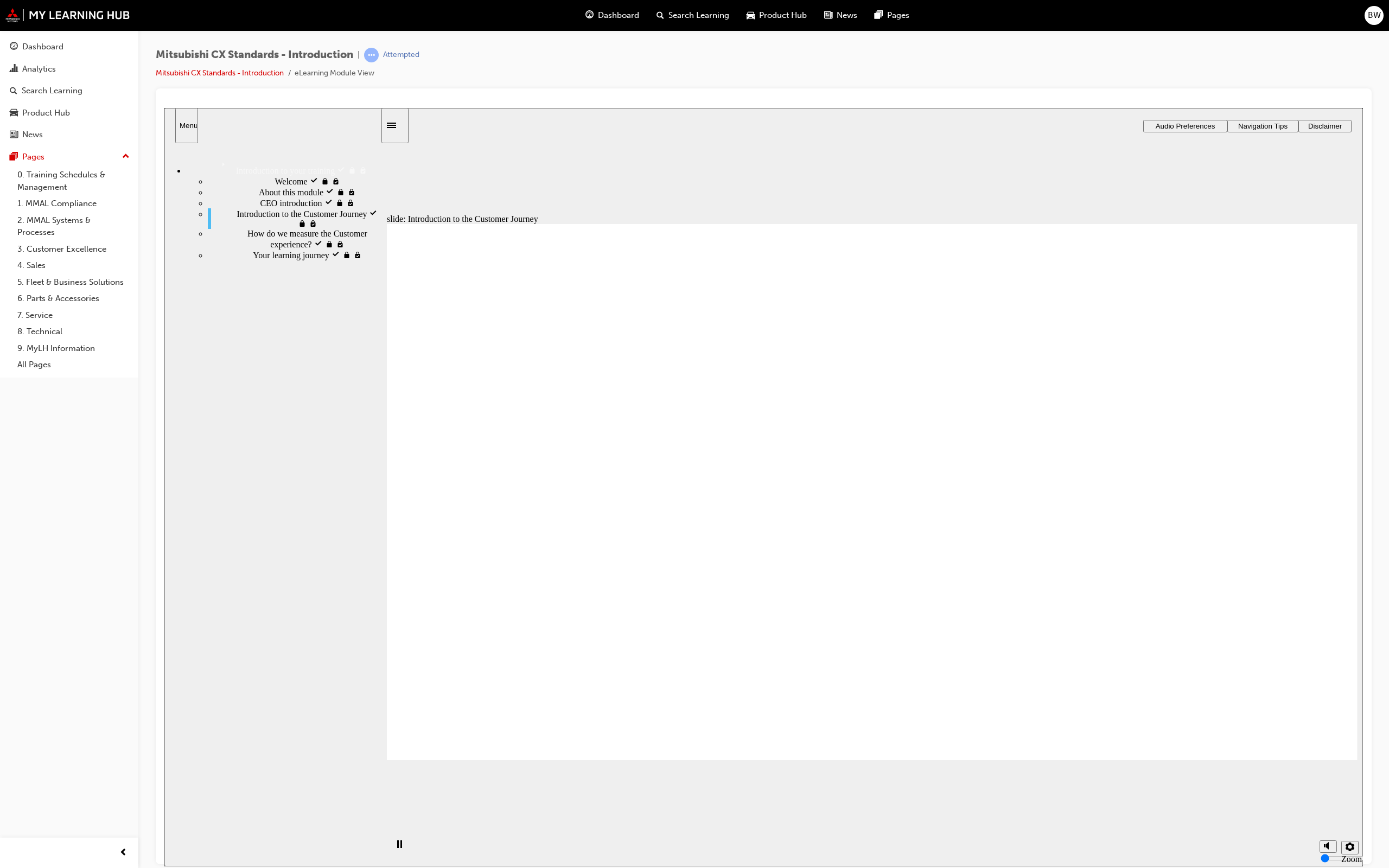 click 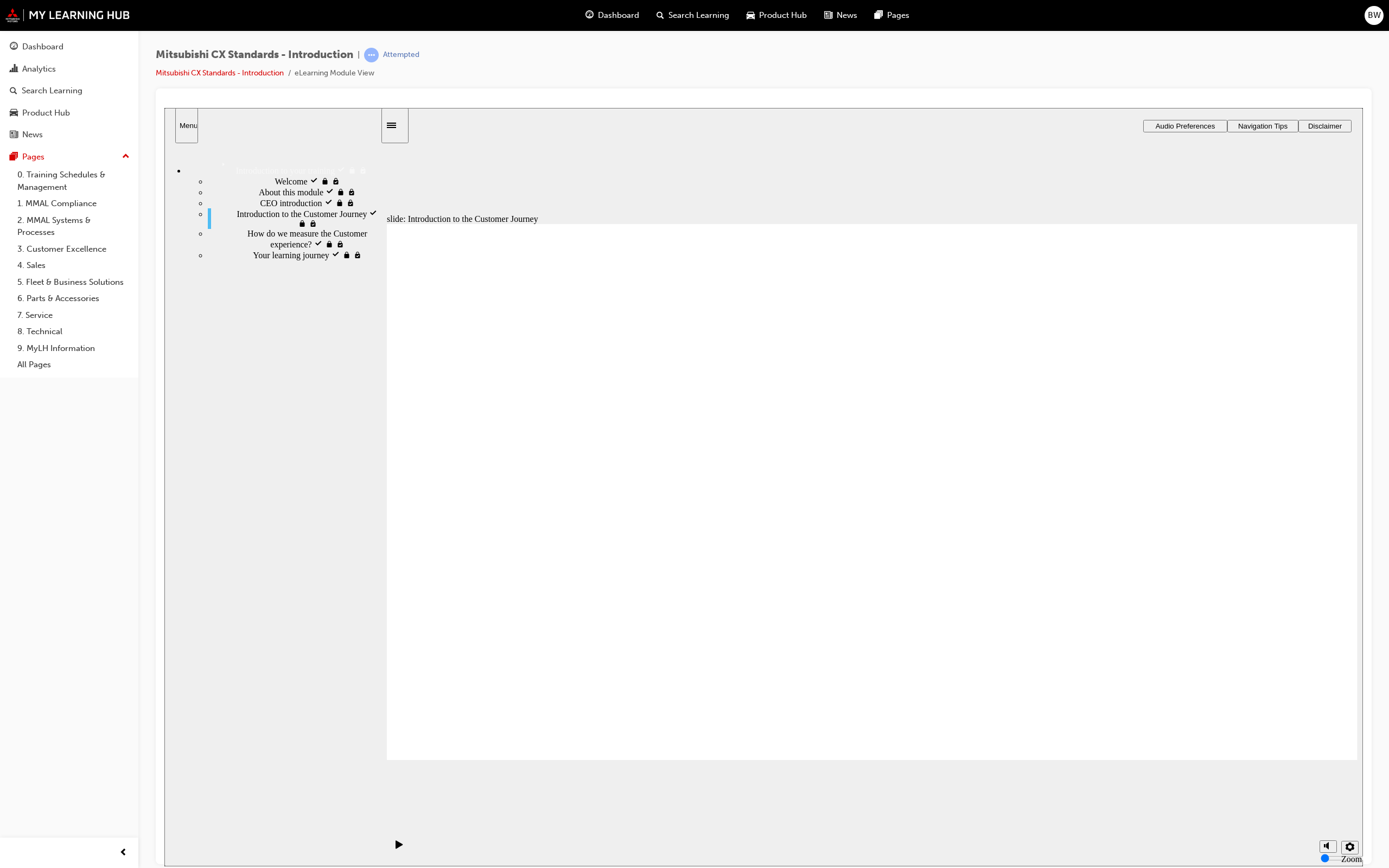 click 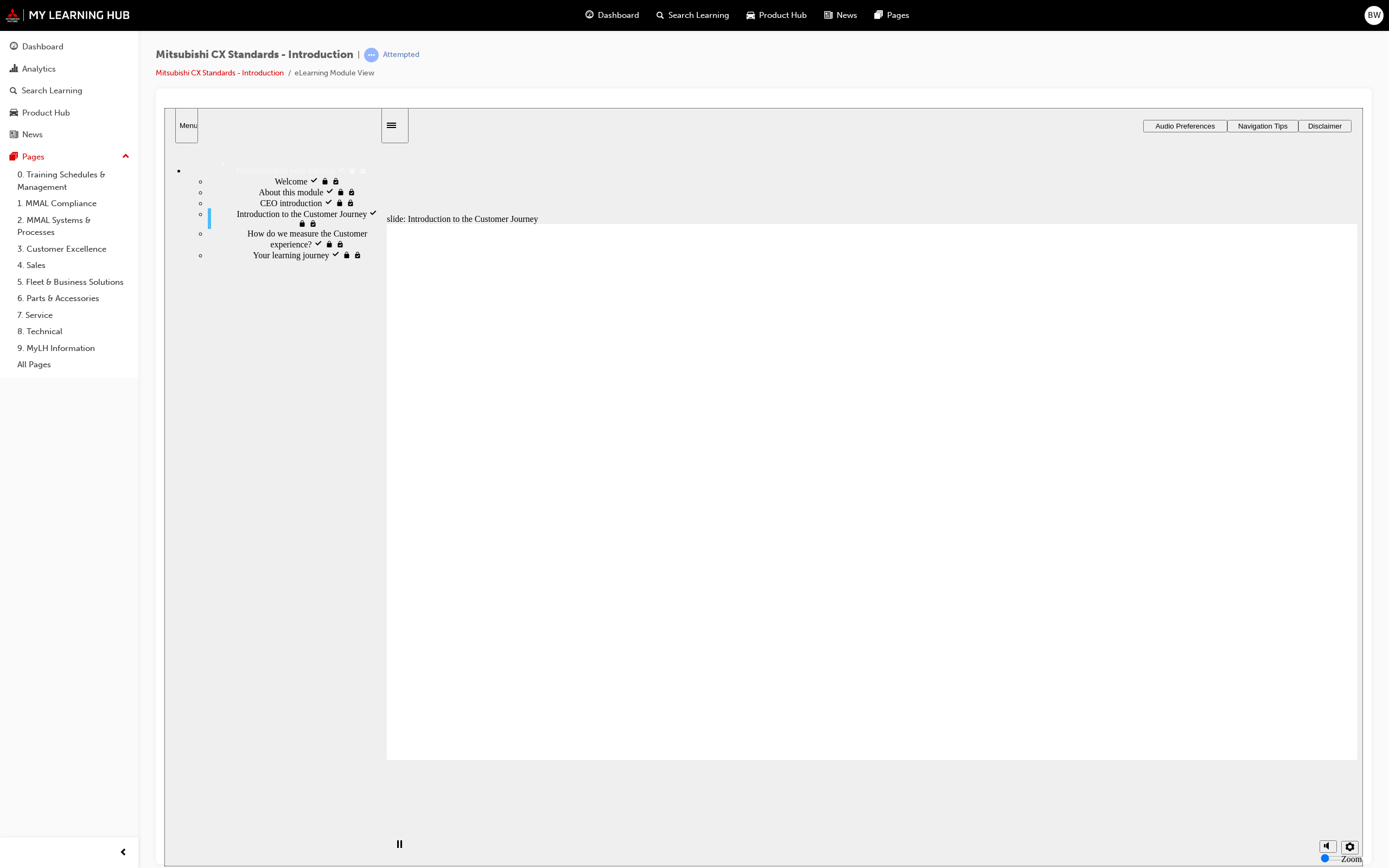 click 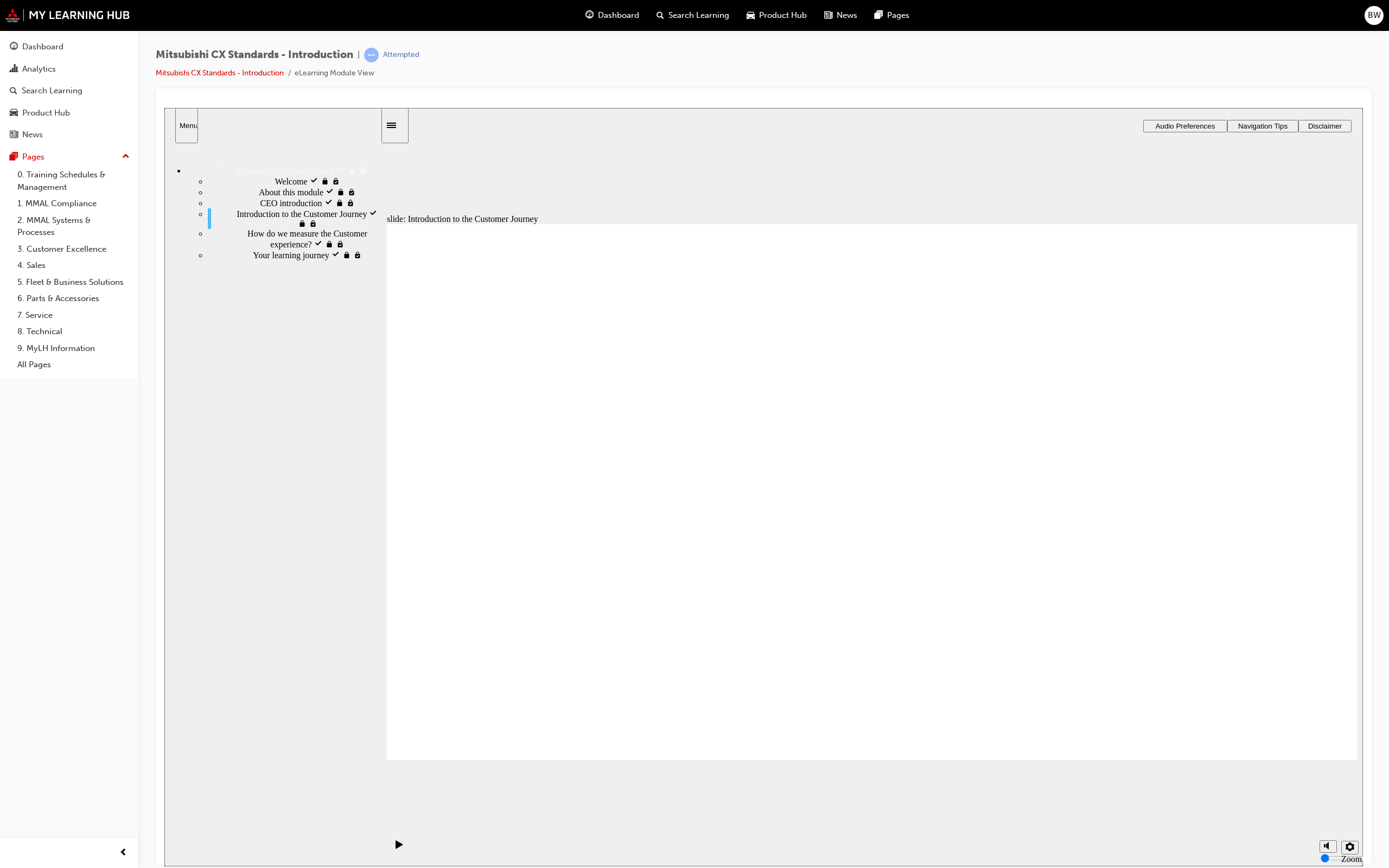click 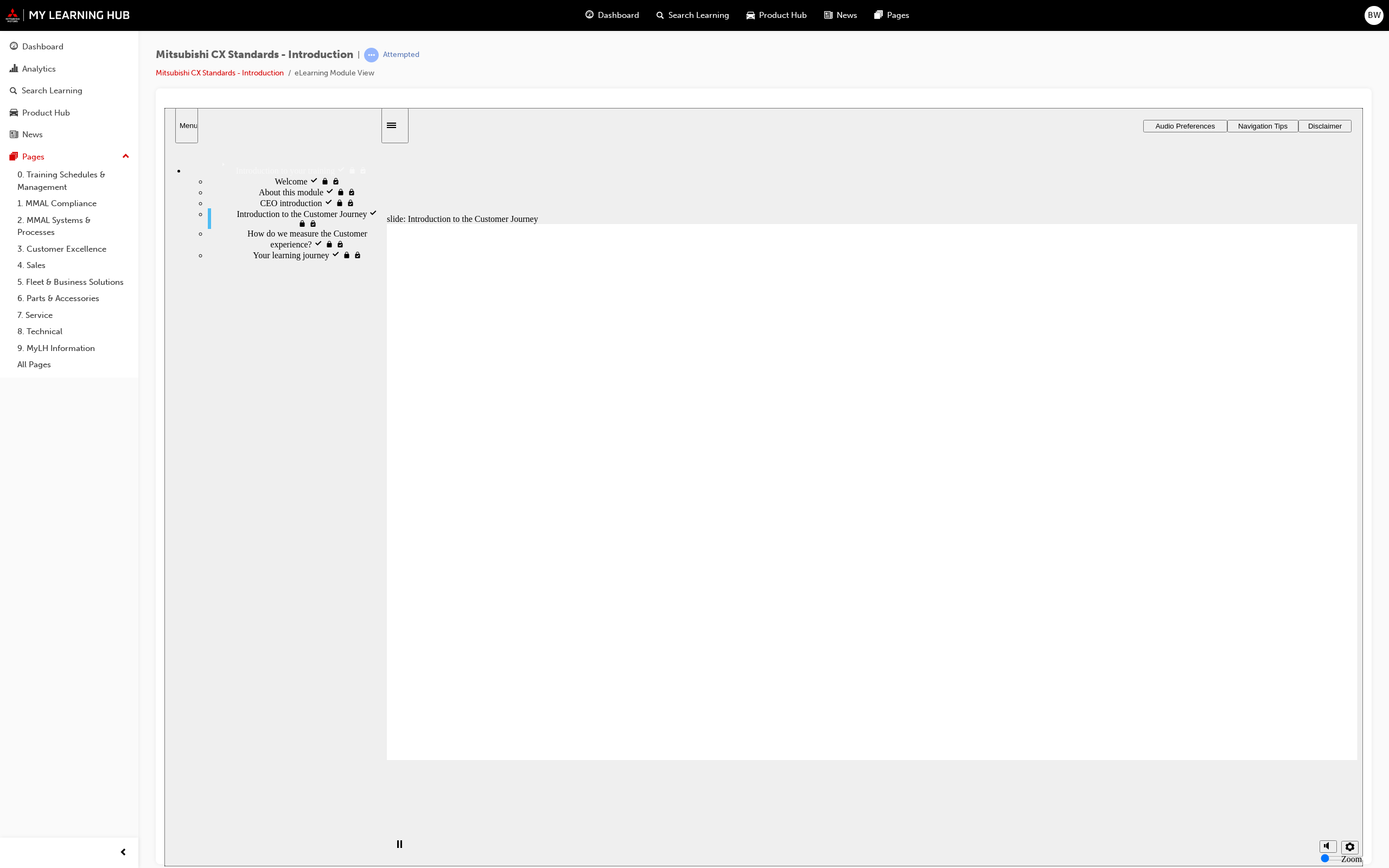 click 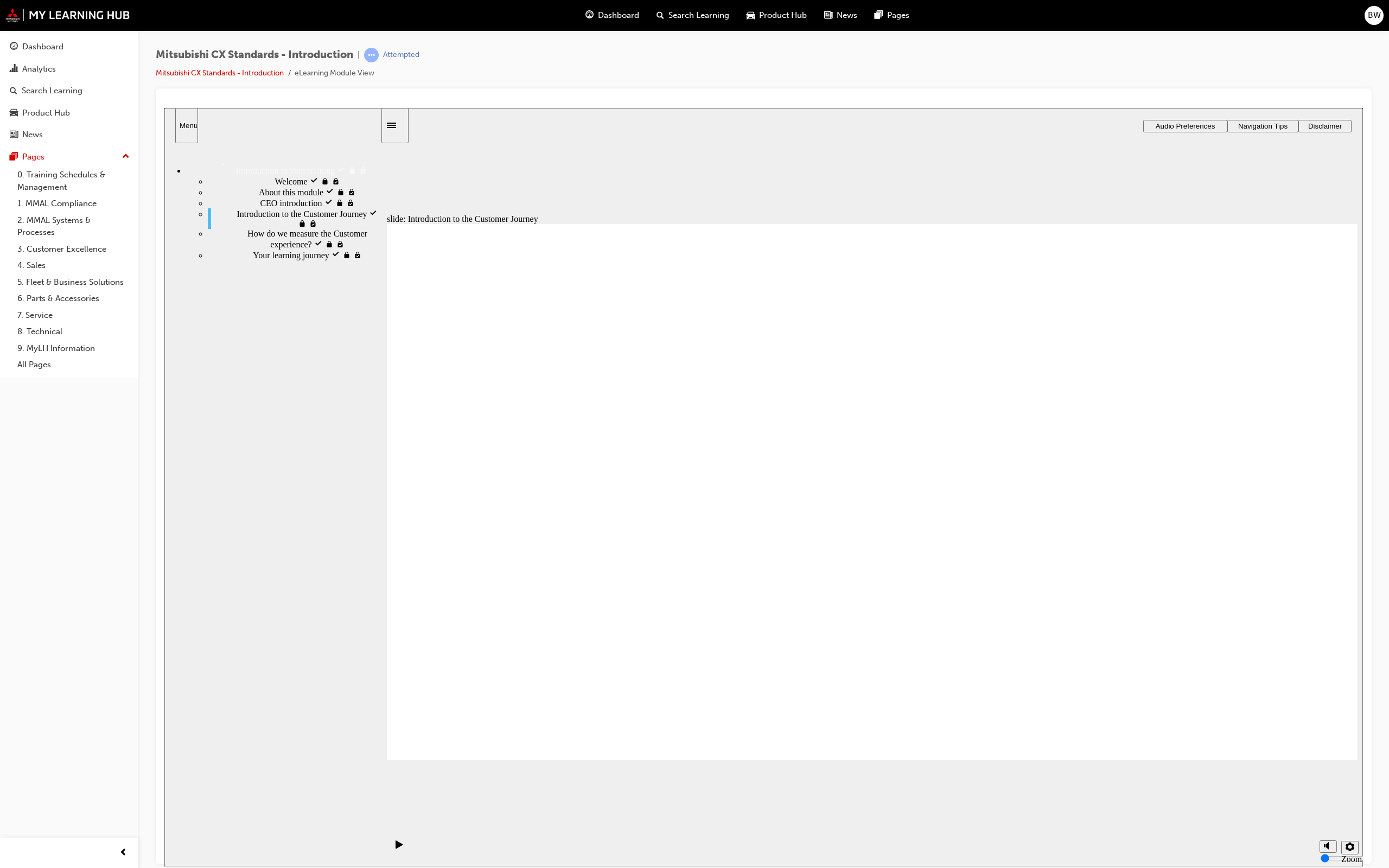 click 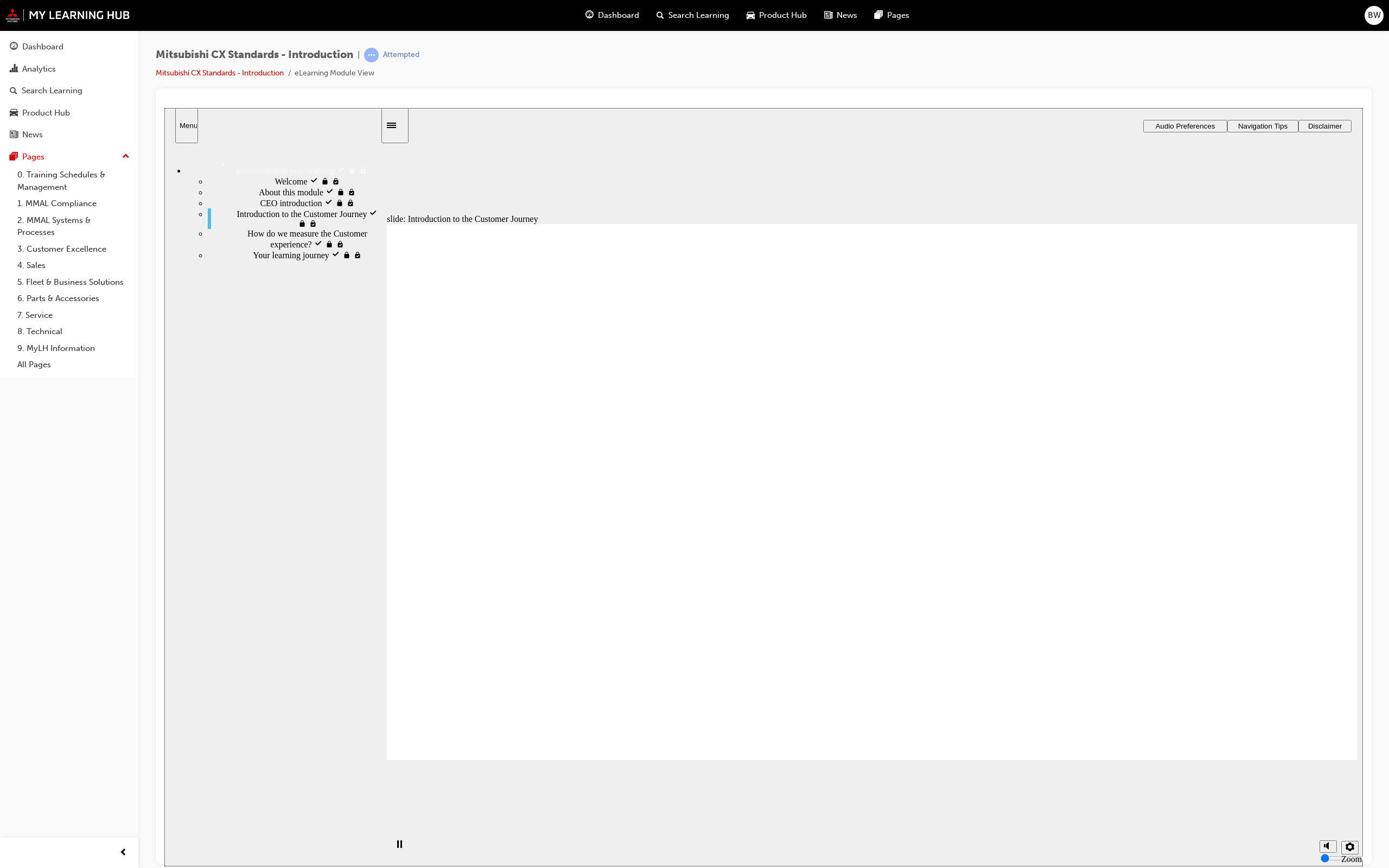 click 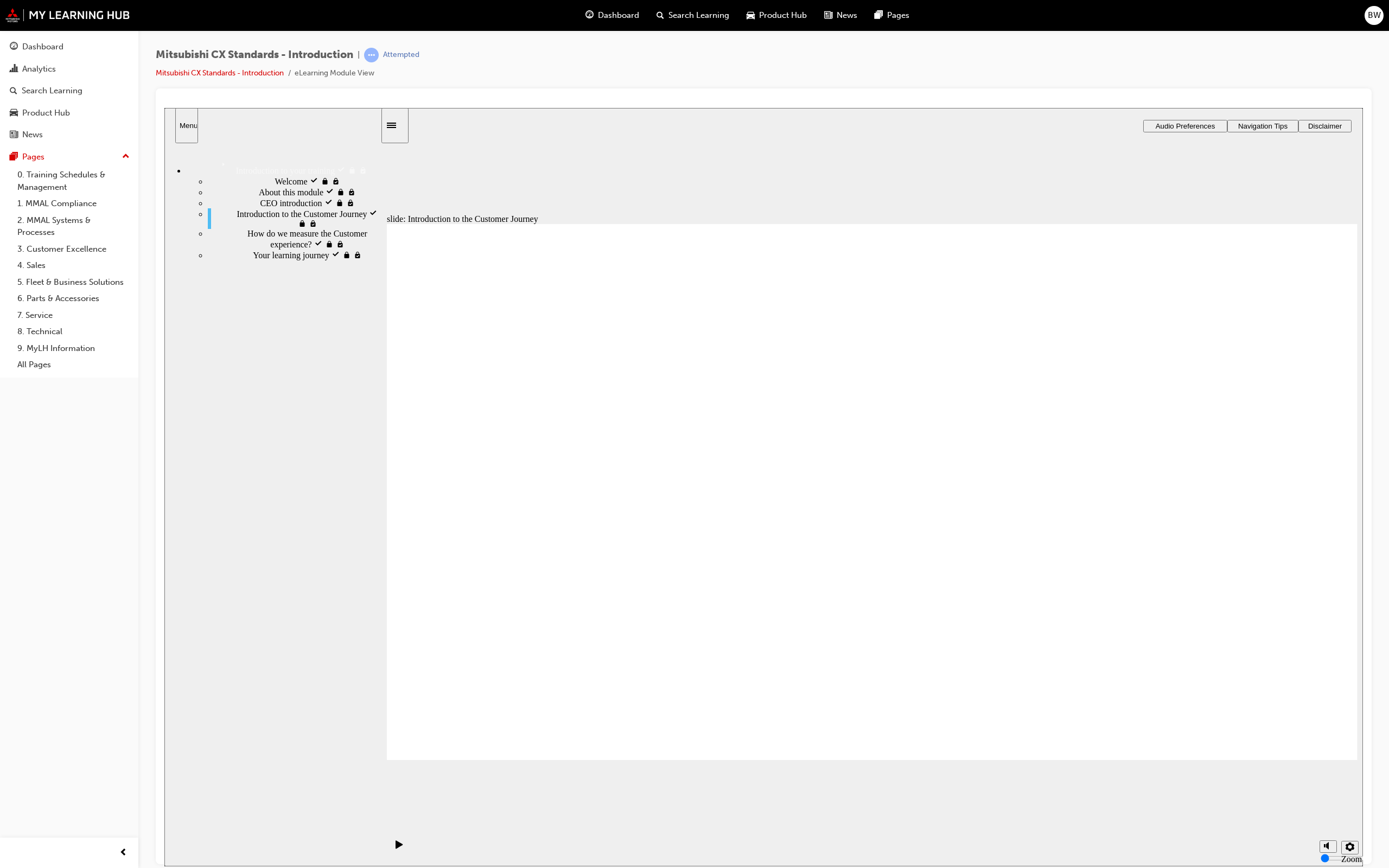 click 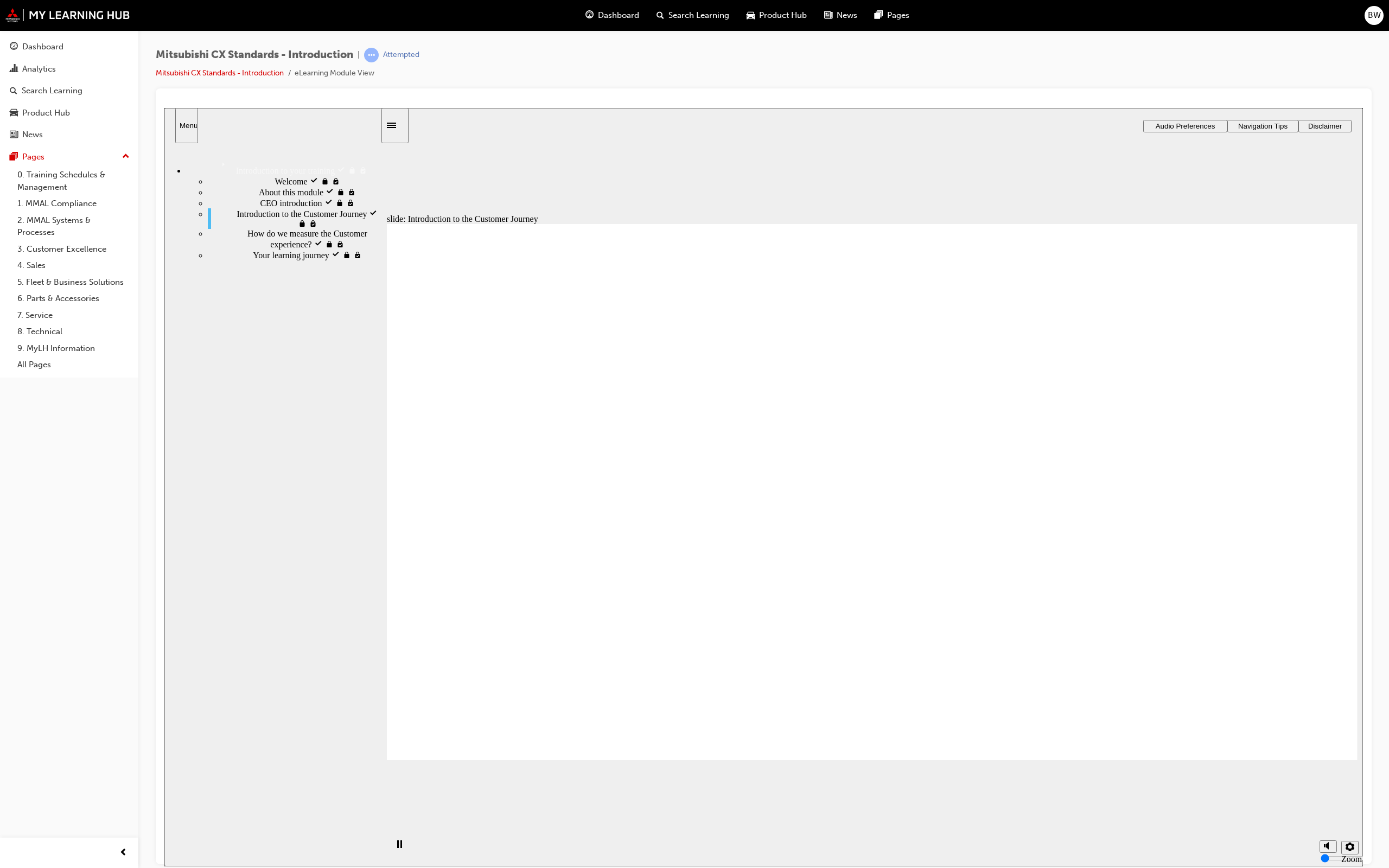 click 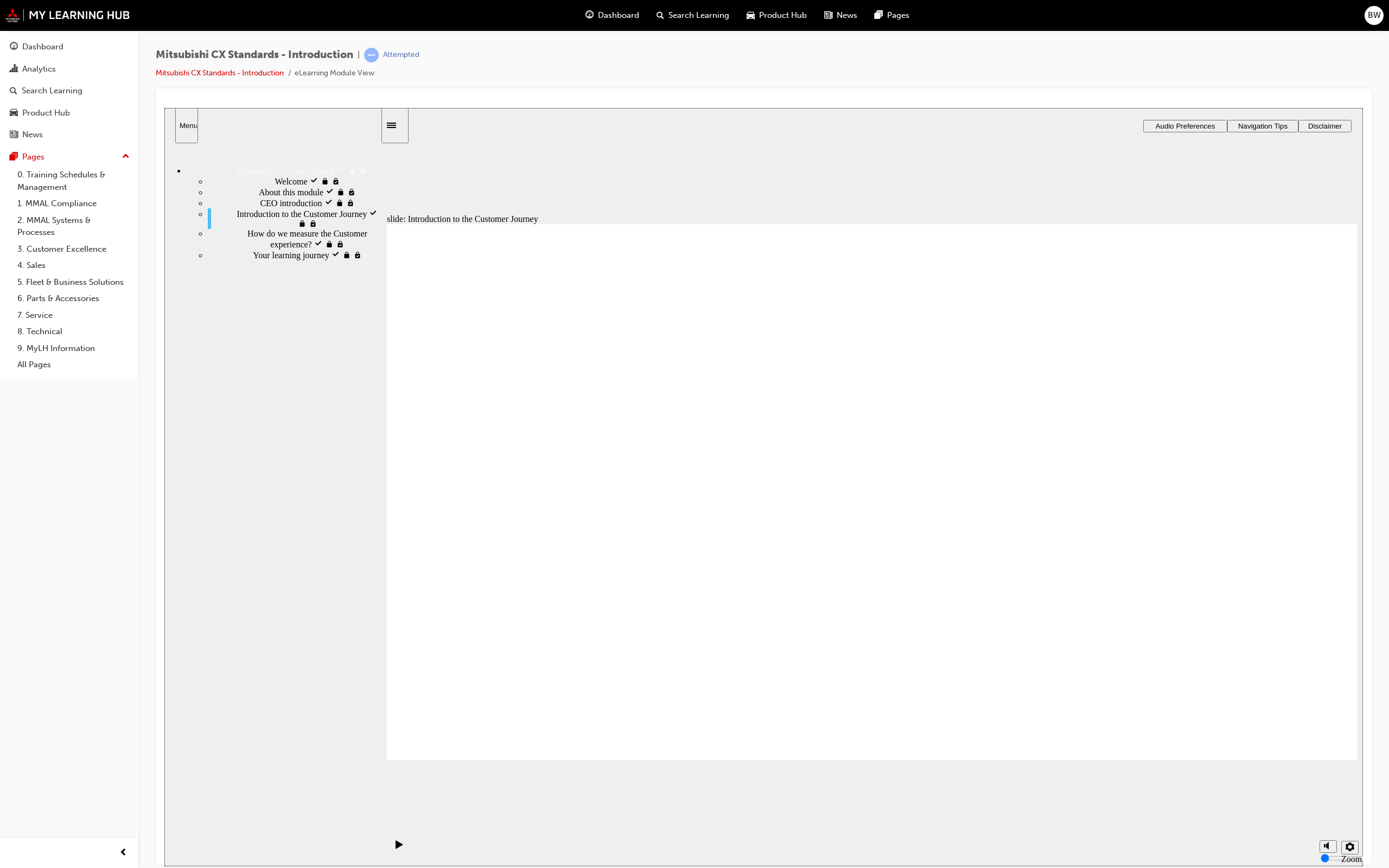 click 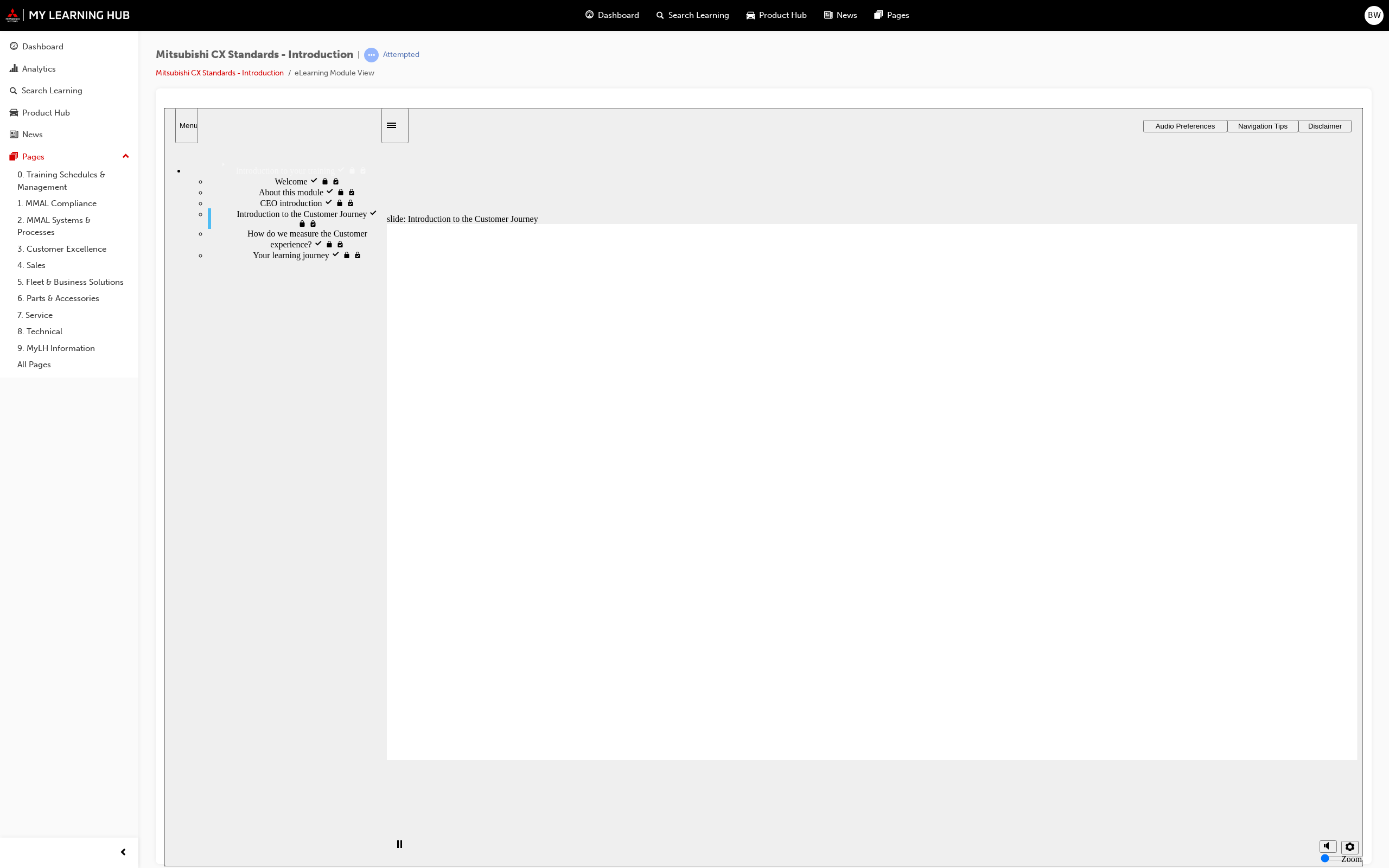 click 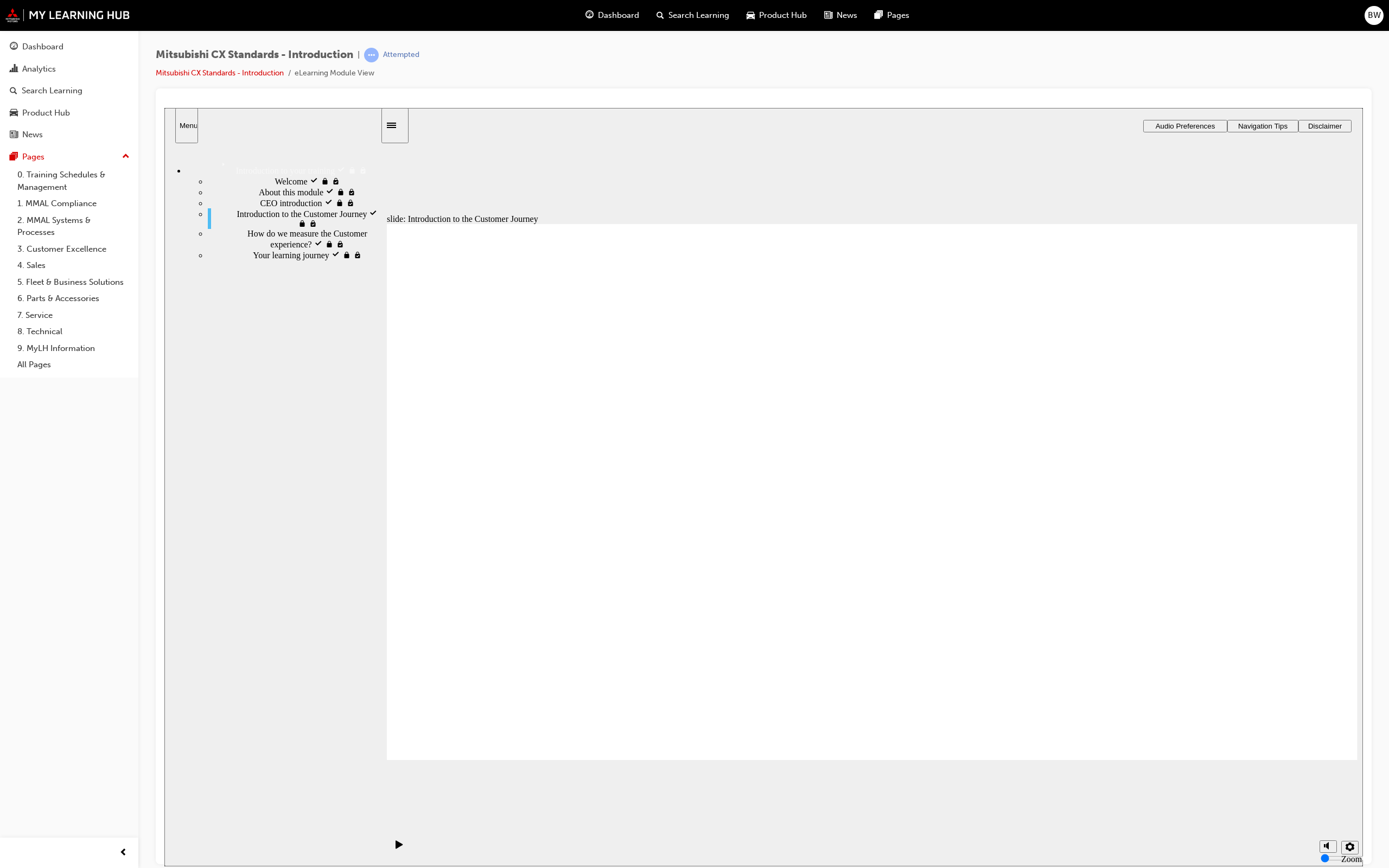click 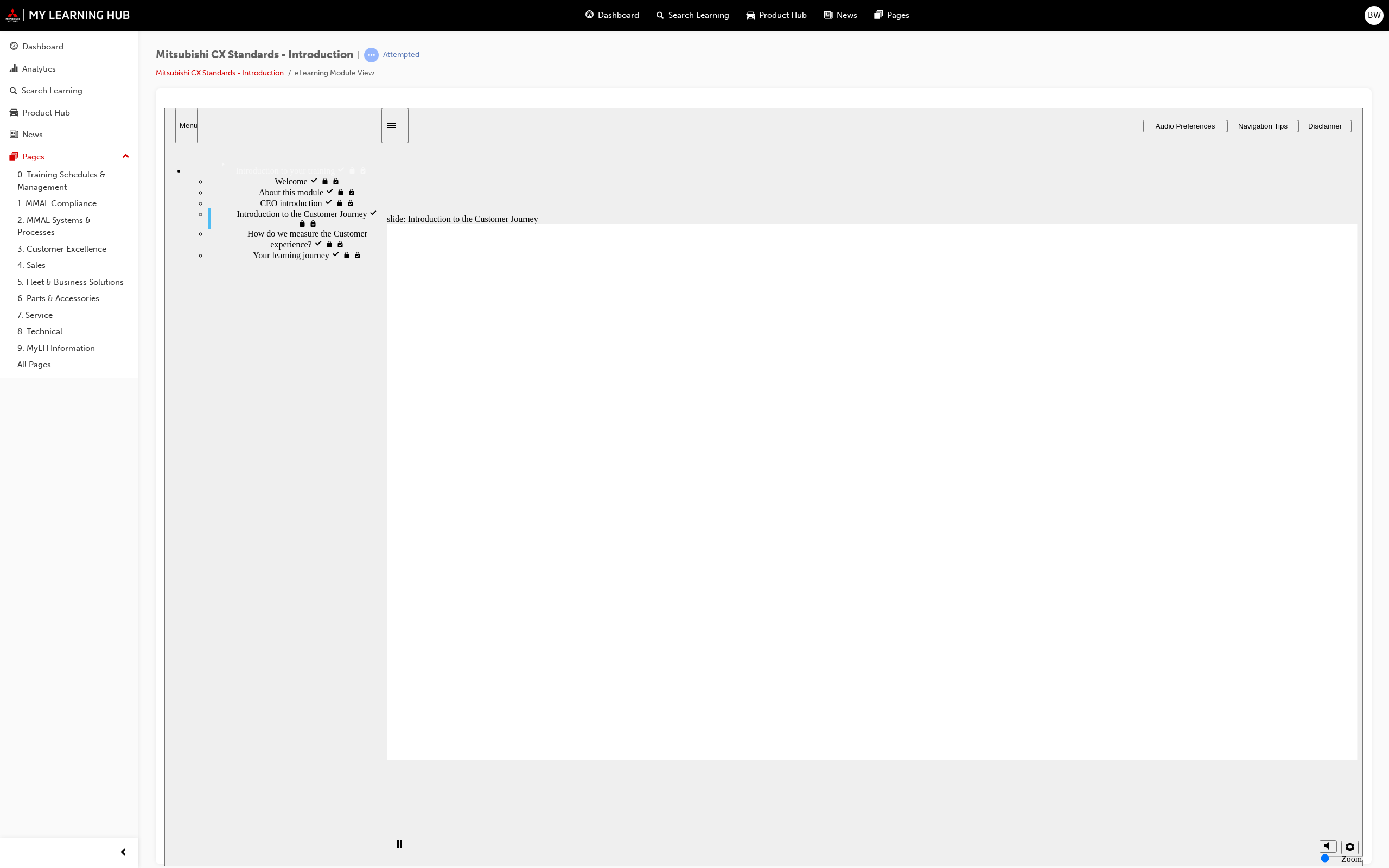 click 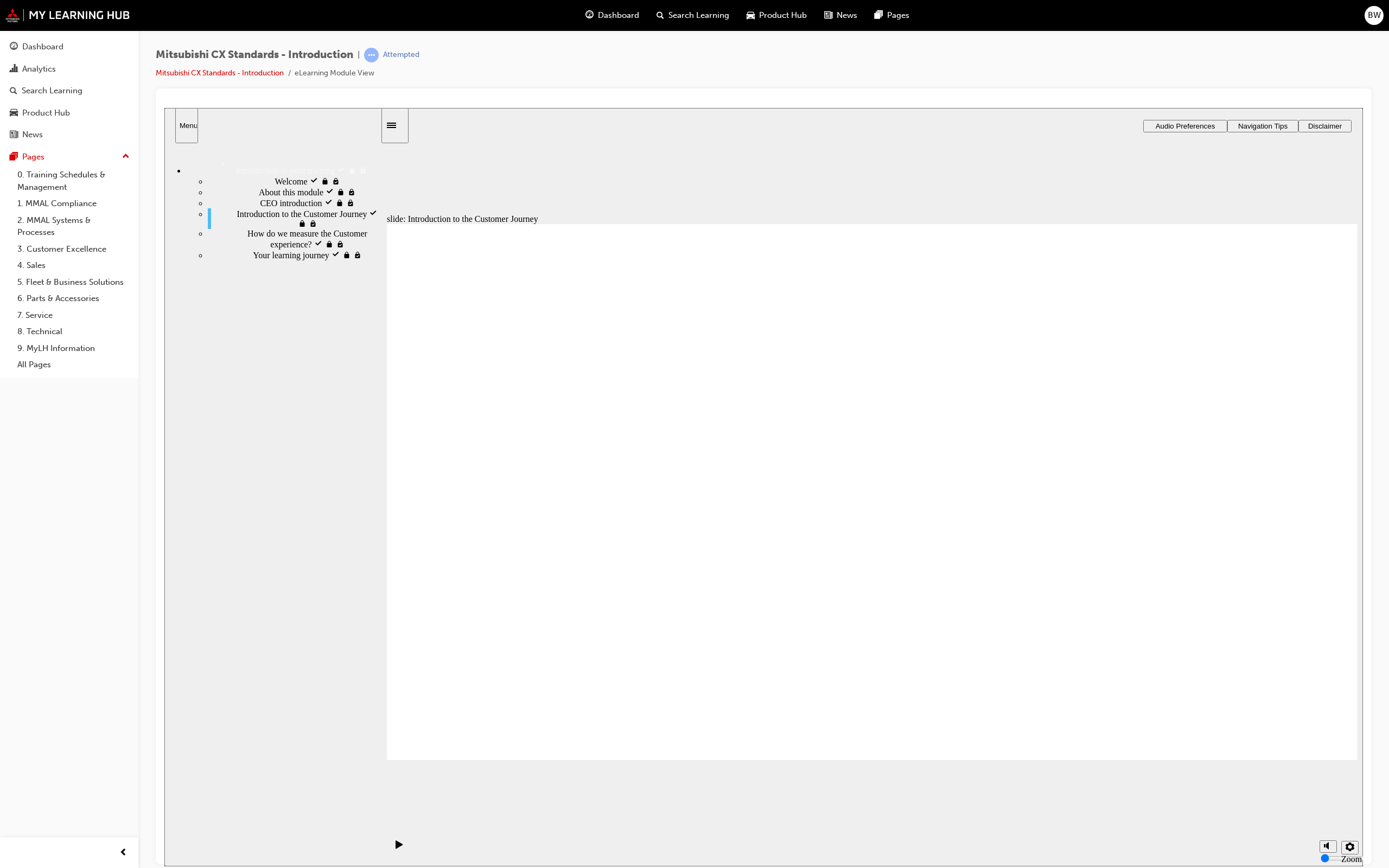 click 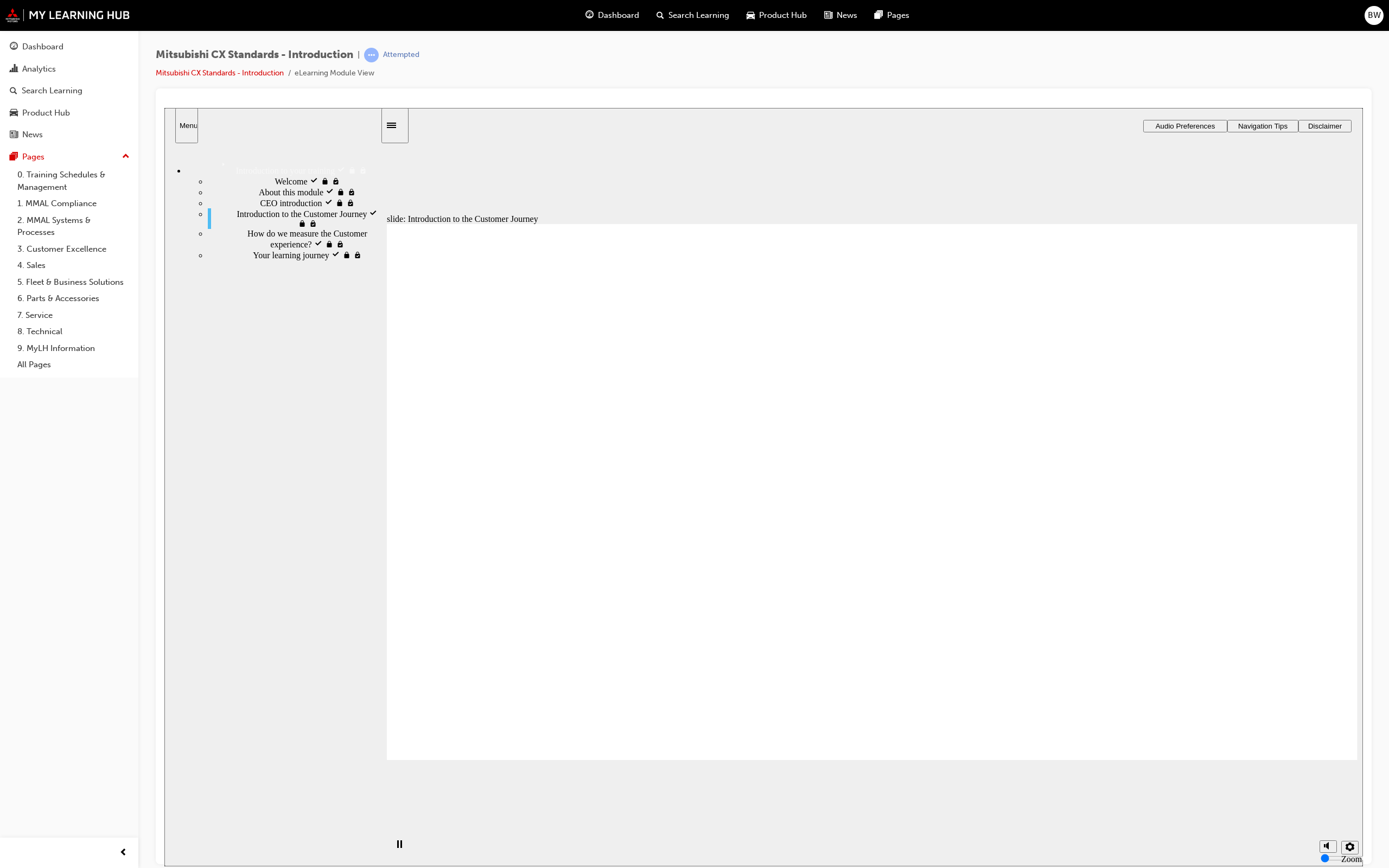 click 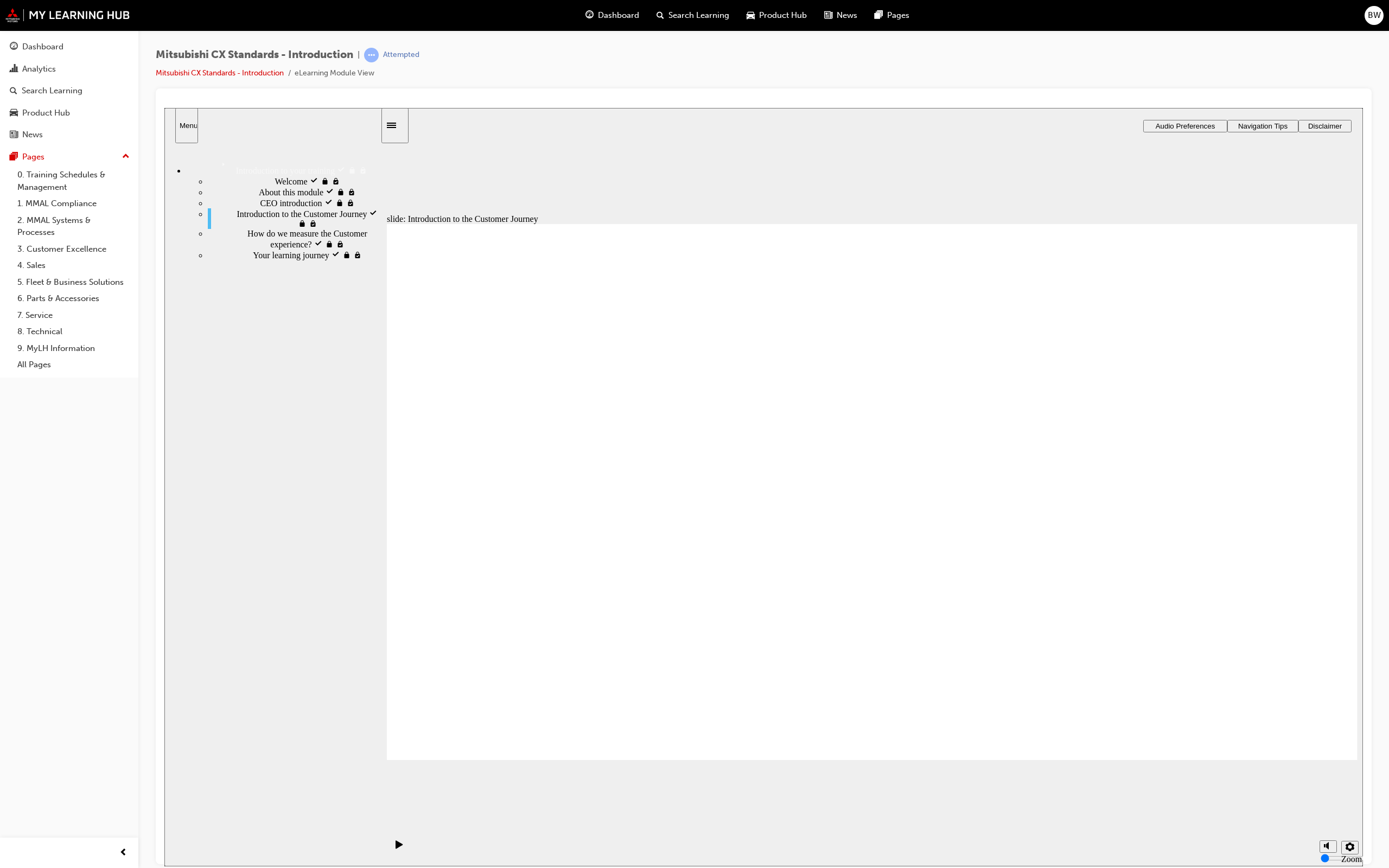 click 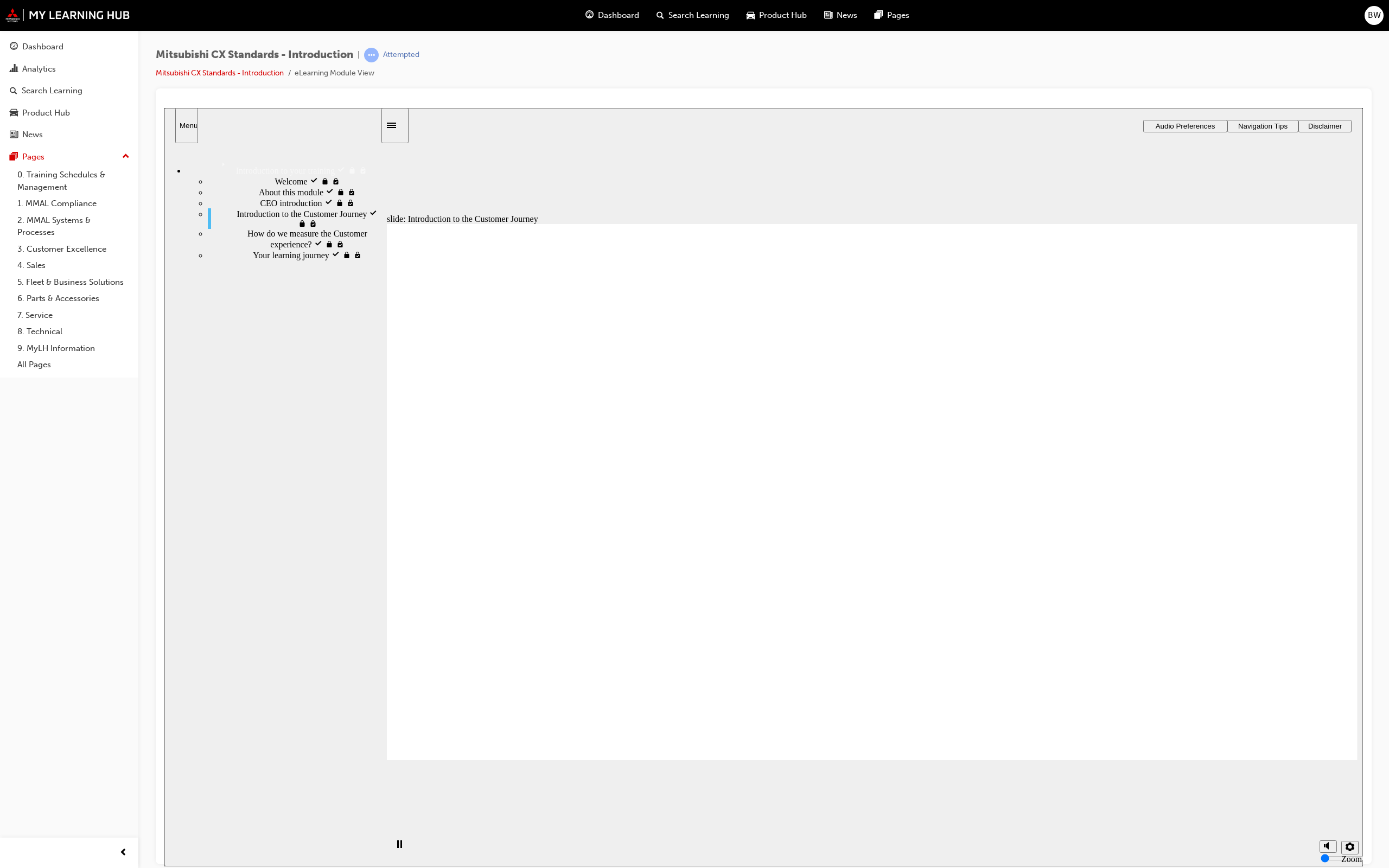 click 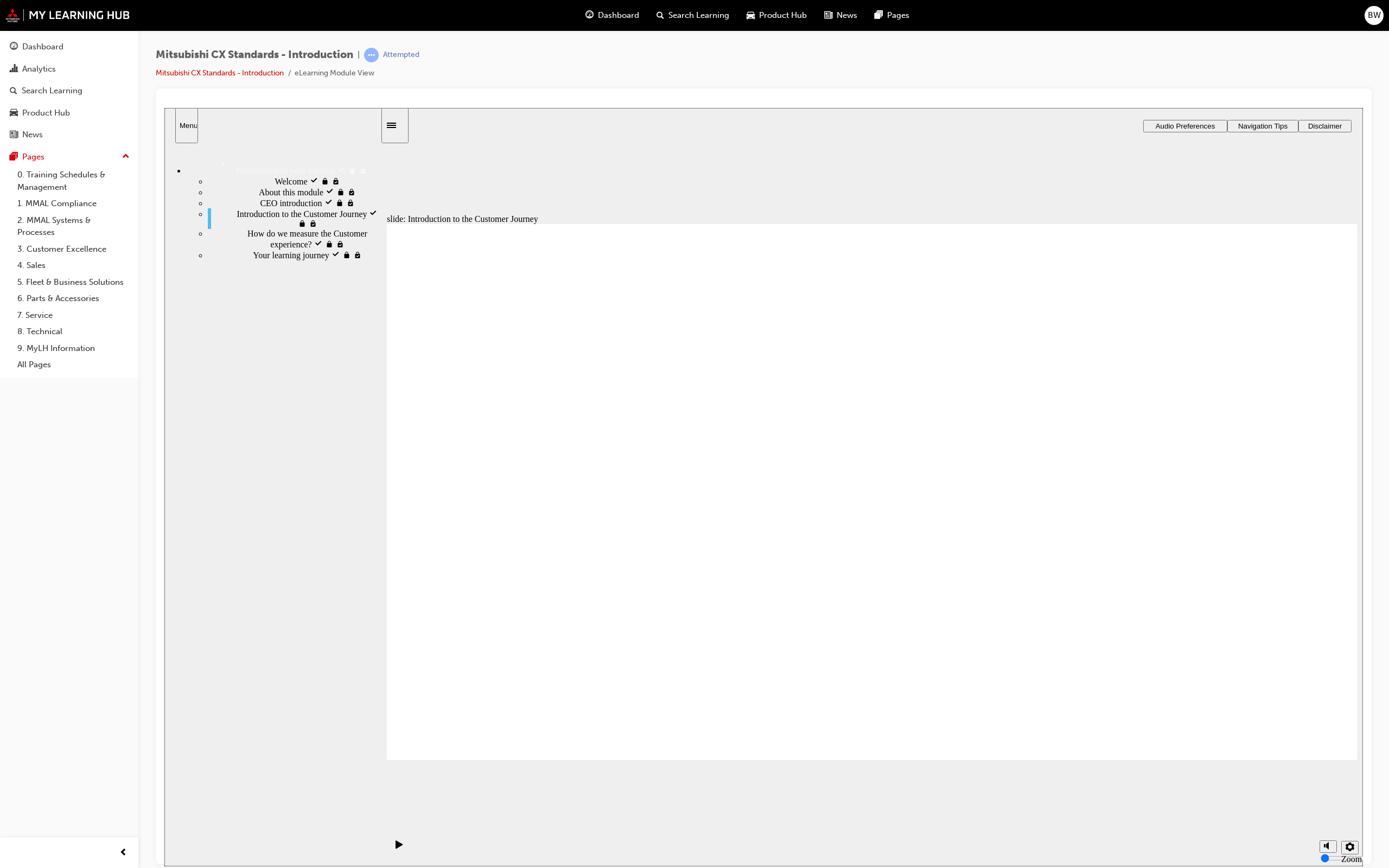 click 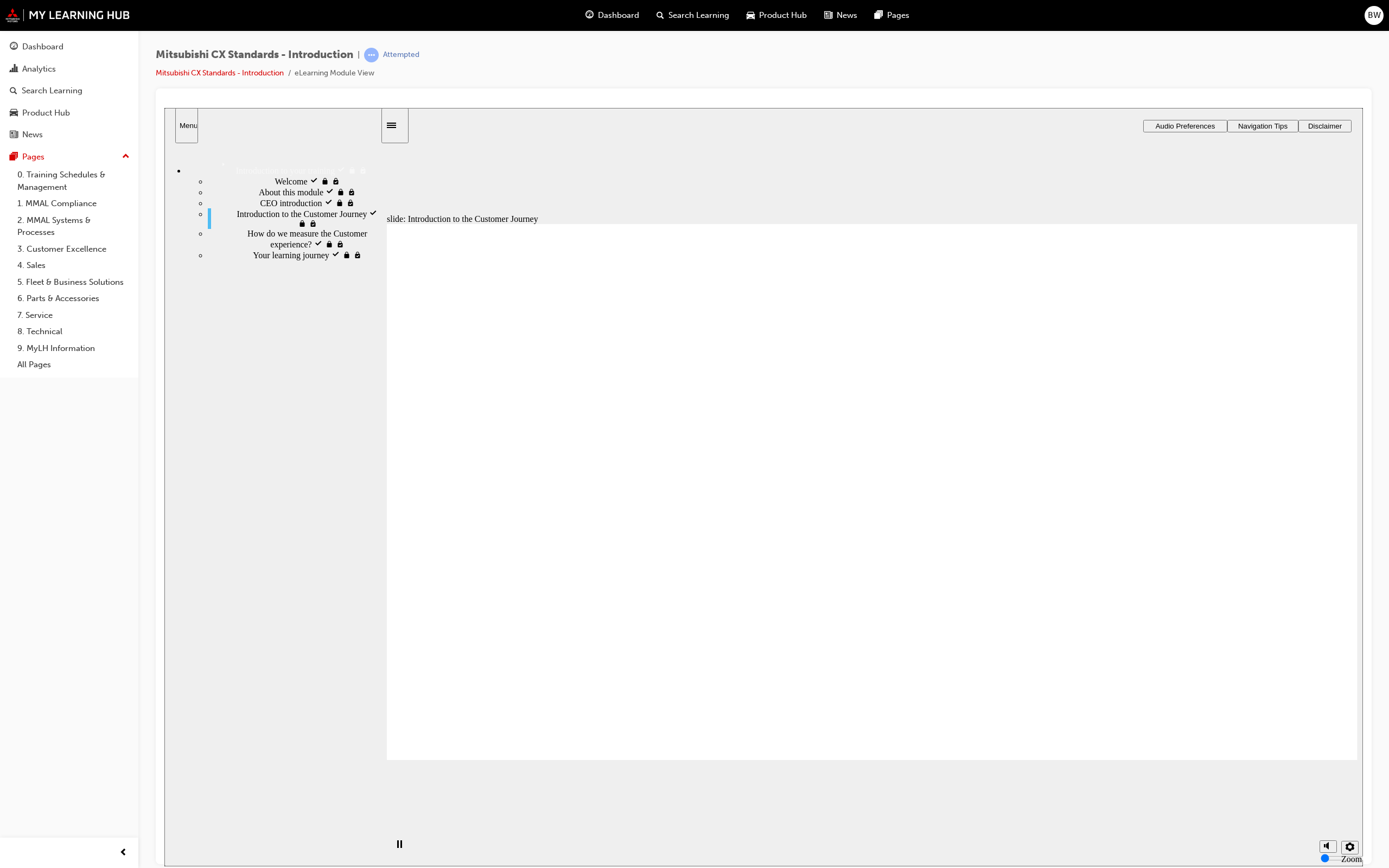 click 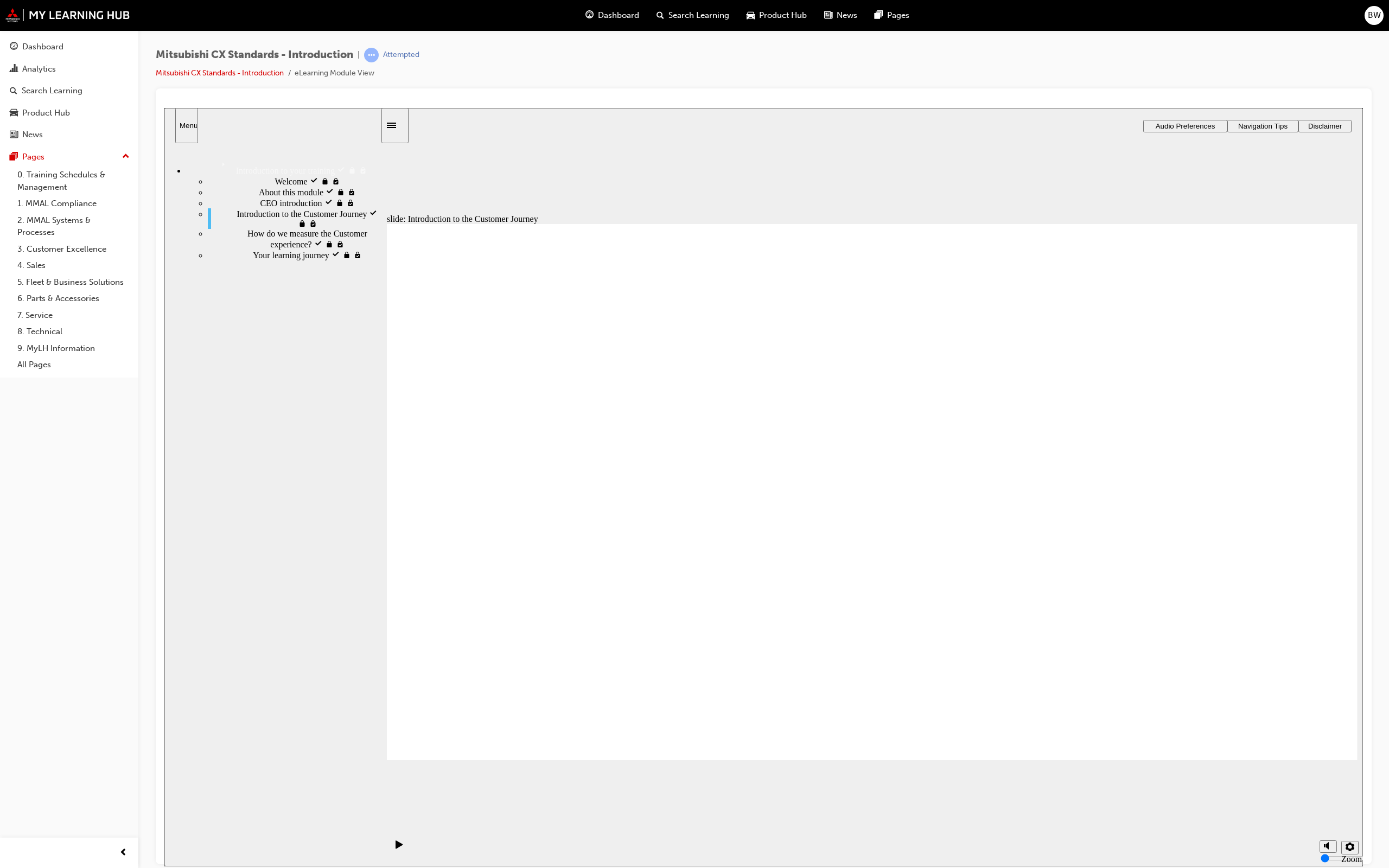 click 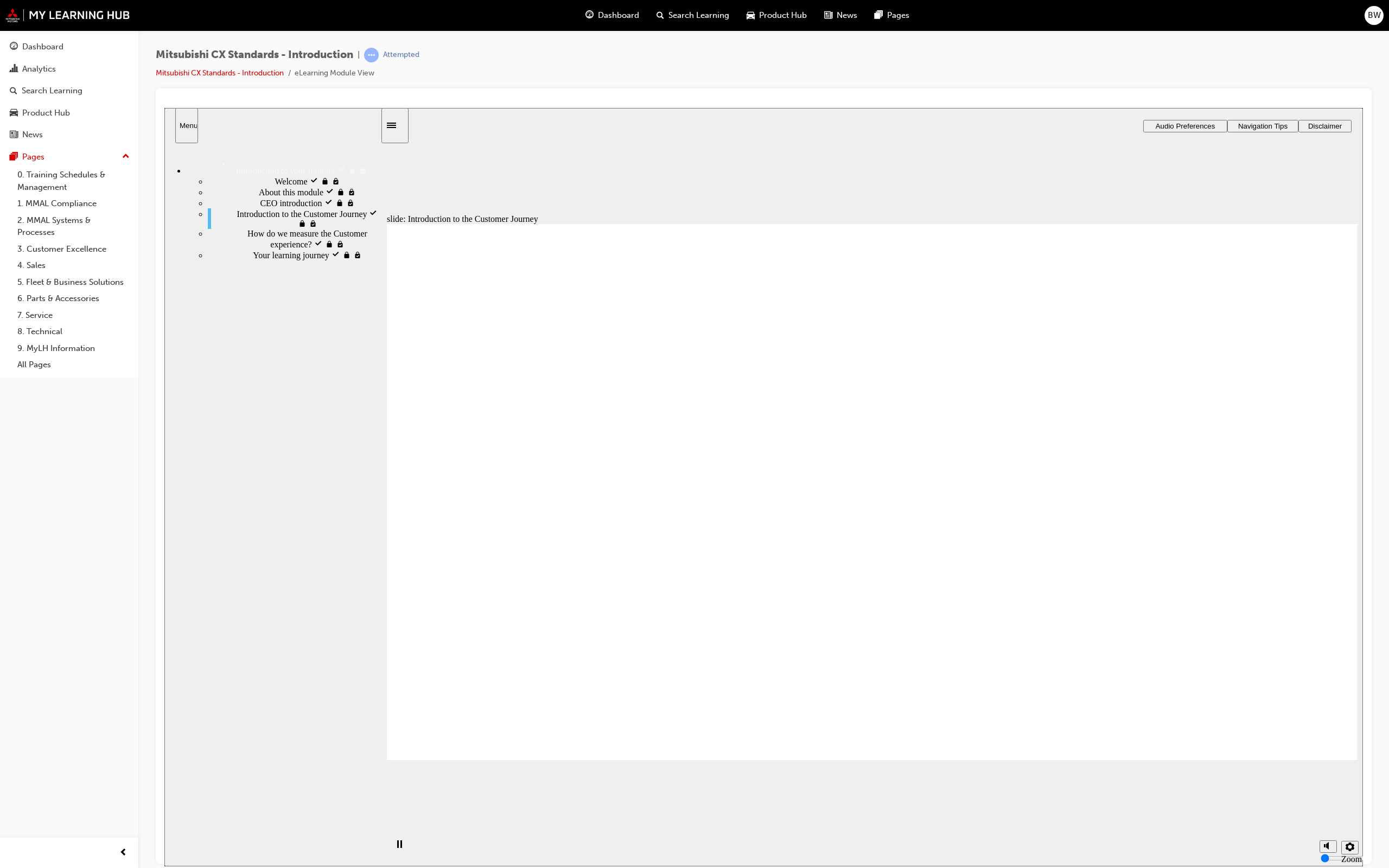 click 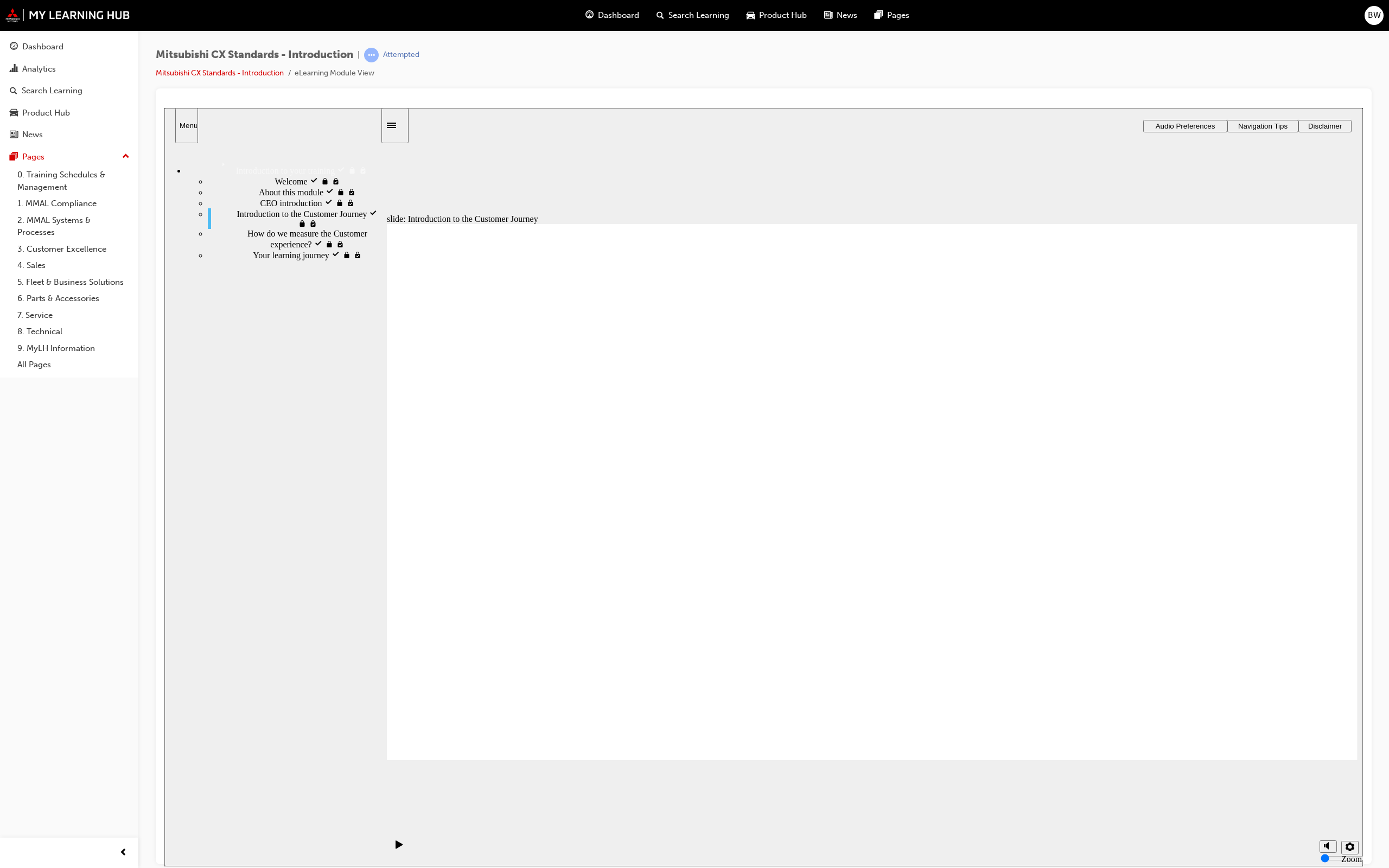 click 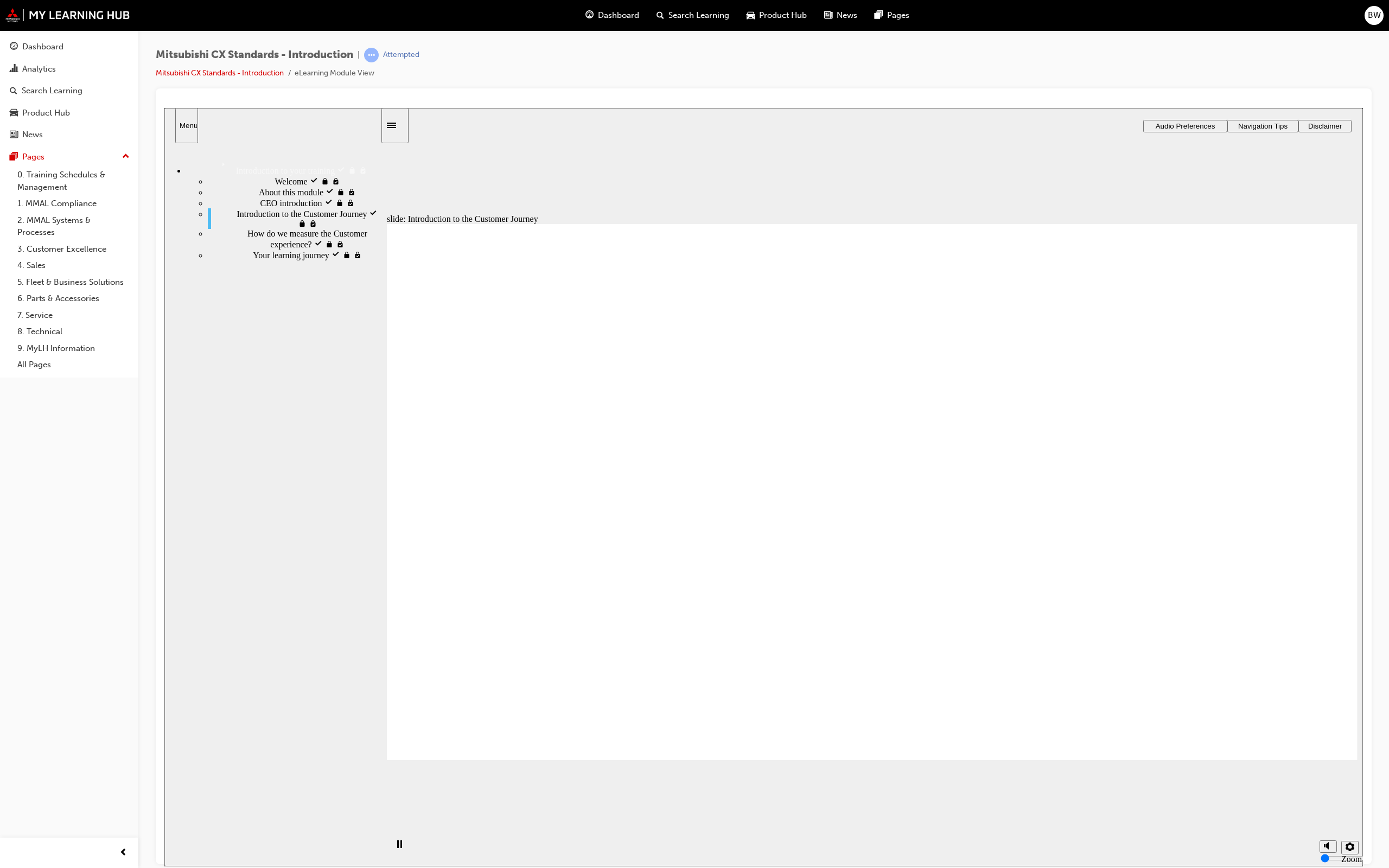 click 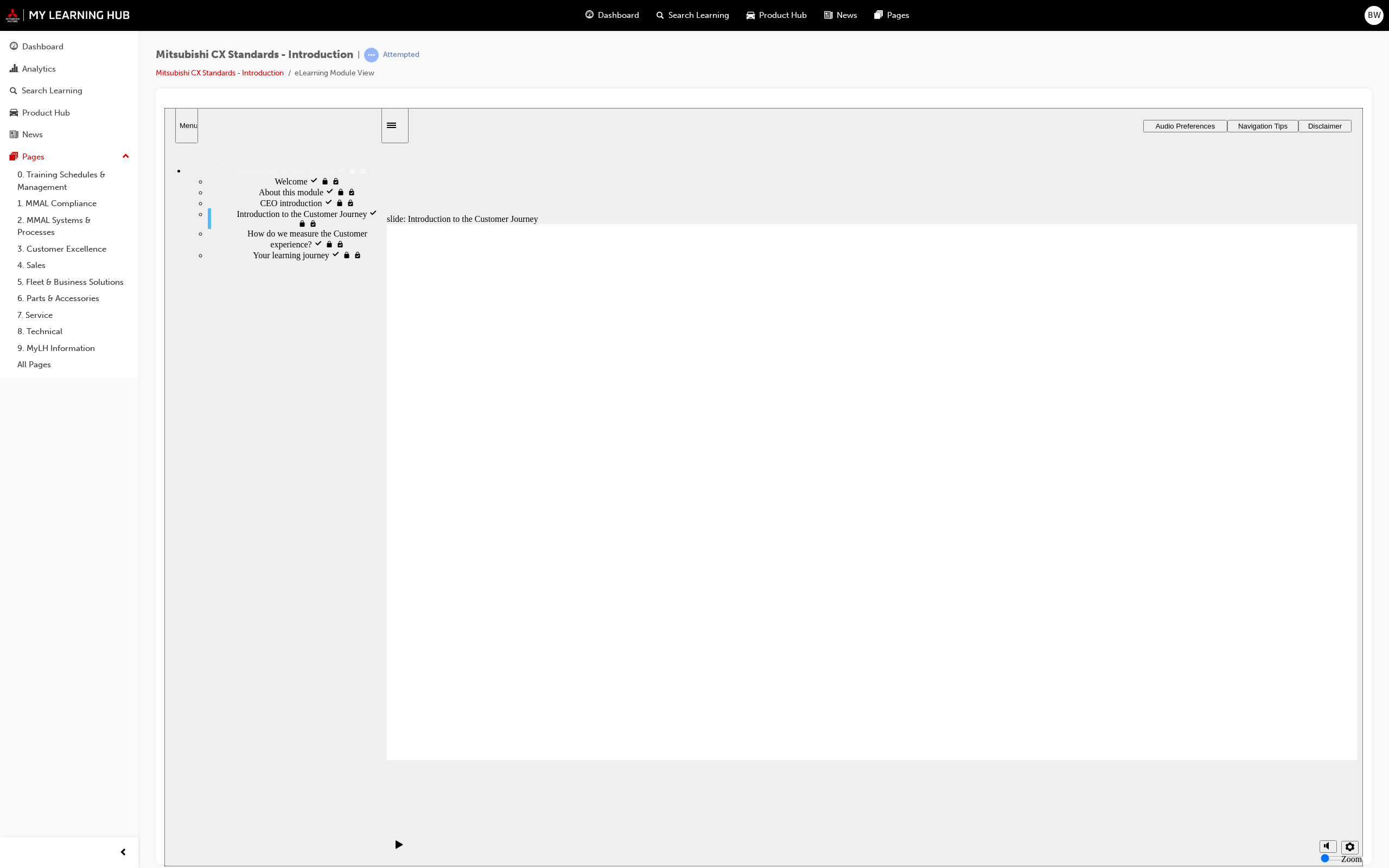 click 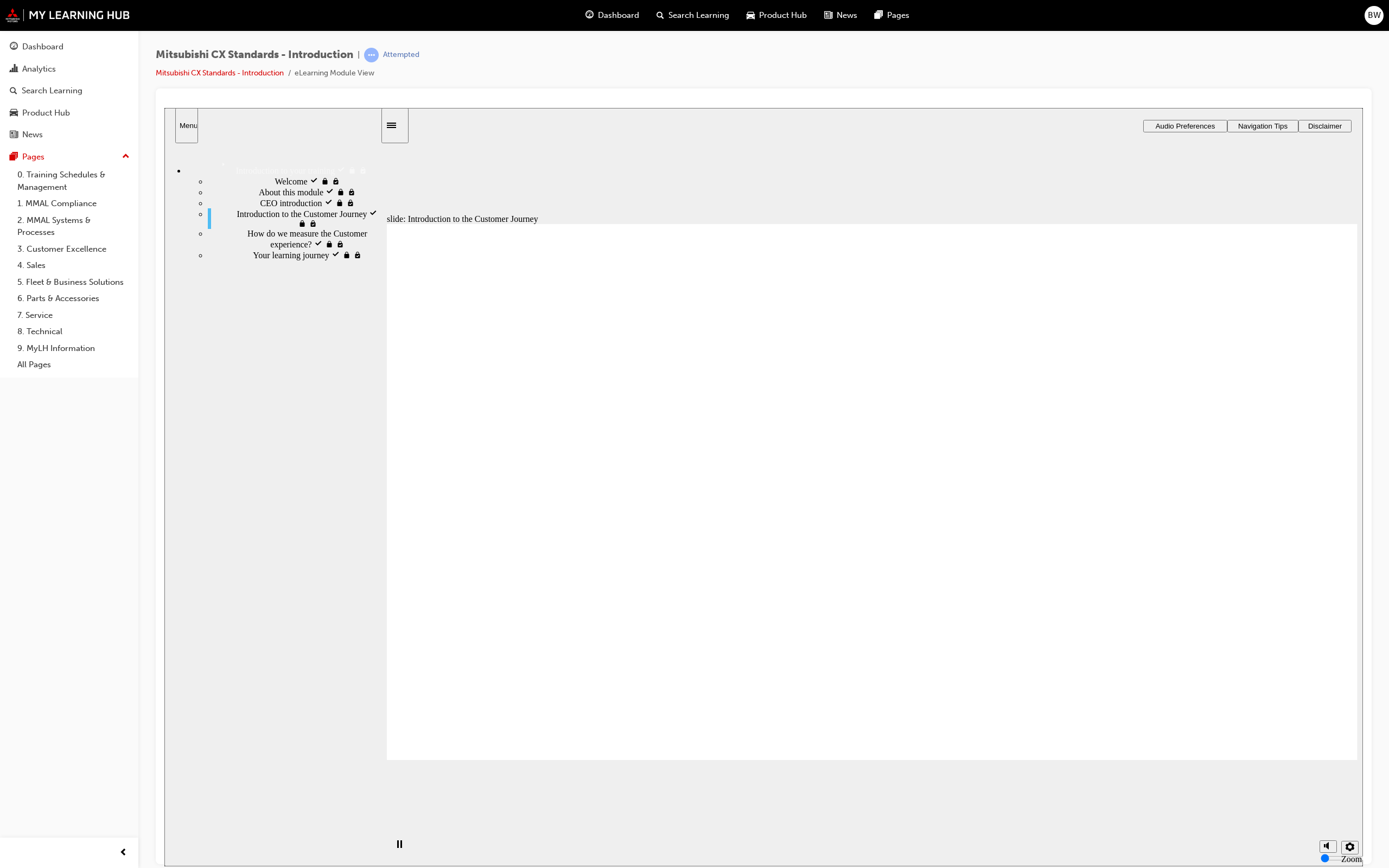 click 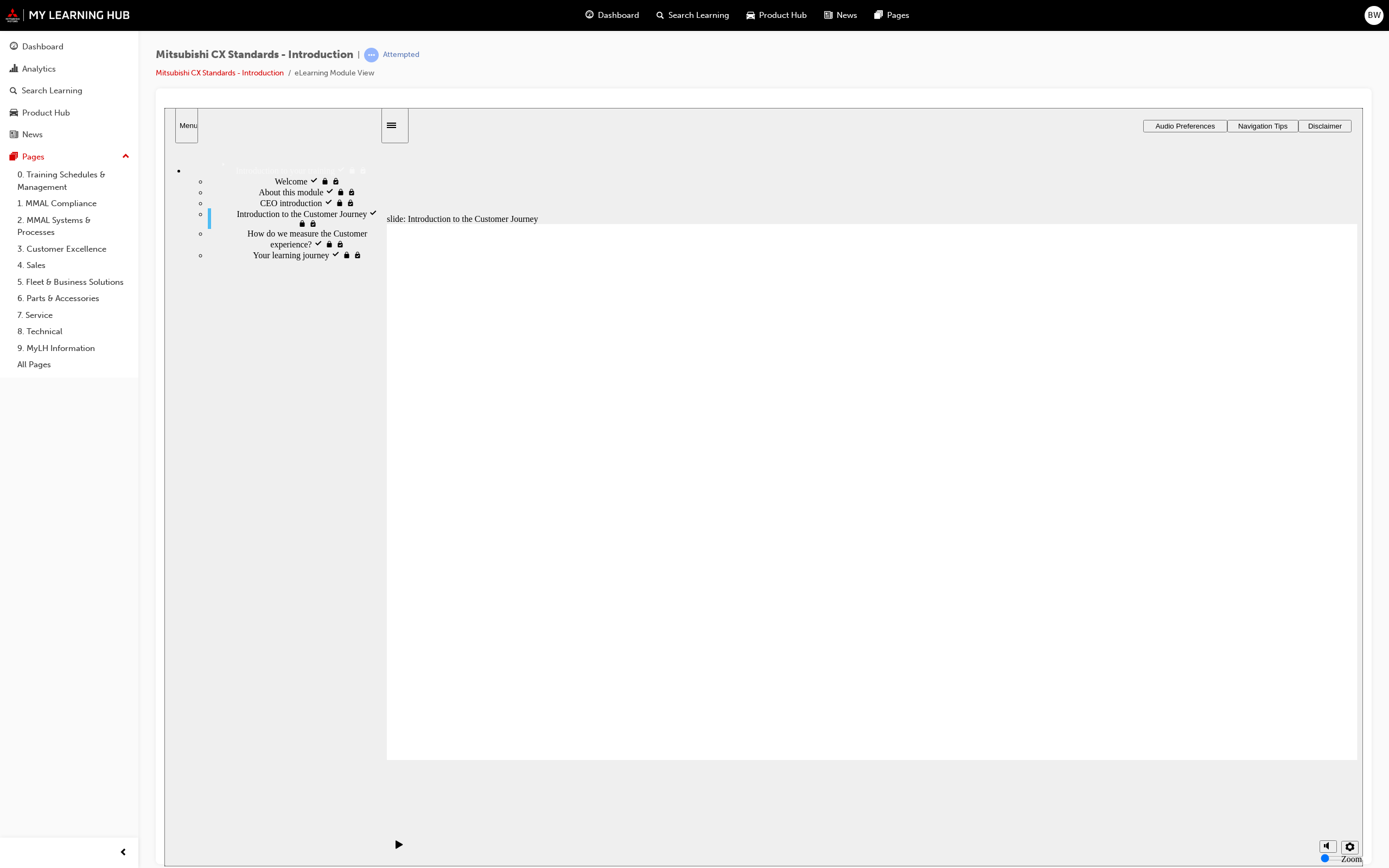 click 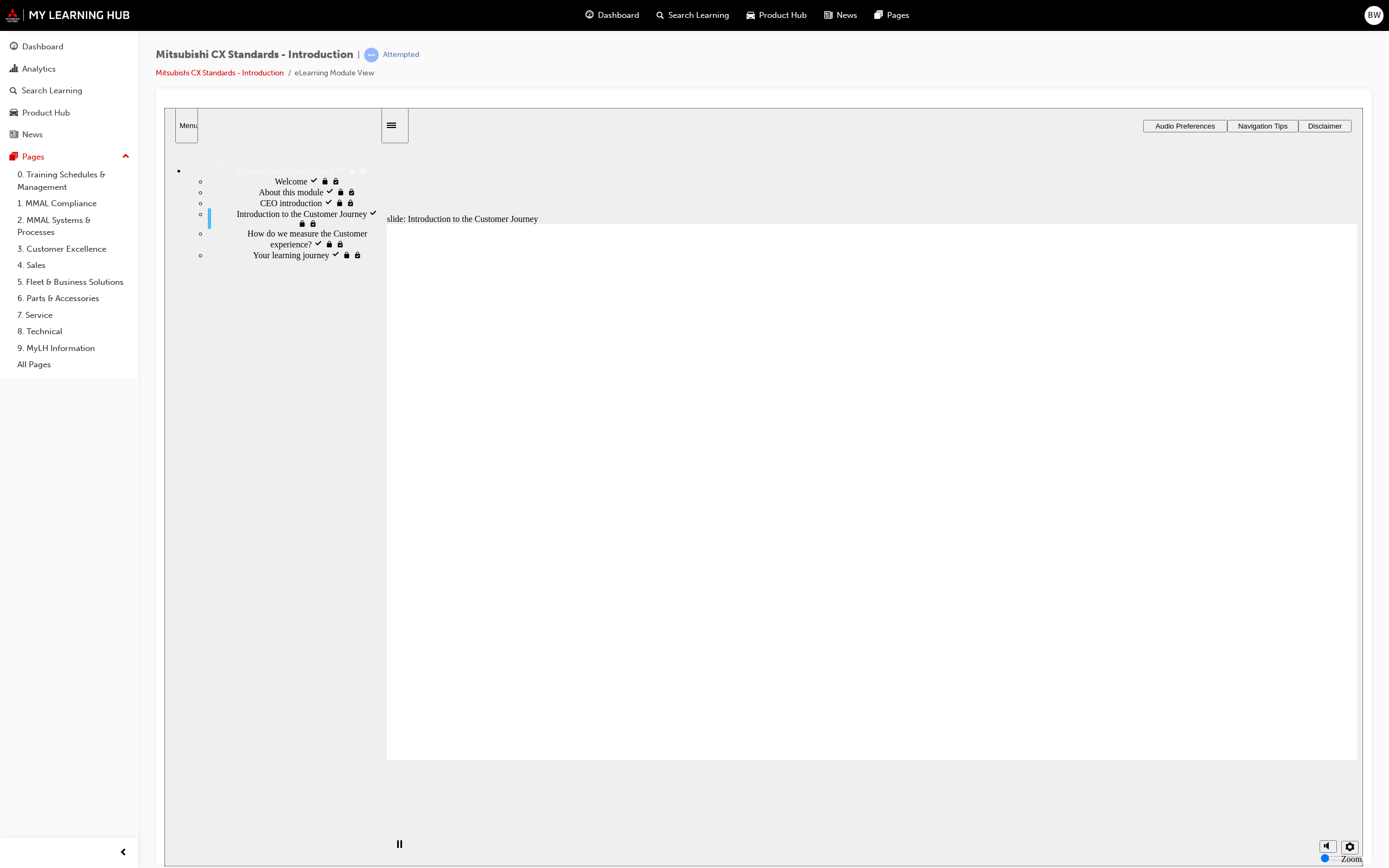click 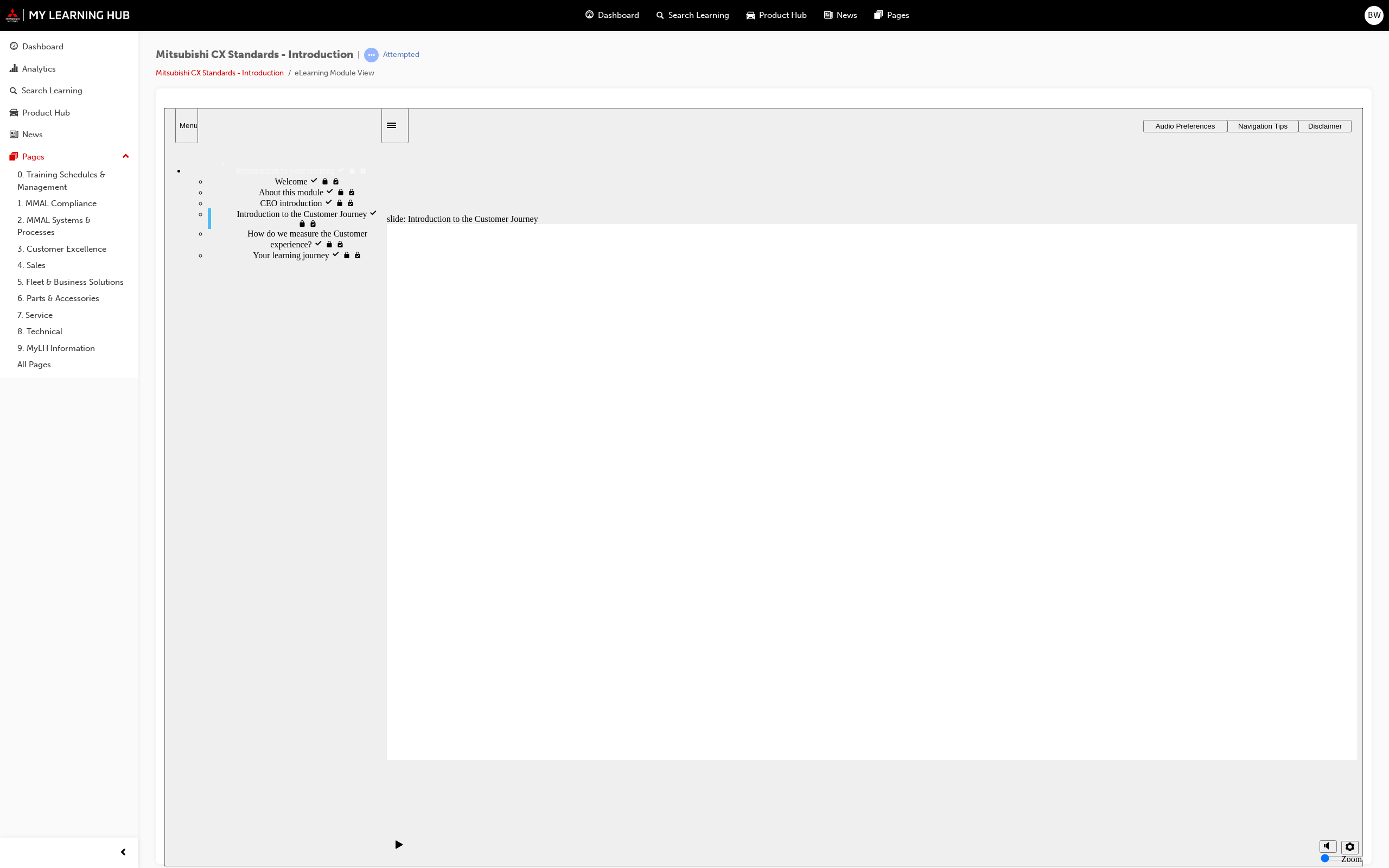 click 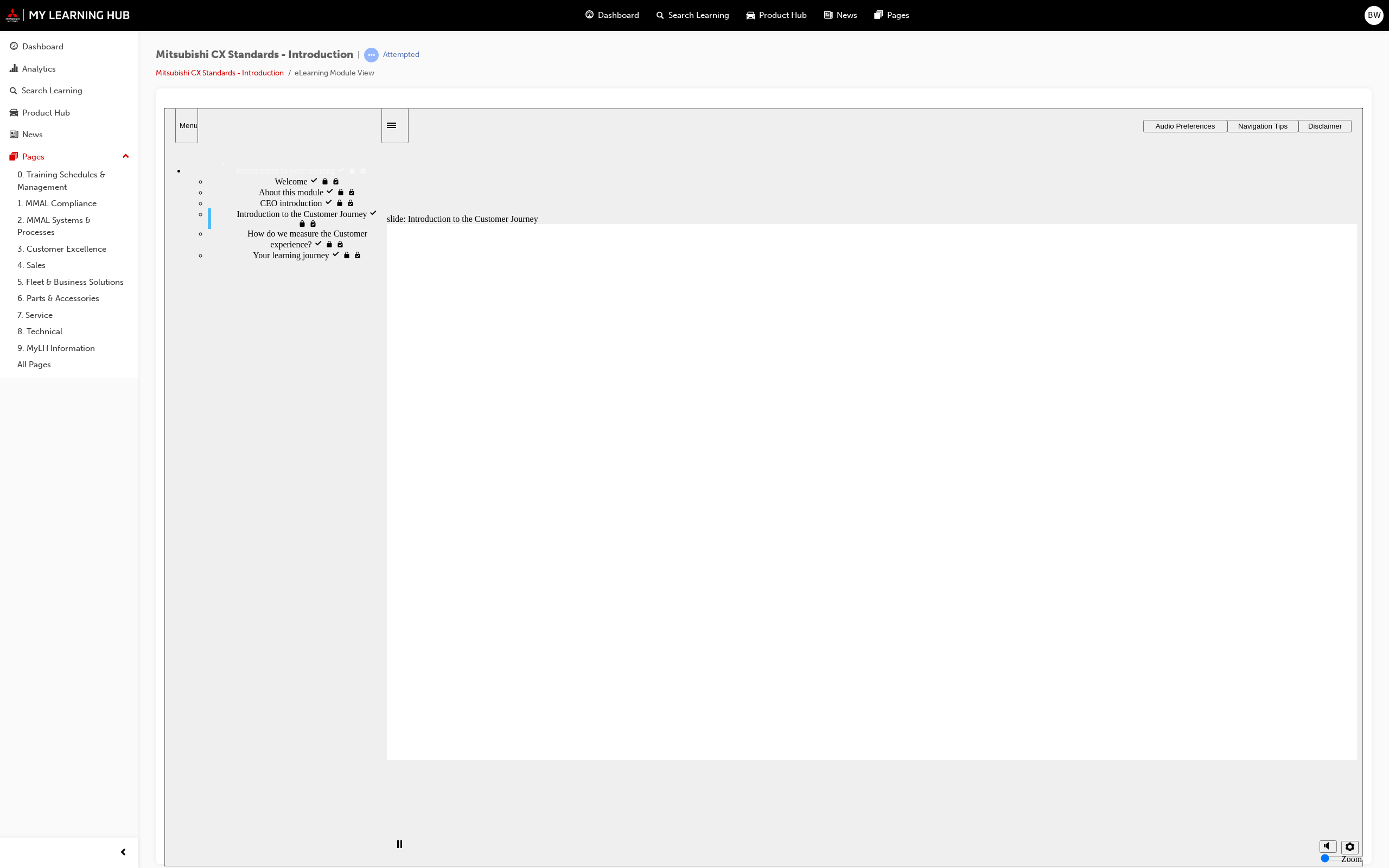 click 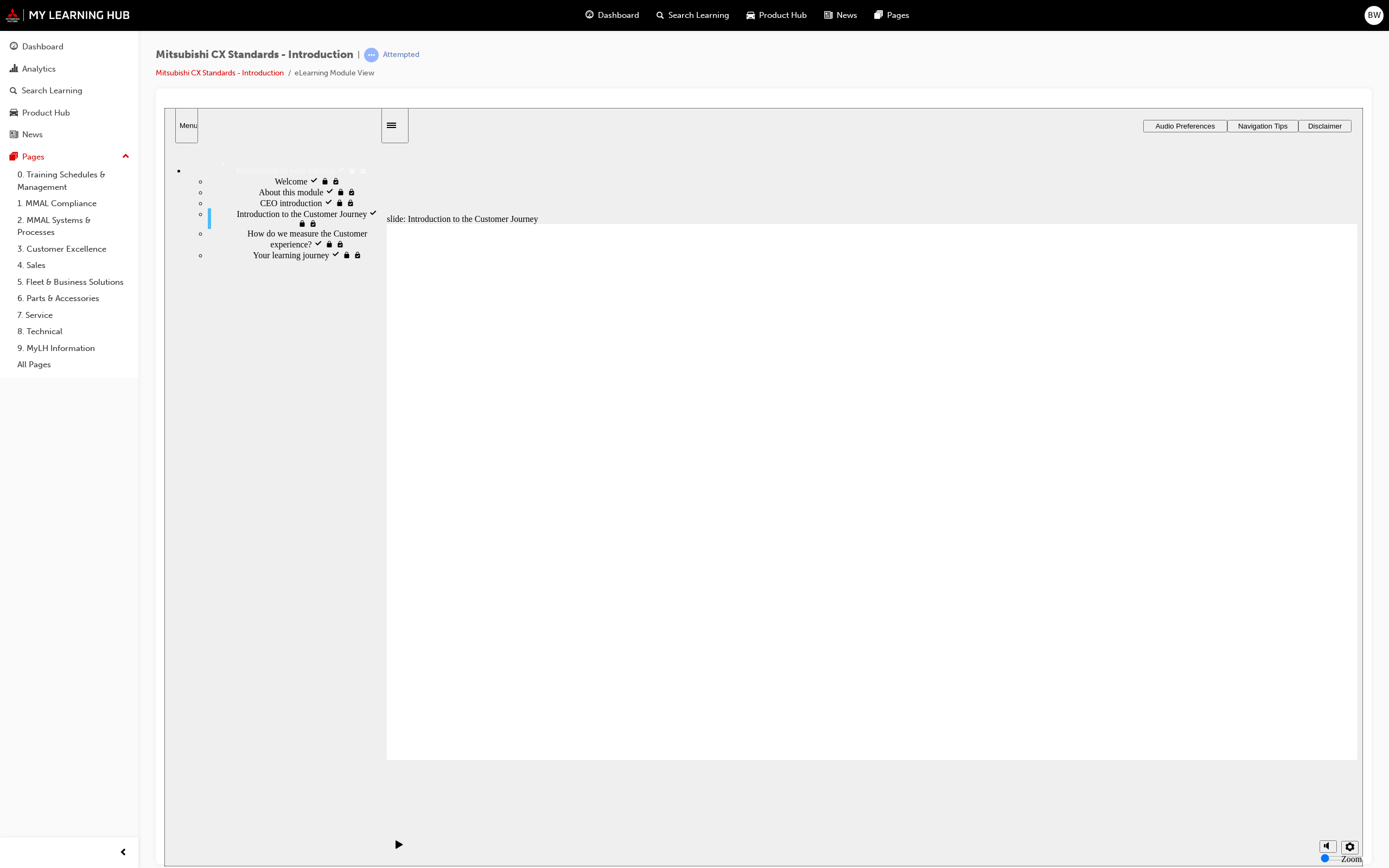 click 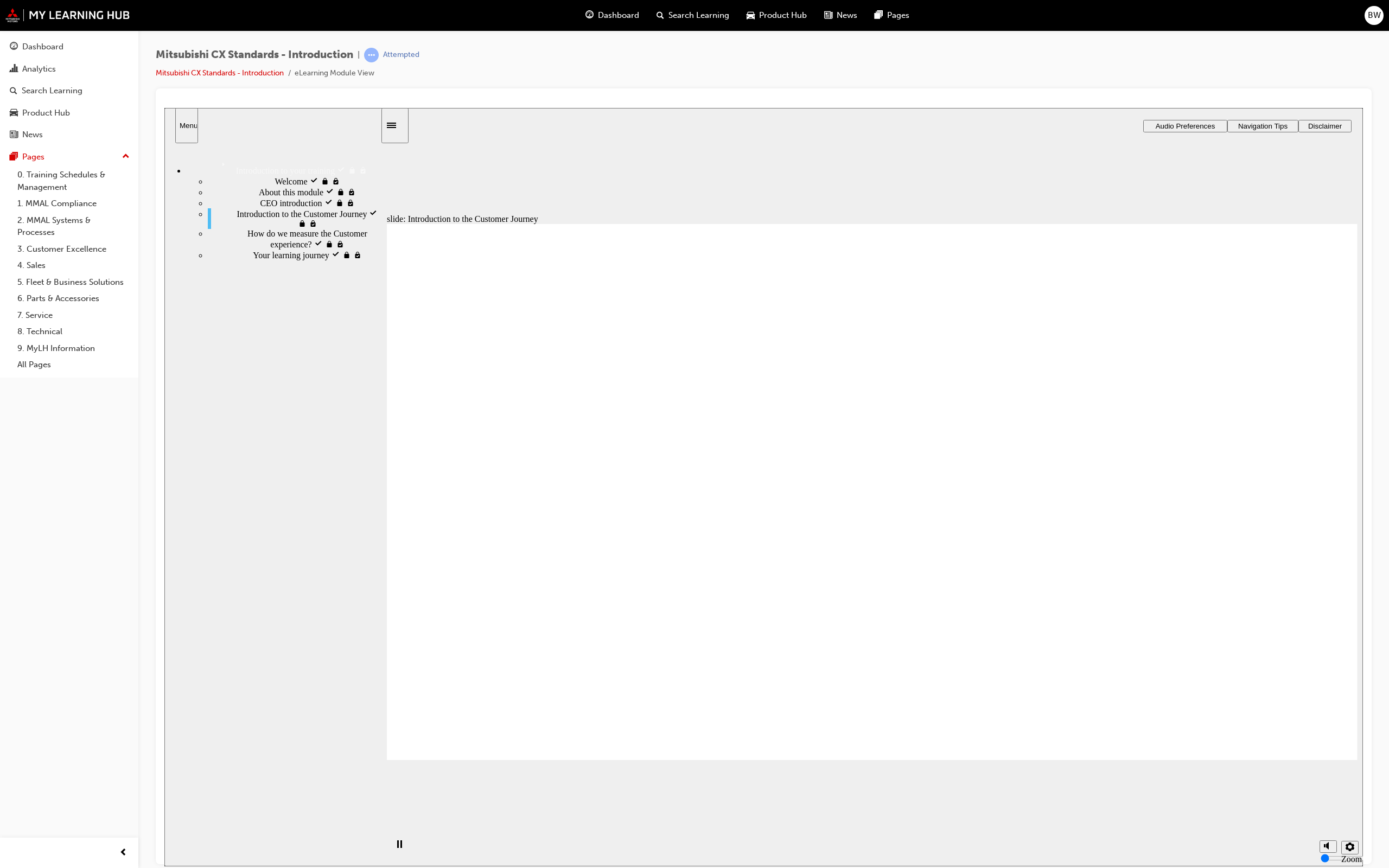click 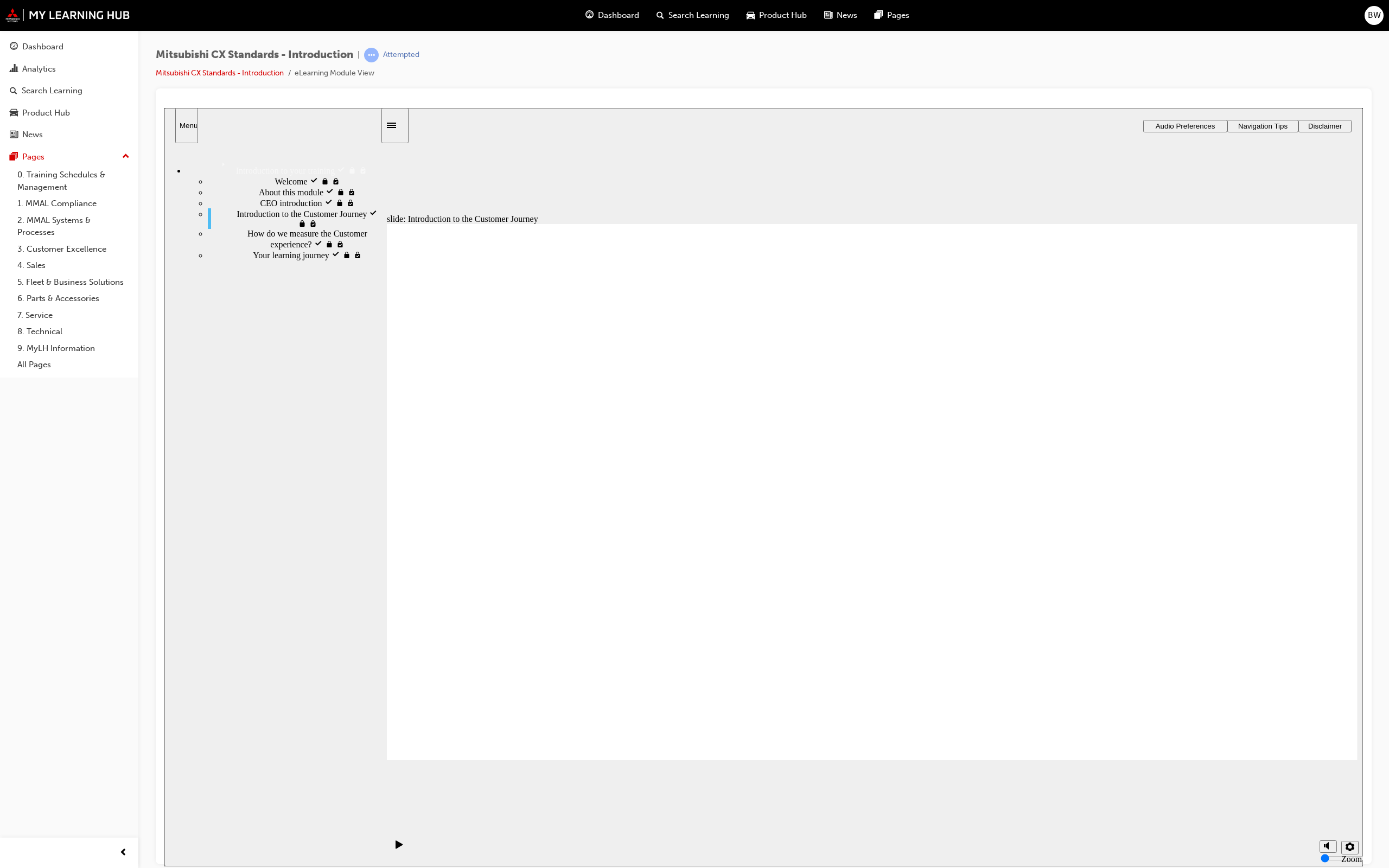 click 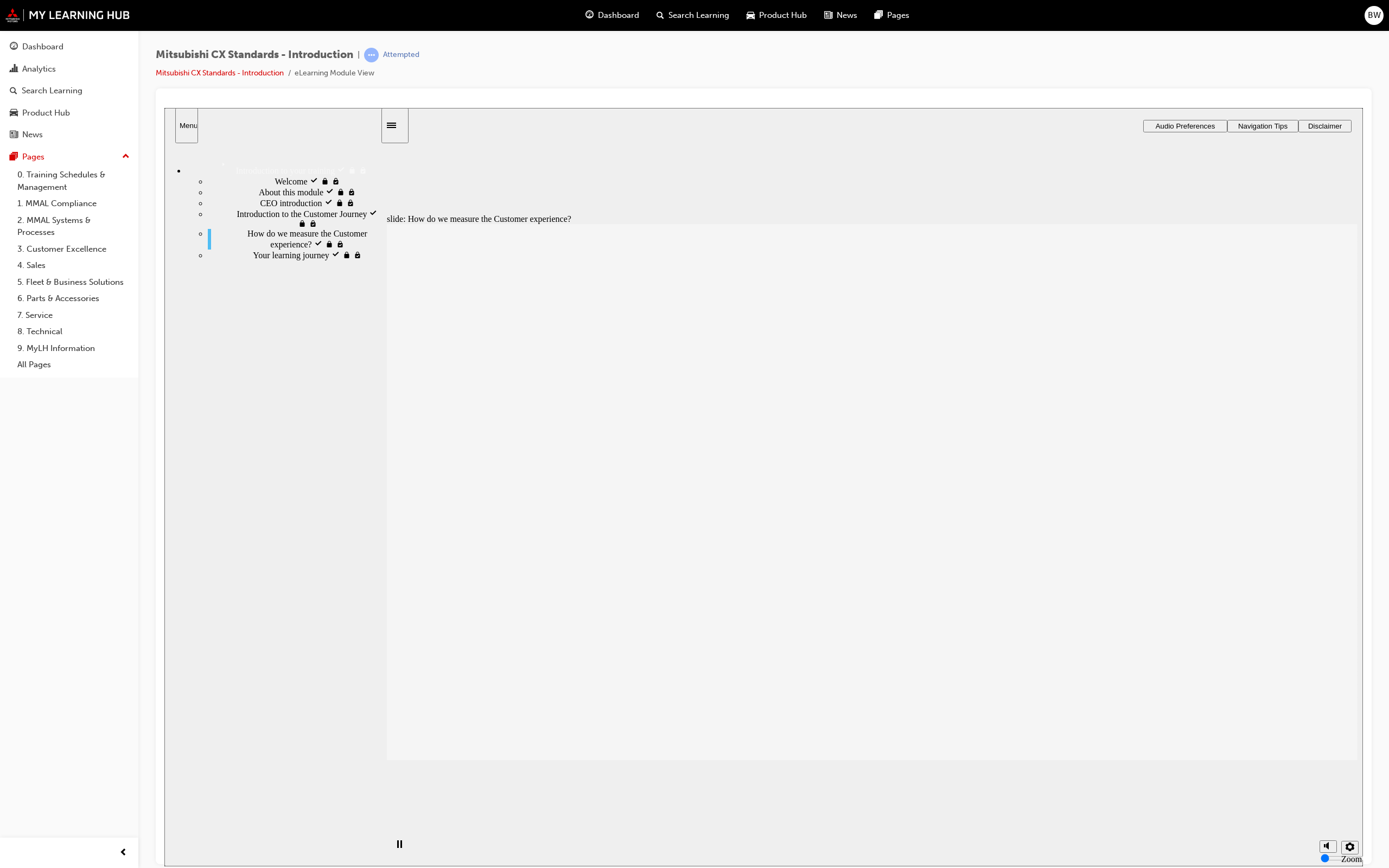 click 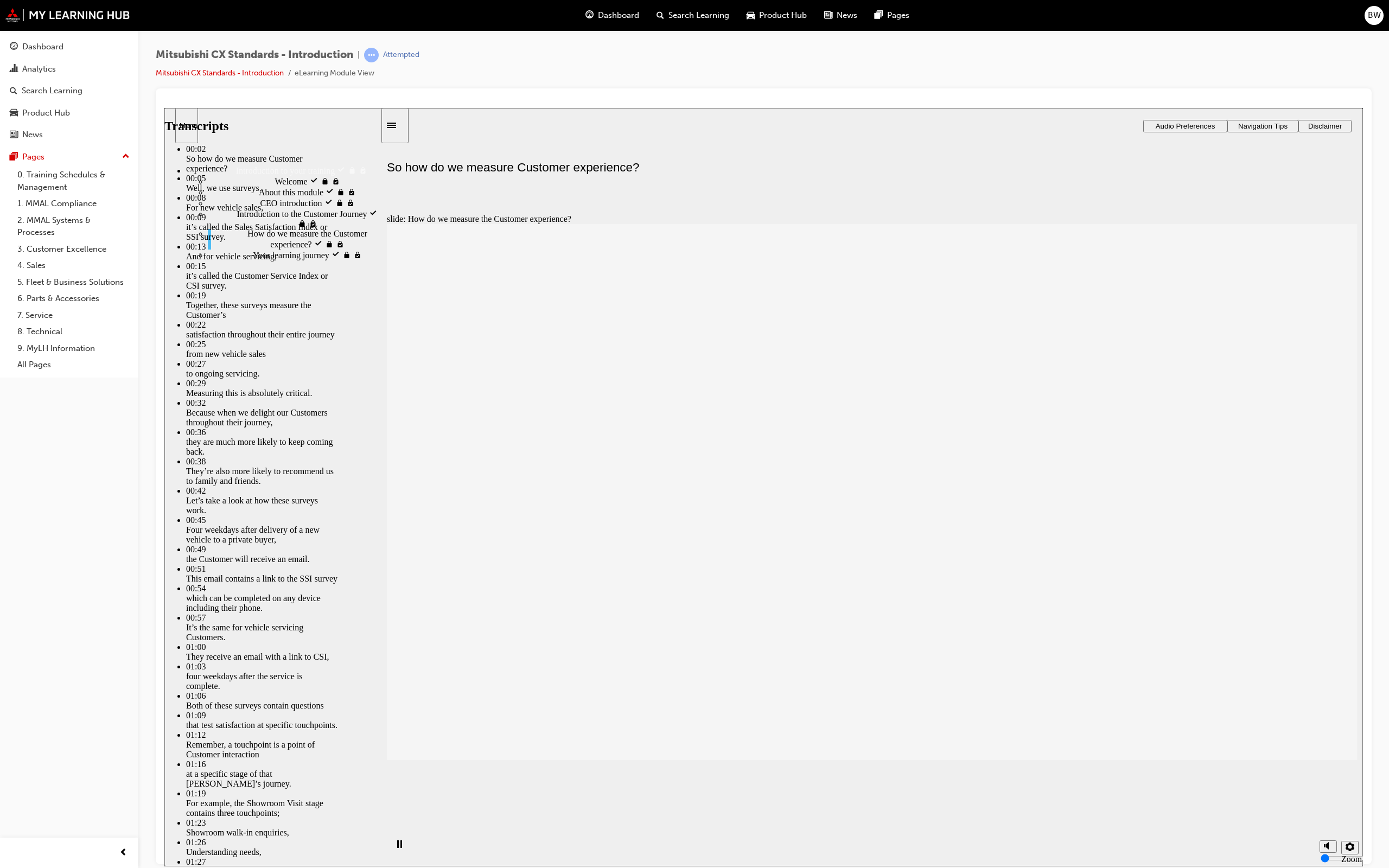 click at bounding box center [444, 2861] 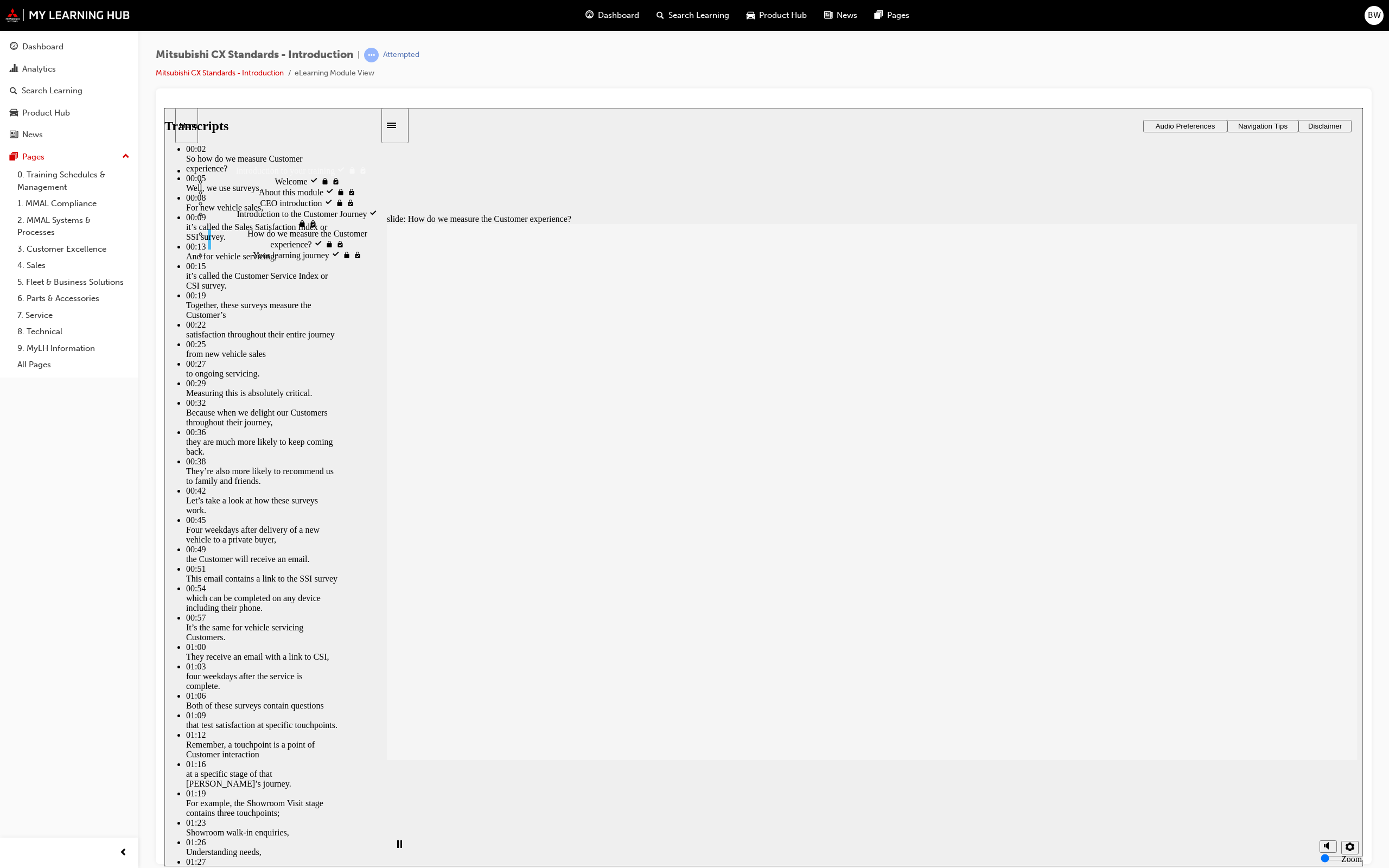 click at bounding box center (444, 2861) 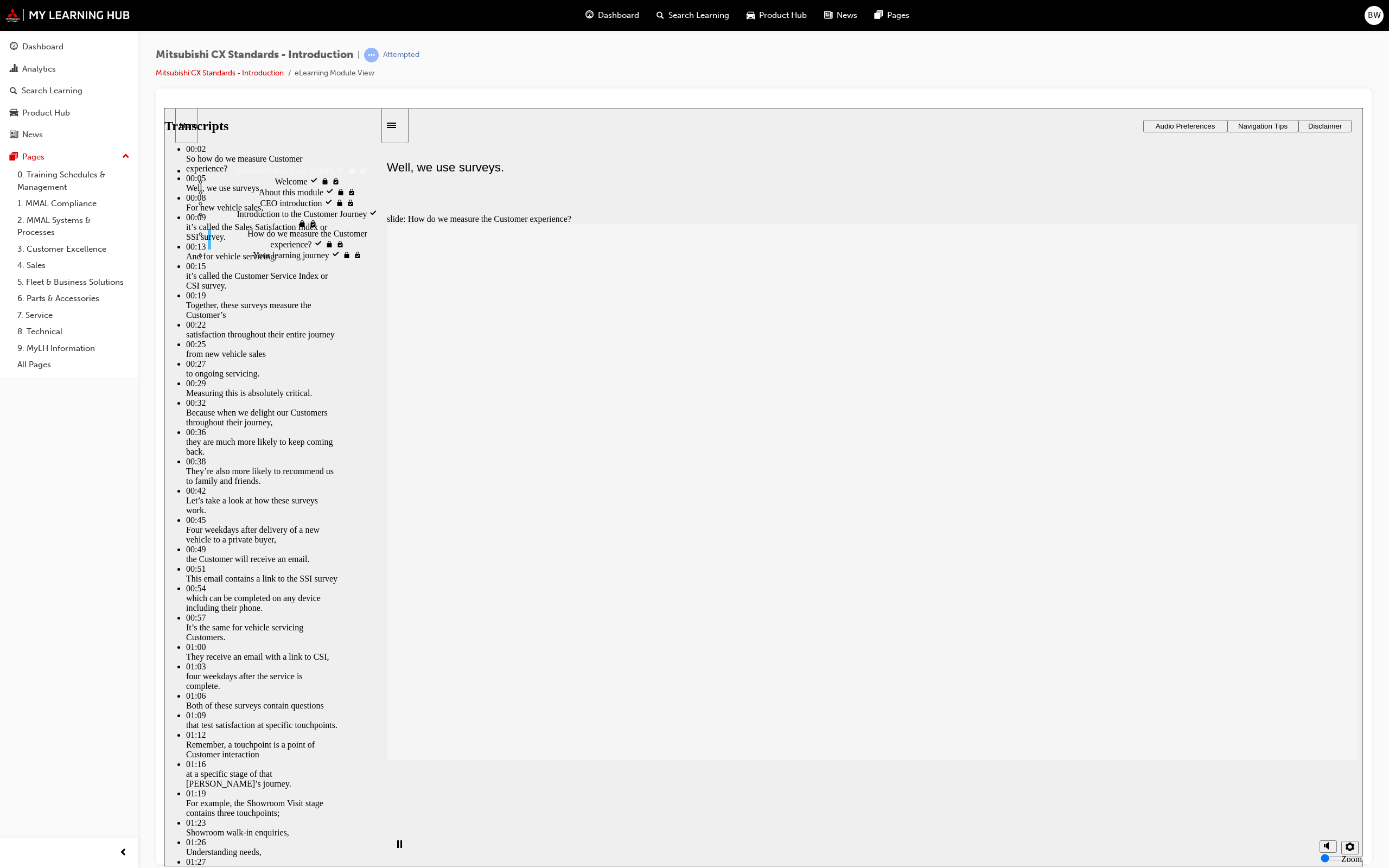 click at bounding box center [475, 3071] 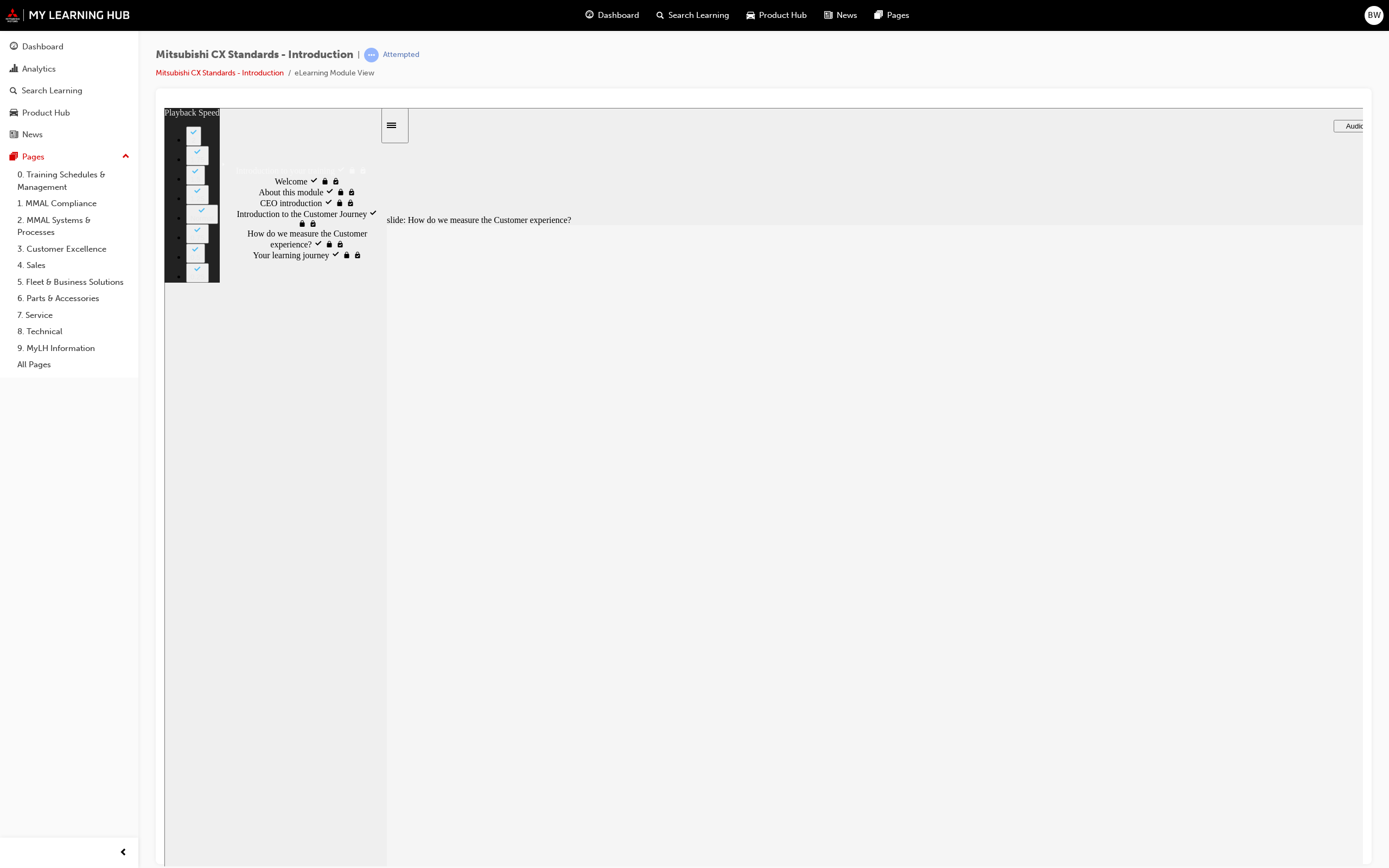 click at bounding box center [485, 4369] 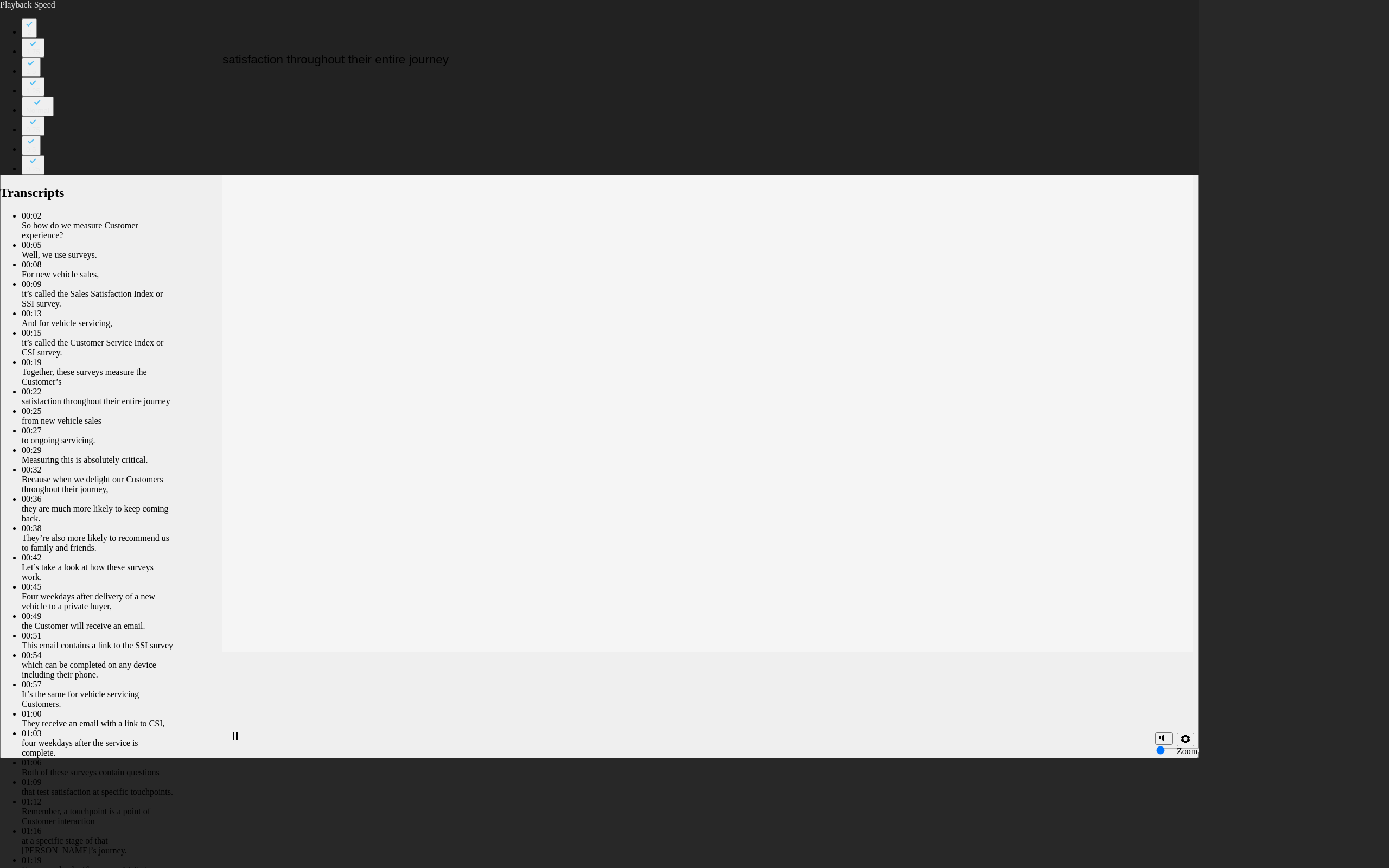 click at bounding box center (708, 2641) 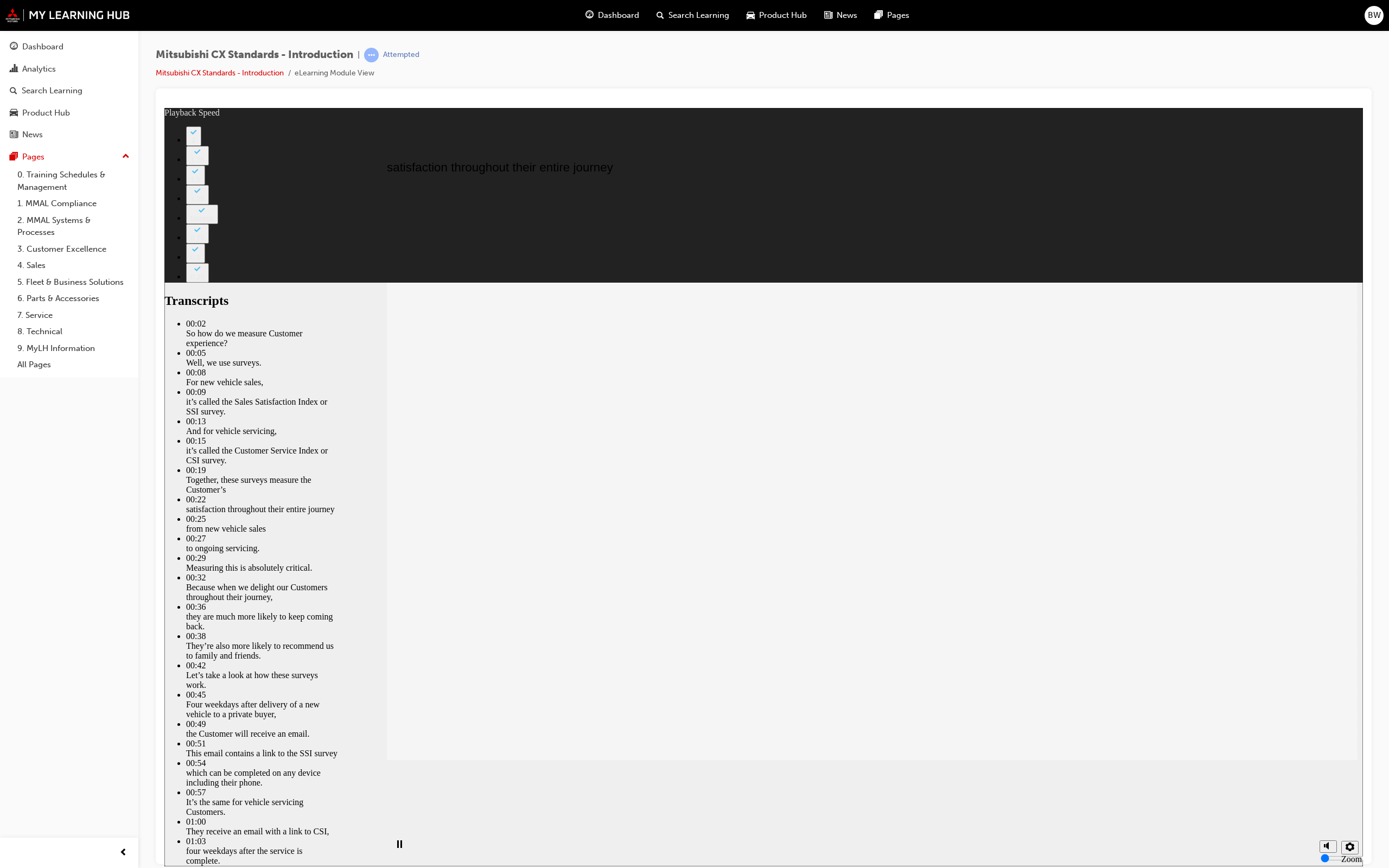 click at bounding box center [872, 2748] 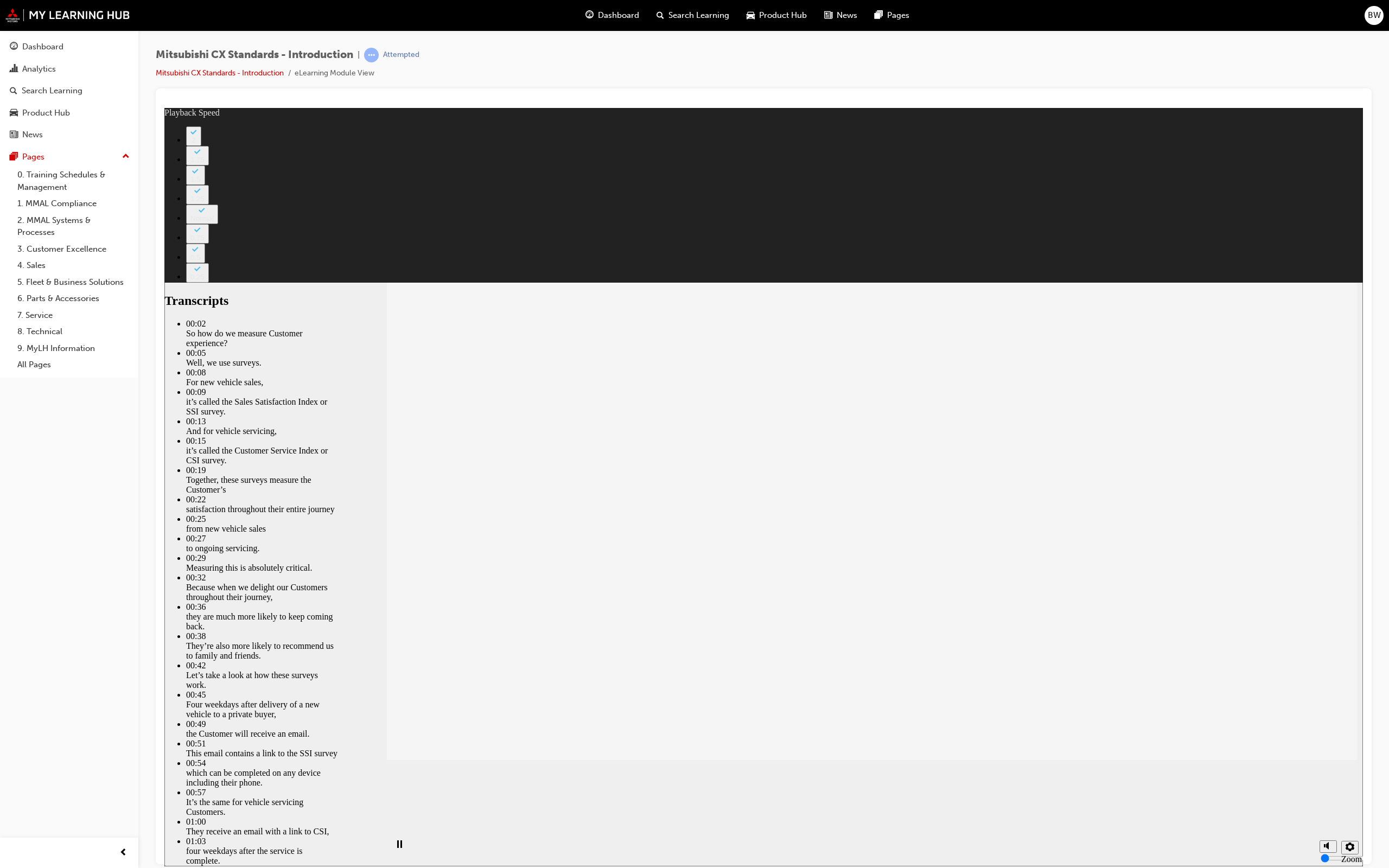 click at bounding box center [872, 2748] 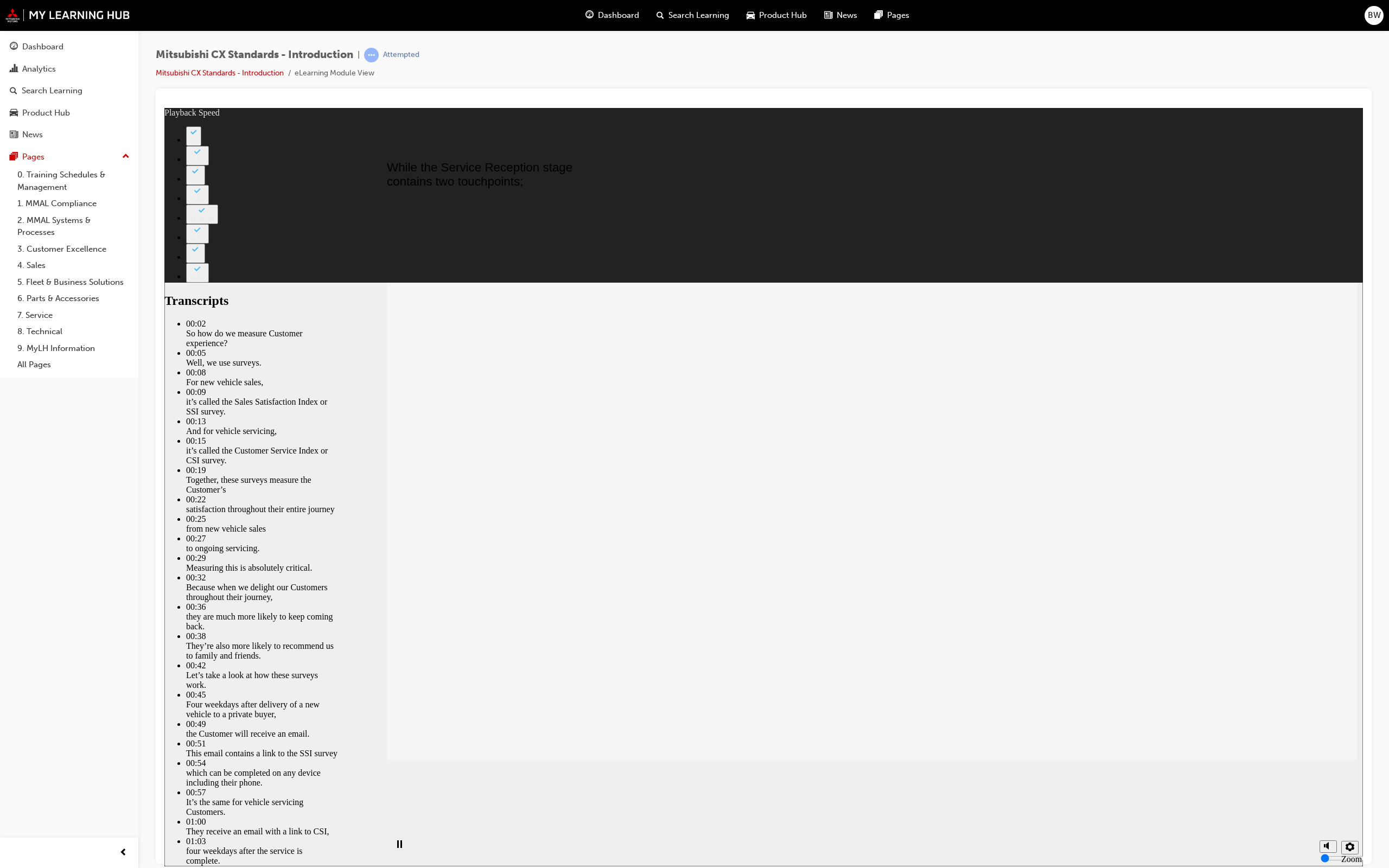 click at bounding box center (872, 2748) 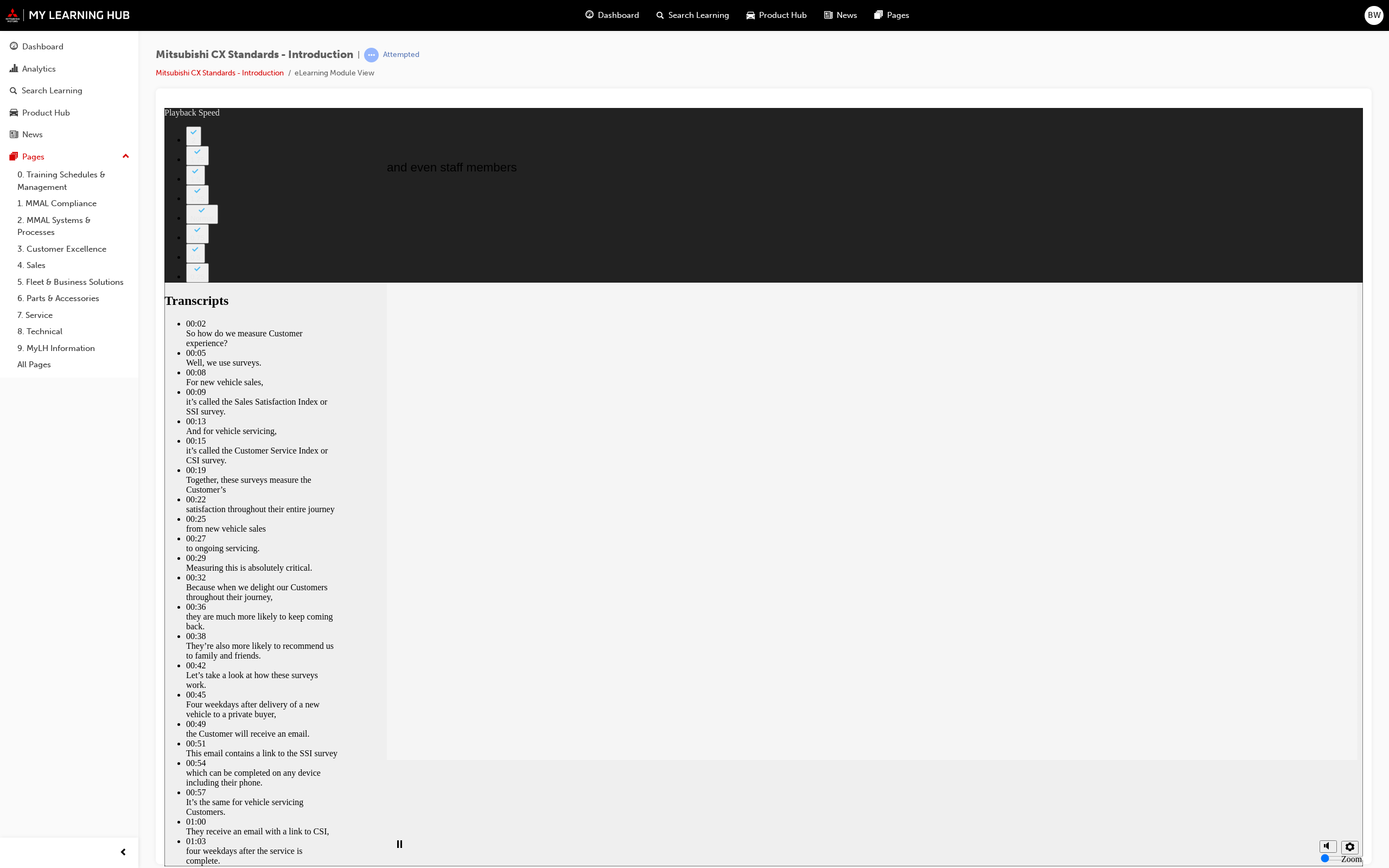 click at bounding box center (872, 2758) 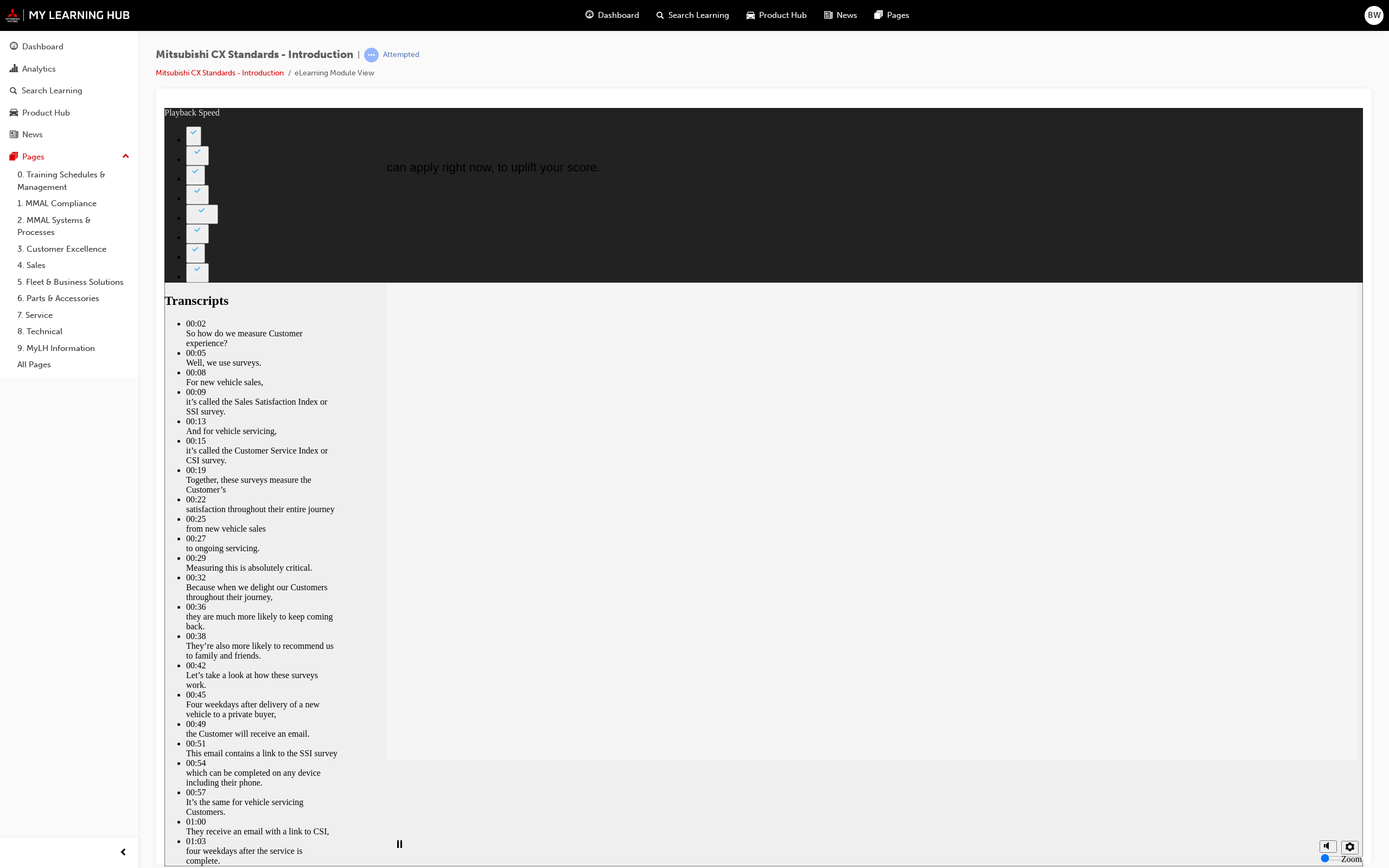 click at bounding box center (872, 2748) 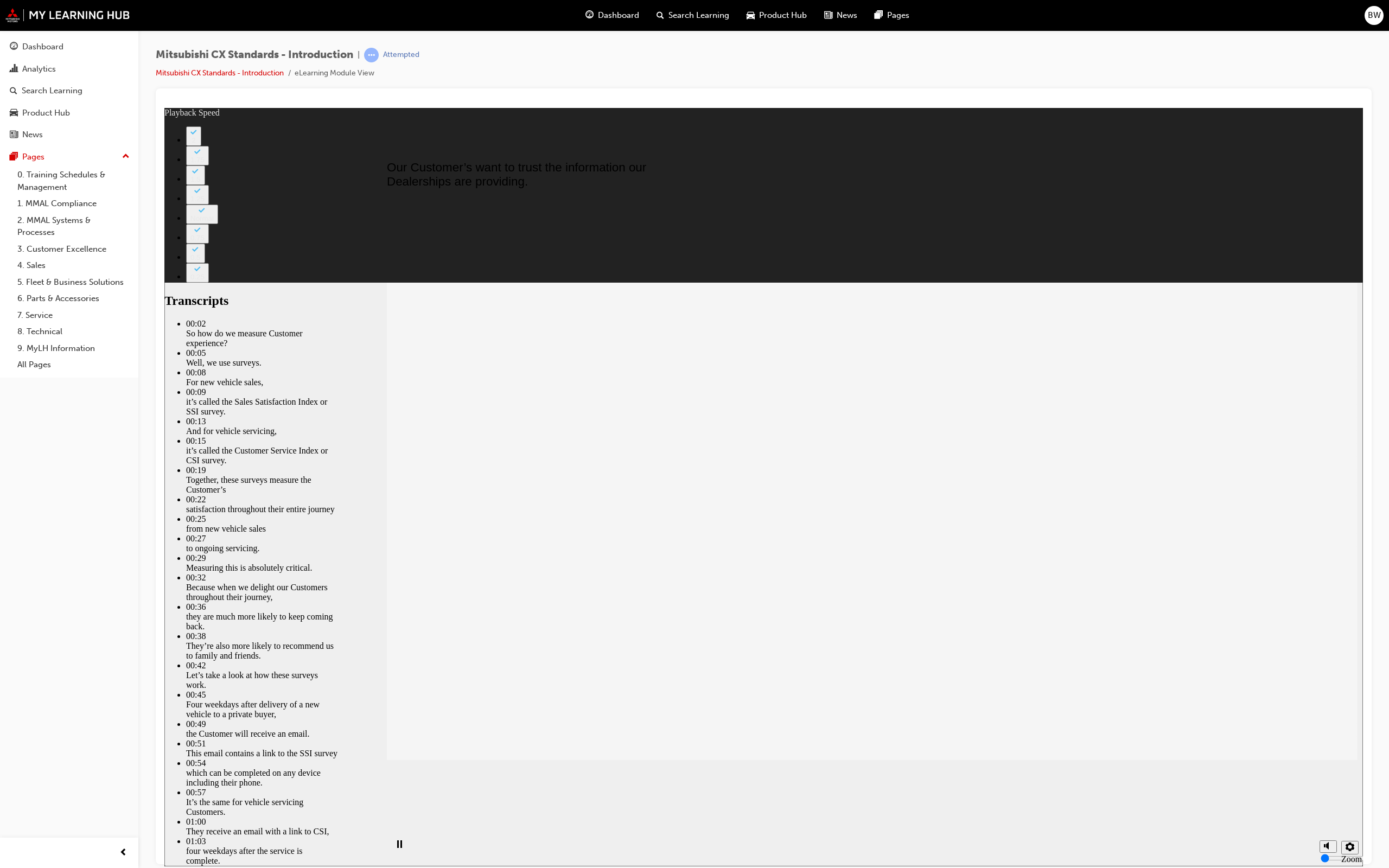 click at bounding box center (872, 2748) 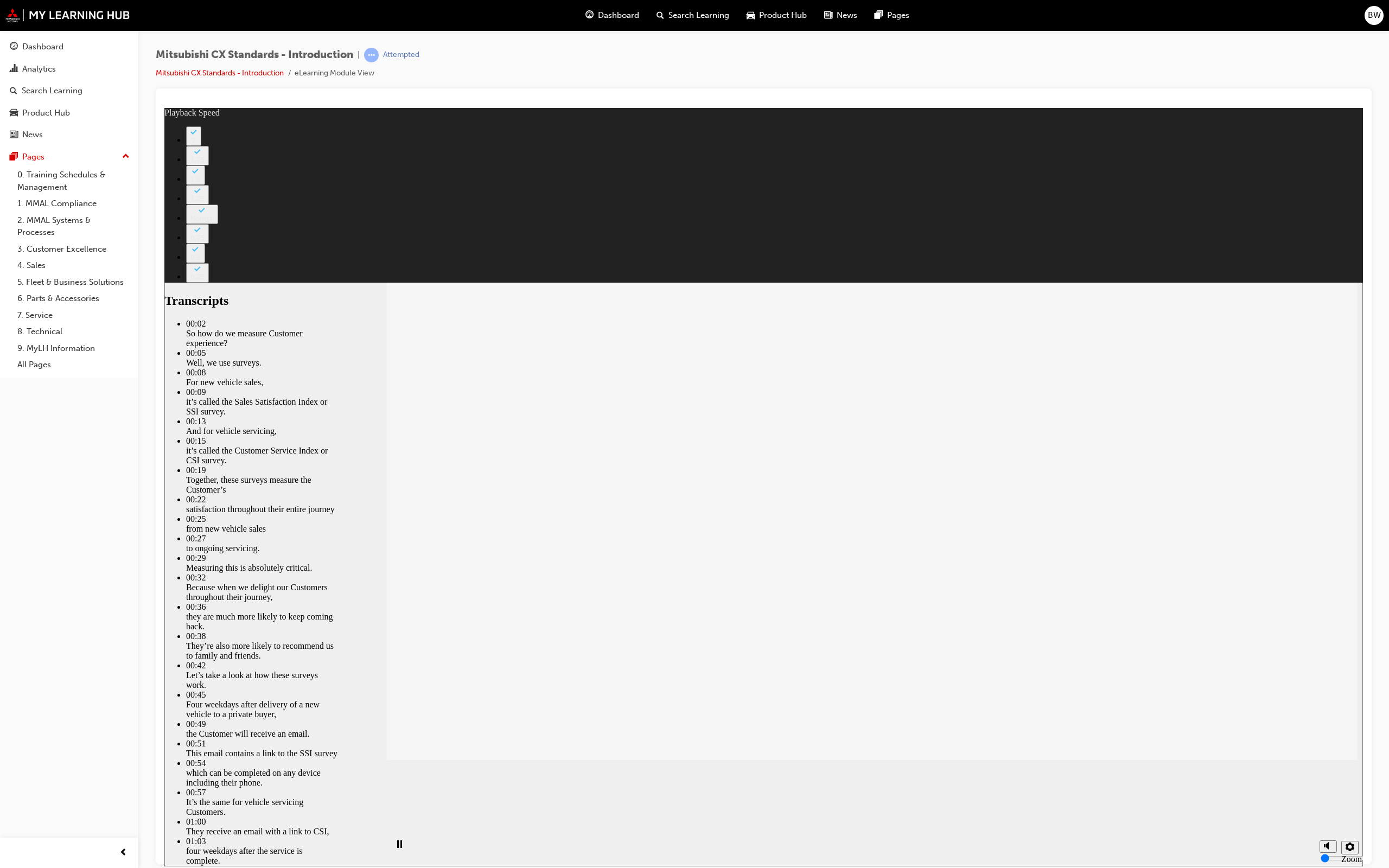 click at bounding box center [872, 2758] 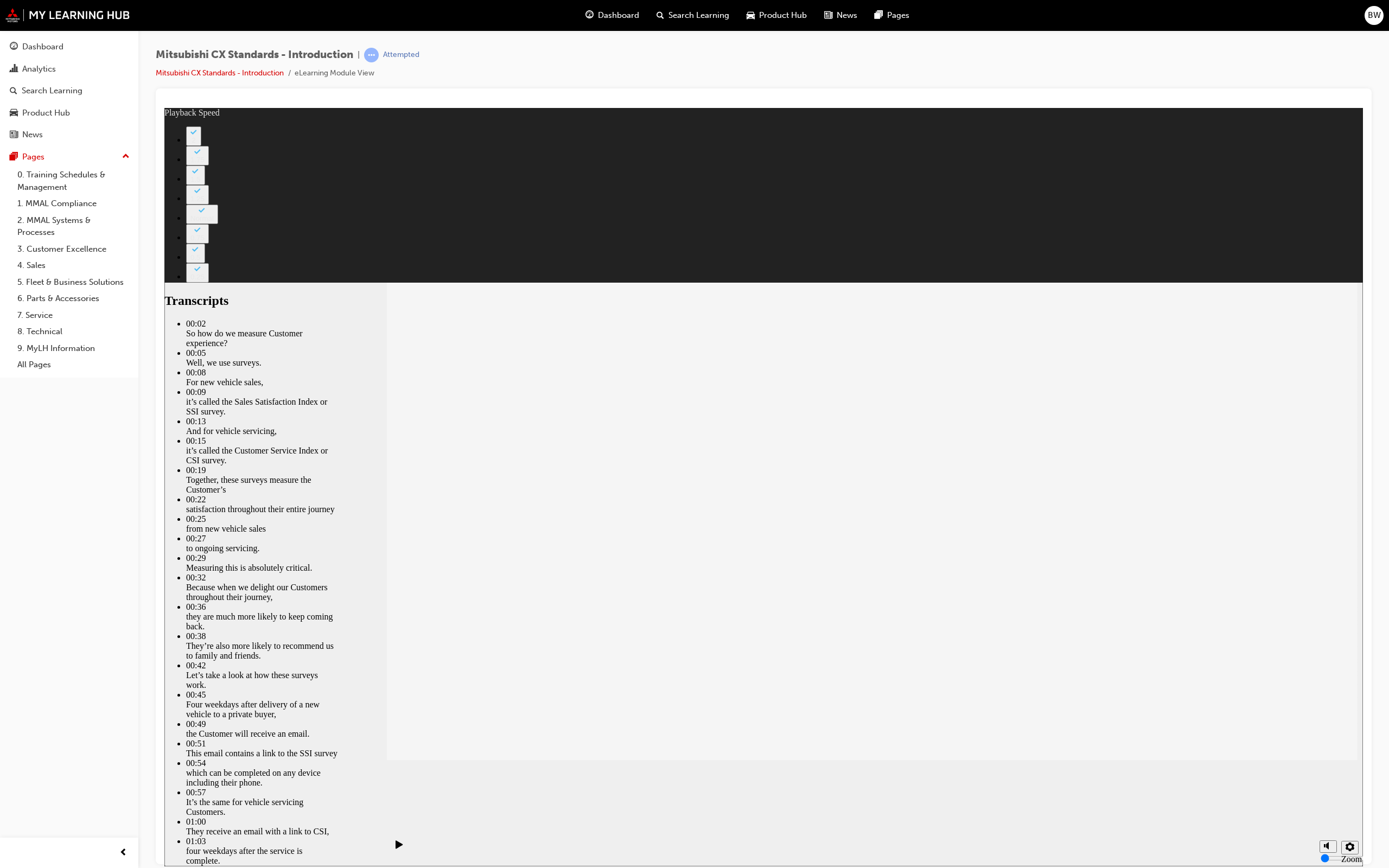 click 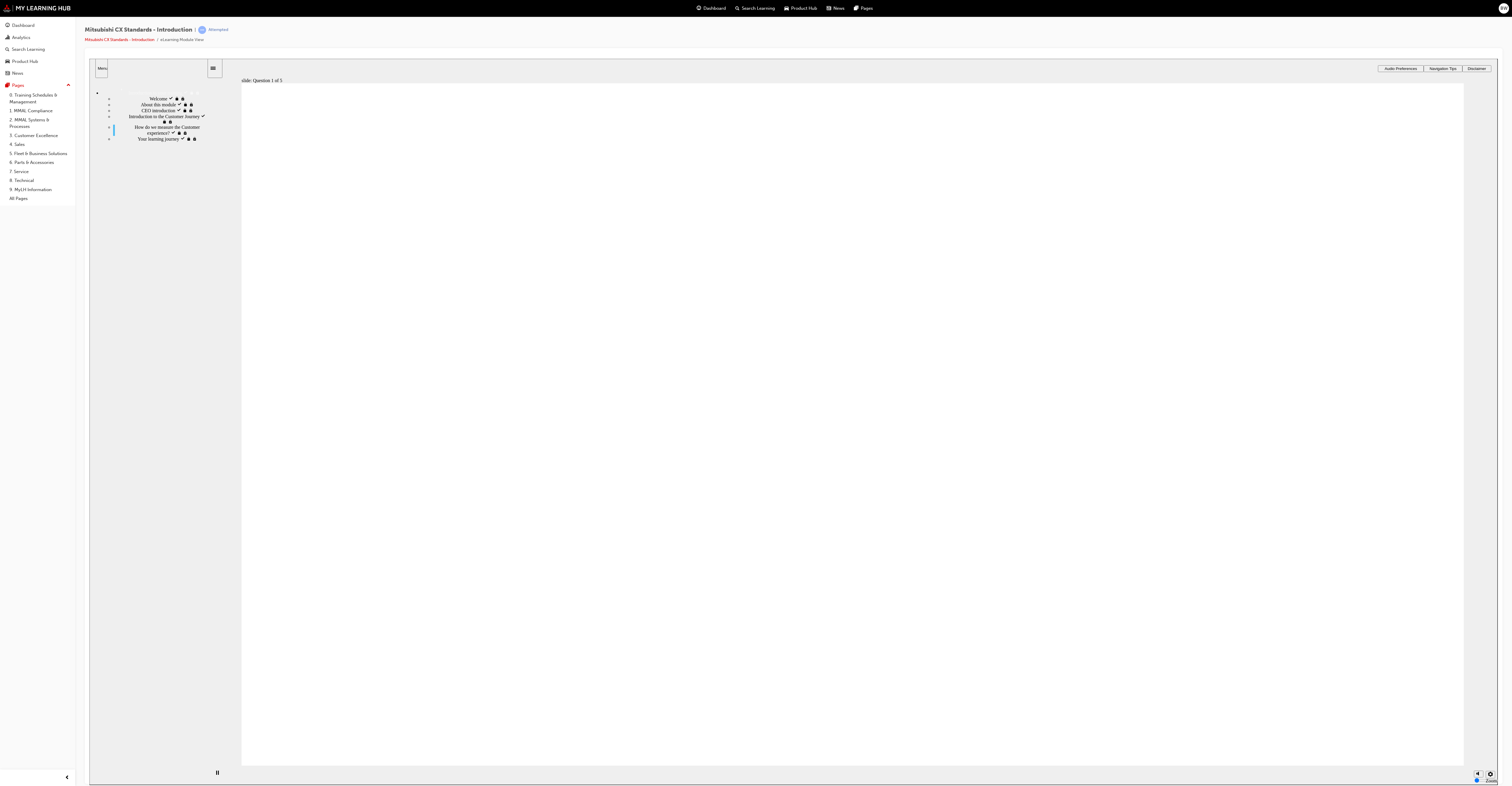 drag, startPoint x: 835, startPoint y: 59, endPoint x: 803, endPoint y: 60, distance: 32.01562 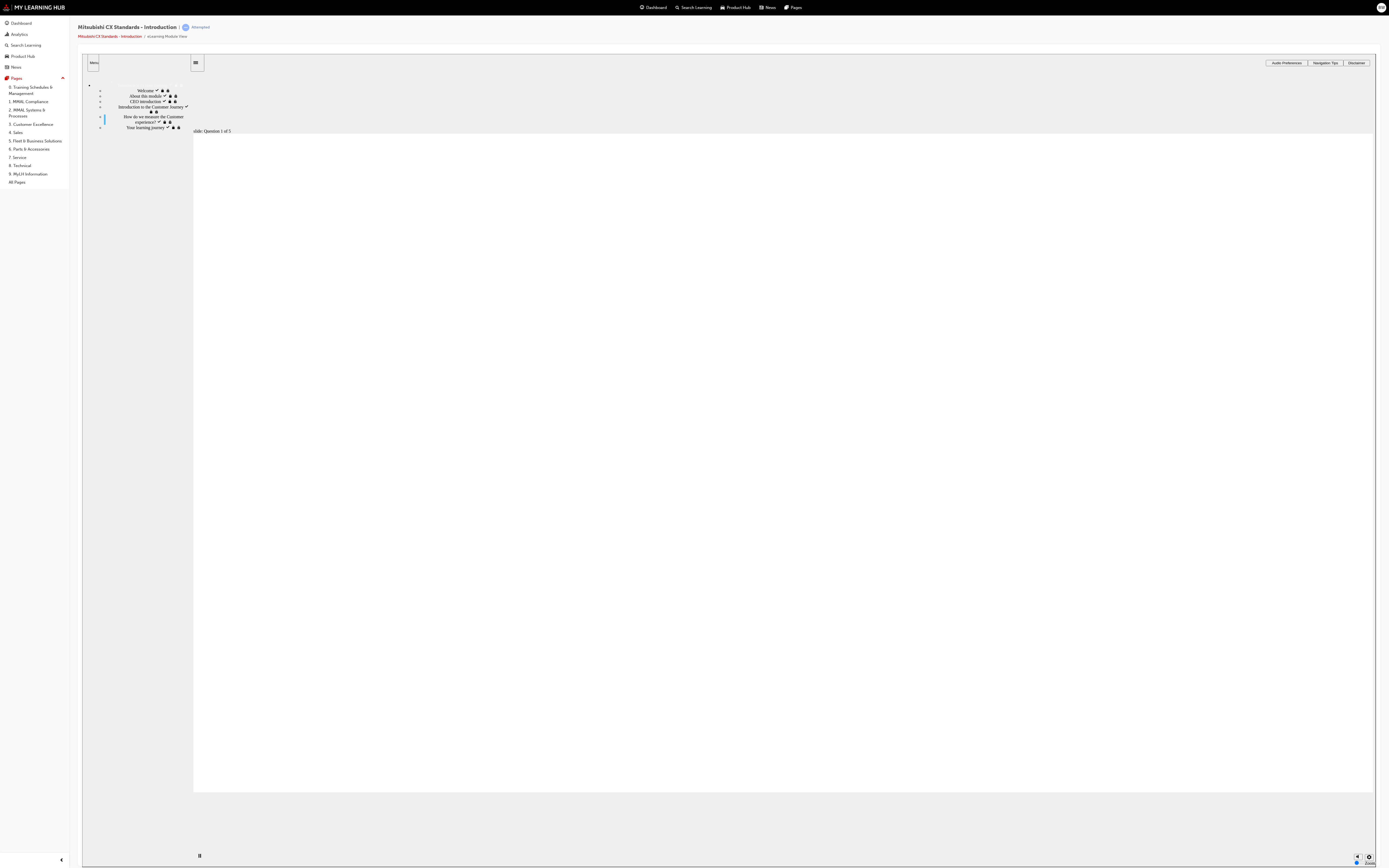click 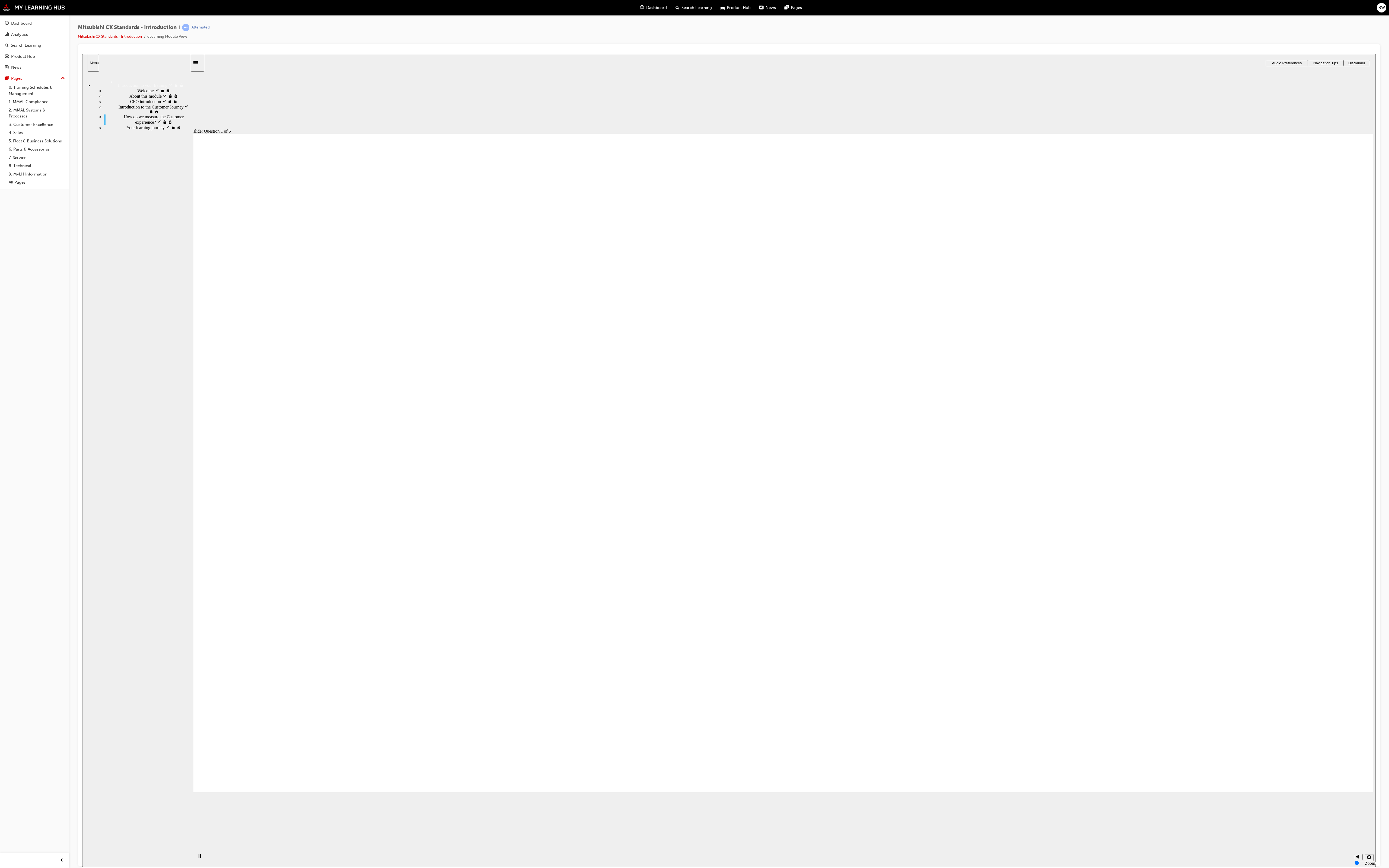 click 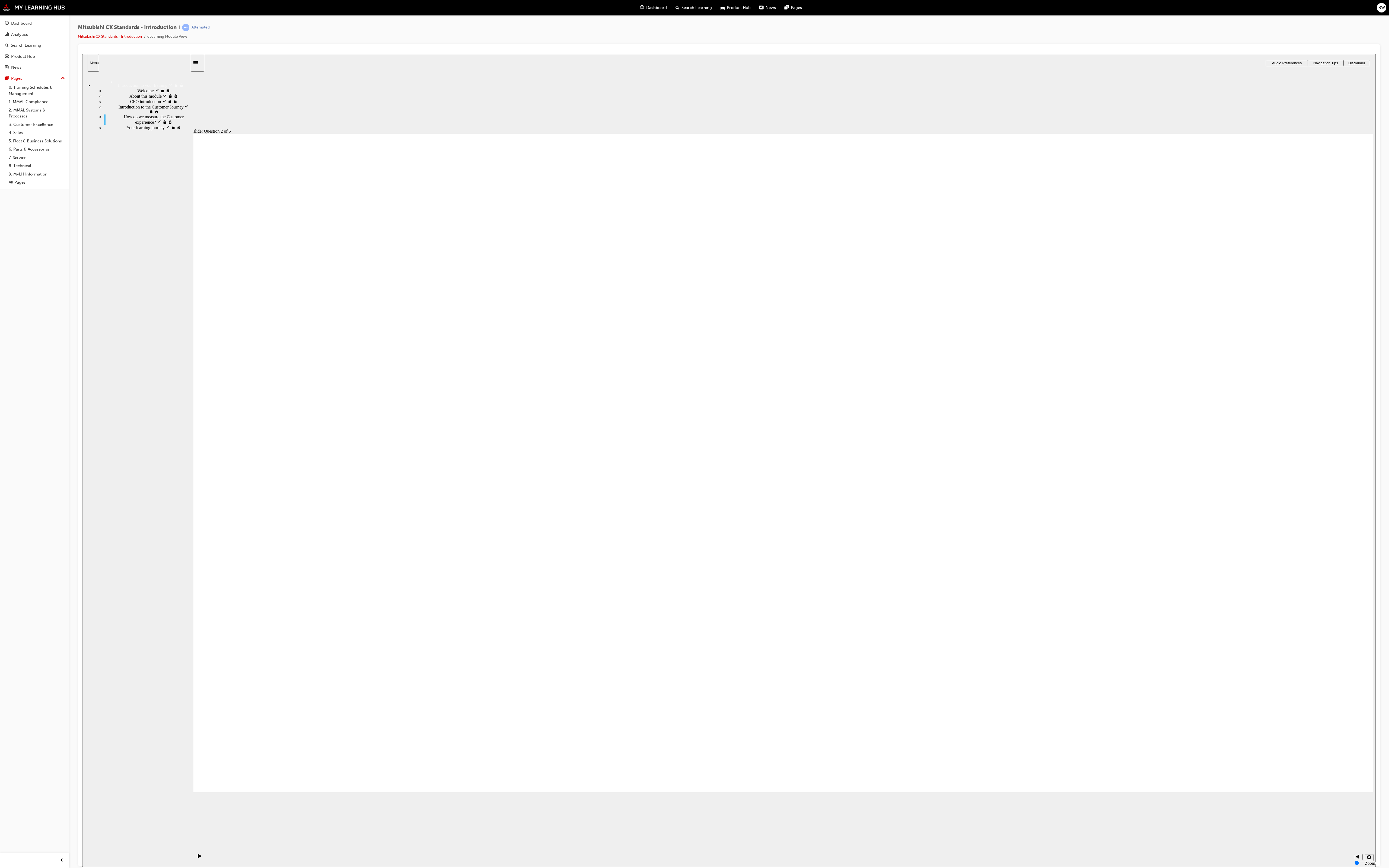 click 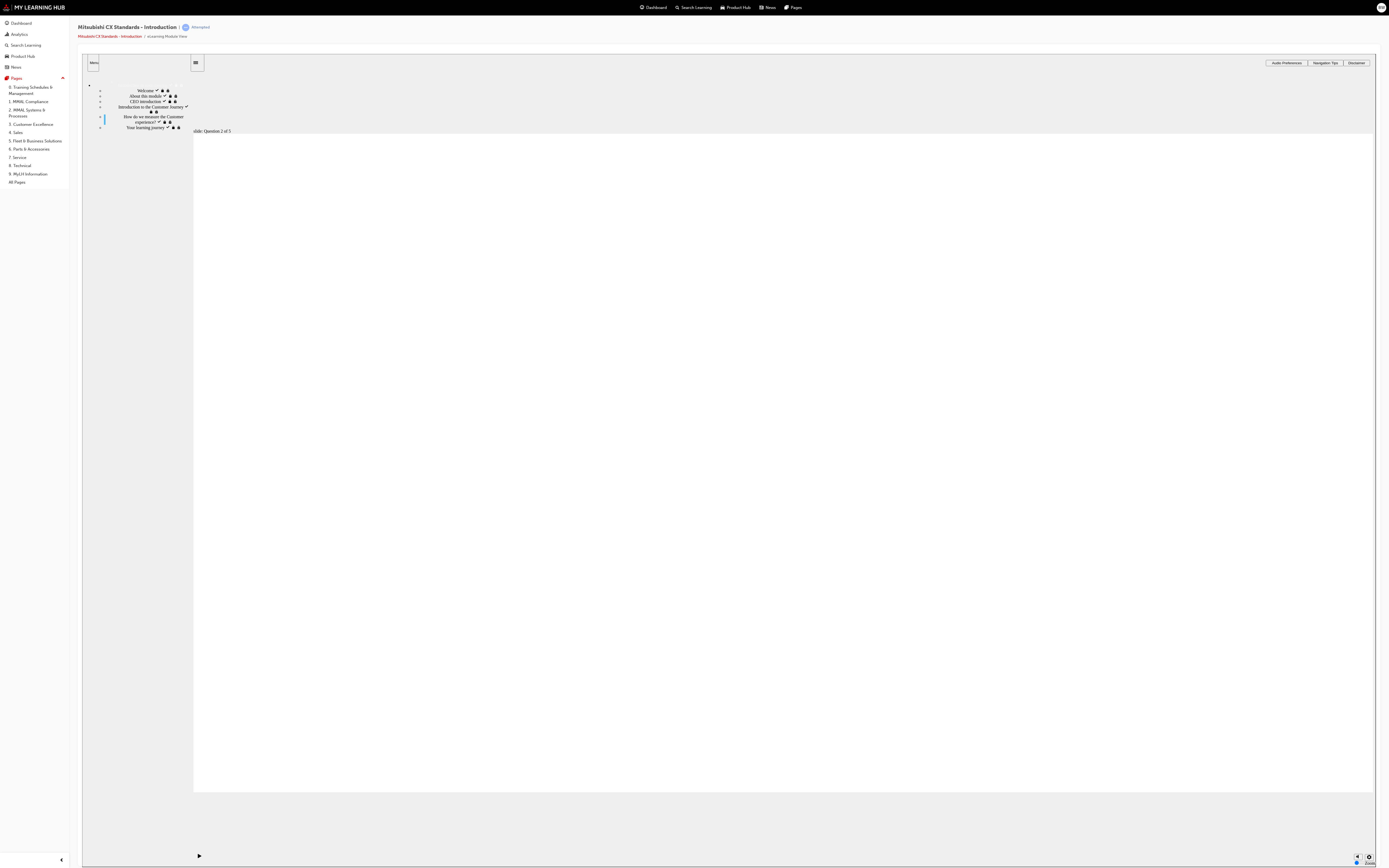 click 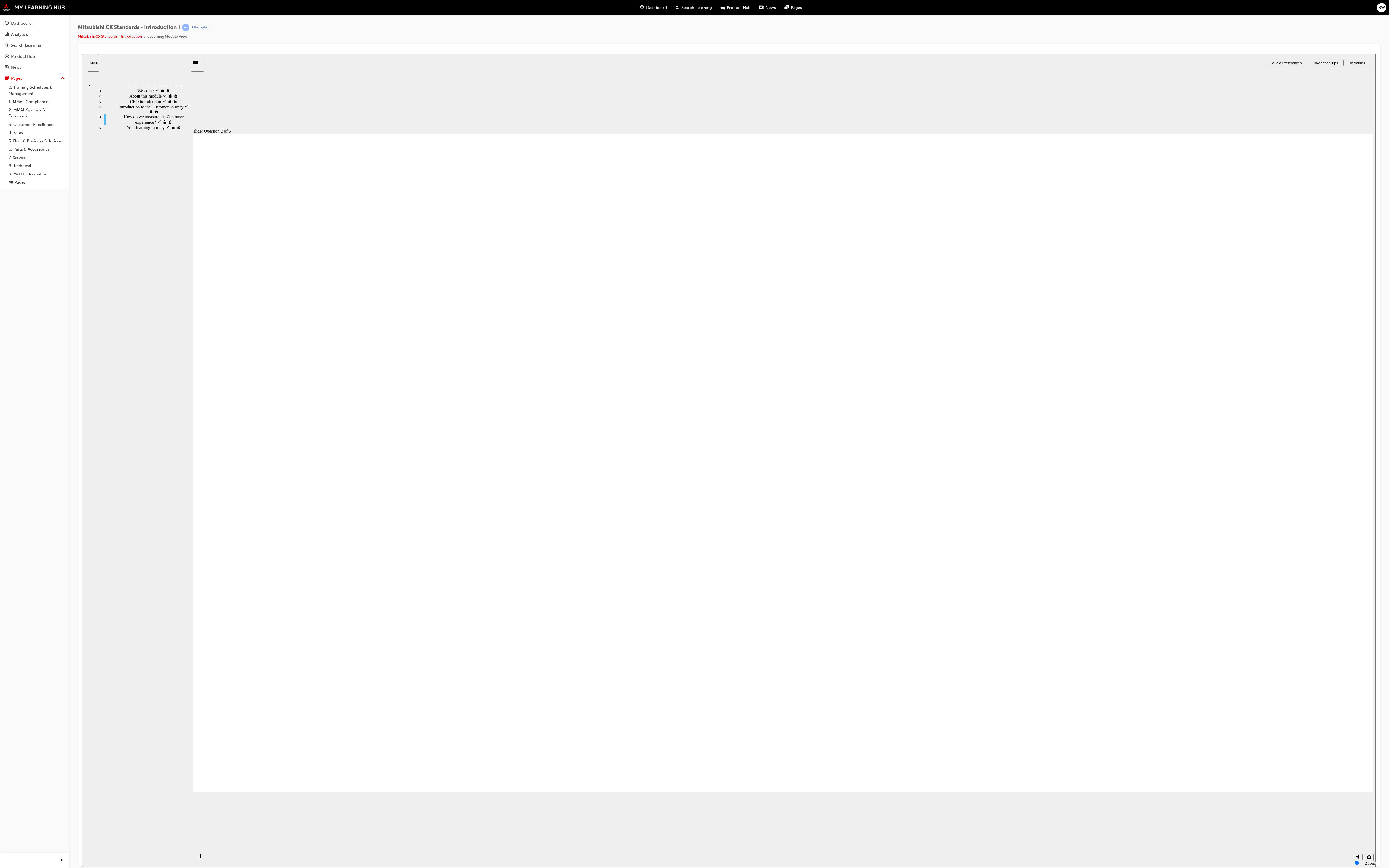 click 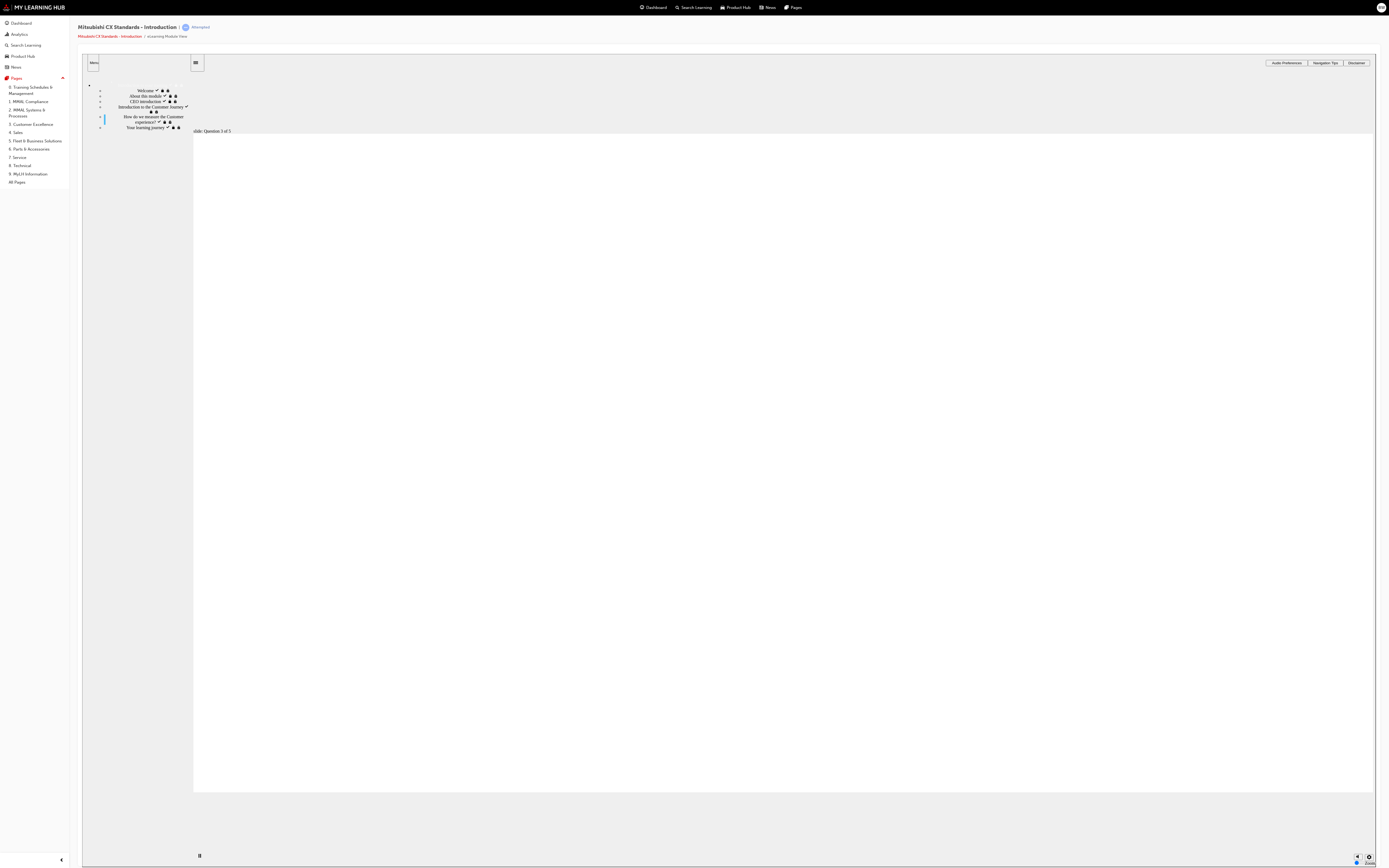 click 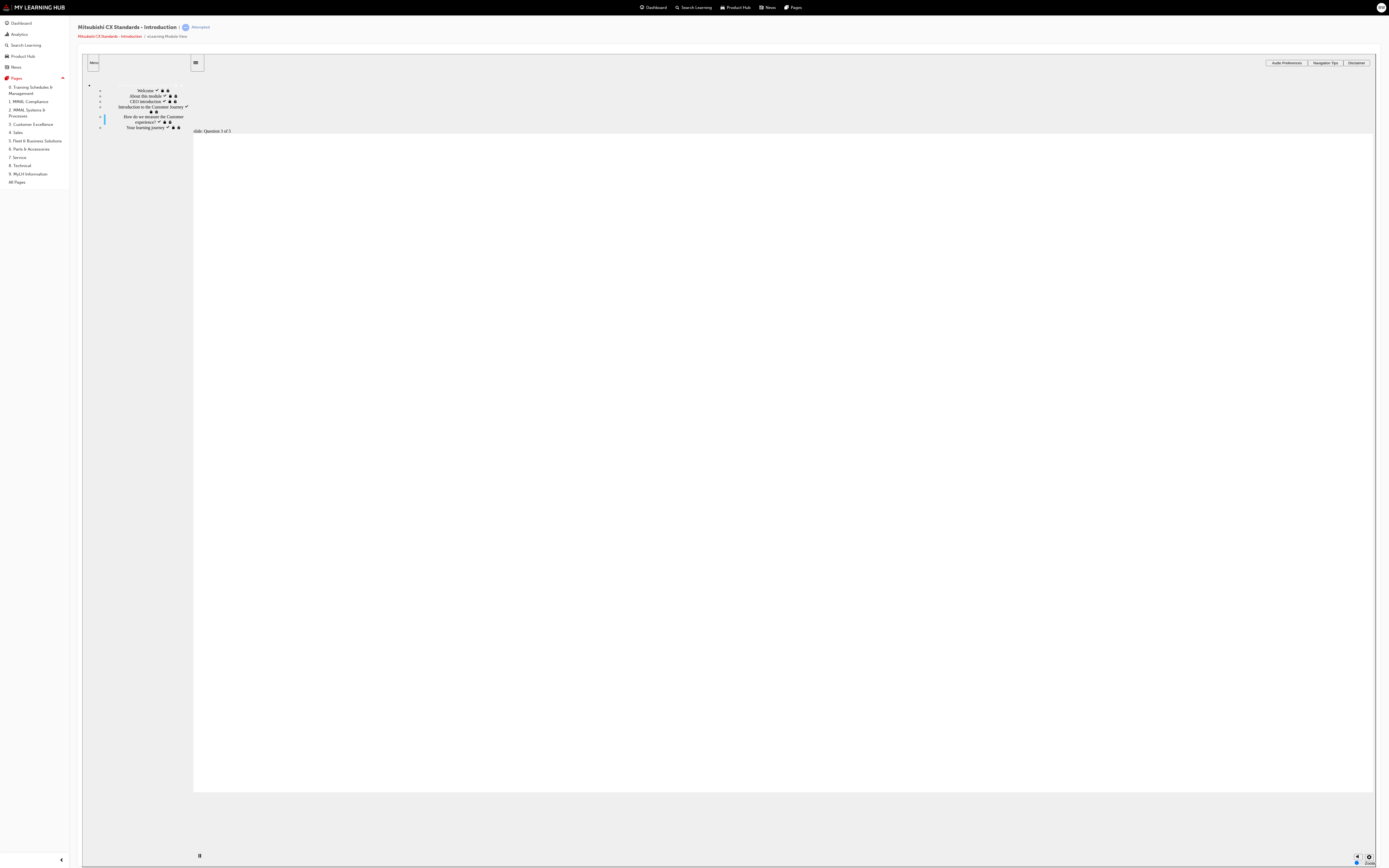 click 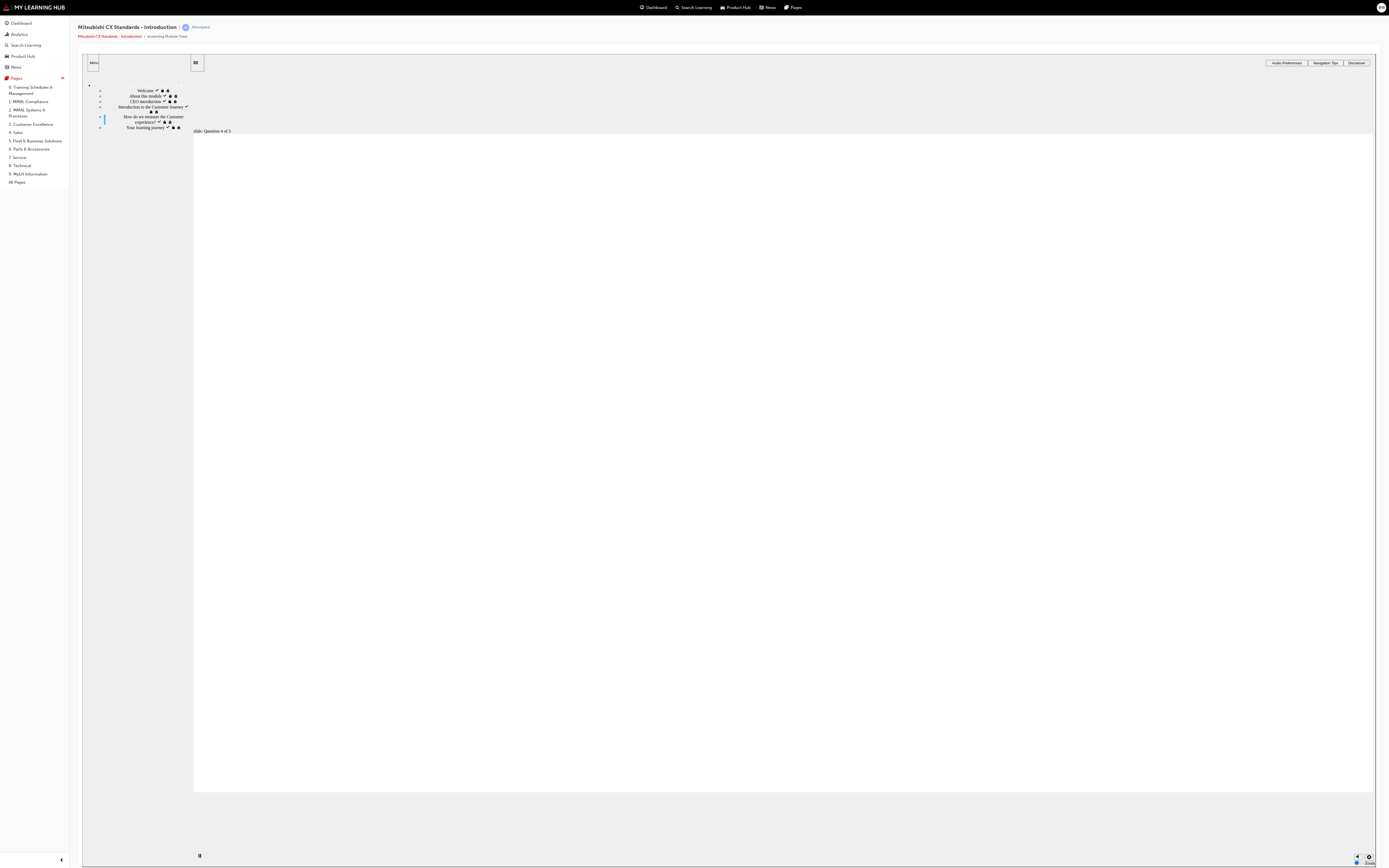 click 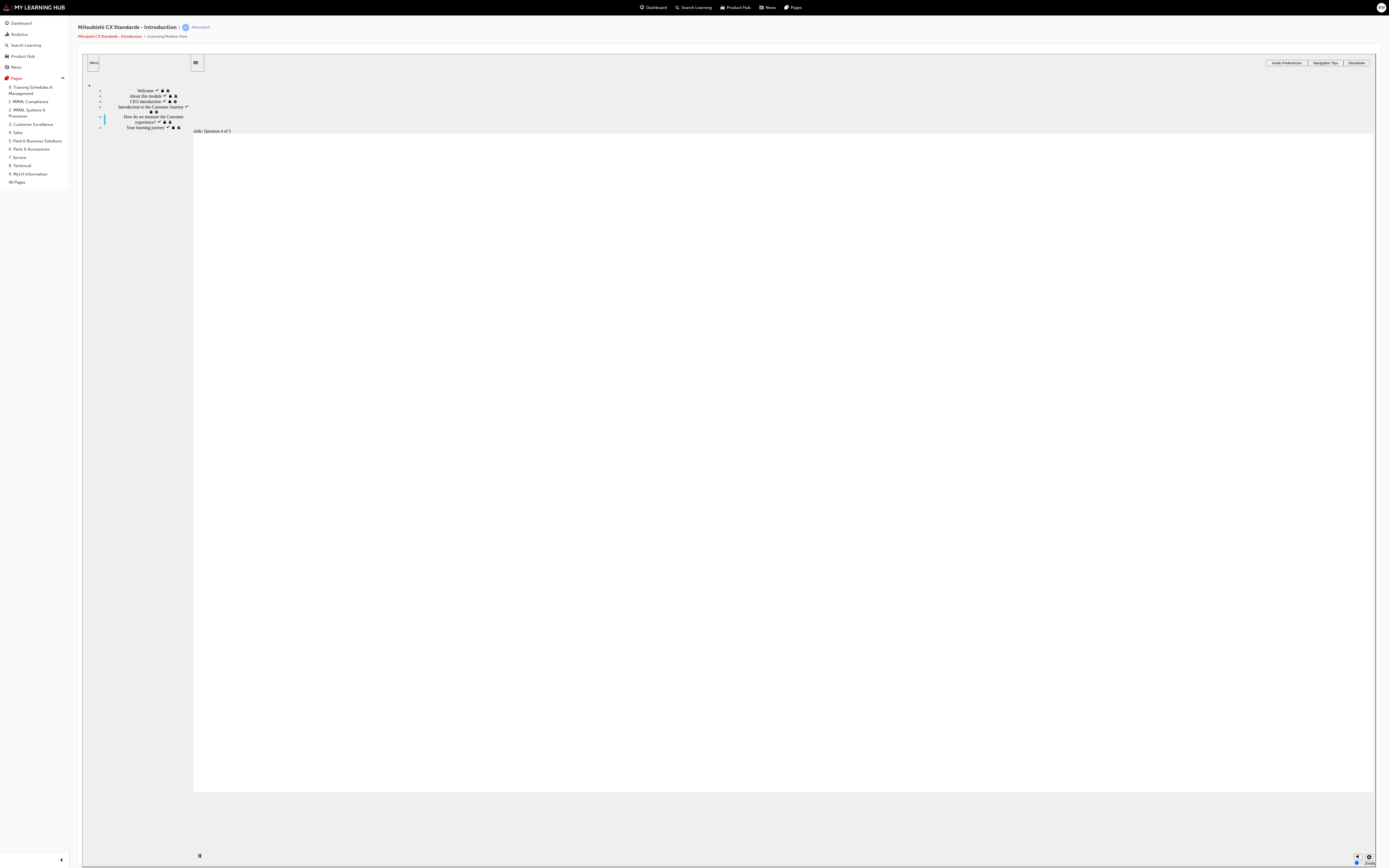 click 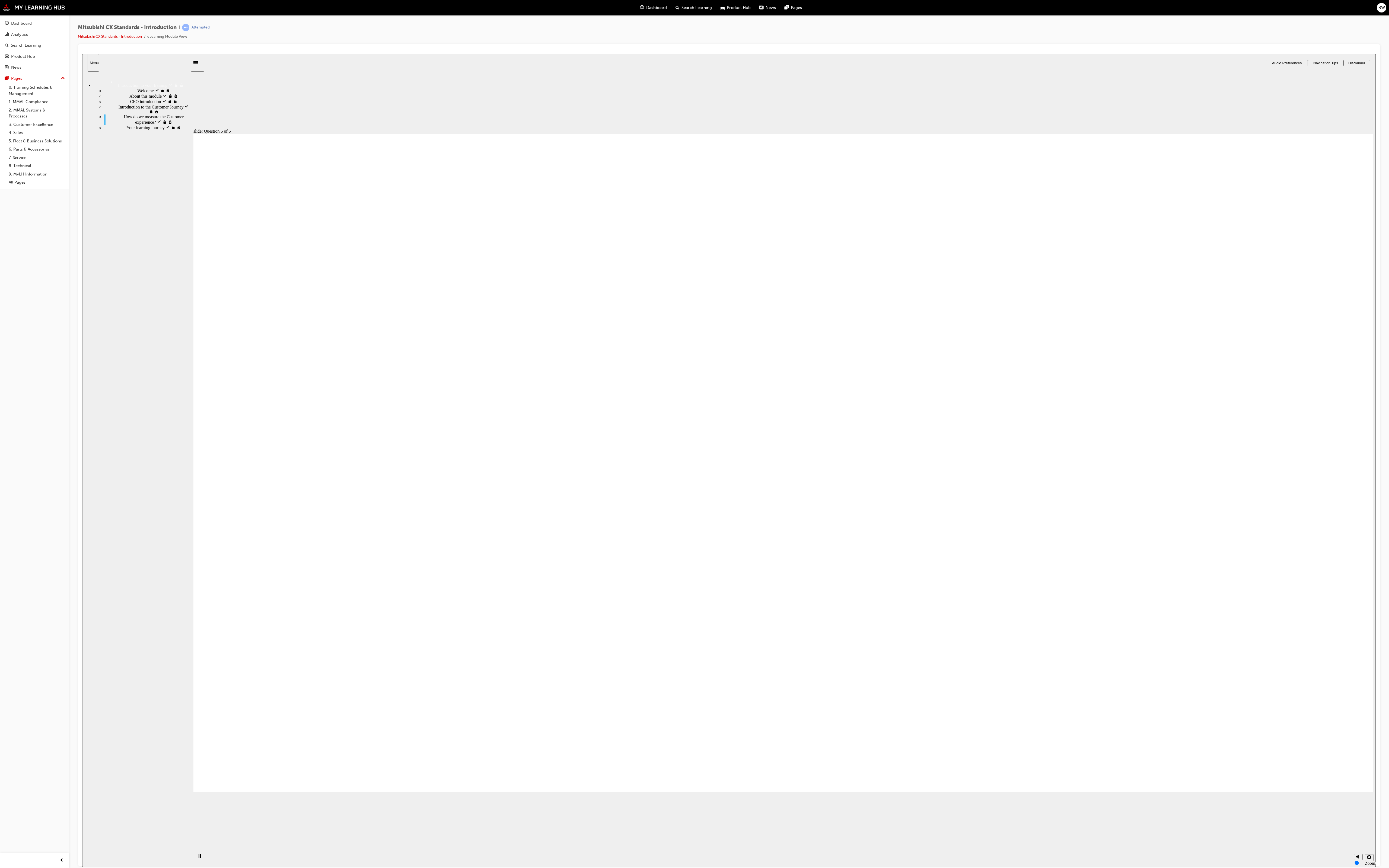 click 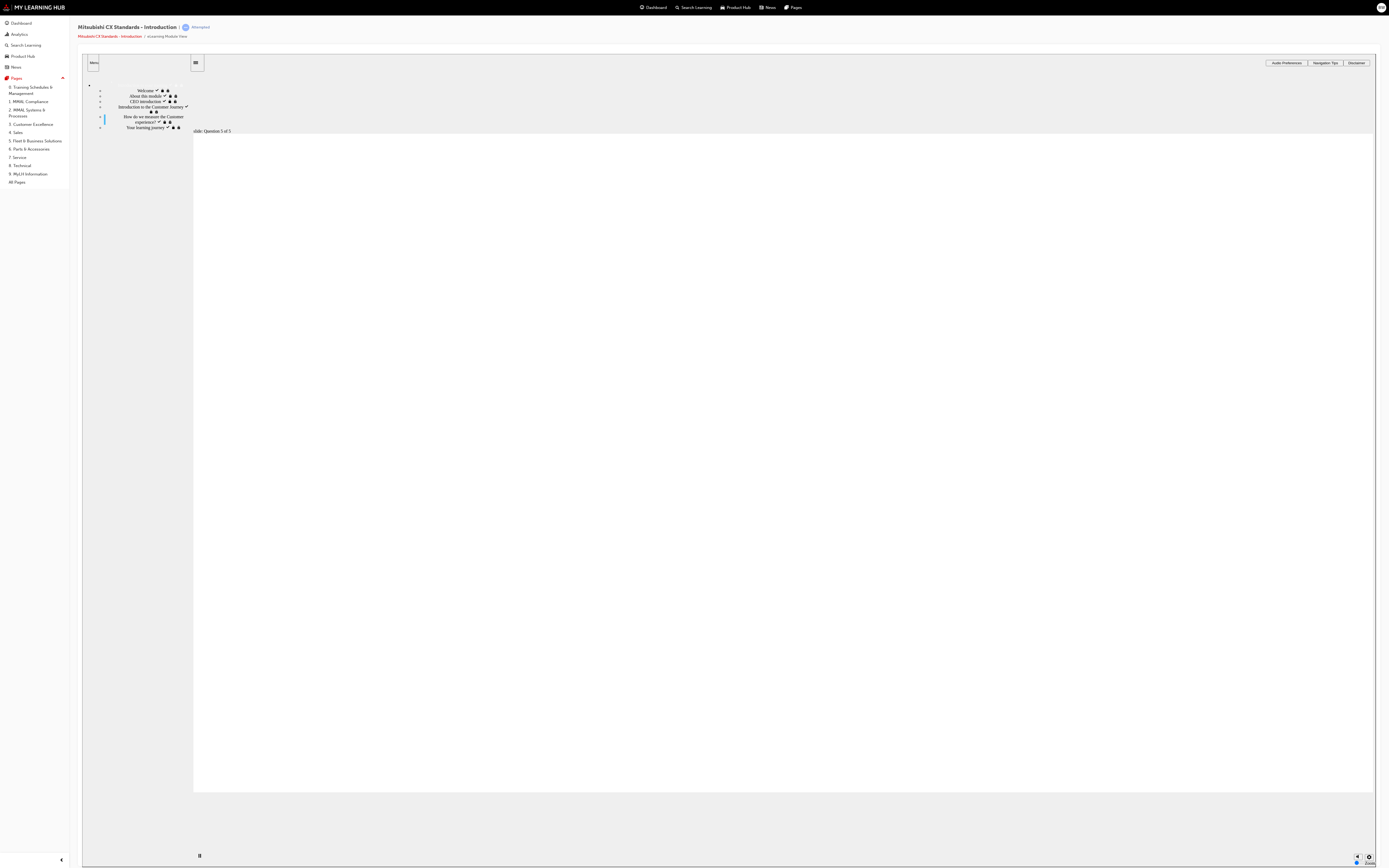 click 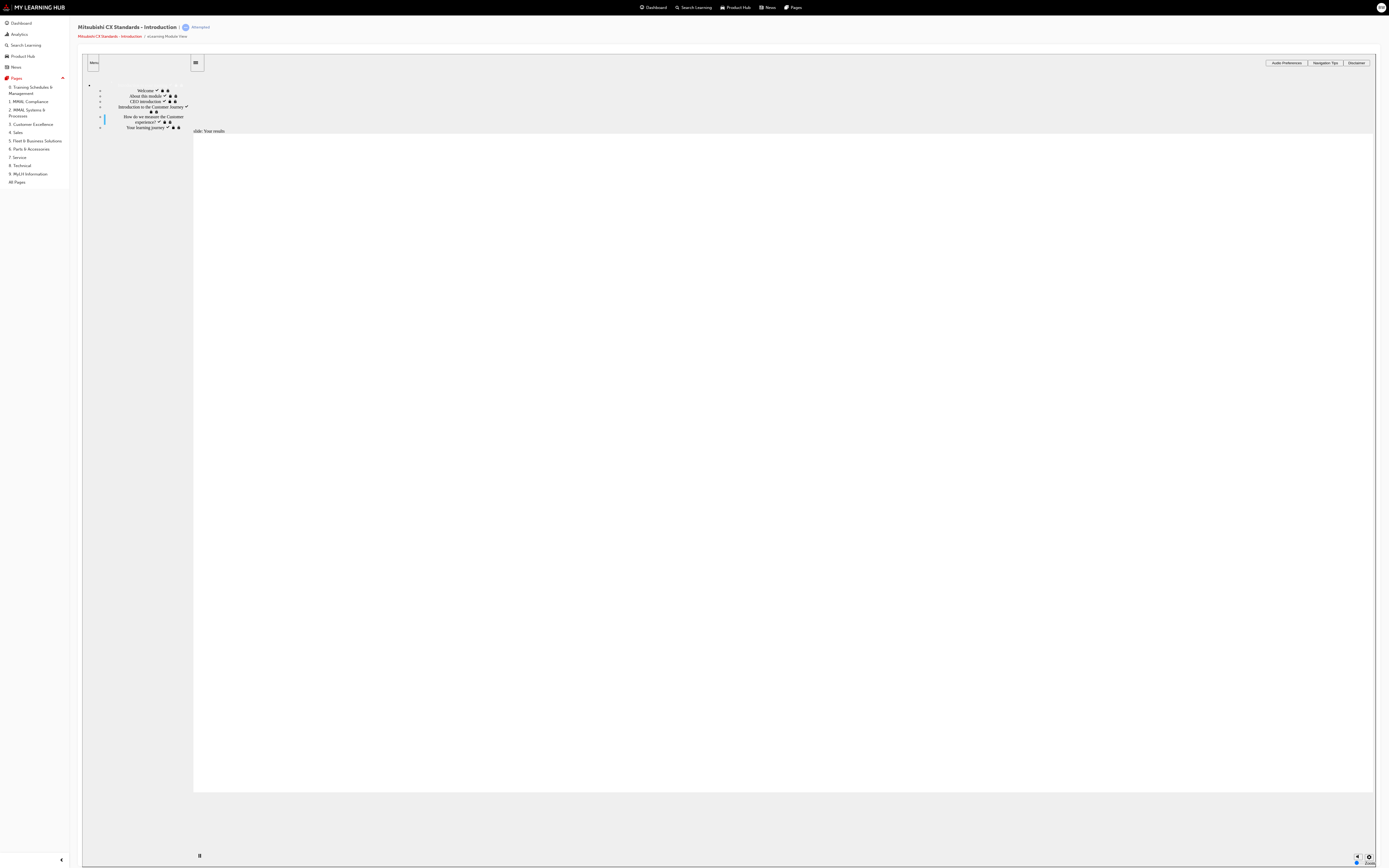 click 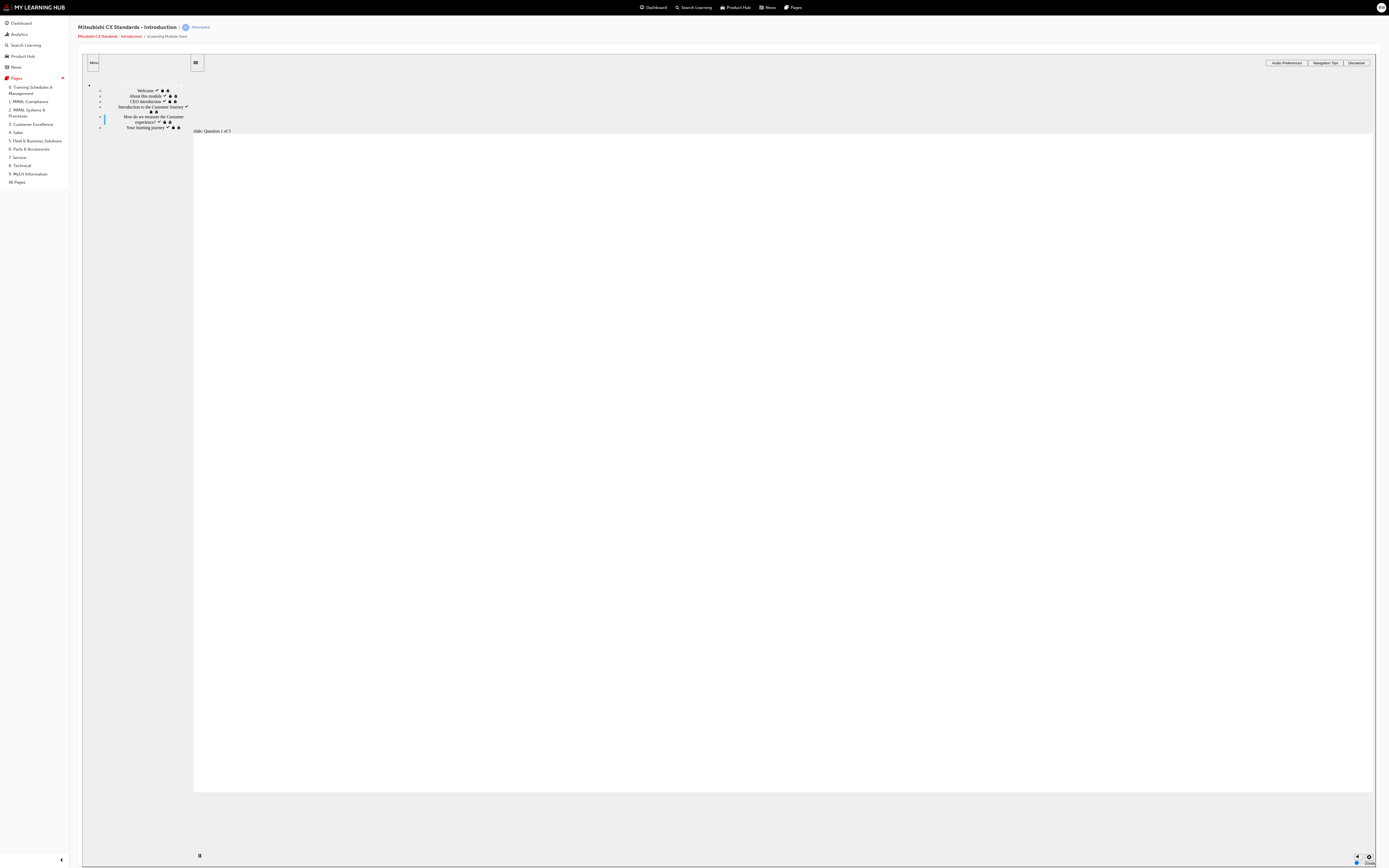 click 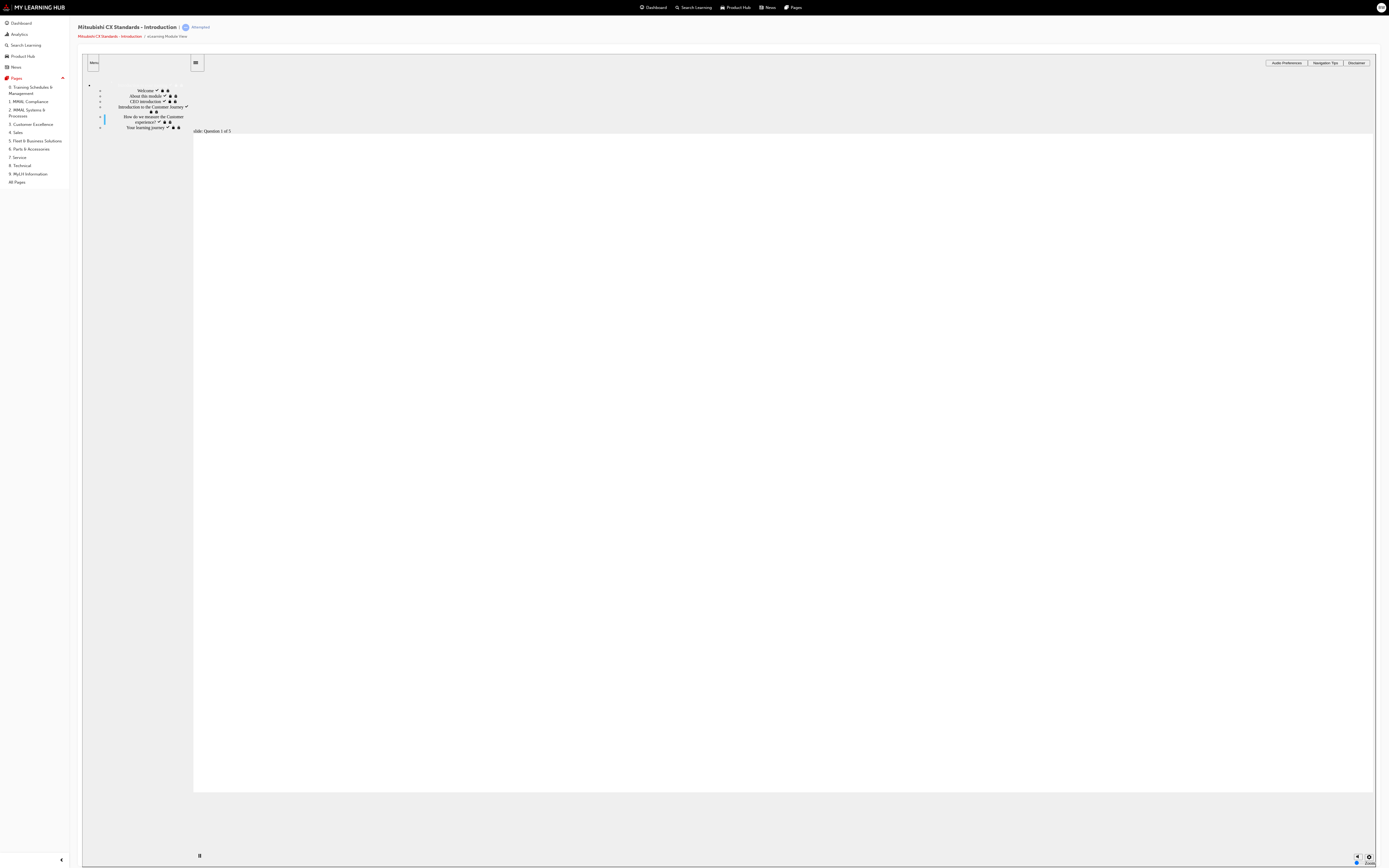 click 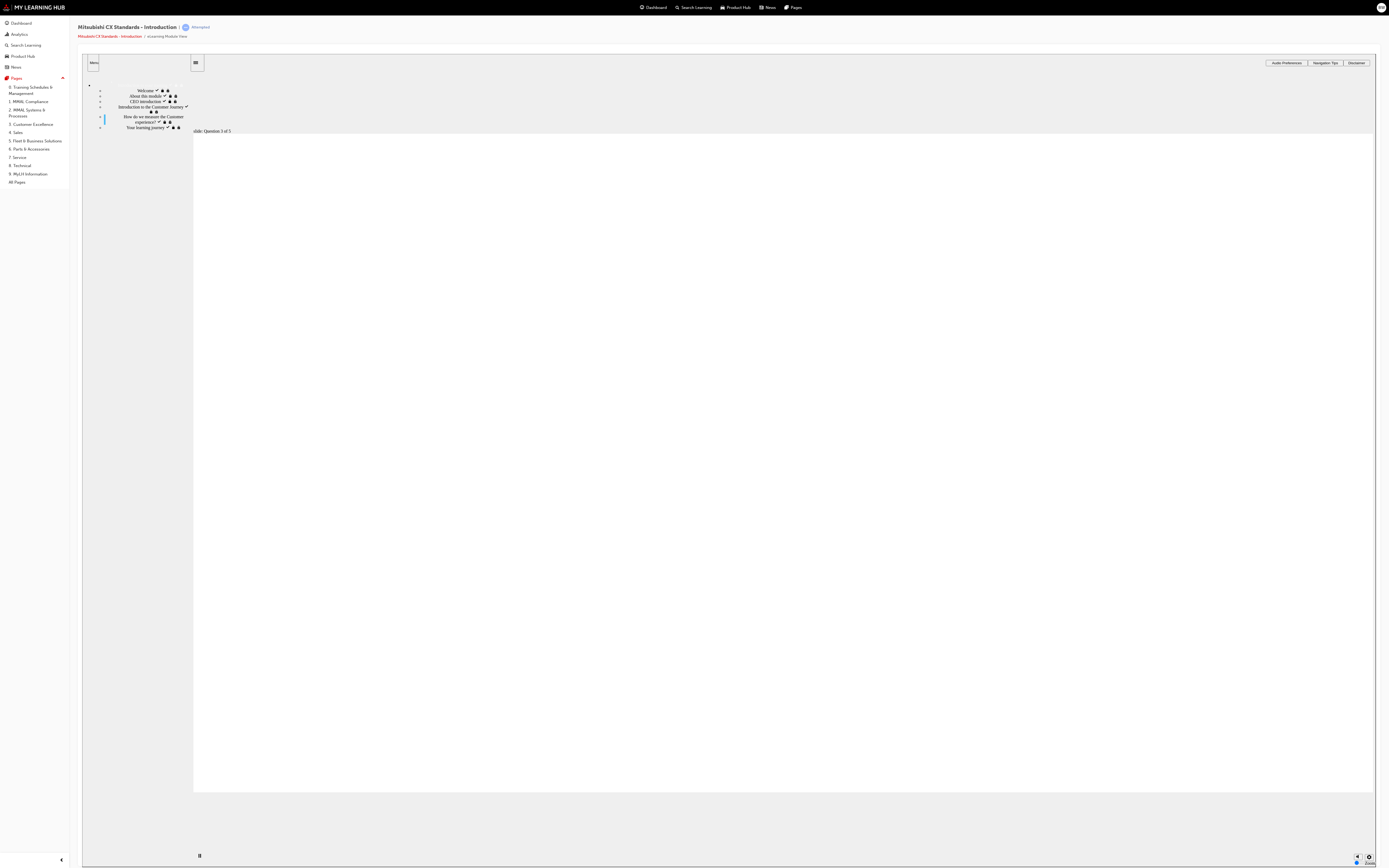click 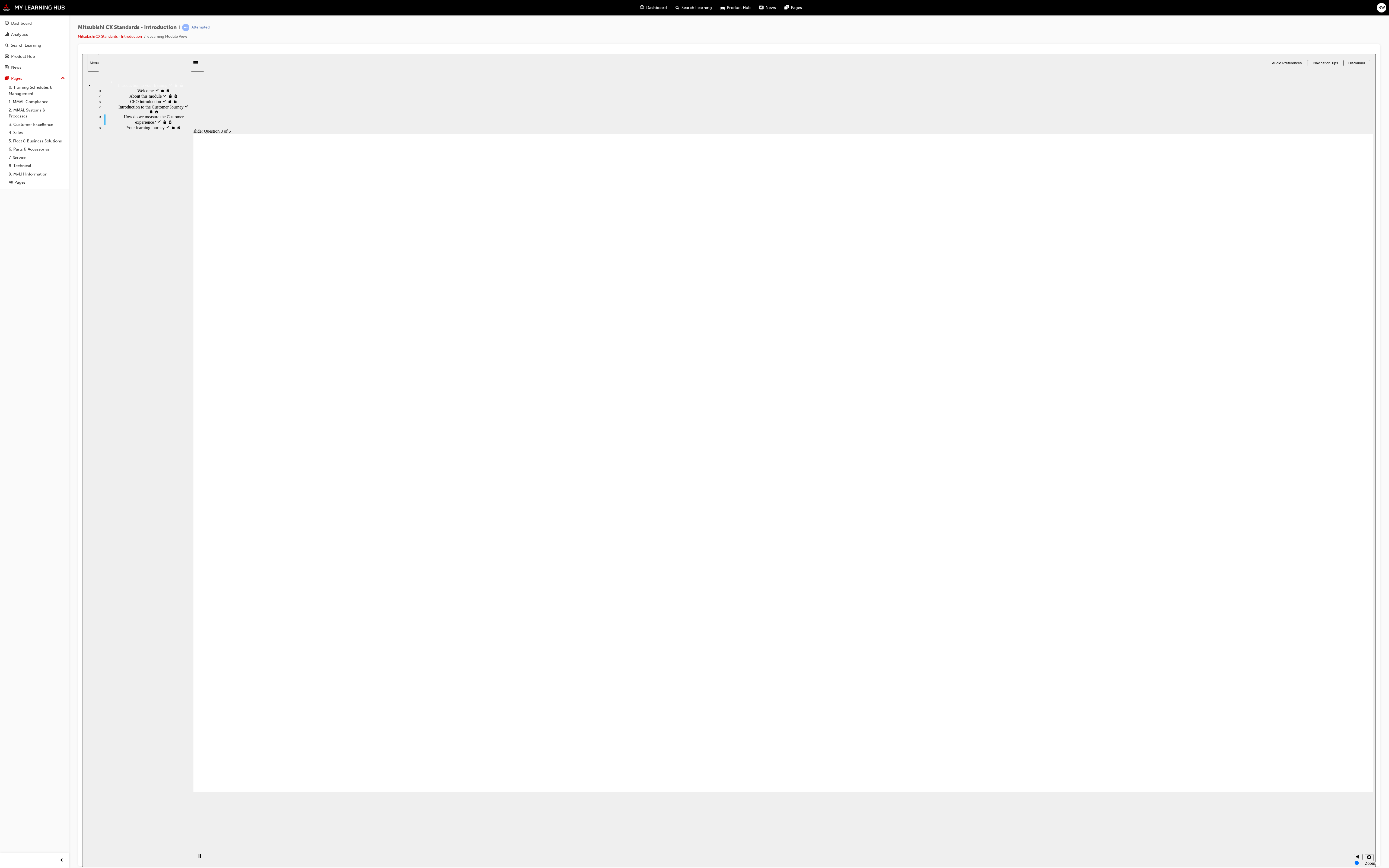 click 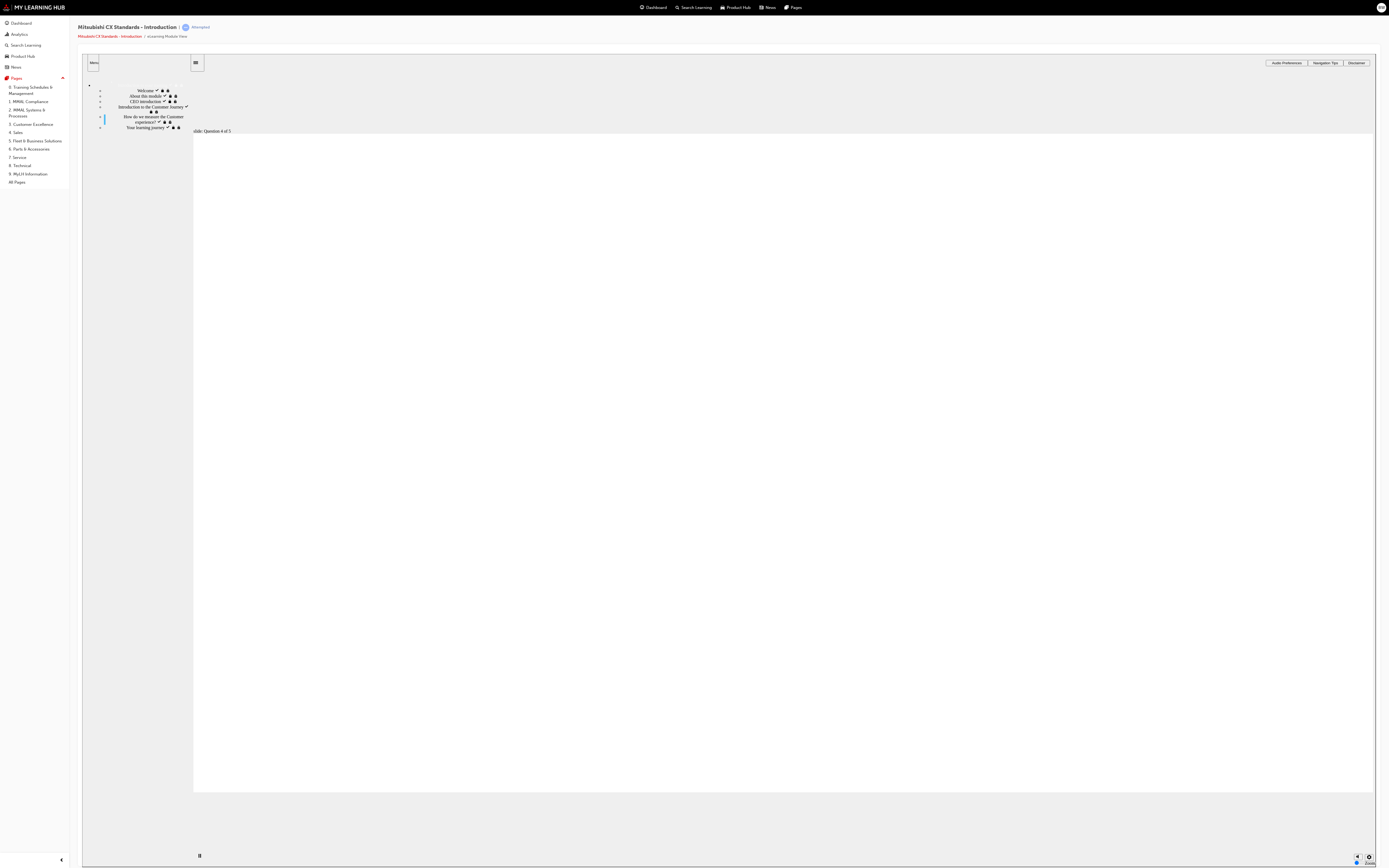 click 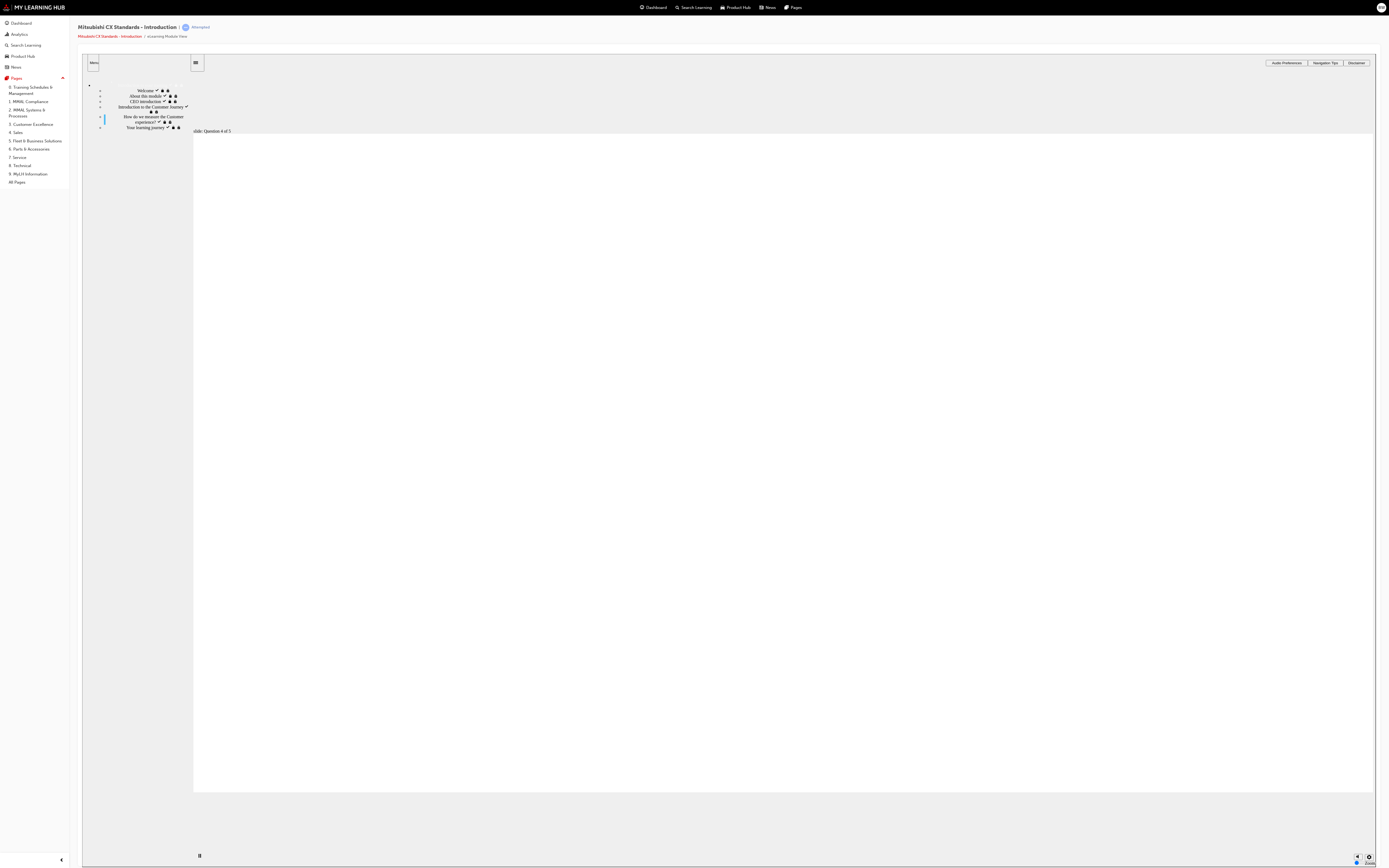click 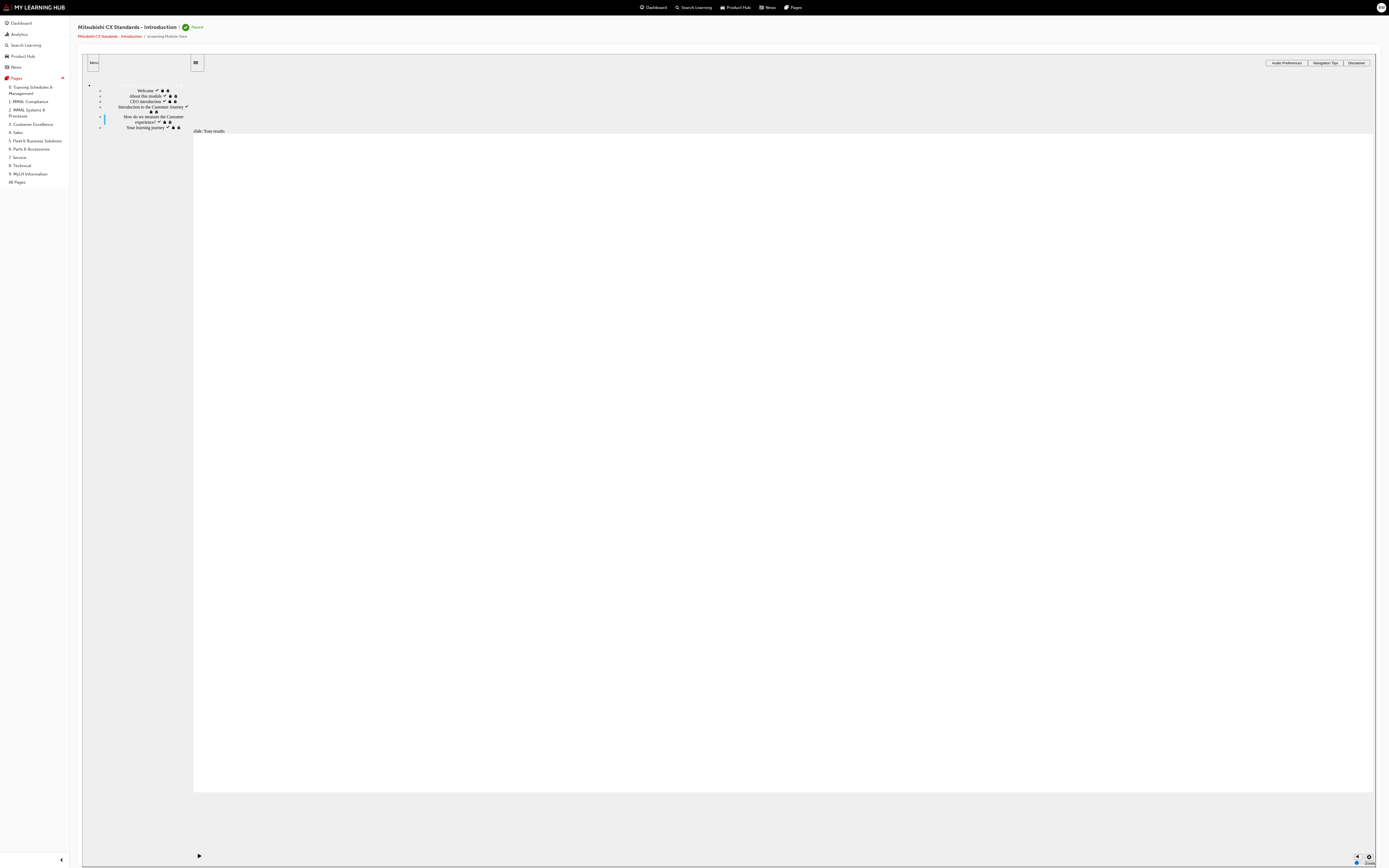 click 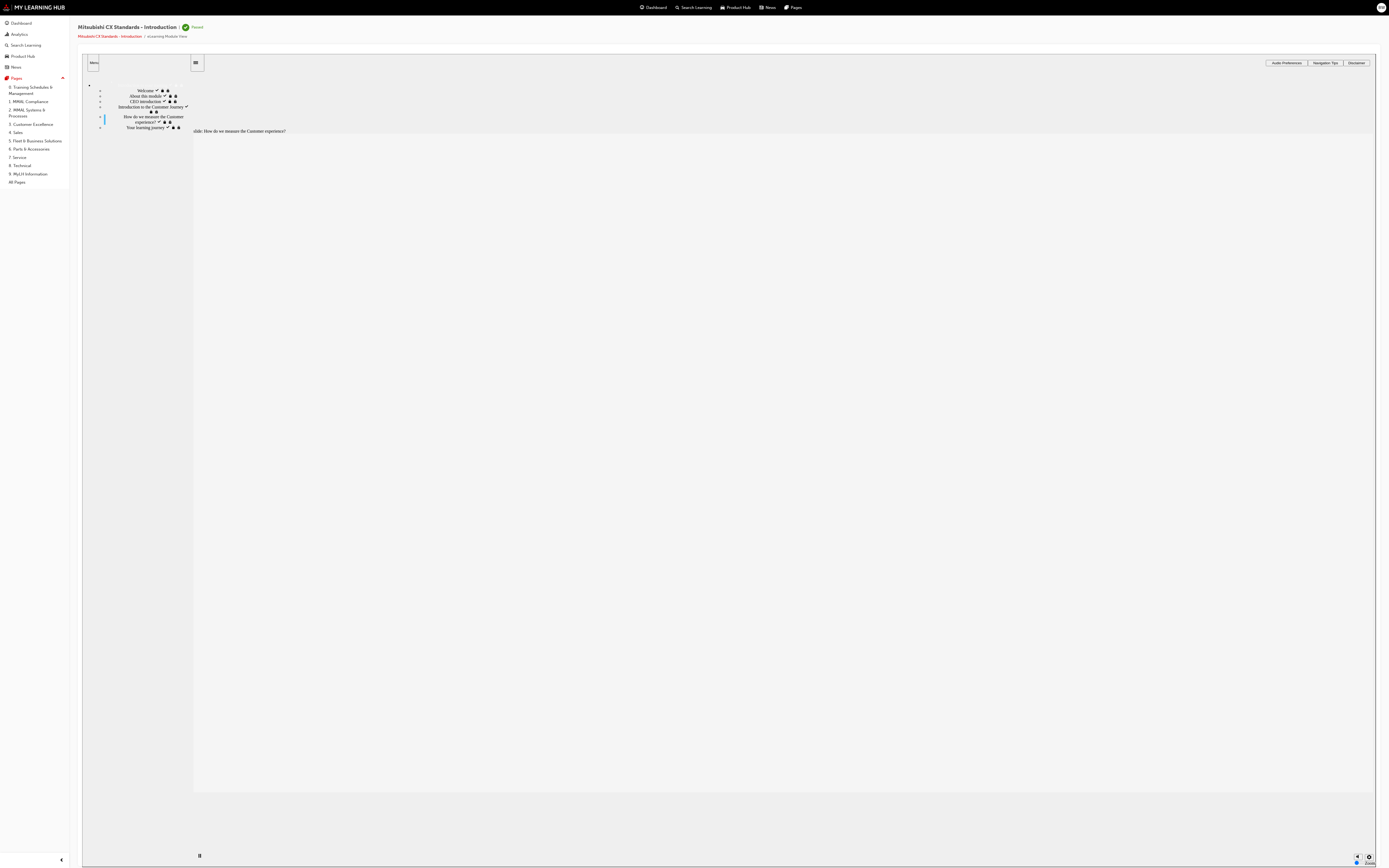 click 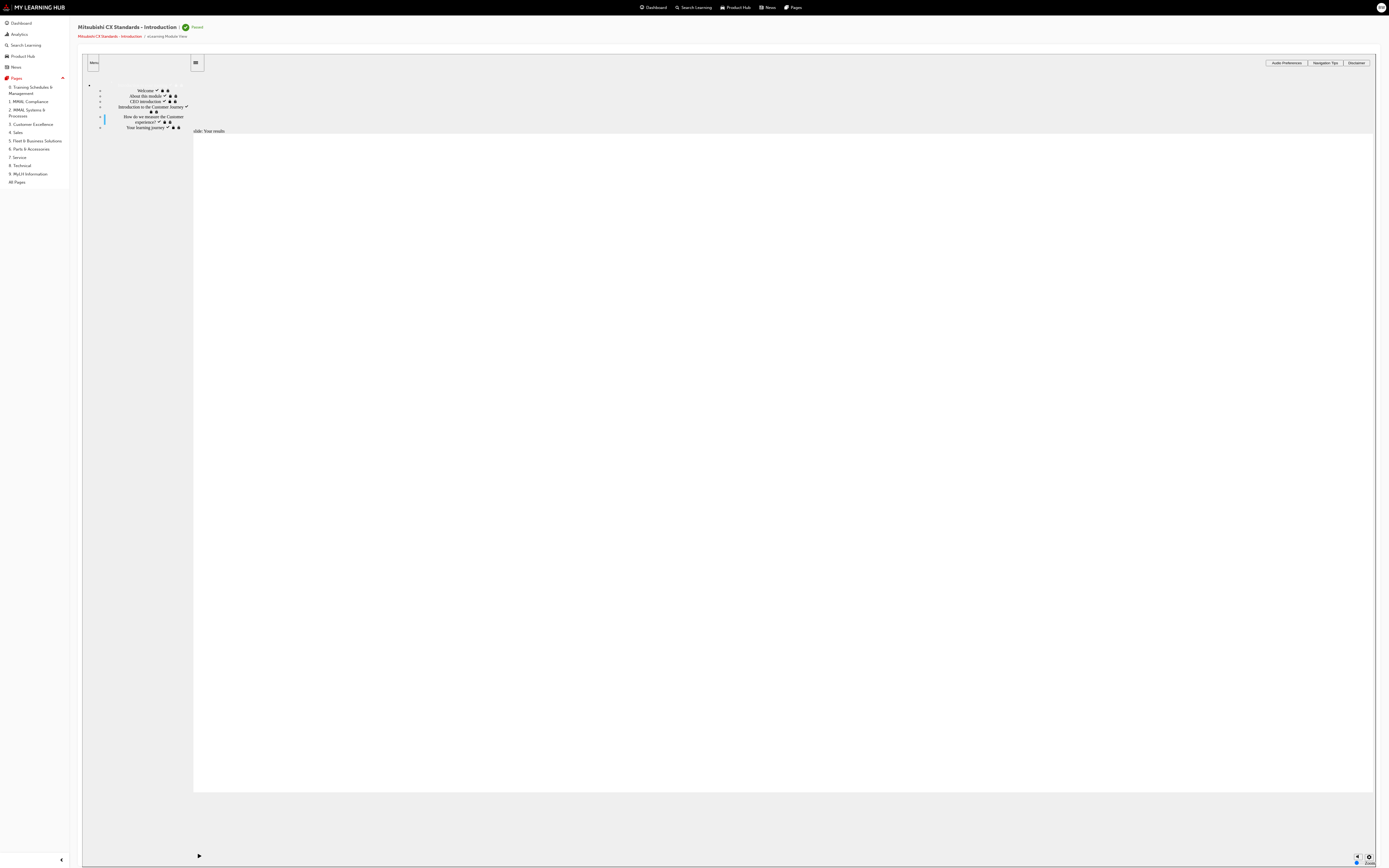 click 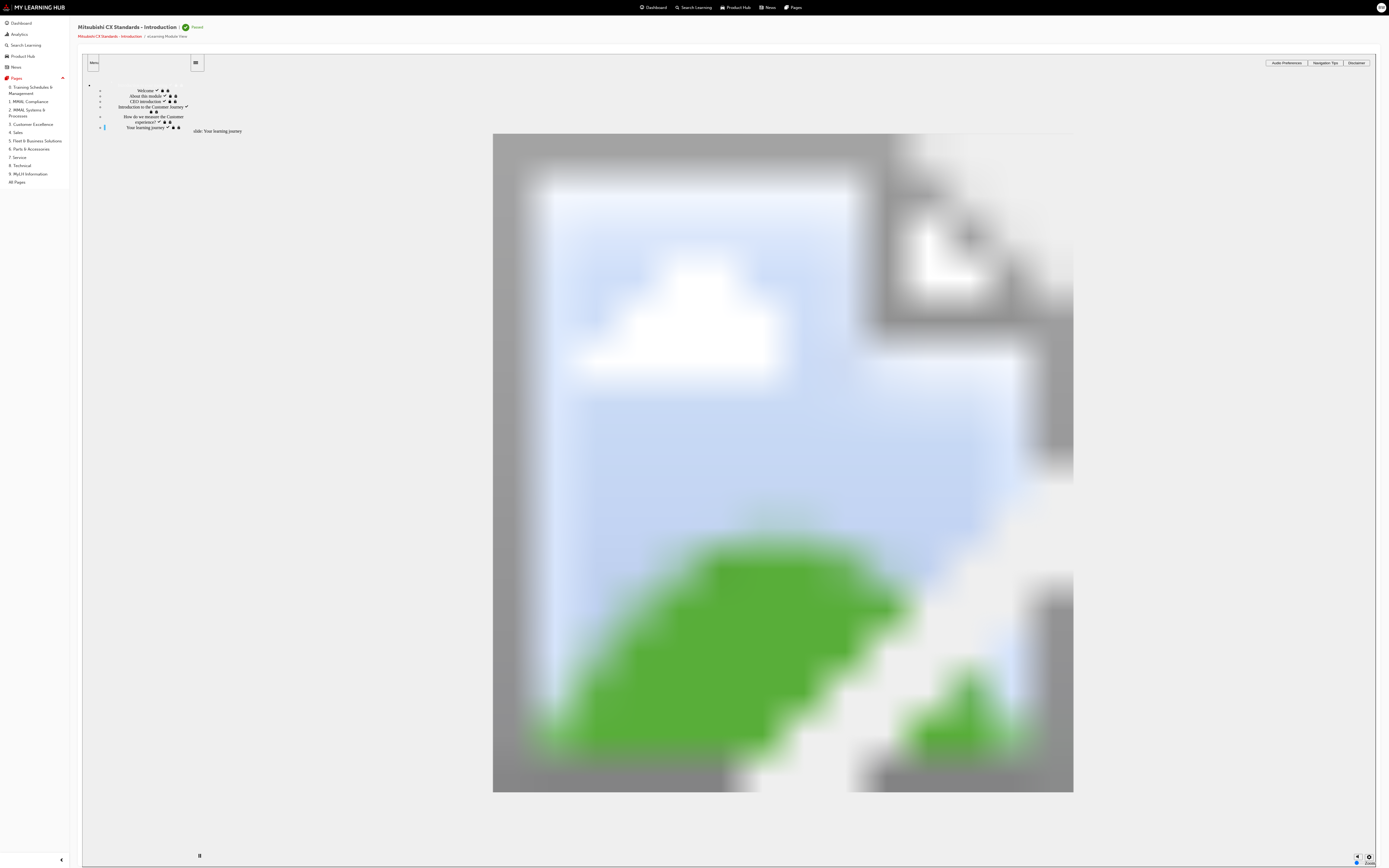 click 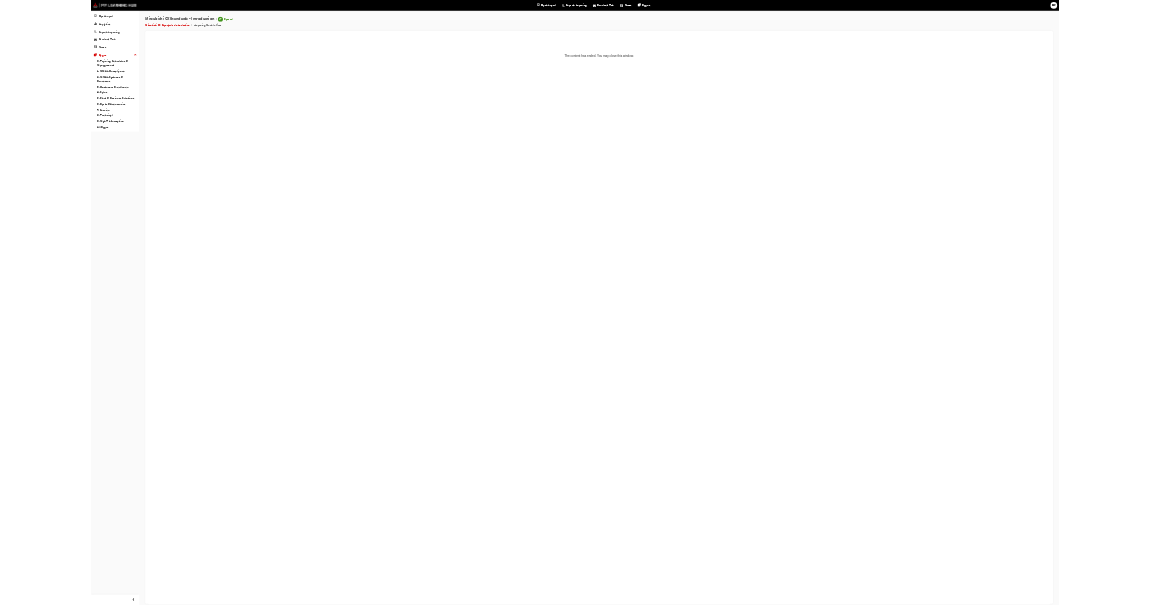 scroll, scrollTop: 0, scrollLeft: 0, axis: both 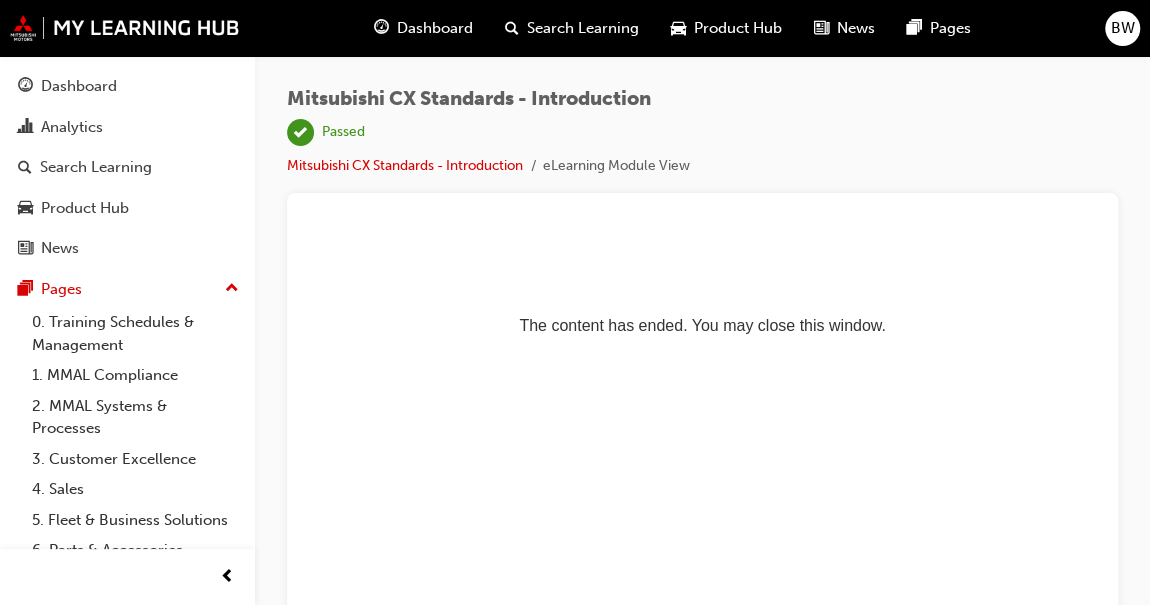 drag, startPoint x: 2656, startPoint y: 266, endPoint x: 534, endPoint y: 260, distance: 2122.0085 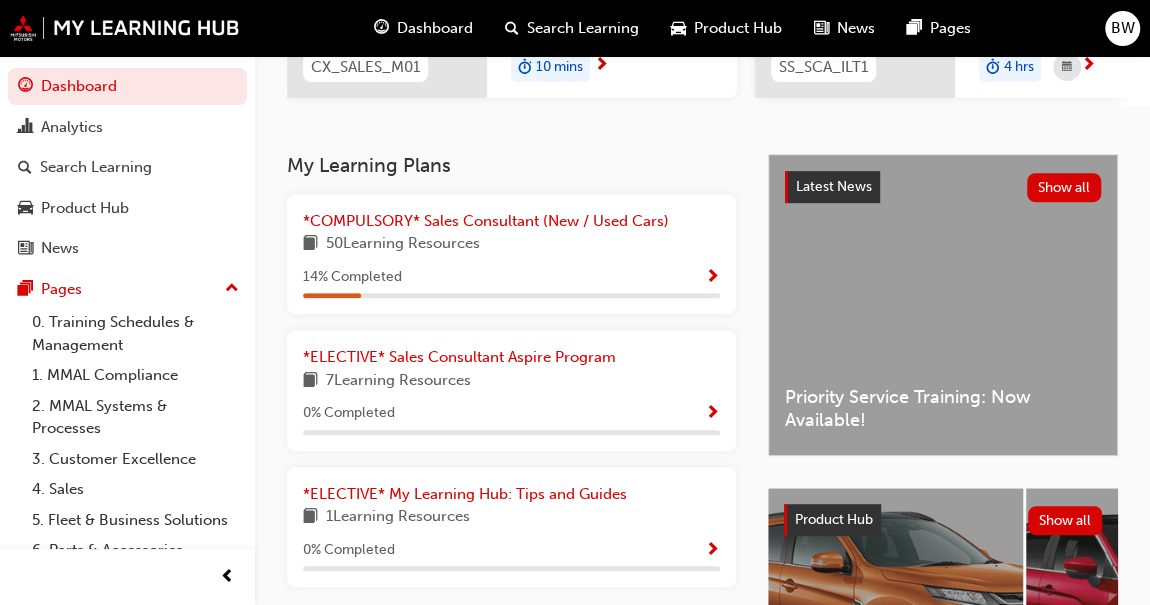 scroll, scrollTop: 363, scrollLeft: 0, axis: vertical 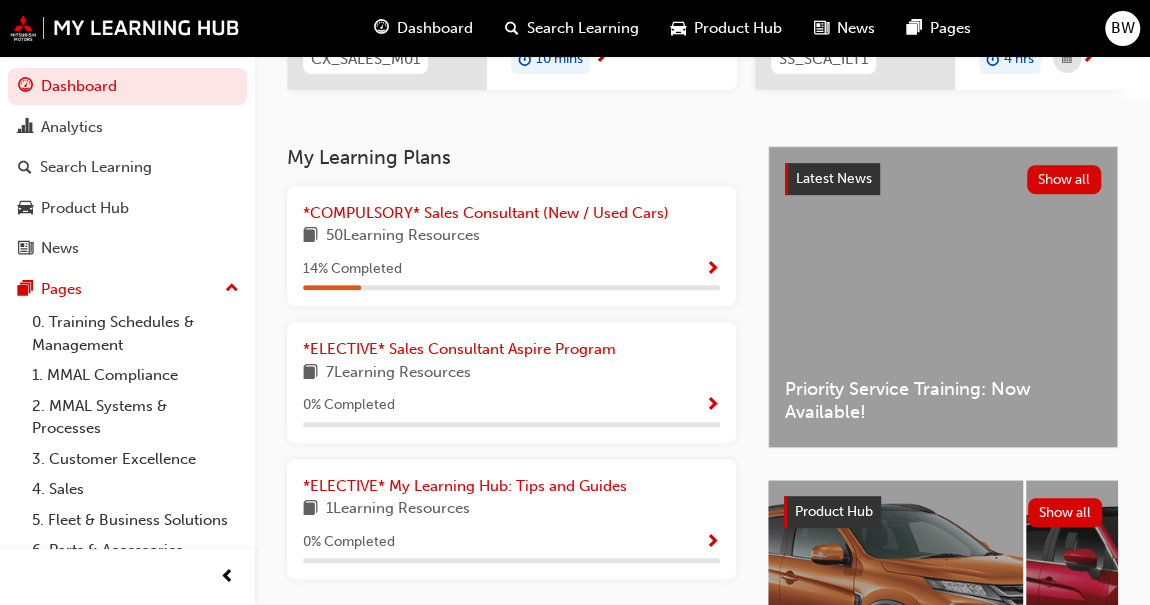 click at bounding box center (712, 270) 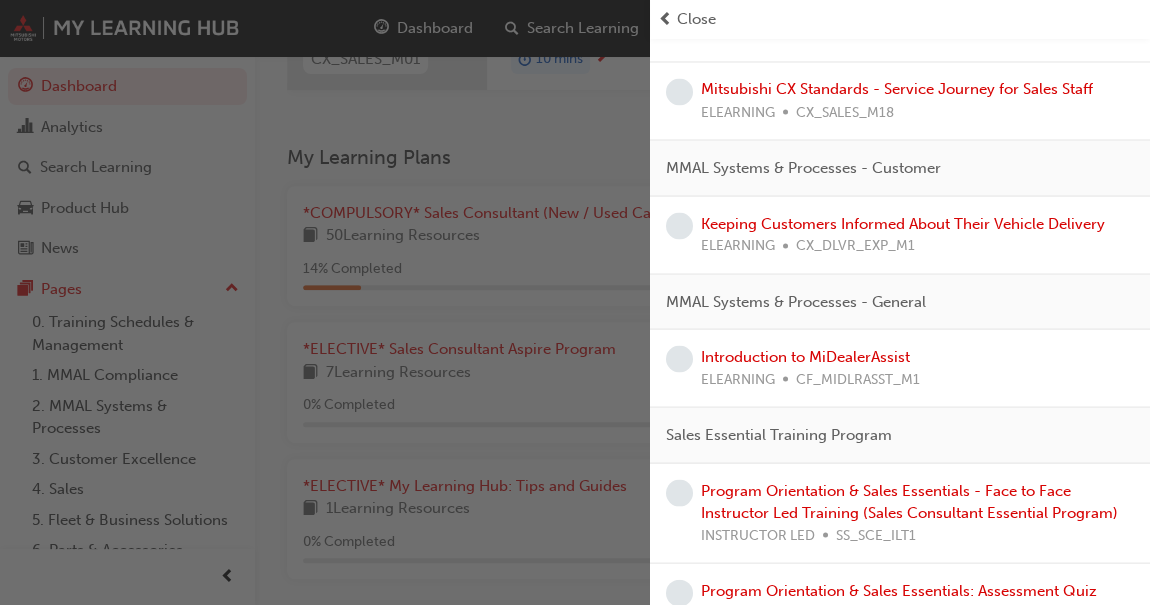 scroll, scrollTop: 1909, scrollLeft: 0, axis: vertical 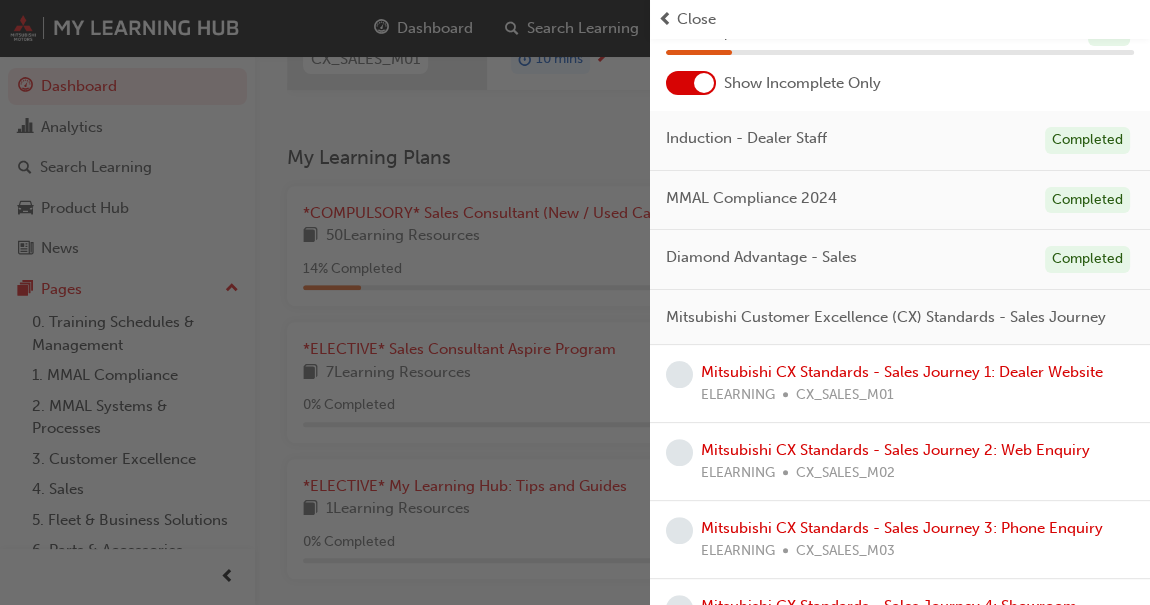 click at bounding box center (665, 19) 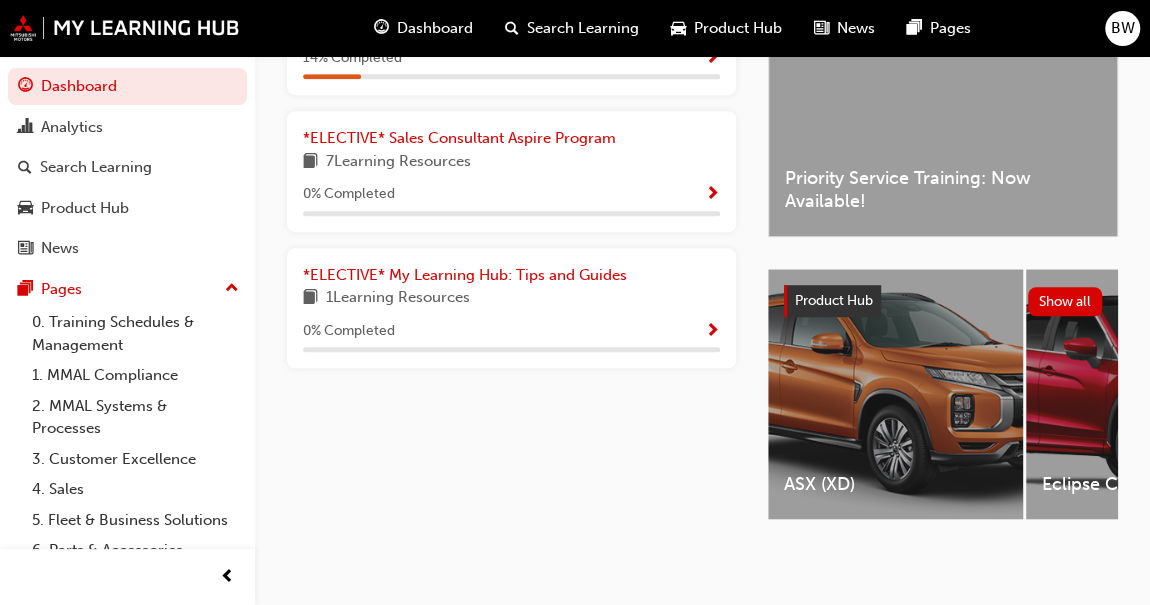 scroll, scrollTop: 133, scrollLeft: 0, axis: vertical 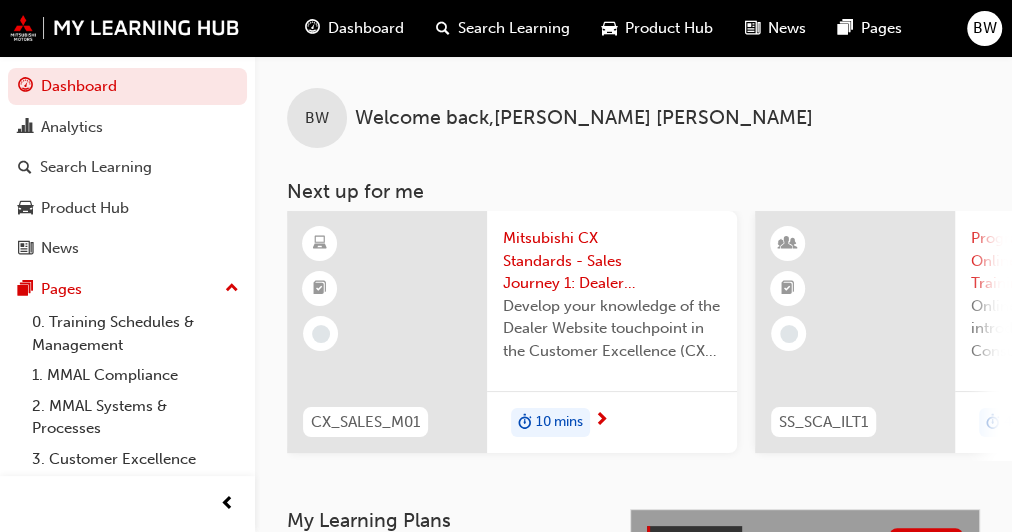 drag, startPoint x: 5101, startPoint y: 4, endPoint x: 261, endPoint y: 177, distance: 4843.091 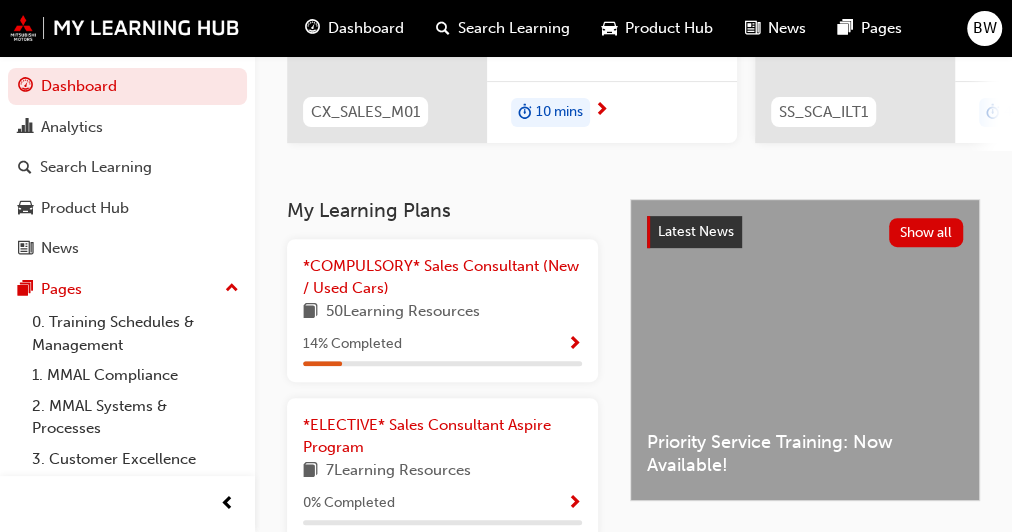 scroll, scrollTop: 320, scrollLeft: 0, axis: vertical 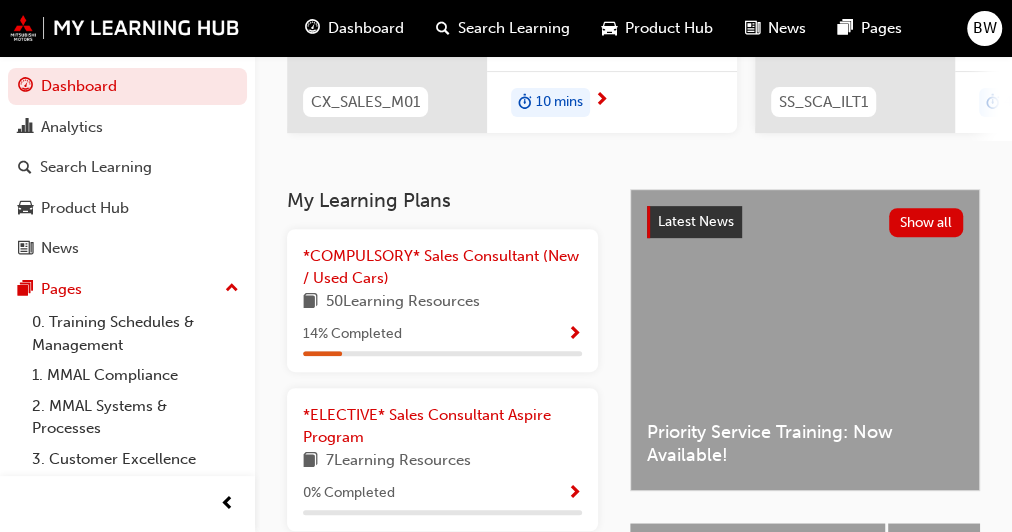 click at bounding box center (574, 335) 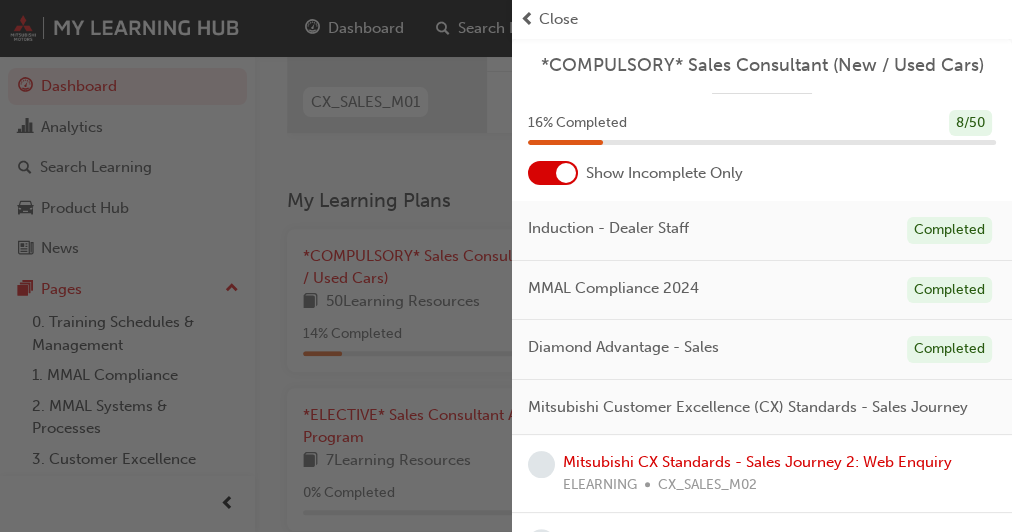 scroll, scrollTop: 160, scrollLeft: 0, axis: vertical 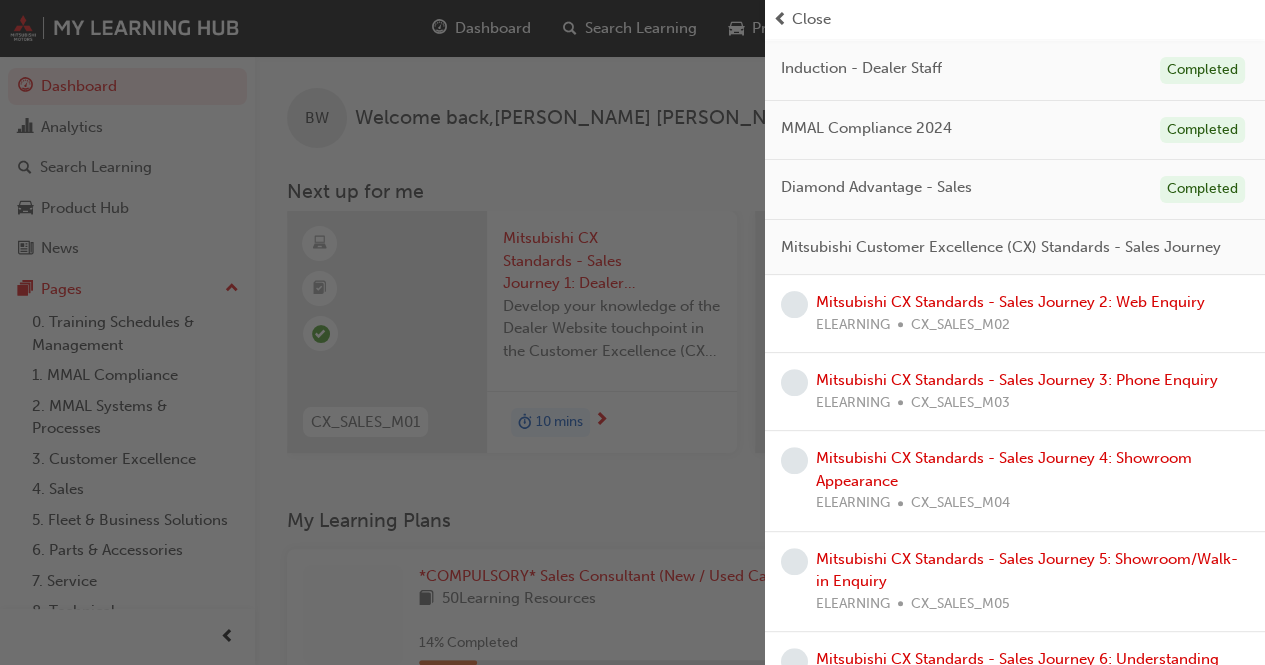 drag, startPoint x: 312, startPoint y: 2, endPoint x: 686, endPoint y: 218, distance: 431.8935 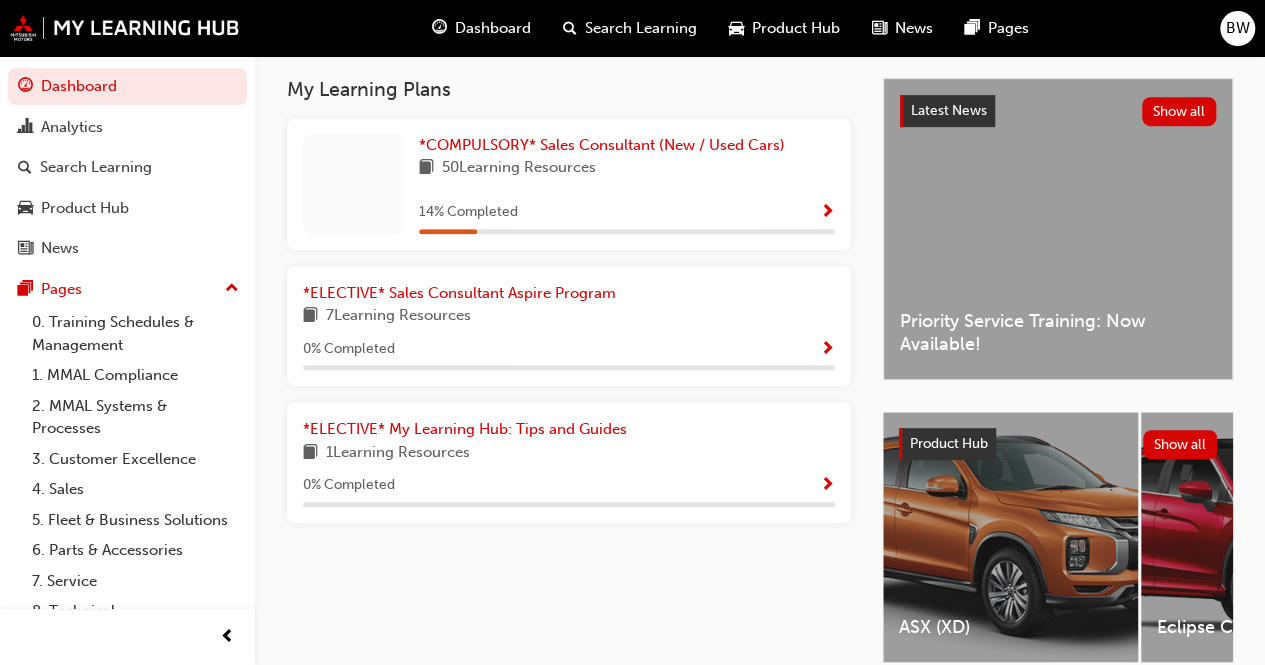 scroll, scrollTop: 400, scrollLeft: 0, axis: vertical 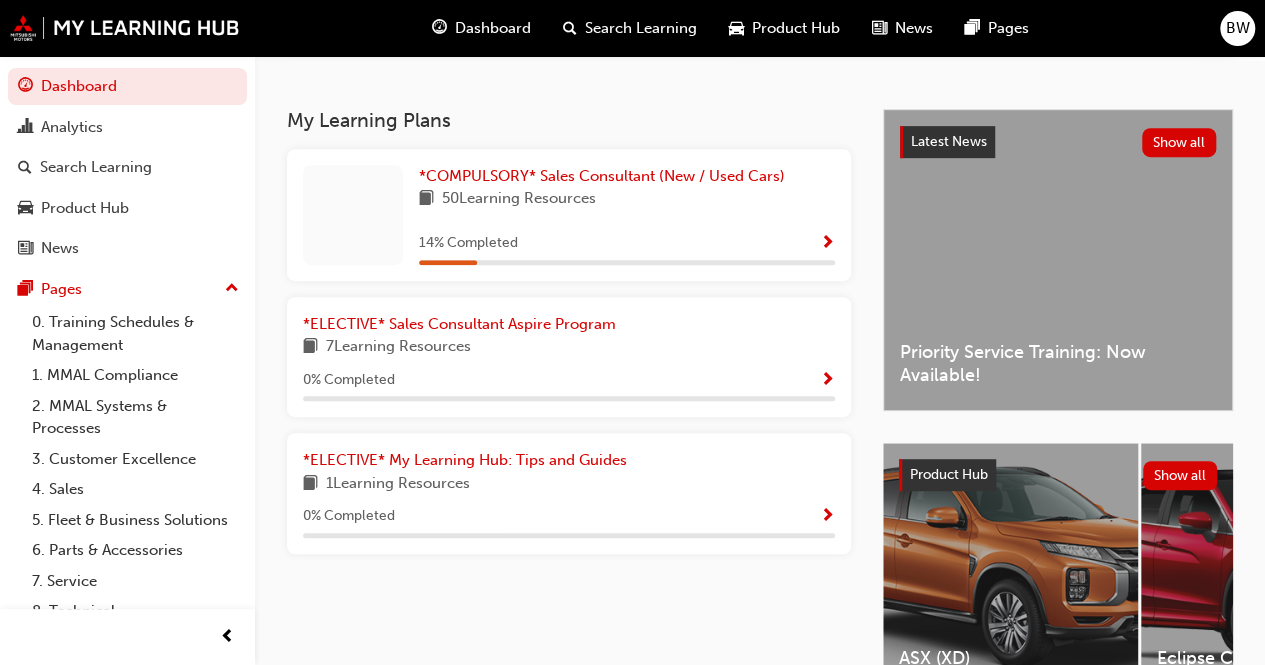click on "14 % Completed" at bounding box center [627, 243] 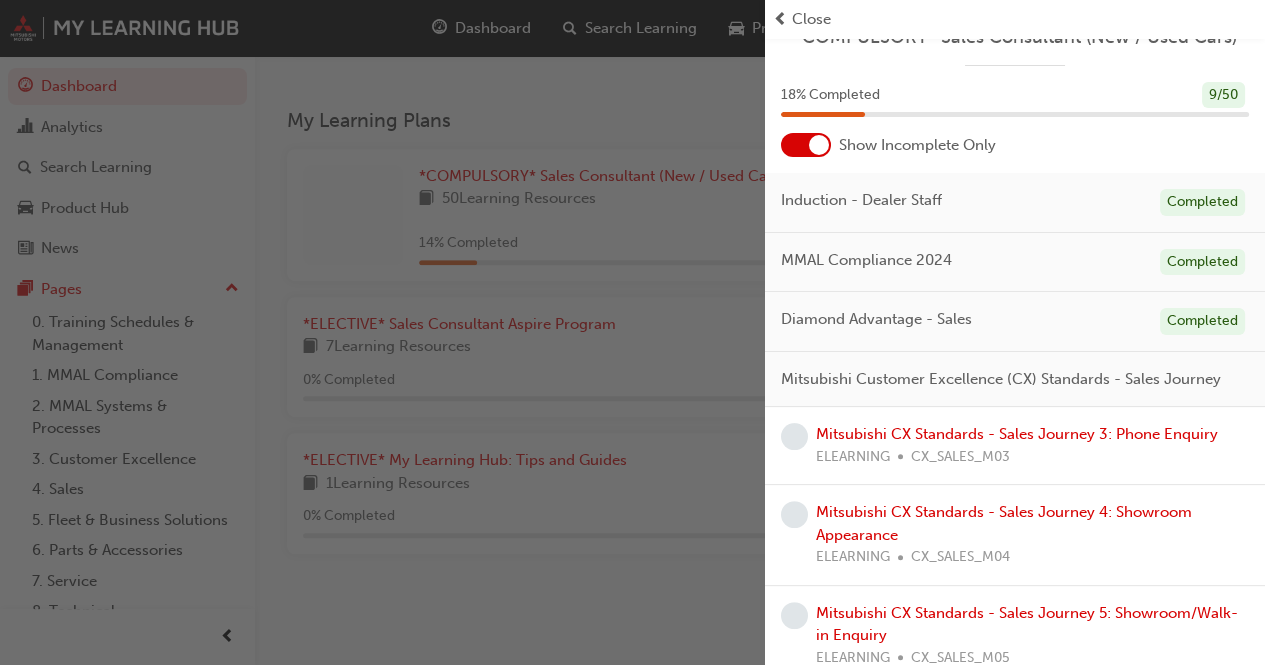 scroll, scrollTop: 100, scrollLeft: 0, axis: vertical 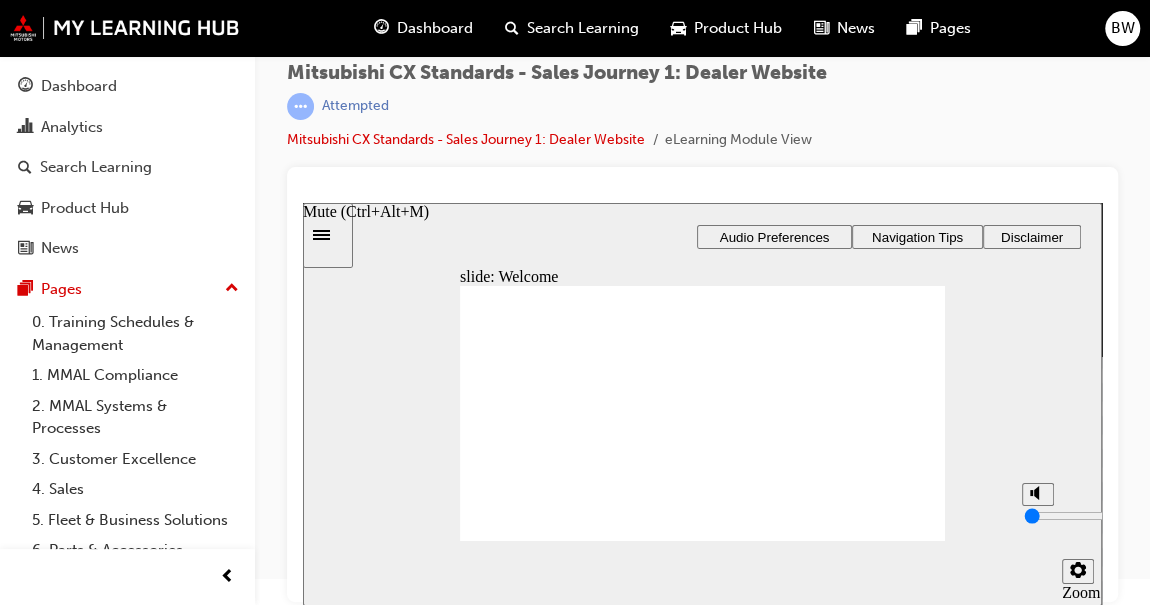 drag, startPoint x: 1041, startPoint y: 509, endPoint x: 1048, endPoint y: 564, distance: 55.443665 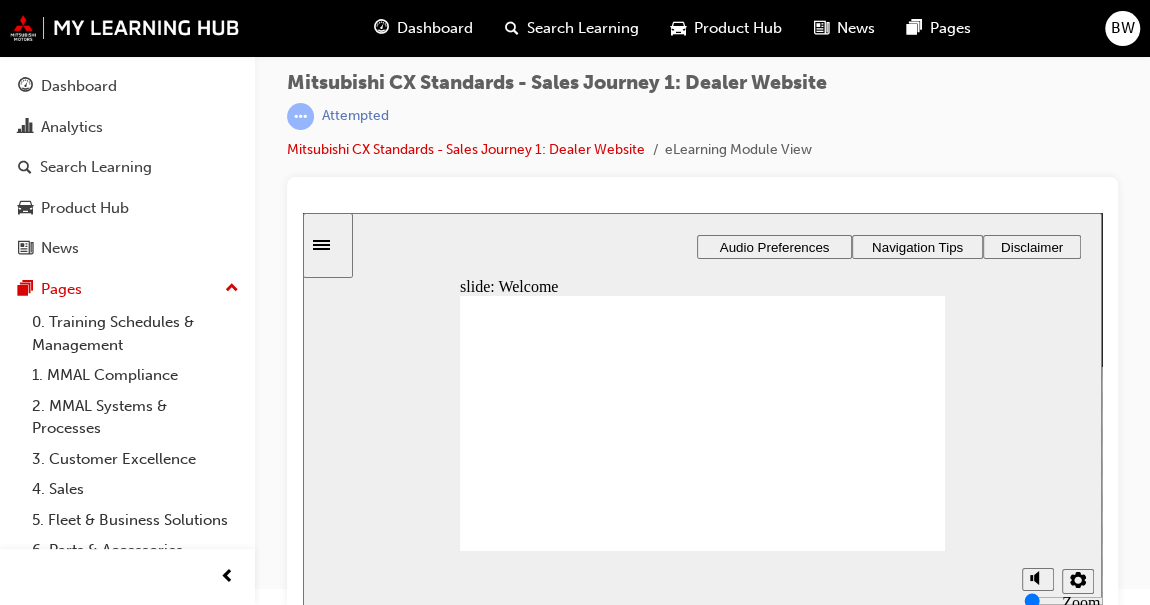scroll, scrollTop: 26, scrollLeft: 0, axis: vertical 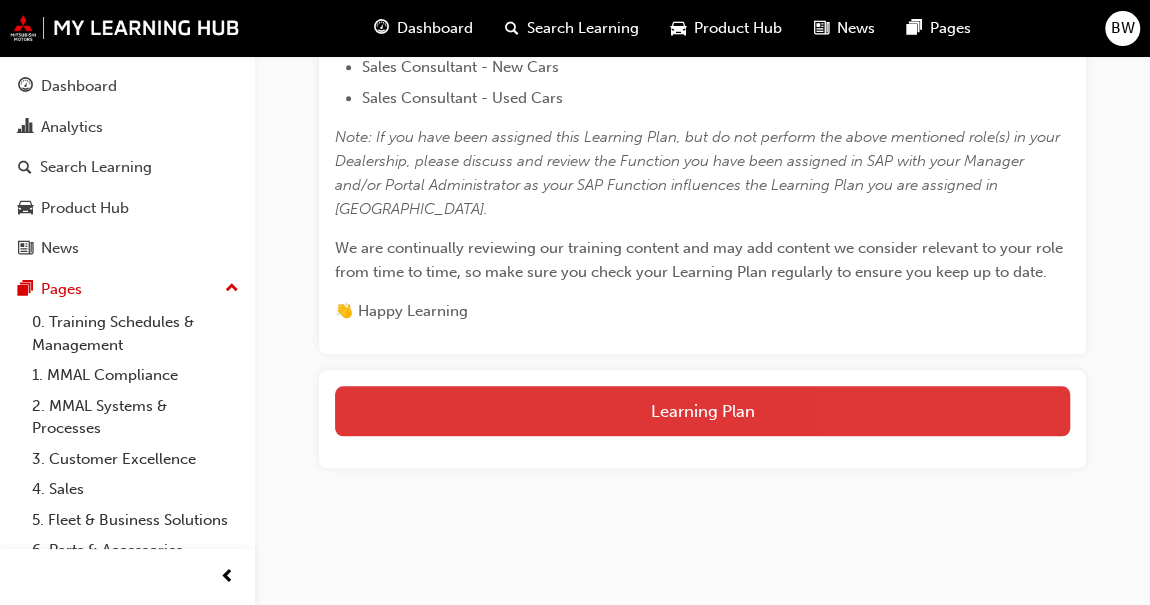 click on "Learning Plan" at bounding box center (702, 411) 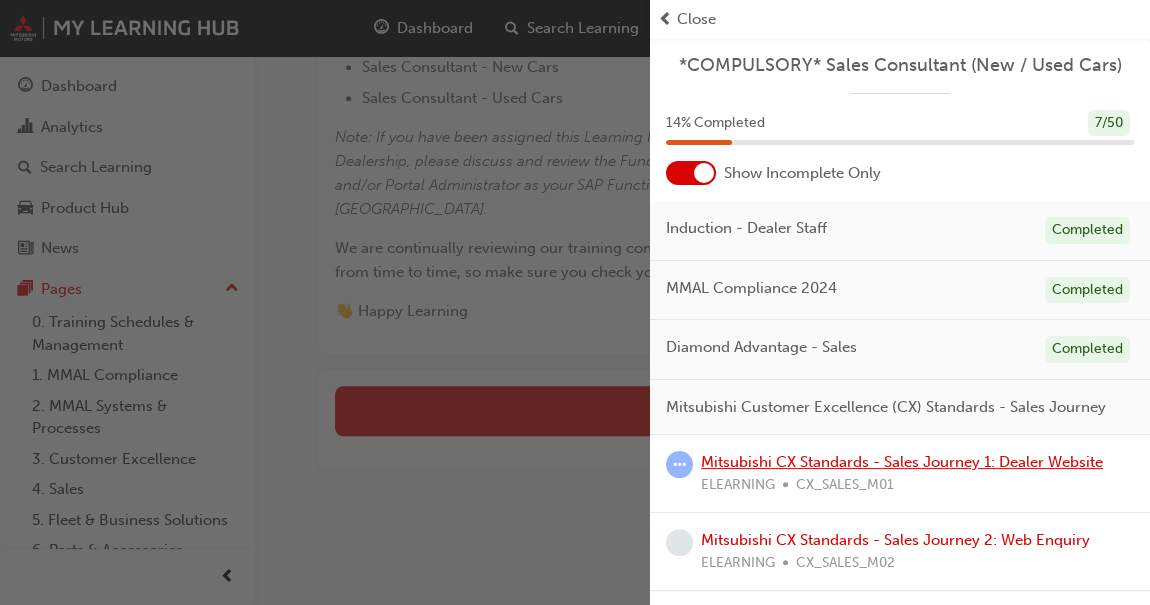 click on "Mitsubishi CX Standards - Sales Journey 1: Dealer Website" at bounding box center (902, 462) 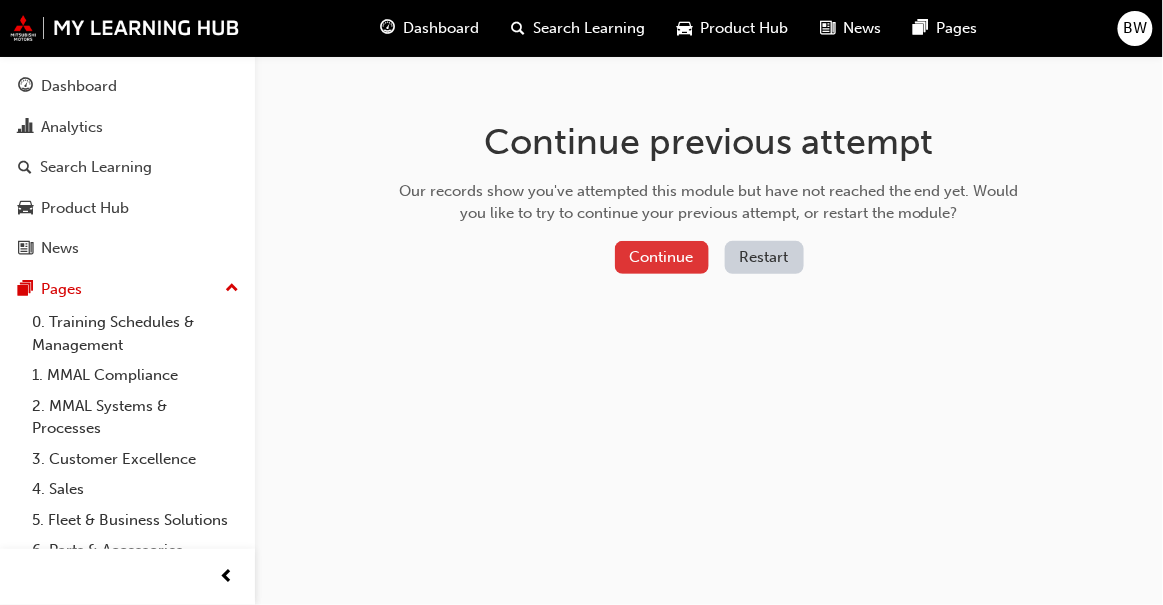 click on "Continue" at bounding box center [662, 257] 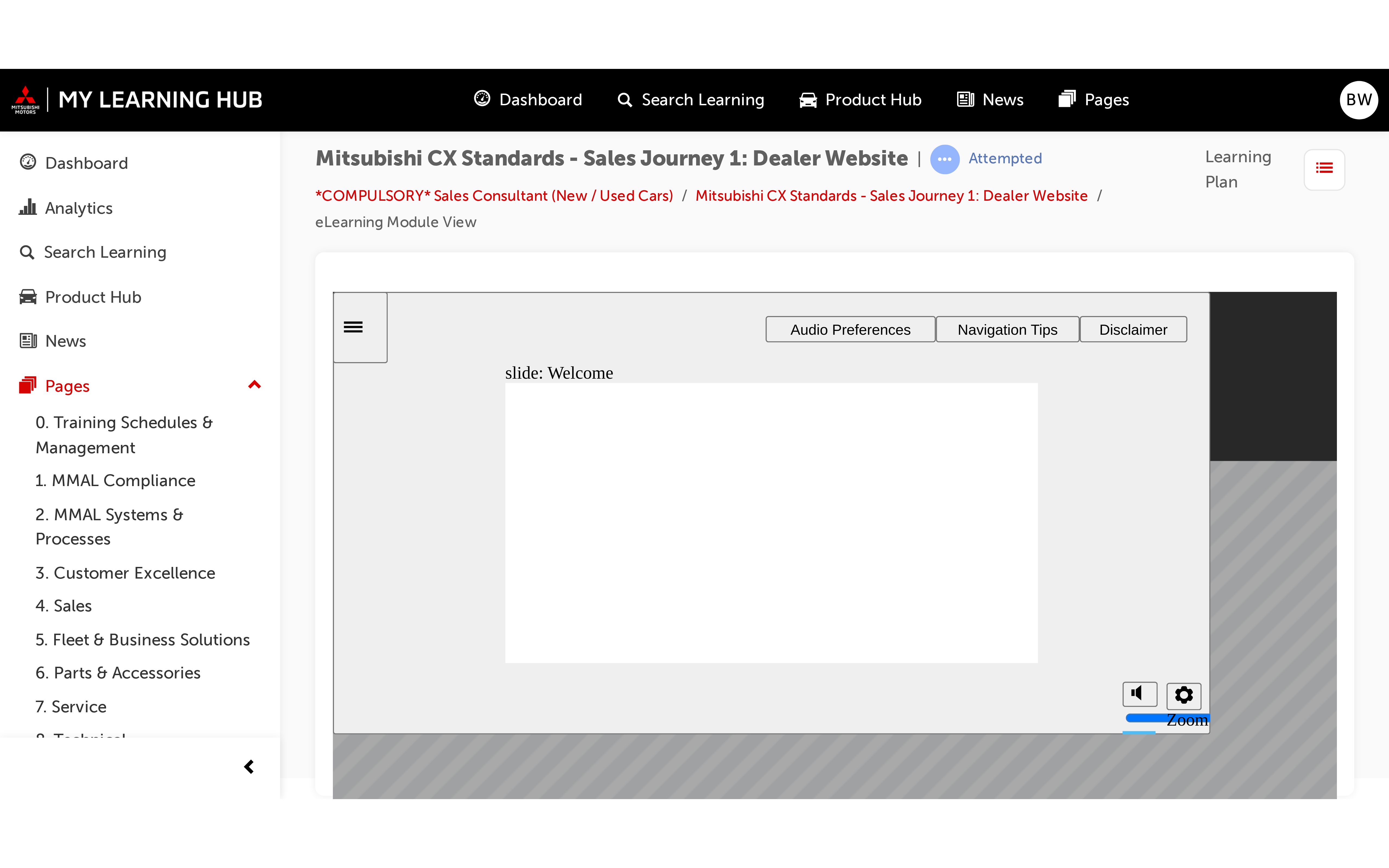 scroll, scrollTop: 0, scrollLeft: 0, axis: both 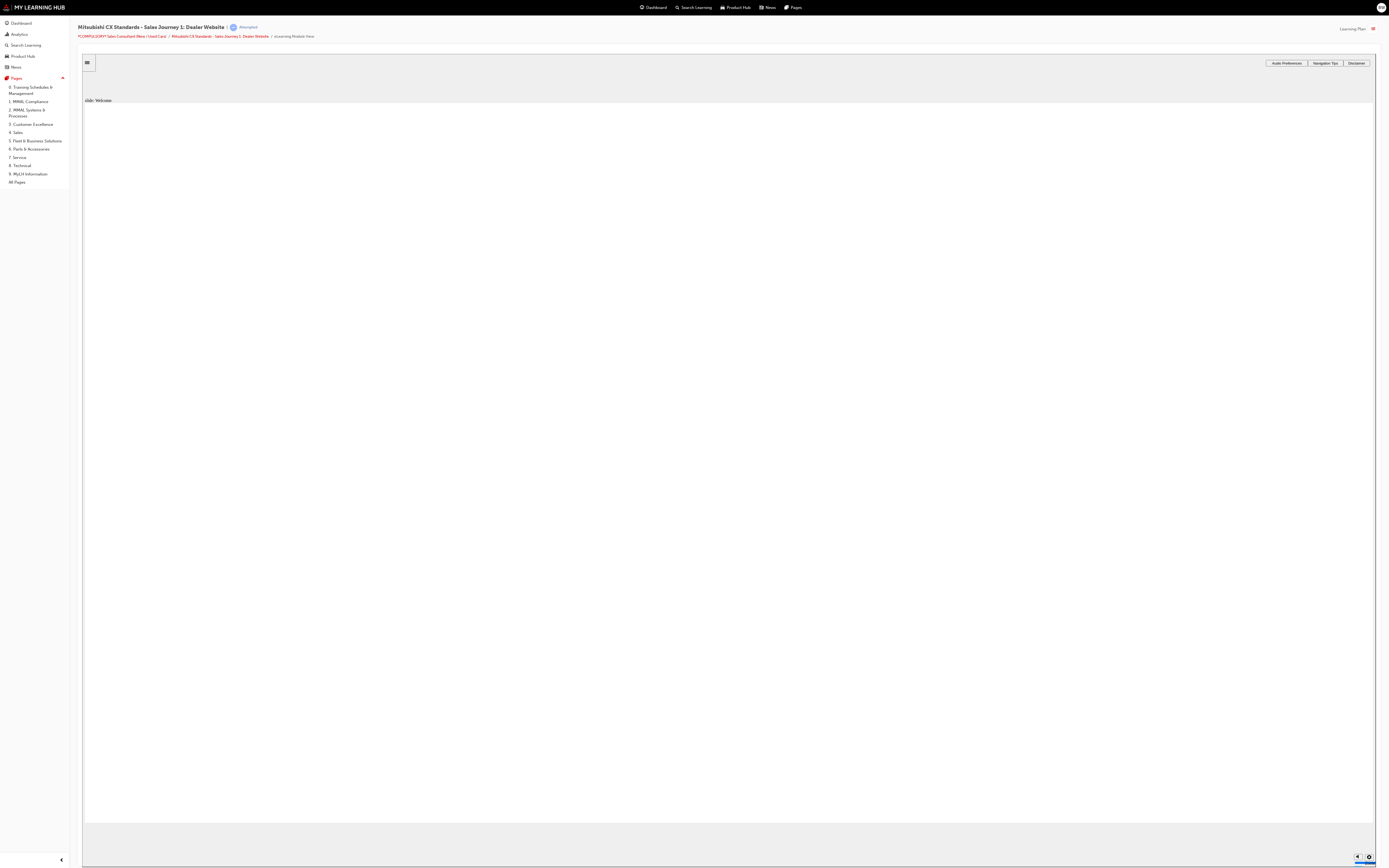 drag, startPoint x: 1179, startPoint y: 741, endPoint x: 1172, endPoint y: 769, distance: 28.86174 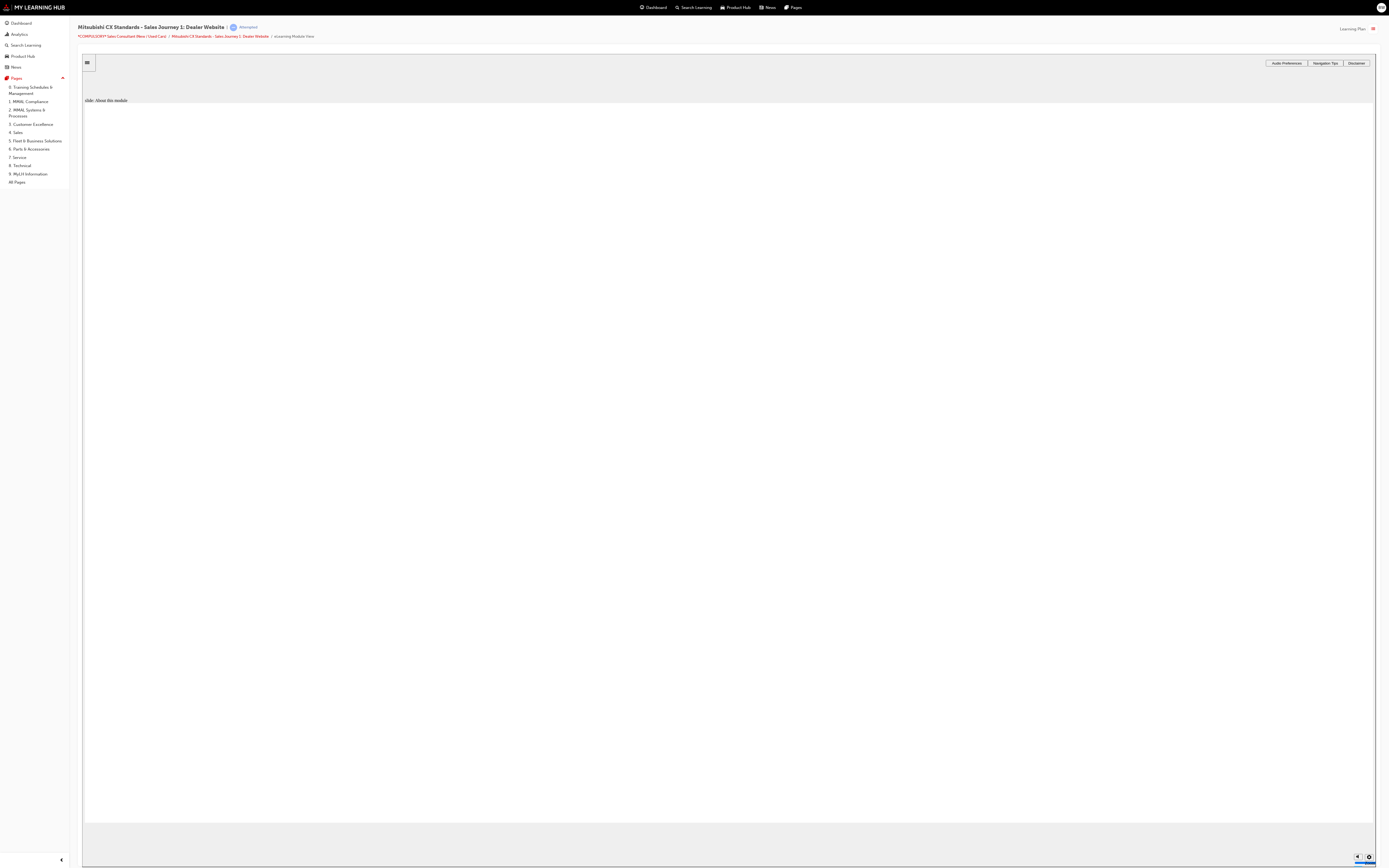 click 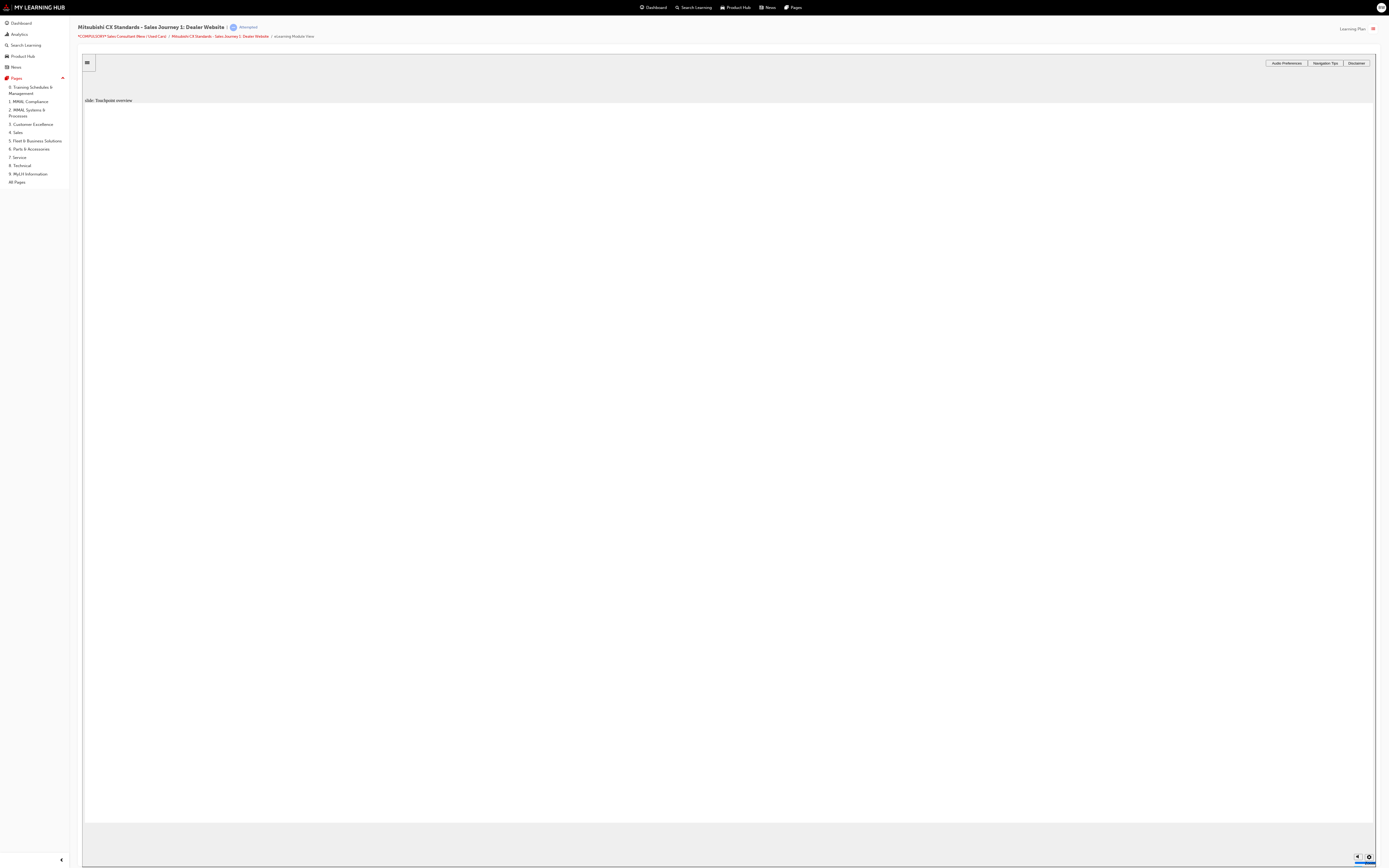 click at bounding box center (729, 1024) 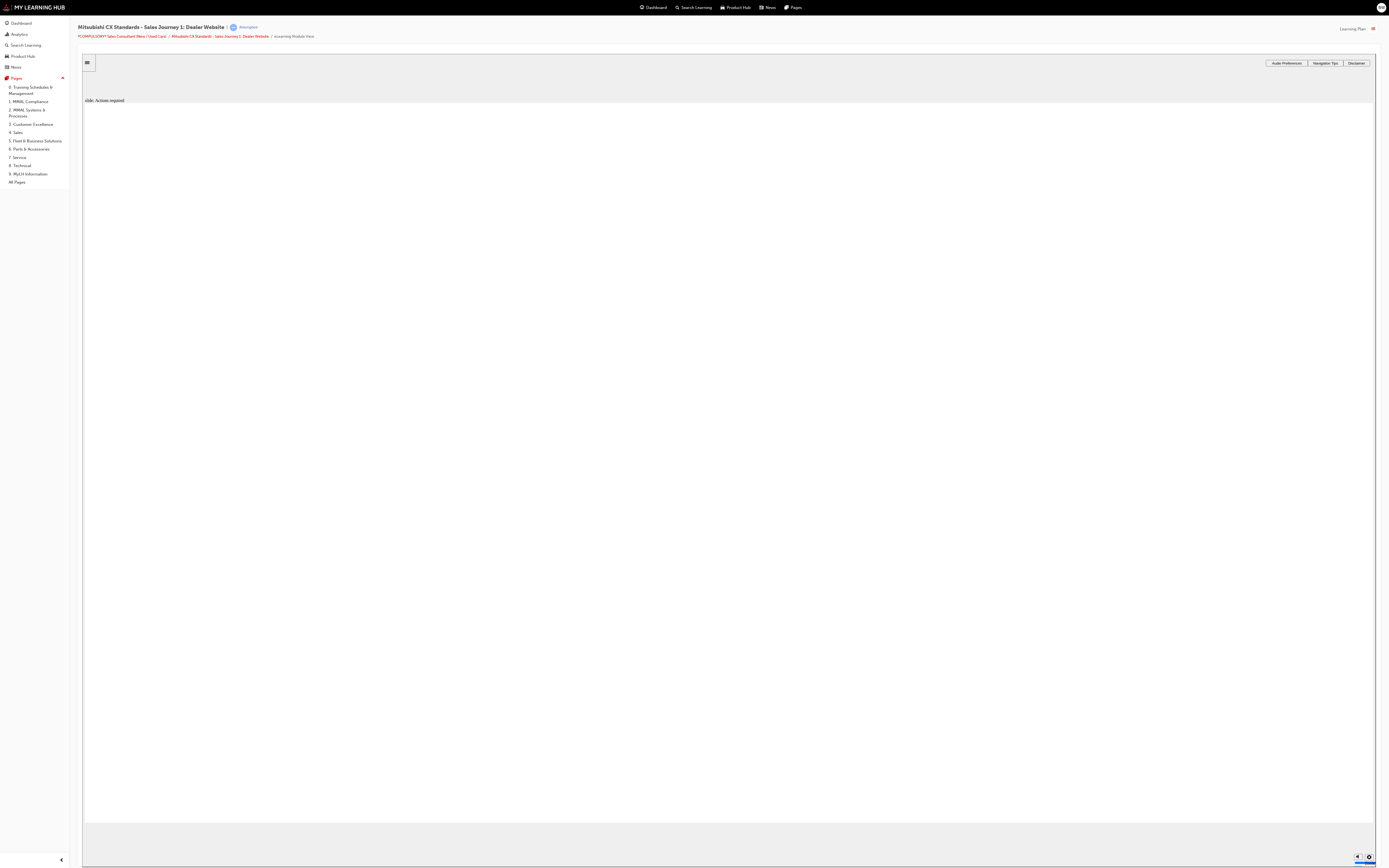 click 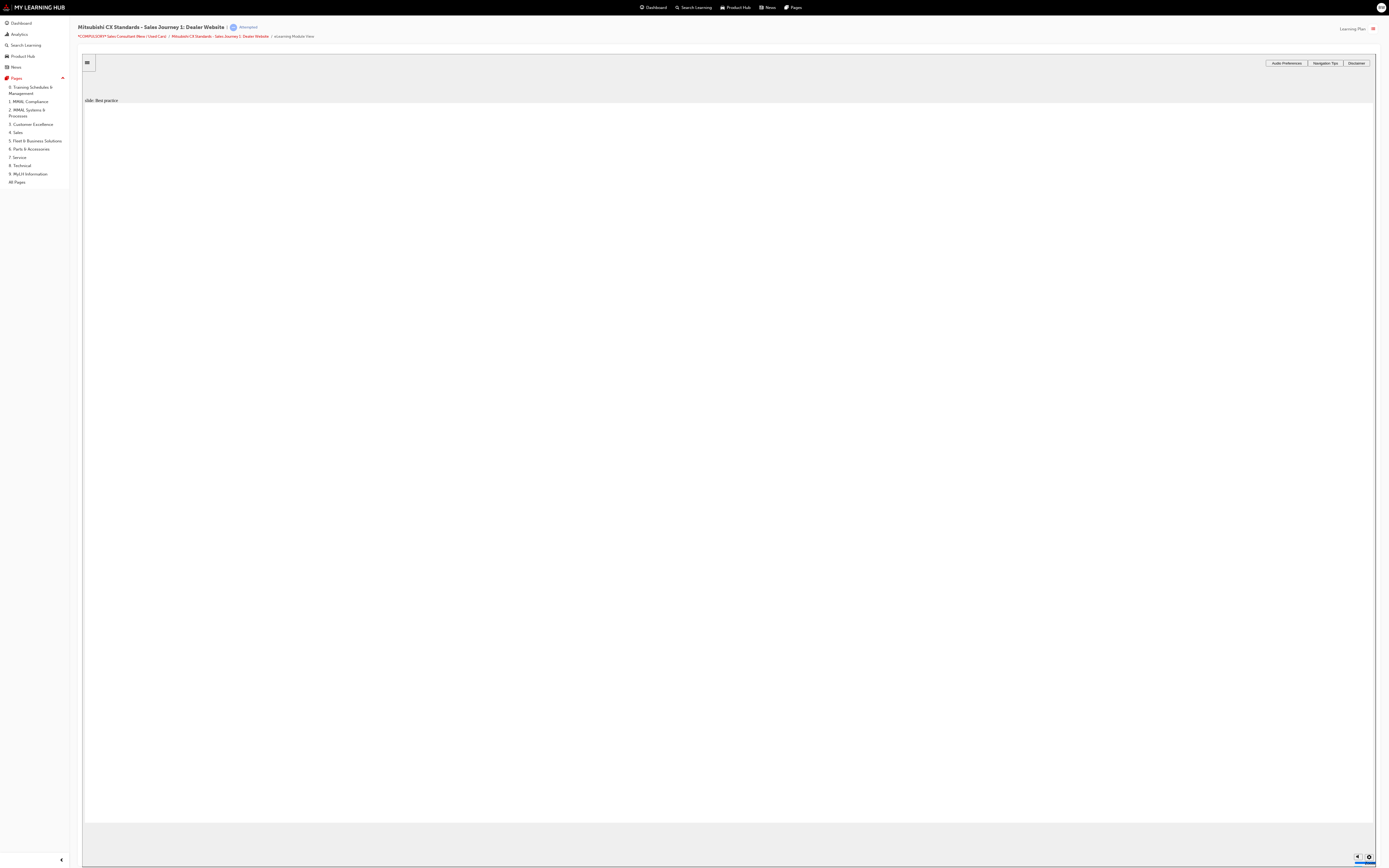 click 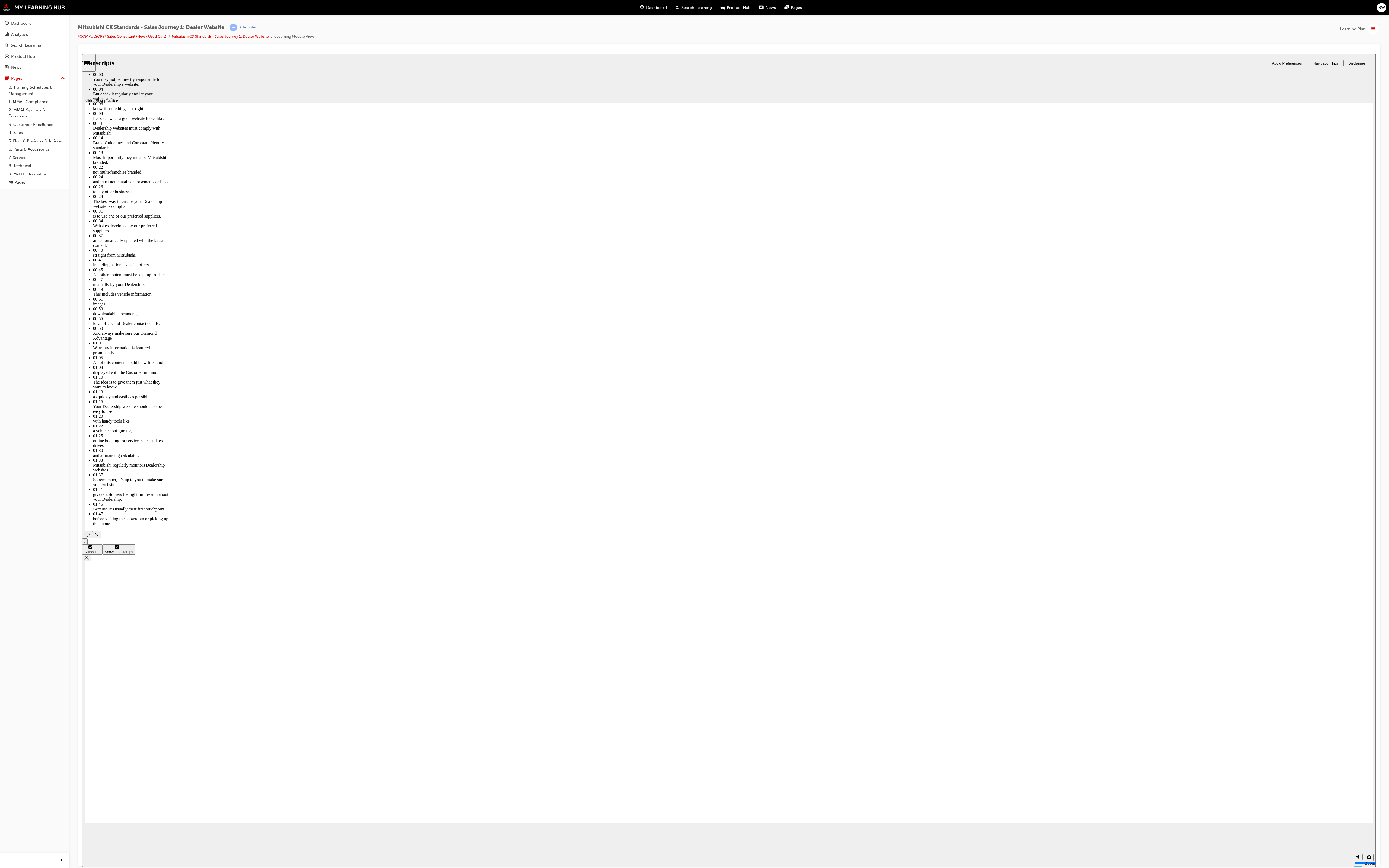 click at bounding box center (729, 4282) 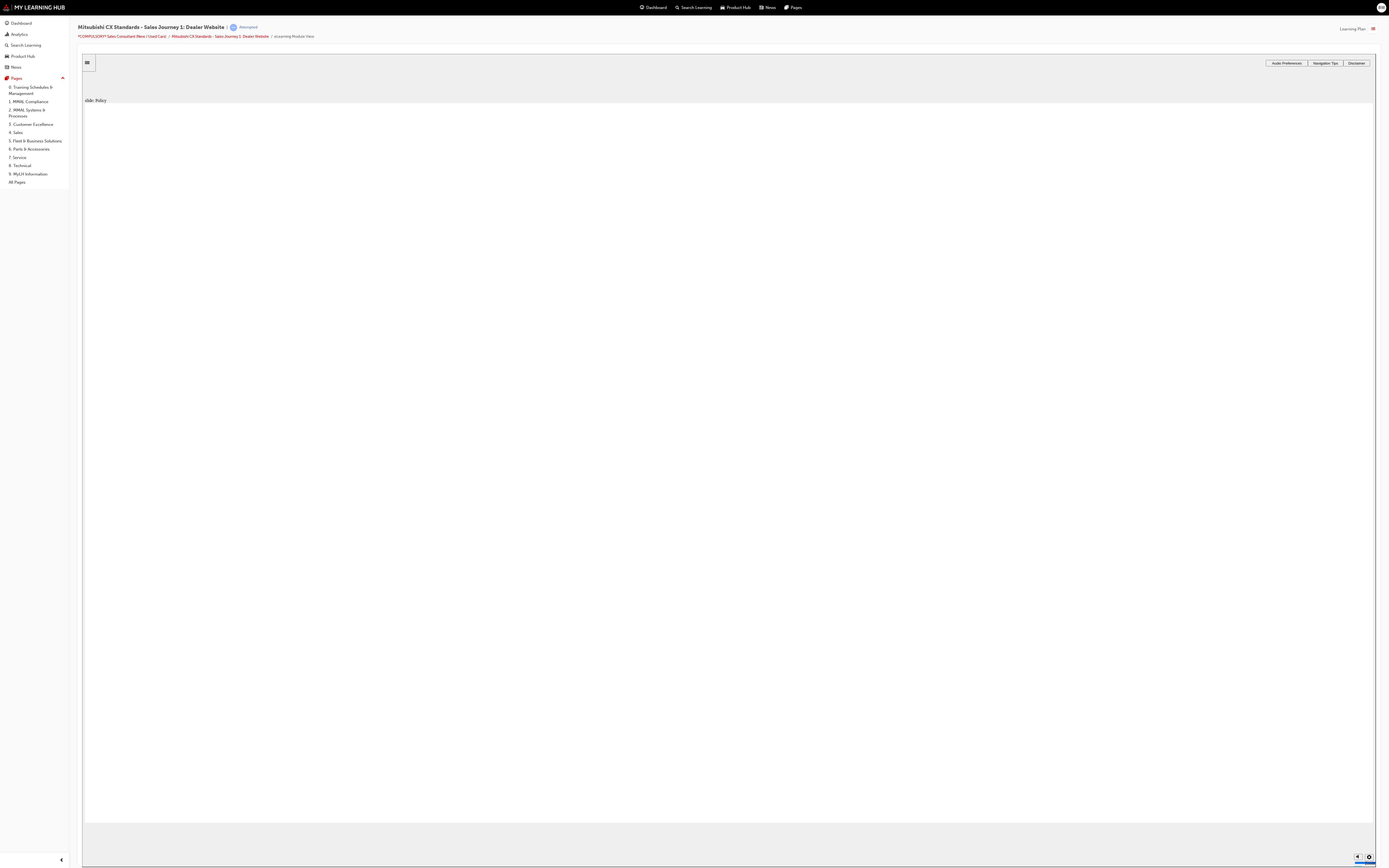 drag, startPoint x: 314, startPoint y: 535, endPoint x: 1152, endPoint y: 409, distance: 847.4196 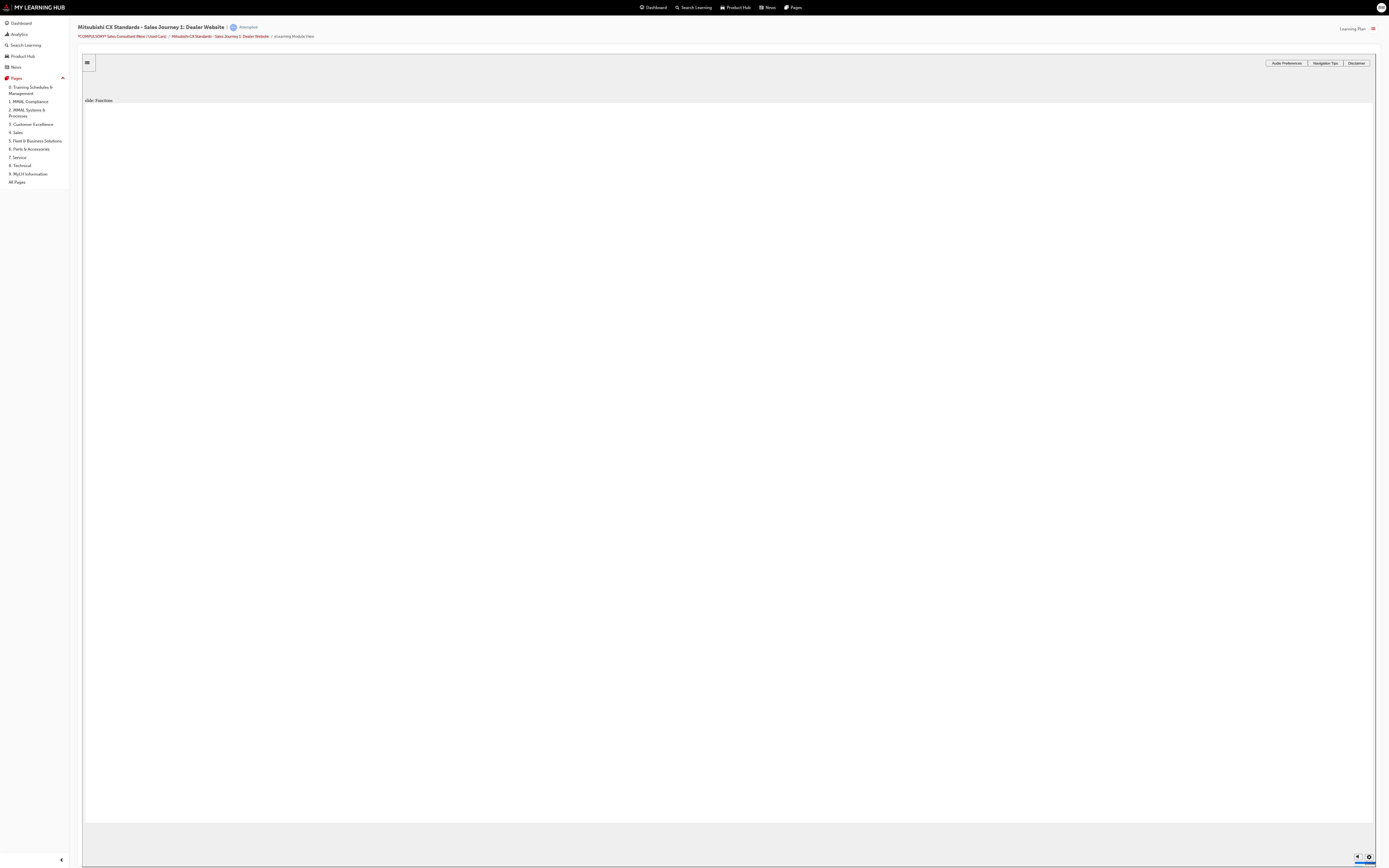 checkbox on "true" 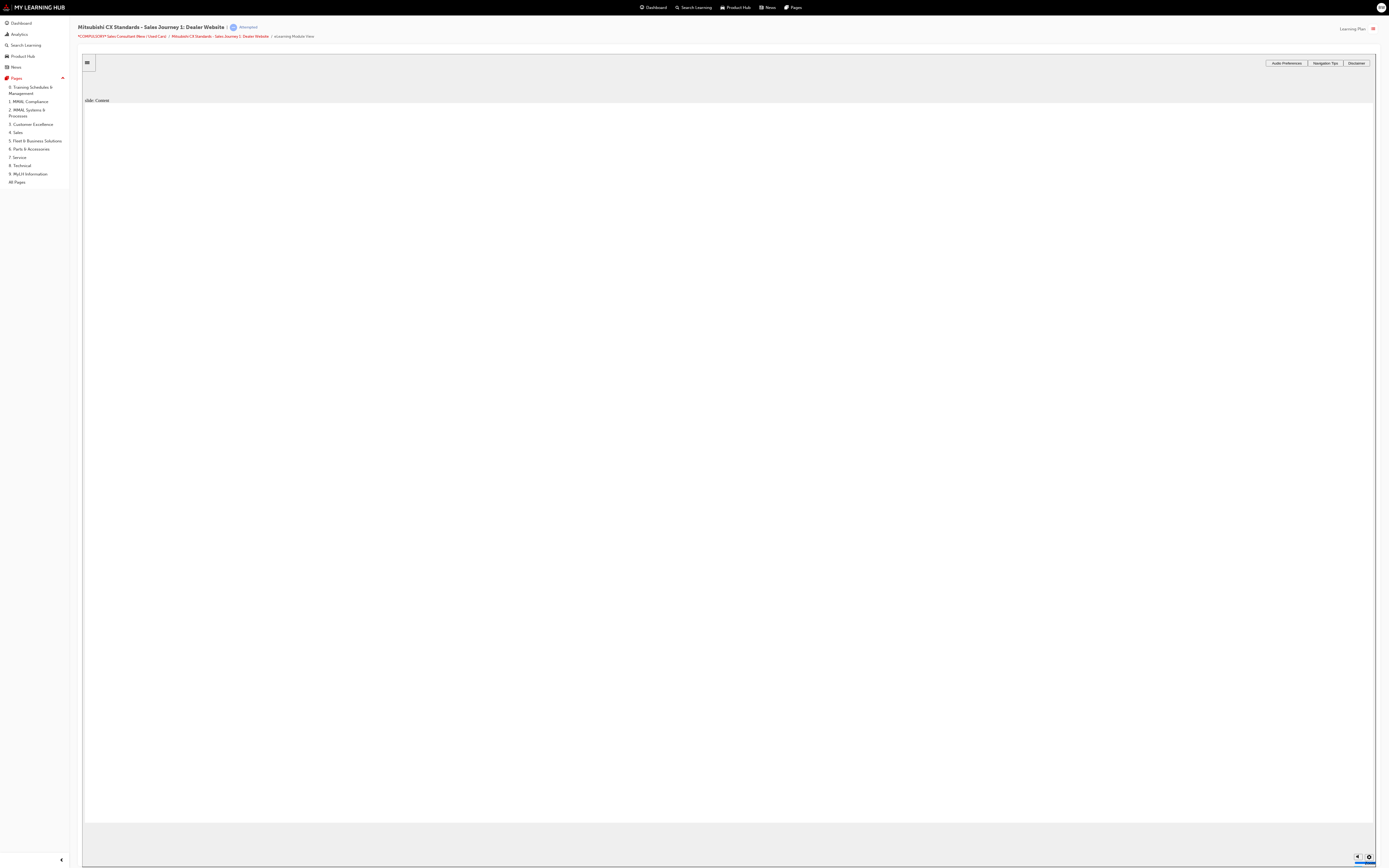 checkbox on "true" 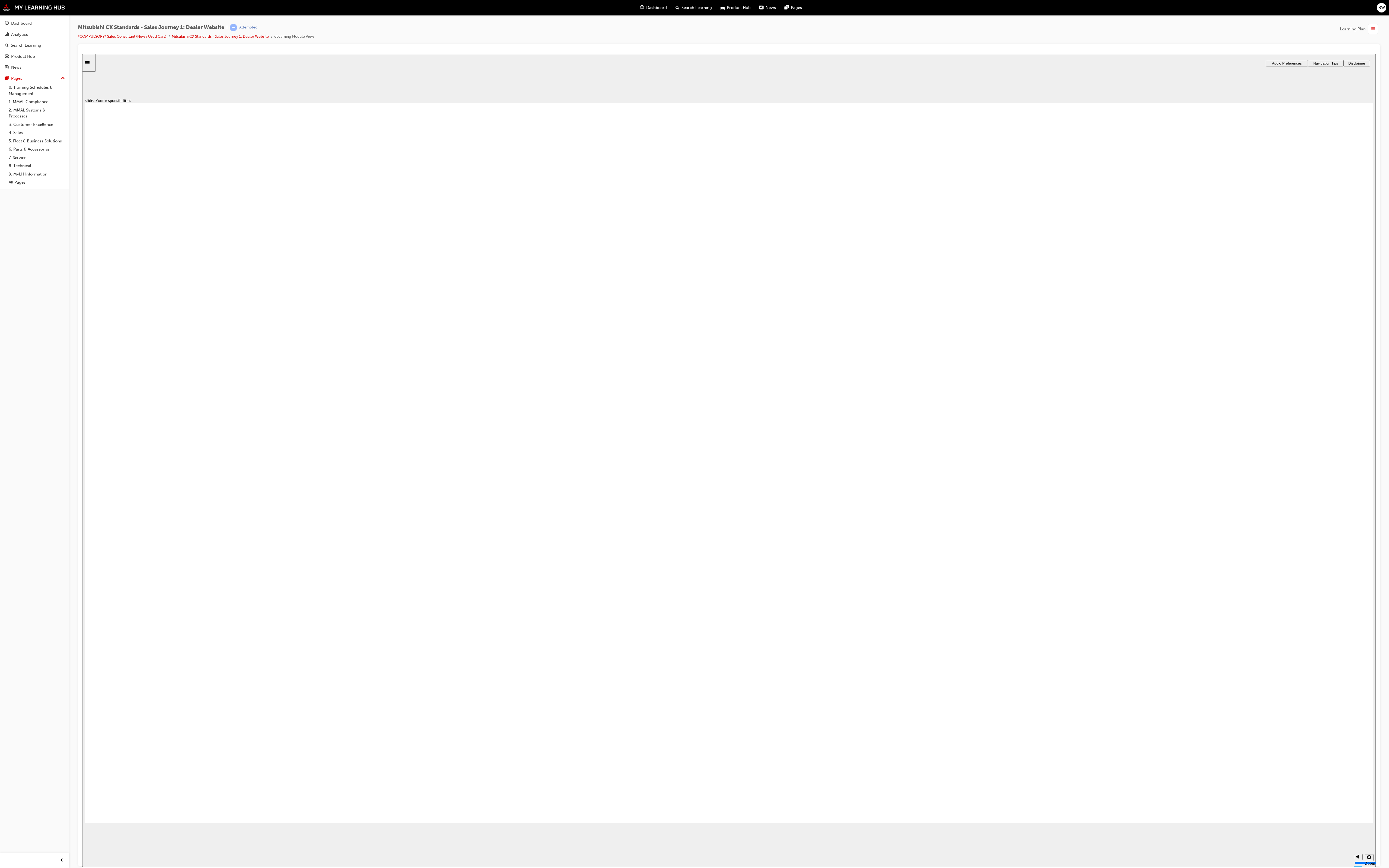 drag, startPoint x: 428, startPoint y: 512, endPoint x: 844, endPoint y: 400, distance: 430.8132 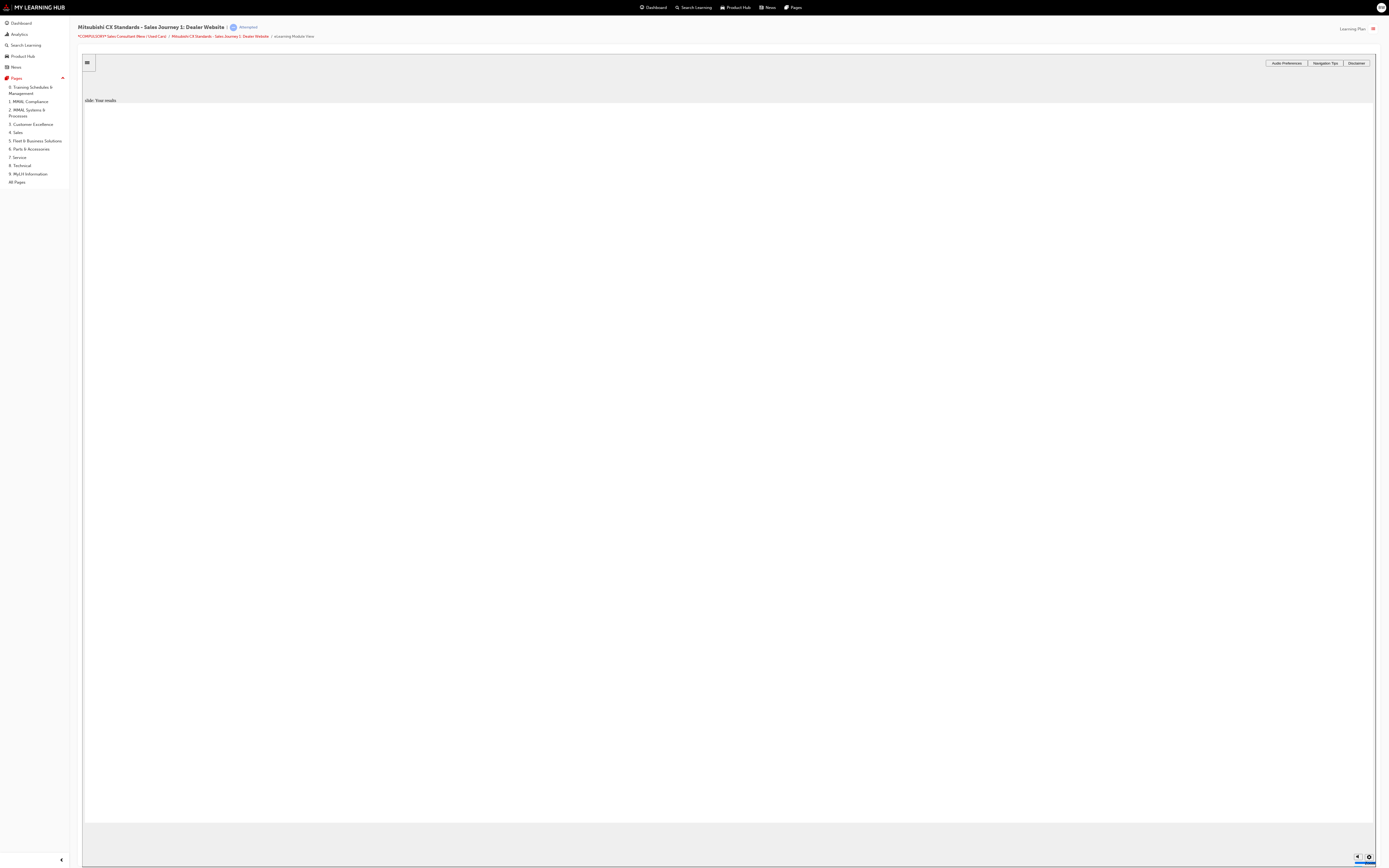click 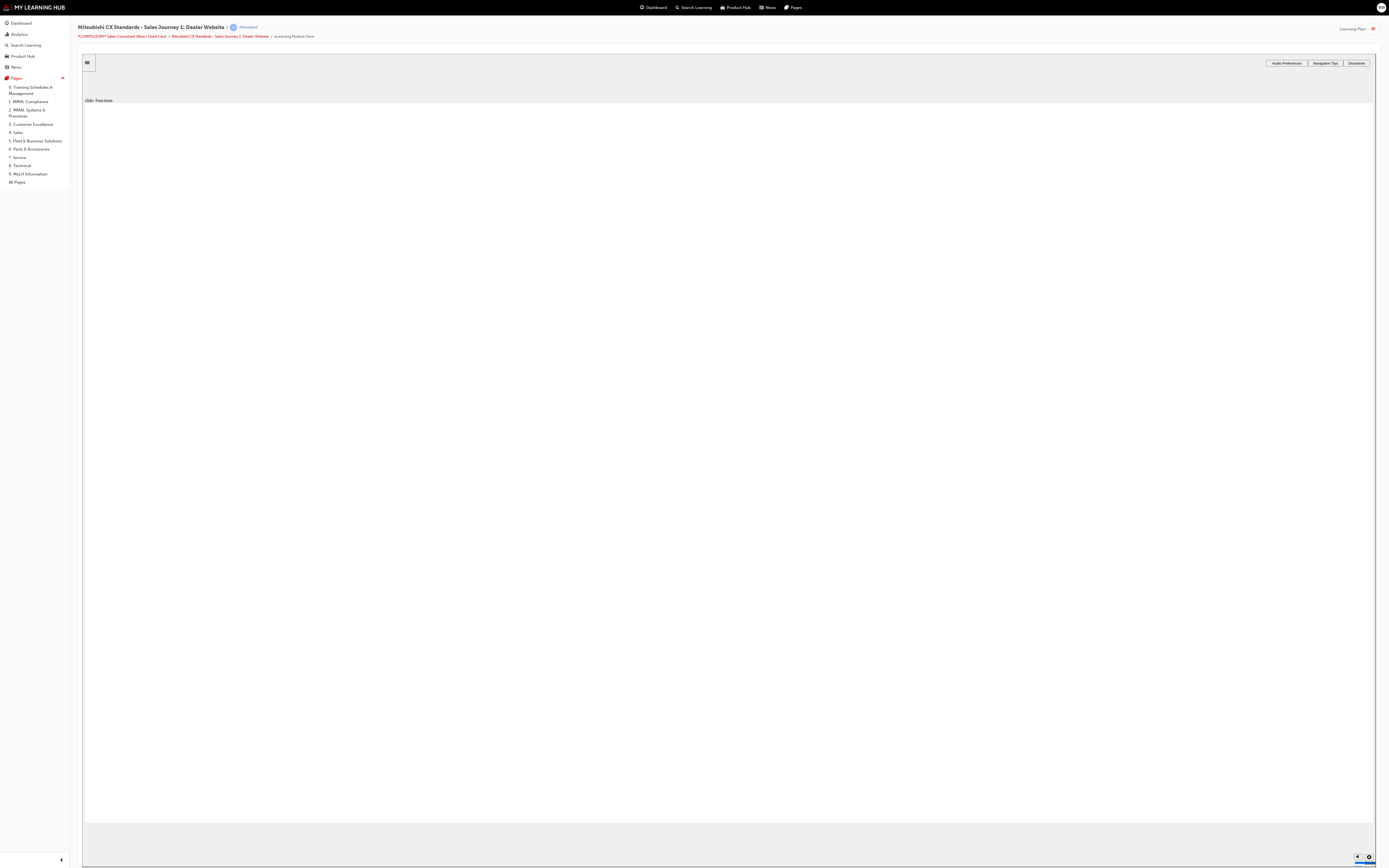 checkbox on "true" 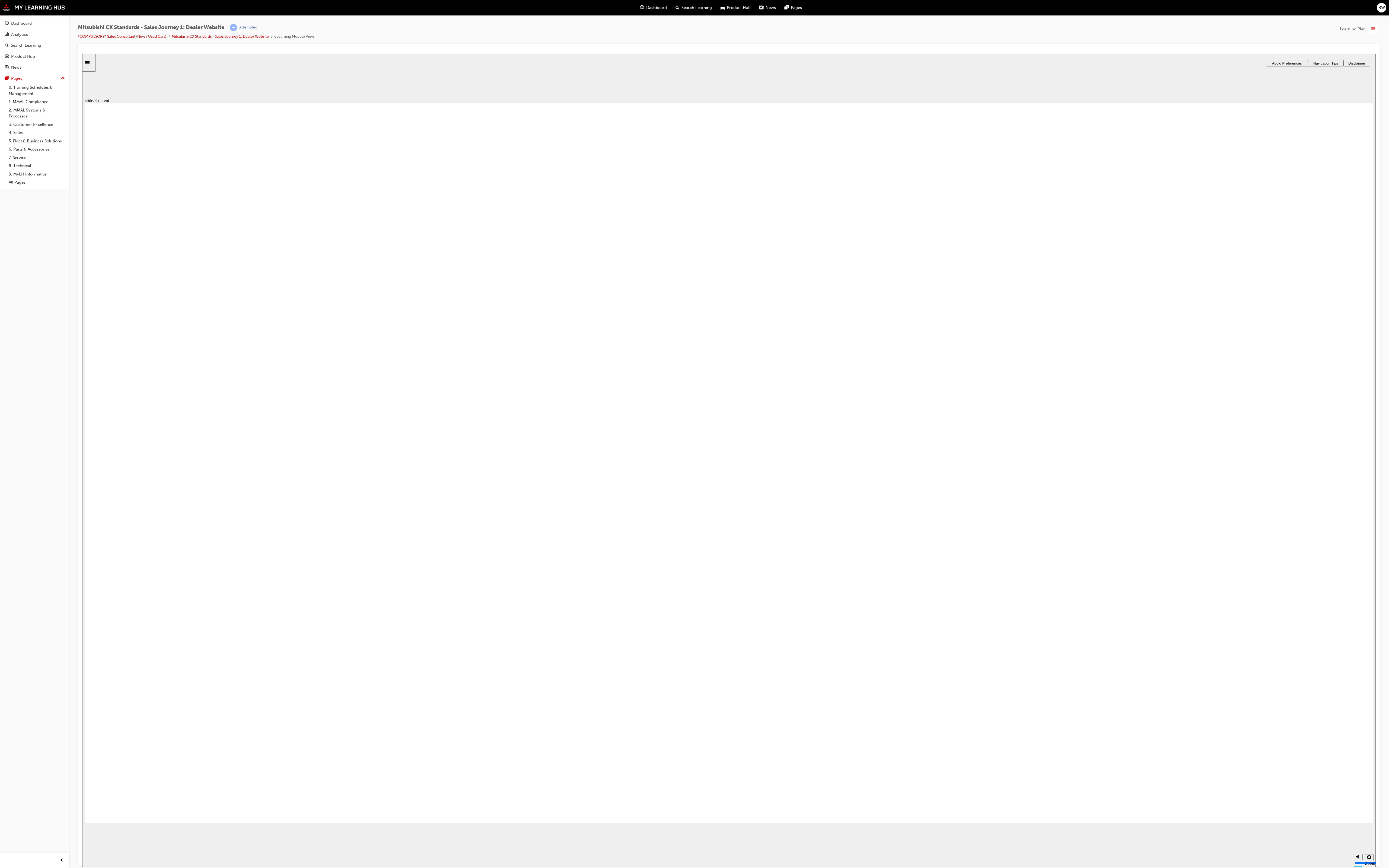 checkbox on "true" 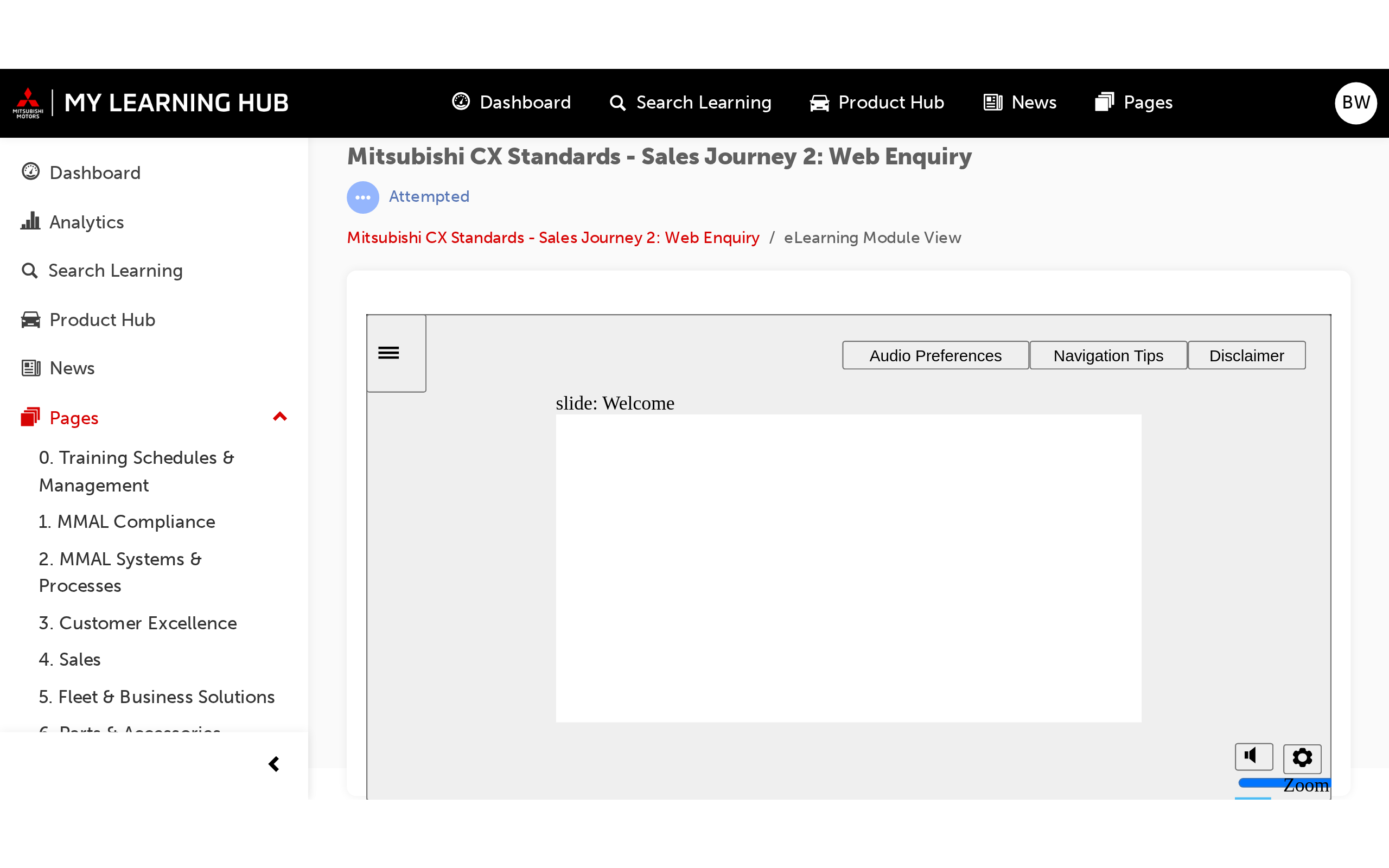 scroll, scrollTop: 0, scrollLeft: 0, axis: both 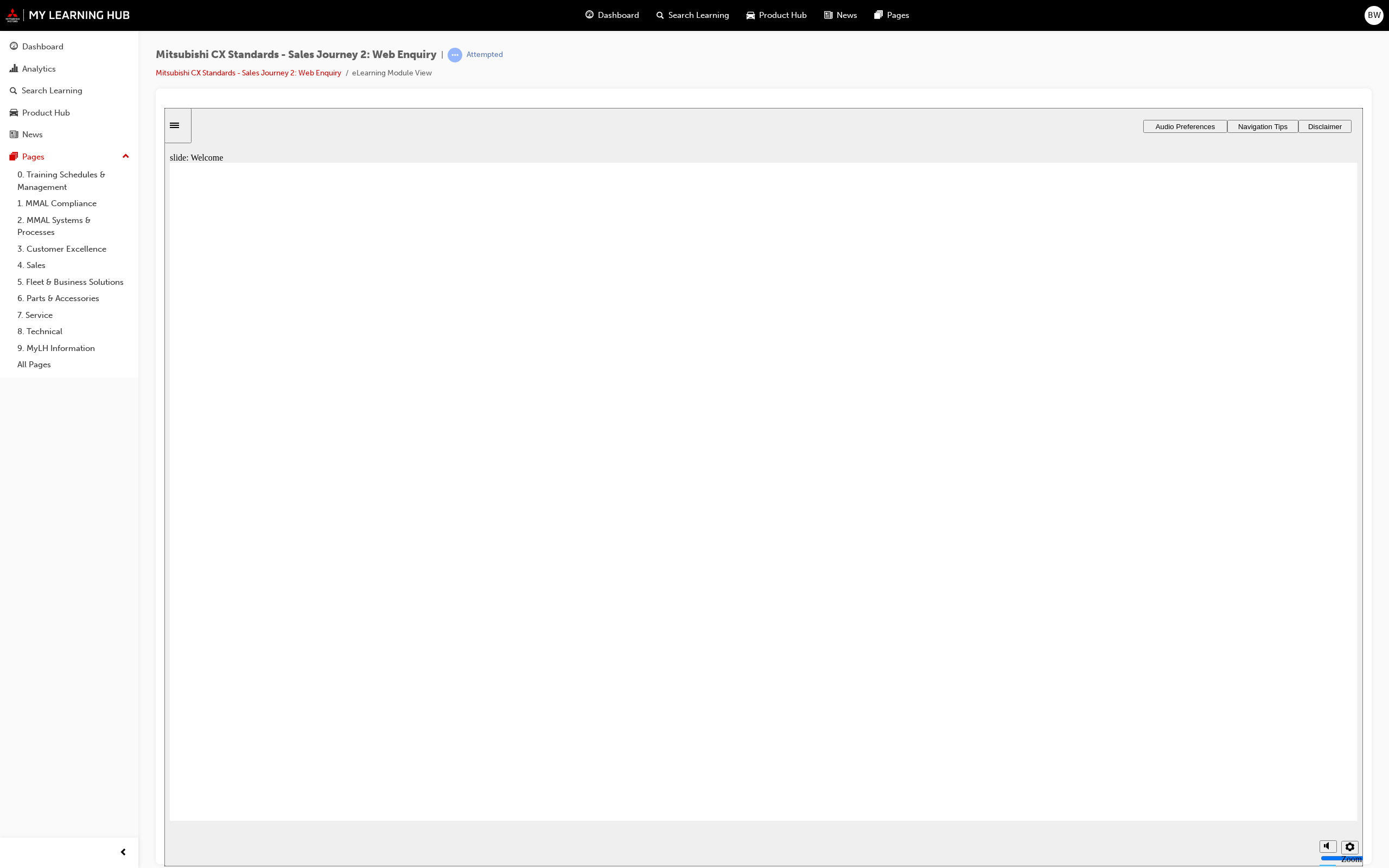 click 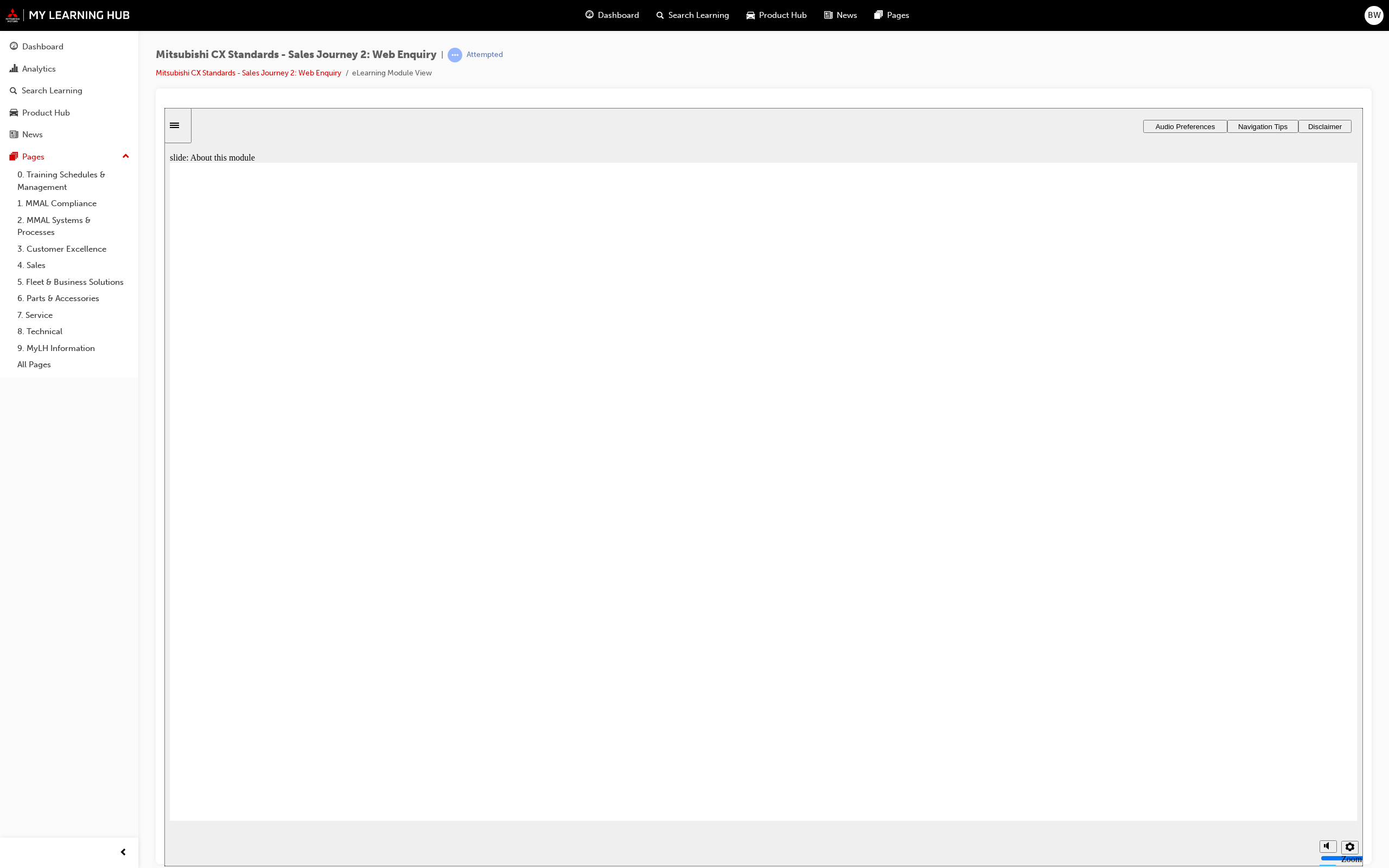 click 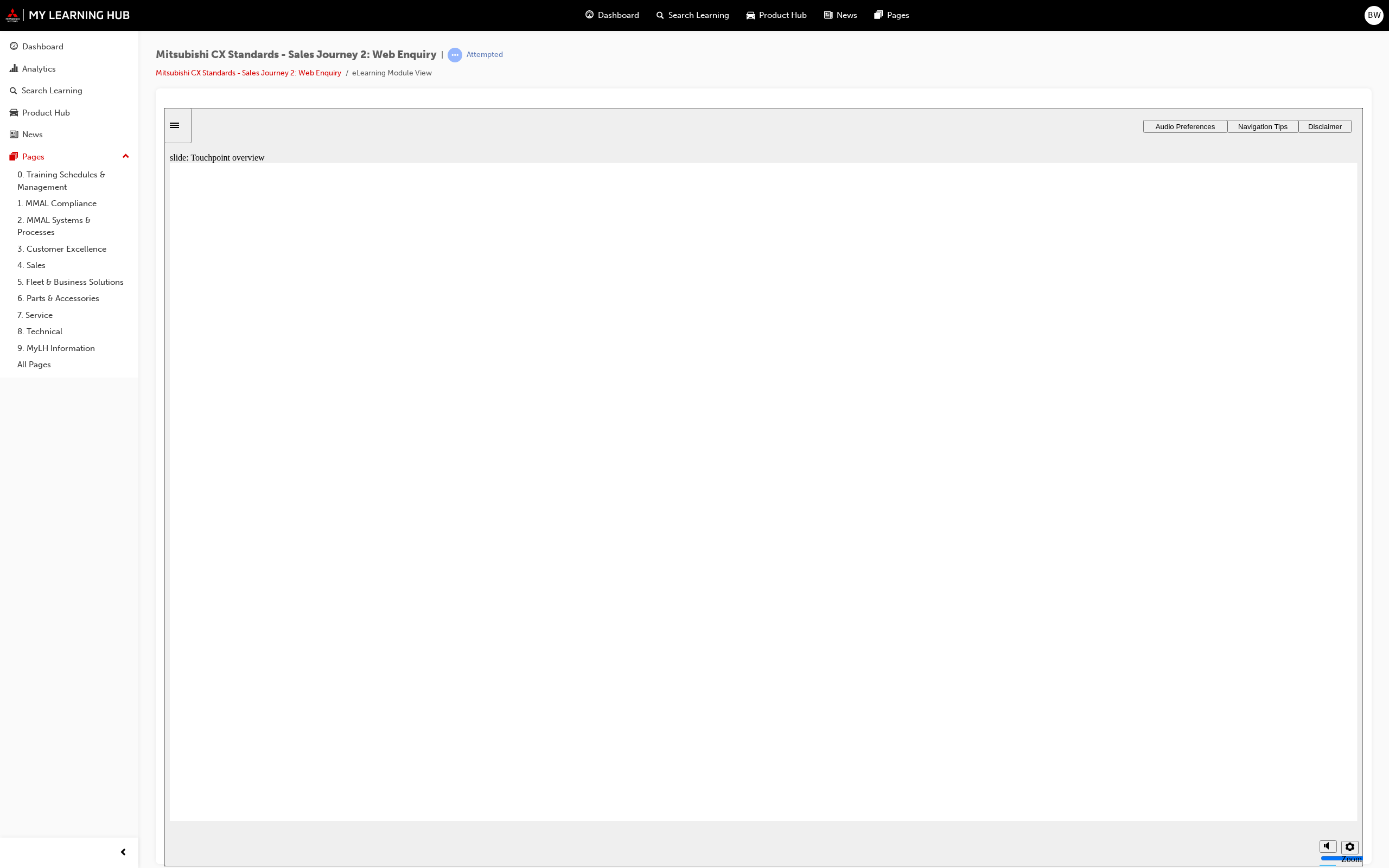 click 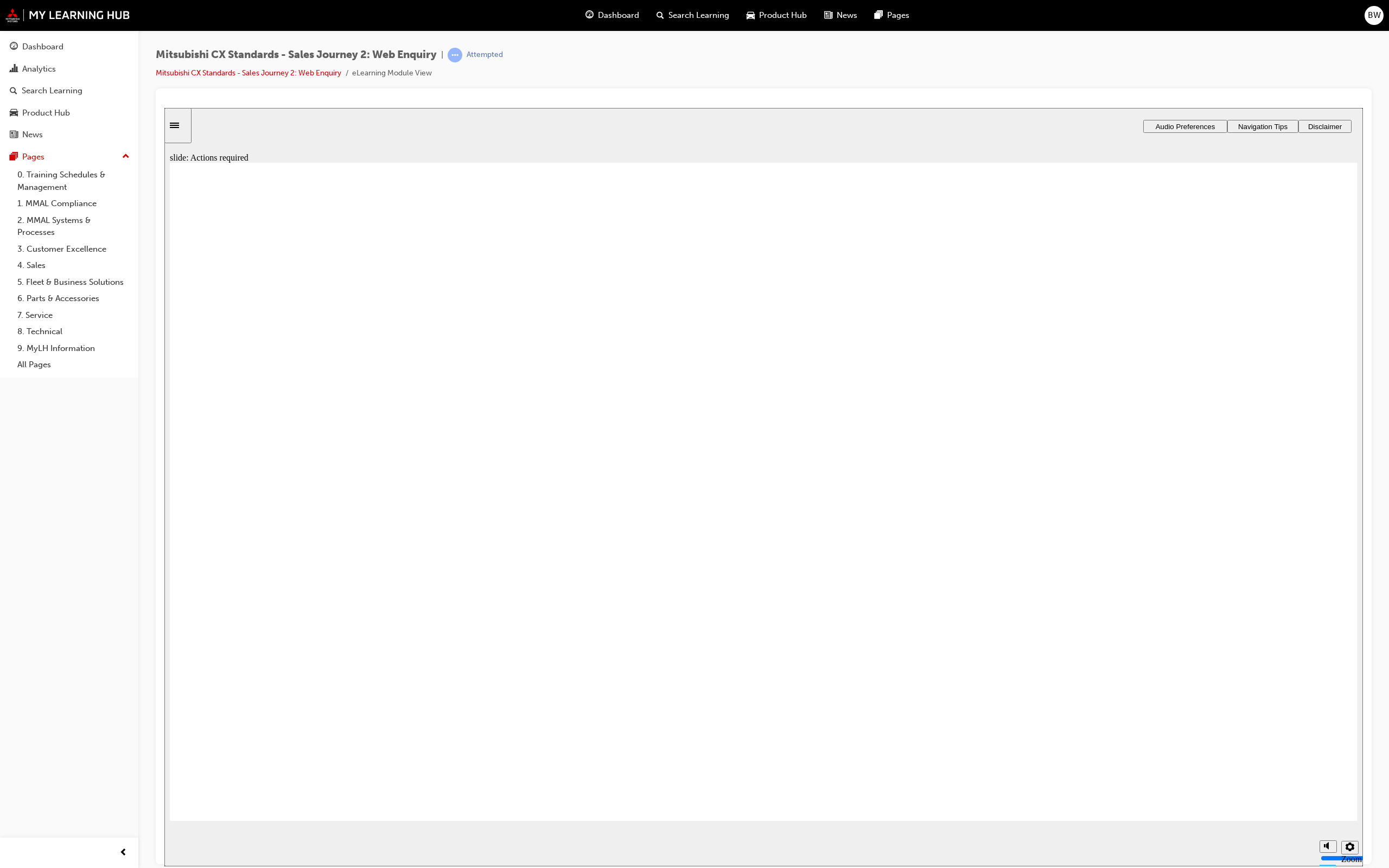 click 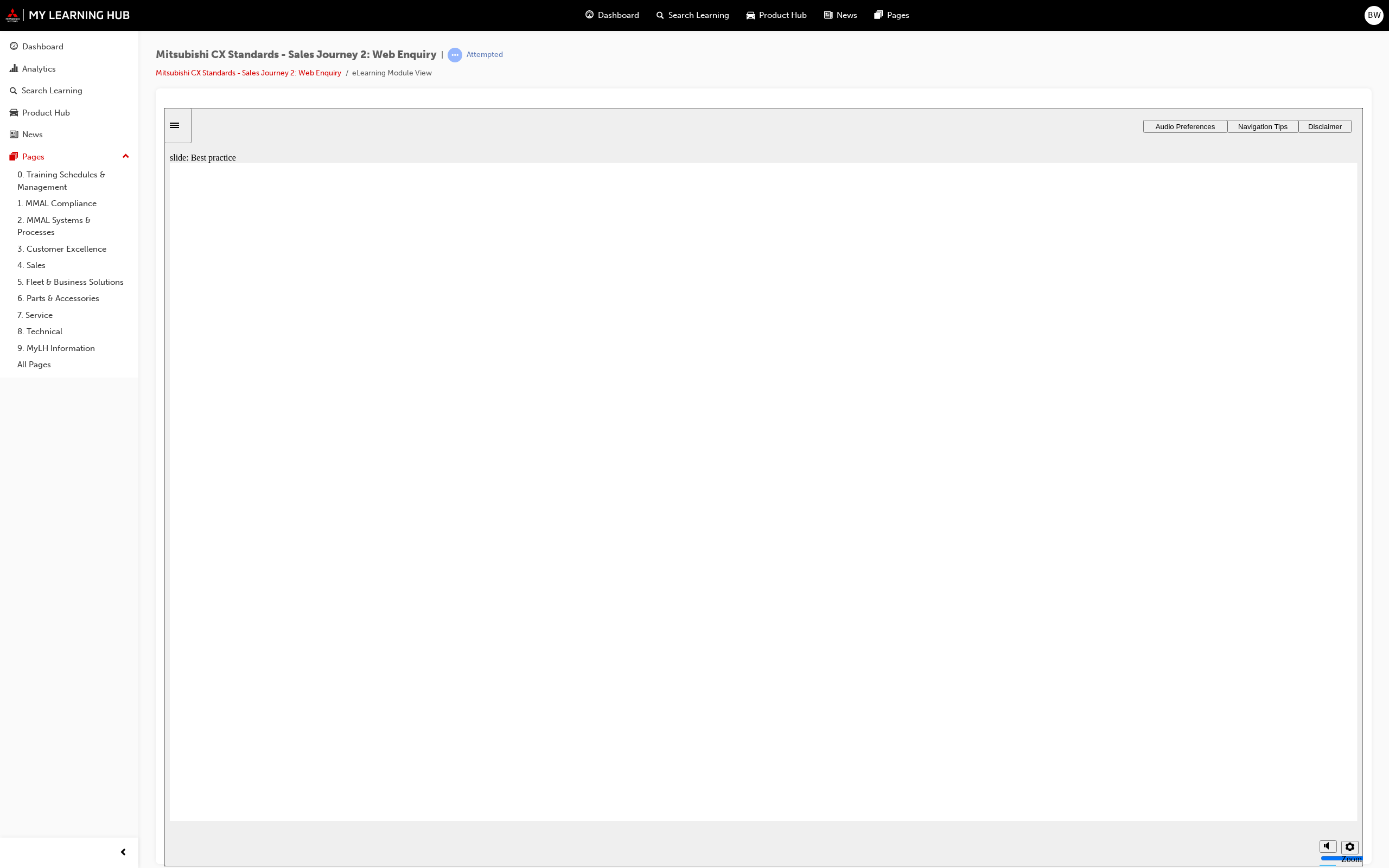 click 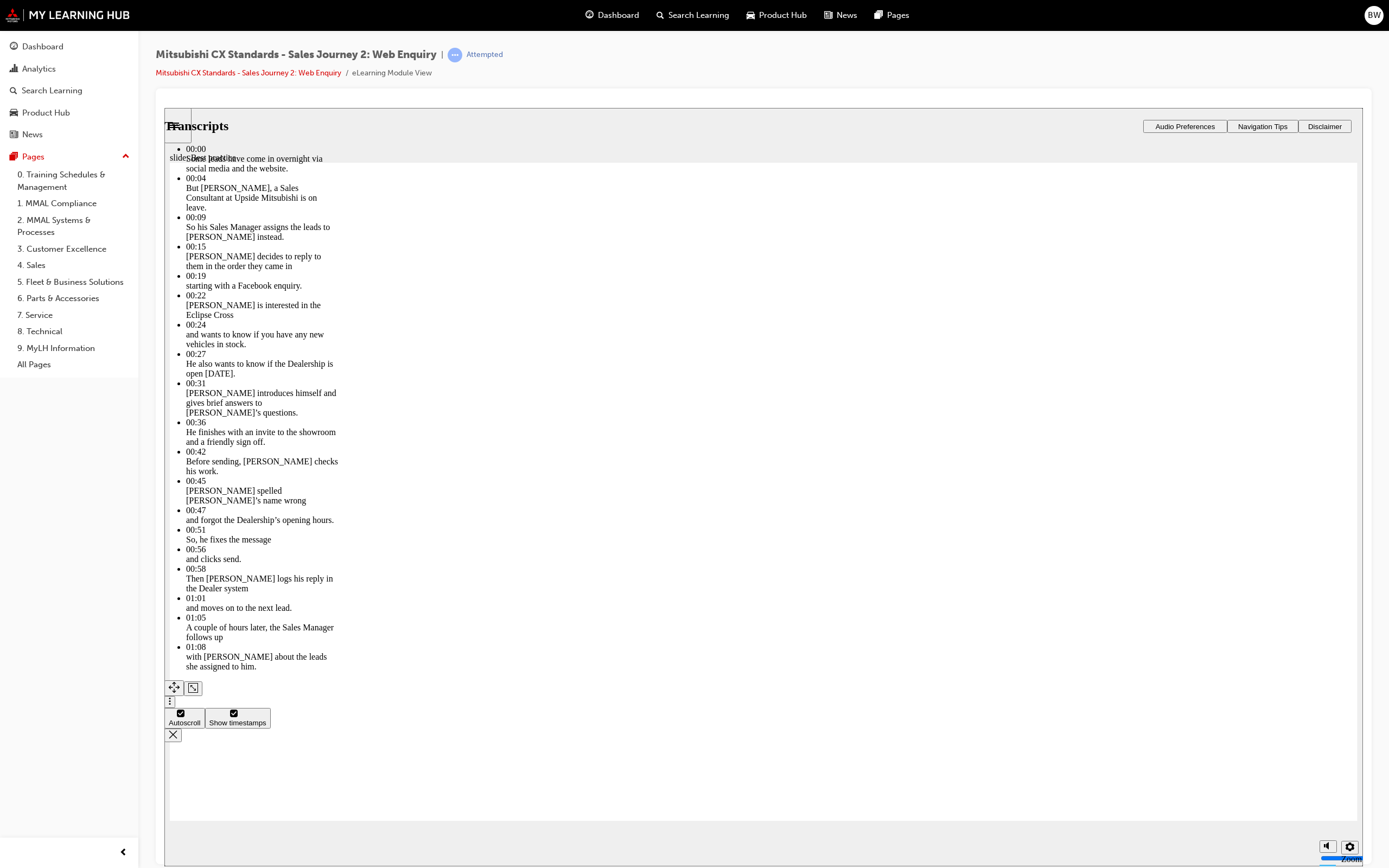click at bounding box center (763, 4232) 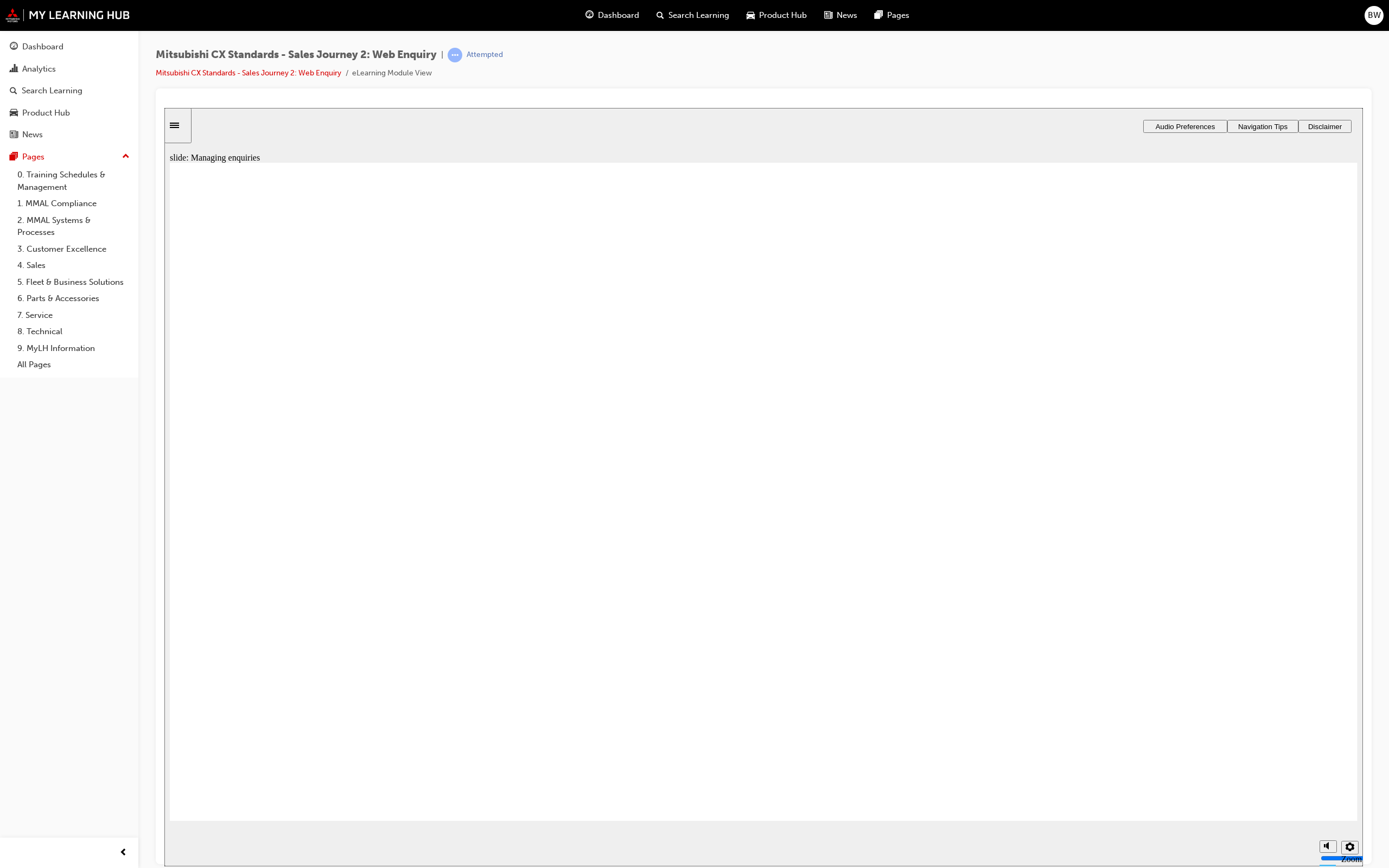 drag, startPoint x: 520, startPoint y: 560, endPoint x: 887, endPoint y: 454, distance: 382.0013 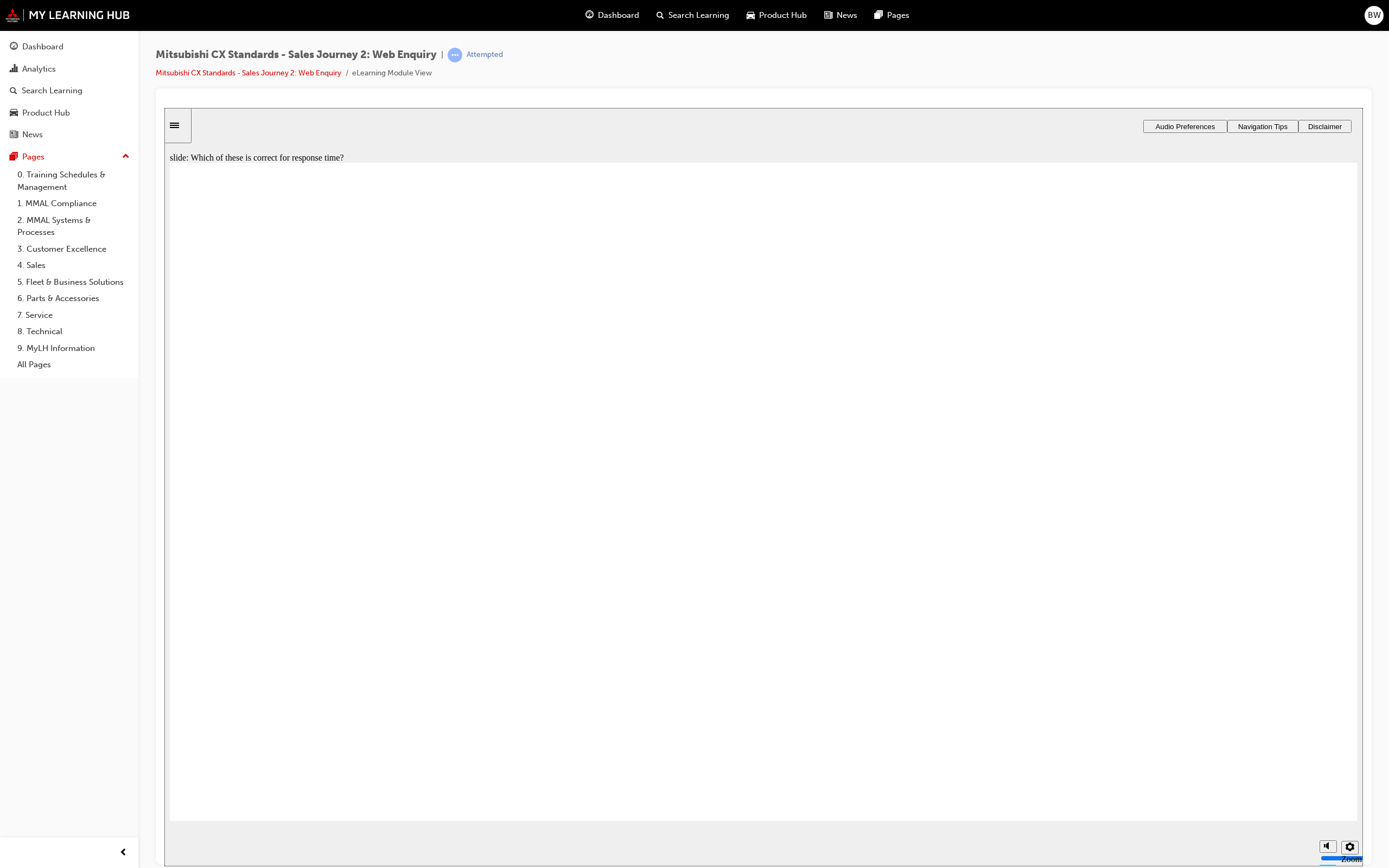 radio on "true" 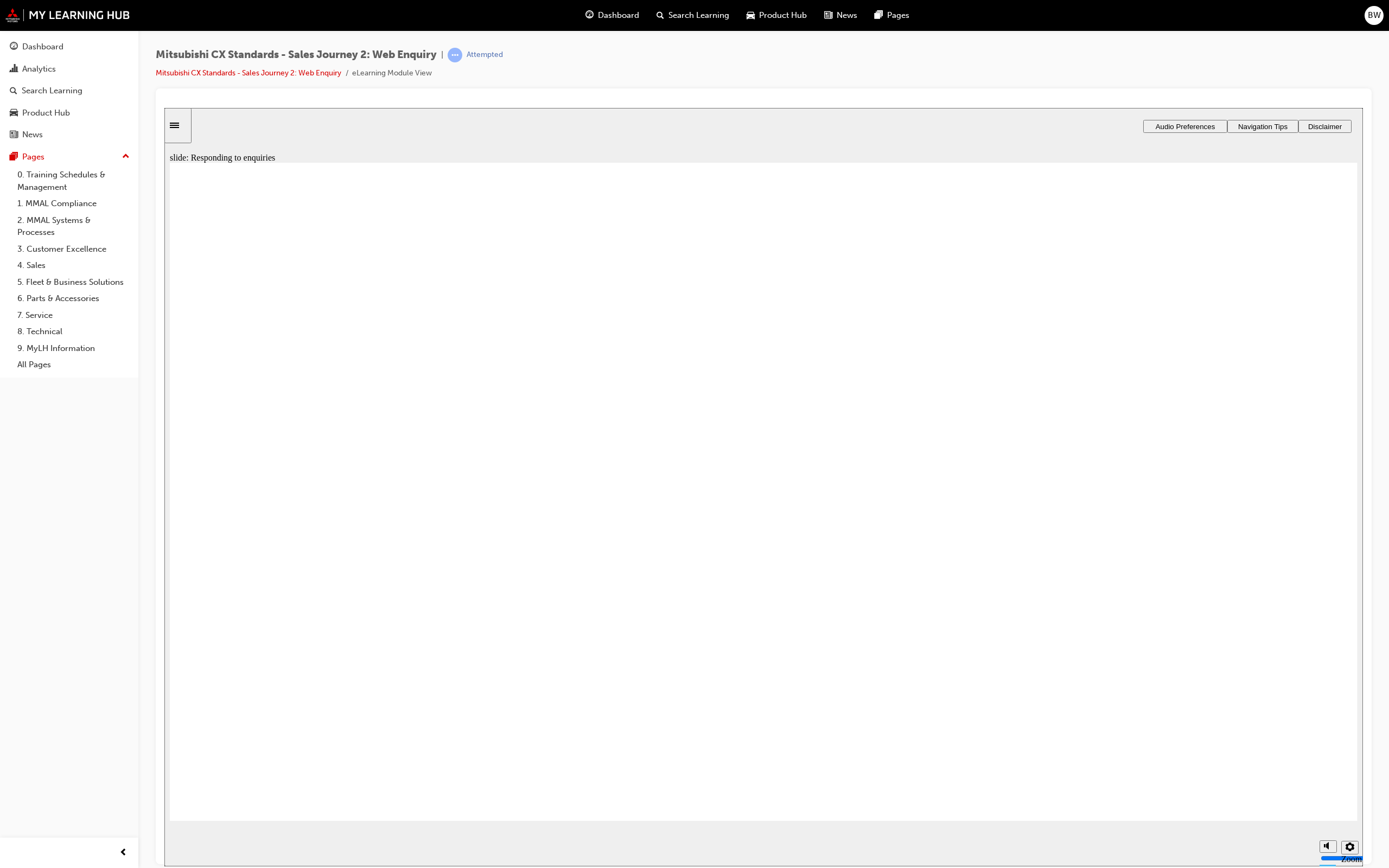 drag, startPoint x: 415, startPoint y: 582, endPoint x: 795, endPoint y: 380, distance: 430.3533 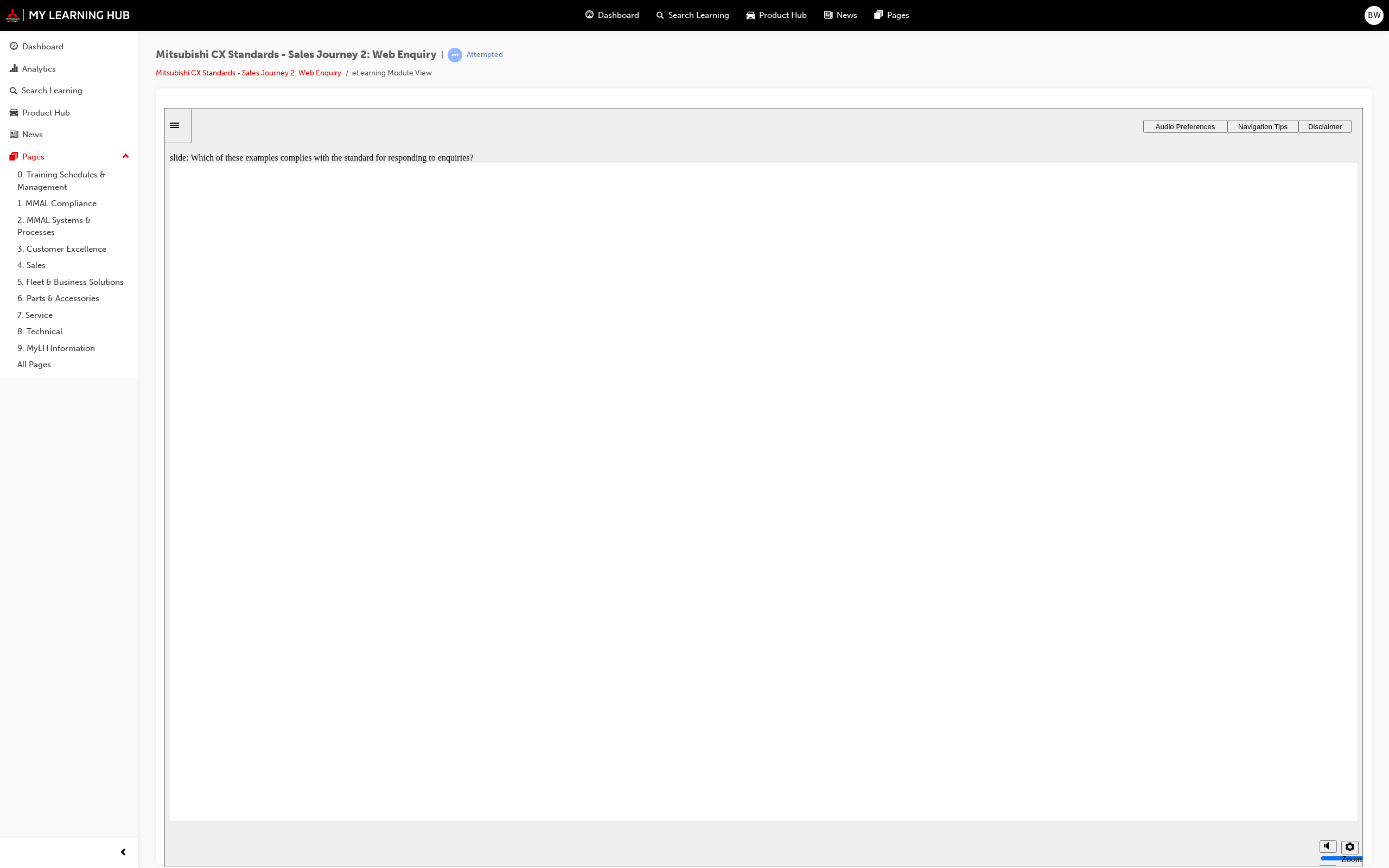 radio on "true" 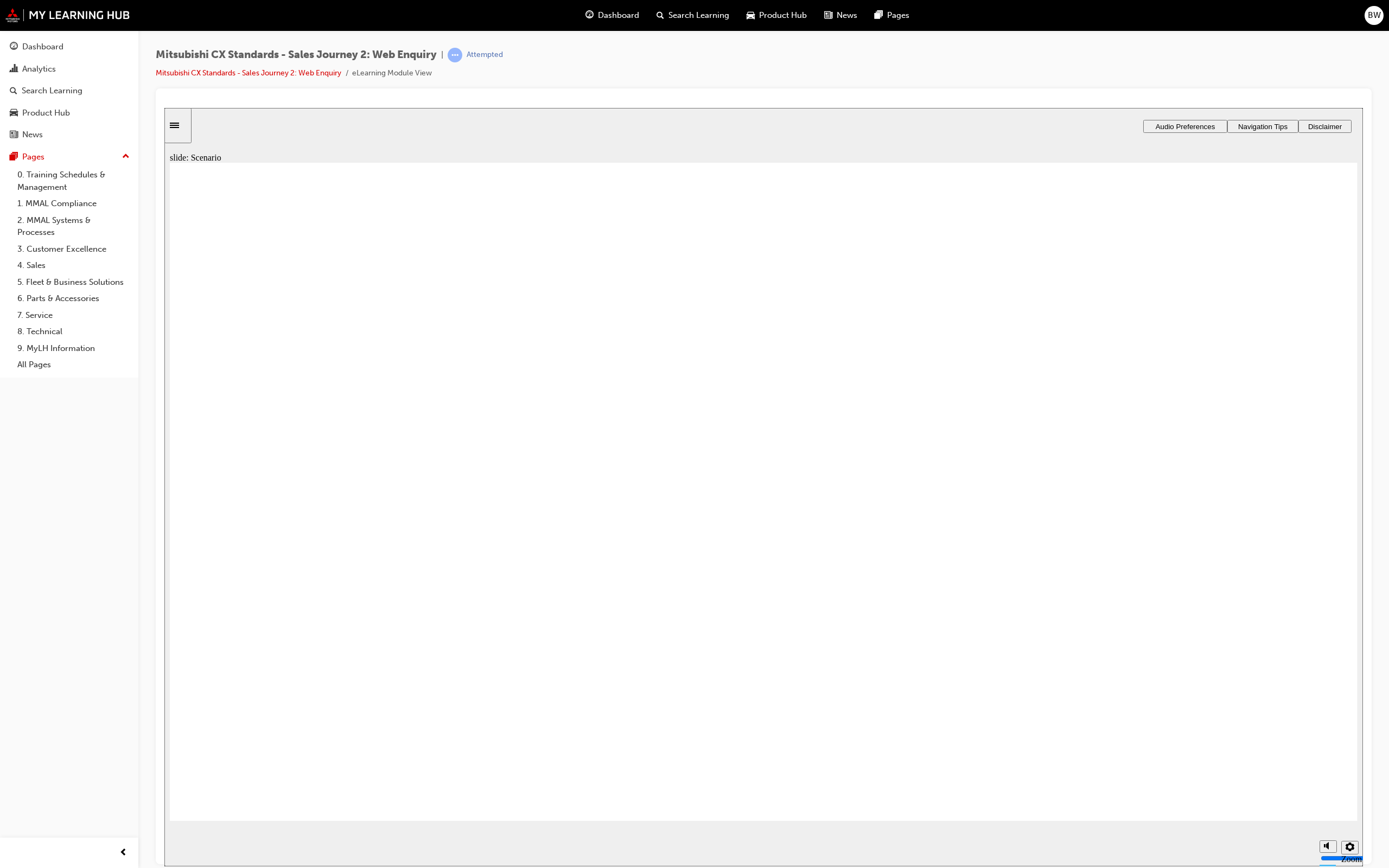checkbox on "true" 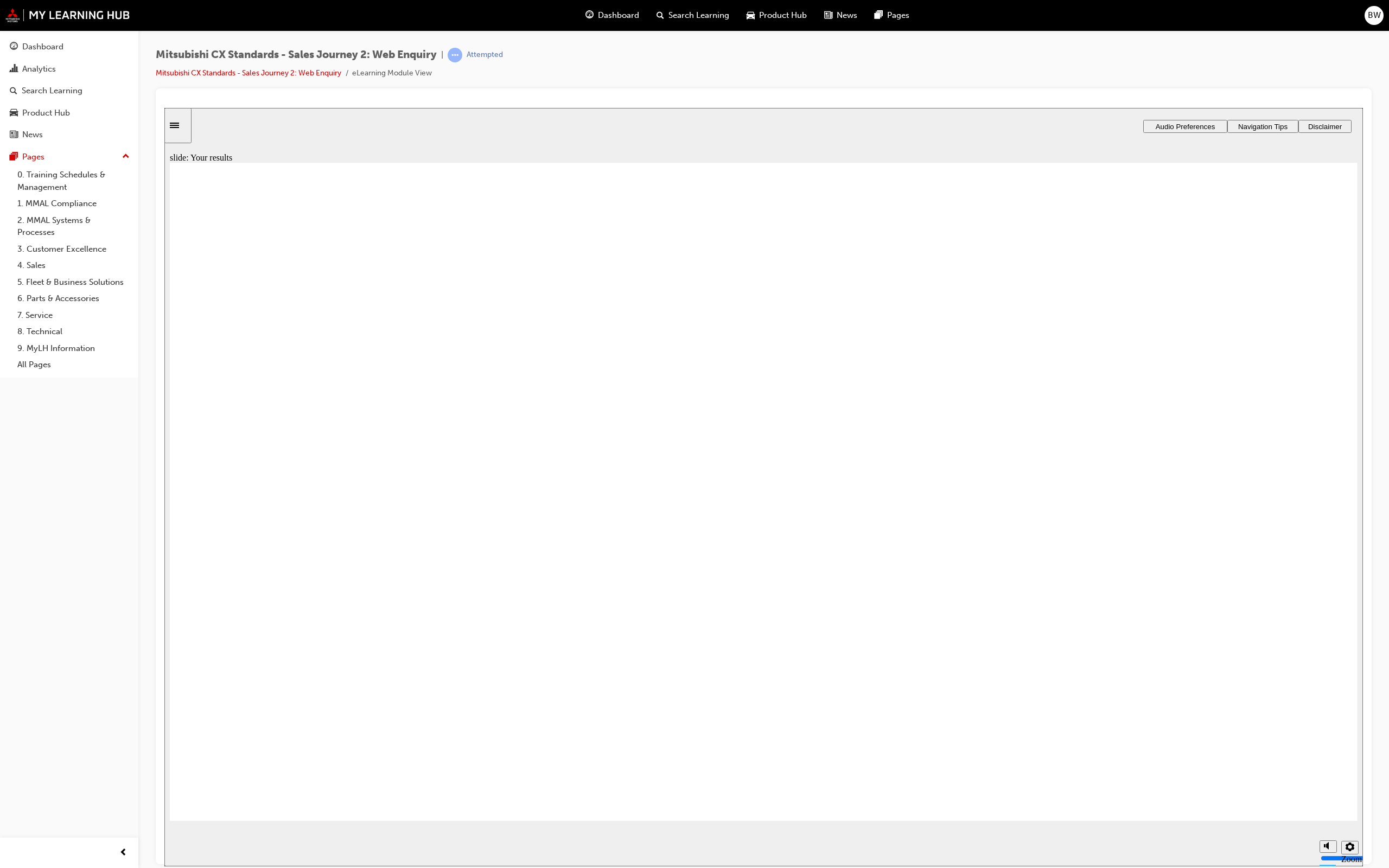 click 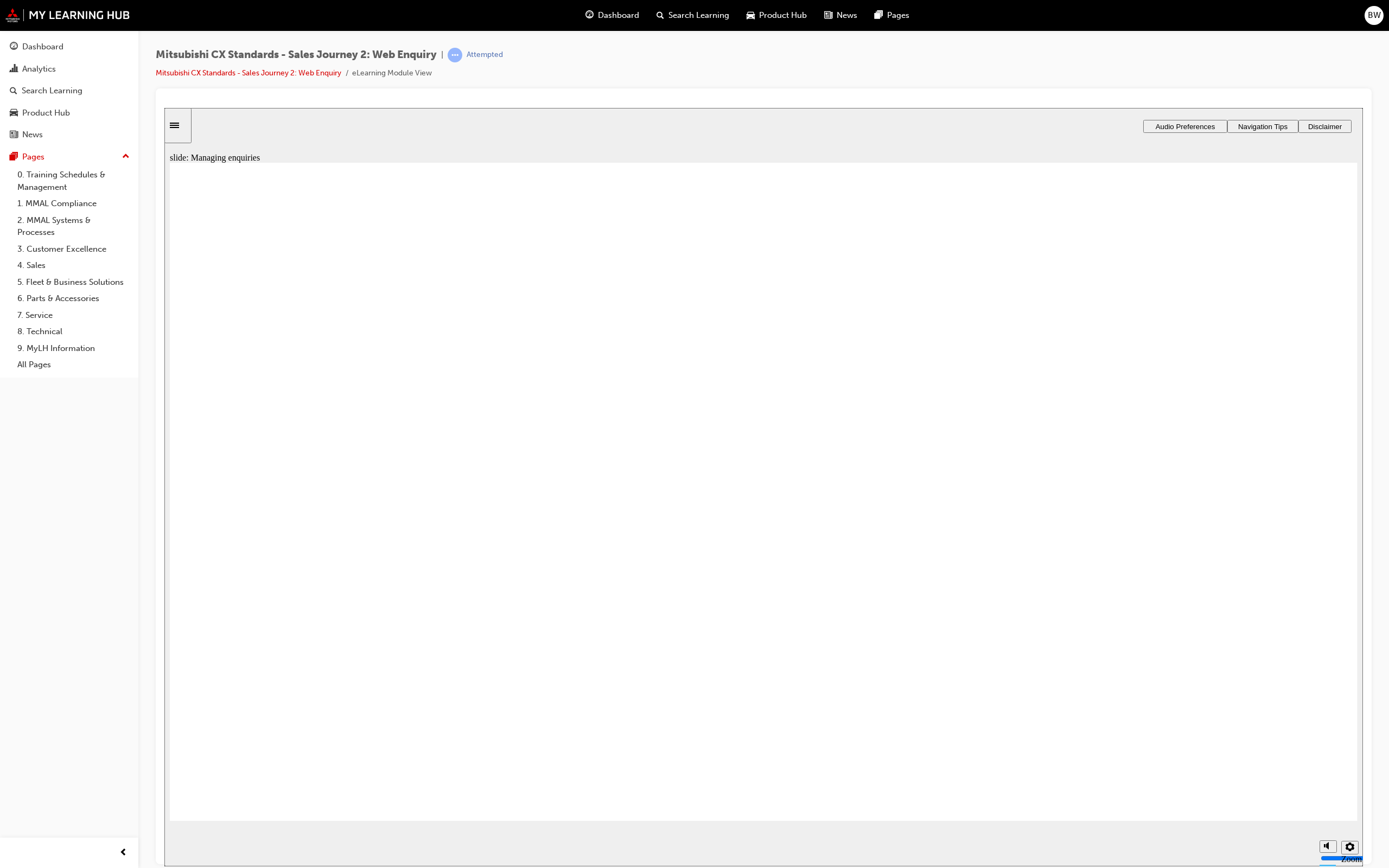drag, startPoint x: 471, startPoint y: 501, endPoint x: 807, endPoint y: 416, distance: 346.5848 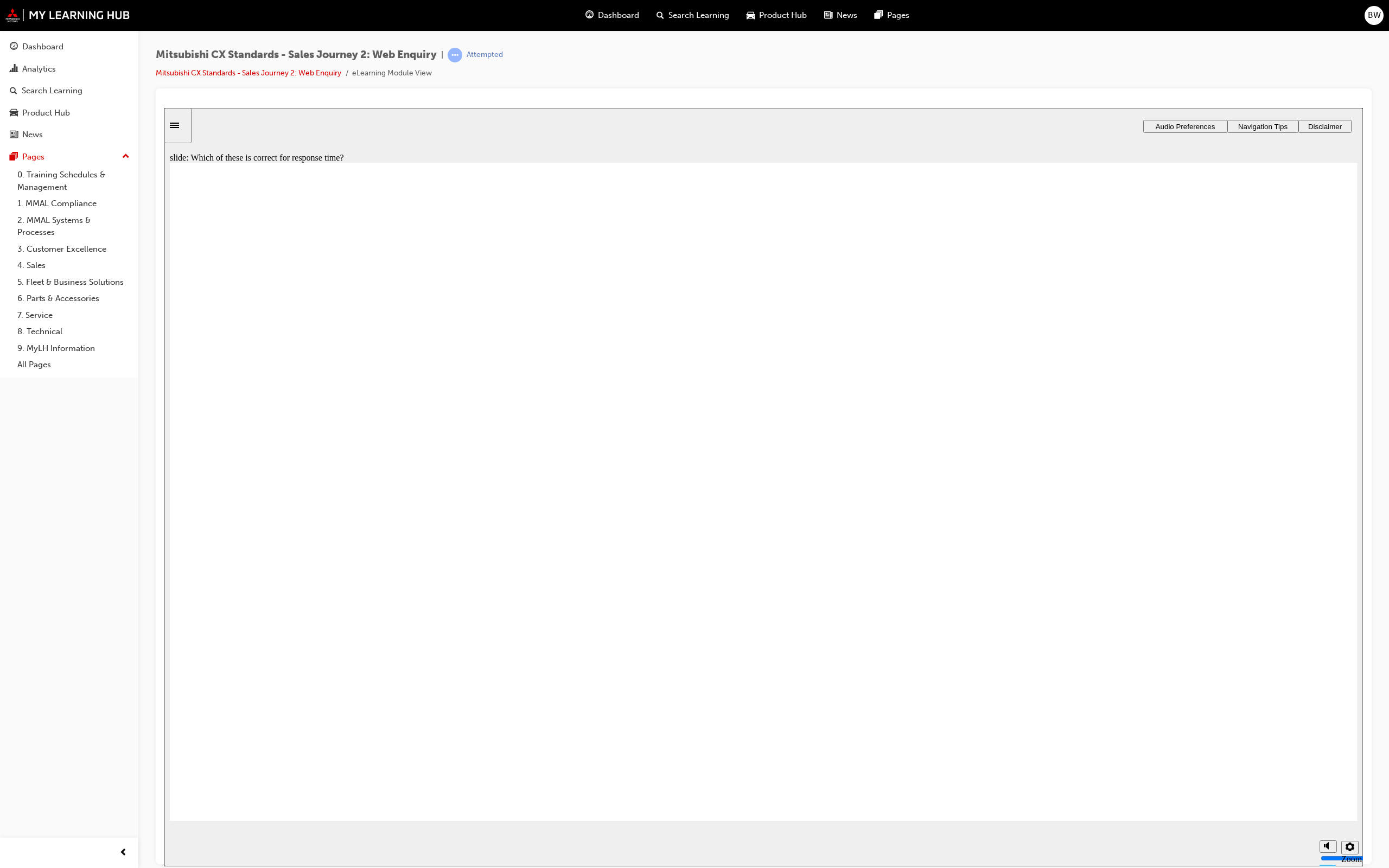 radio on "true" 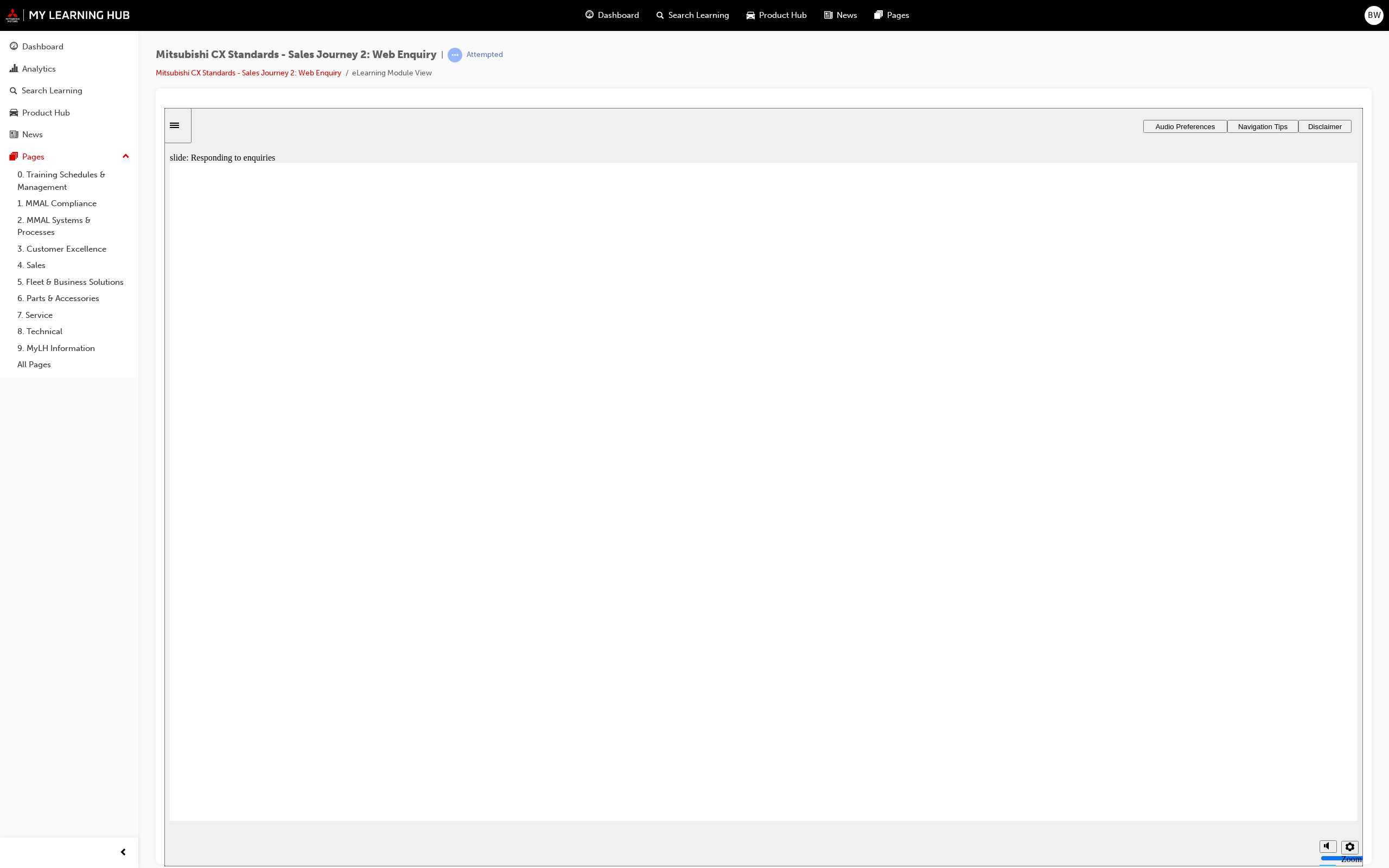 drag, startPoint x: 487, startPoint y: 577, endPoint x: 741, endPoint y: 414, distance: 301.8029 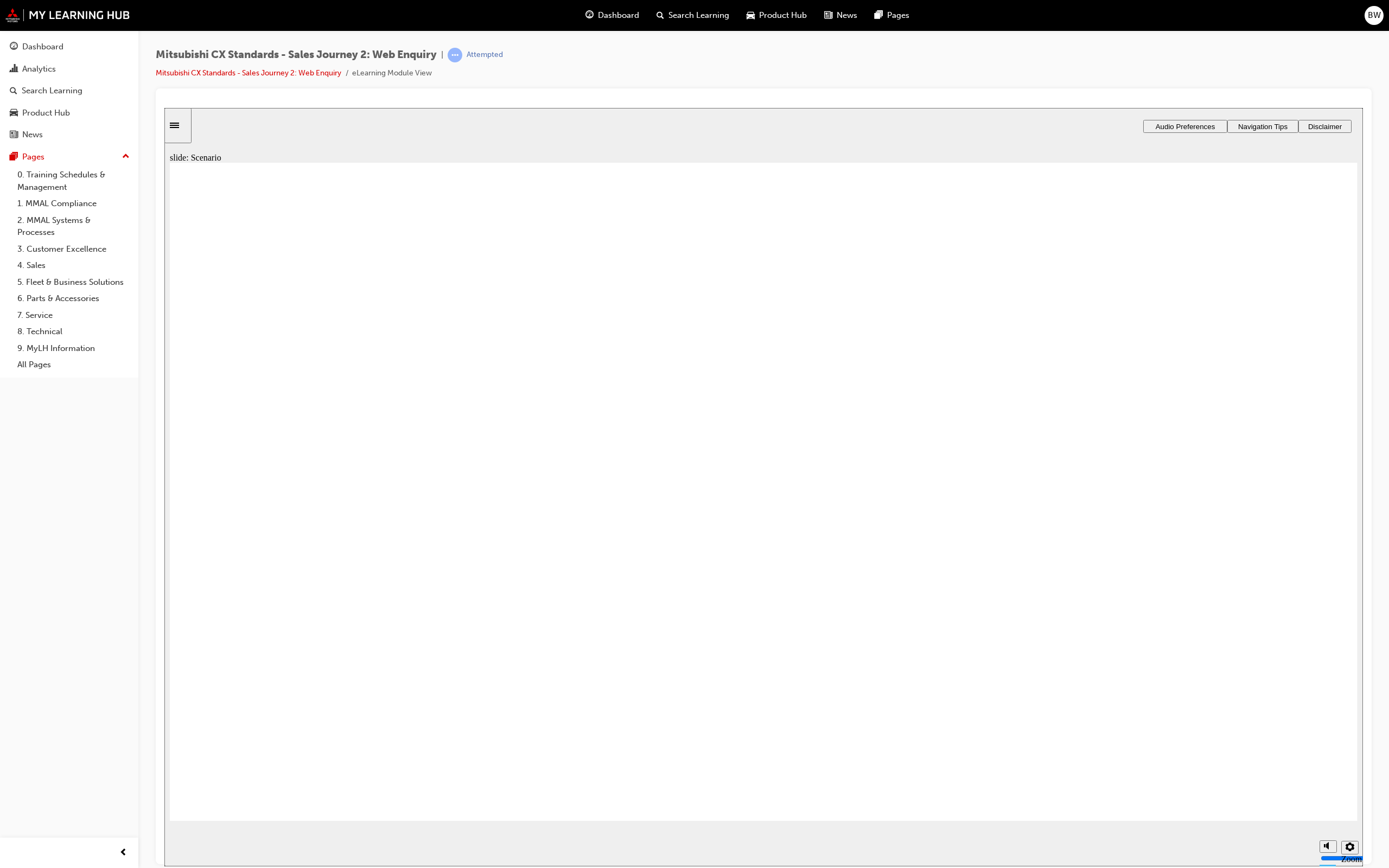 checkbox on "true" 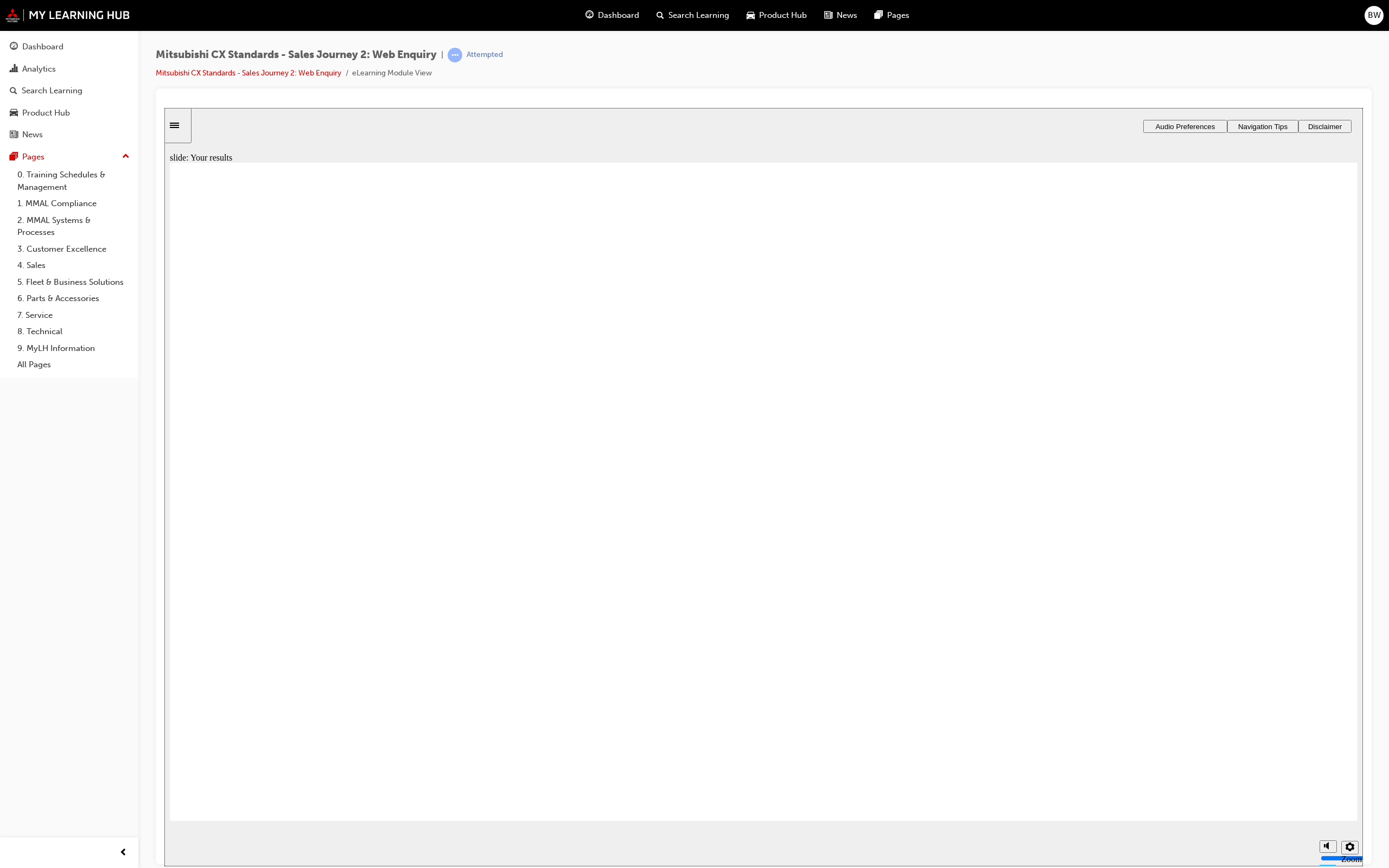 click 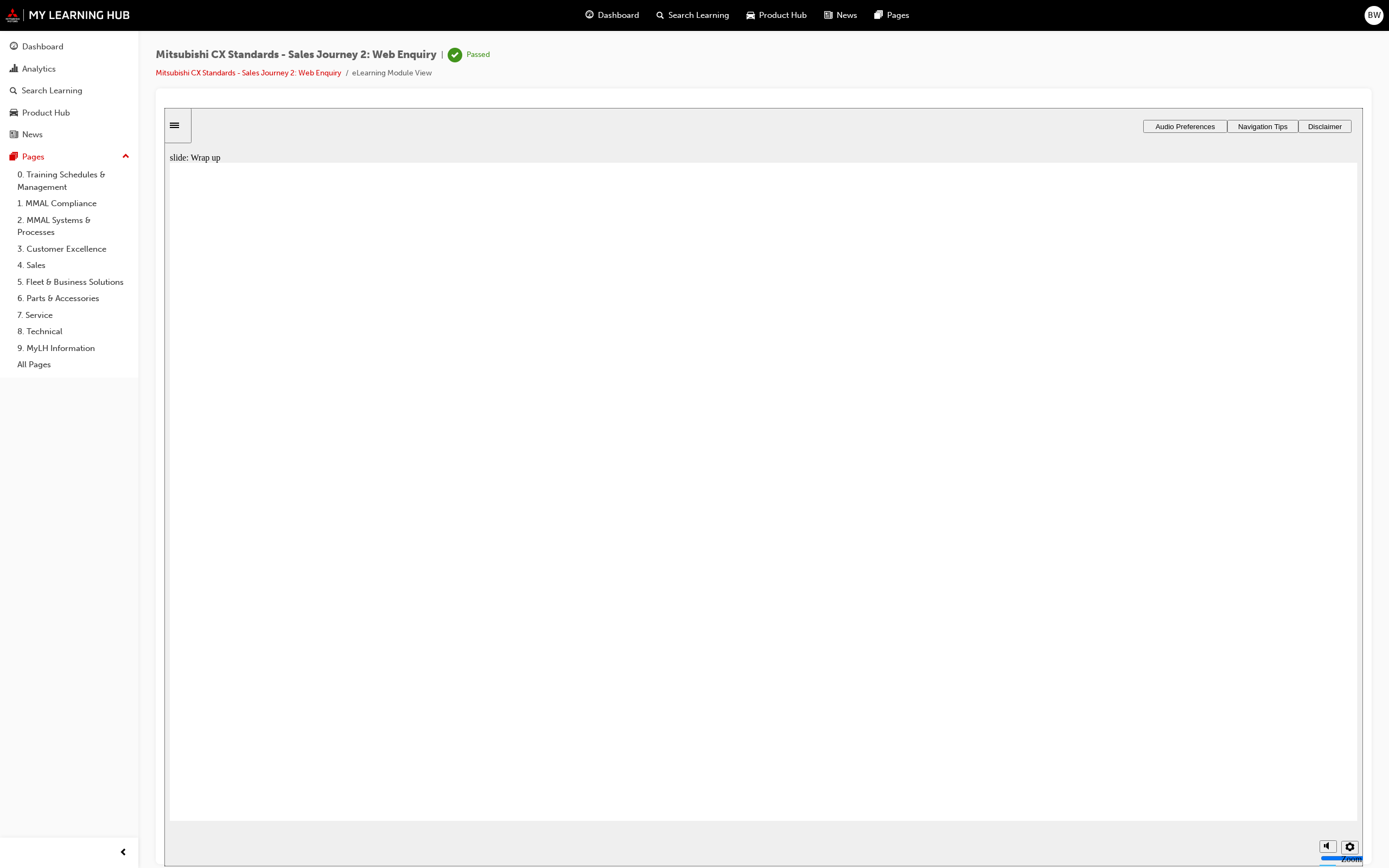 click 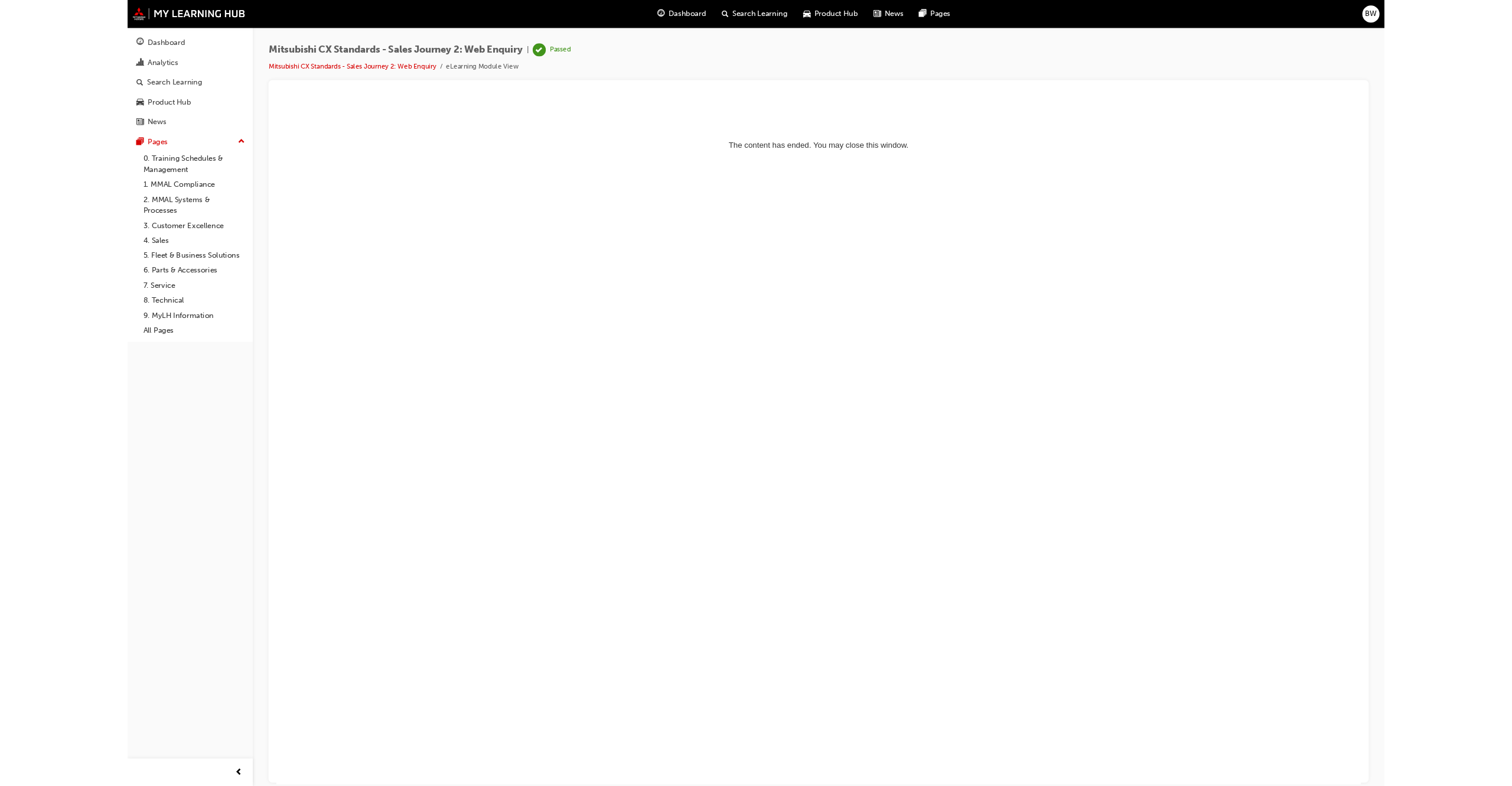 scroll, scrollTop: 0, scrollLeft: 0, axis: both 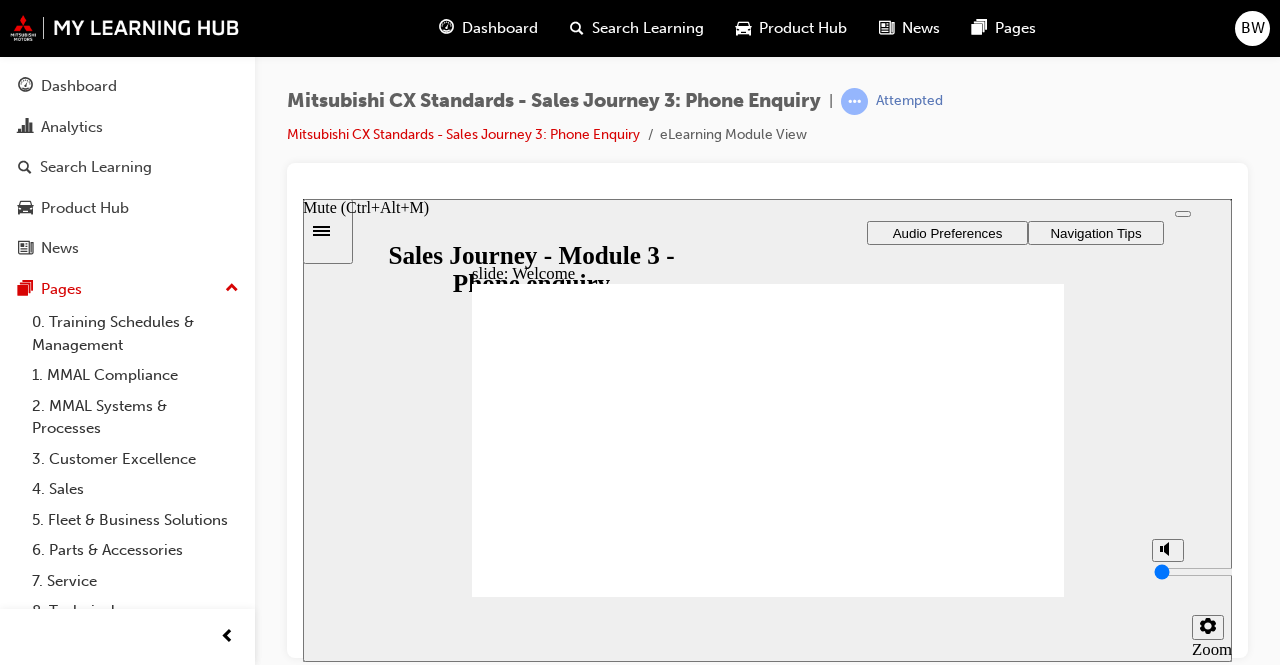 drag, startPoint x: 1170, startPoint y: 565, endPoint x: 1170, endPoint y: 640, distance: 75 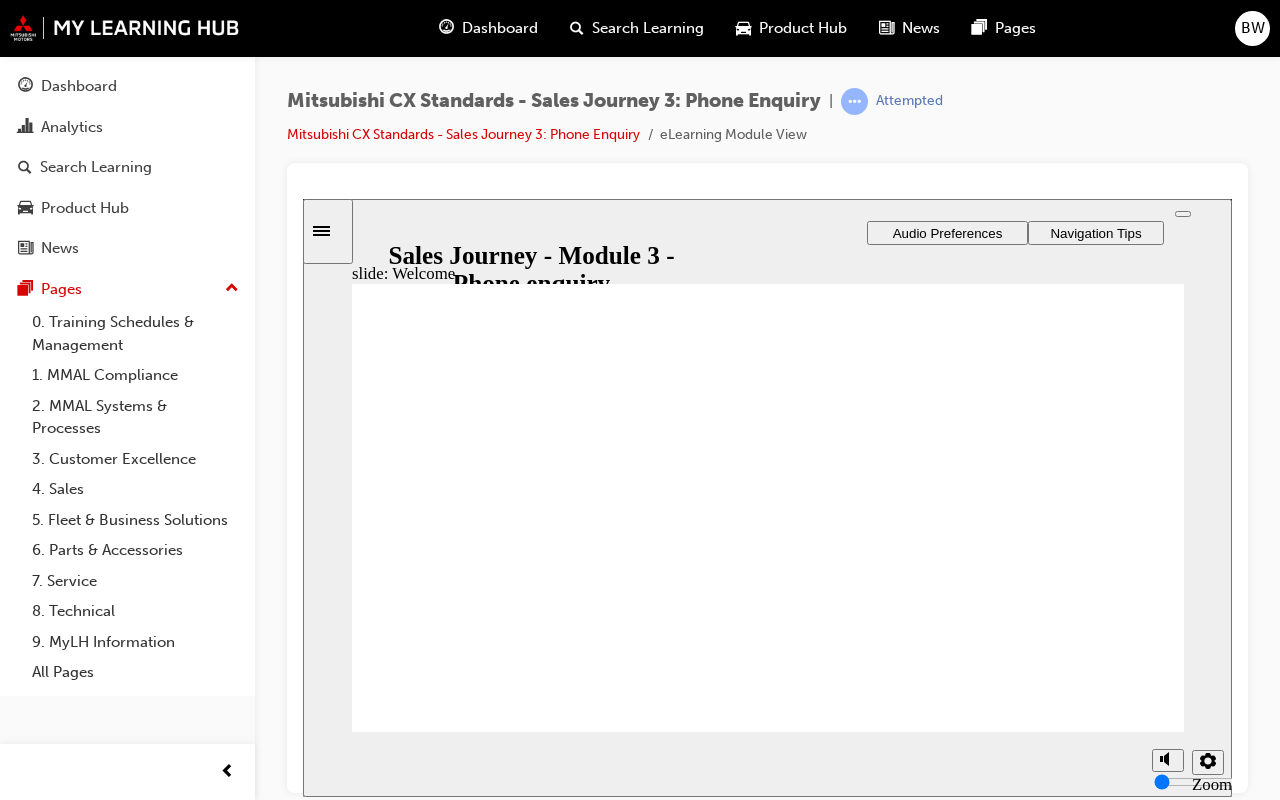 click 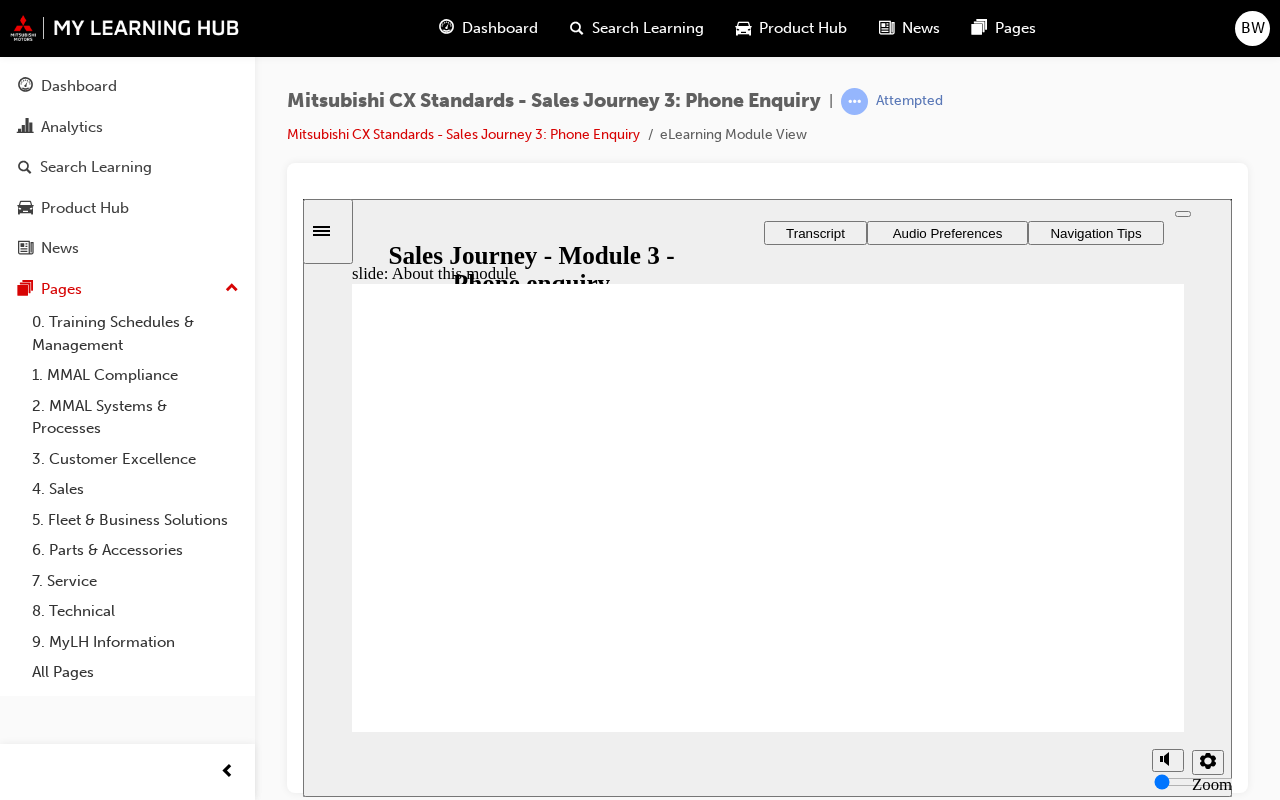 click 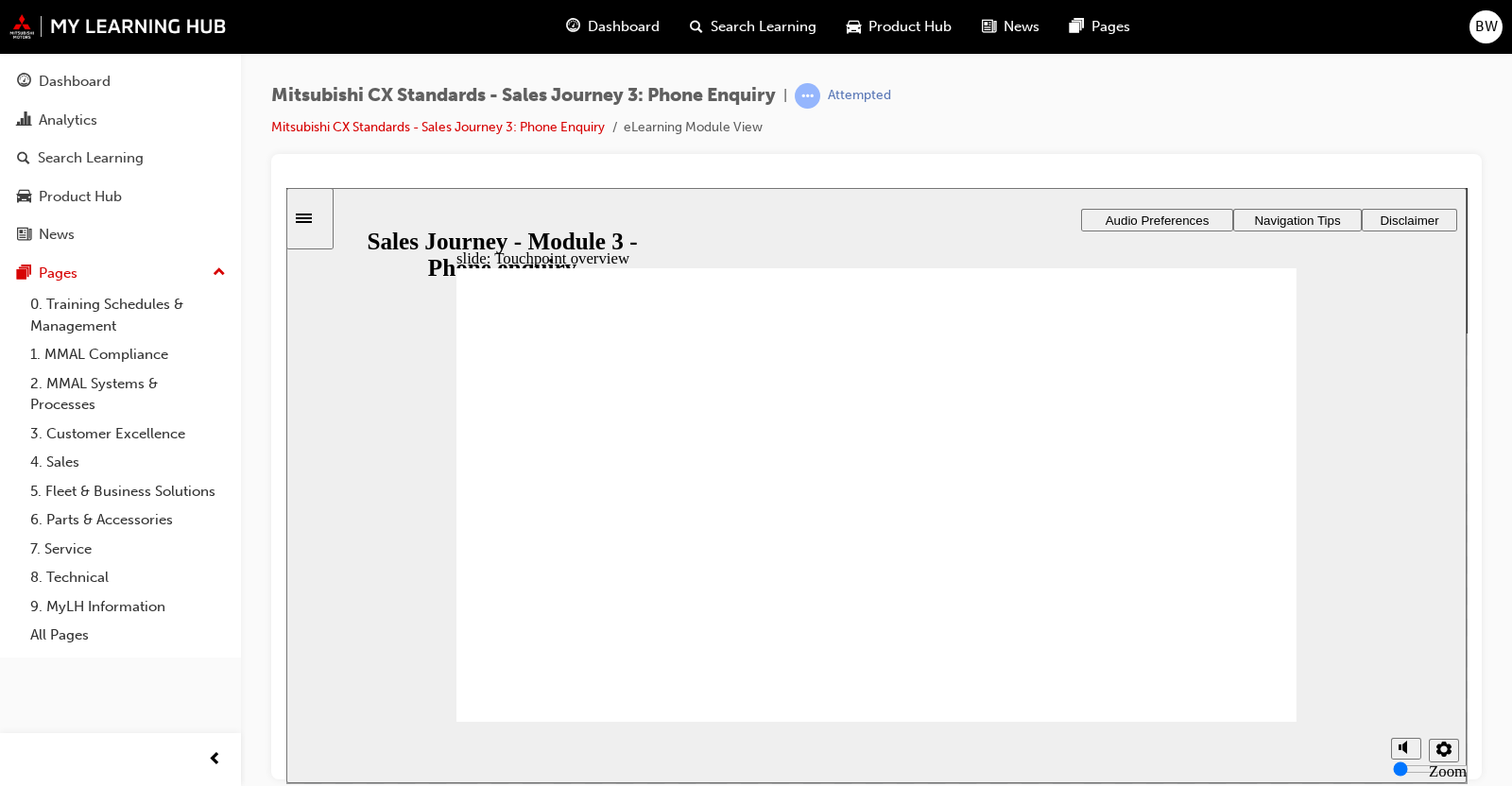 drag, startPoint x: 867, startPoint y: 257, endPoint x: 902, endPoint y: 265, distance: 35.90265 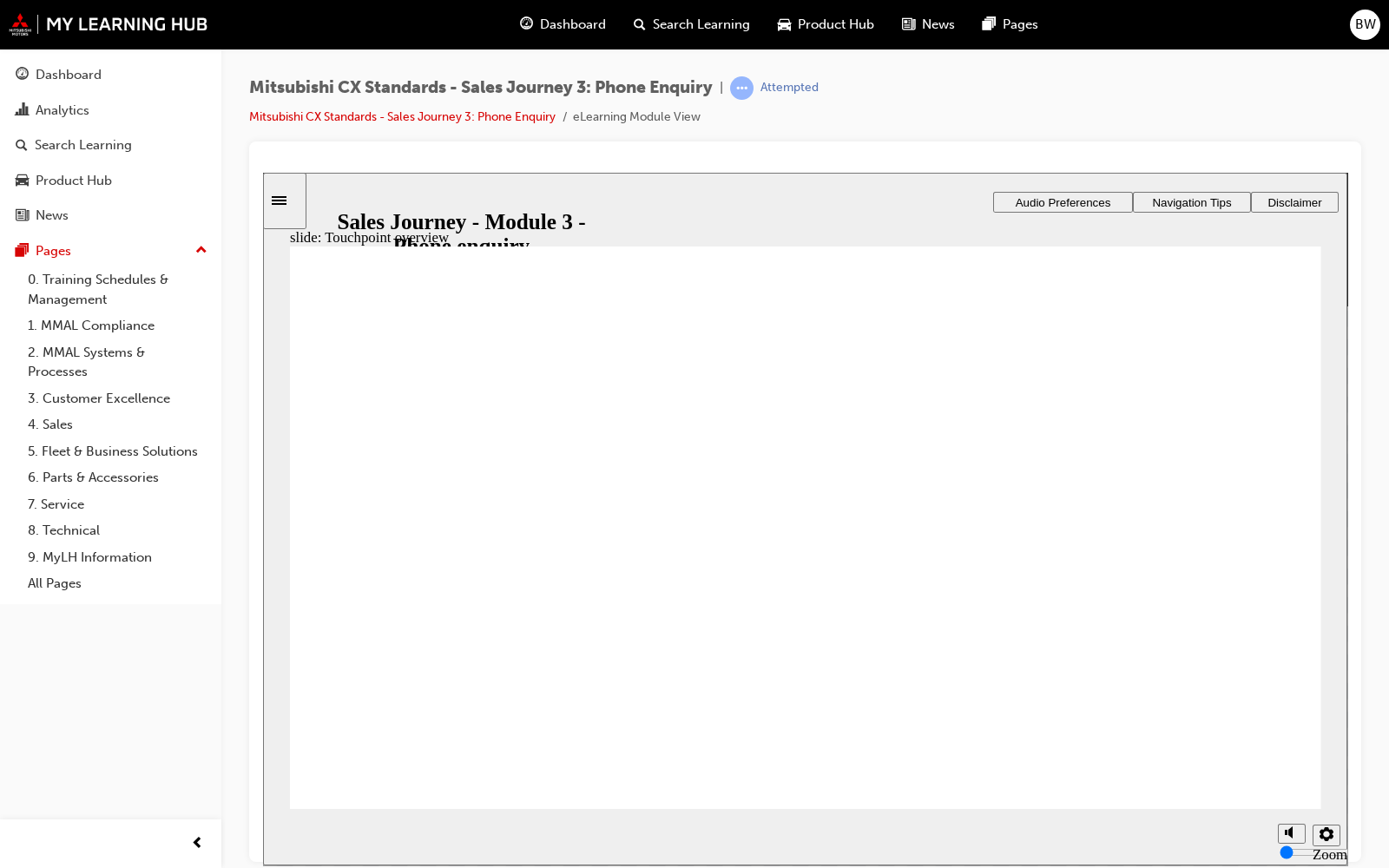 drag, startPoint x: 1228, startPoint y: 758, endPoint x: 1246, endPoint y: 776, distance: 25.455844 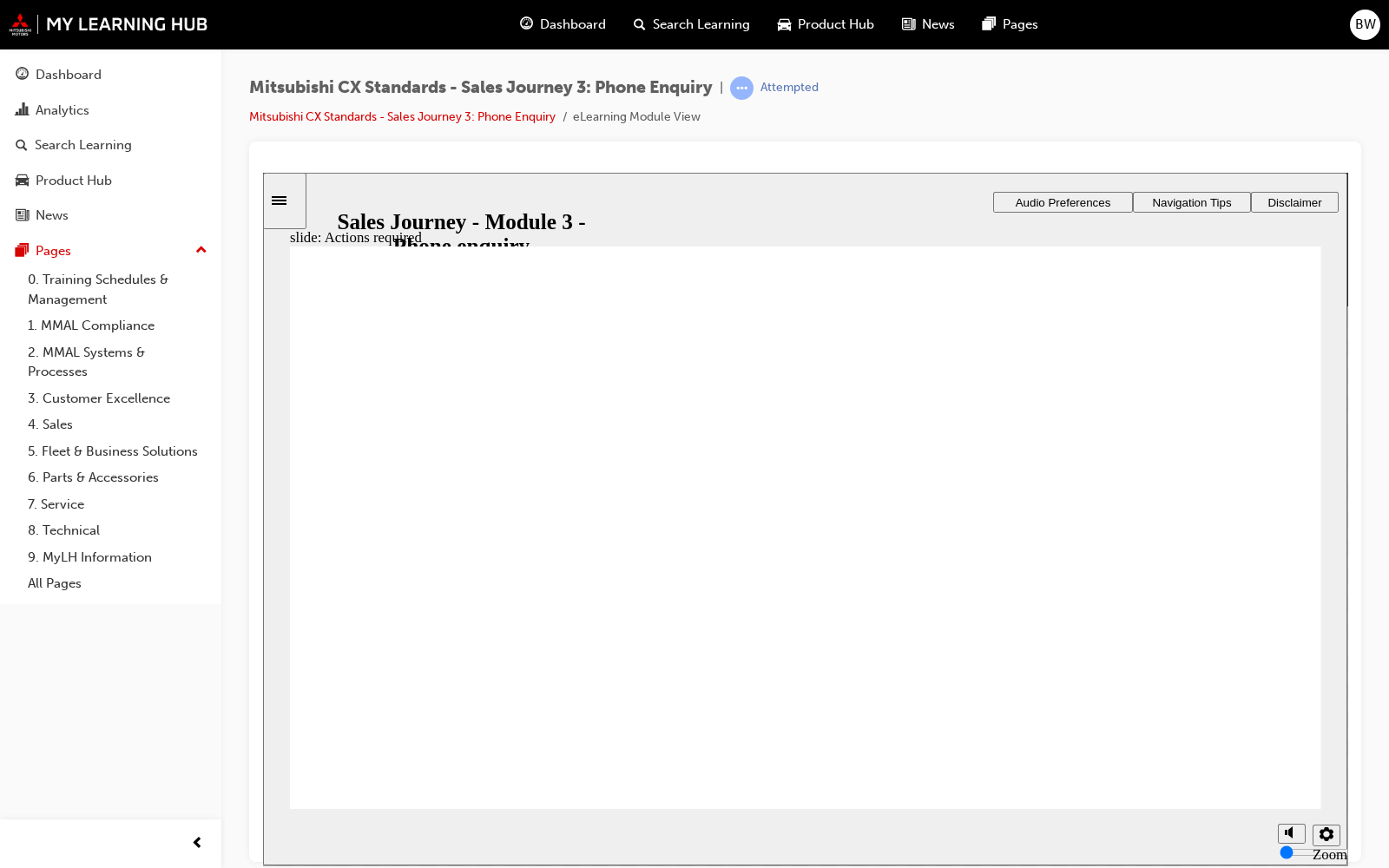 click 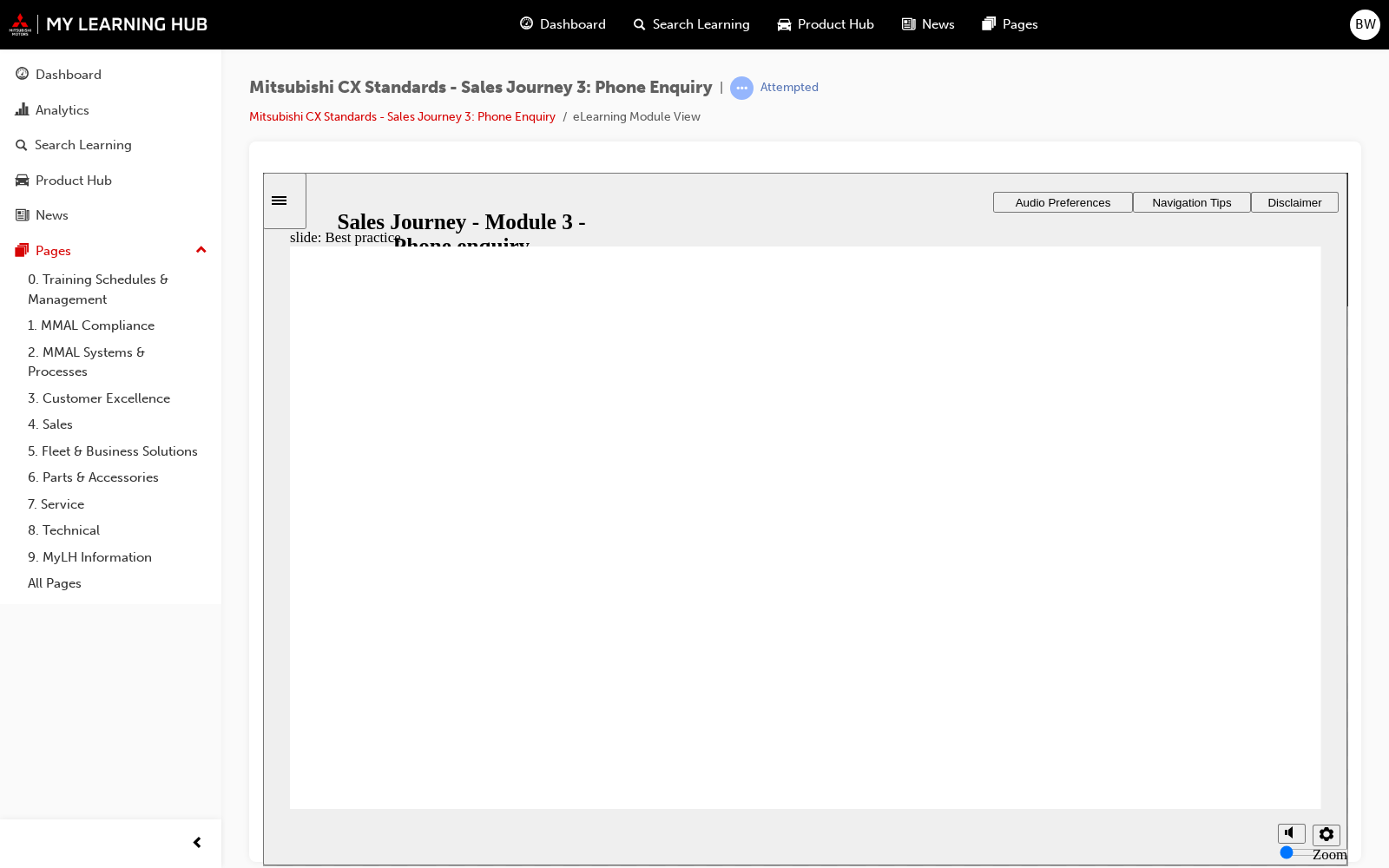 click 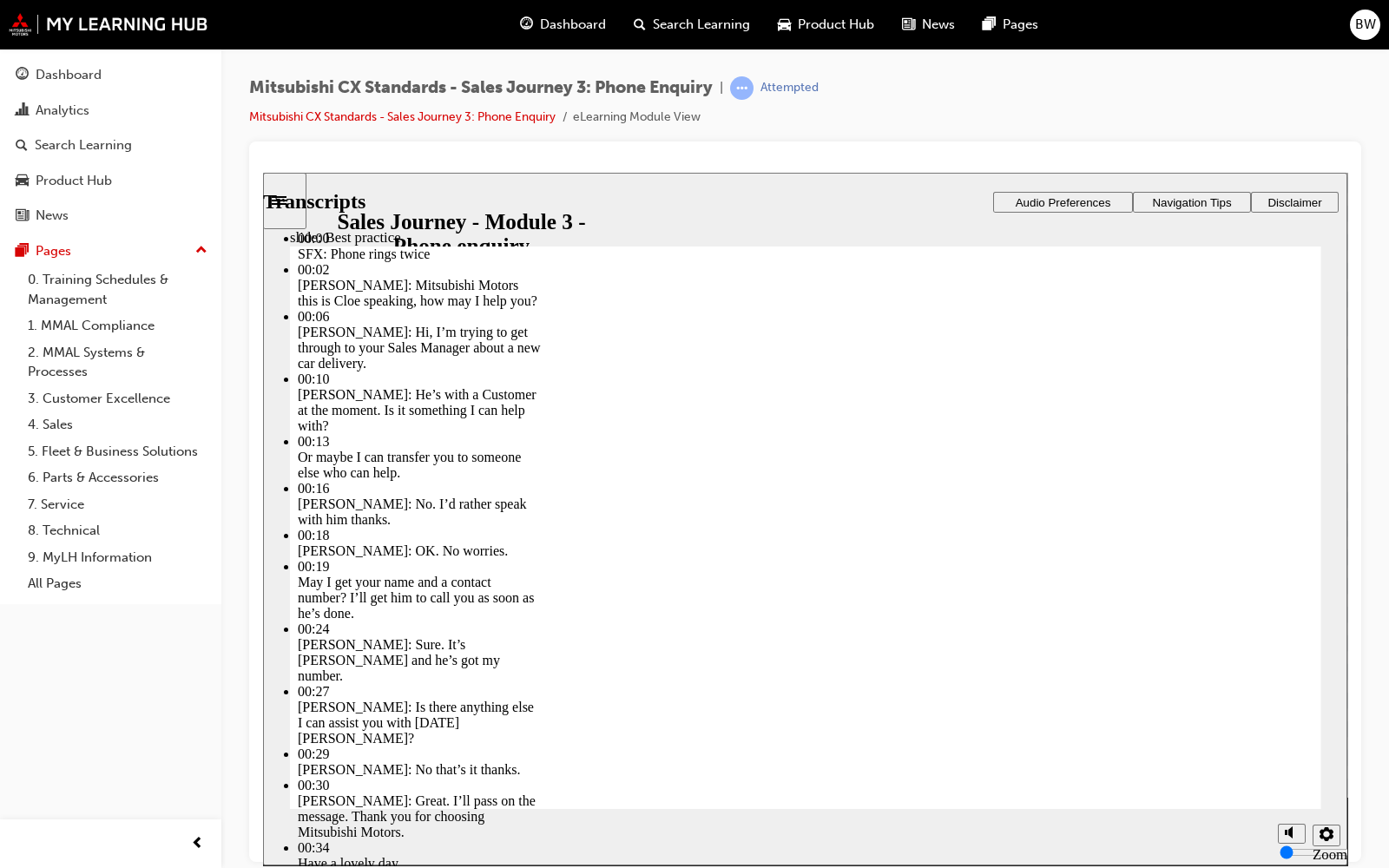 click at bounding box center (805, 4069) 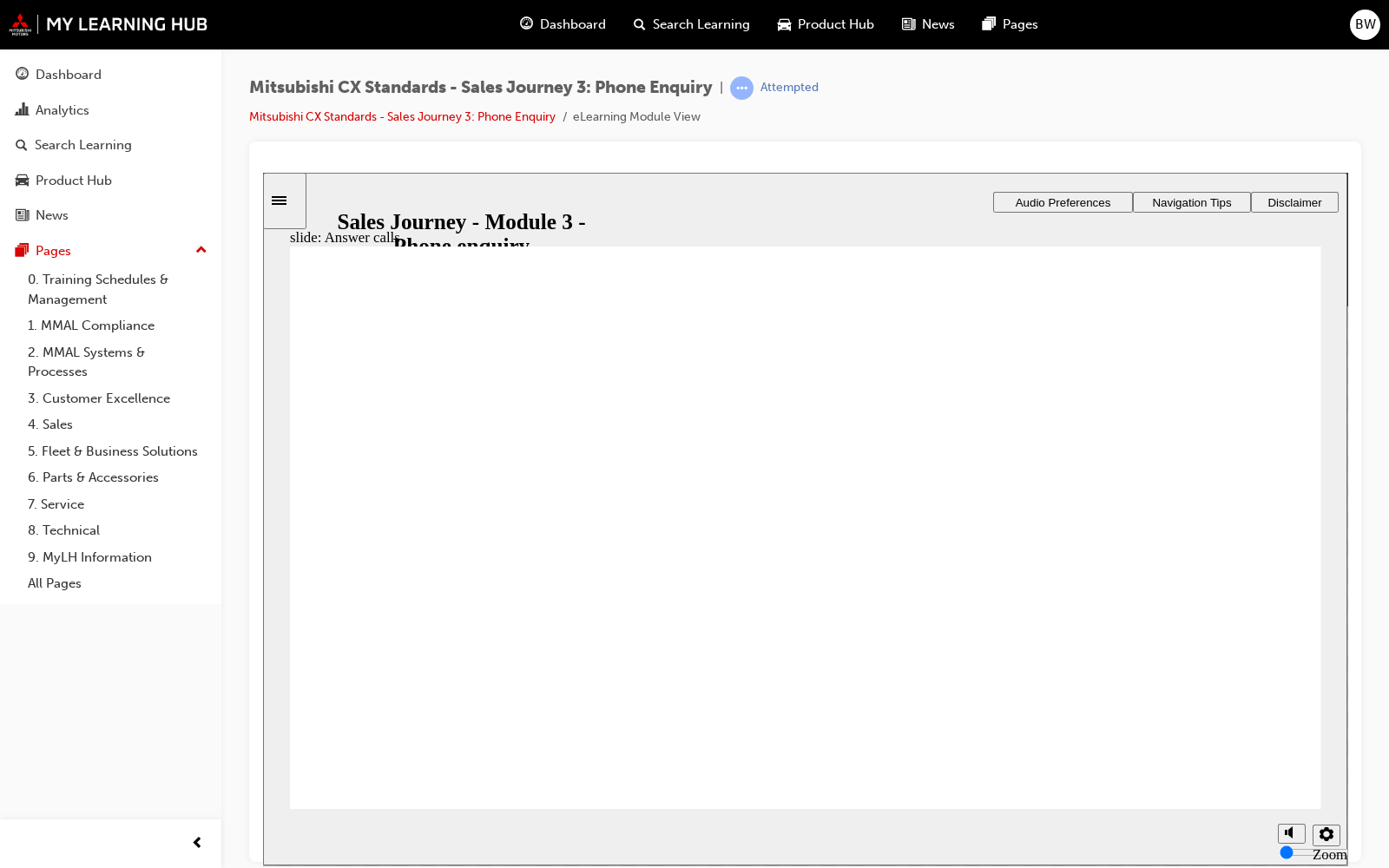checkbox on "true" 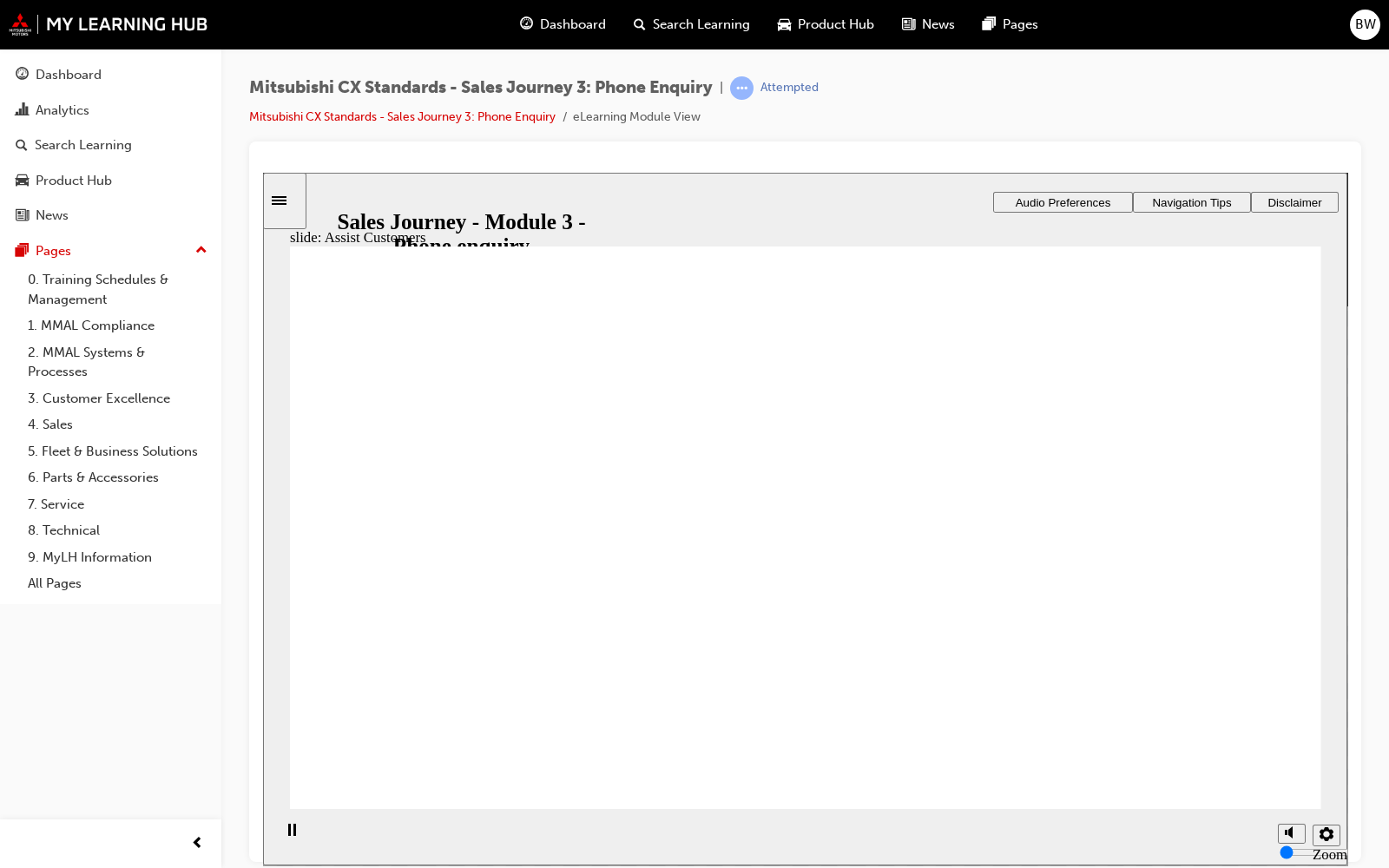 drag, startPoint x: 493, startPoint y: 593, endPoint x: 823, endPoint y: 429, distance: 368.50509 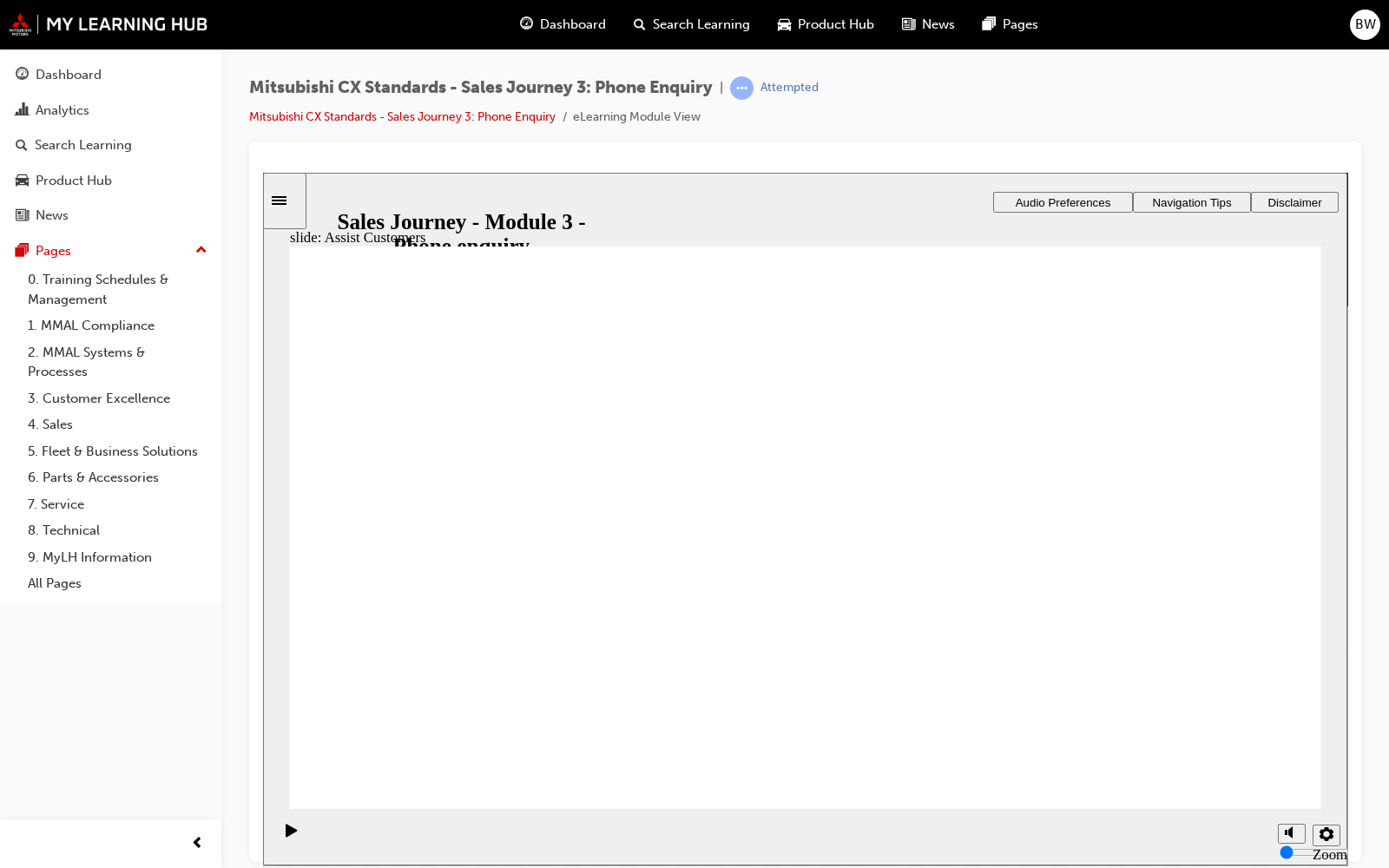 drag, startPoint x: 531, startPoint y: 566, endPoint x: 1208, endPoint y: 410, distance: 694.741 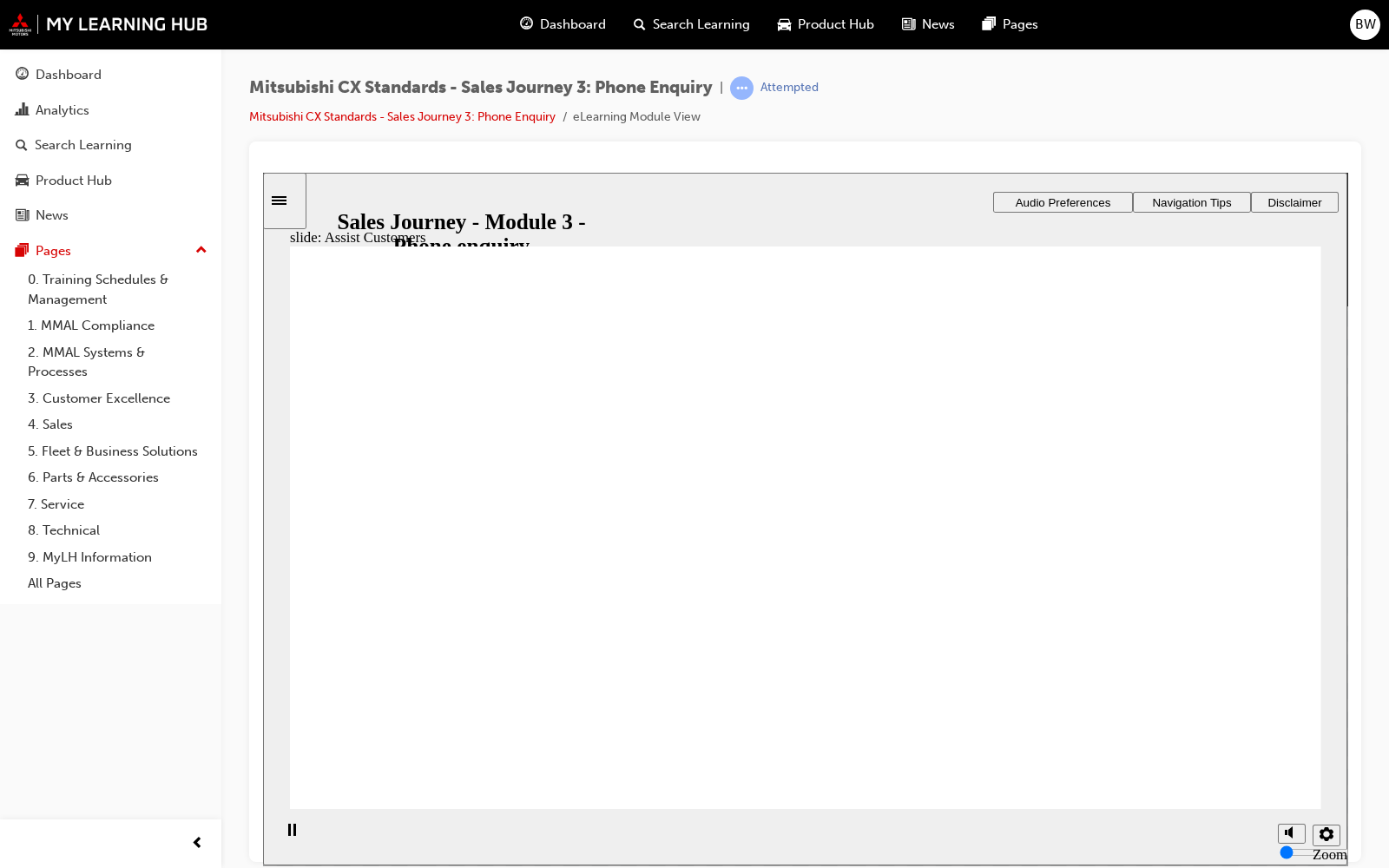click 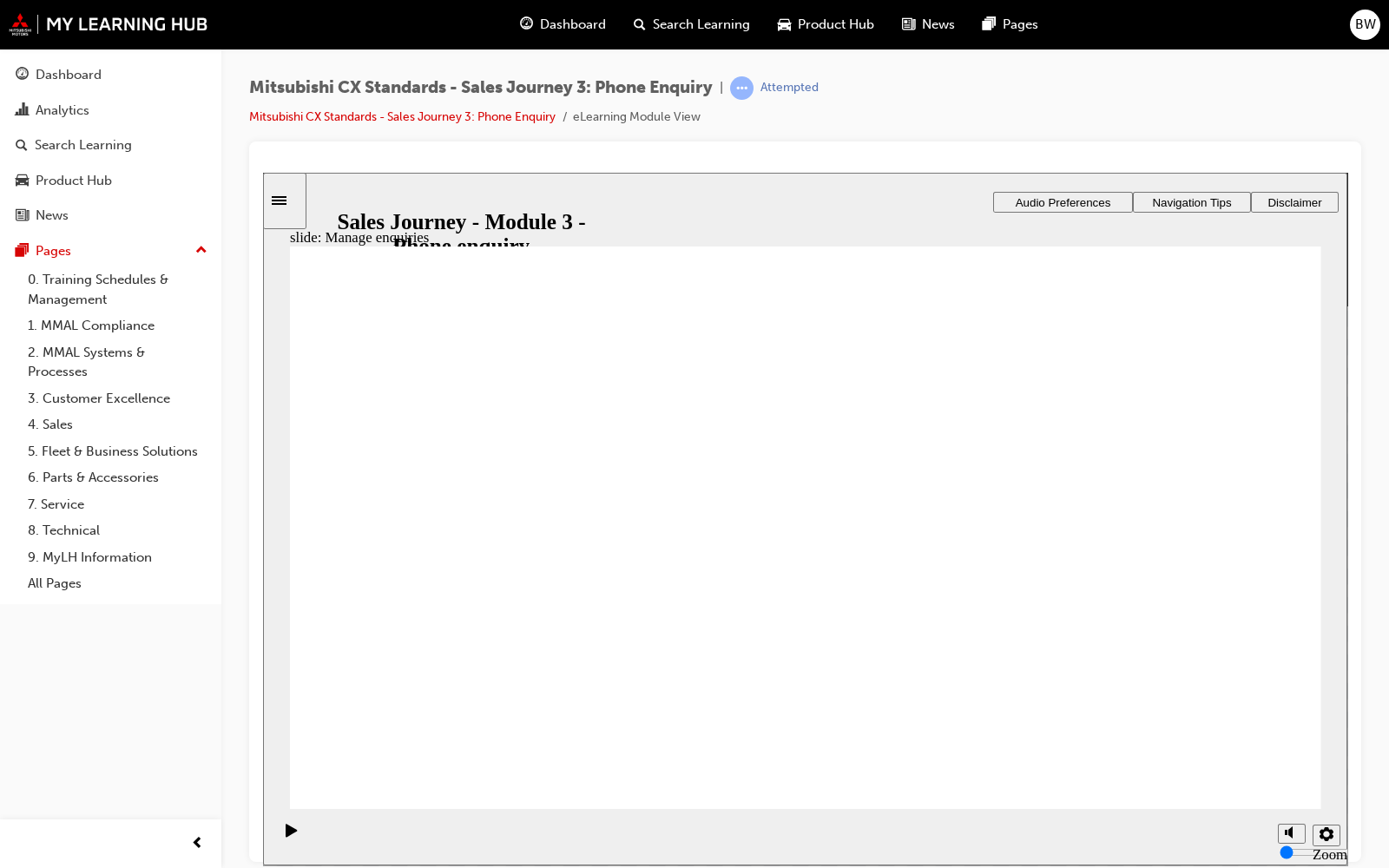 drag, startPoint x: 550, startPoint y: 597, endPoint x: 858, endPoint y: 543, distance: 312.69794 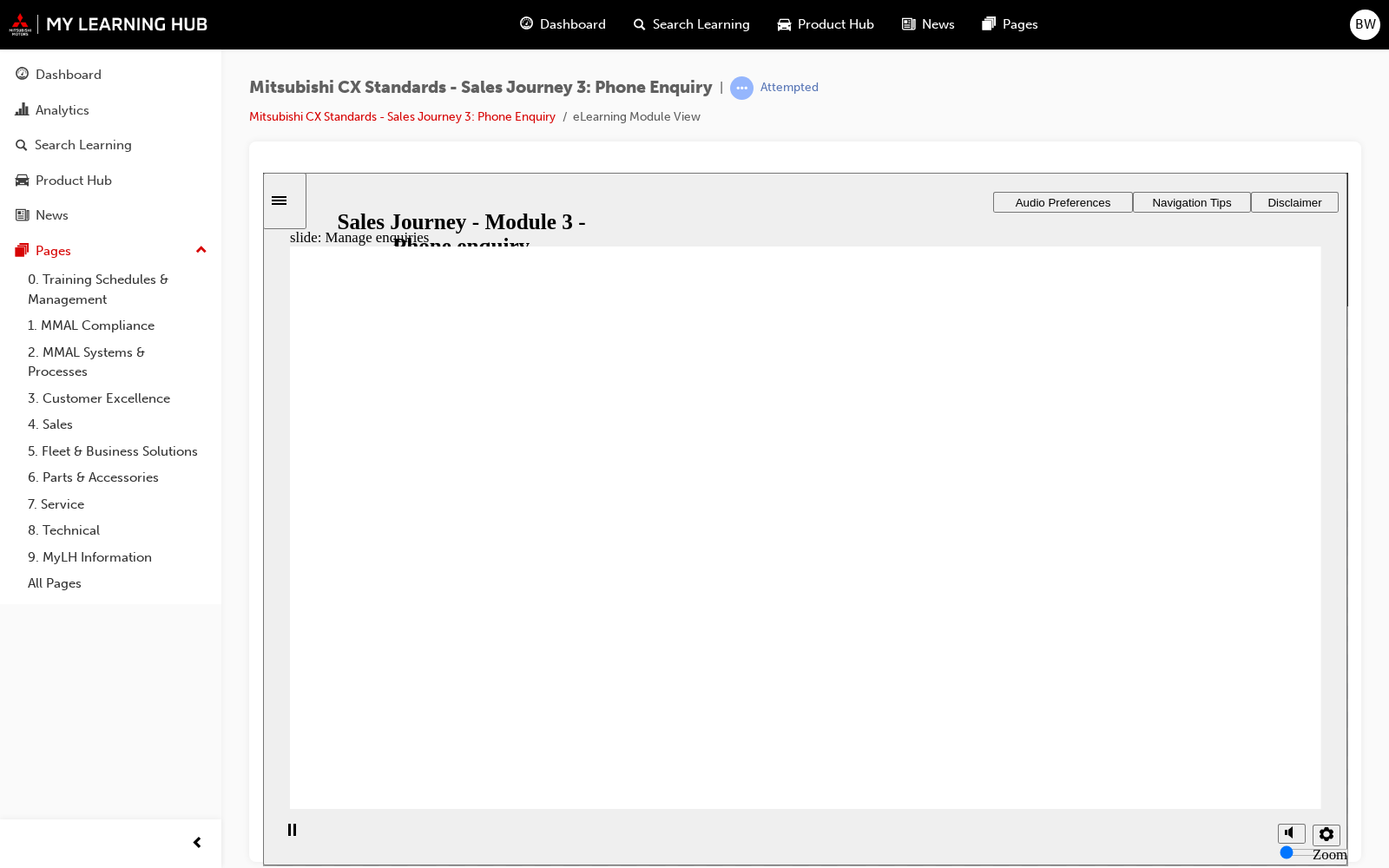 click 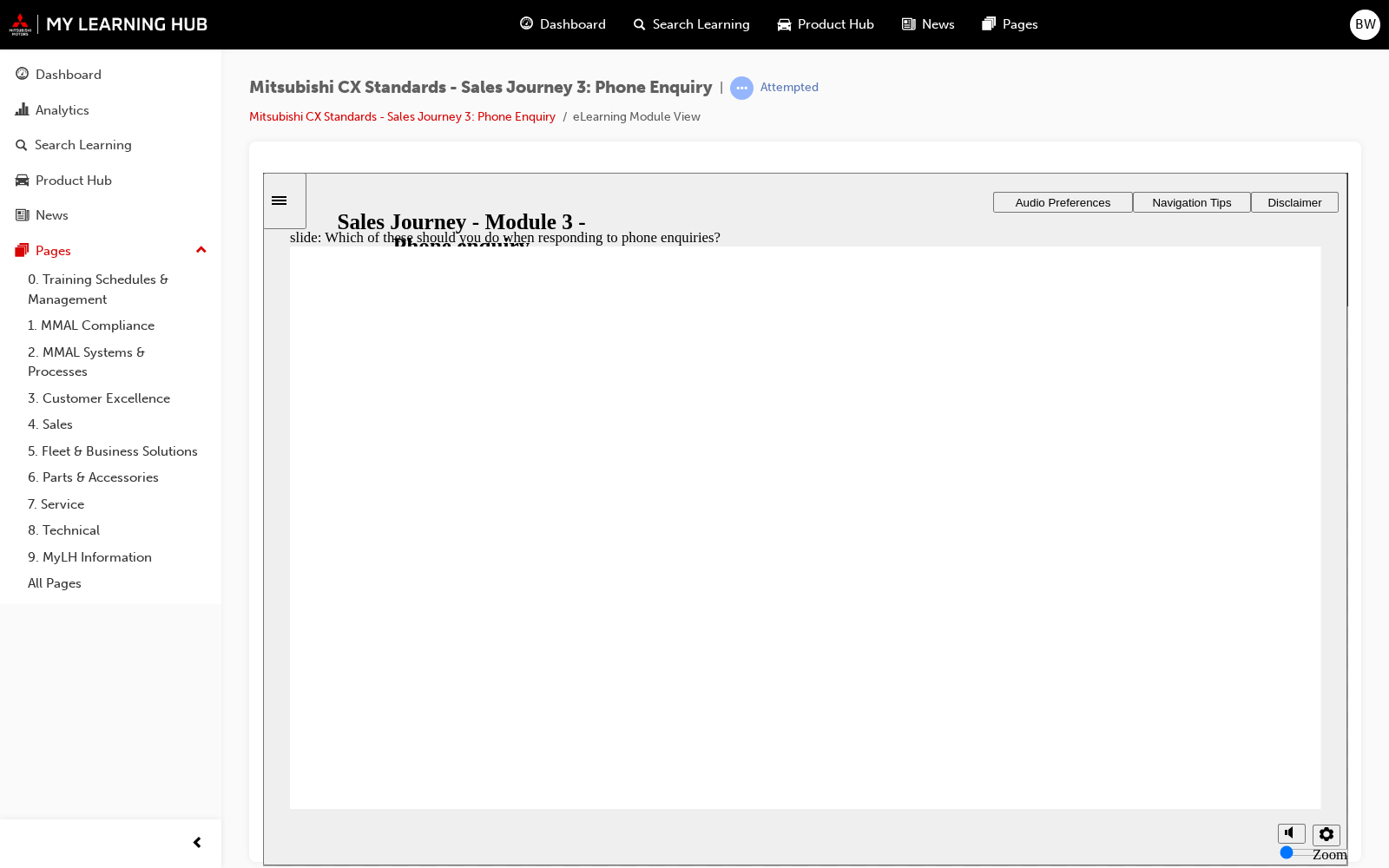 checkbox on "true" 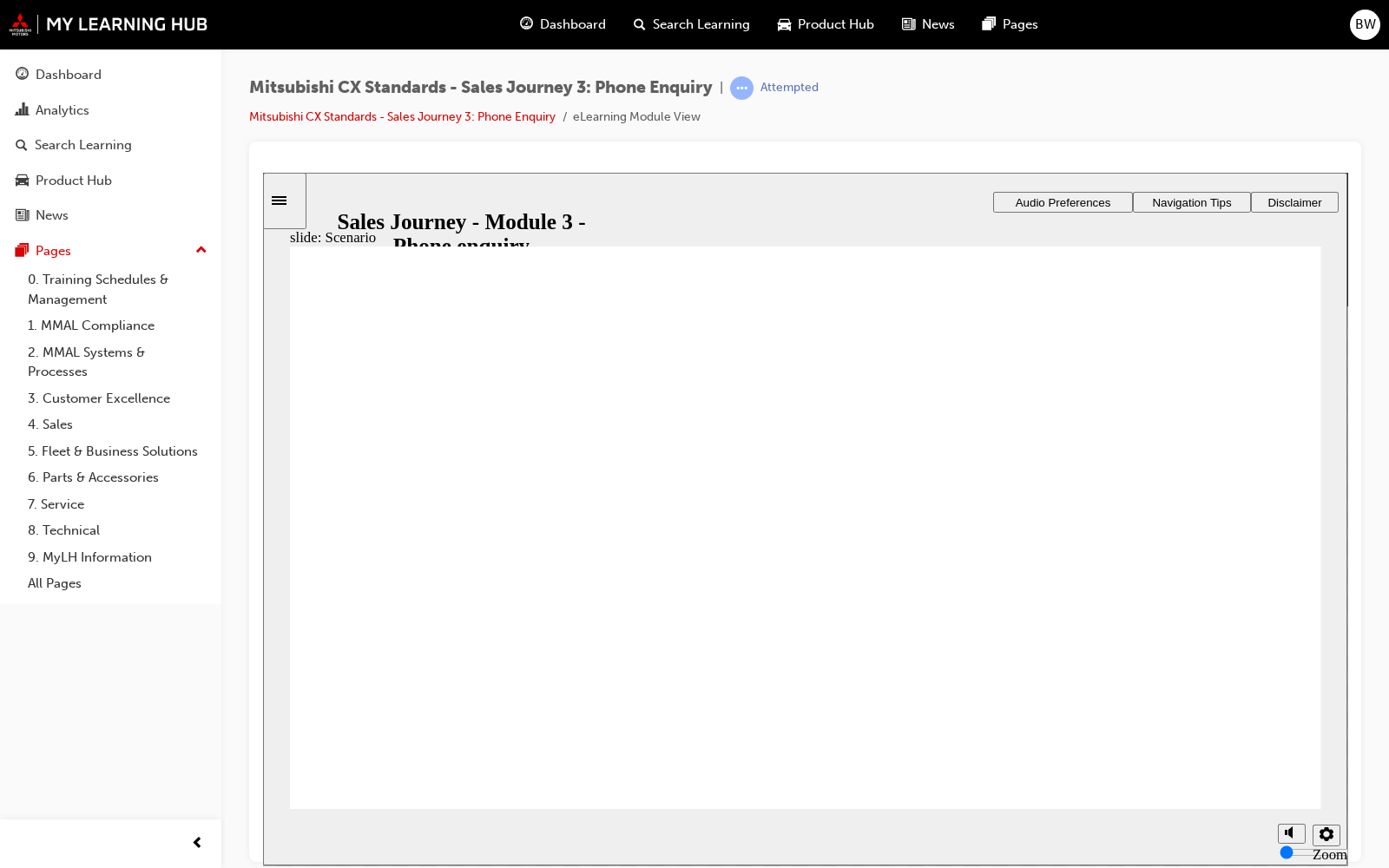 checkbox on "true" 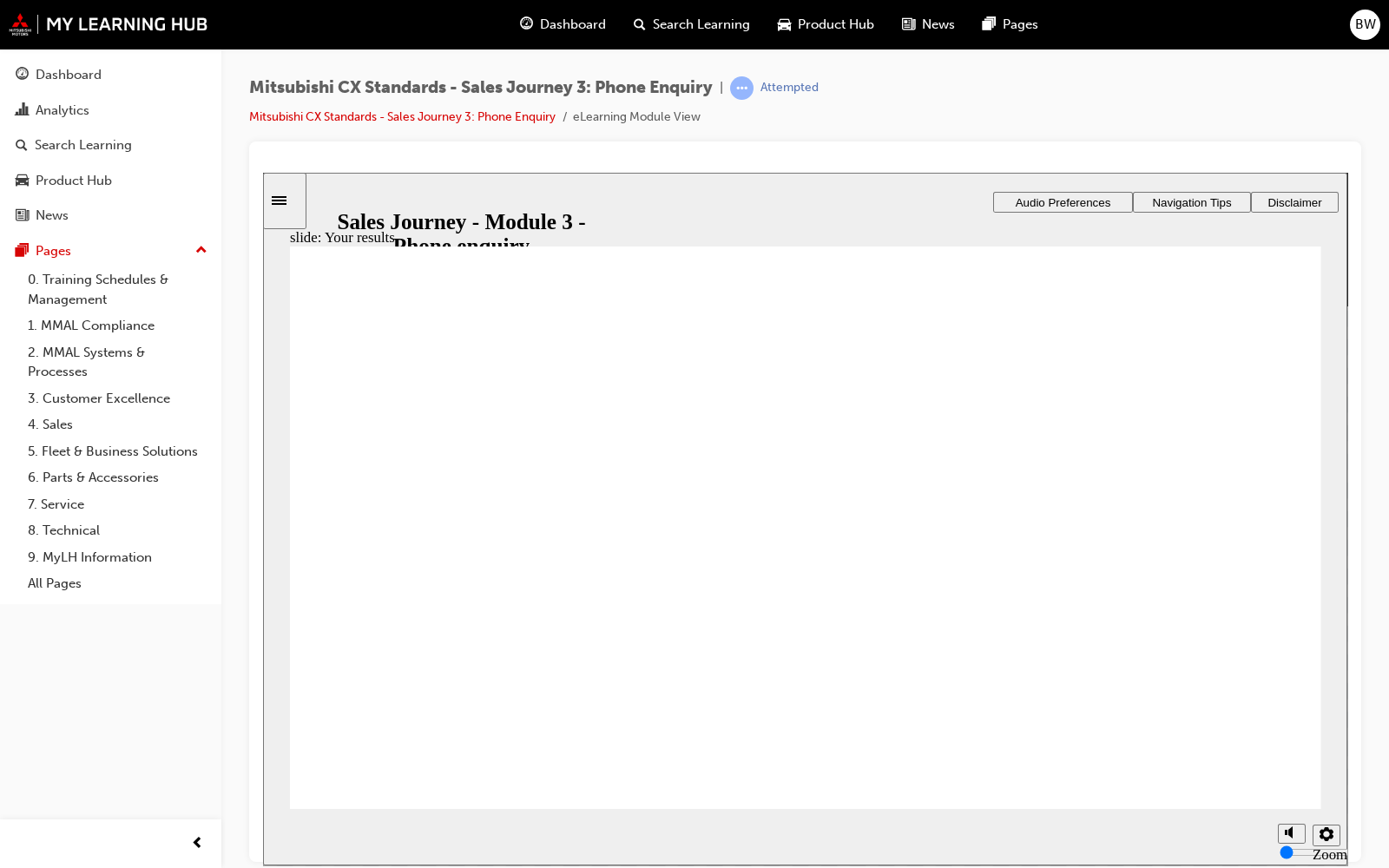 click 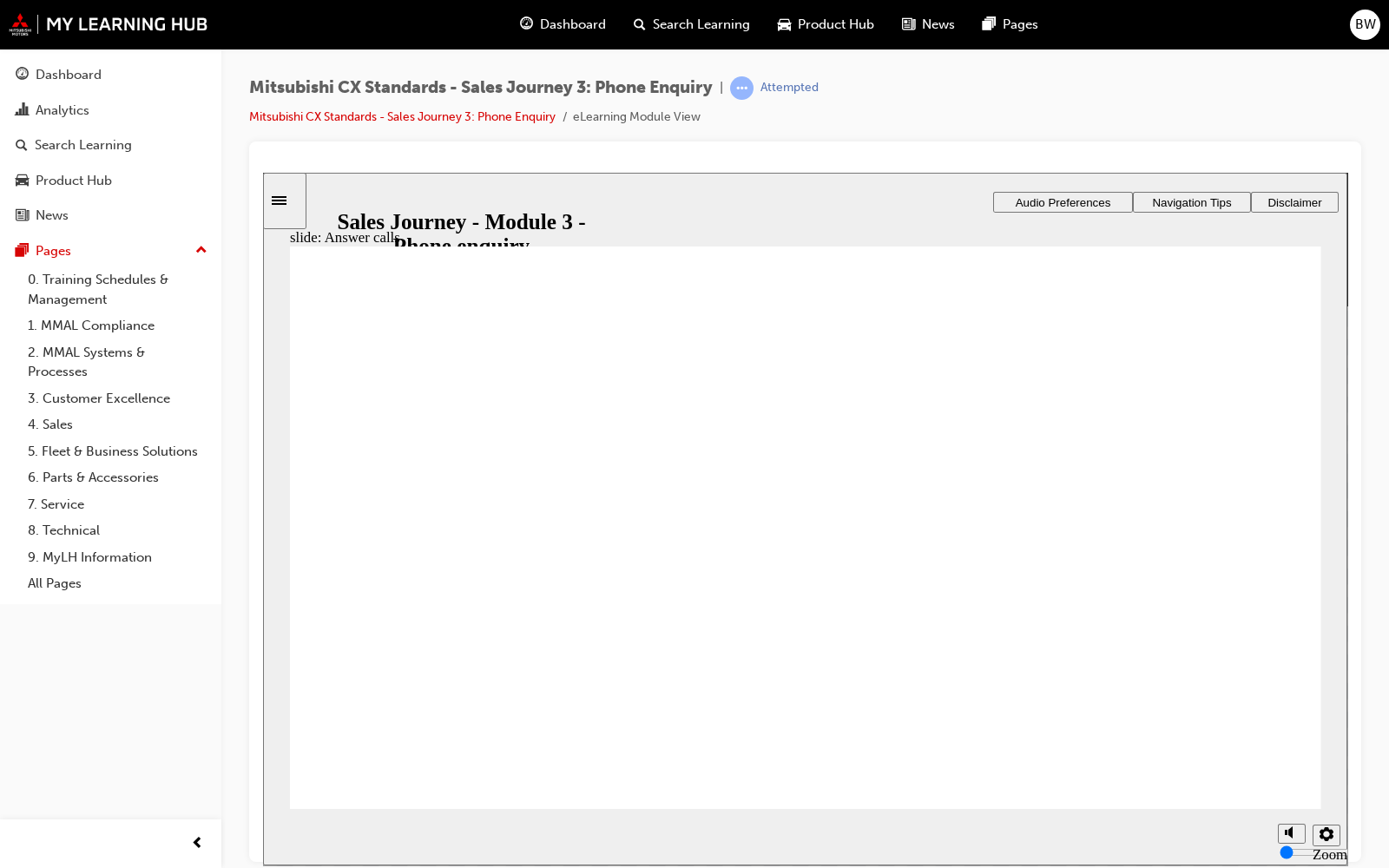 checkbox on "true" 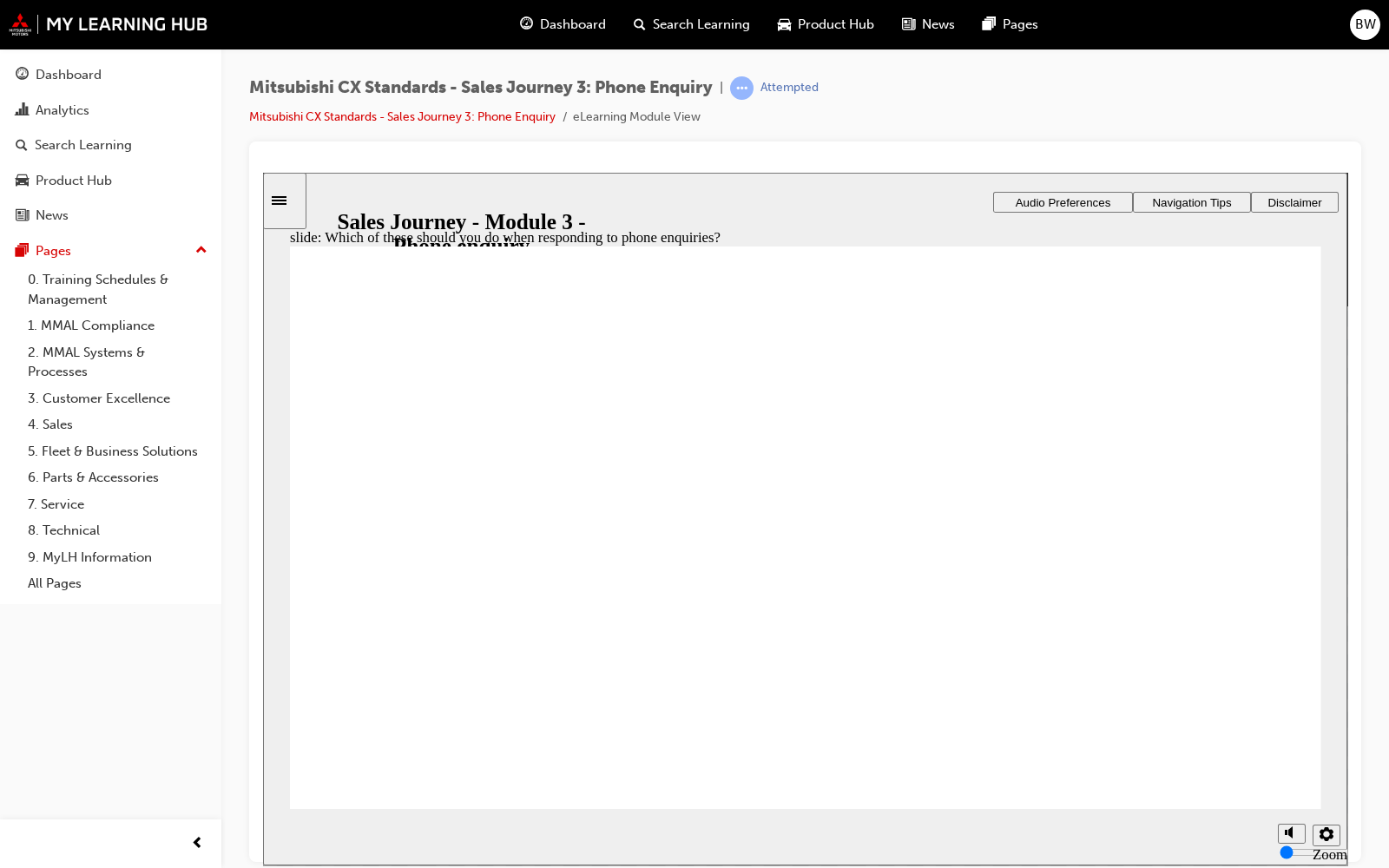 checkbox on "true" 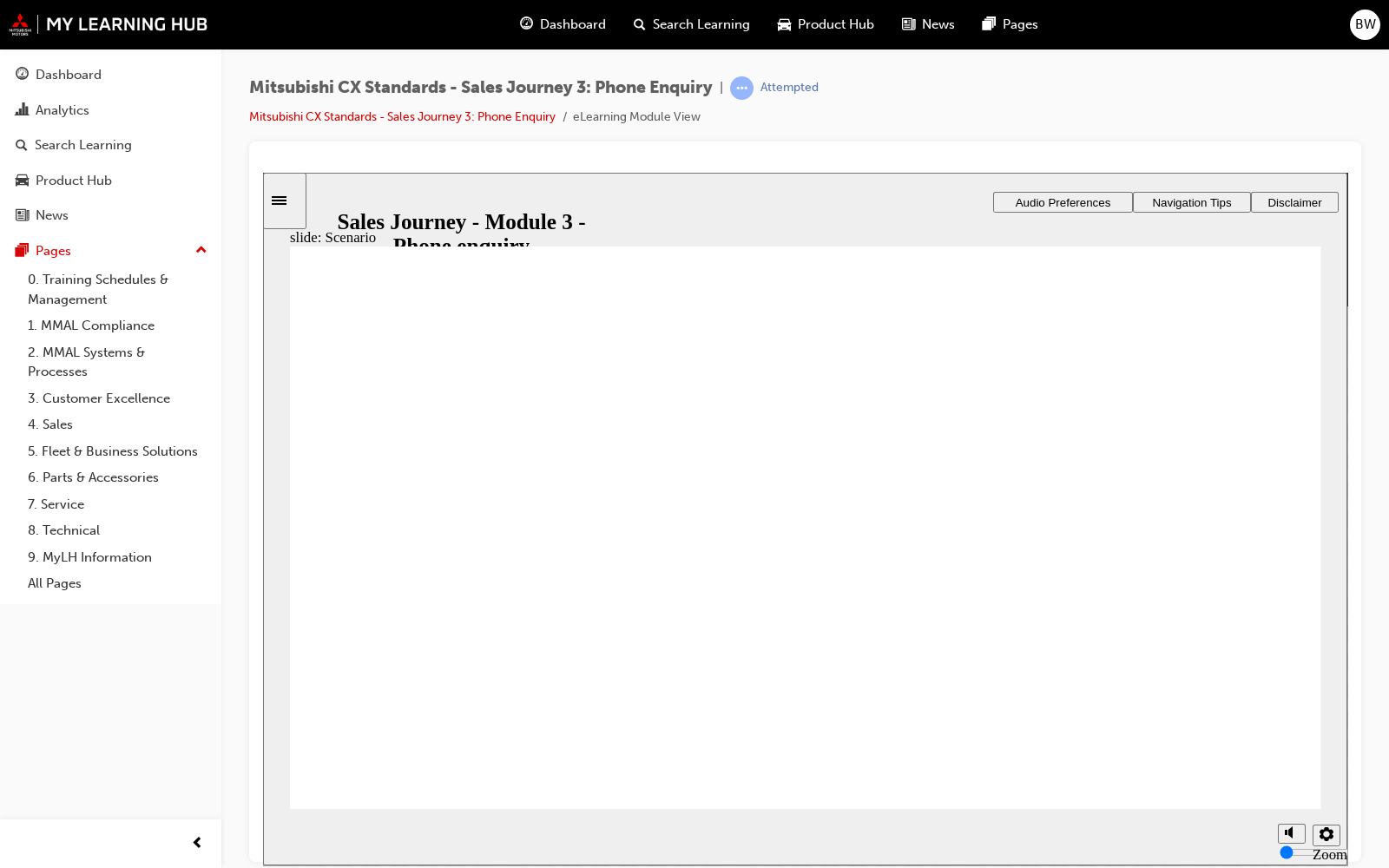 checkbox on "true" 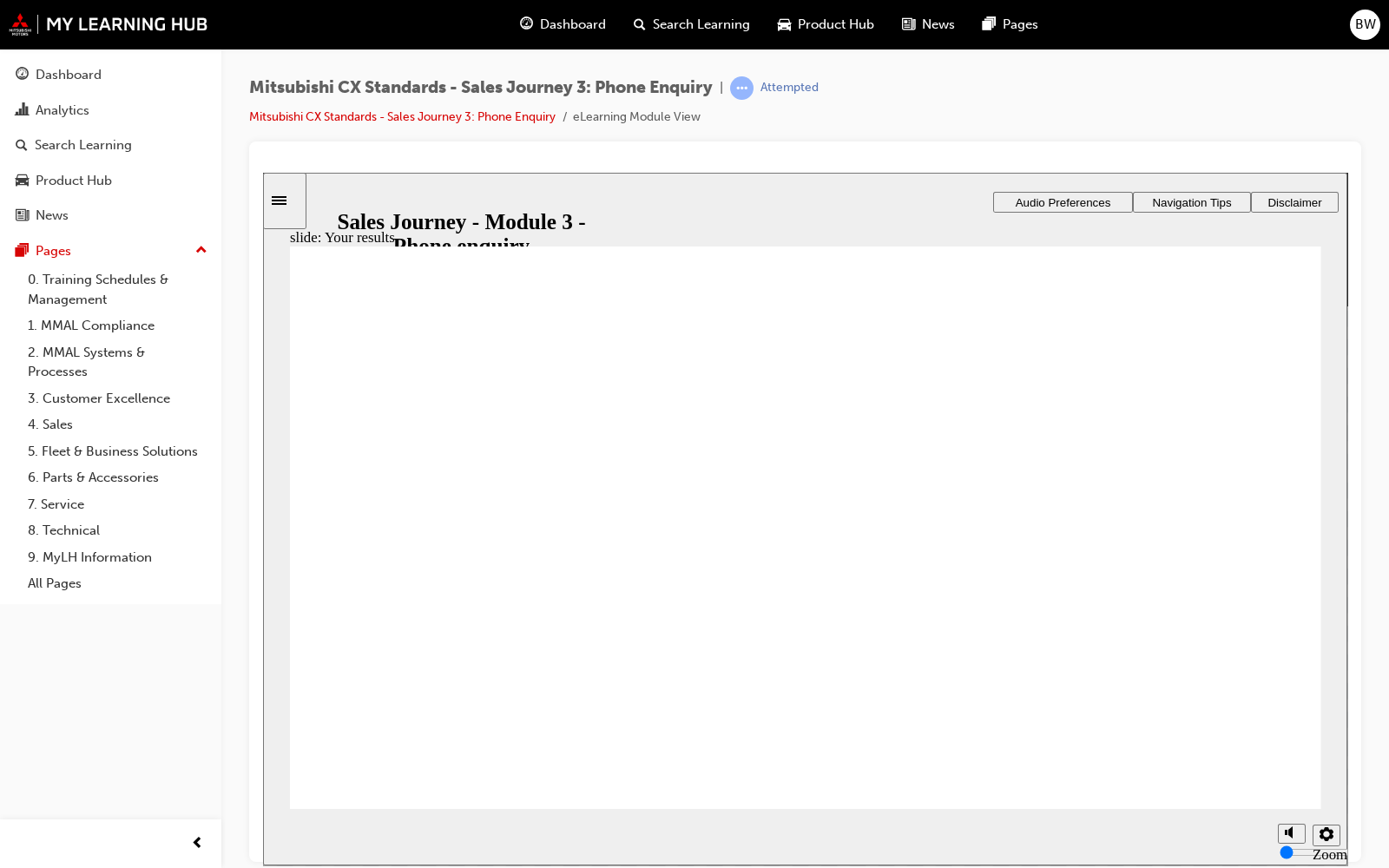click 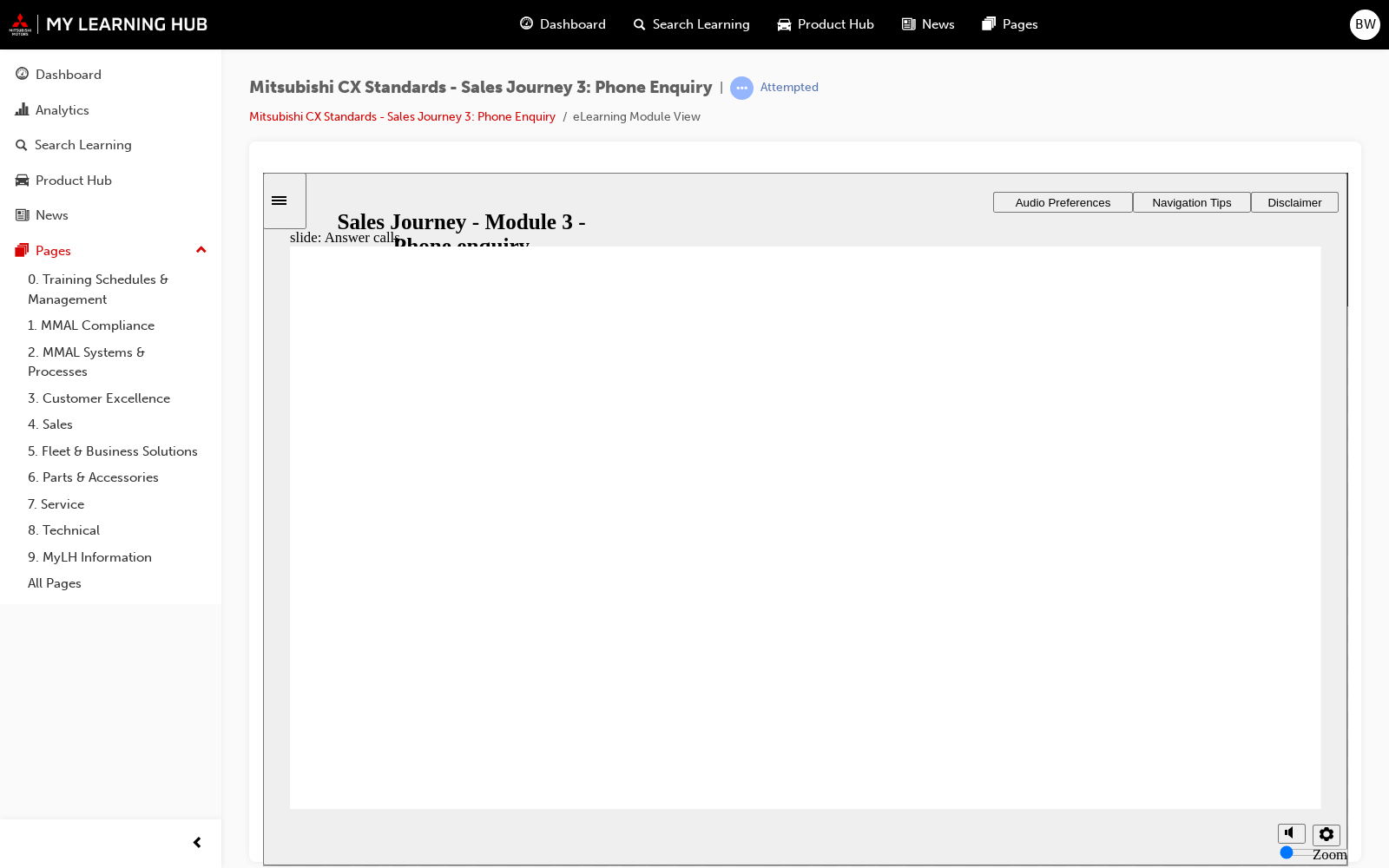 checkbox on "true" 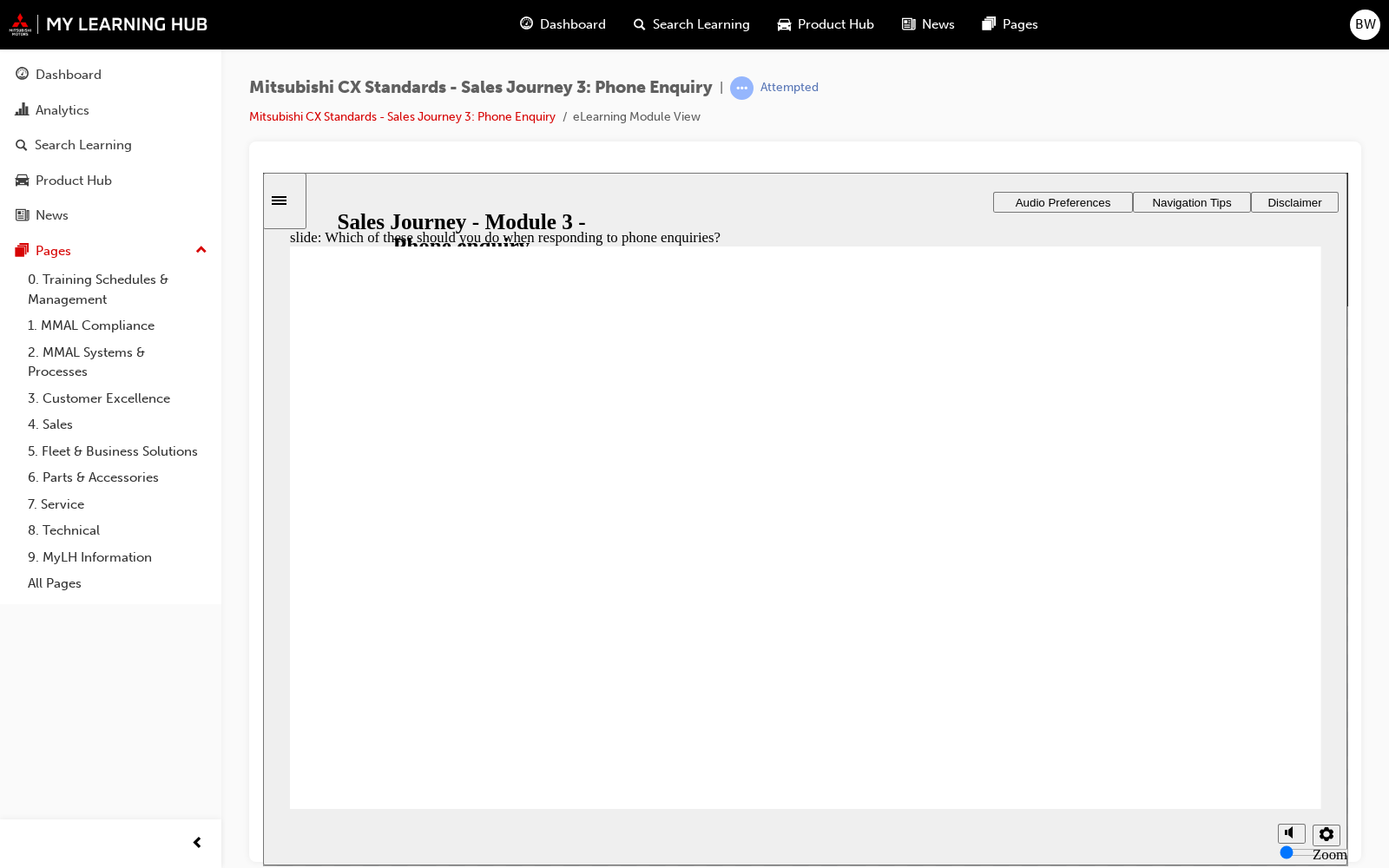 checkbox on "true" 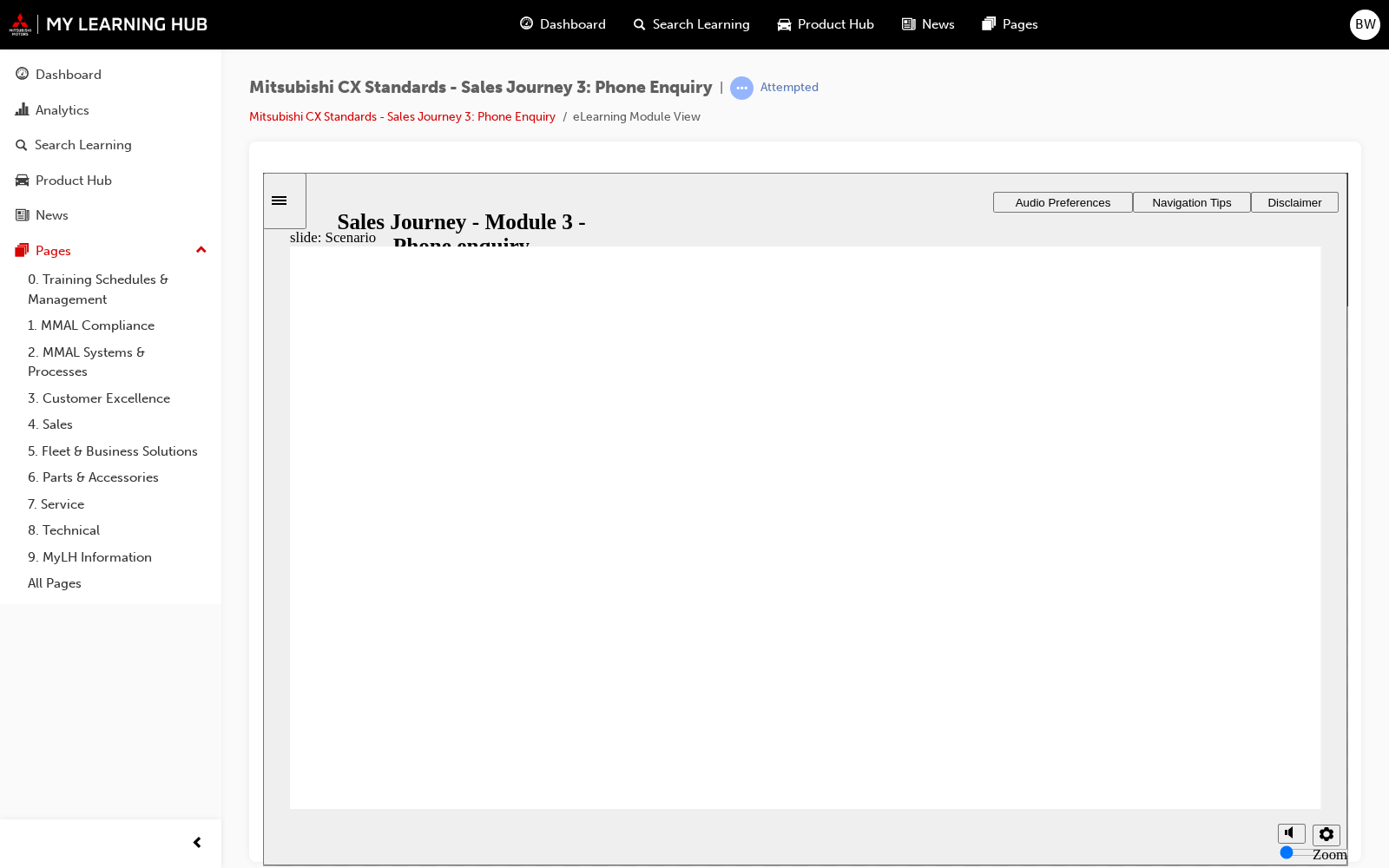 checkbox on "true" 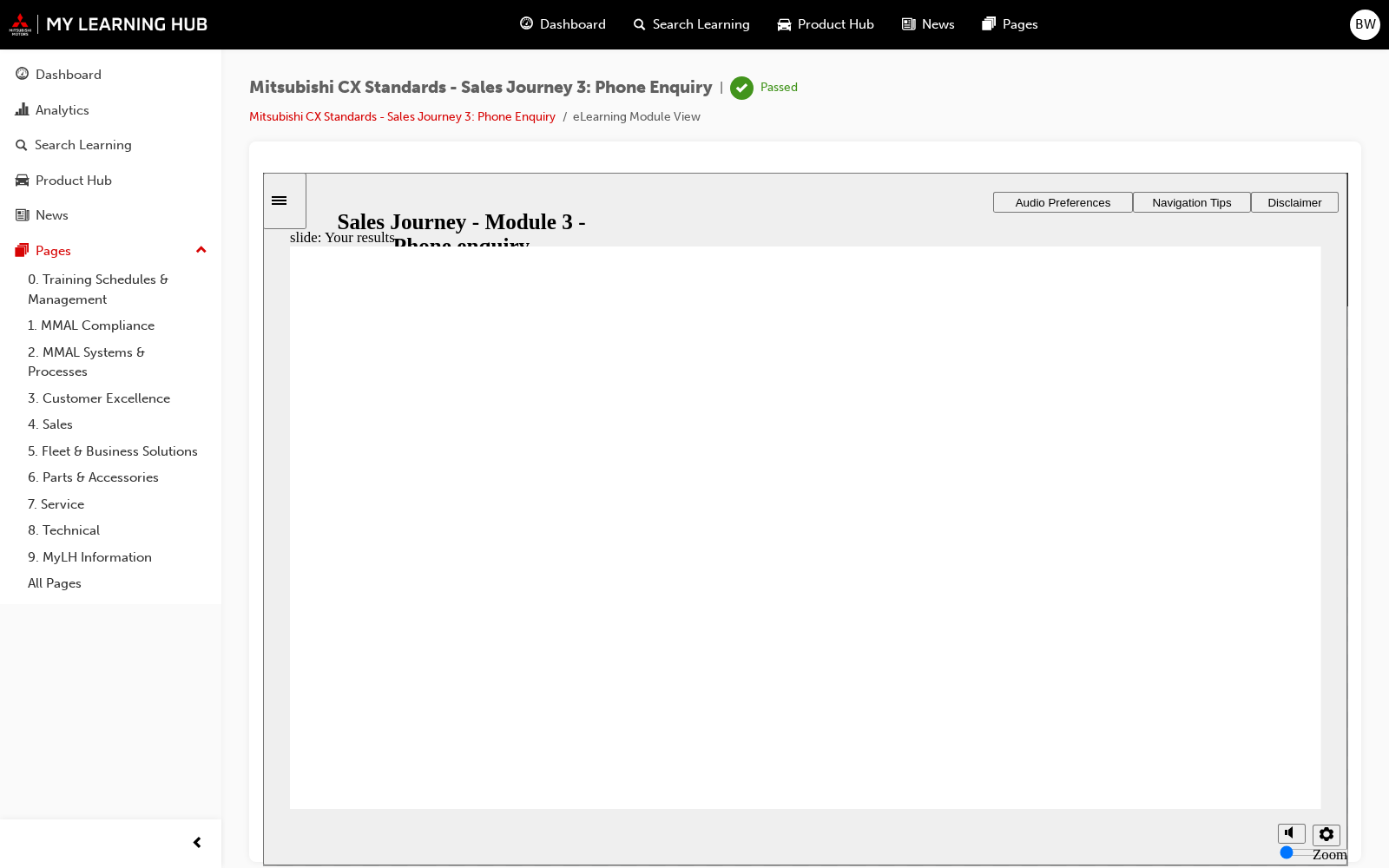 click 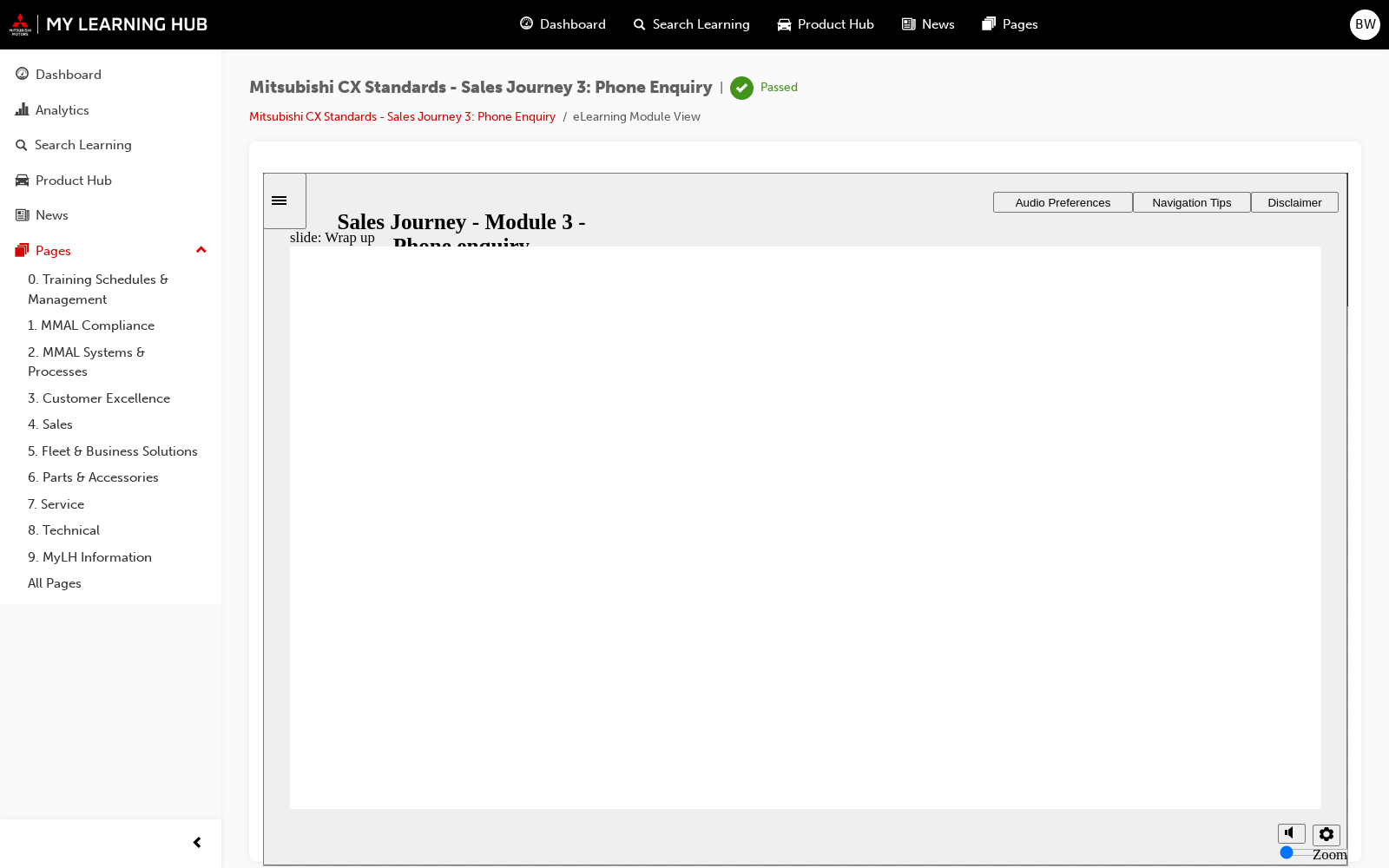 click 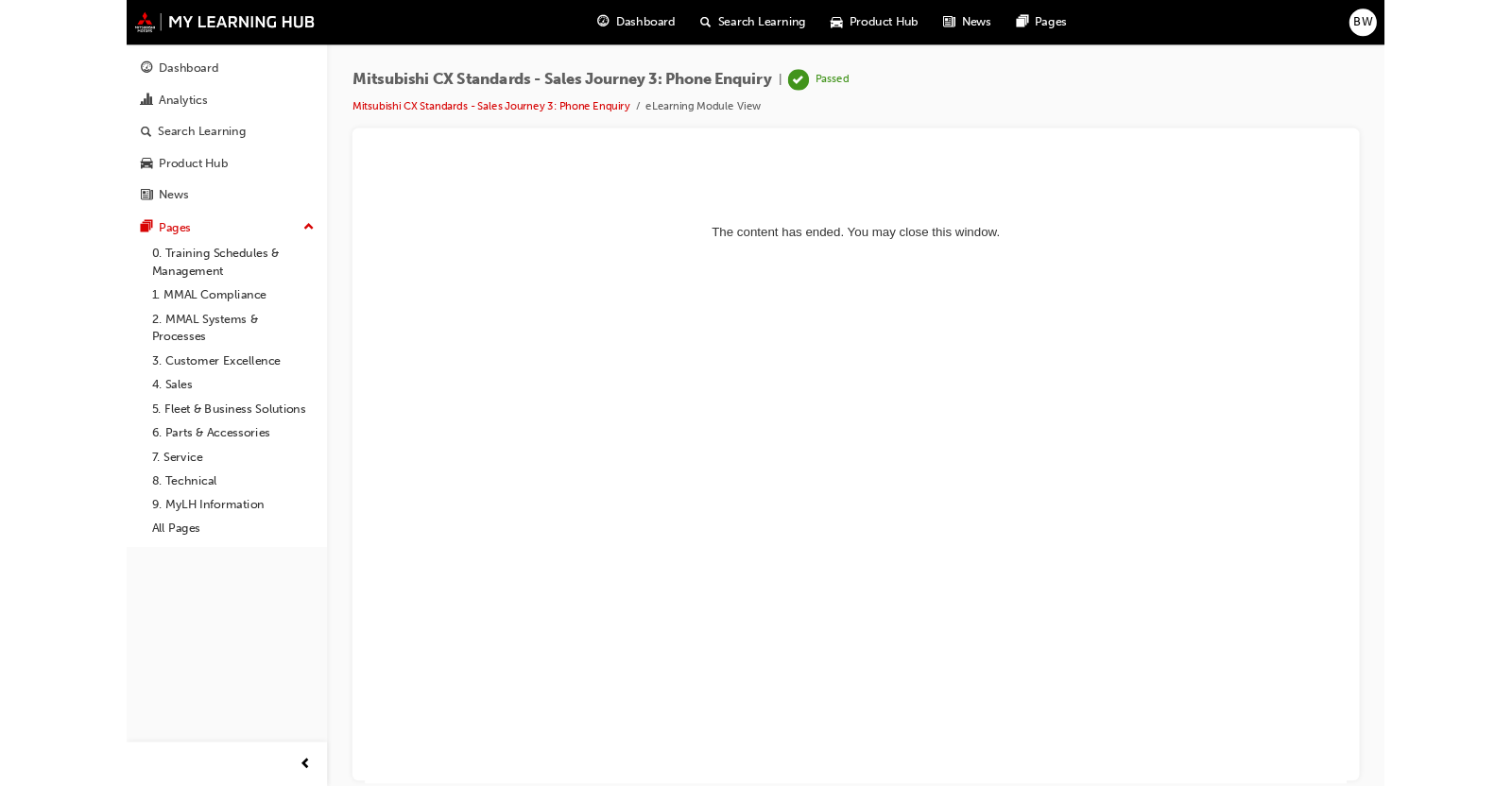 scroll, scrollTop: 0, scrollLeft: 0, axis: both 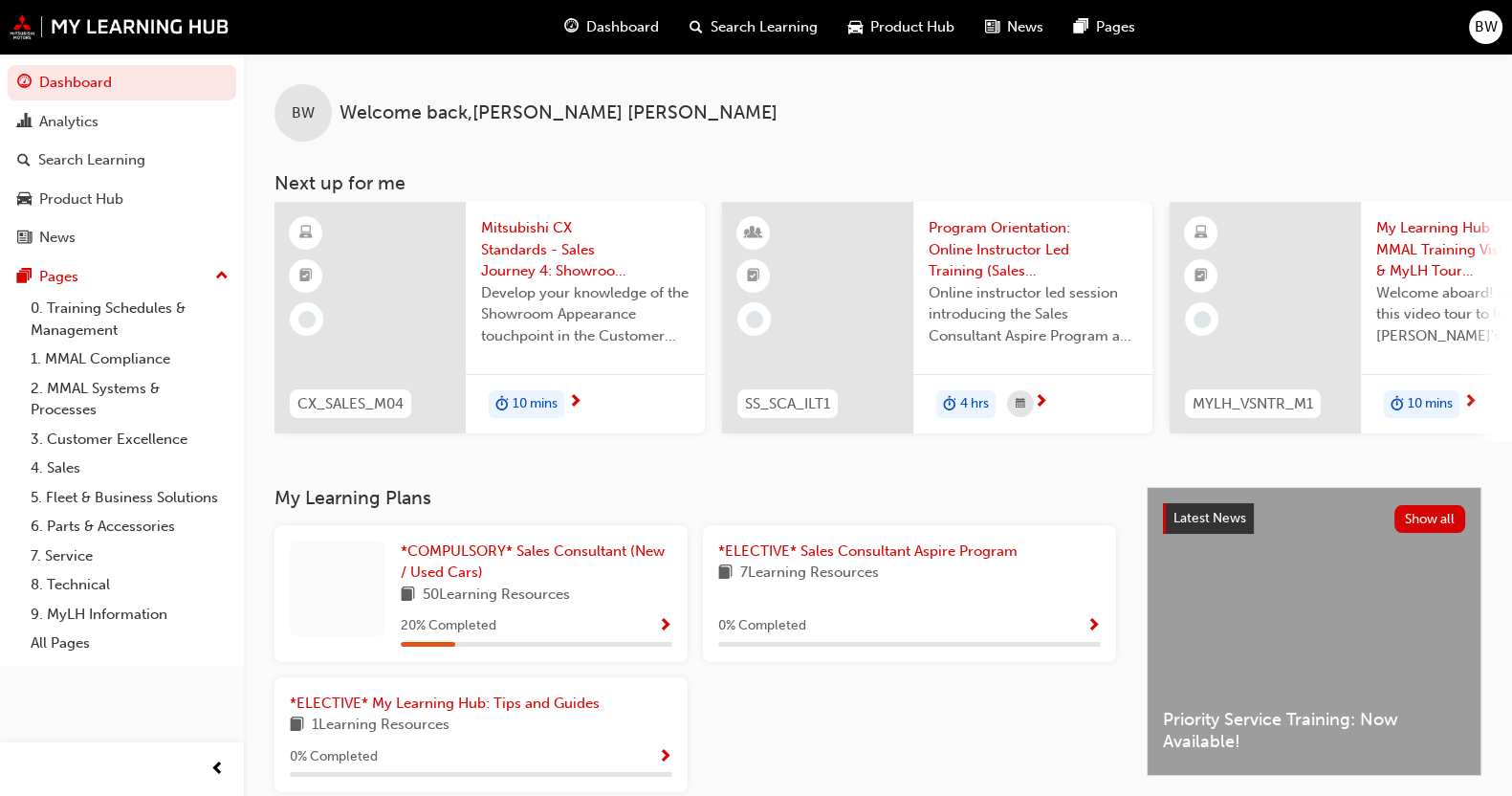 click at bounding box center [665, 627] 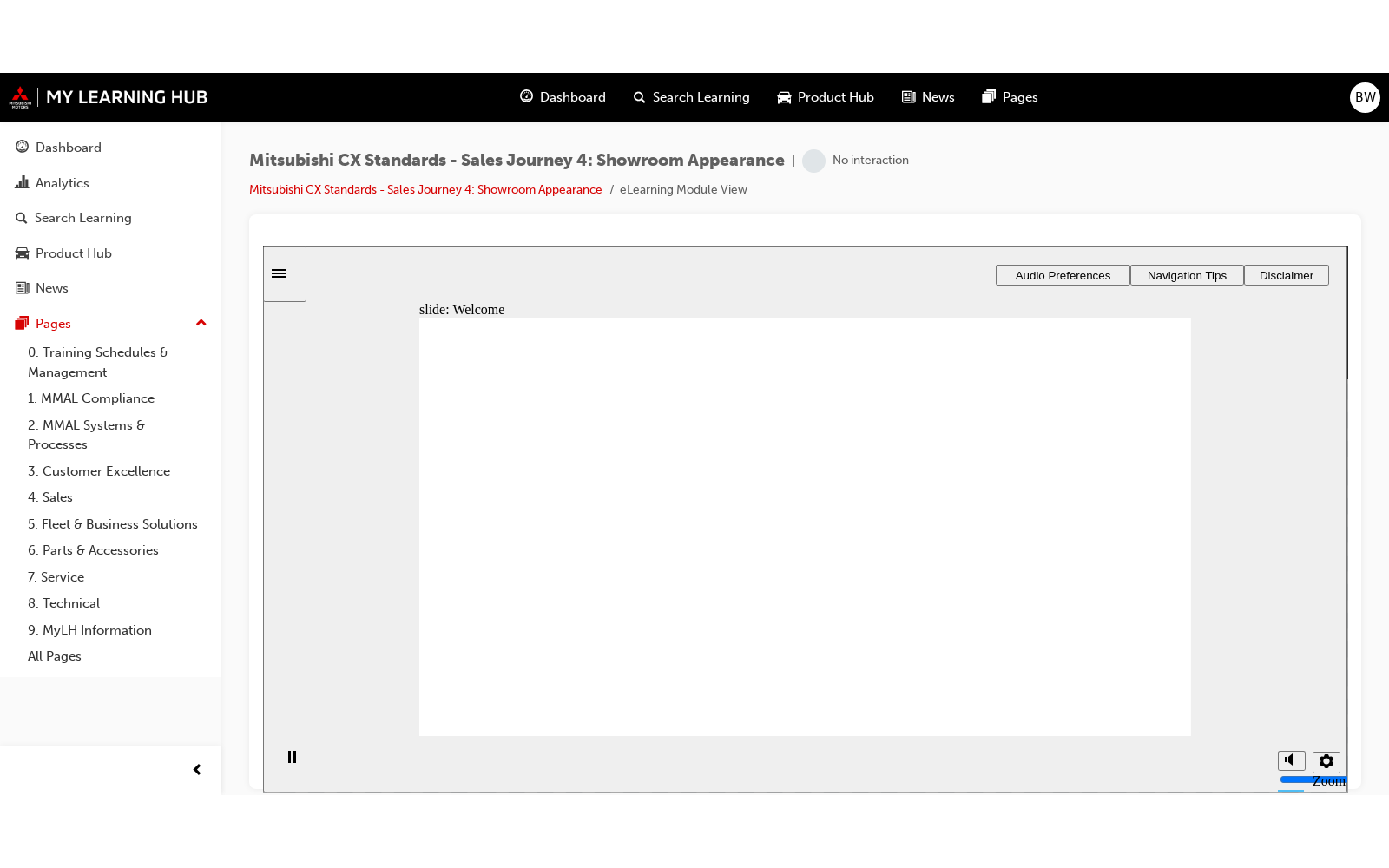 scroll, scrollTop: 0, scrollLeft: 0, axis: both 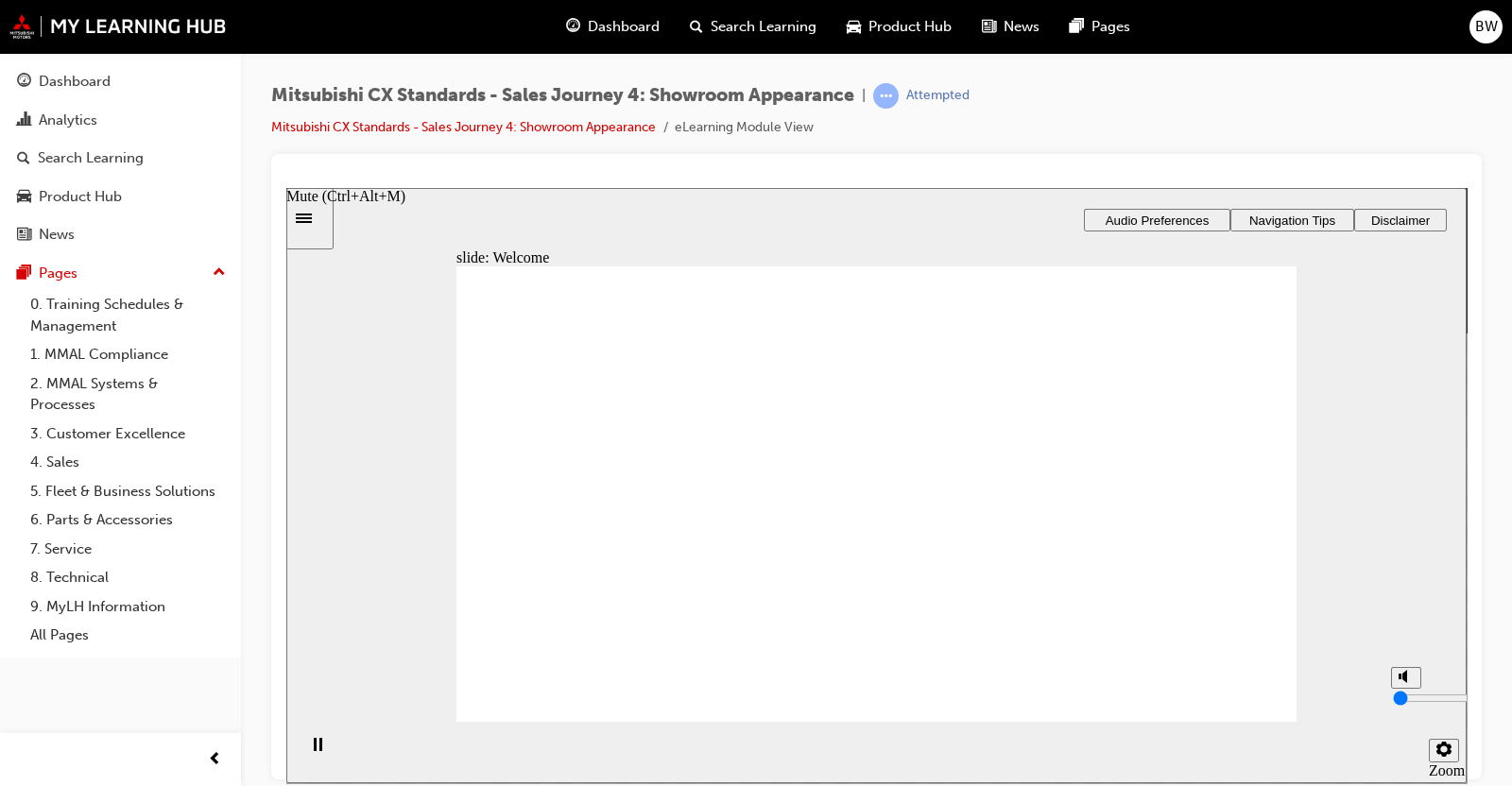 drag, startPoint x: 1404, startPoint y: 680, endPoint x: 1408, endPoint y: 751, distance: 71.11259 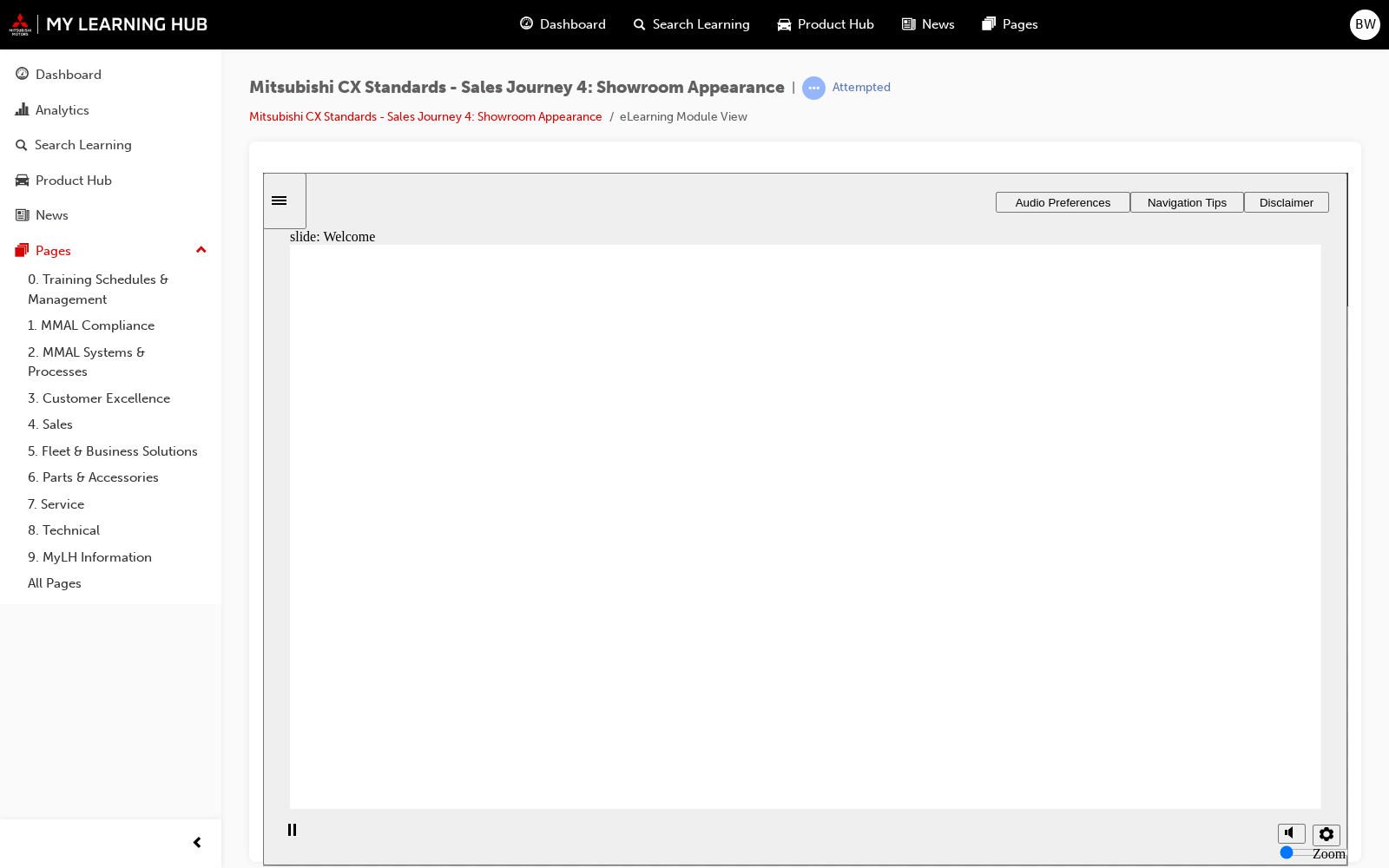click 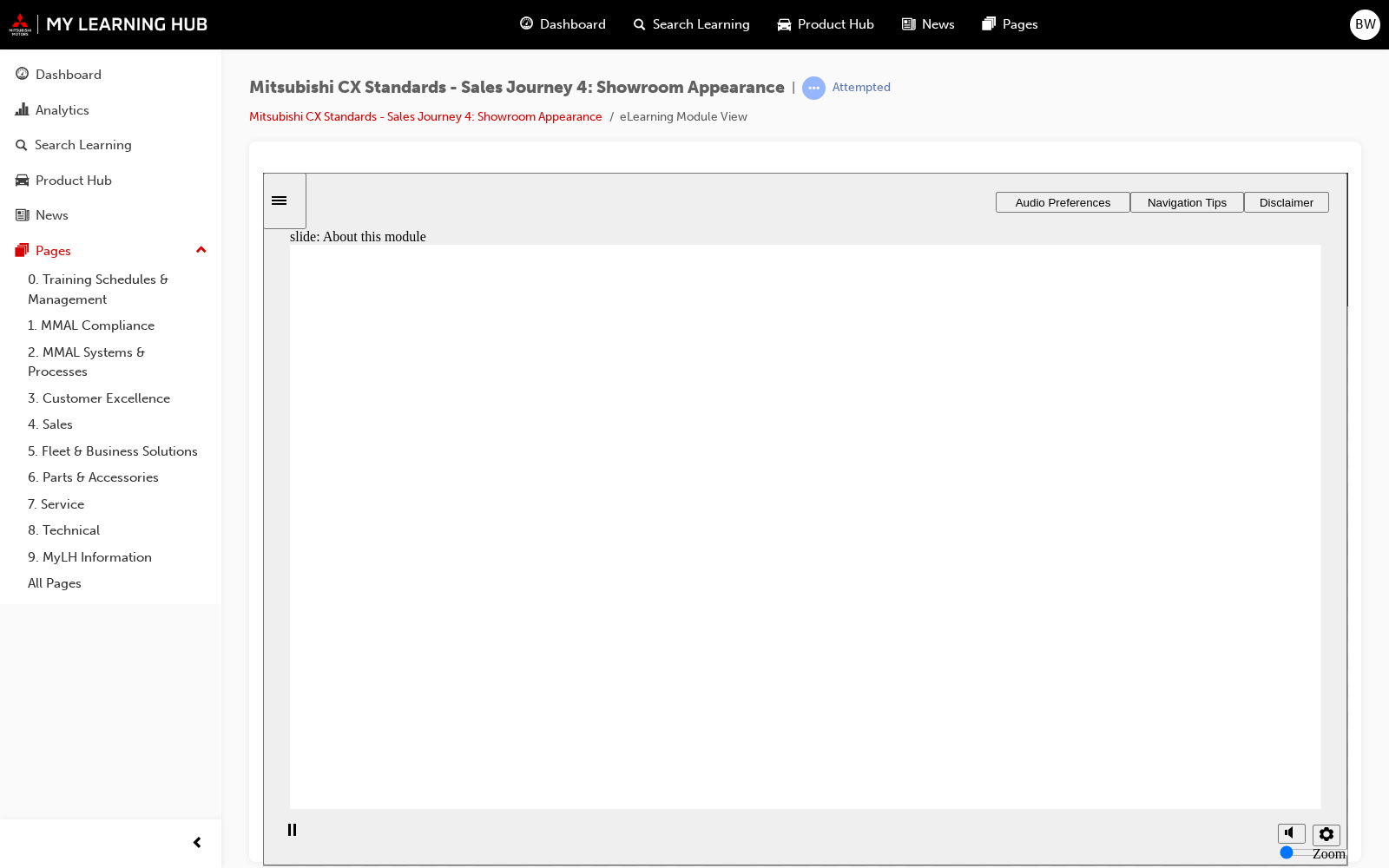 click 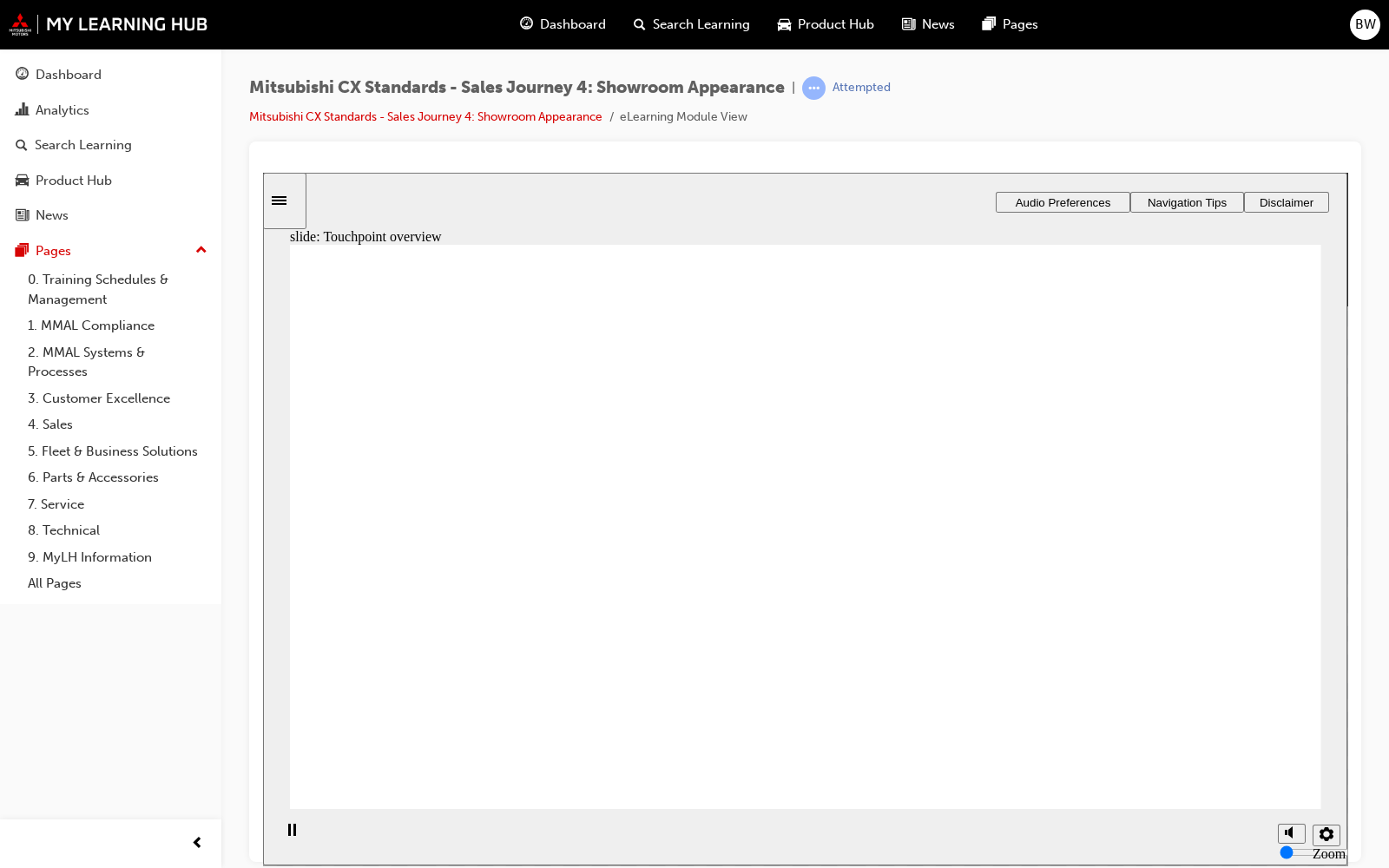 drag, startPoint x: 286, startPoint y: 285, endPoint x: 465, endPoint y: 292, distance: 179.13682 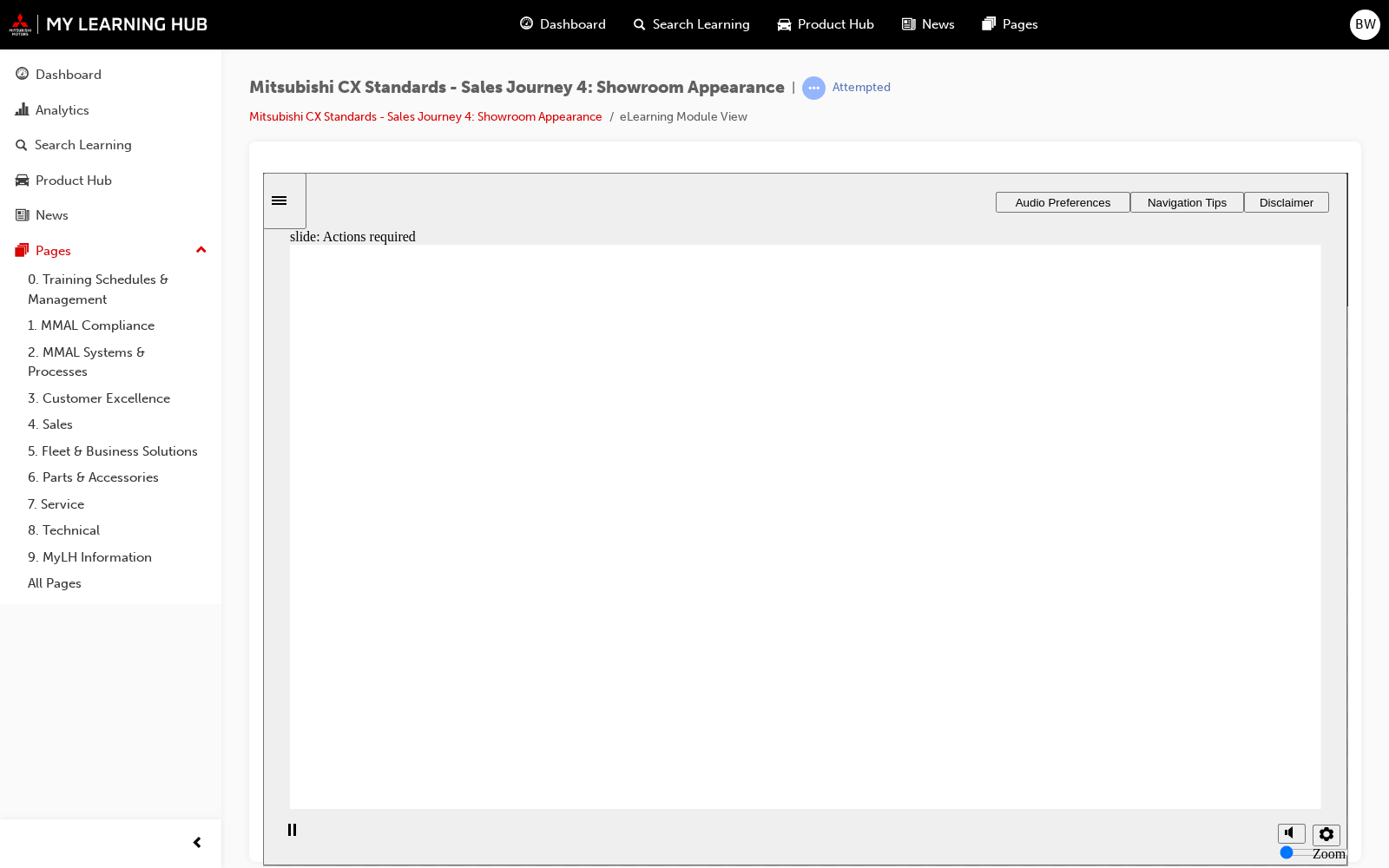 click 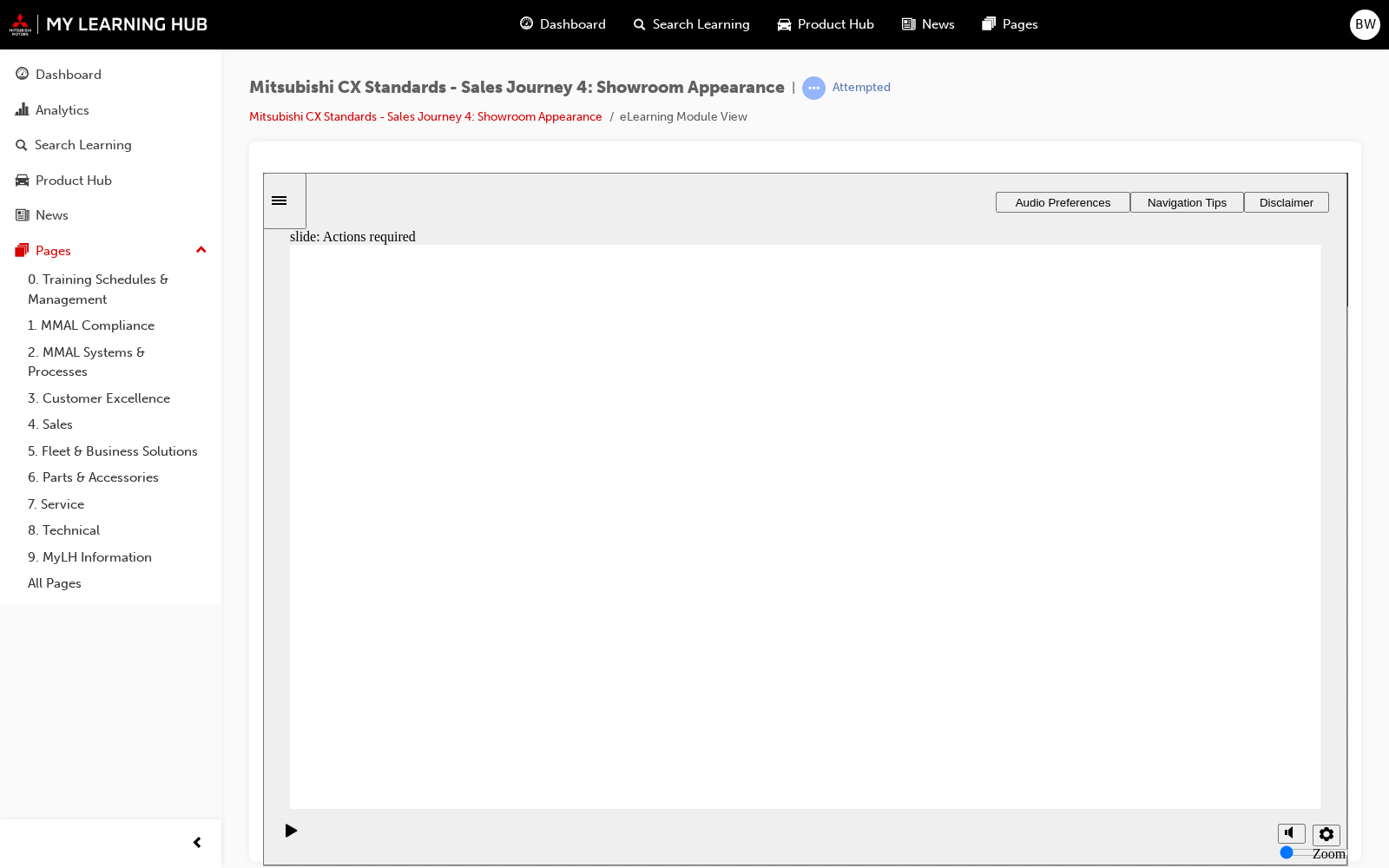 click 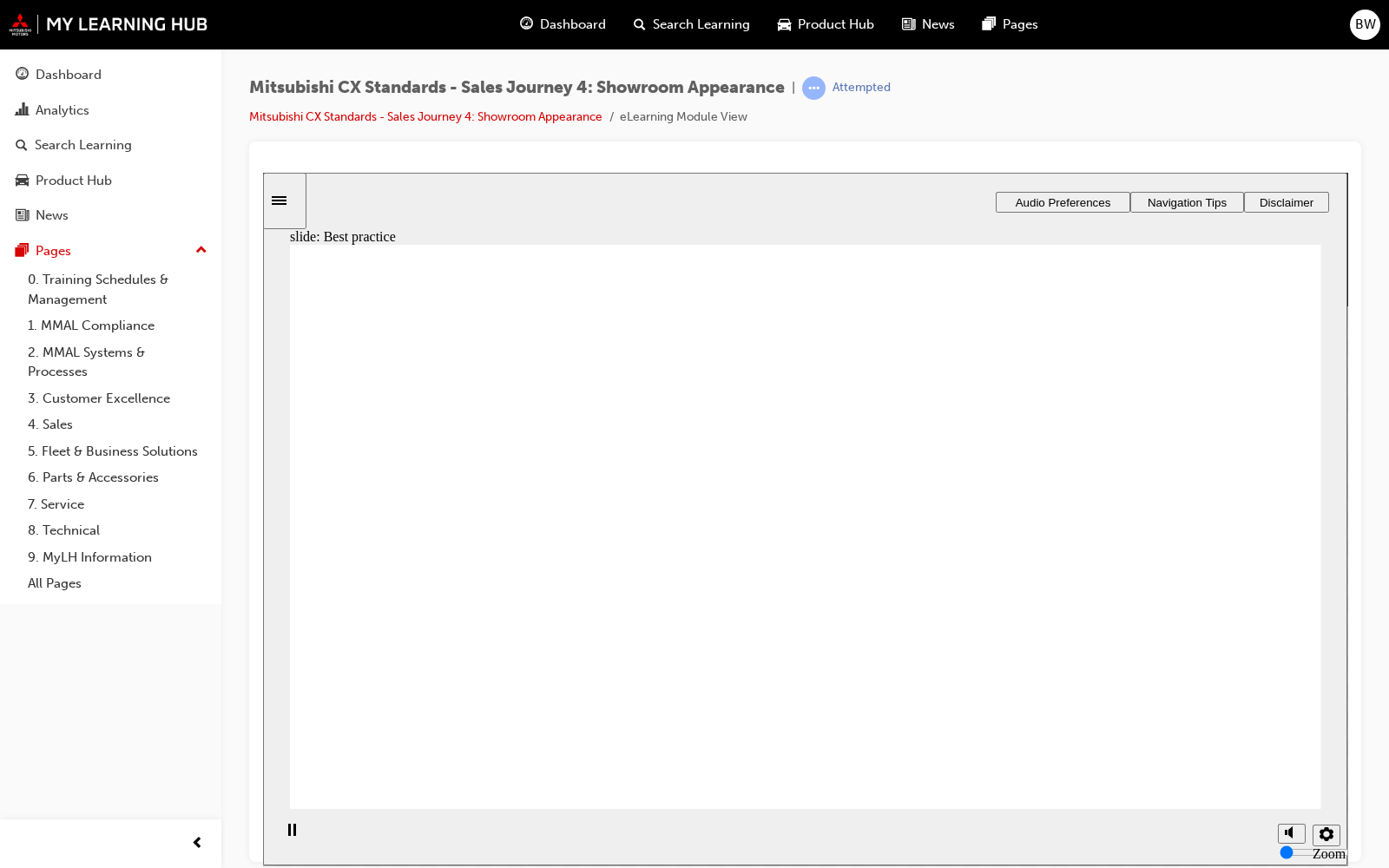 click 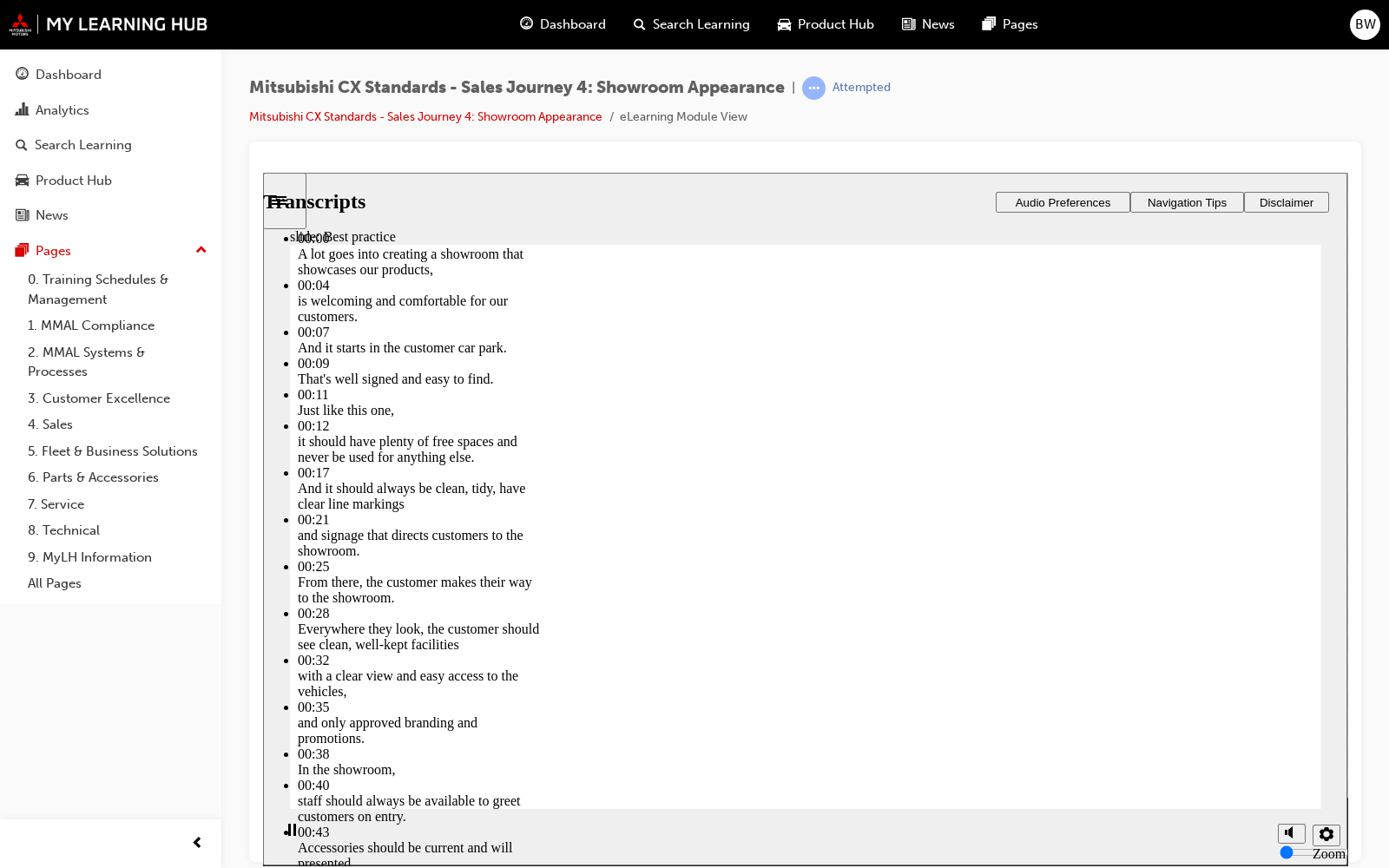 click at bounding box center (805, 4066) 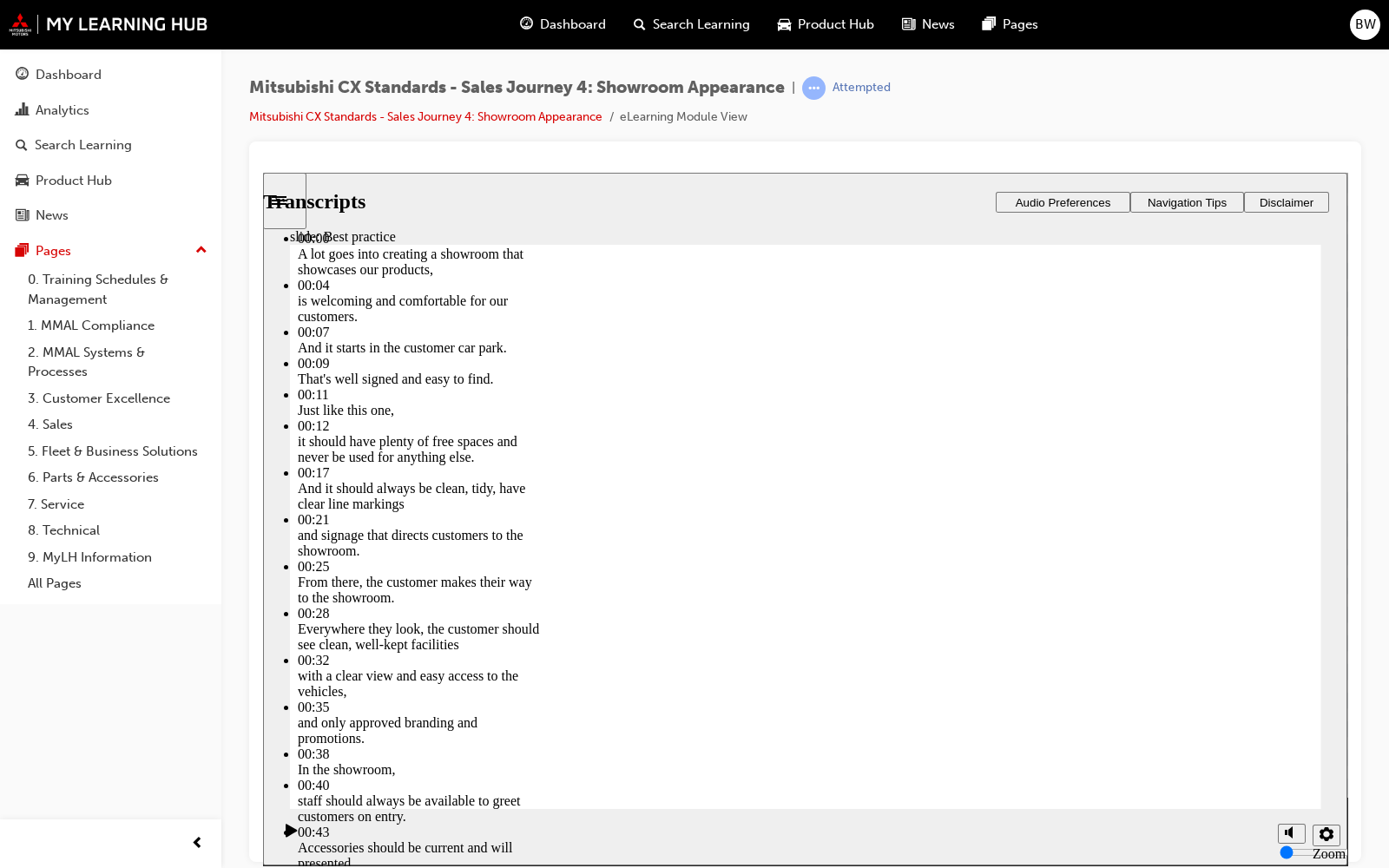 click 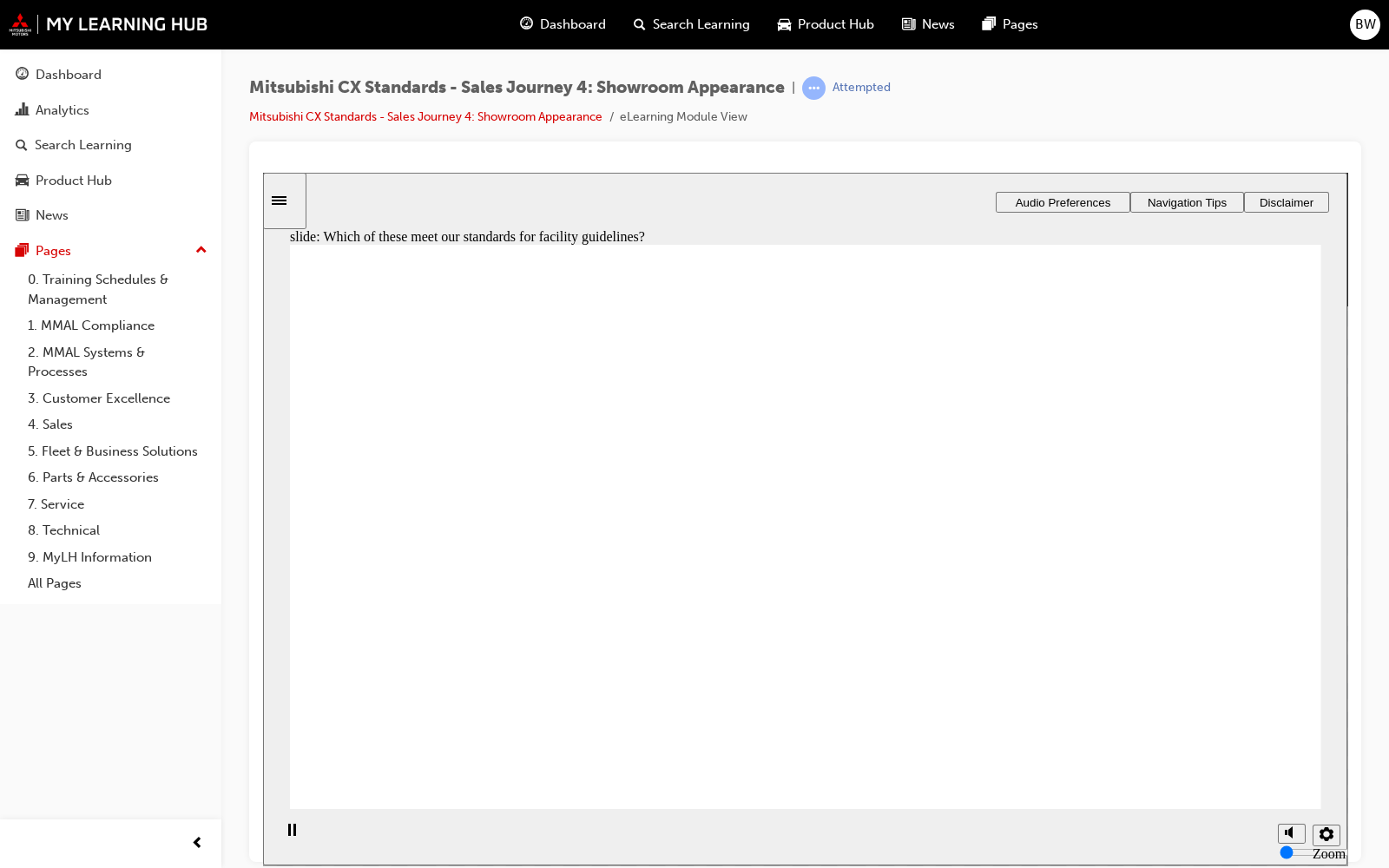 checkbox on "true" 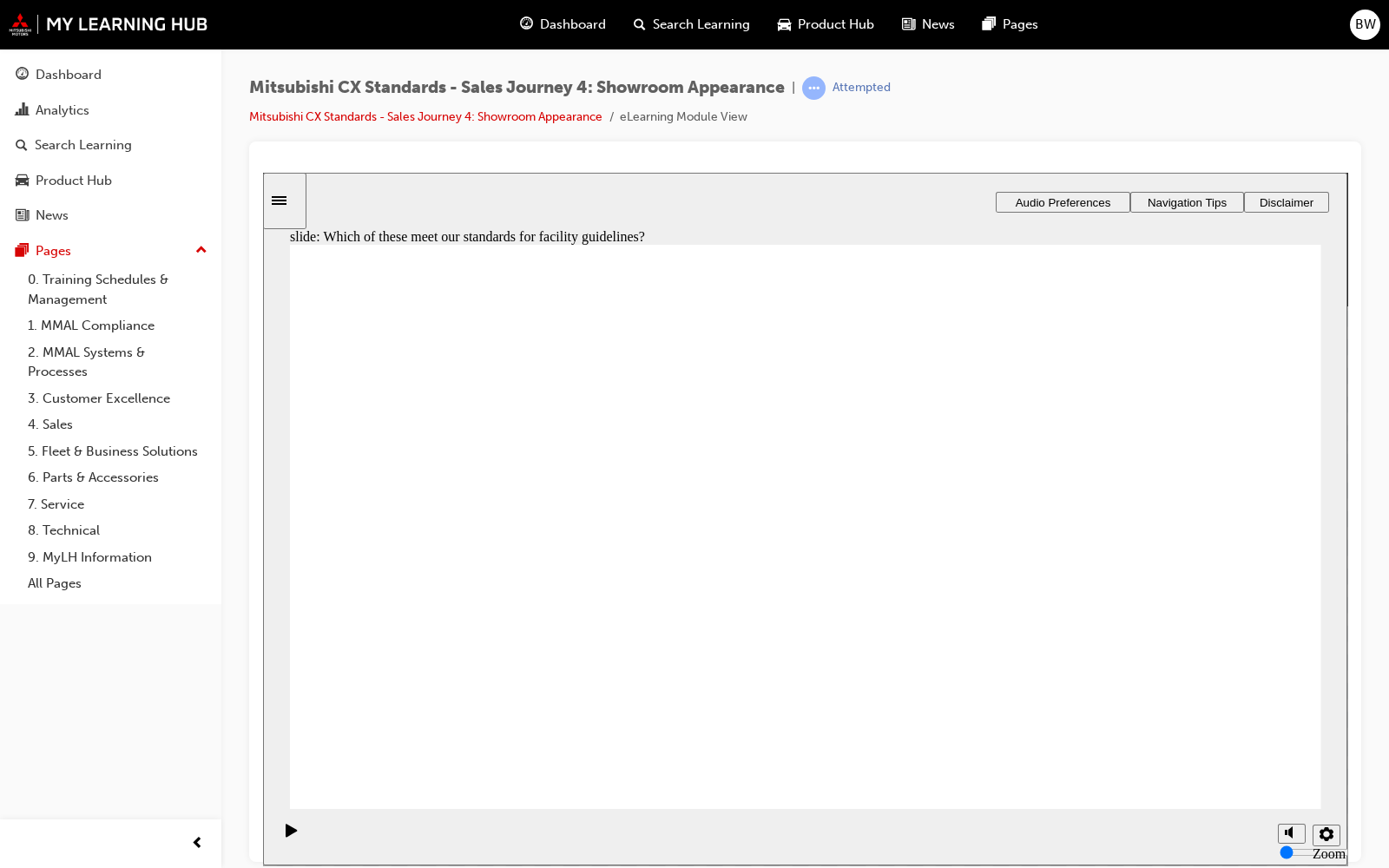 checkbox on "true" 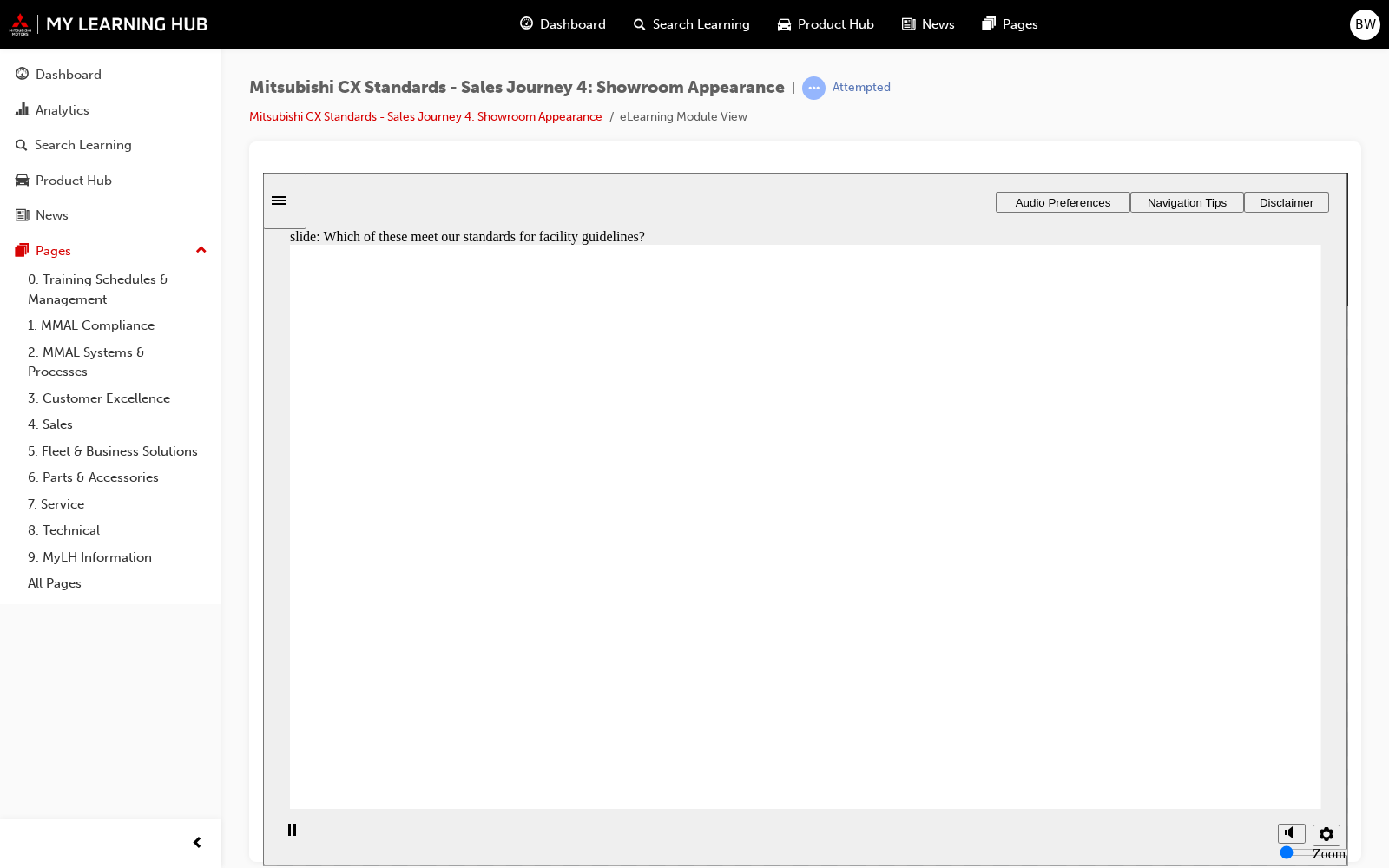click 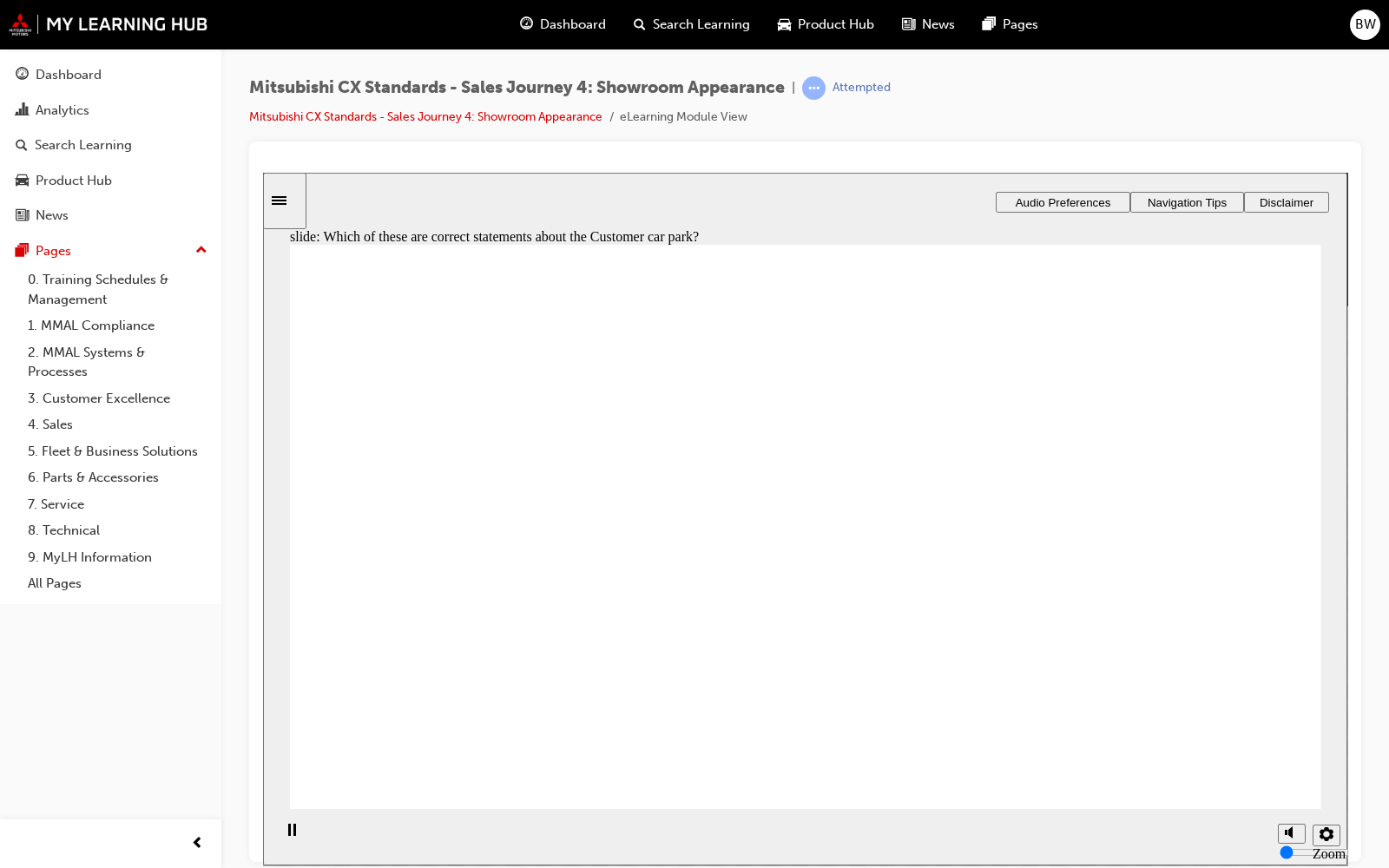 checkbox on "true" 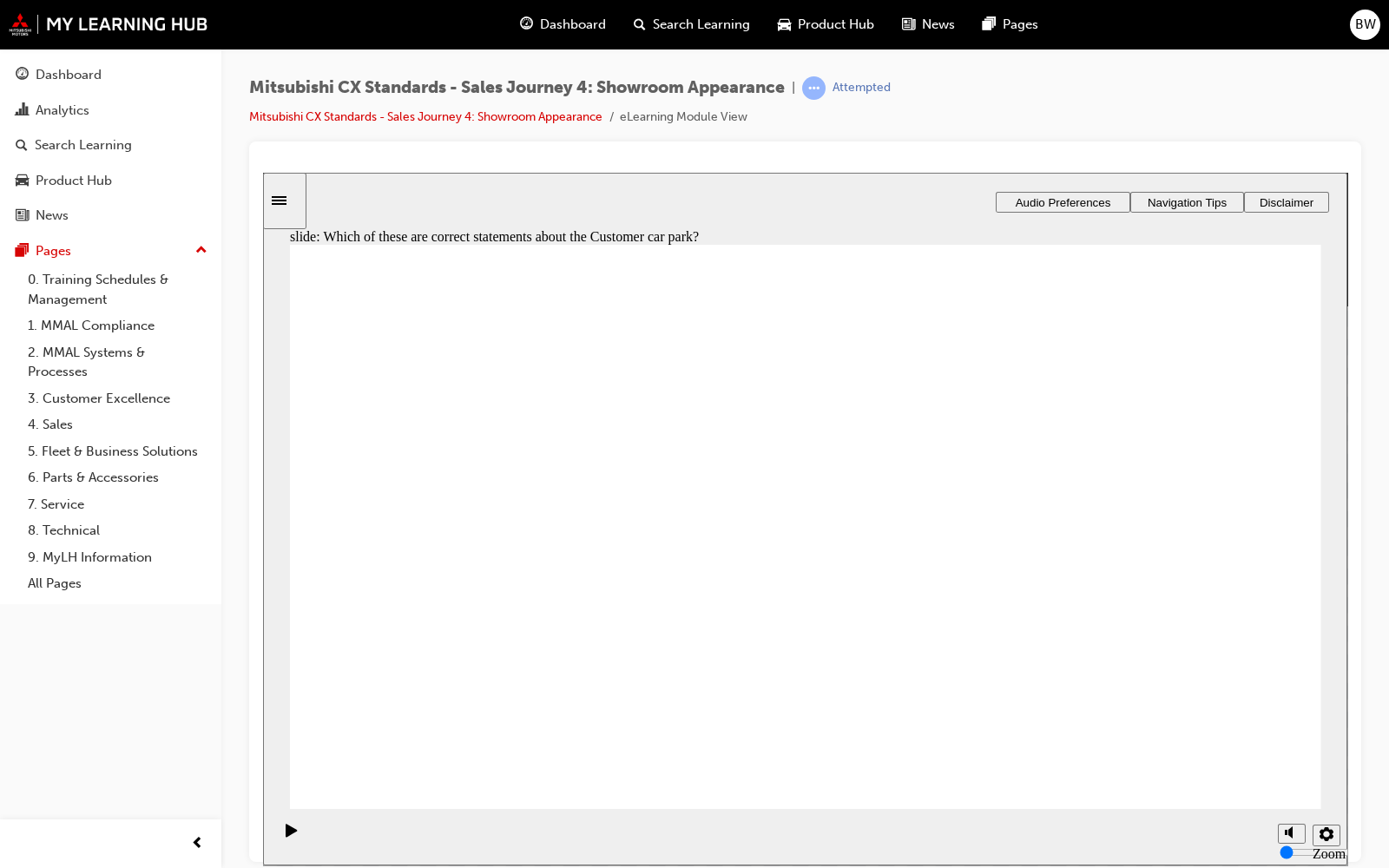 click 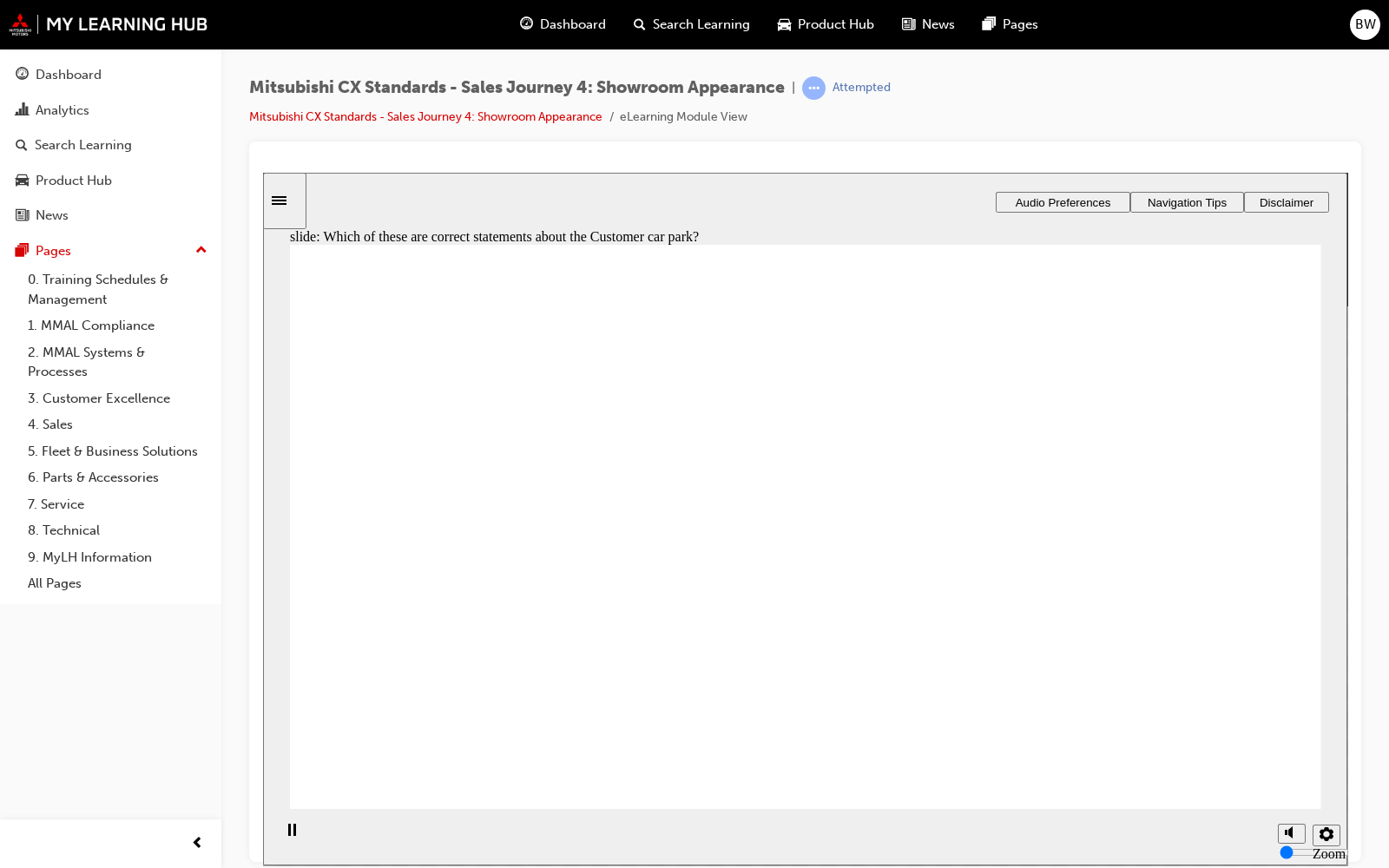 click 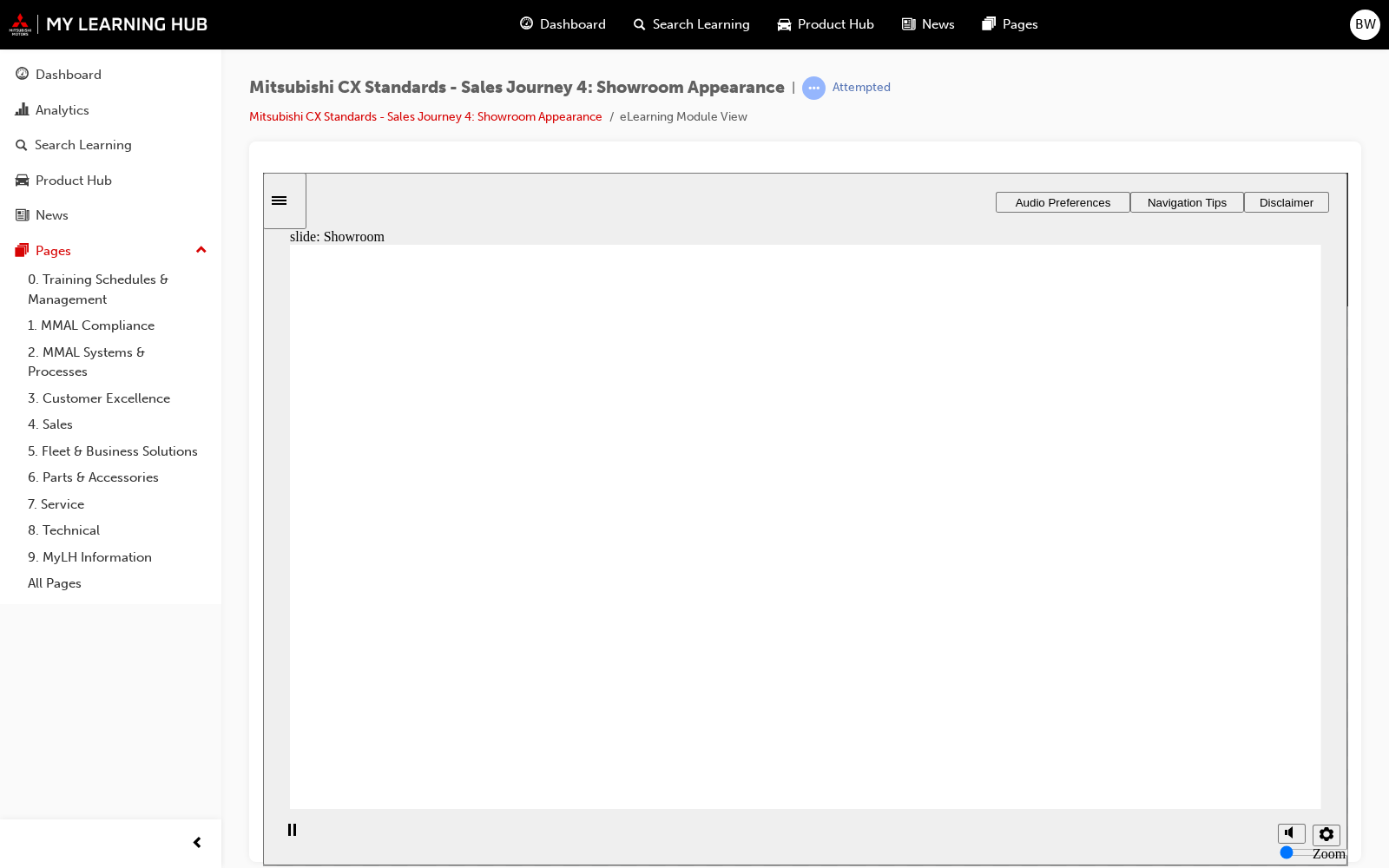 drag, startPoint x: 481, startPoint y: 608, endPoint x: 827, endPoint y: 437, distance: 385.94948 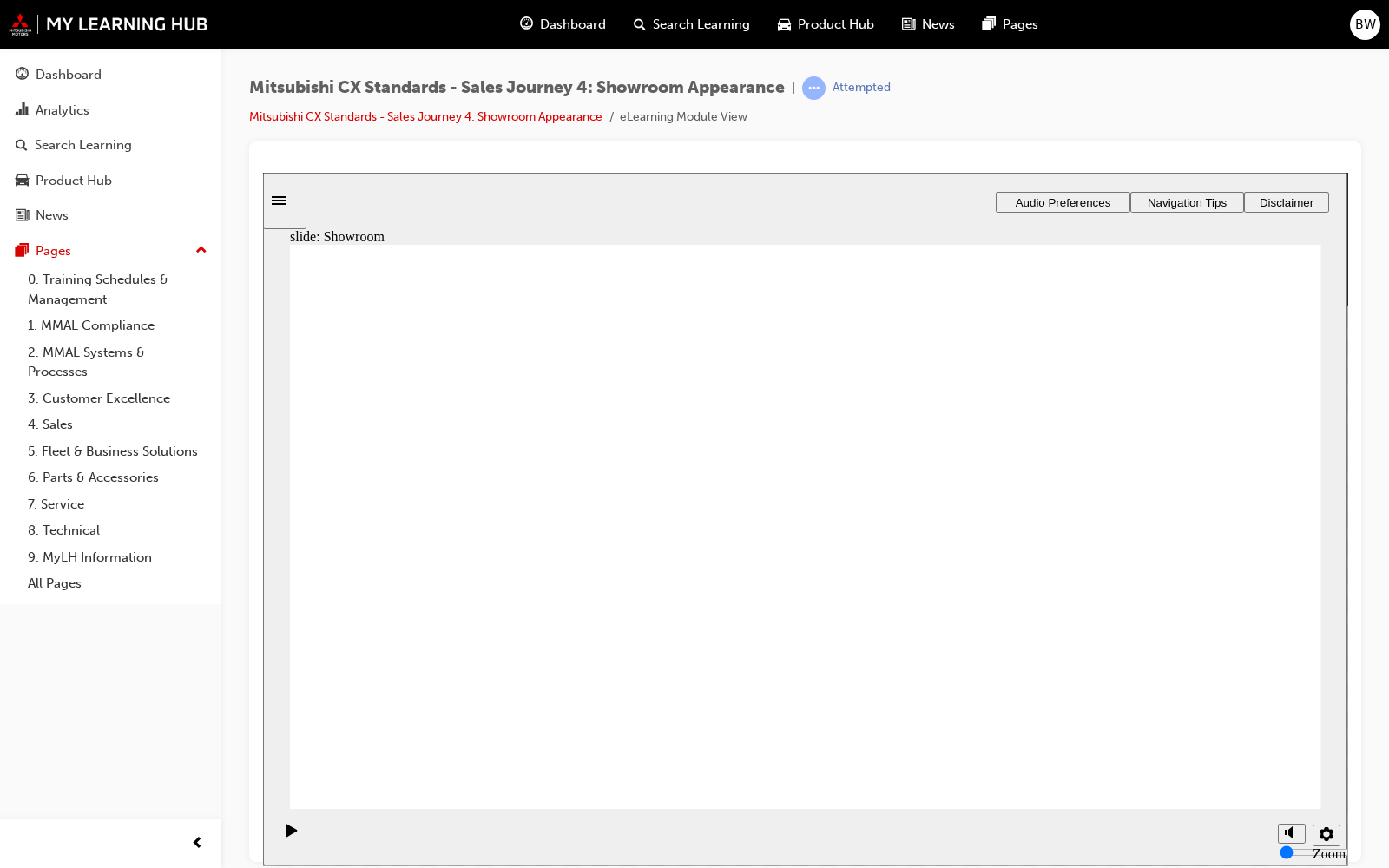 drag, startPoint x: 589, startPoint y: 590, endPoint x: 1287, endPoint y: 424, distance: 717.46777 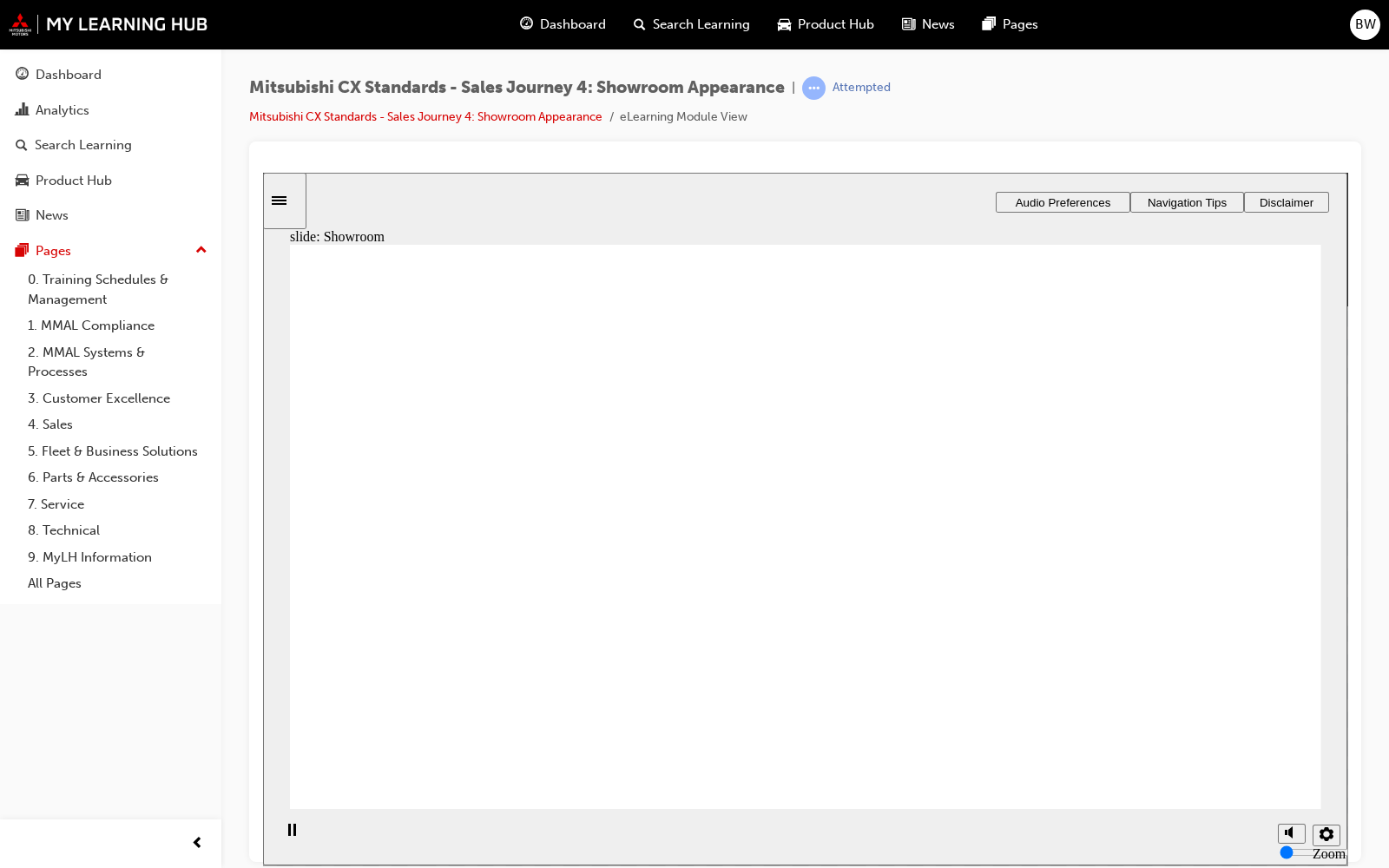 click 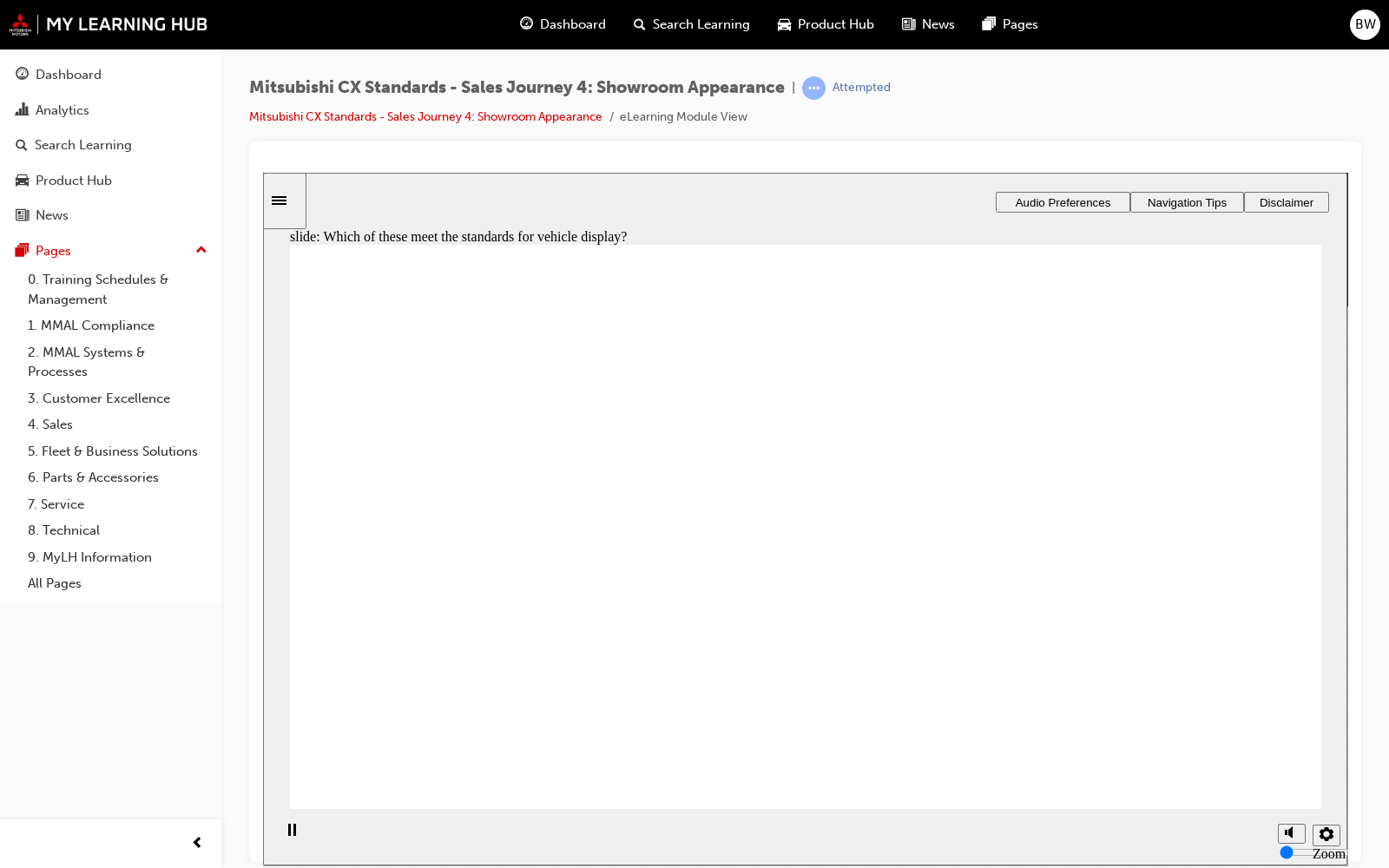 checkbox on "true" 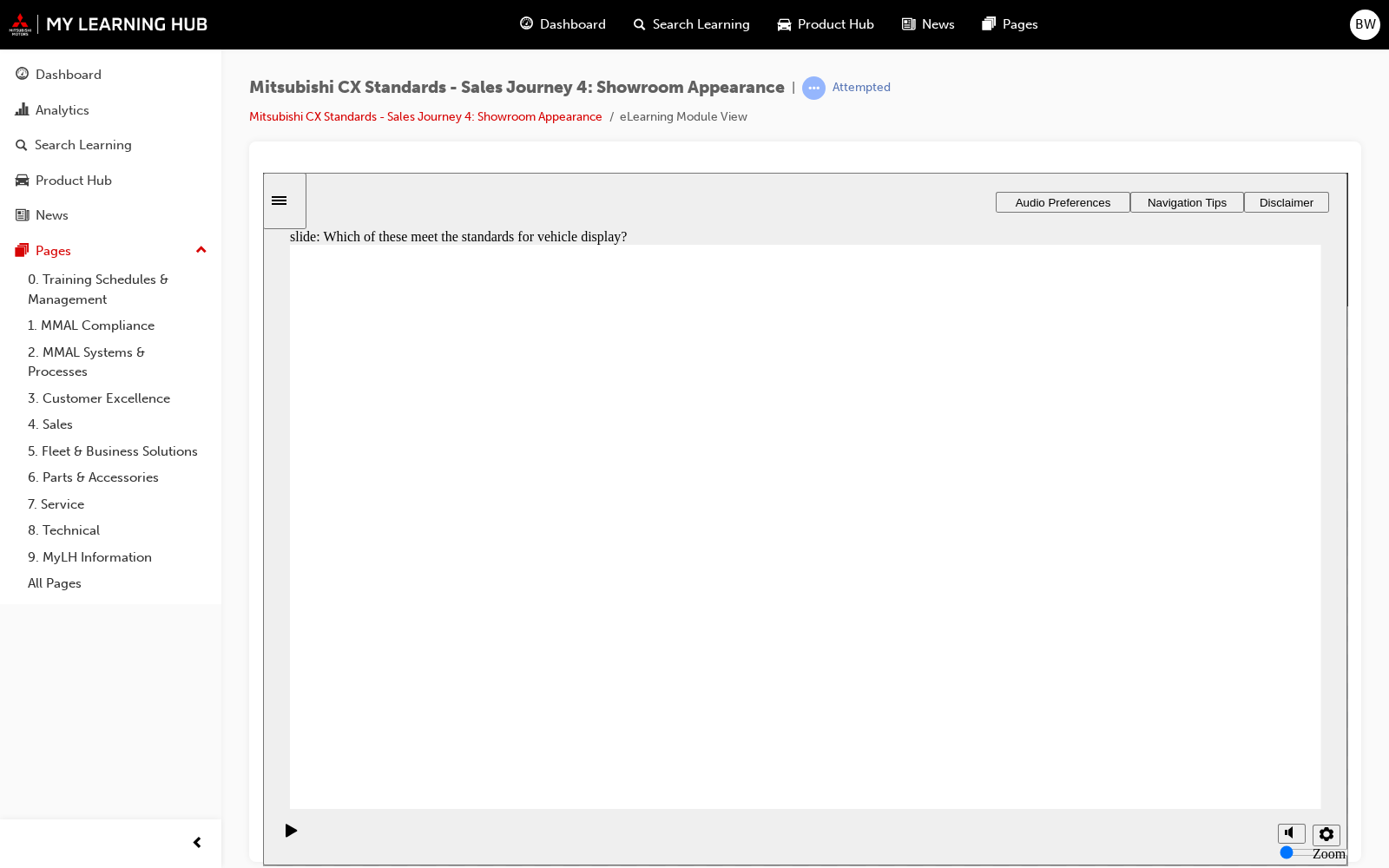 click 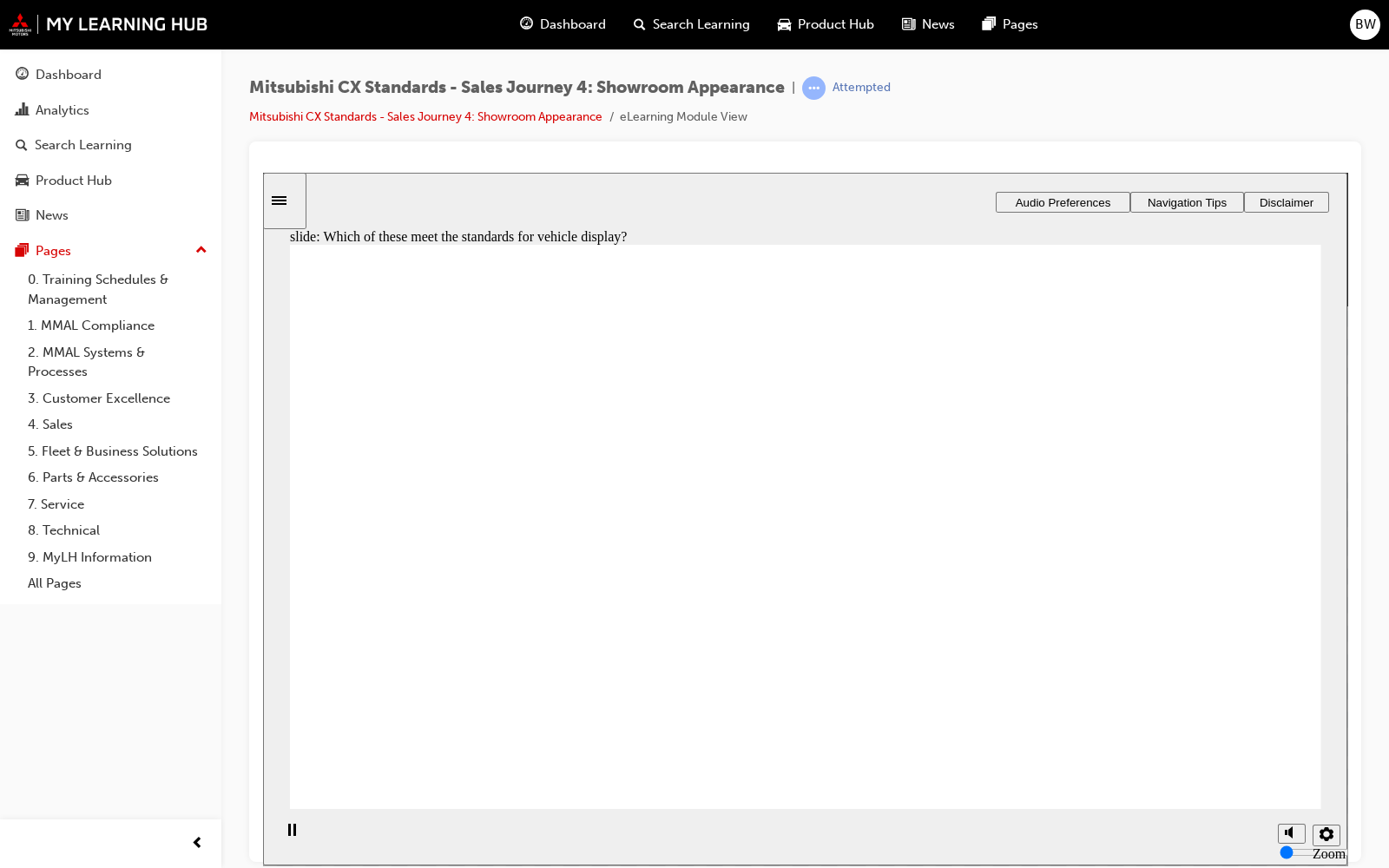 click 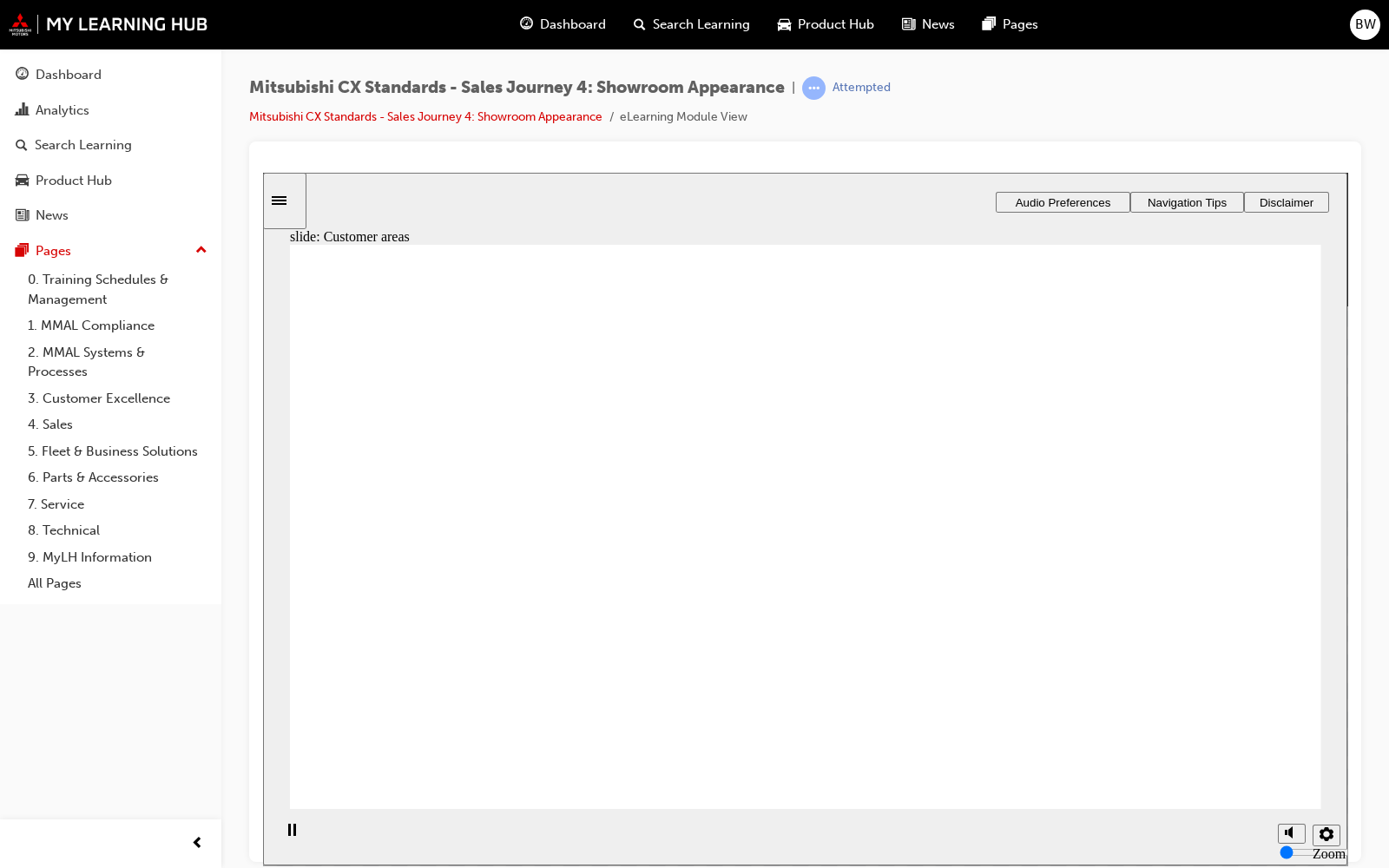 drag, startPoint x: 600, startPoint y: 558, endPoint x: 813, endPoint y: 424, distance: 251.6446 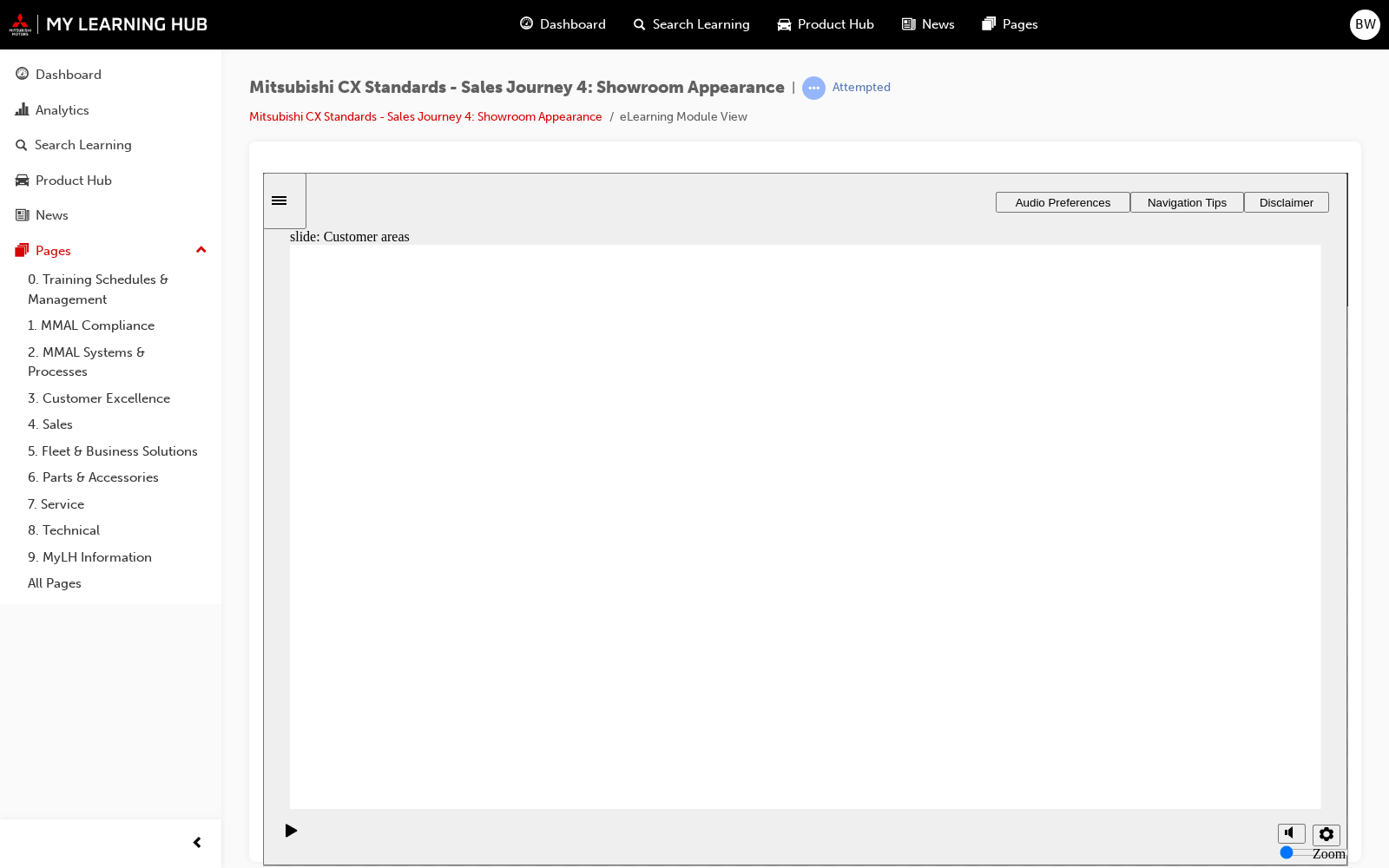 drag, startPoint x: 388, startPoint y: 595, endPoint x: 694, endPoint y: 745, distance: 340.7873 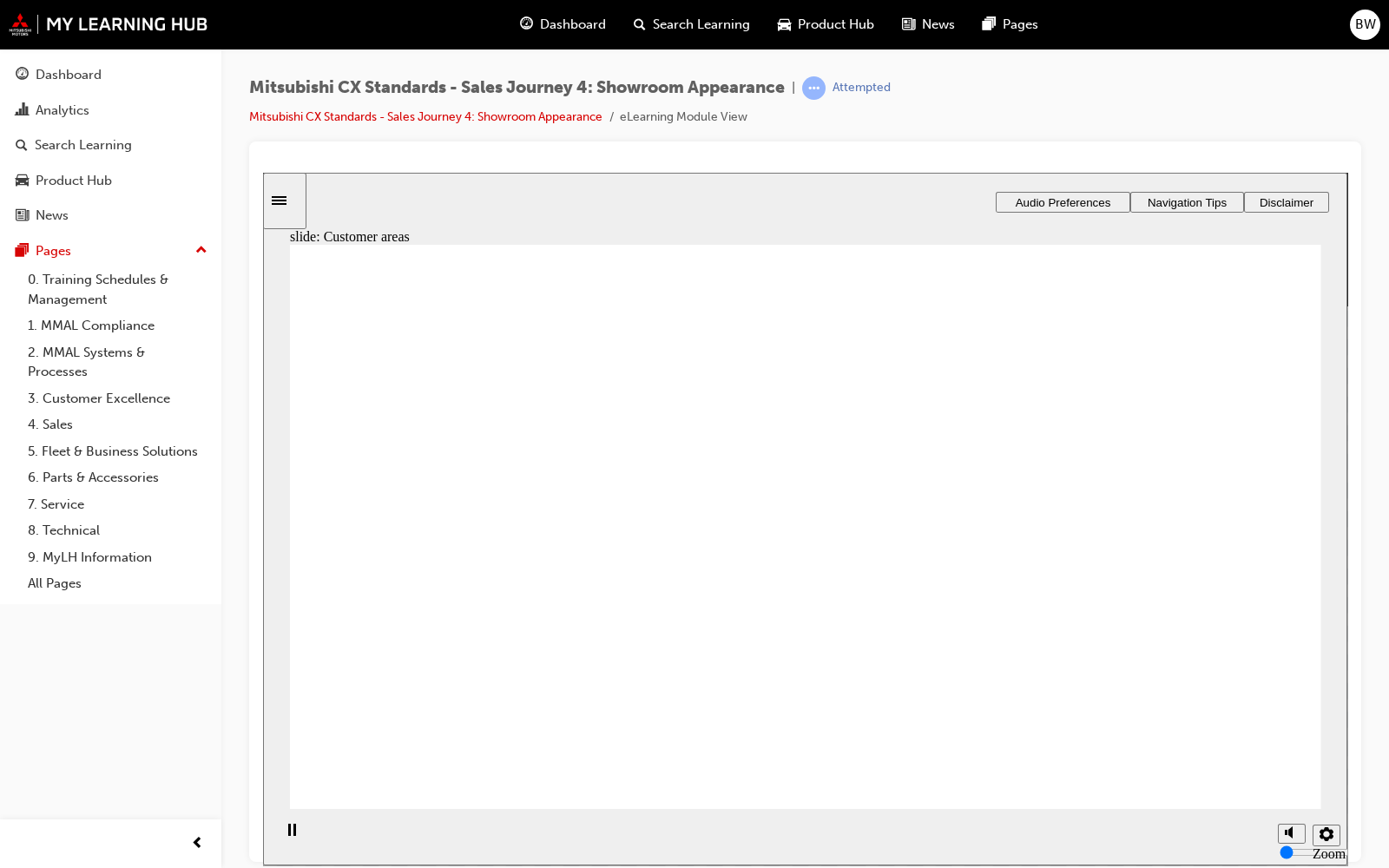click 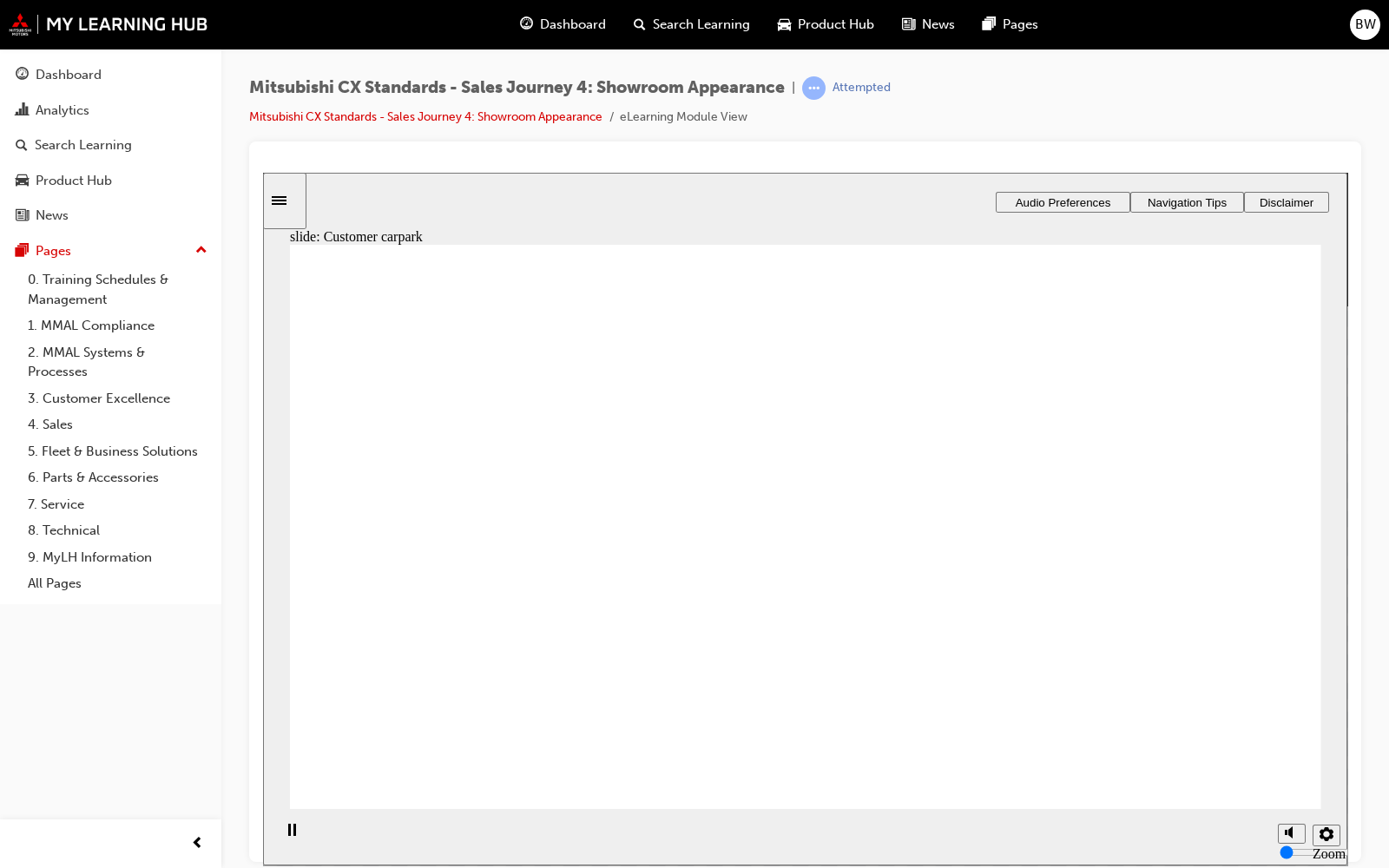 click 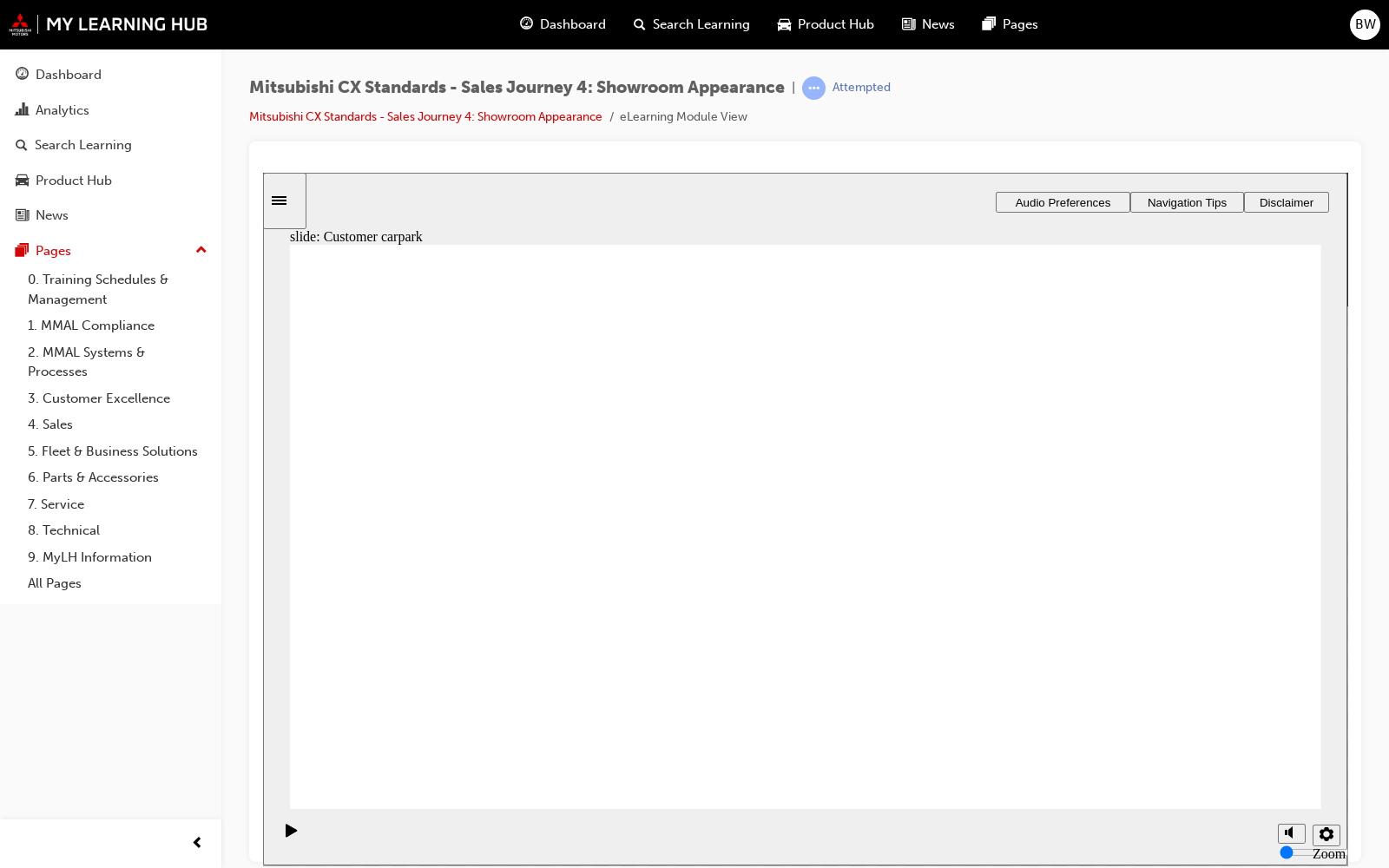 drag, startPoint x: 1035, startPoint y: 457, endPoint x: 1050, endPoint y: 458, distance: 15.033296 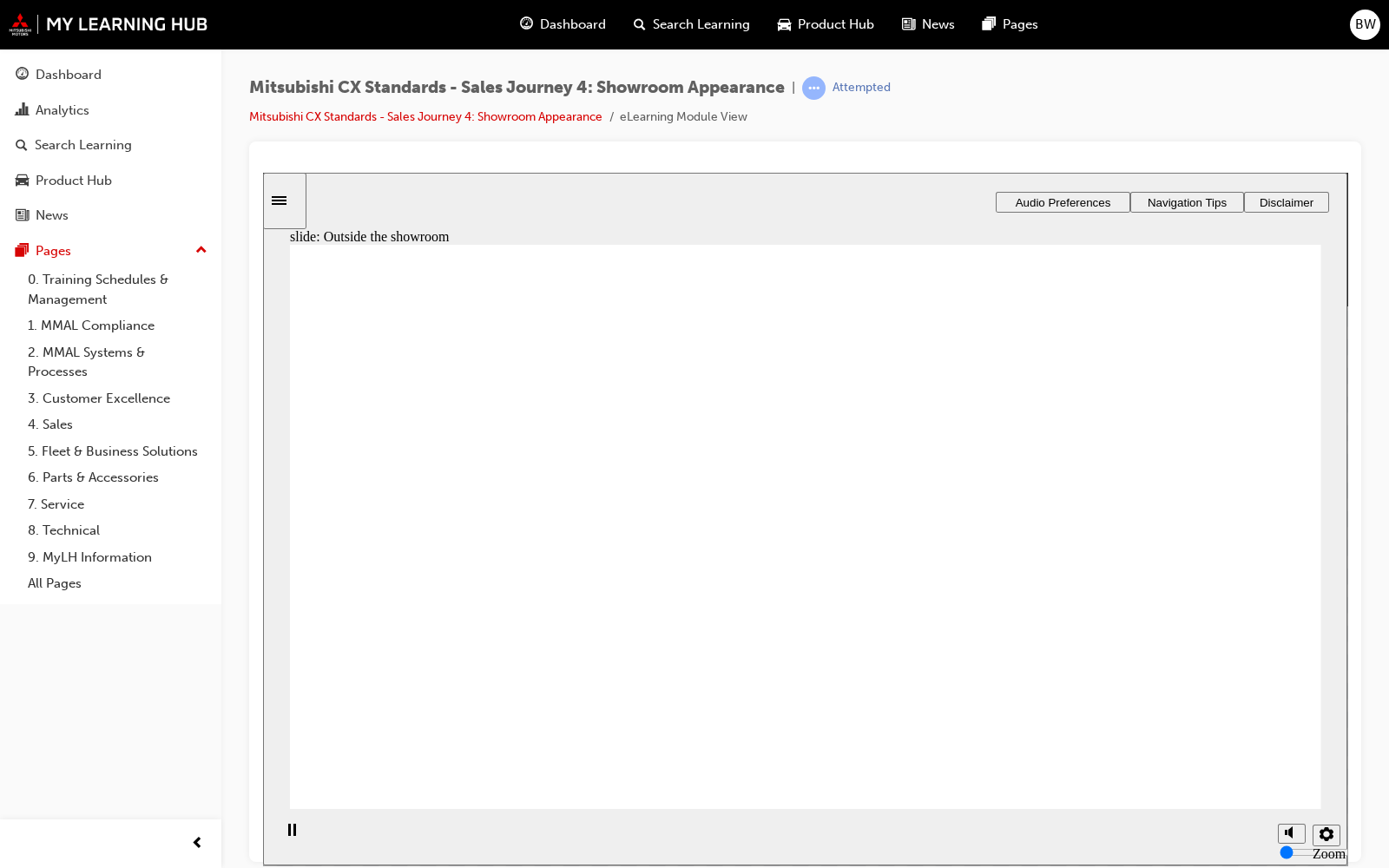 click 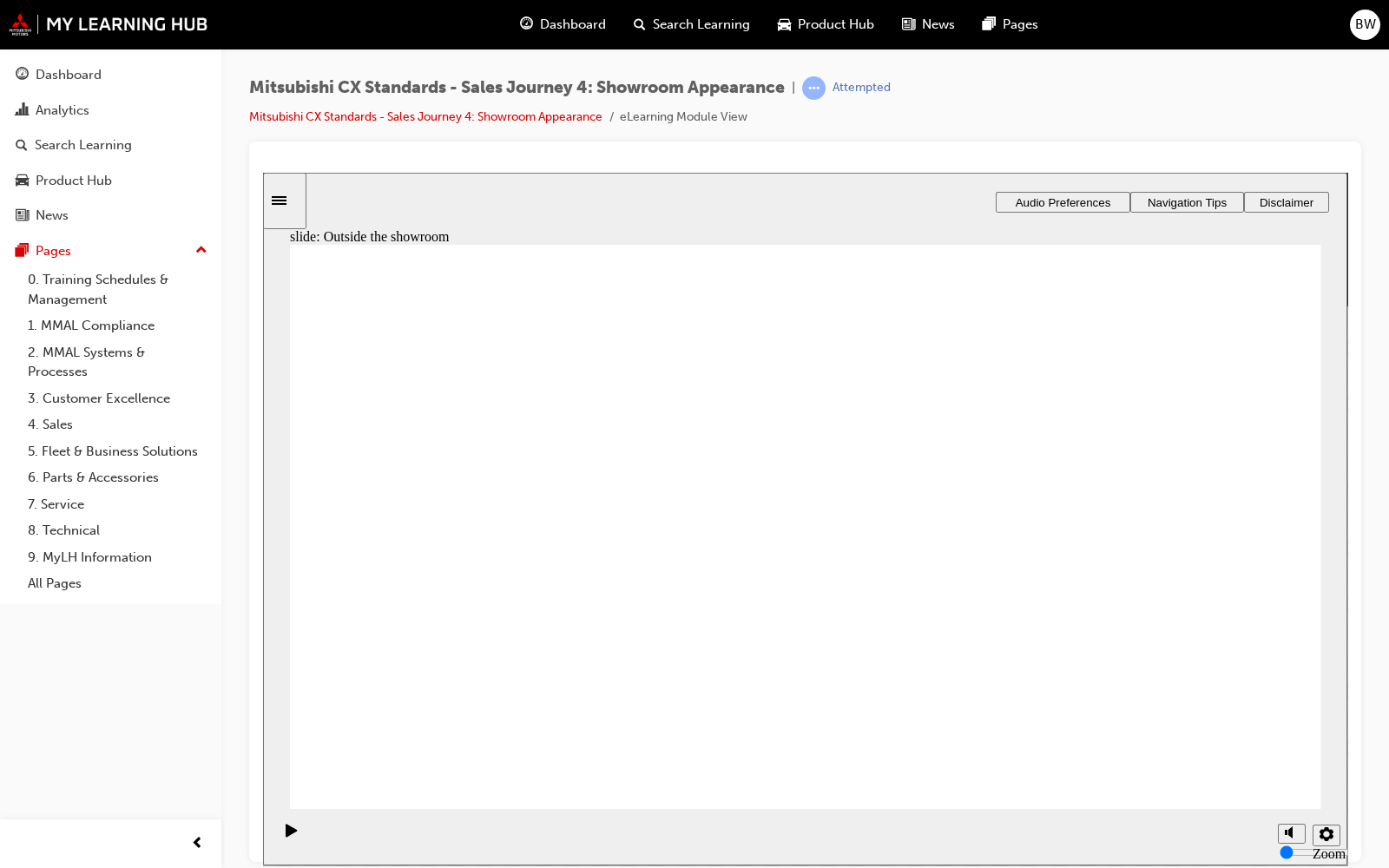 click 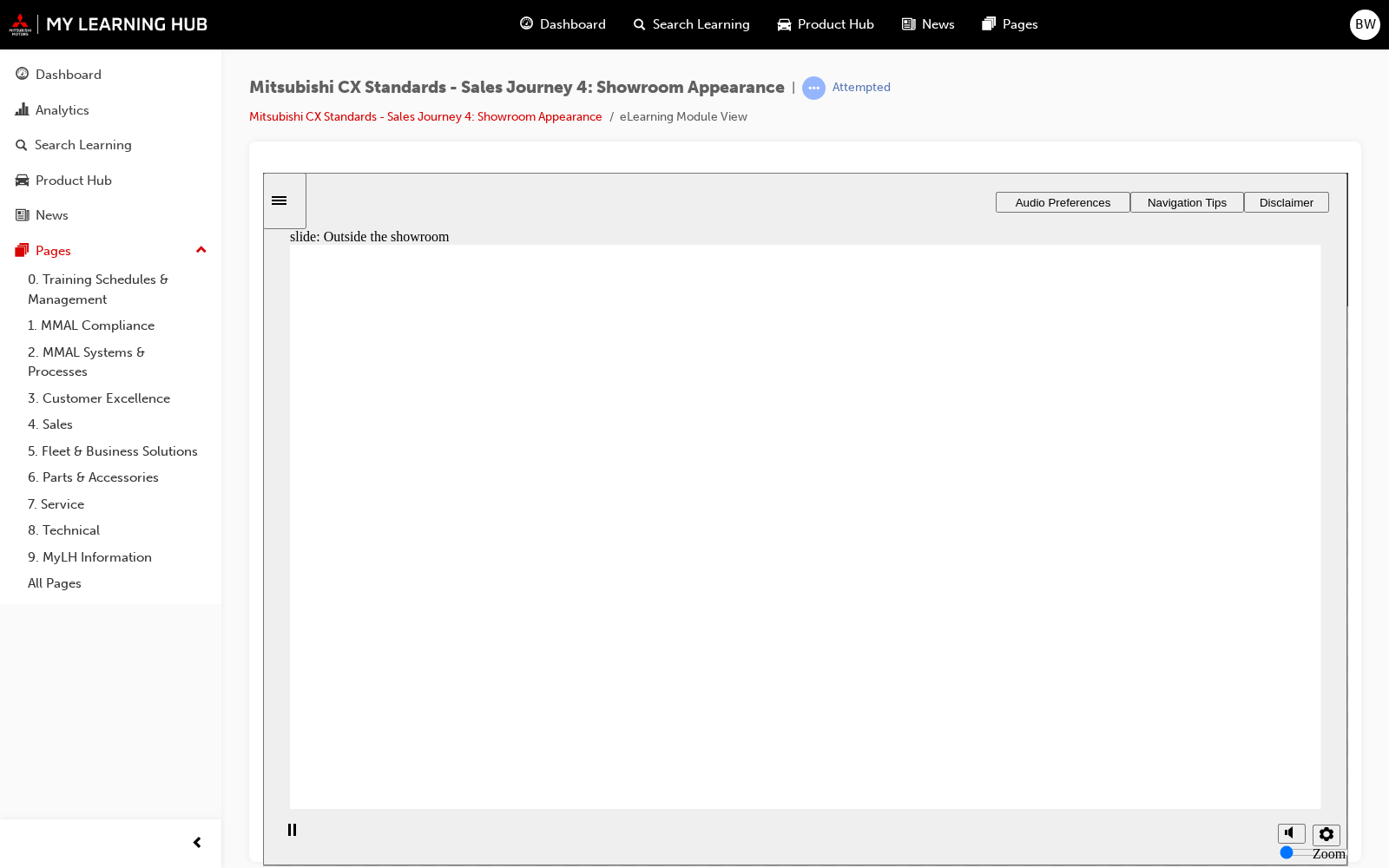 click 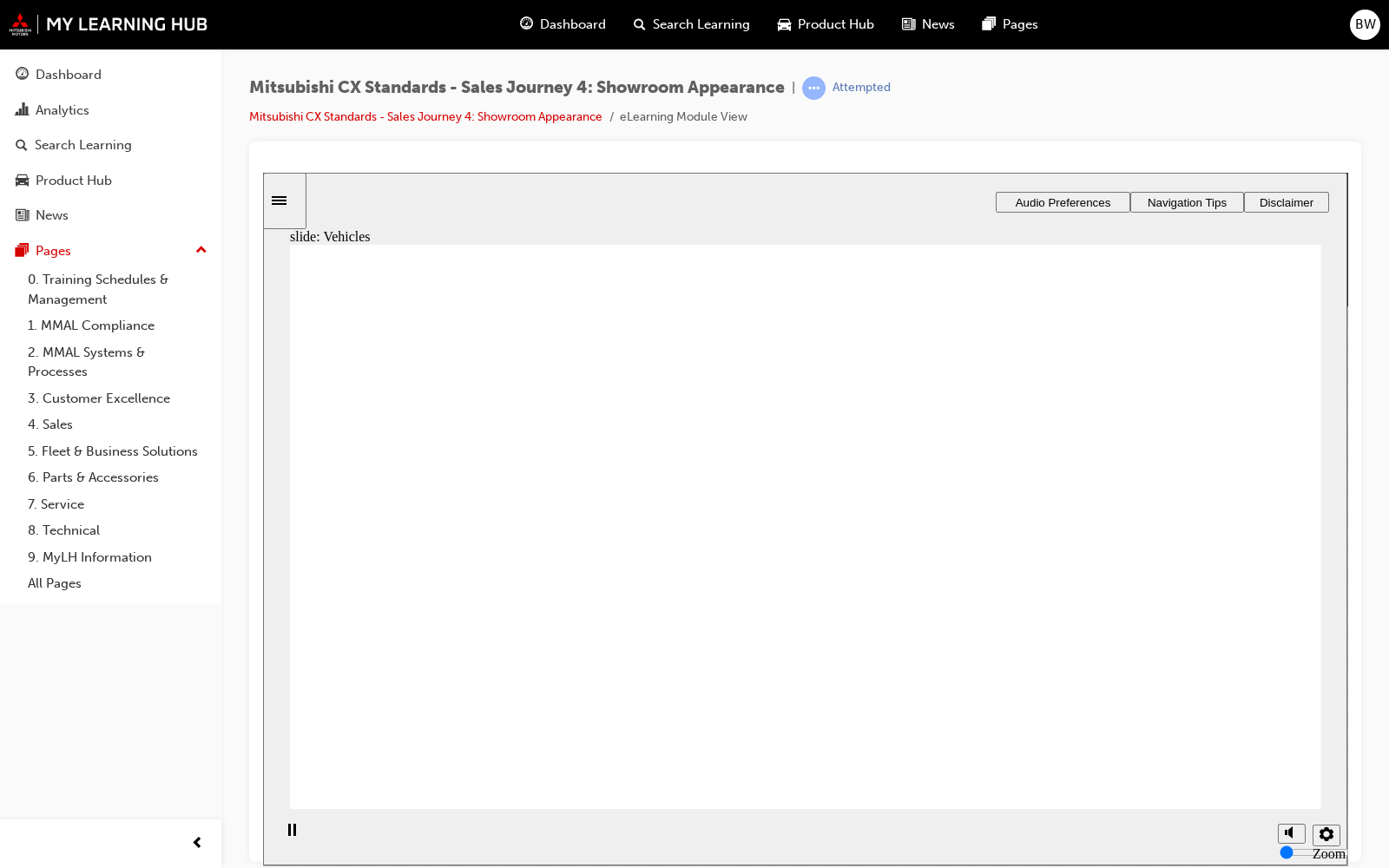 click 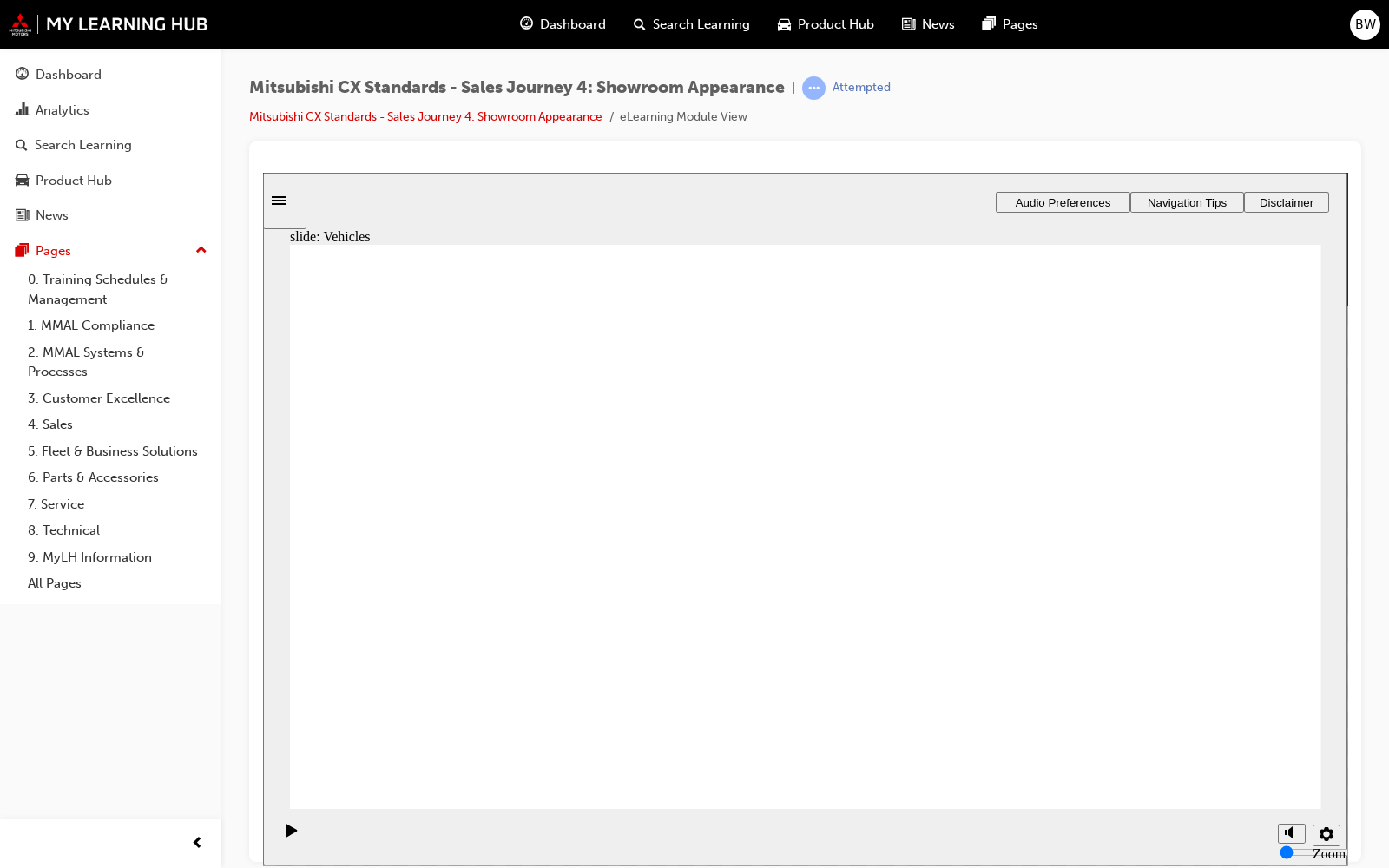 click 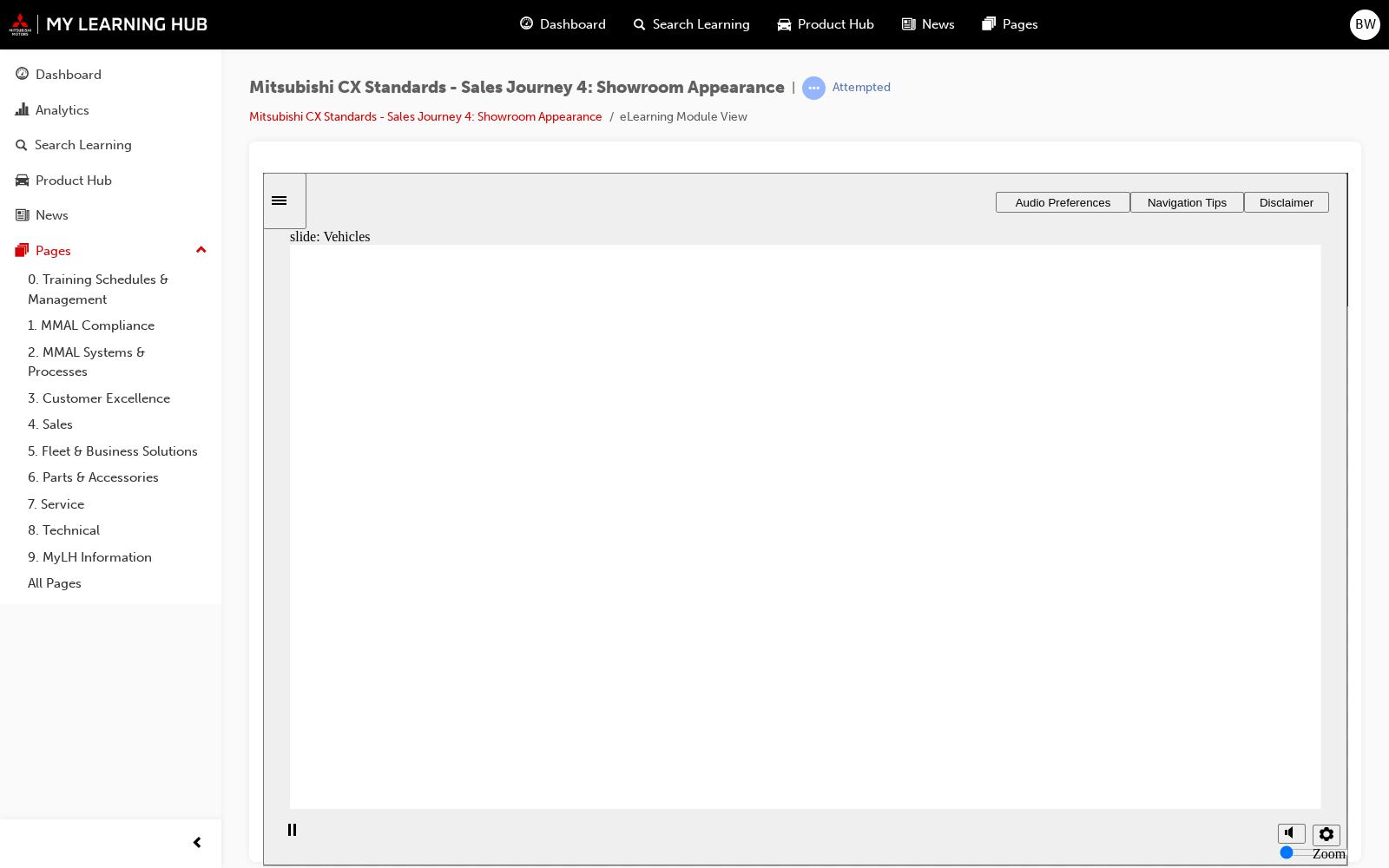 click 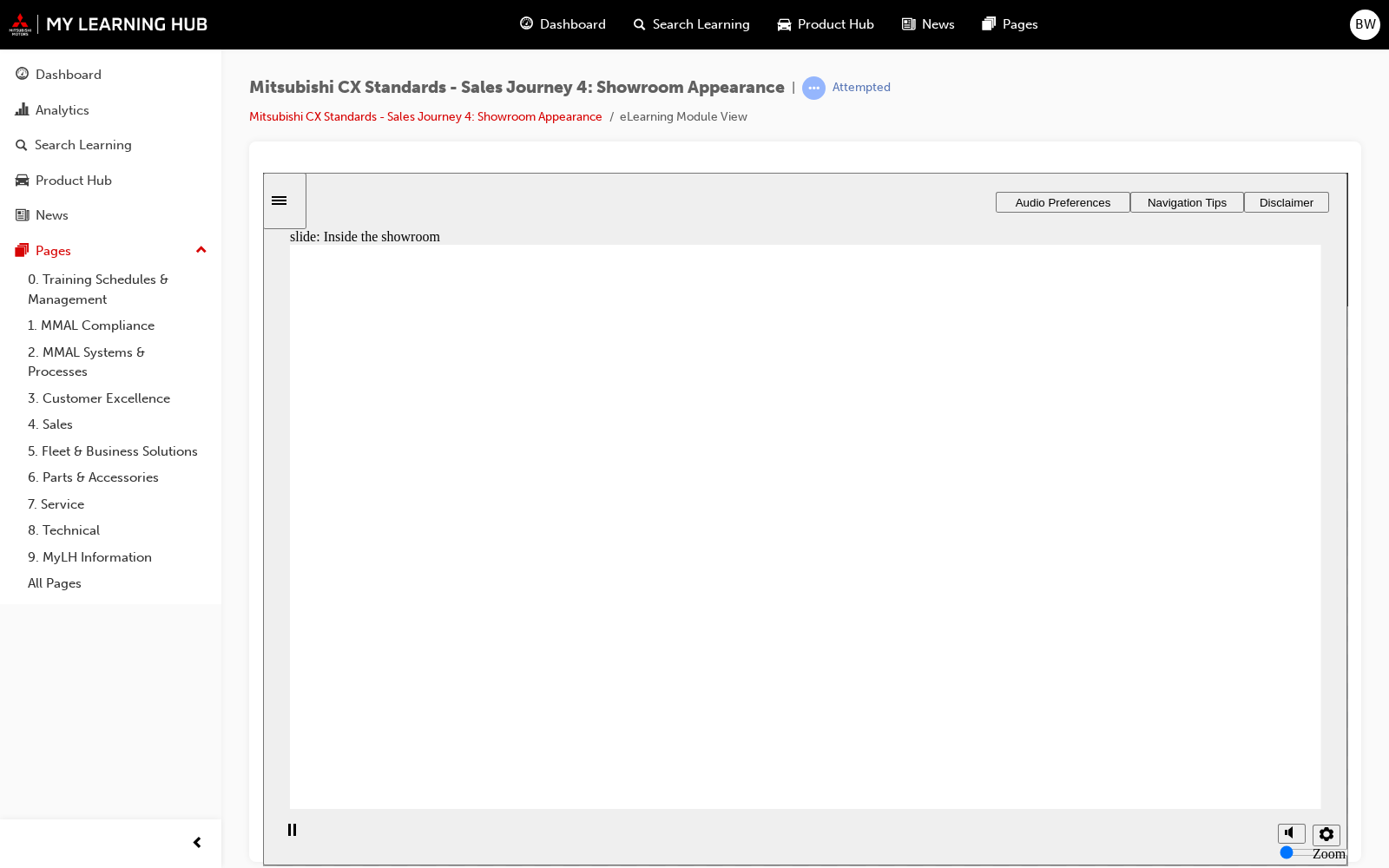 click 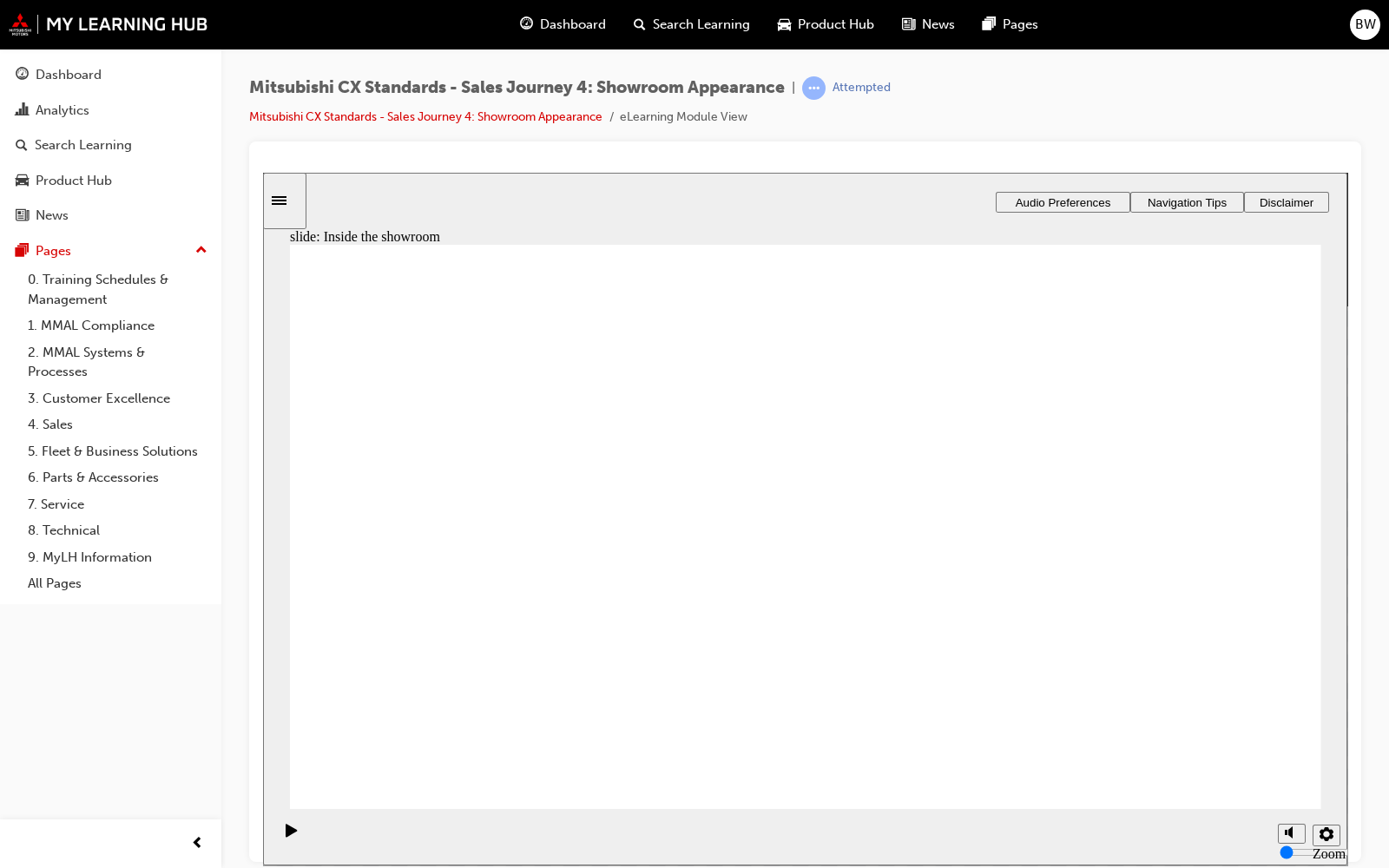 click 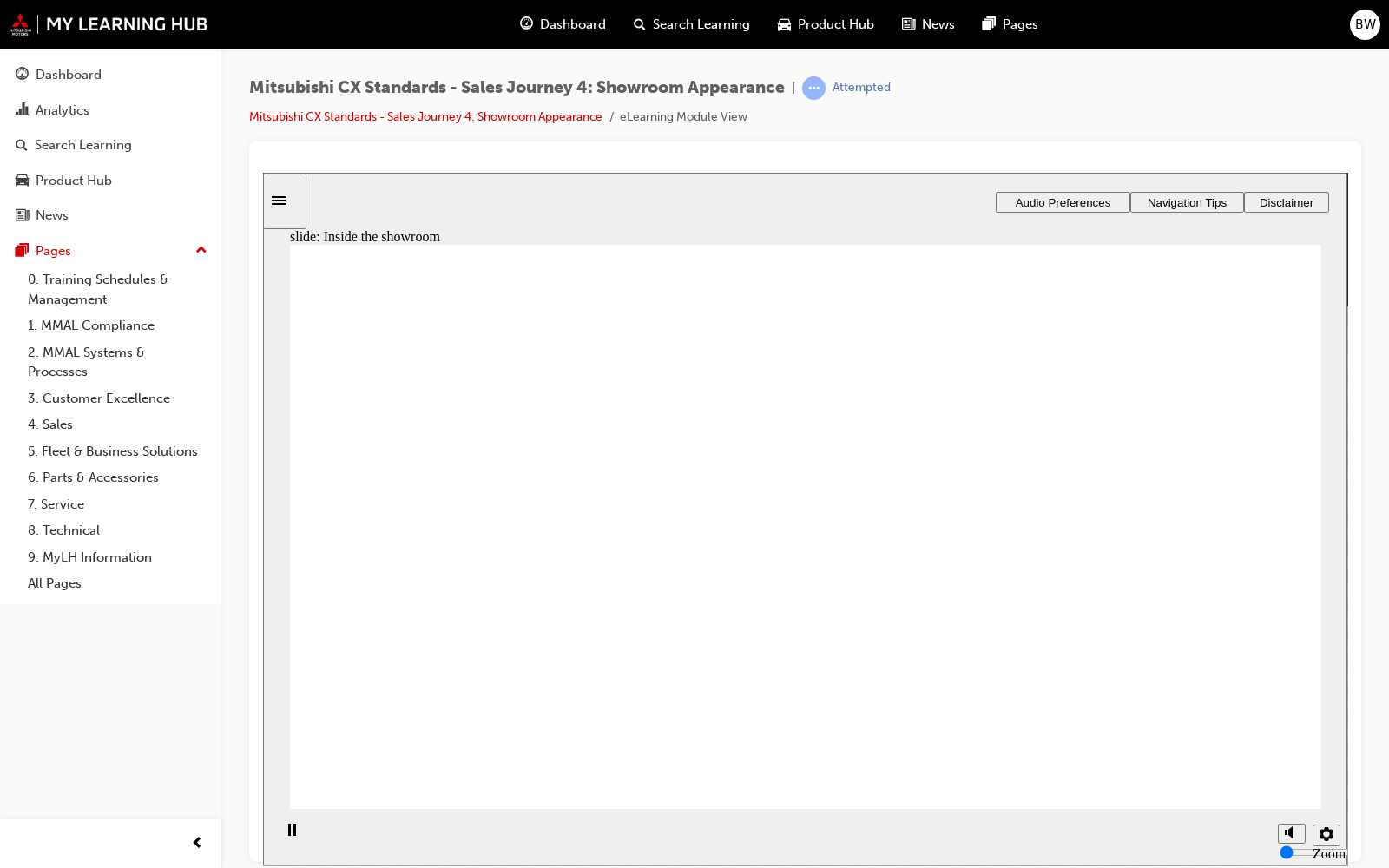 click 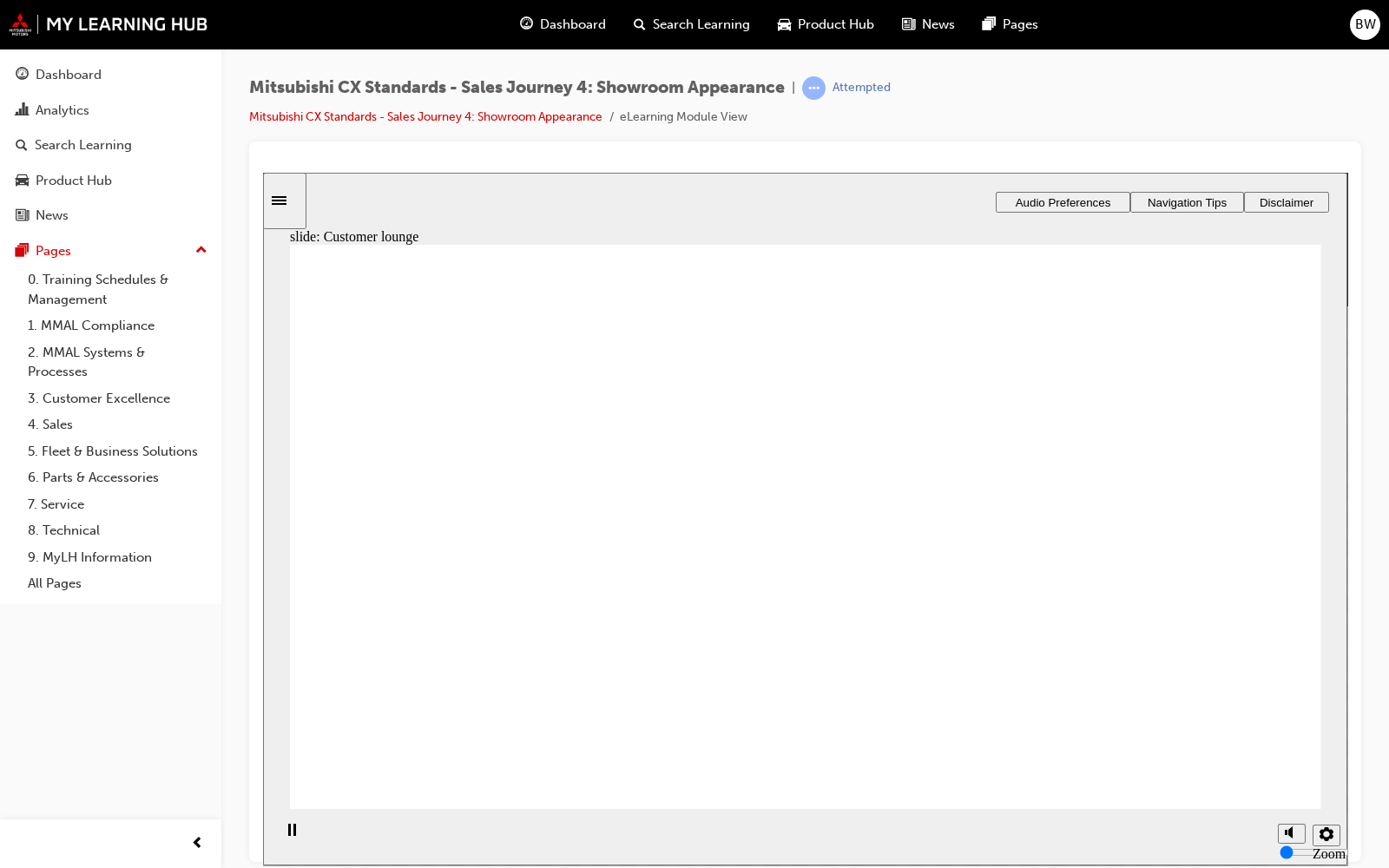 click 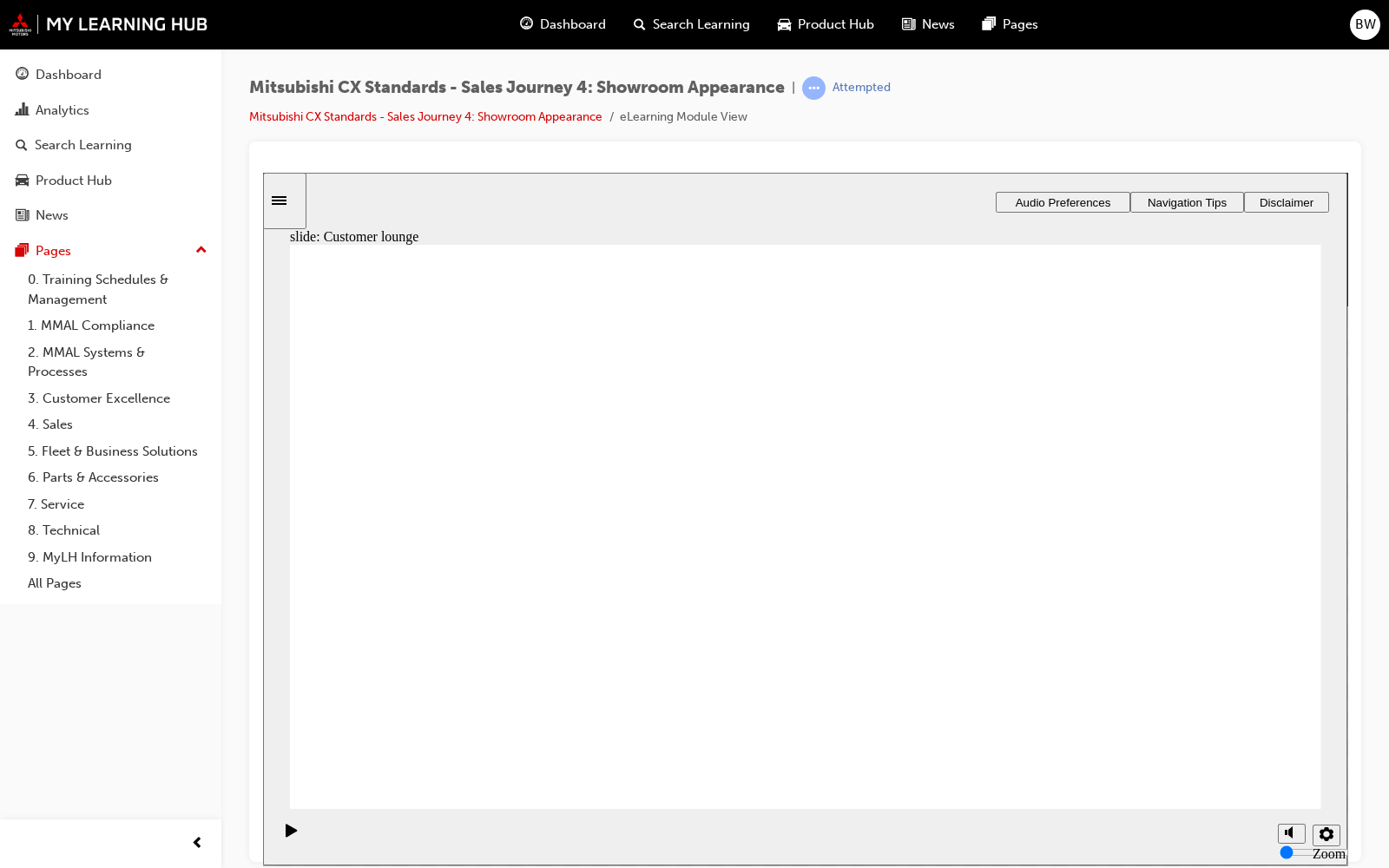 click 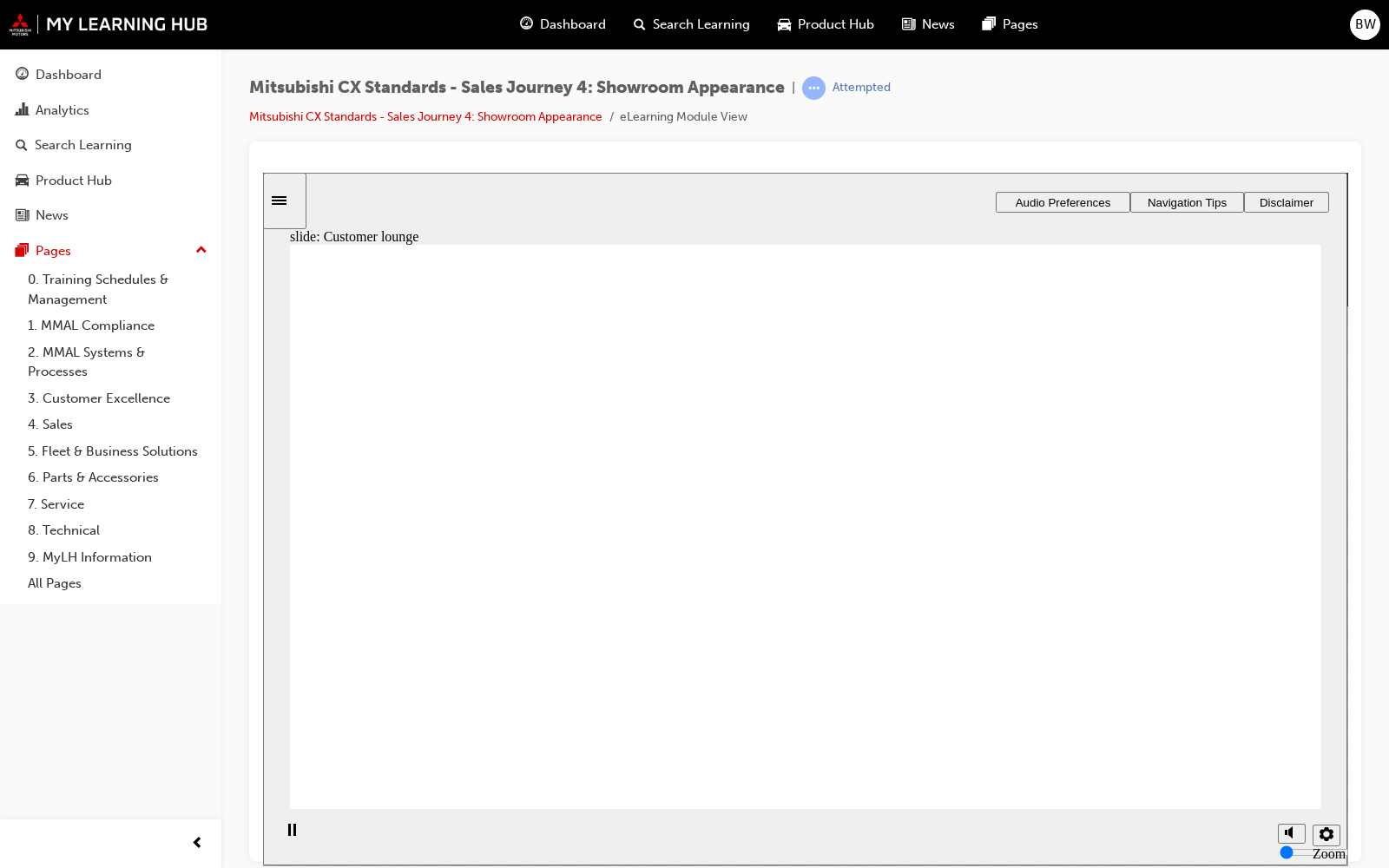 click 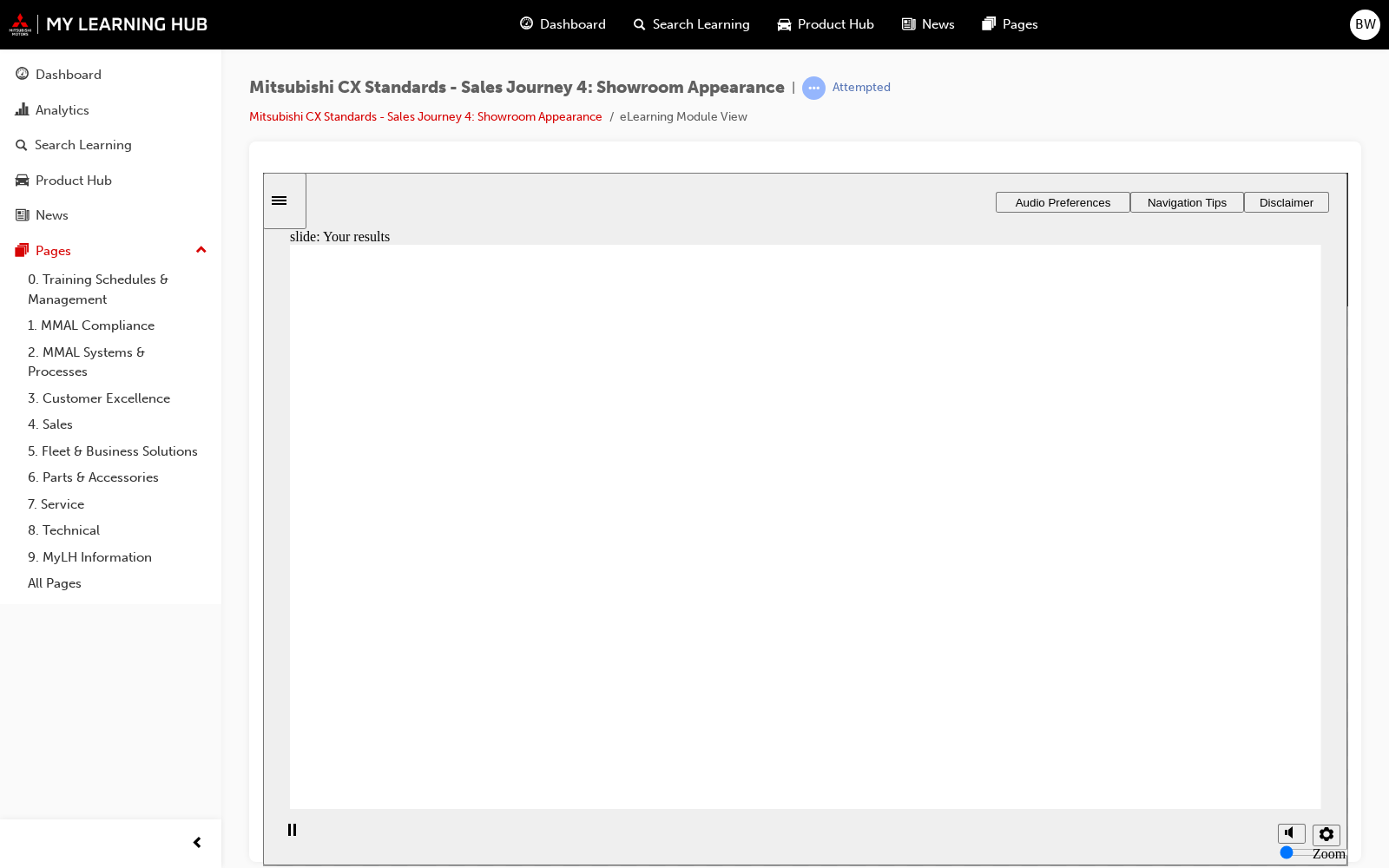 click 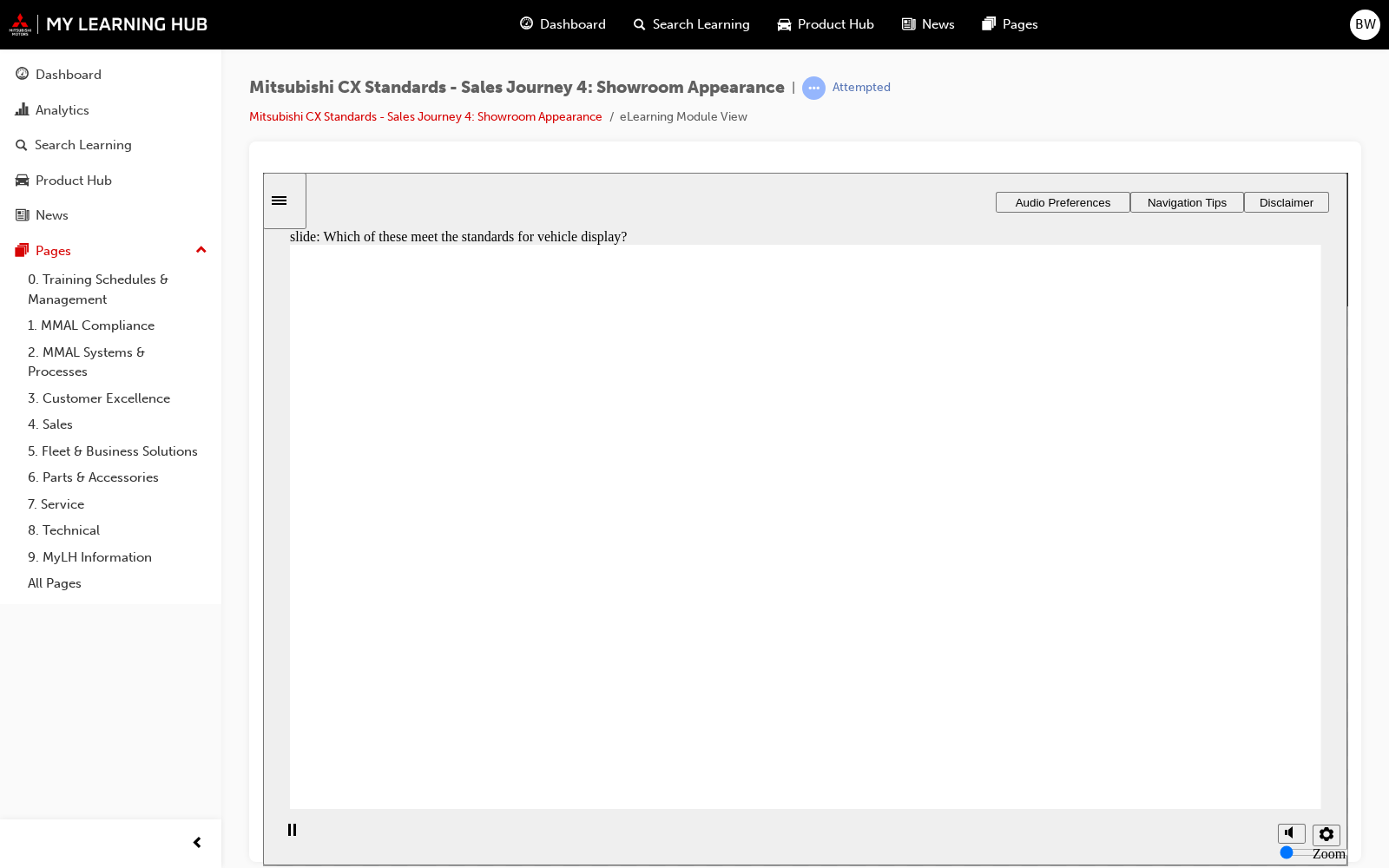 checkbox on "true" 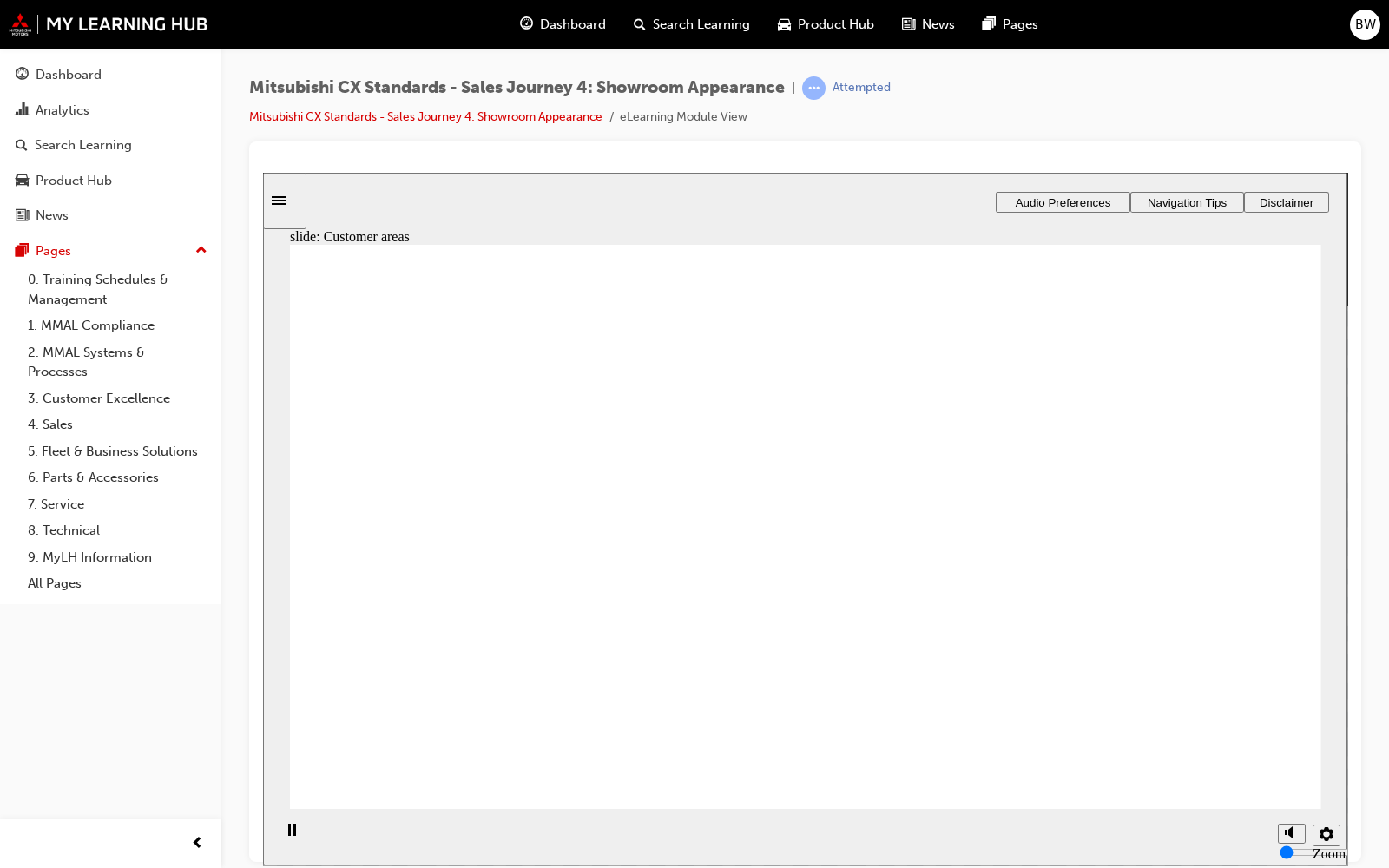 drag, startPoint x: 543, startPoint y: 589, endPoint x: 1168, endPoint y: 379, distance: 659.3368 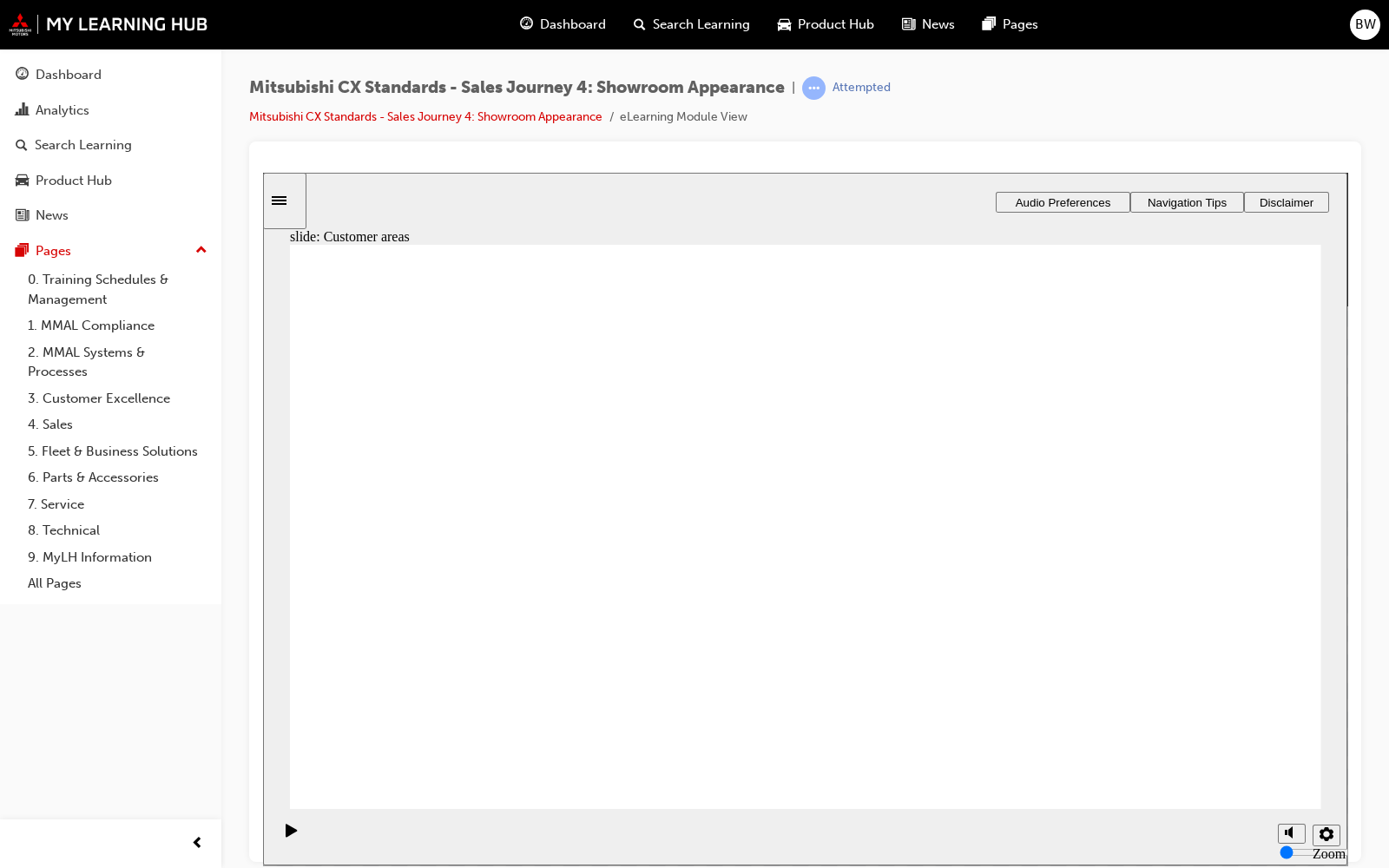 click 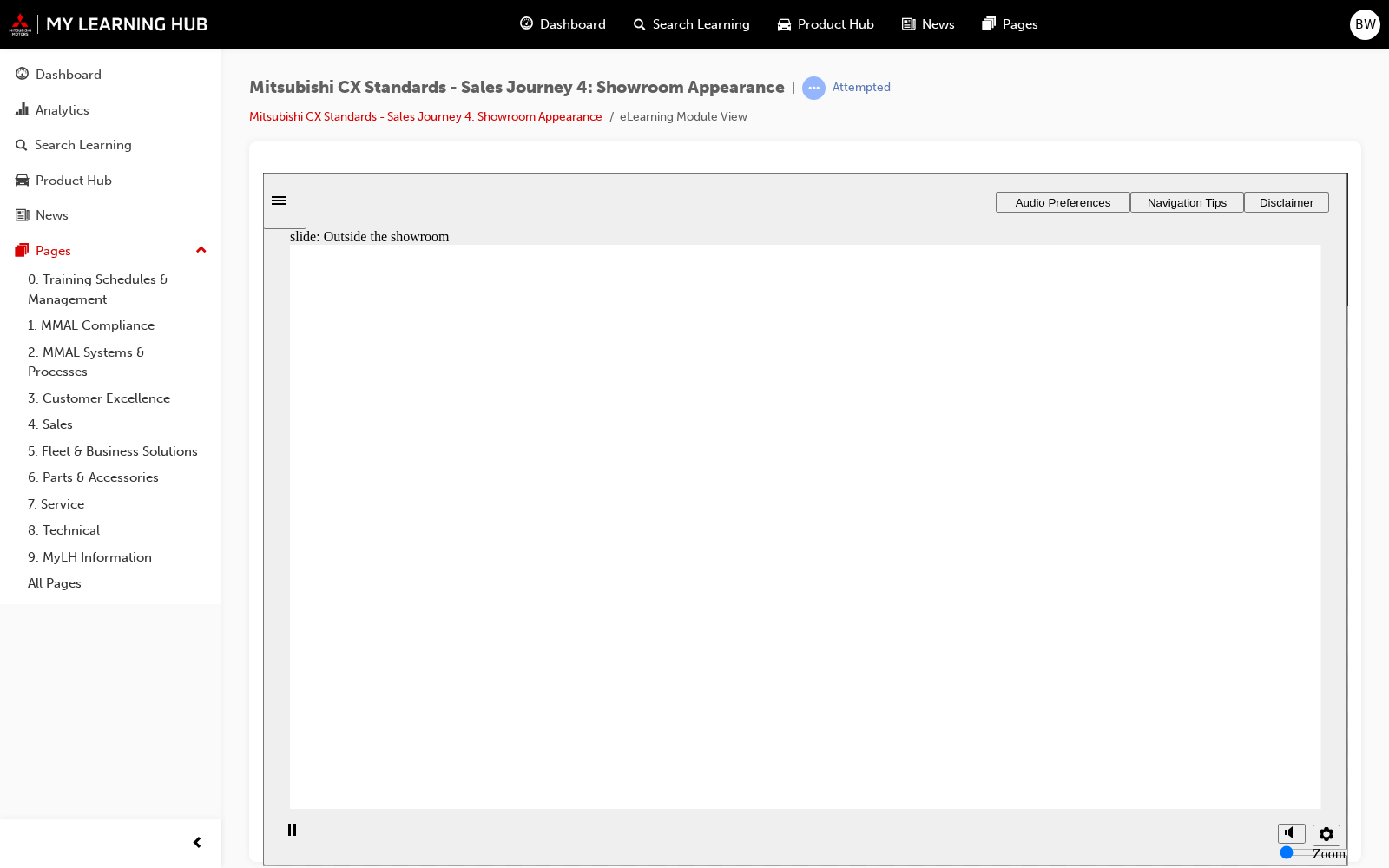 click 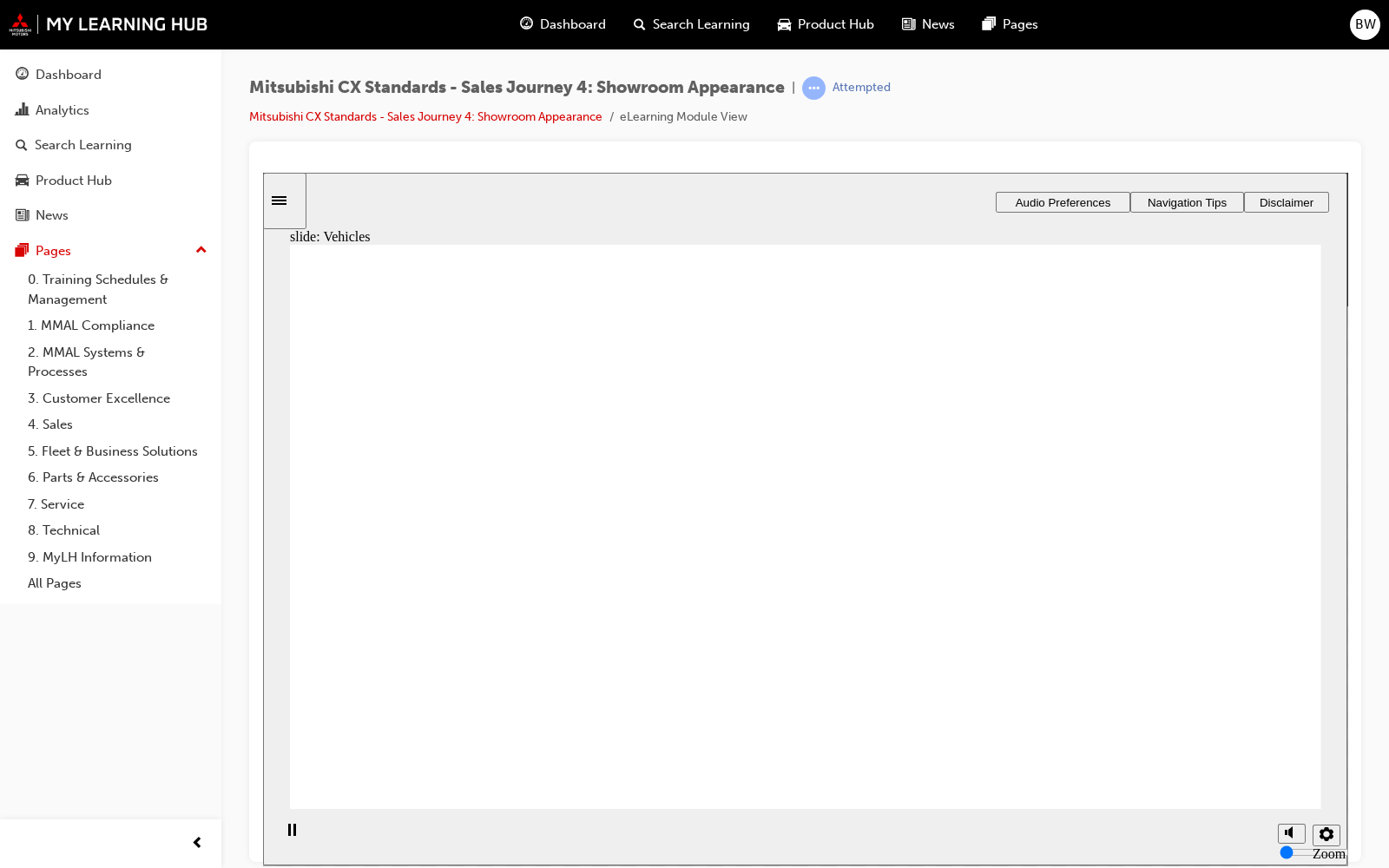 click 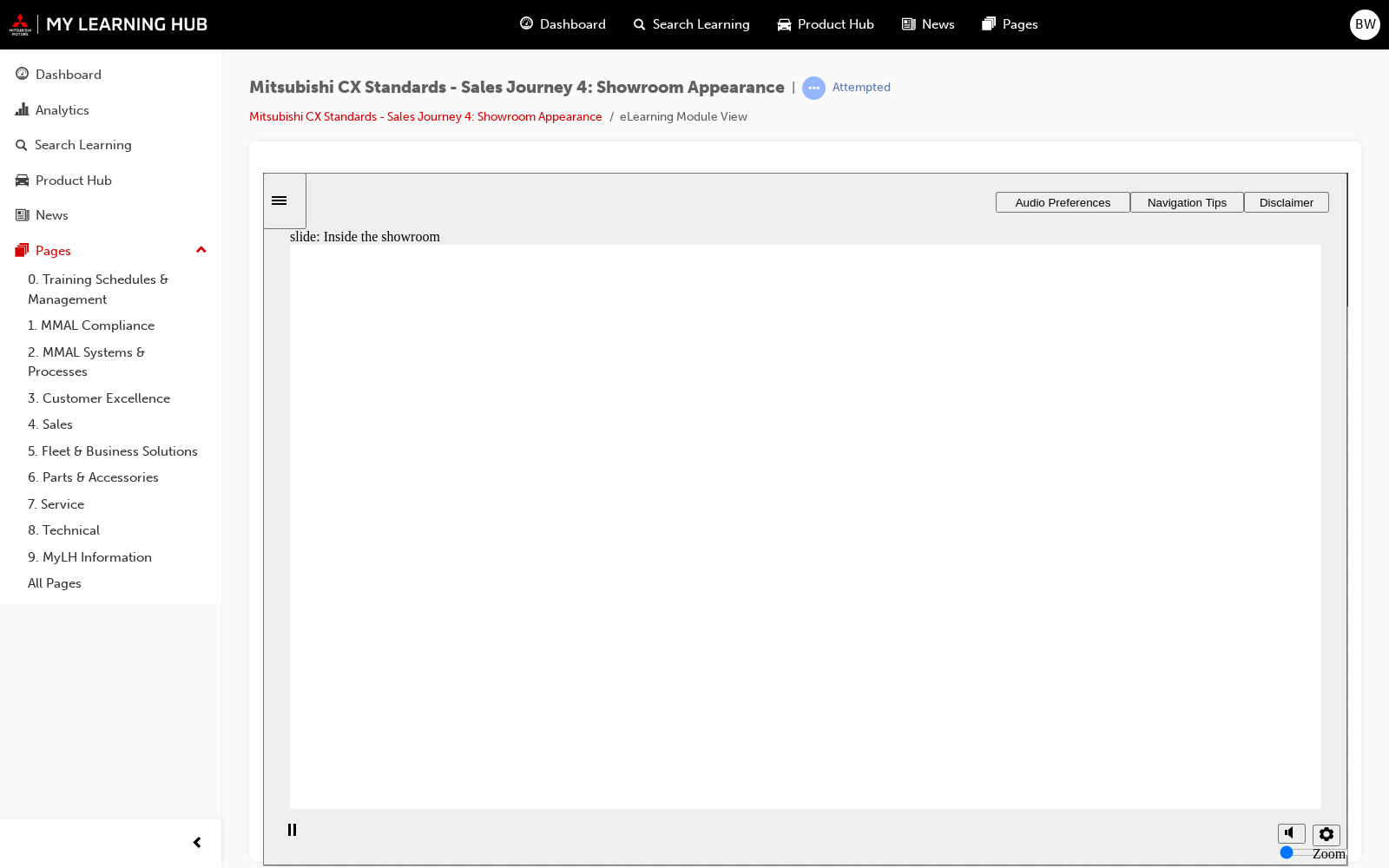 click 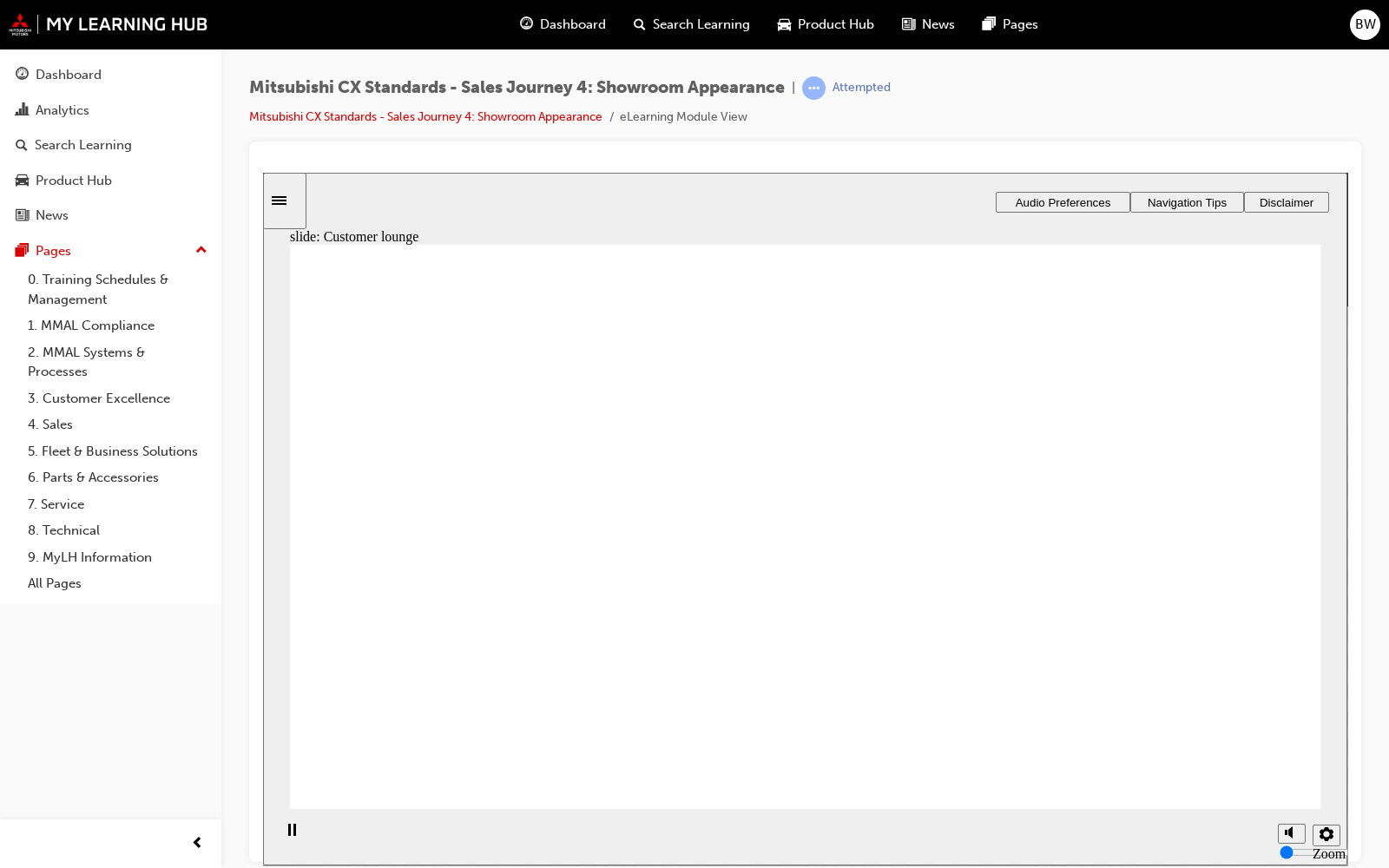 click 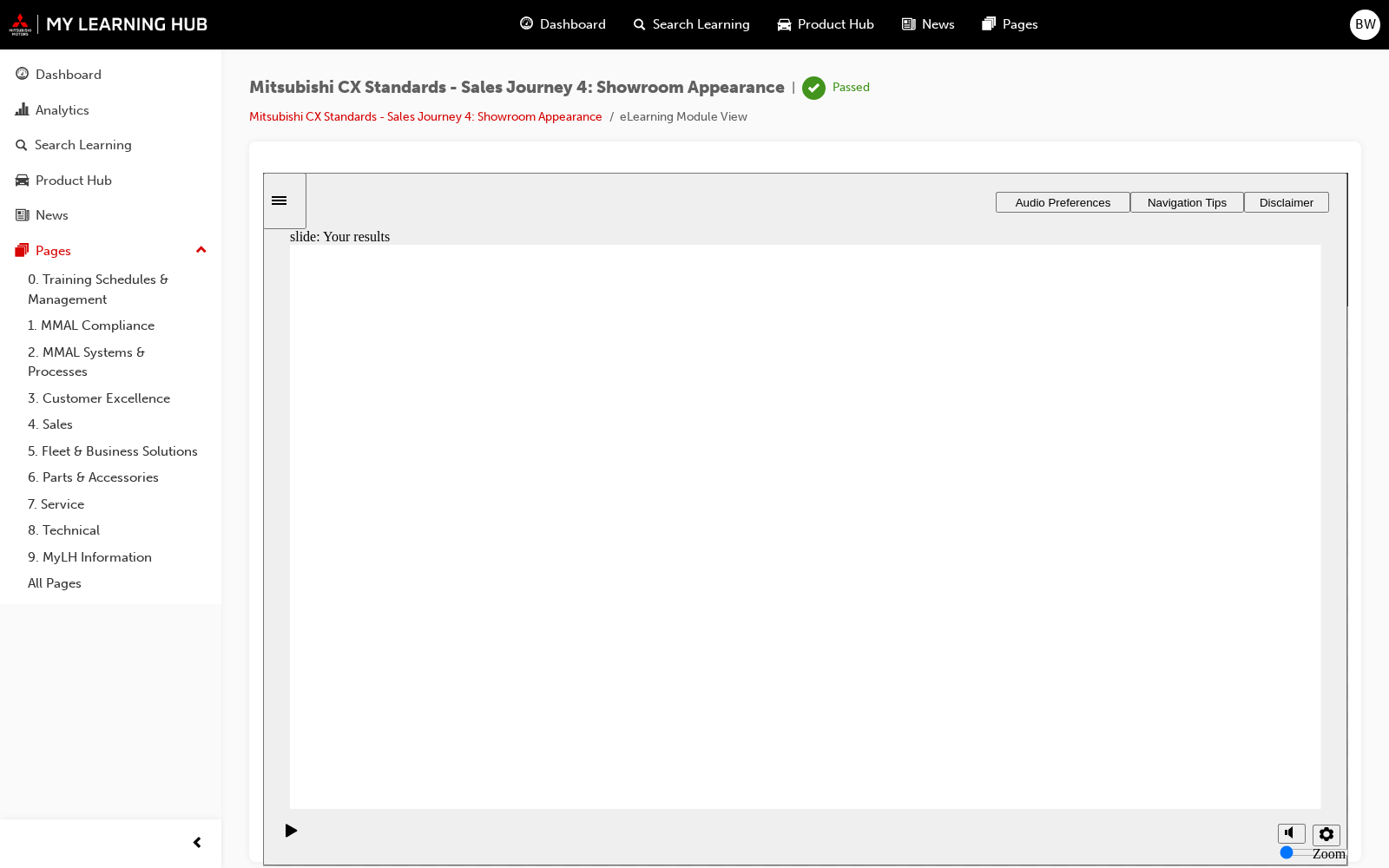 click 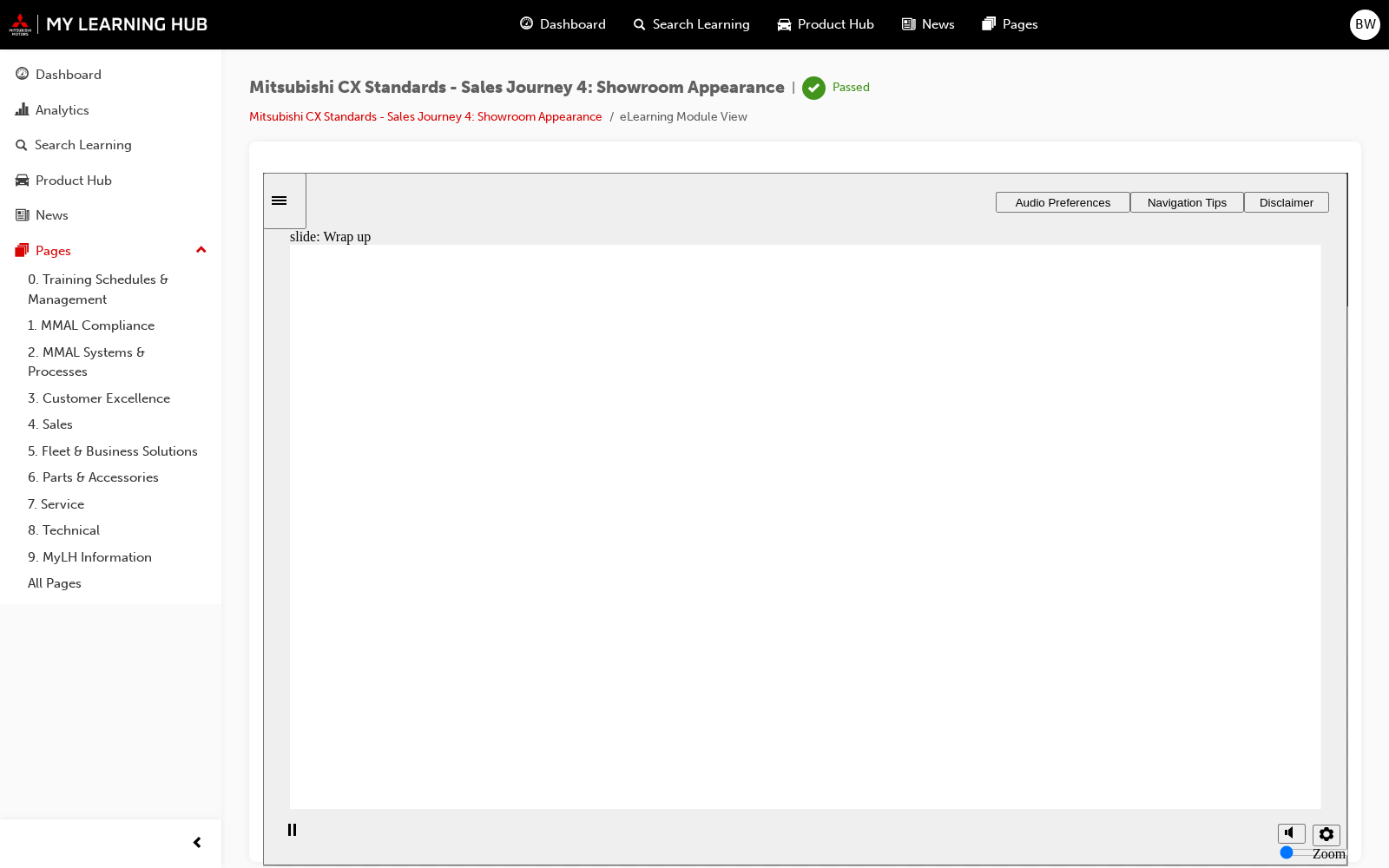 click 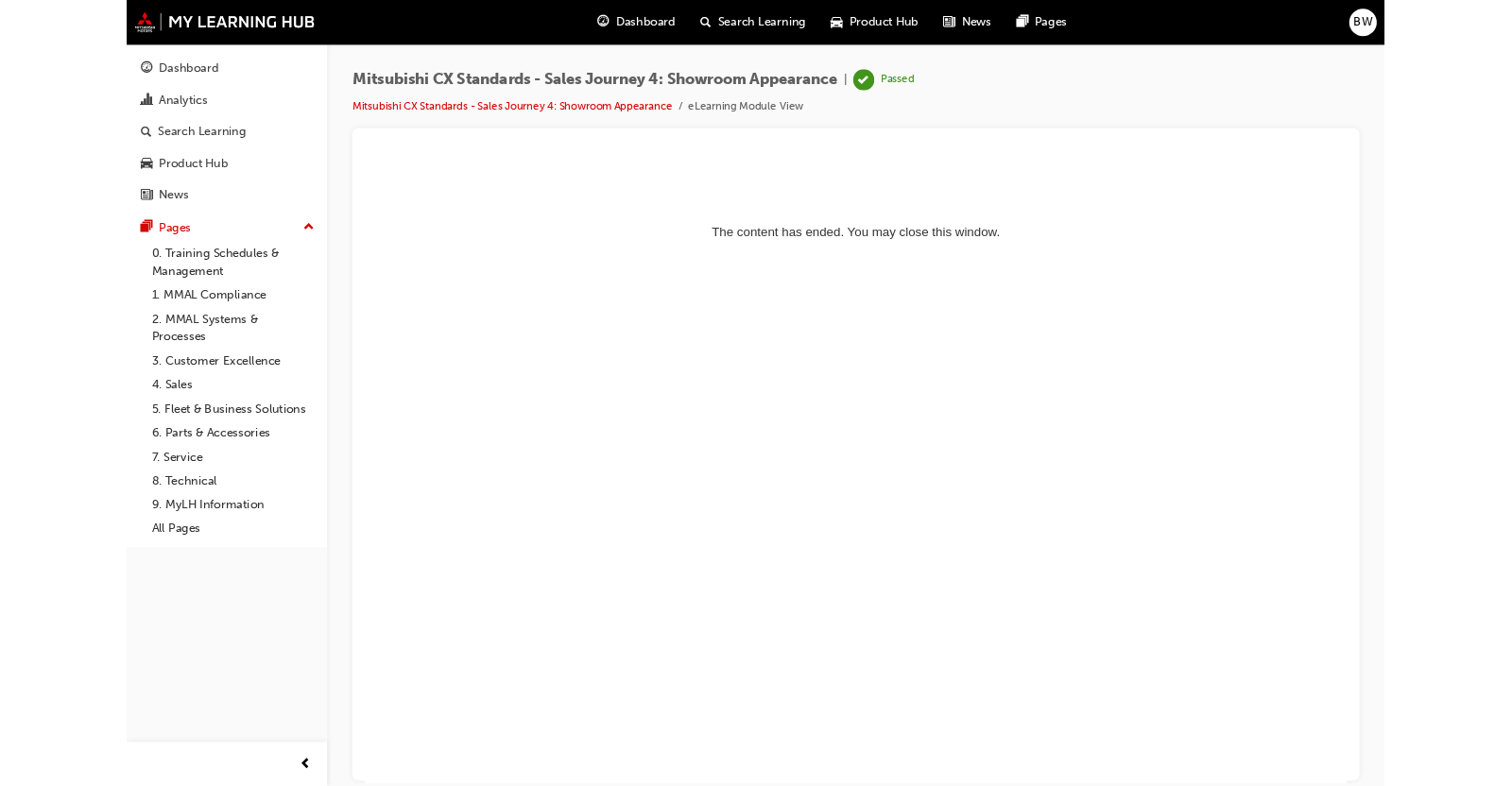 scroll, scrollTop: 0, scrollLeft: 0, axis: both 